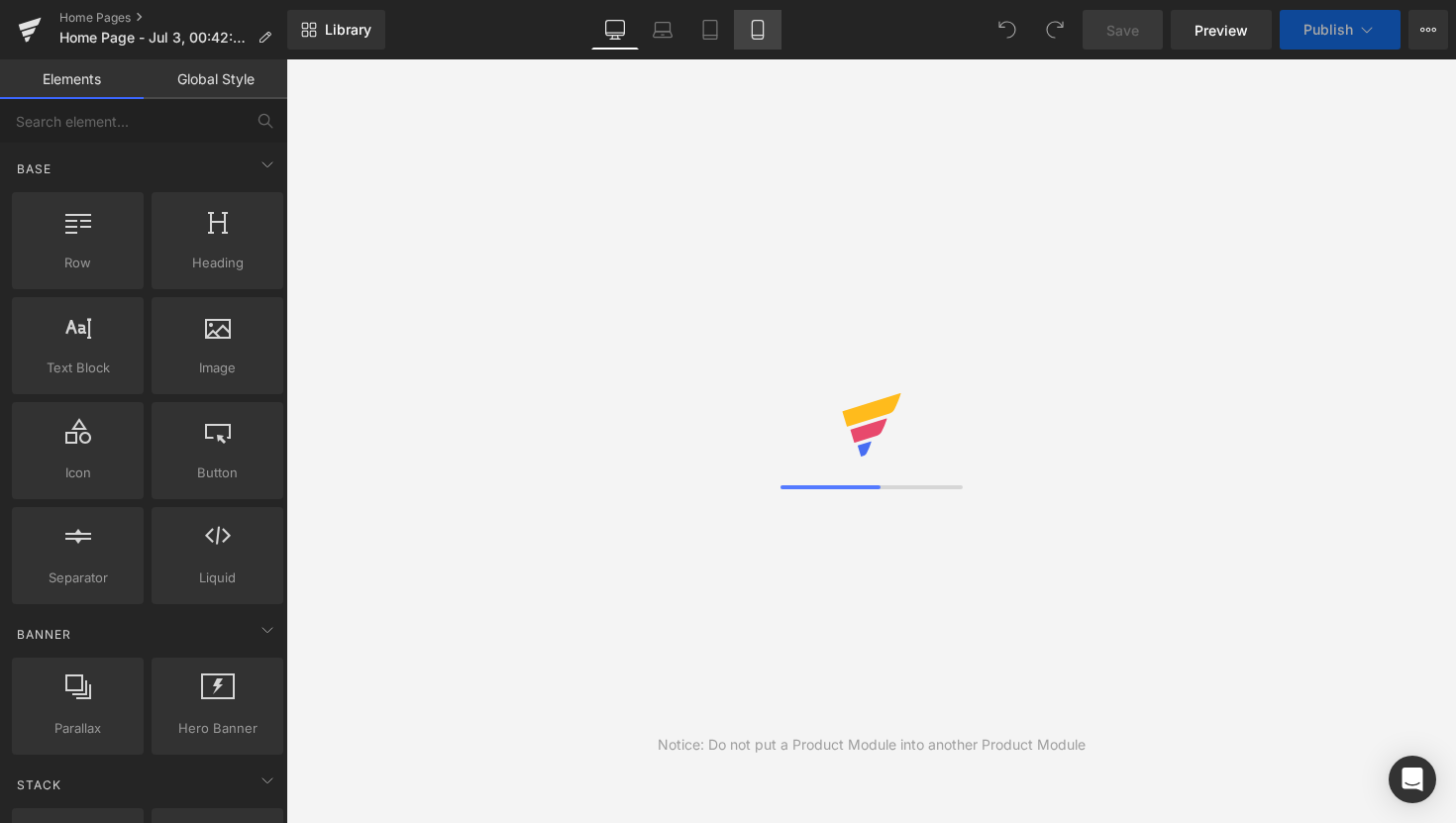 scroll, scrollTop: 0, scrollLeft: 0, axis: both 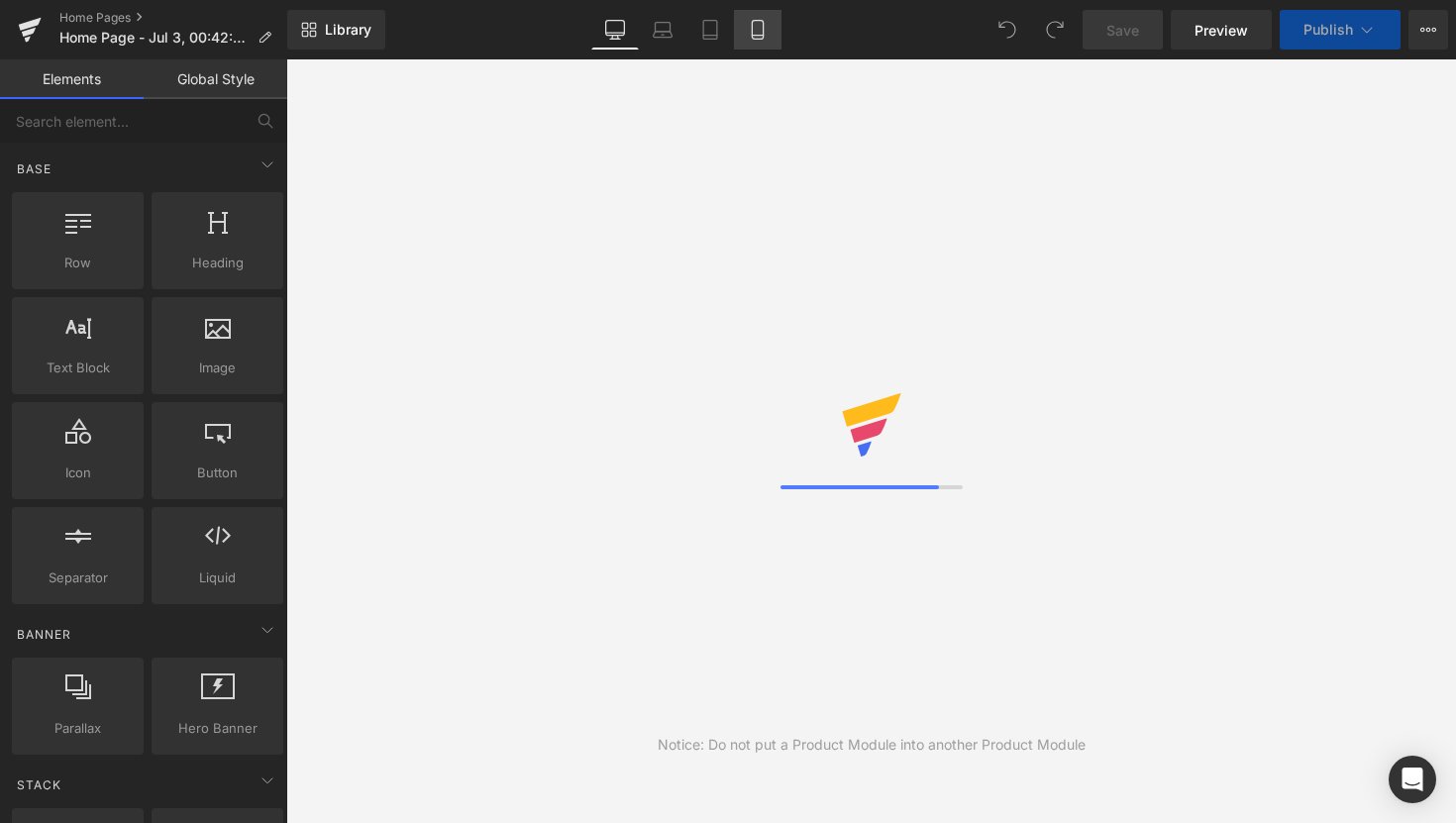 click 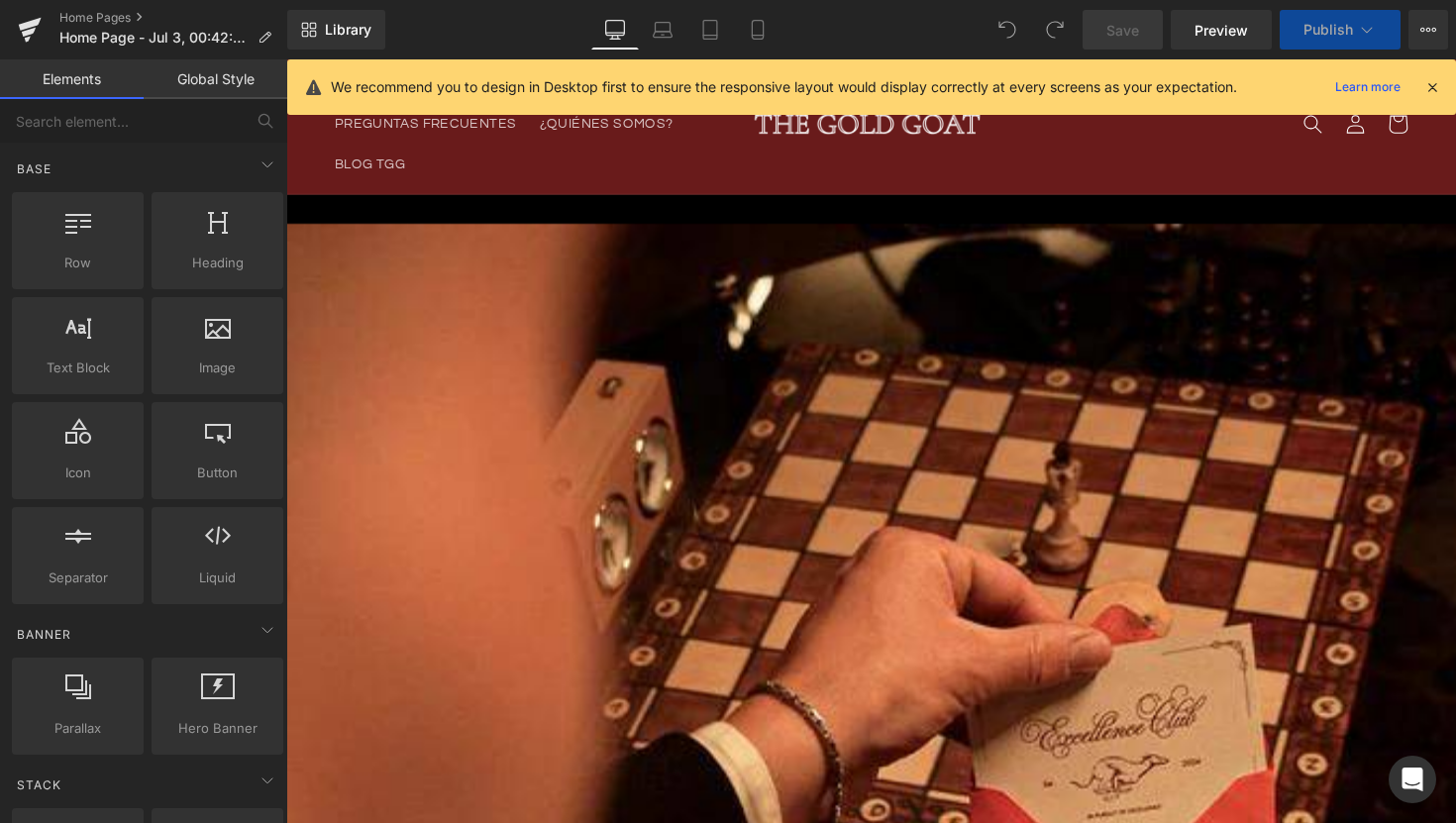 click at bounding box center [1432, 87] 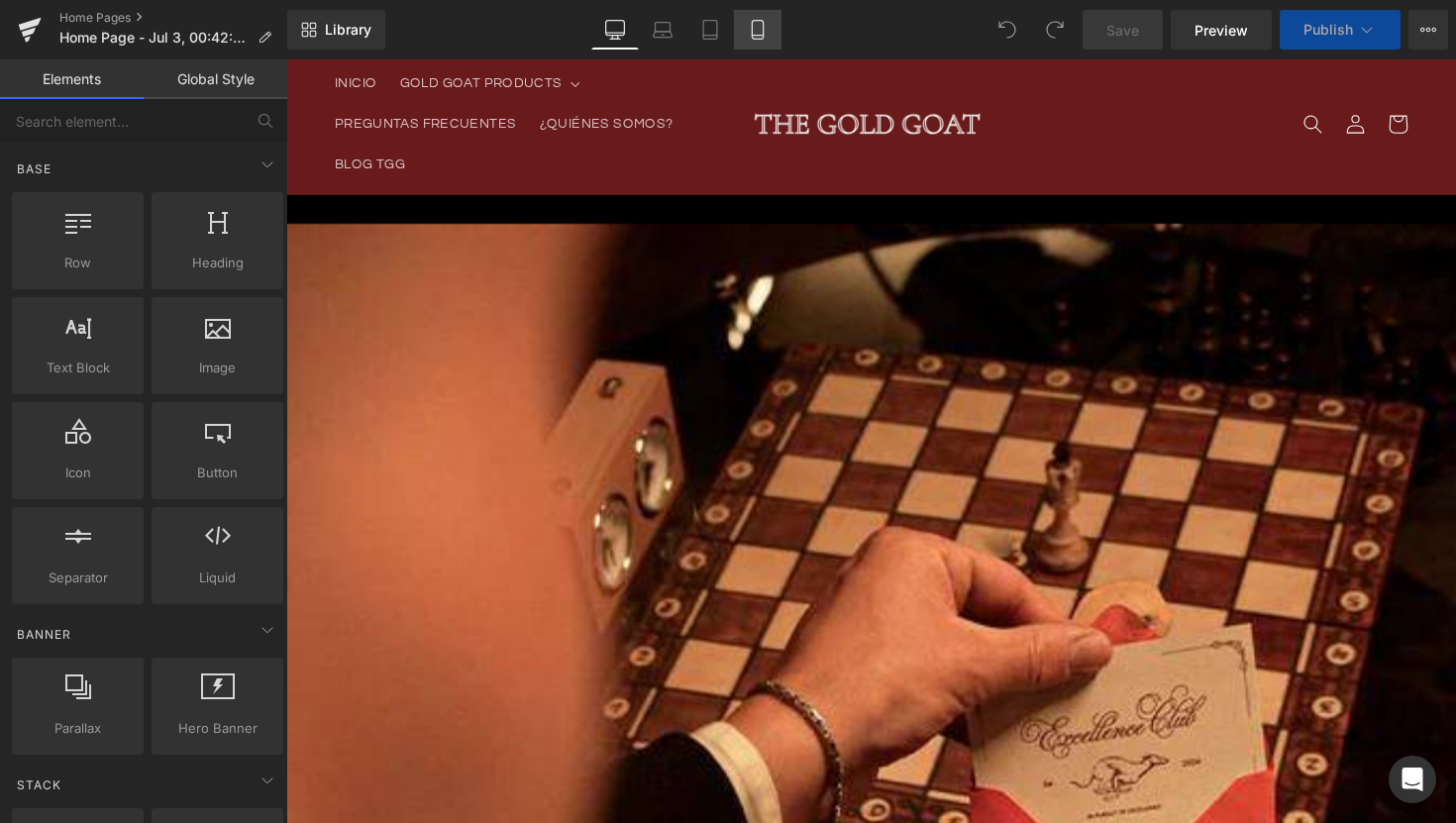click on "Mobile" at bounding box center (758, 30) 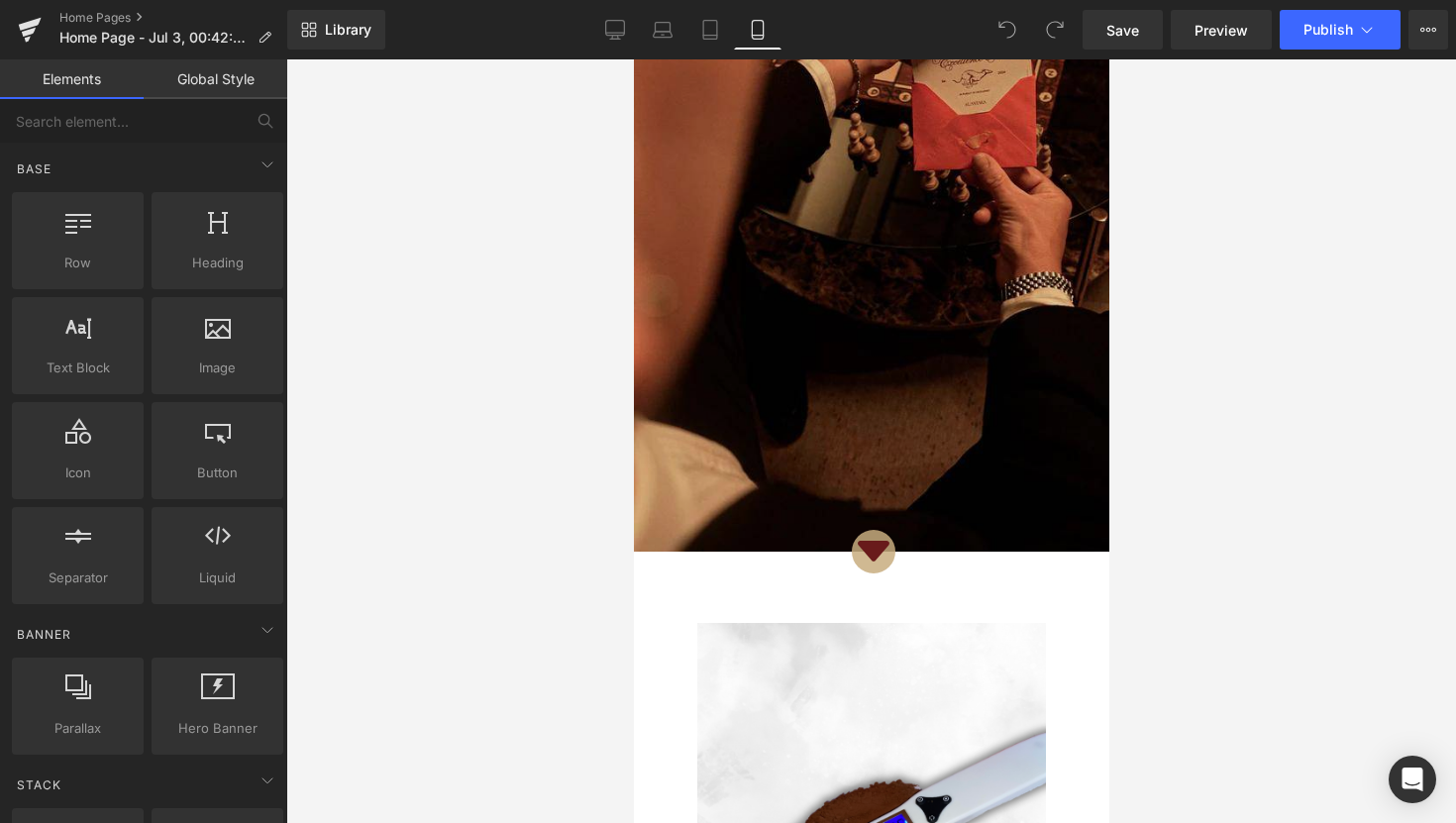 scroll, scrollTop: 235, scrollLeft: 0, axis: vertical 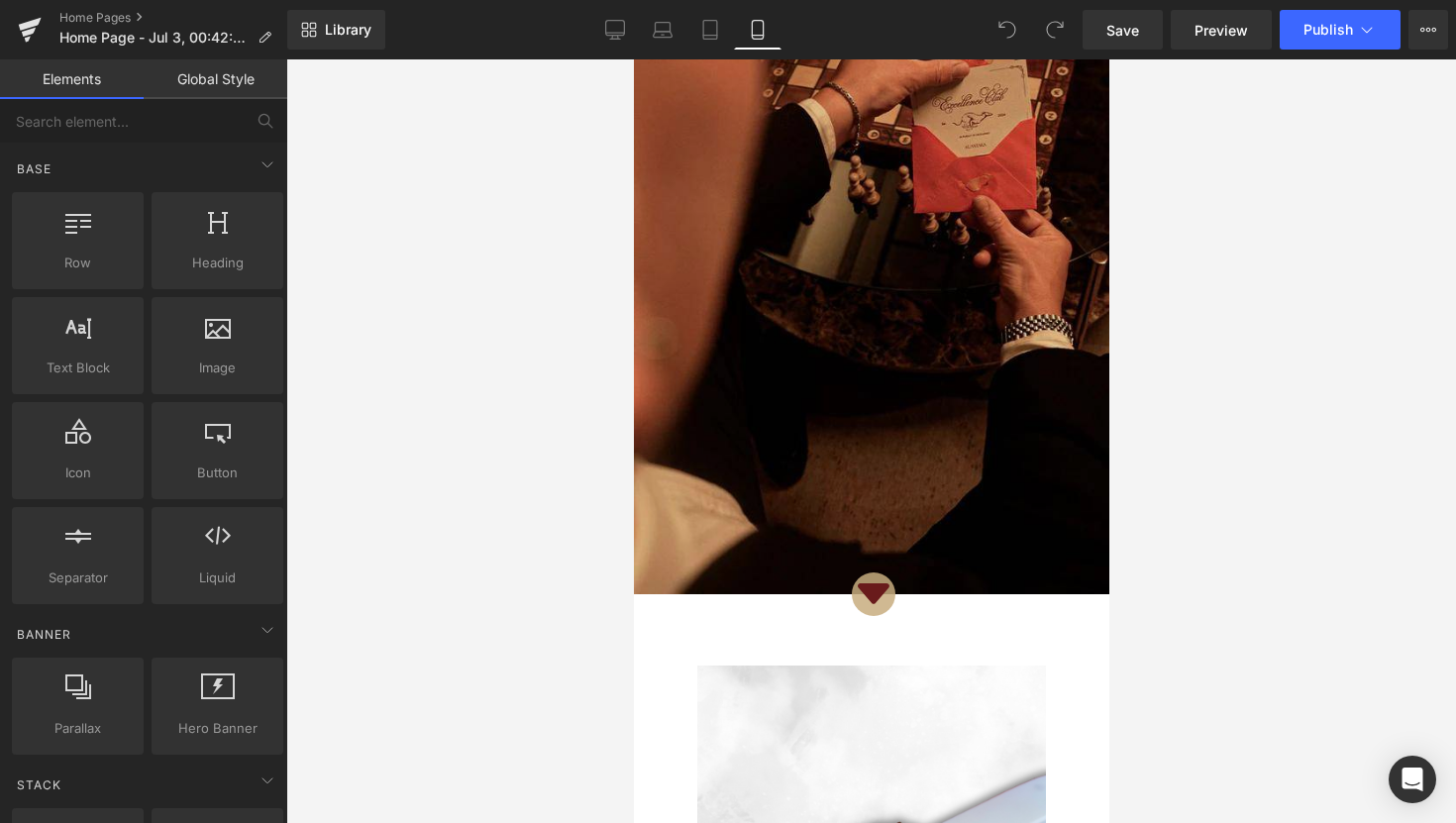 click at bounding box center (871, 245) 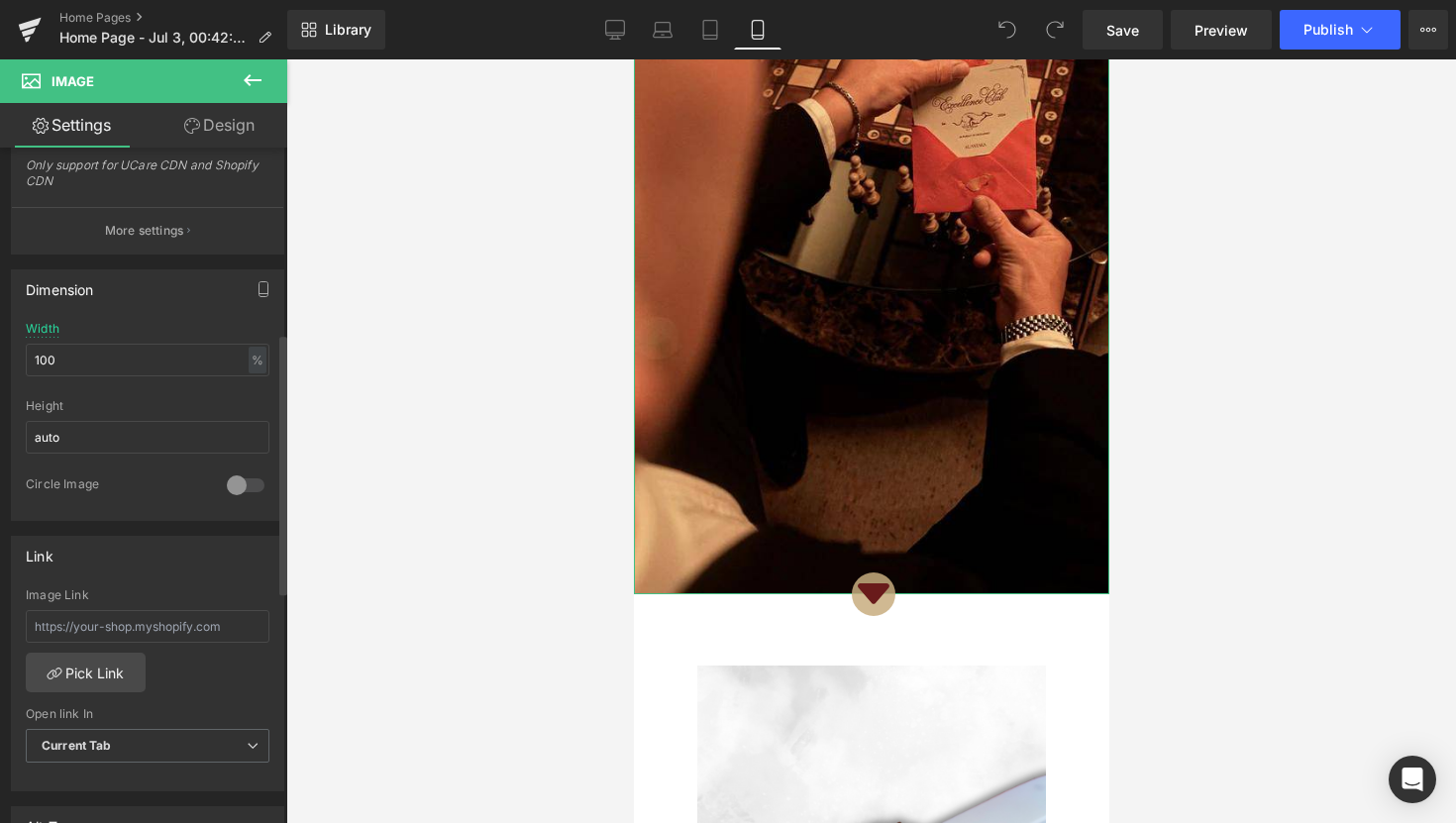 scroll, scrollTop: 480, scrollLeft: 0, axis: vertical 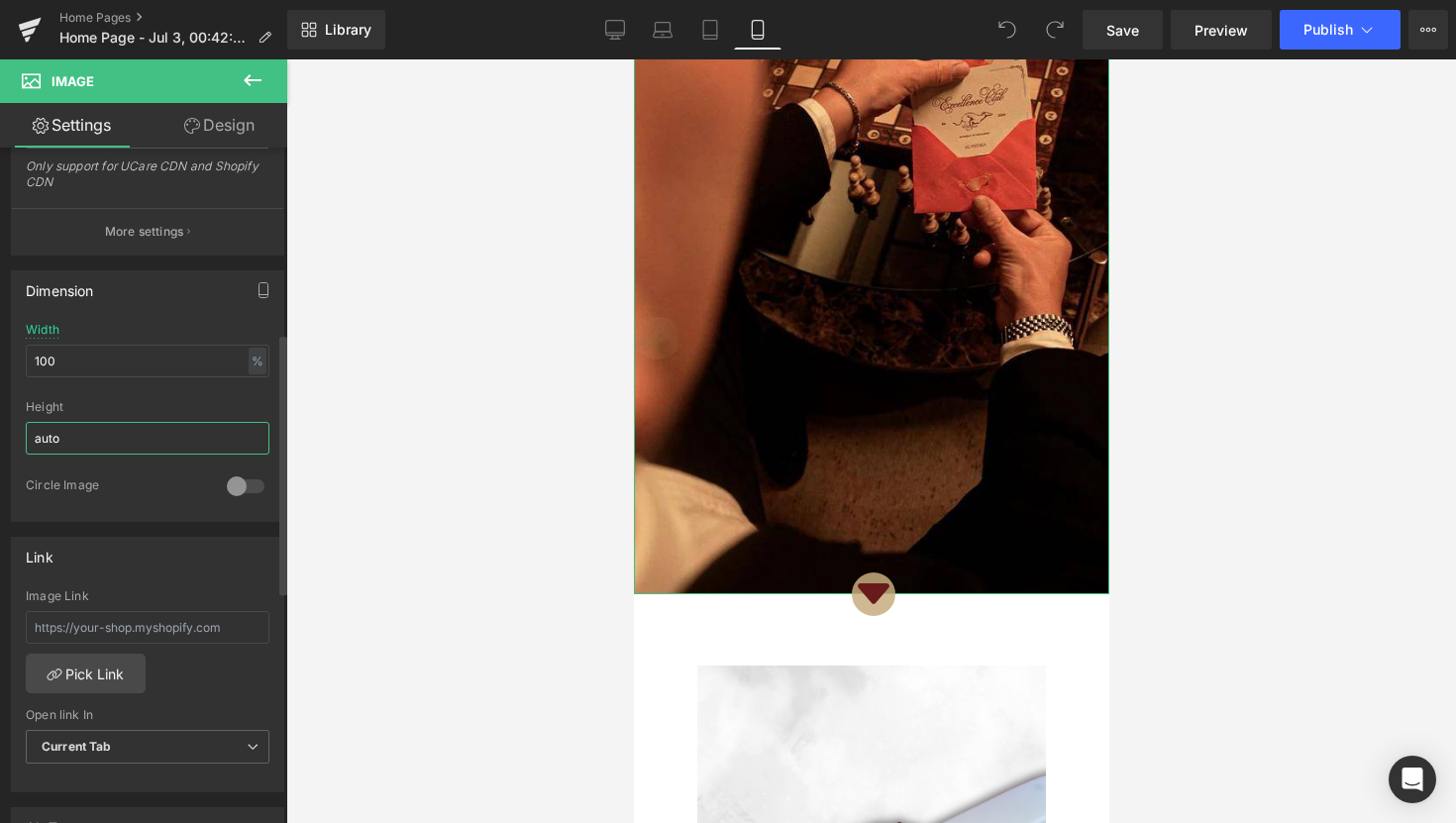 click on "auto" at bounding box center (148, 438) 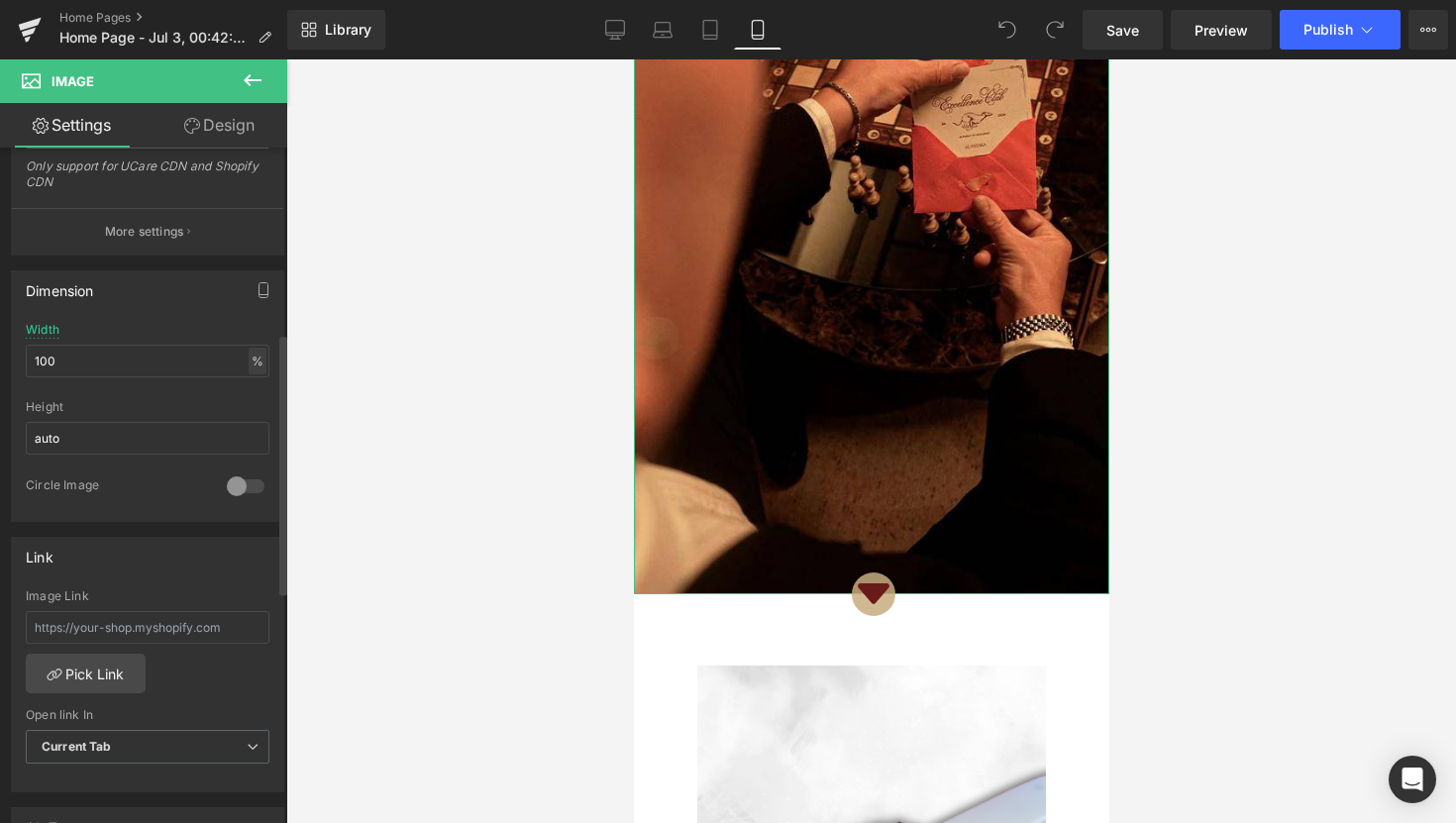 click on "%" at bounding box center (258, 360) 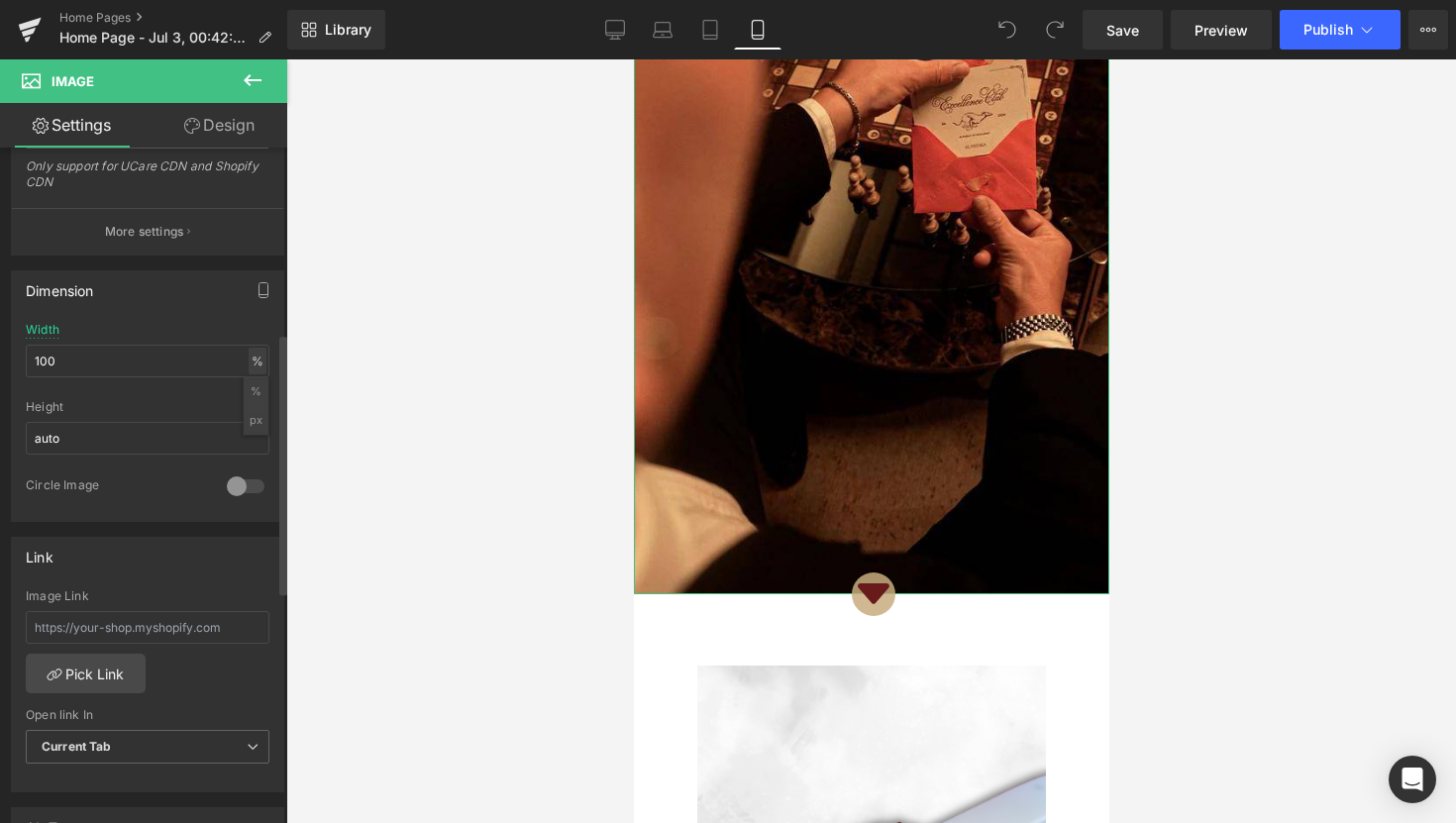 click on "%" at bounding box center [258, 360] 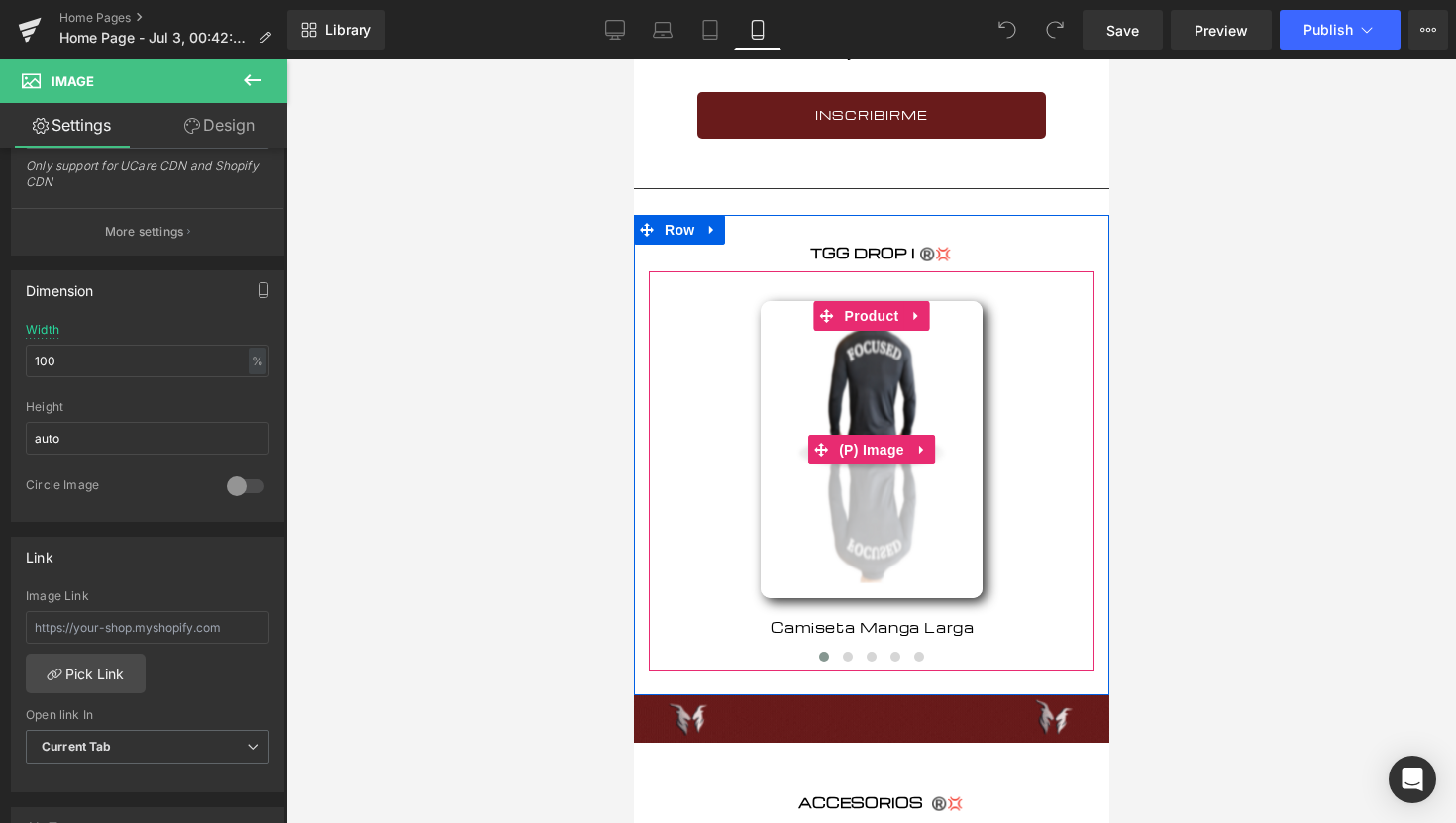 scroll, scrollTop: 1644, scrollLeft: 0, axis: vertical 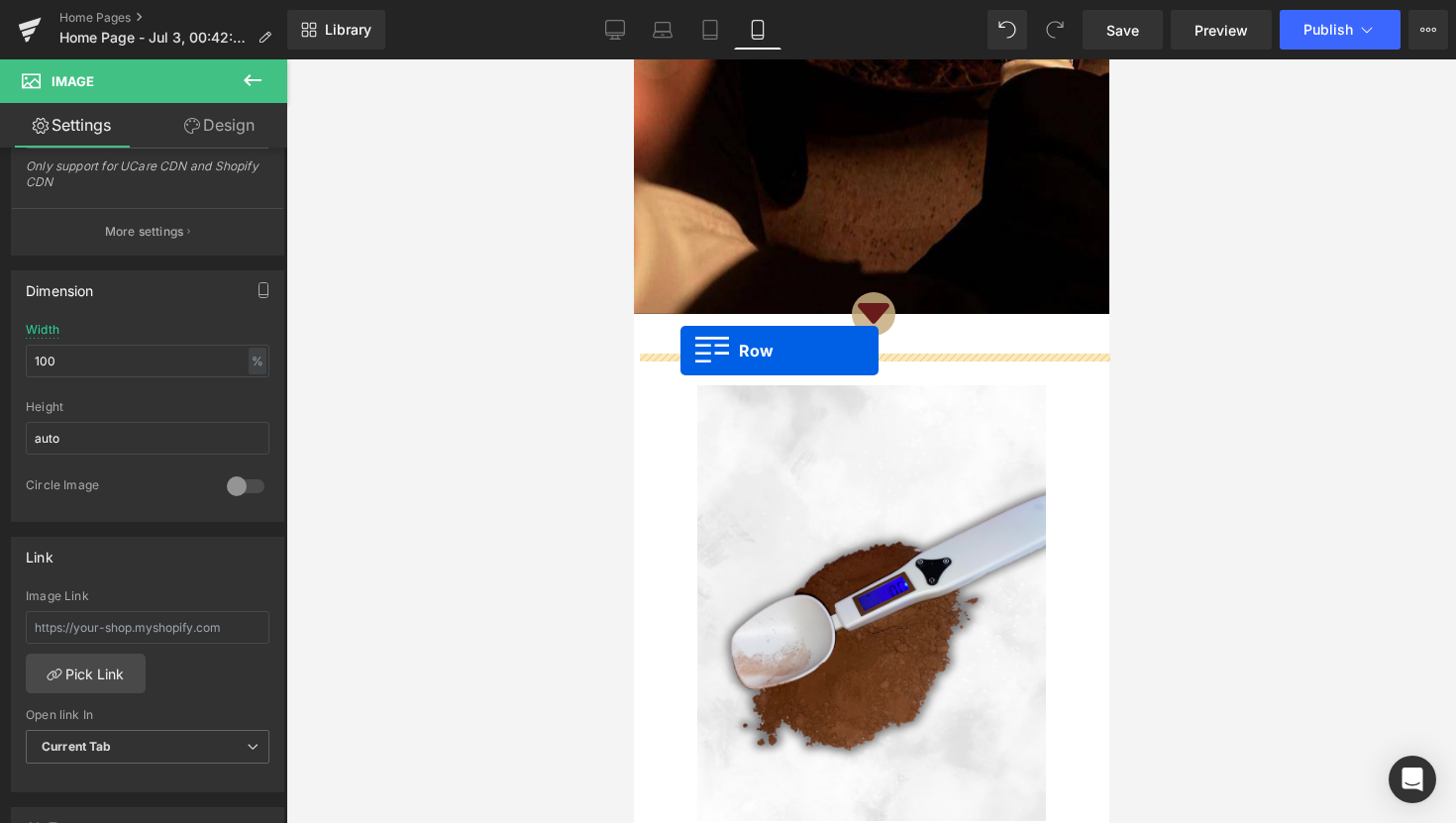 drag, startPoint x: 639, startPoint y: 194, endPoint x: 679, endPoint y: 351, distance: 162.01543 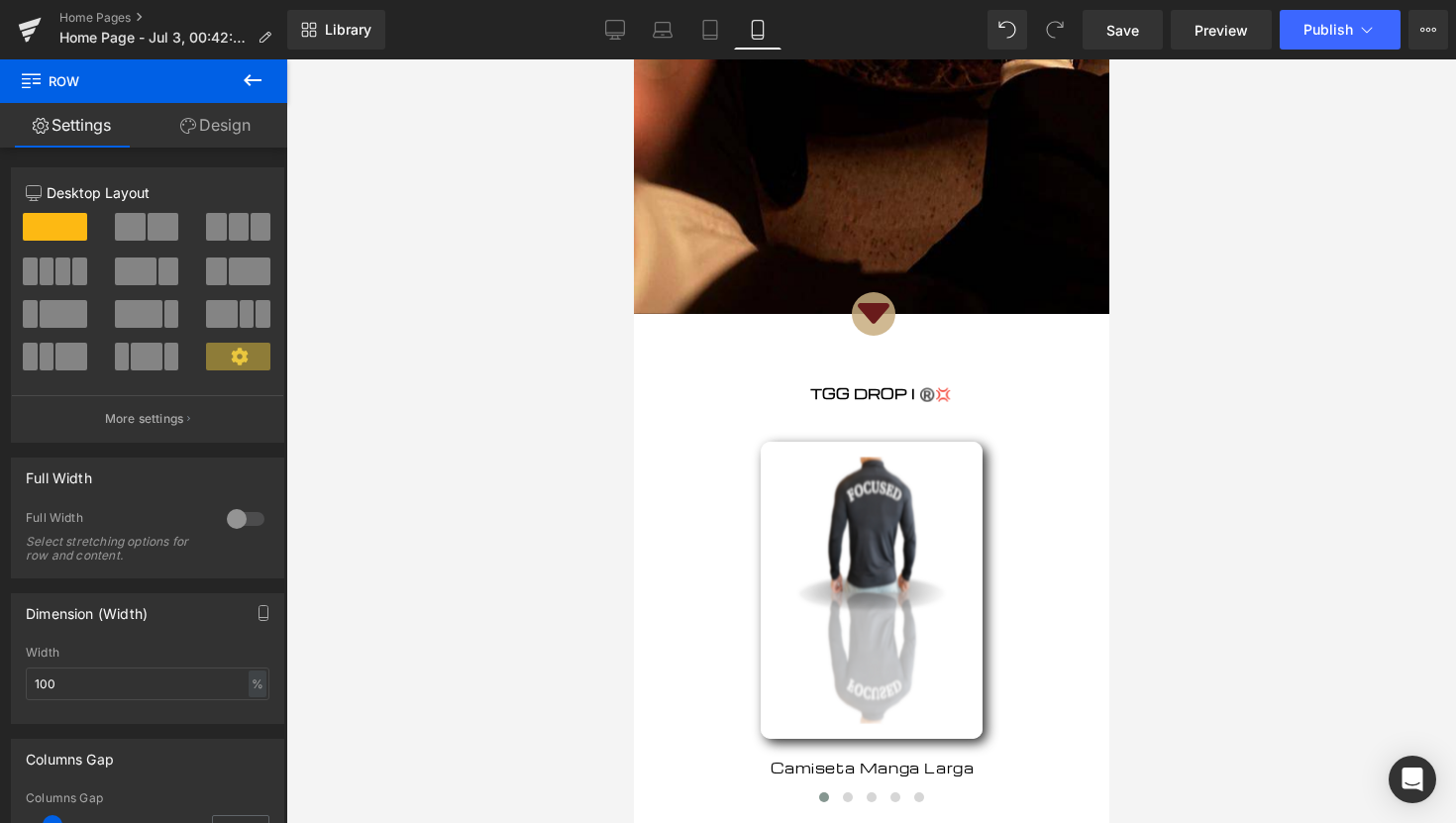 click at bounding box center [871, 441] 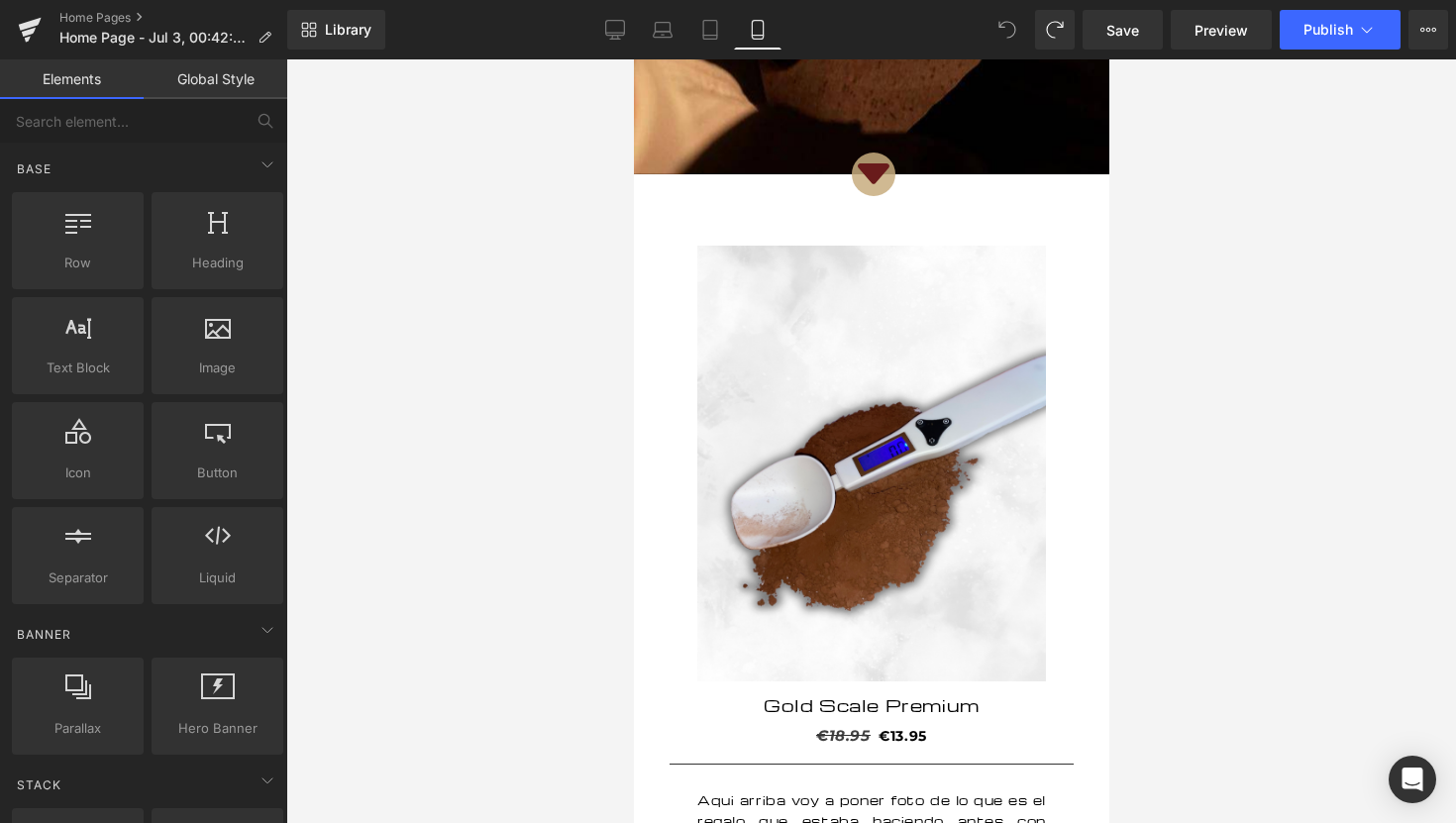 scroll, scrollTop: 647, scrollLeft: 0, axis: vertical 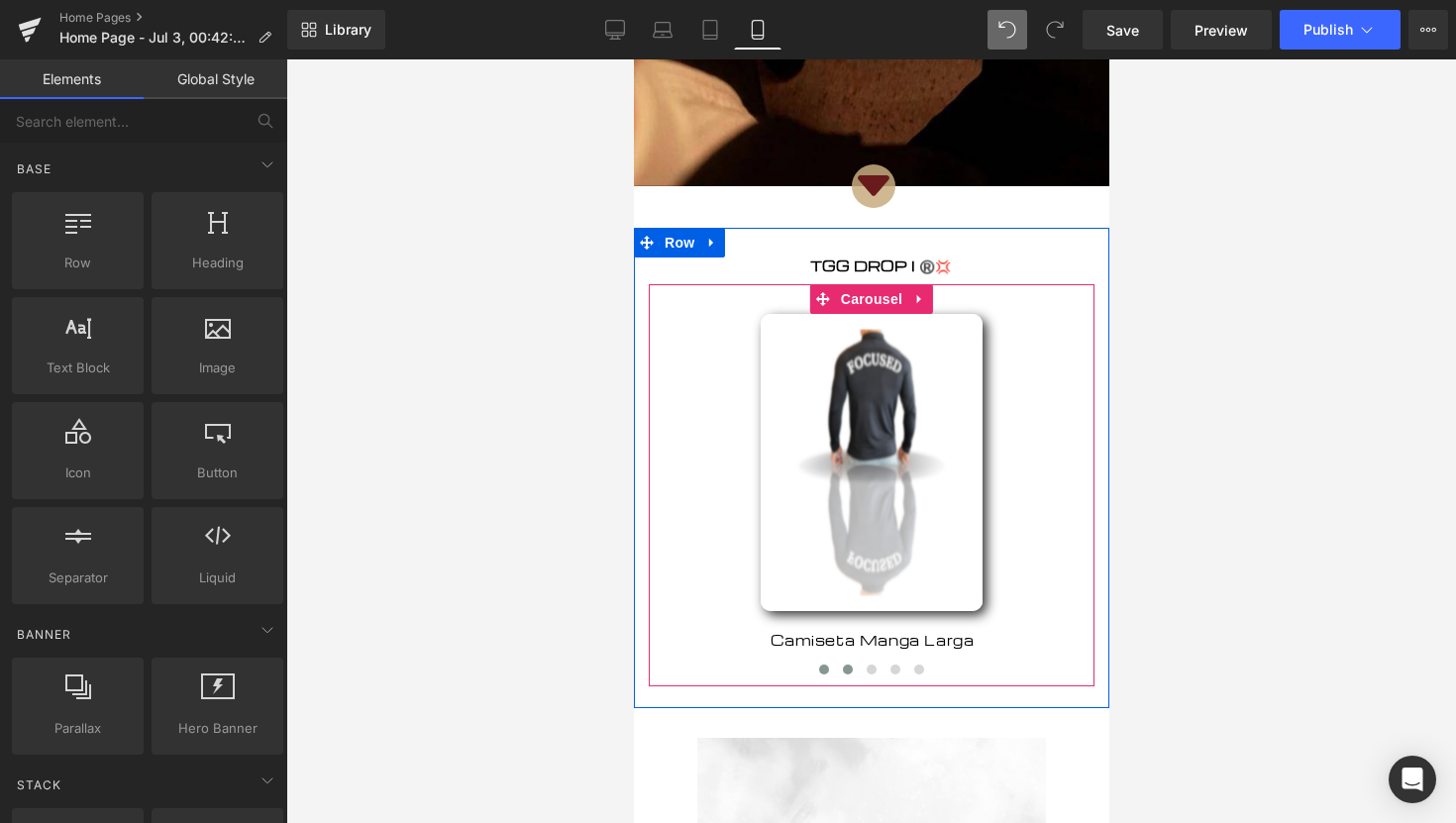 click at bounding box center [847, 669] 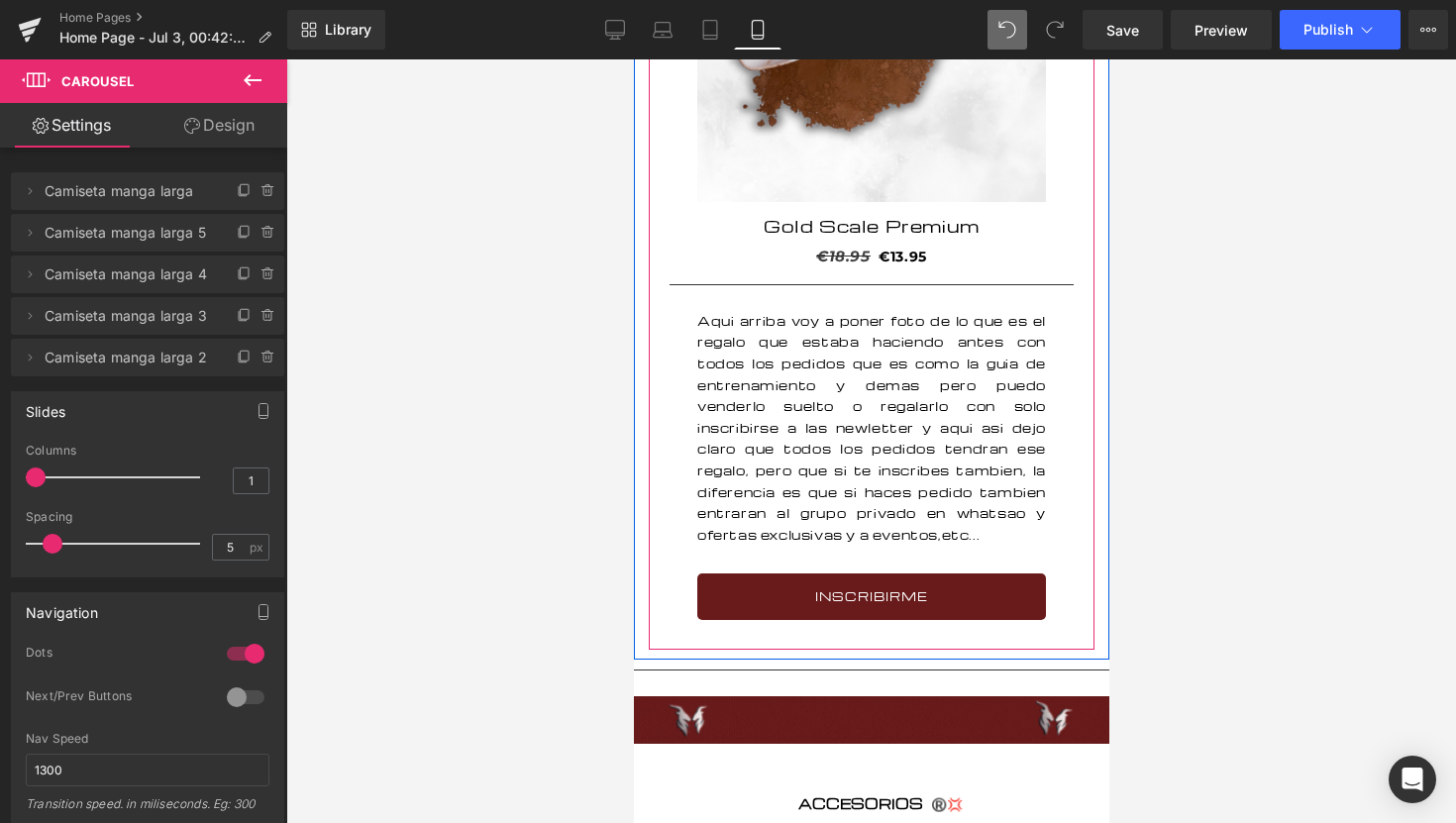 scroll, scrollTop: 1615, scrollLeft: 0, axis: vertical 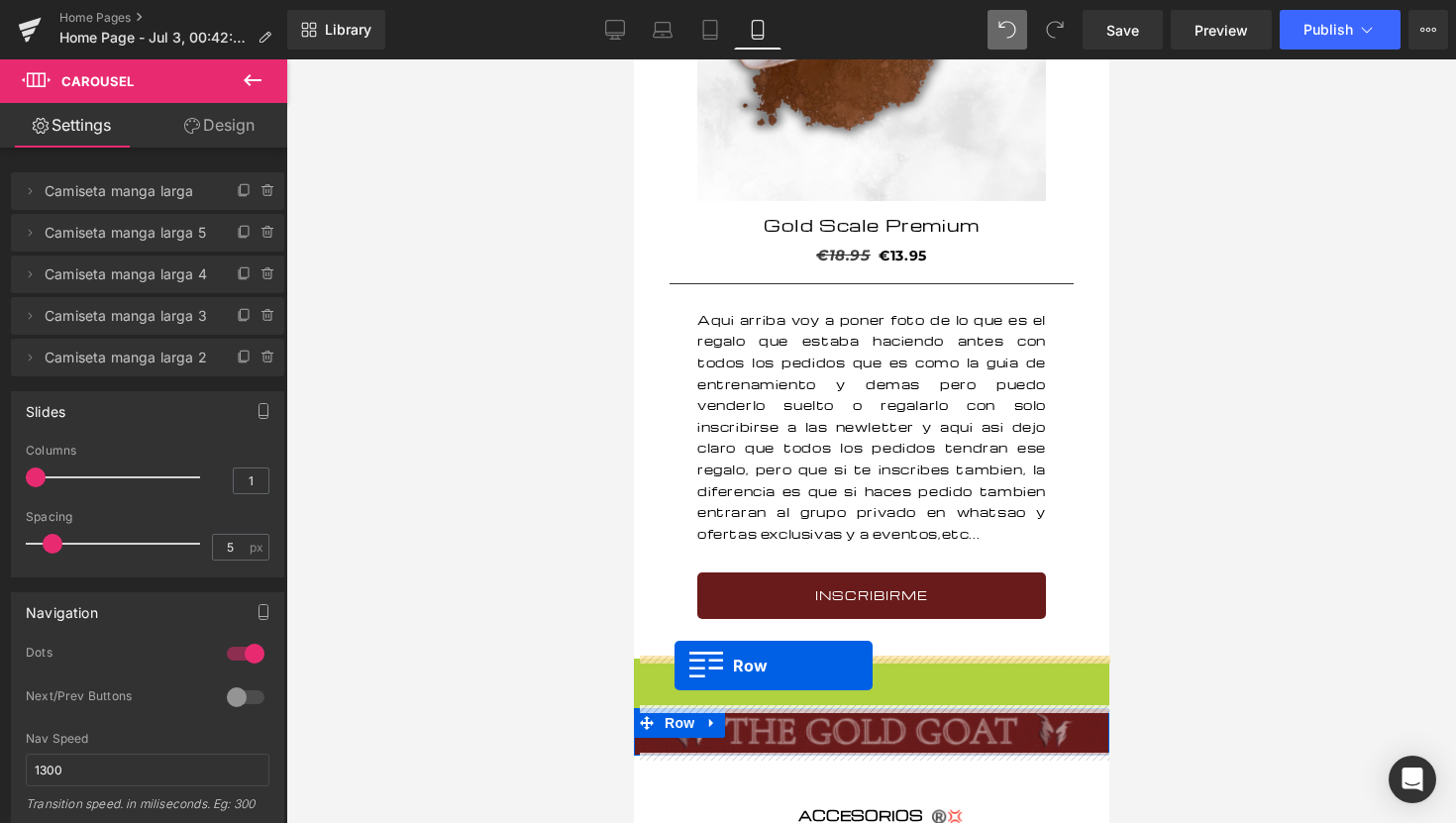 drag, startPoint x: 644, startPoint y: 665, endPoint x: 674, endPoint y: 666, distance: 30.016662 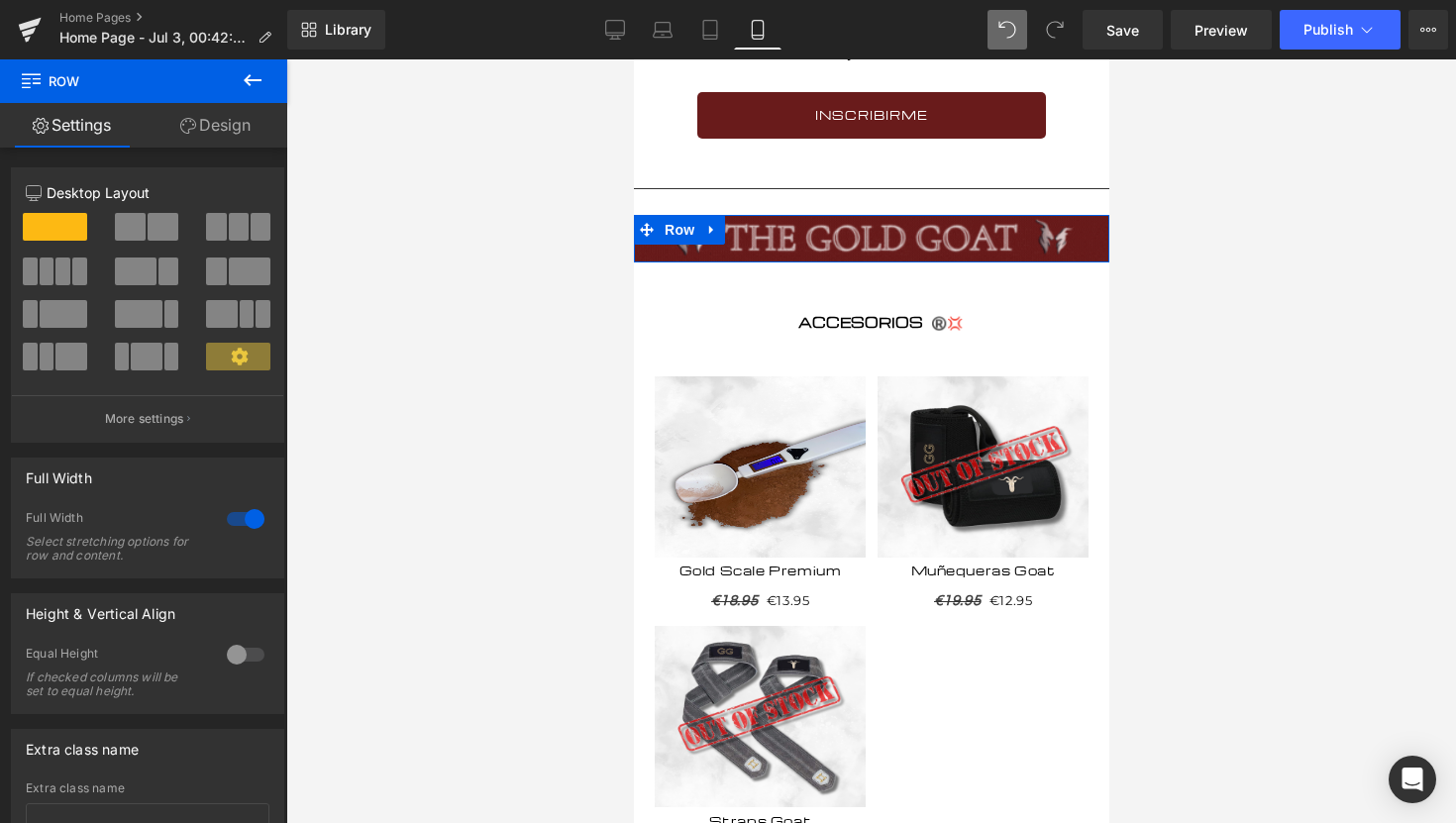 scroll, scrollTop: 1134, scrollLeft: 0, axis: vertical 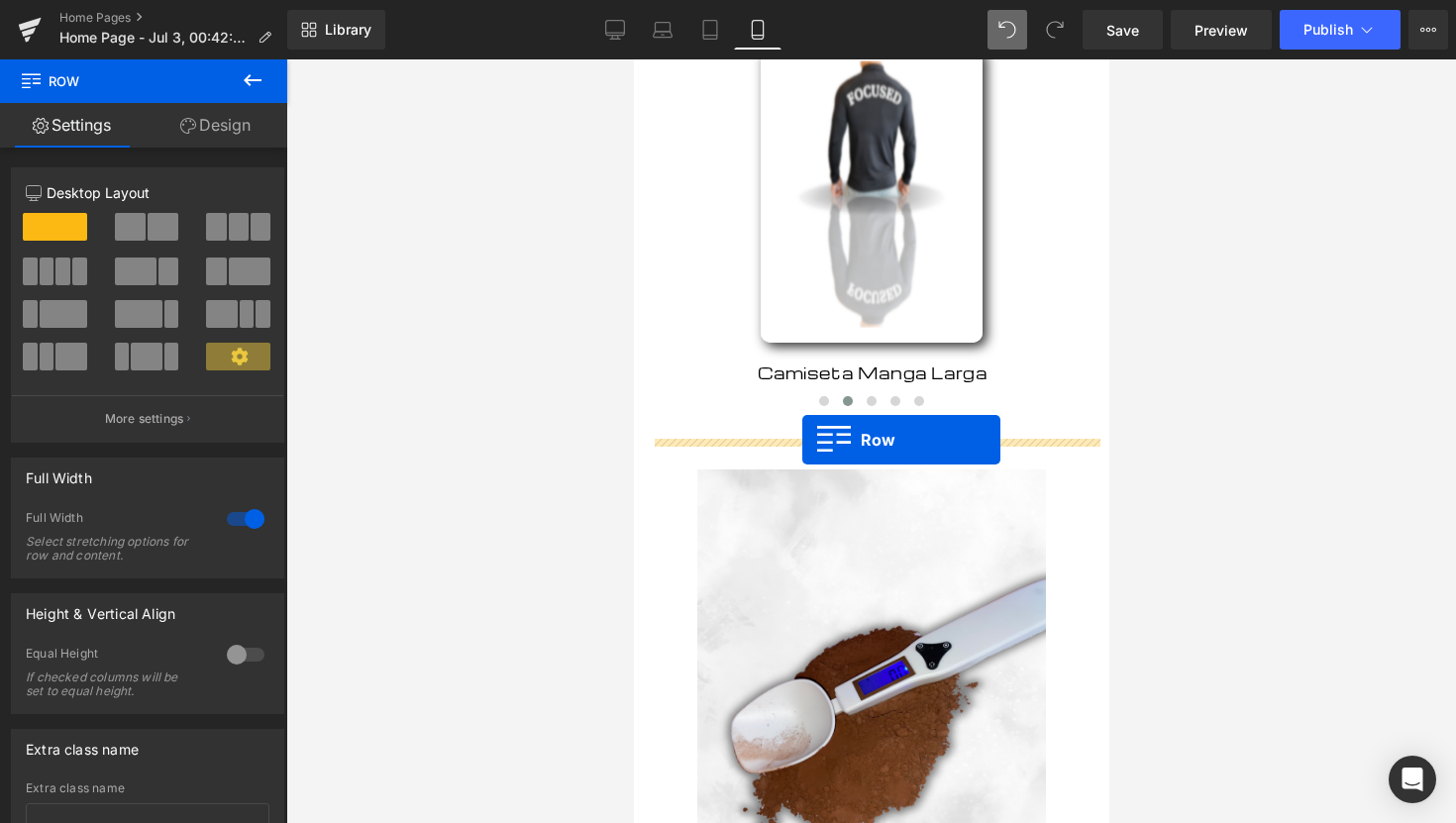 drag, startPoint x: 639, startPoint y: 579, endPoint x: 801, endPoint y: 440, distance: 213.4596 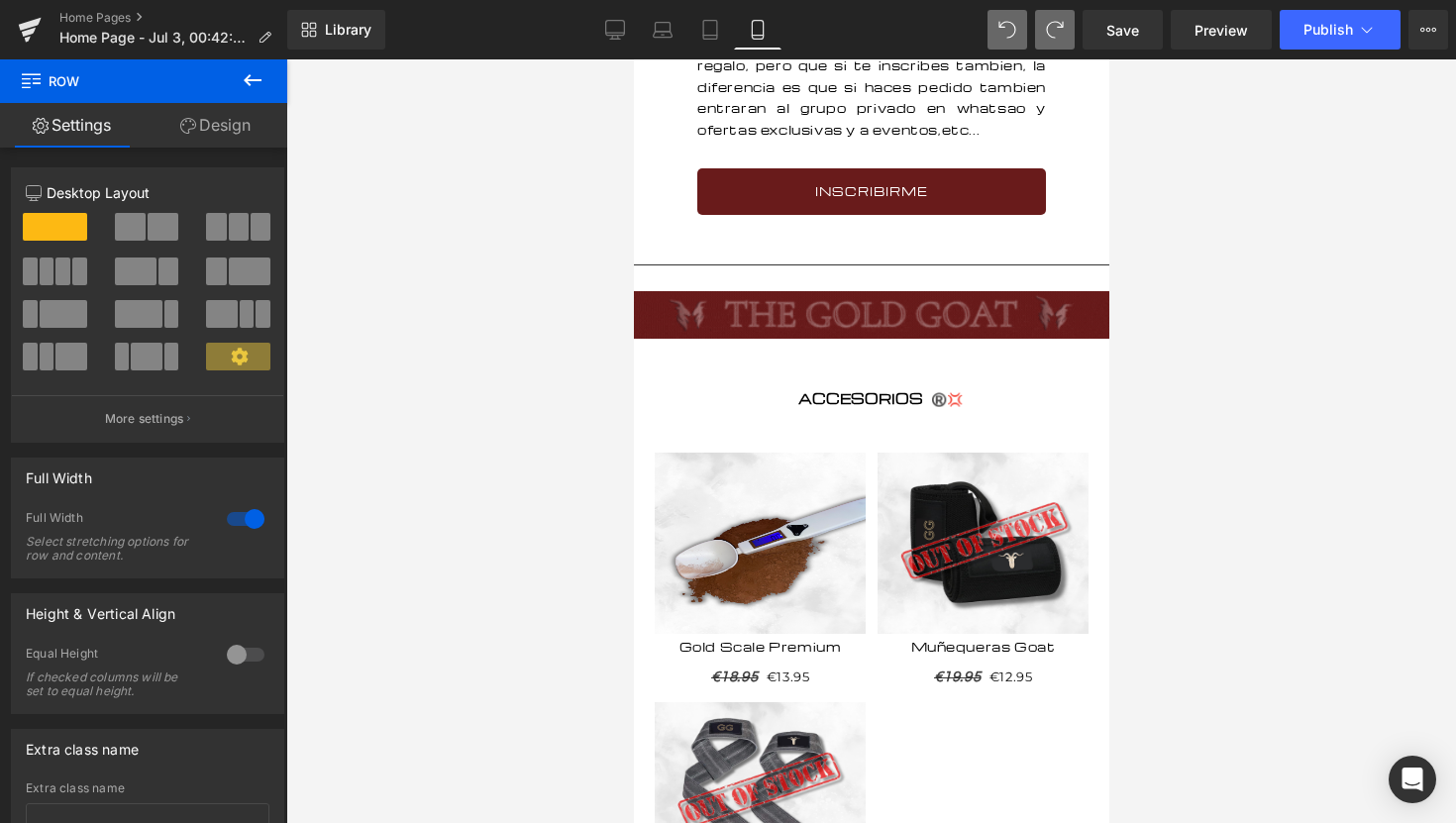 scroll, scrollTop: 1978, scrollLeft: 0, axis: vertical 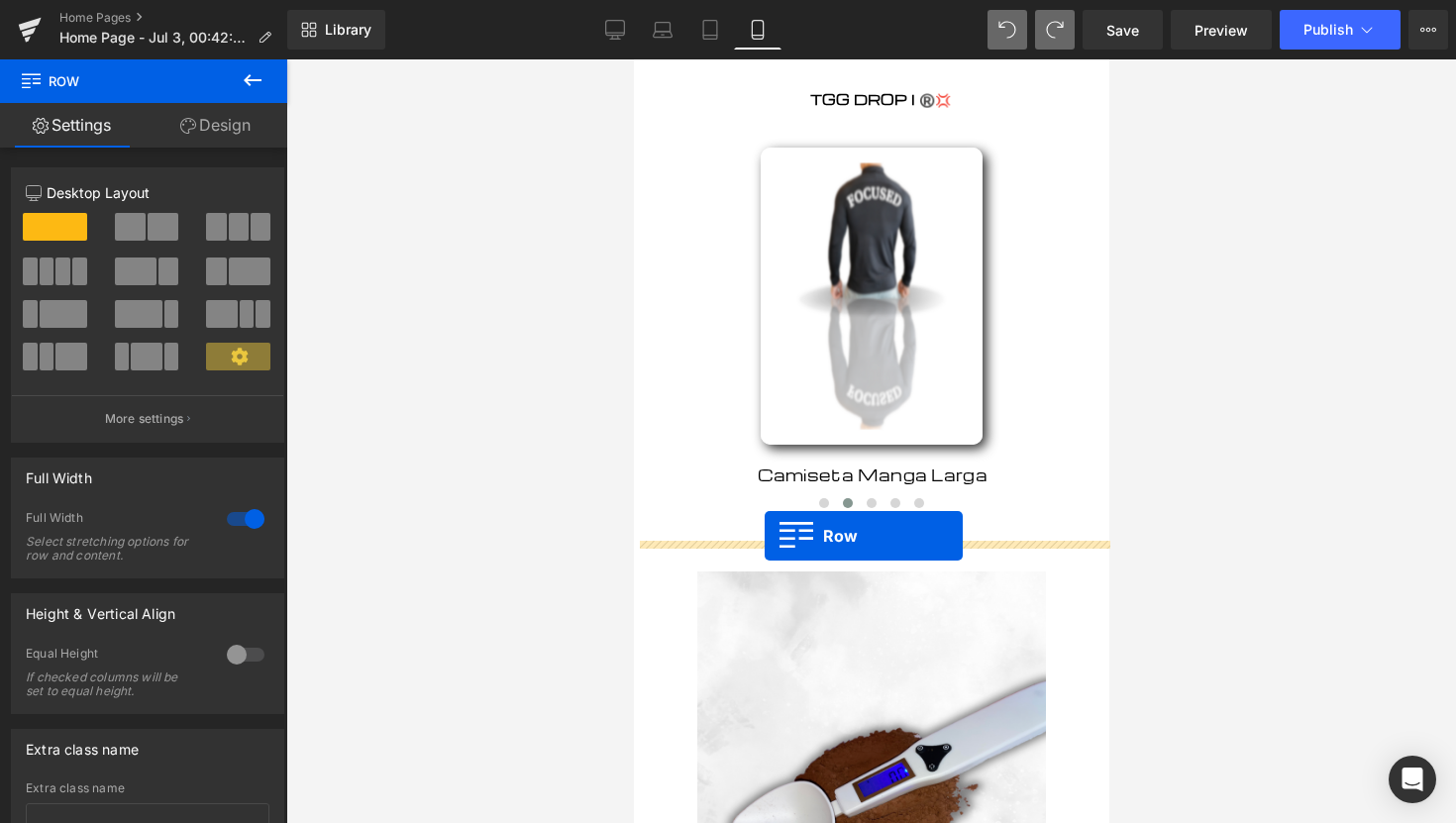drag, startPoint x: 647, startPoint y: 308, endPoint x: 764, endPoint y: 535, distance: 255.37815 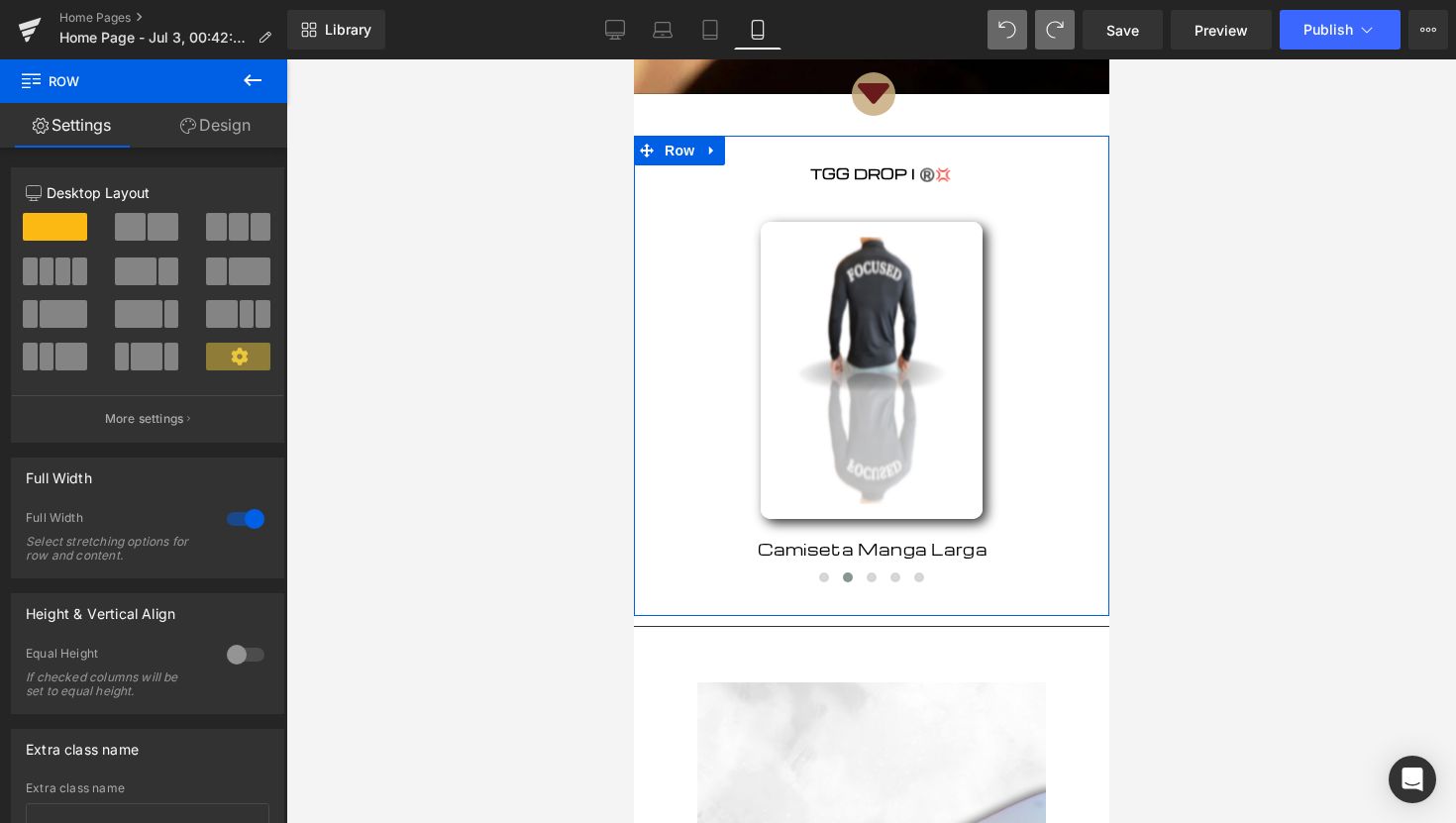 scroll, scrollTop: 762, scrollLeft: 0, axis: vertical 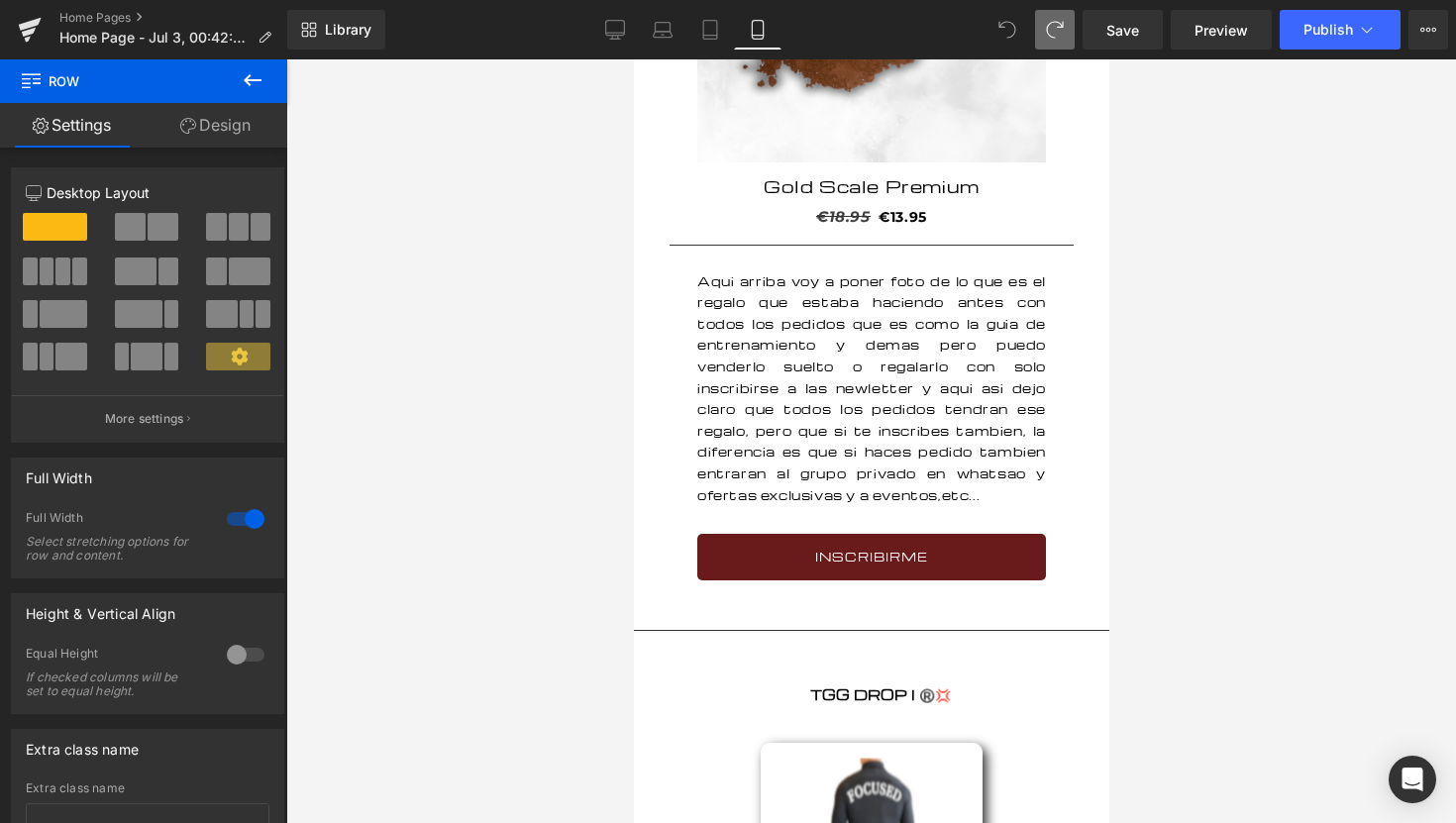 click 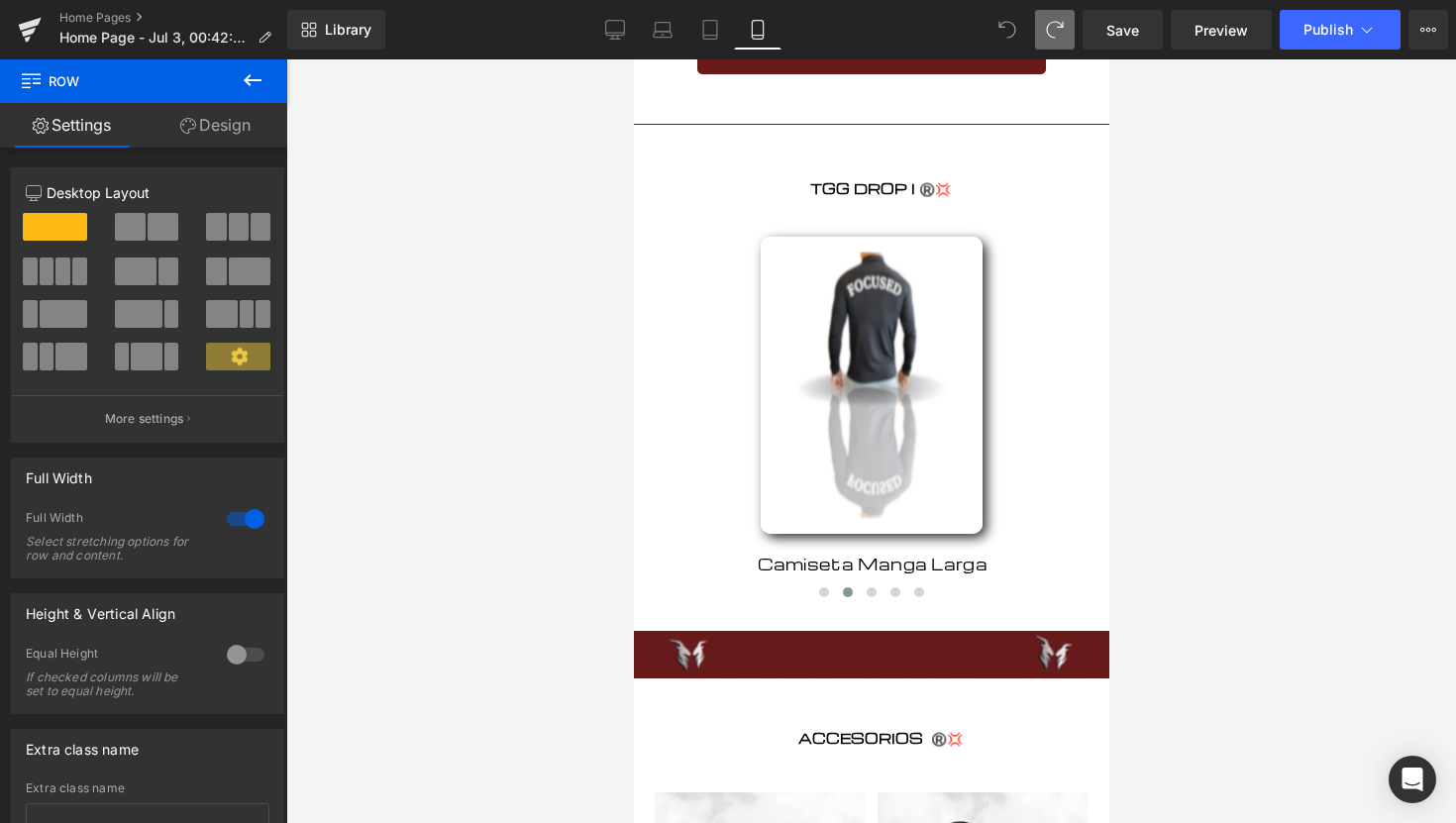 scroll, scrollTop: 1672, scrollLeft: 0, axis: vertical 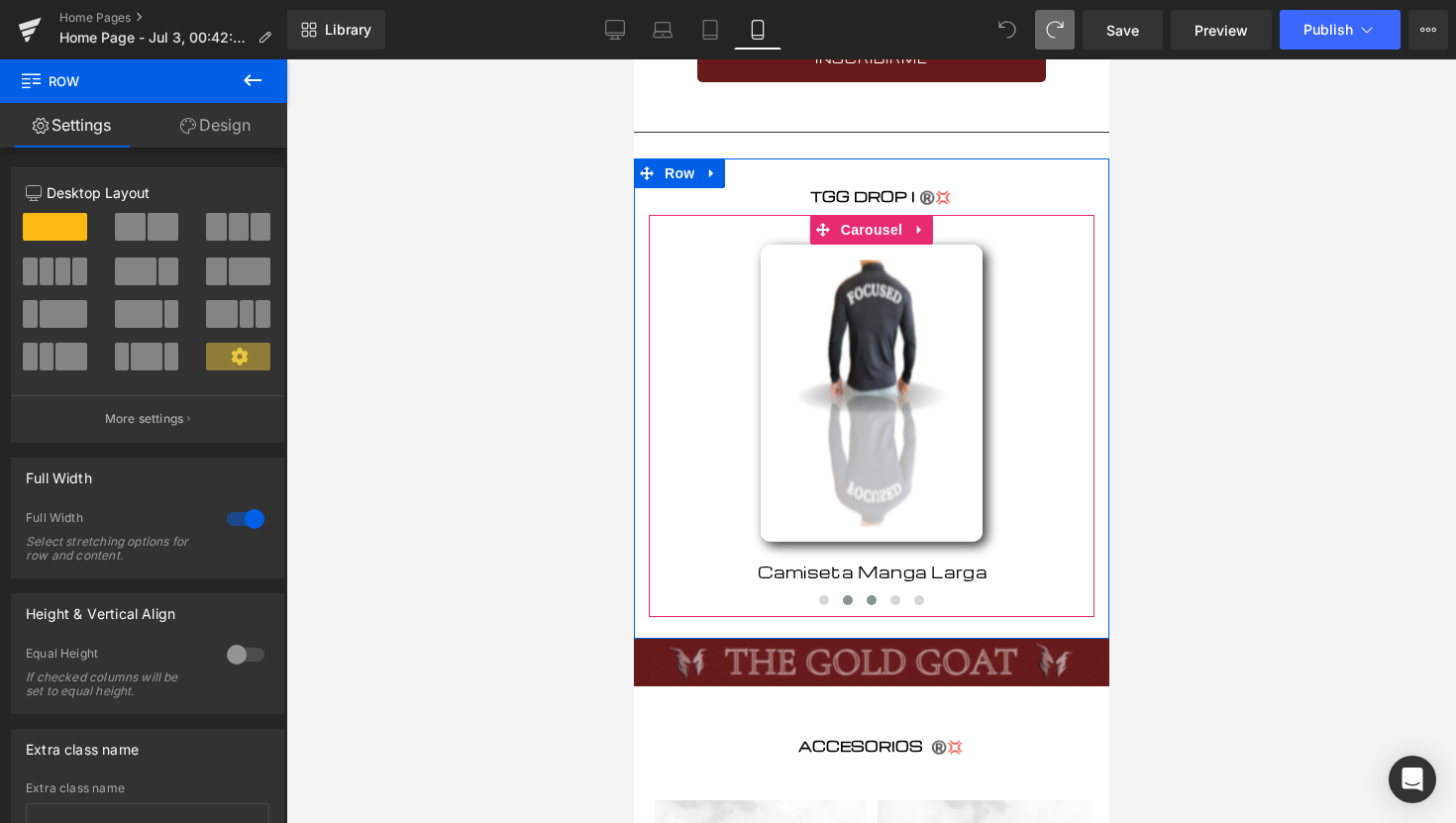 click at bounding box center [871, 600] 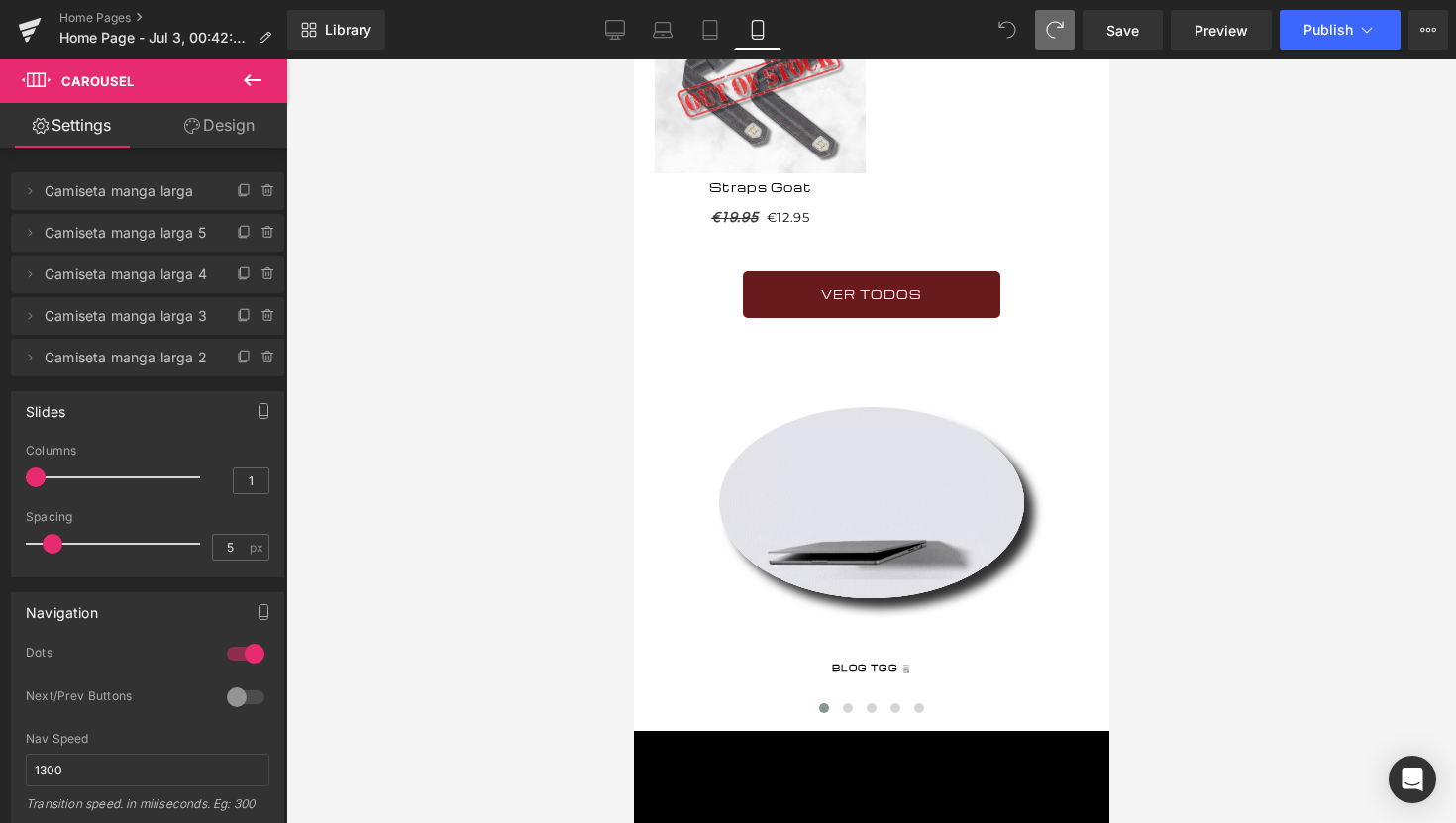 scroll, scrollTop: 2733, scrollLeft: 0, axis: vertical 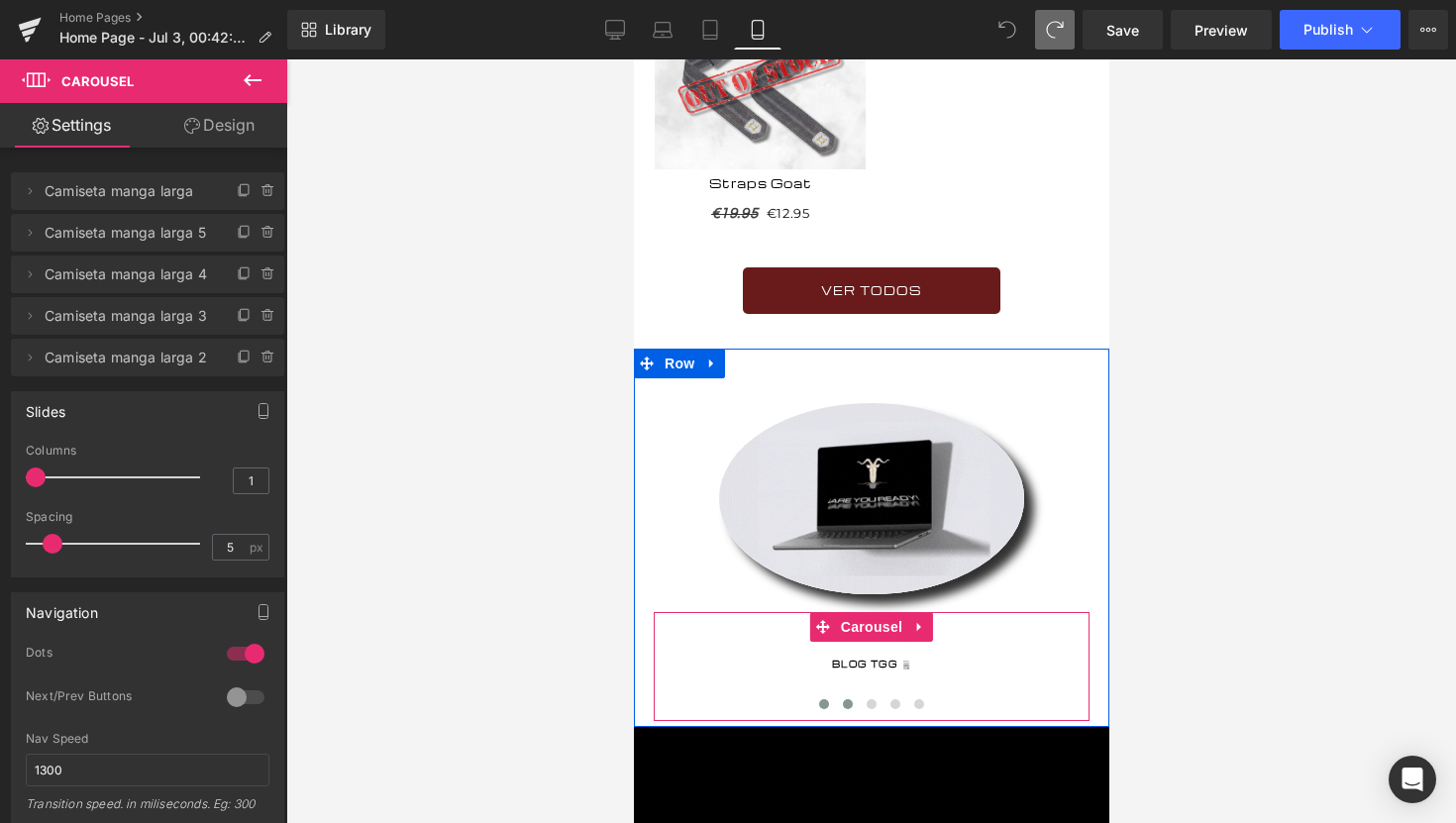 click at bounding box center (847, 704) 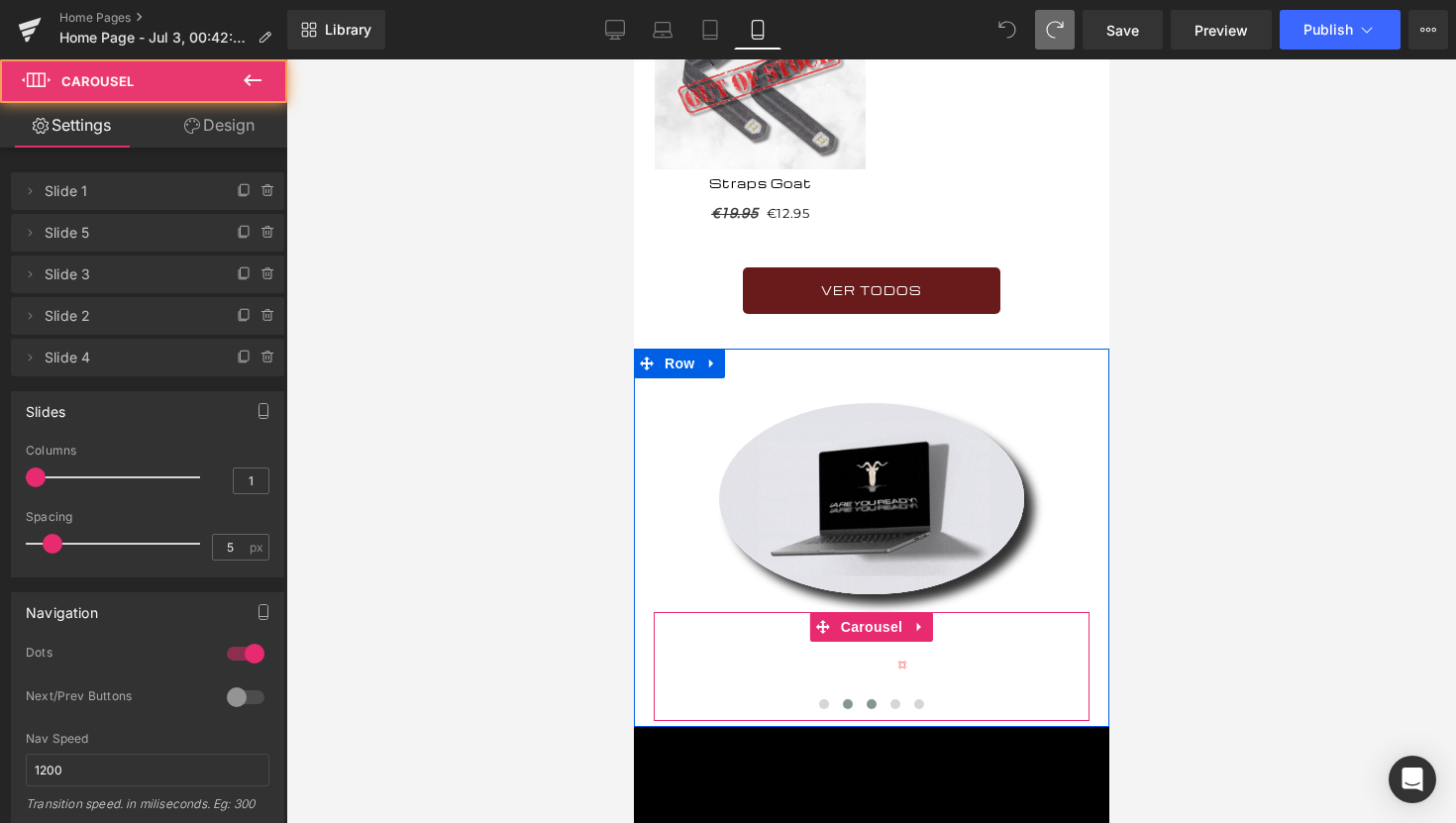 click at bounding box center [871, 704] 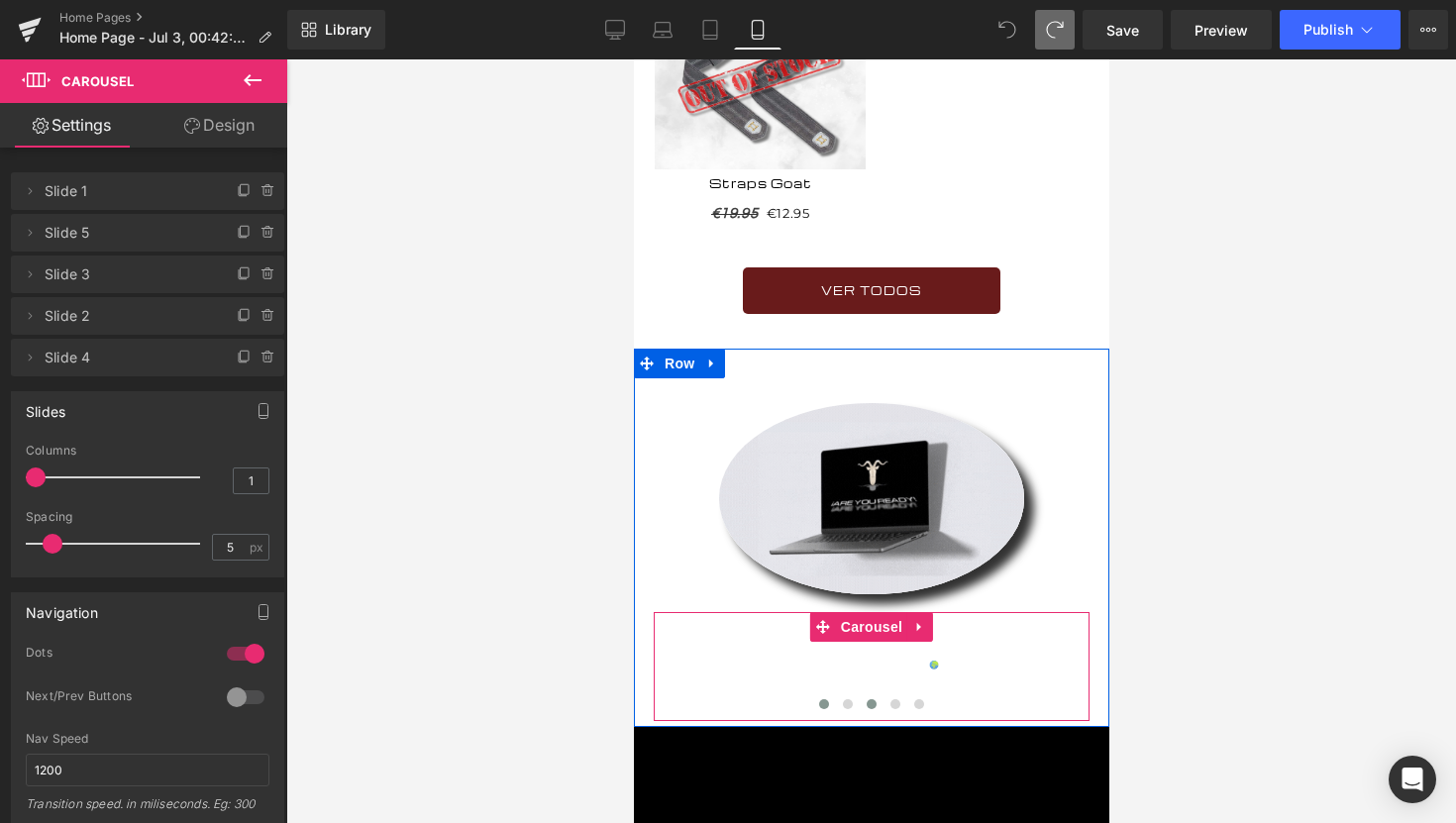 click at bounding box center (823, 704) 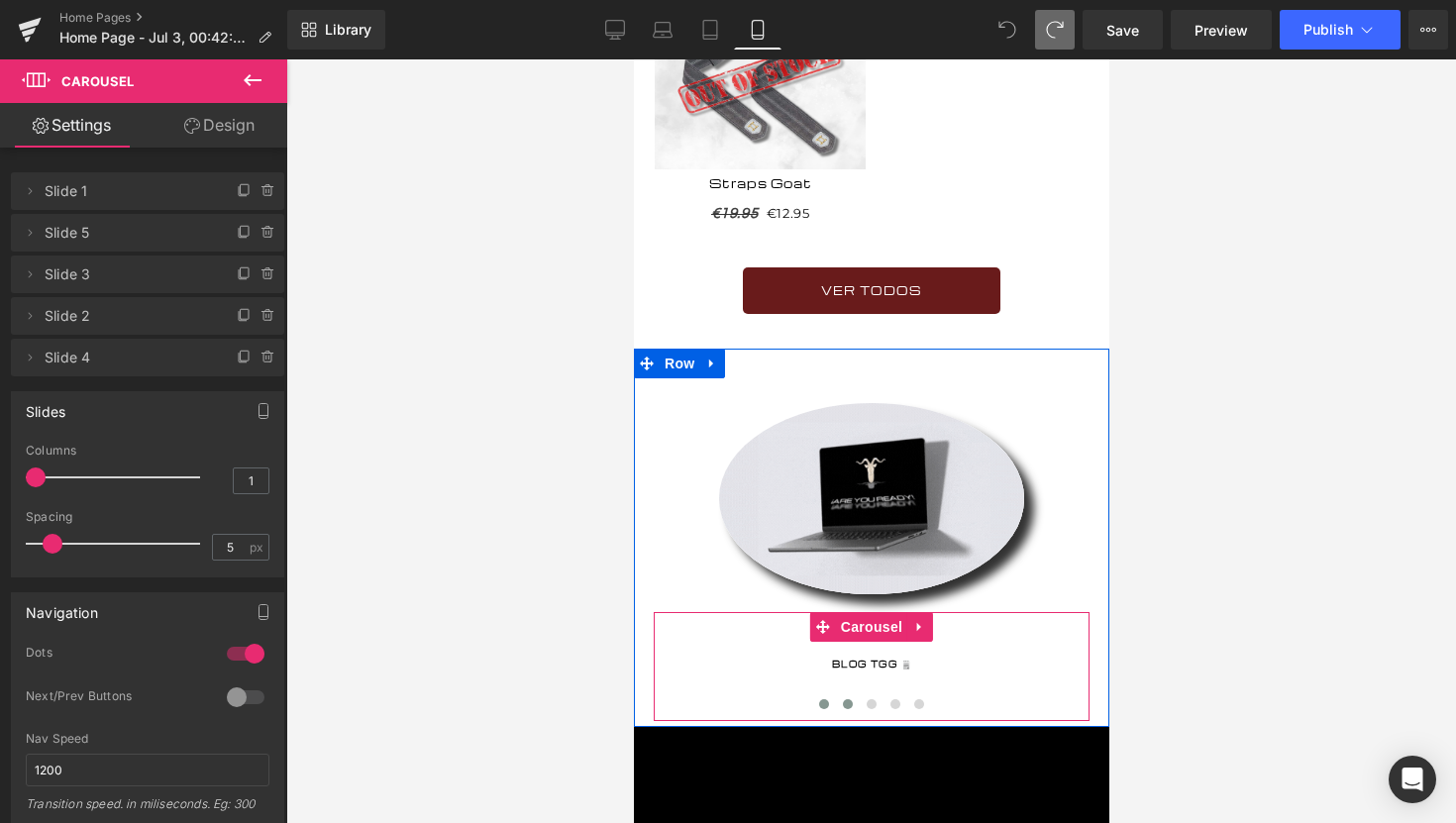 click at bounding box center (847, 704) 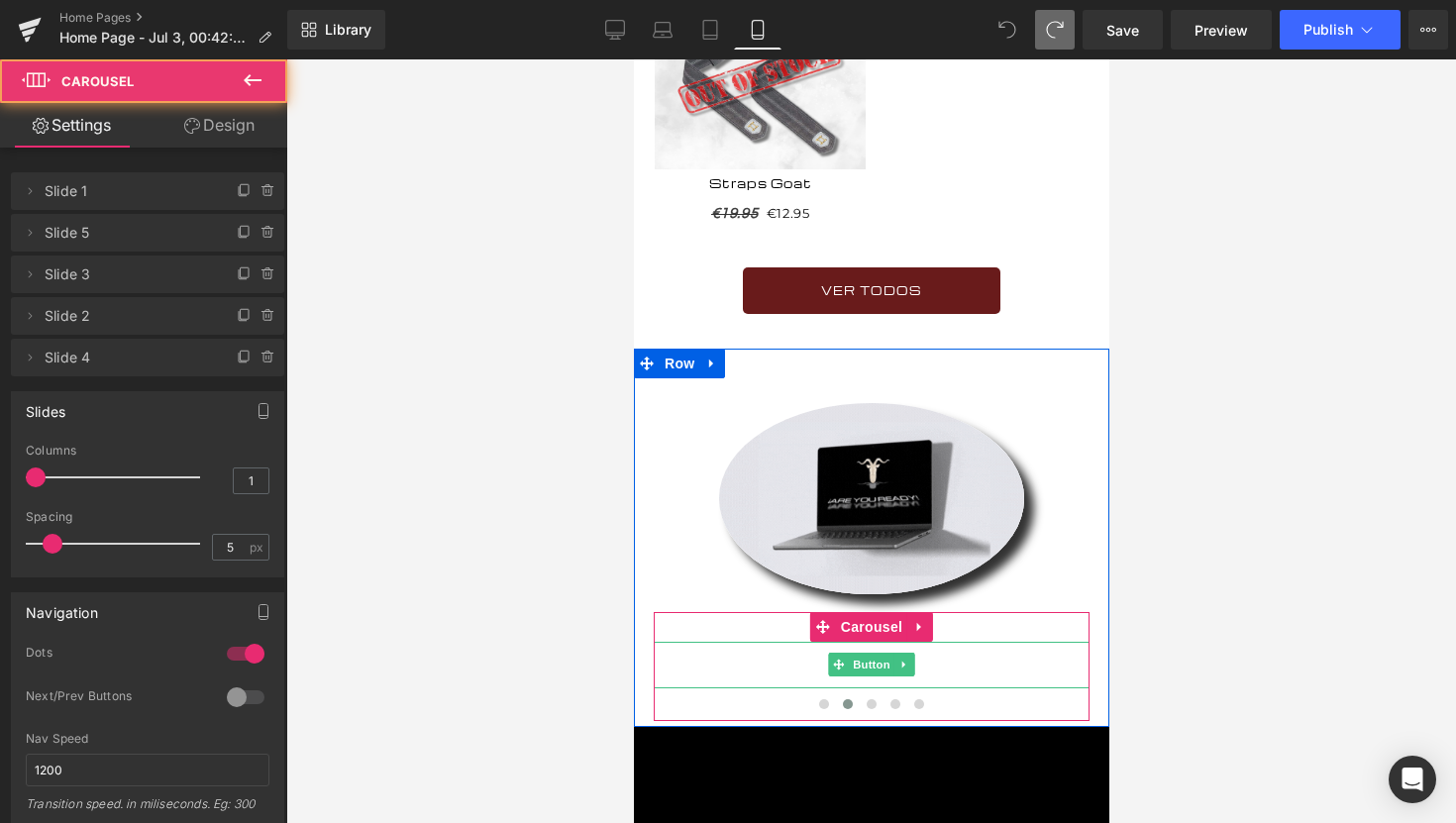 click on "Button" at bounding box center [871, 665] 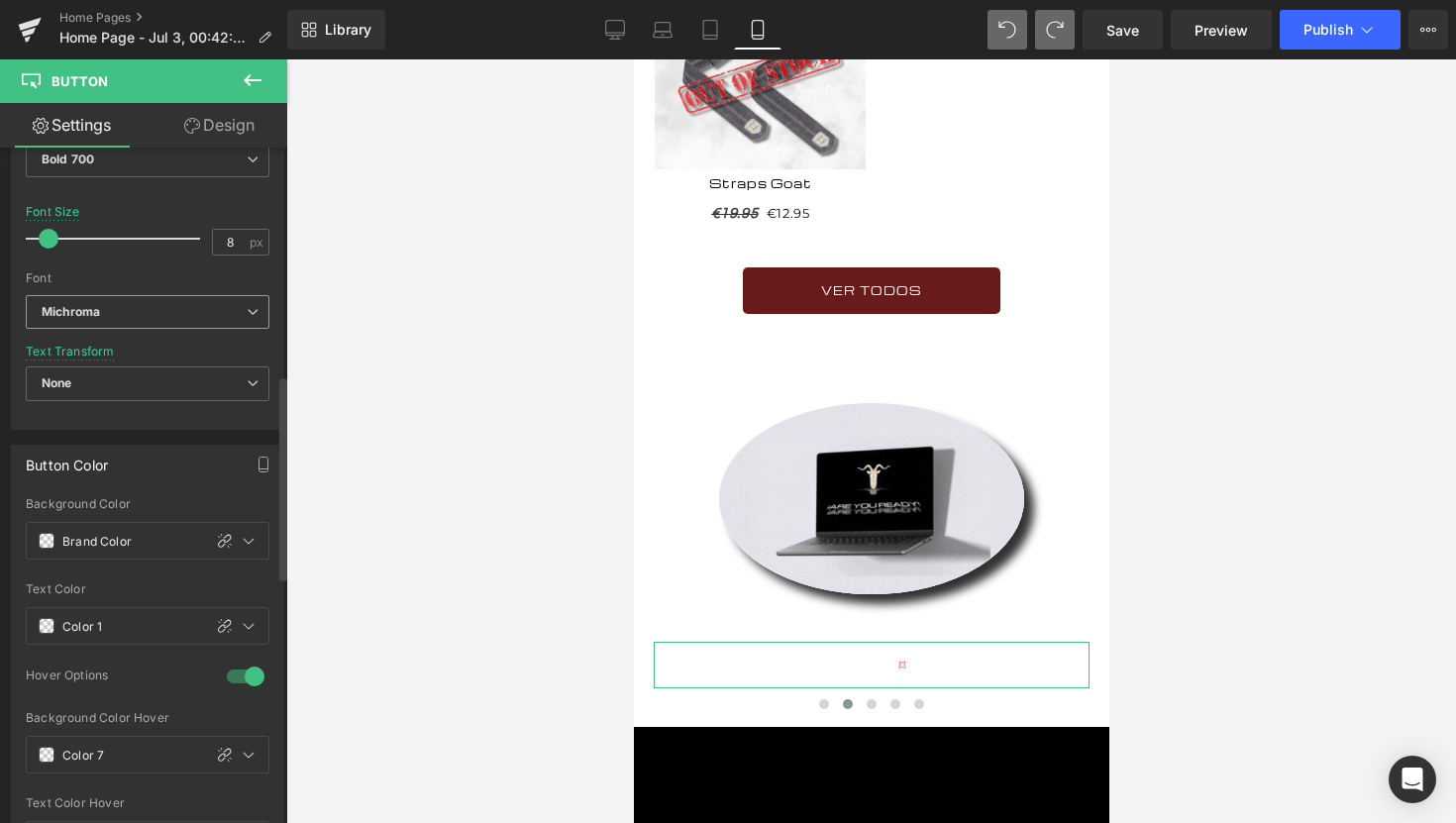 scroll, scrollTop: 776, scrollLeft: 0, axis: vertical 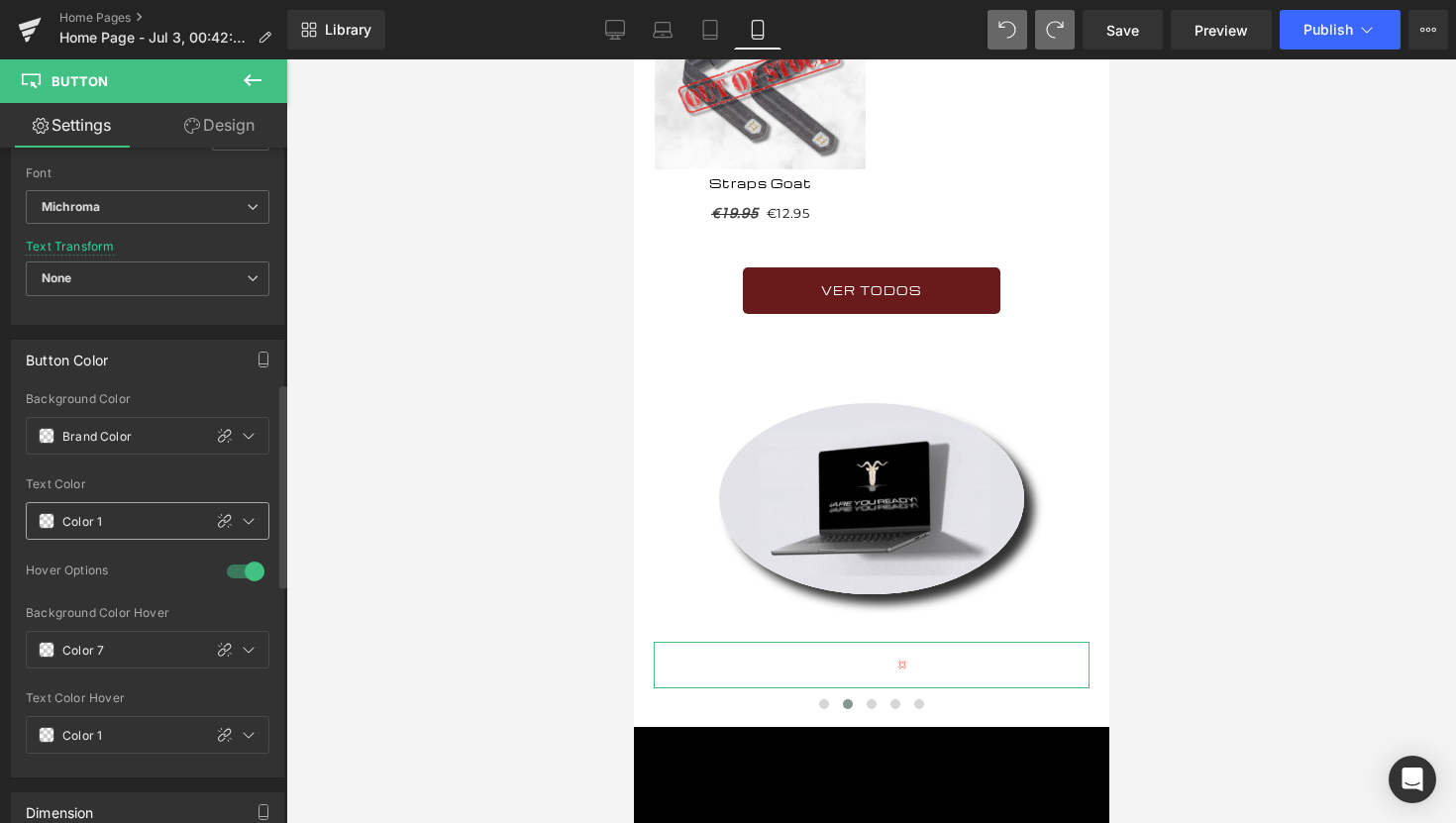 click on "Color 1" at bounding box center (114, 521) 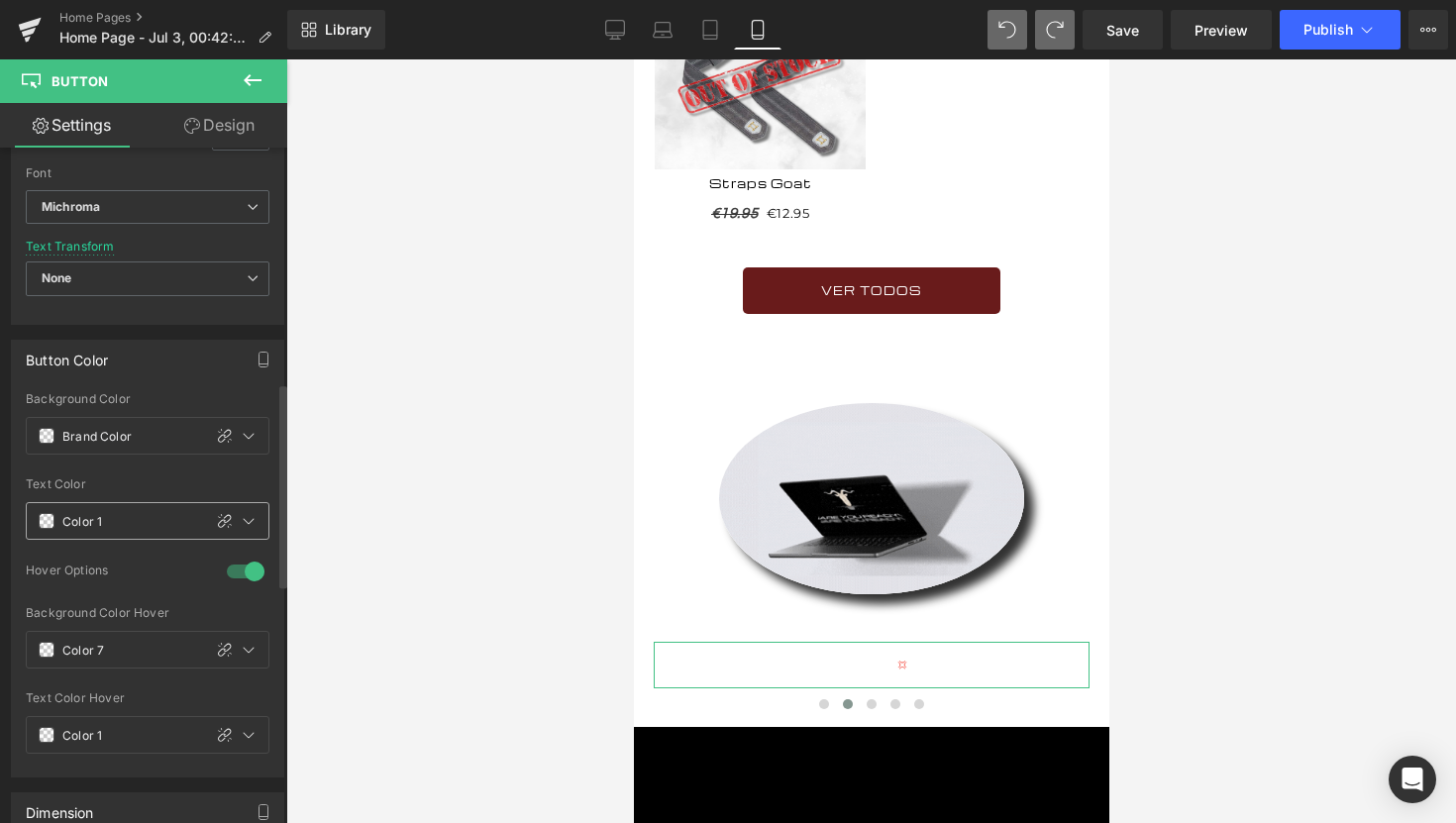 click at bounding box center (47, 521) 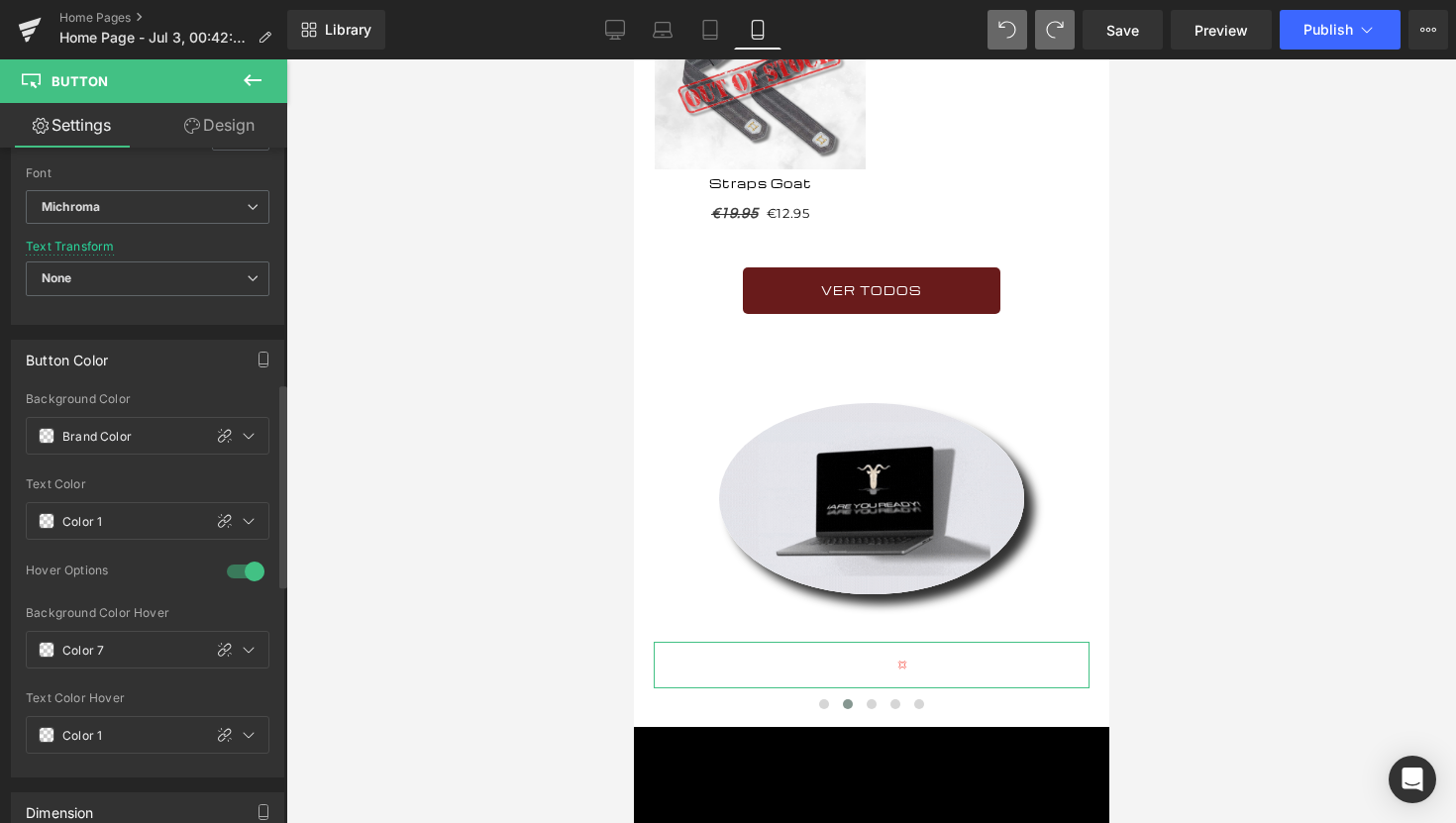 click at bounding box center (47, 521) 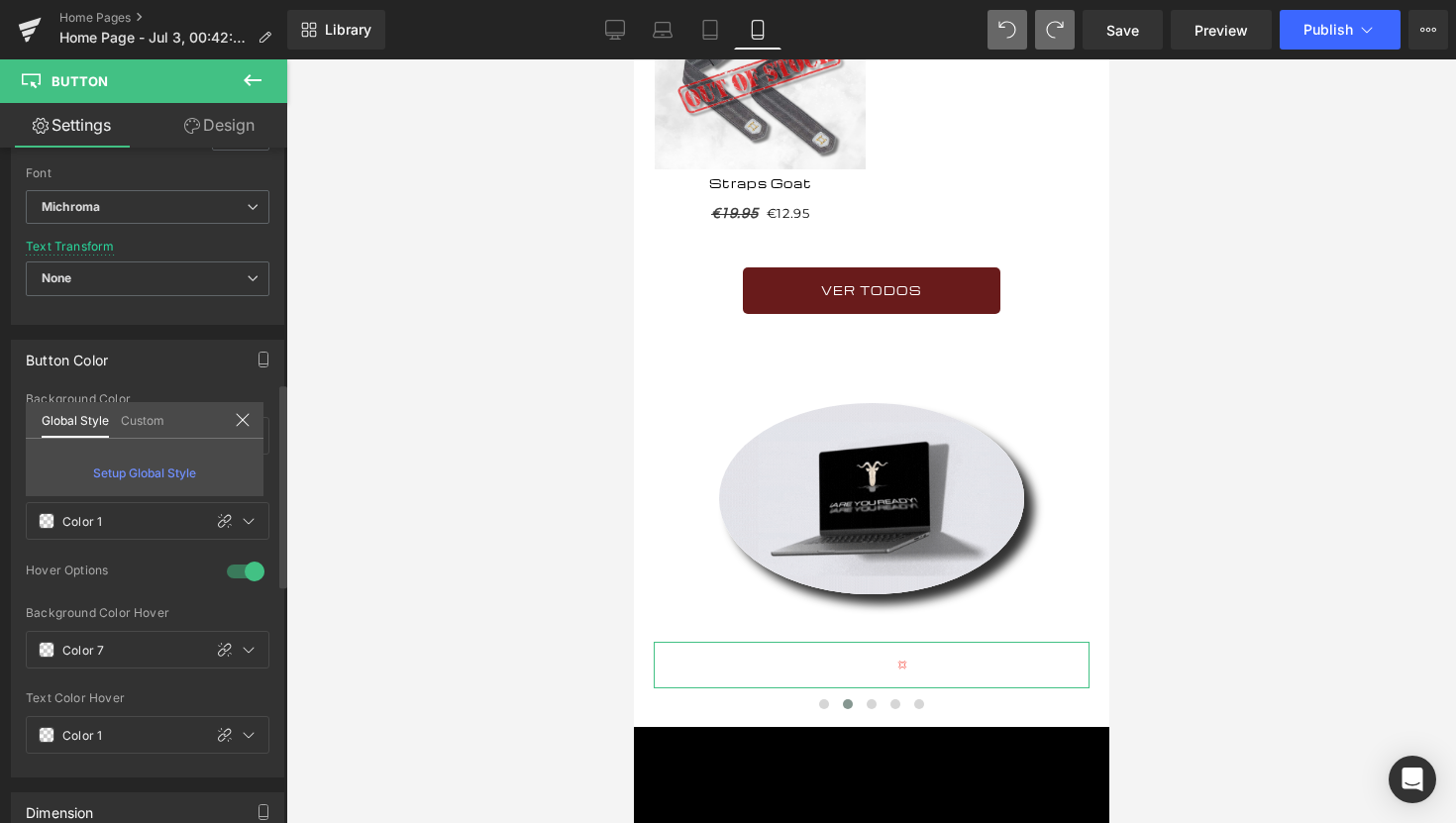 click on "Custom" at bounding box center (143, 419) 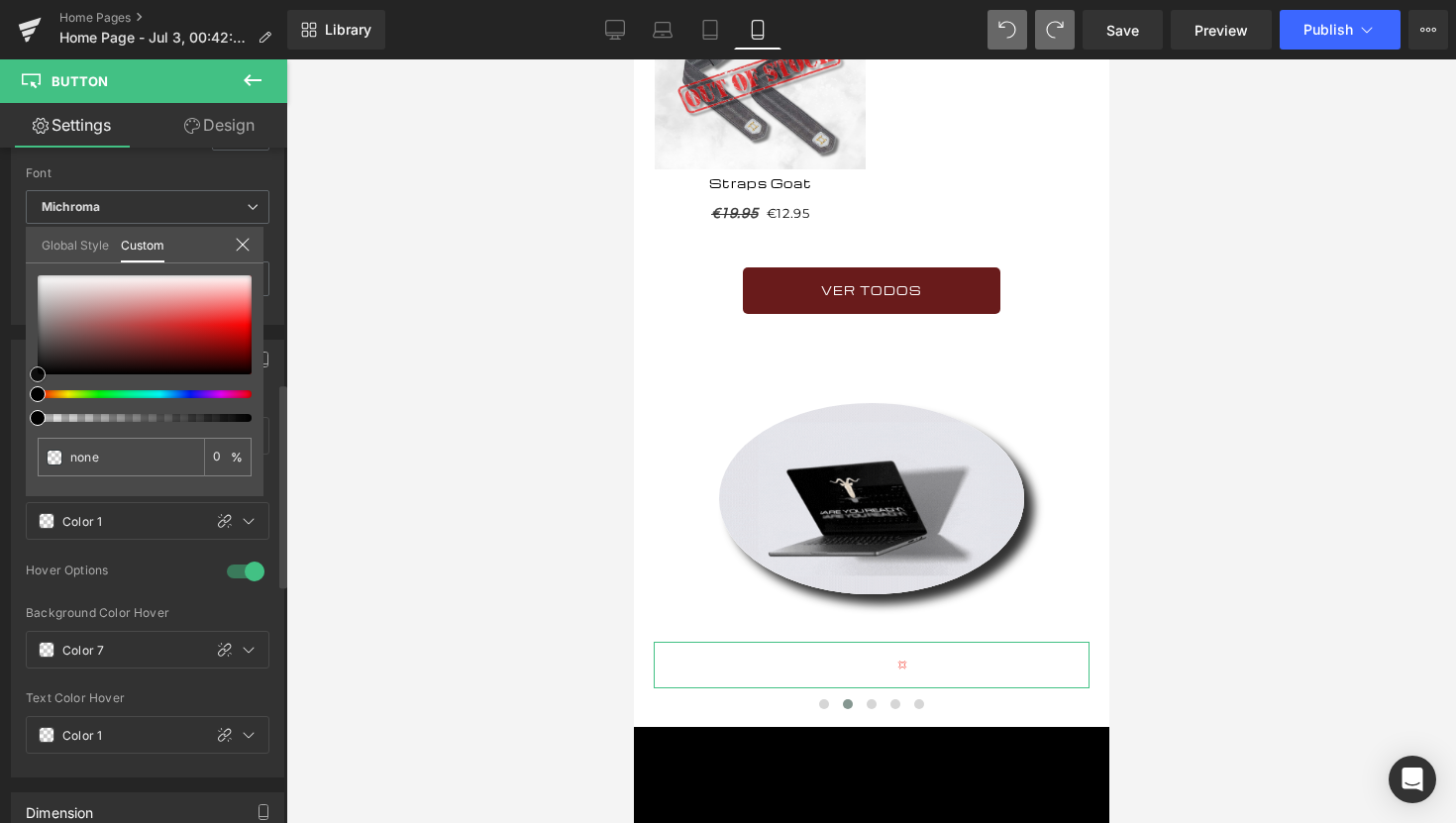 type on "#634f4f" 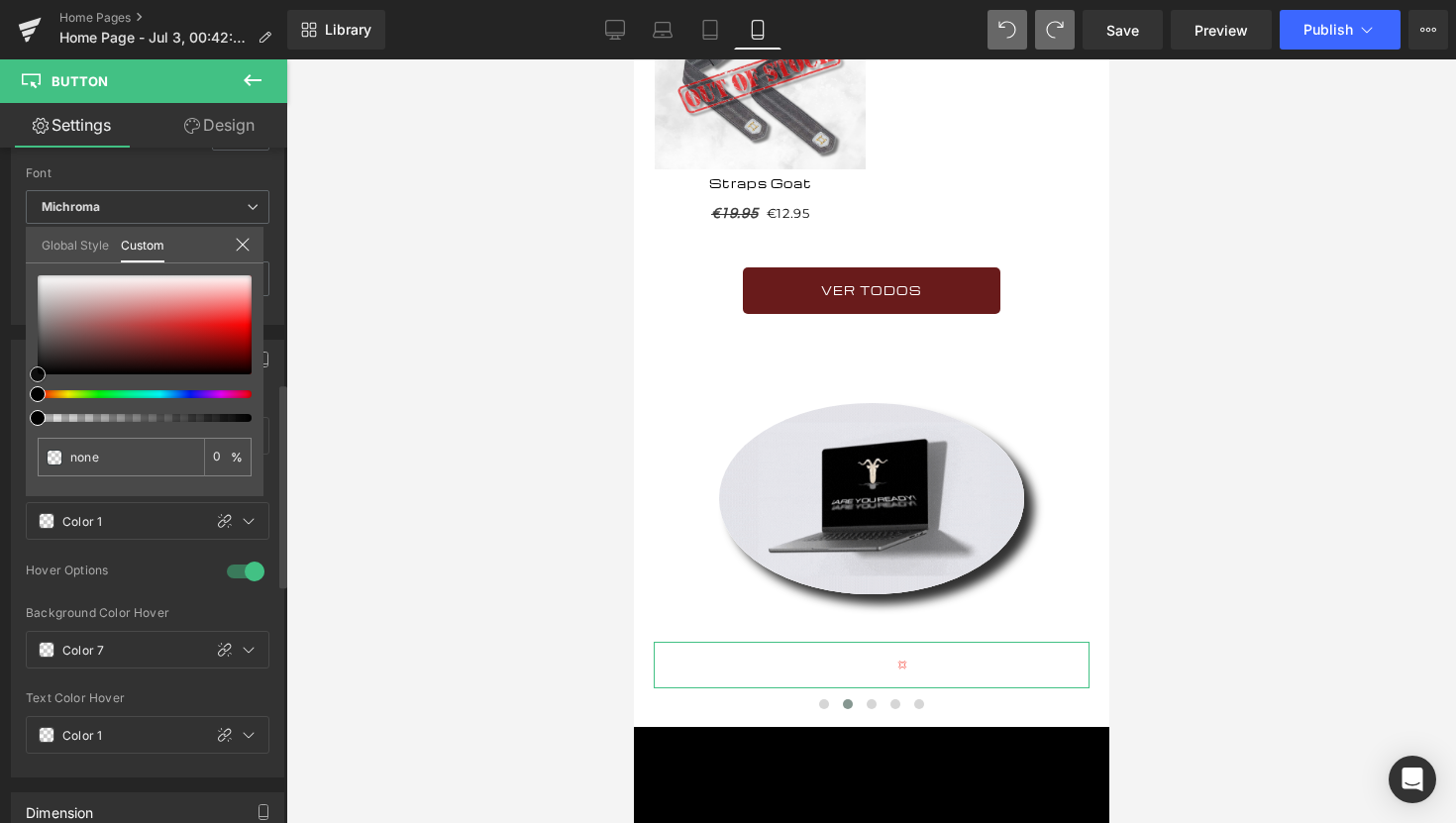 type on "#634f4f" 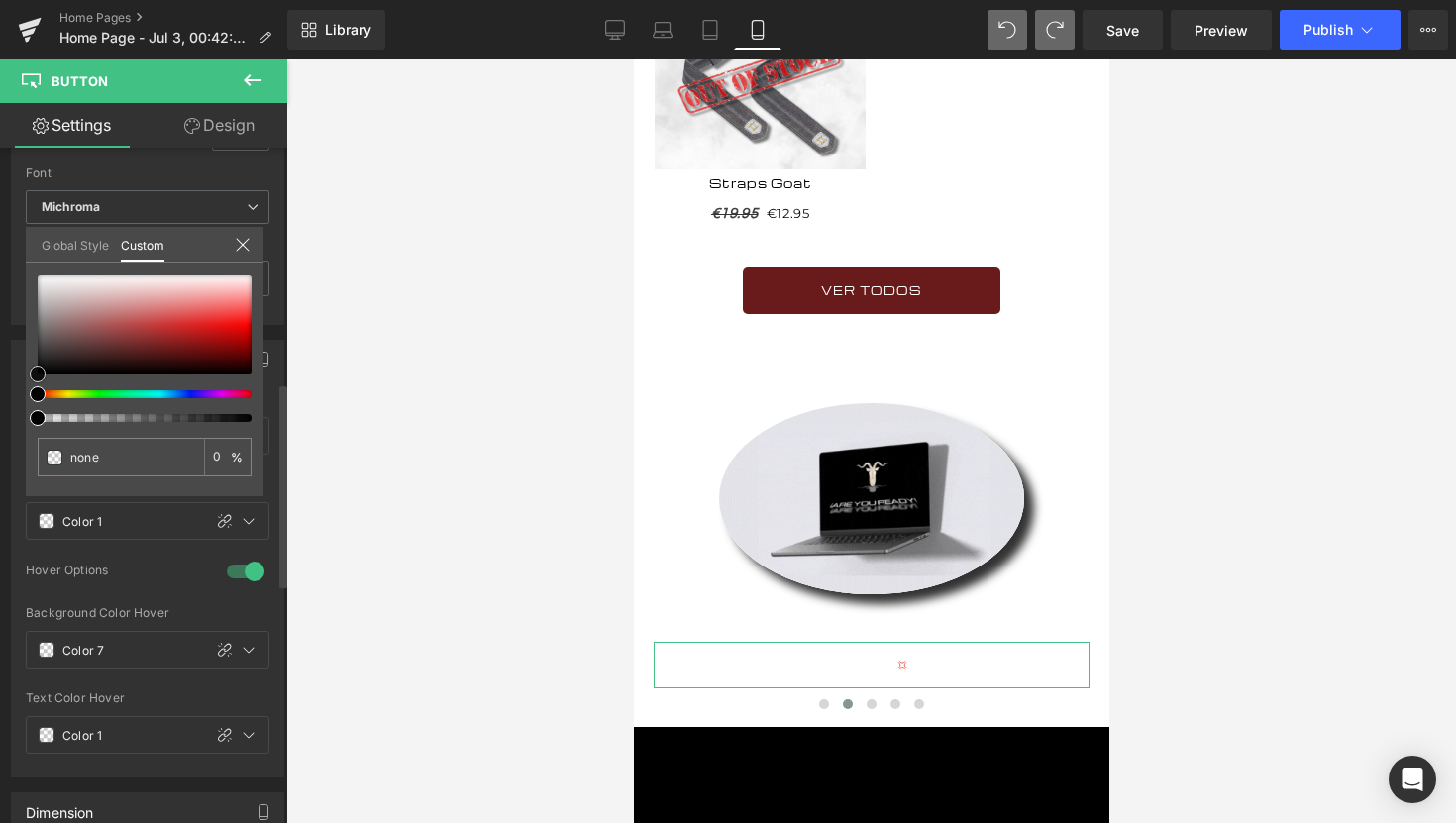 type on "100" 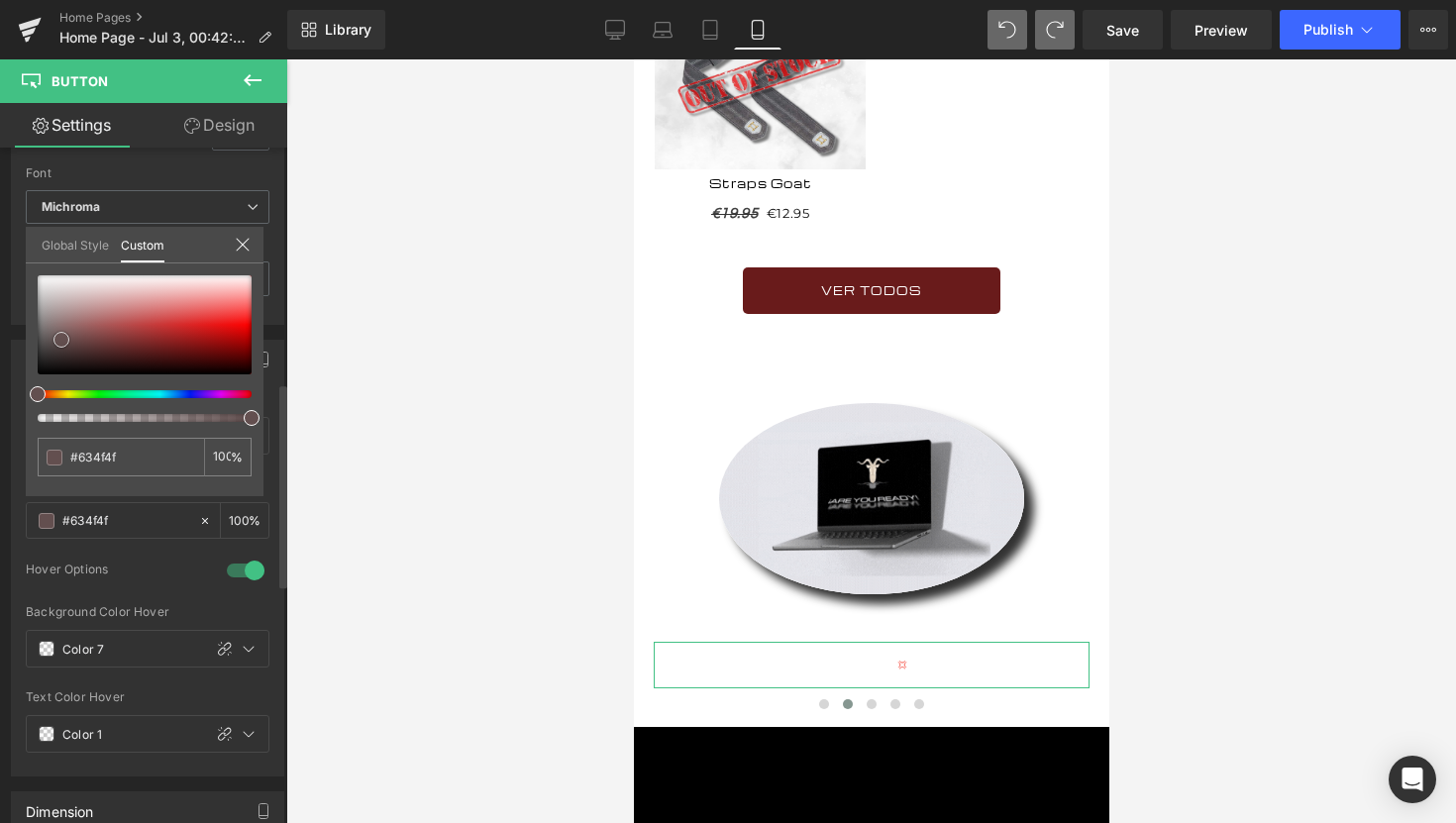 type on "#604d4d" 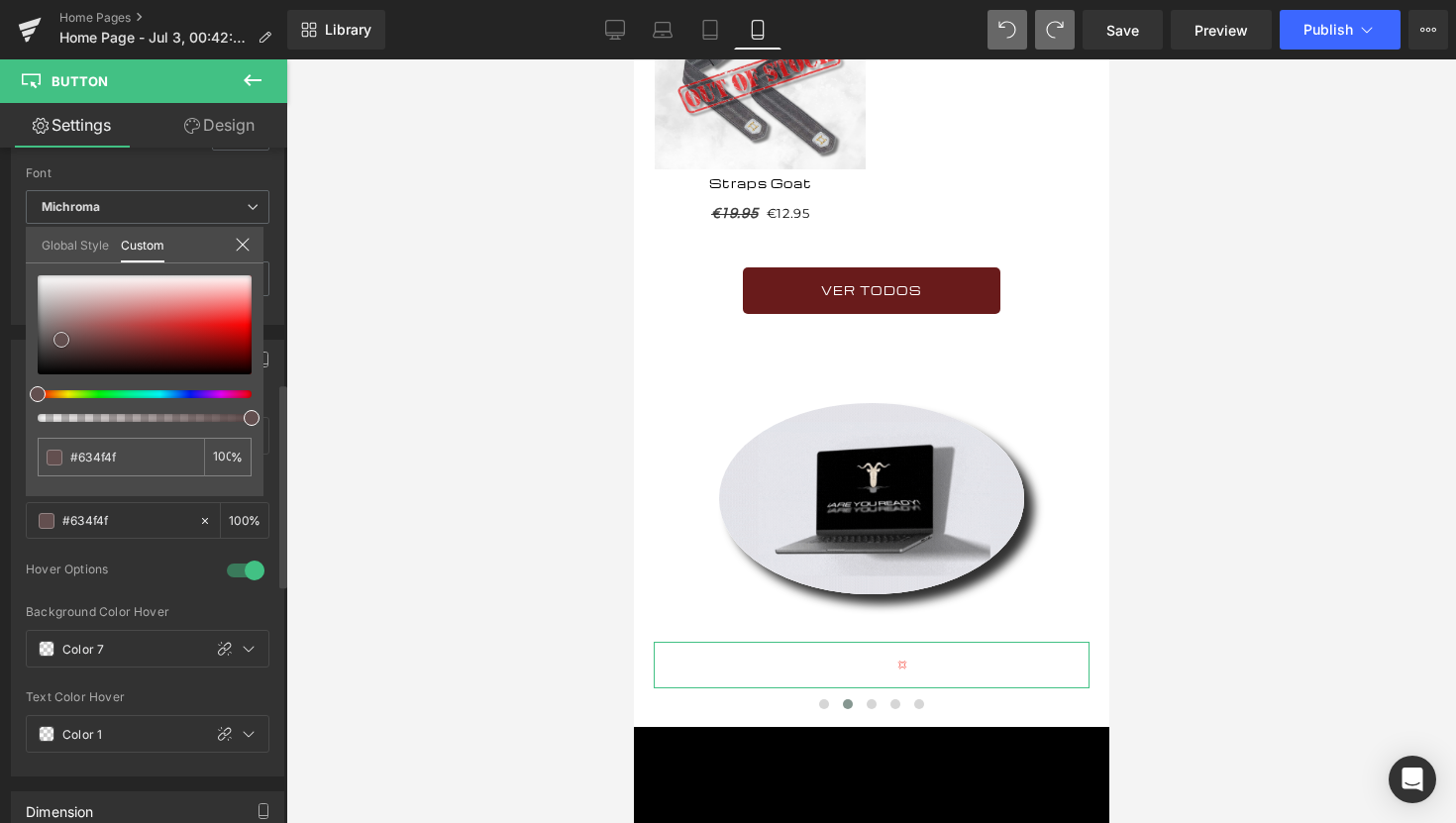 type on "#604d4d" 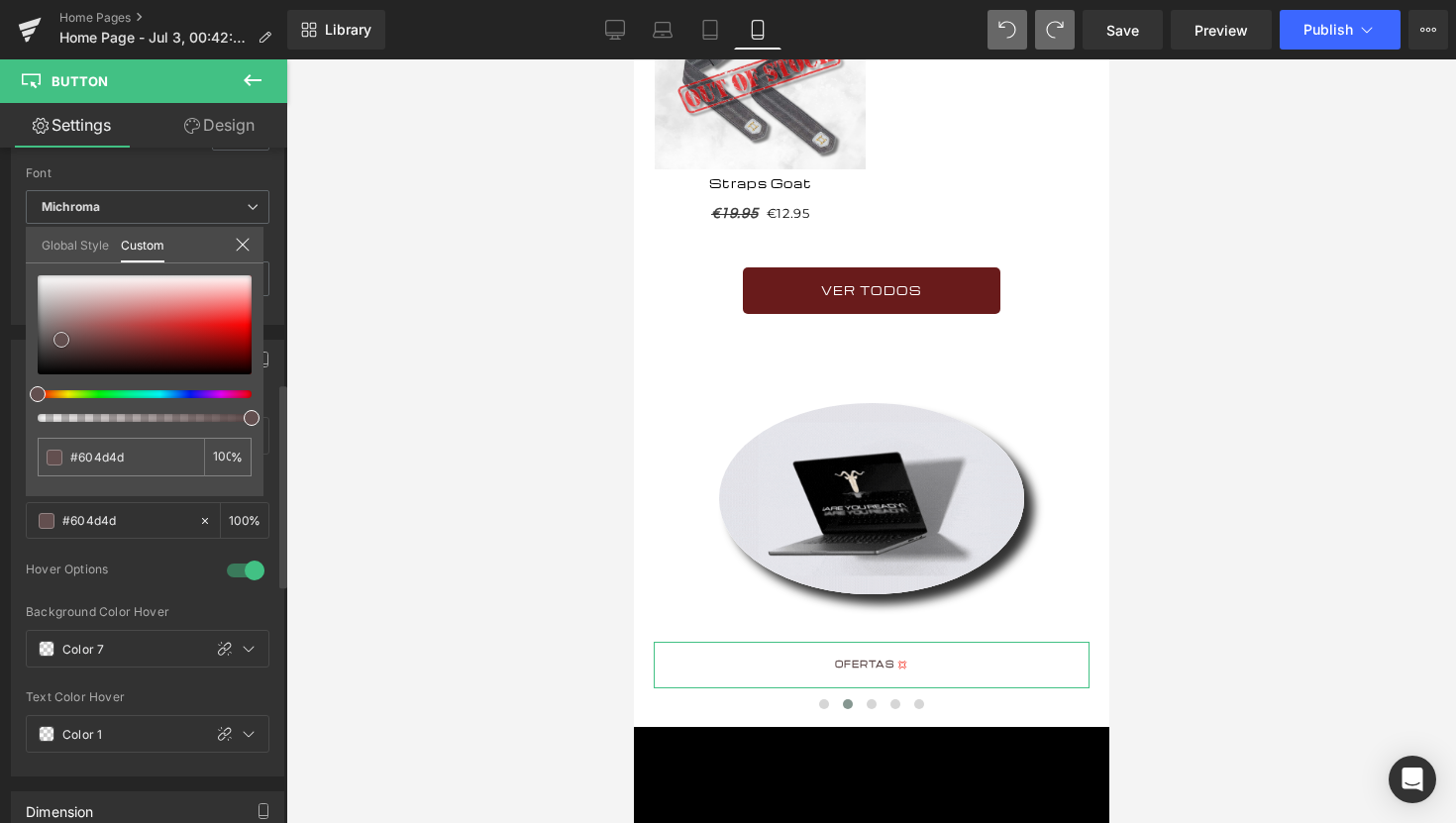 type on "#594949" 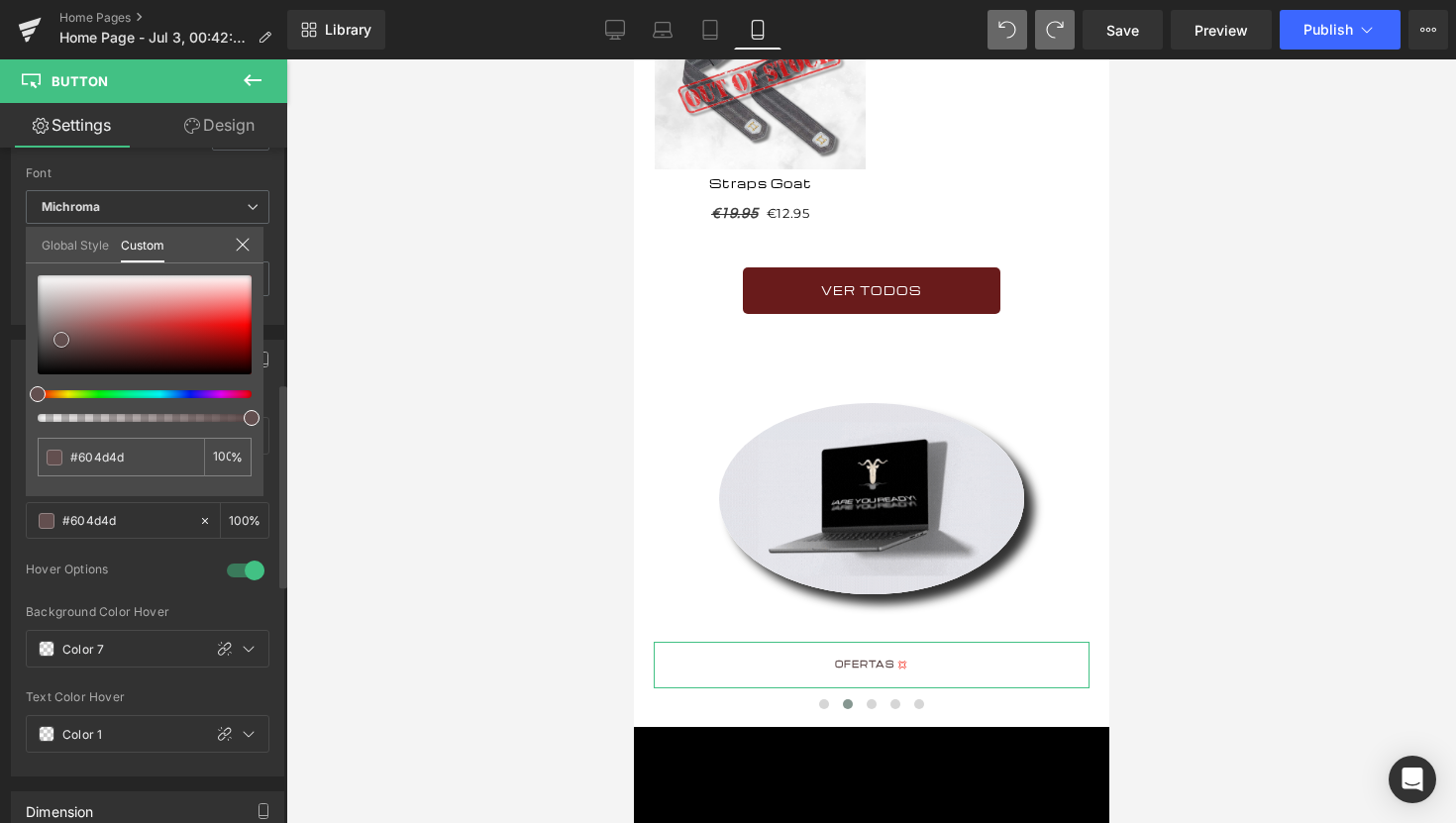 type on "#594949" 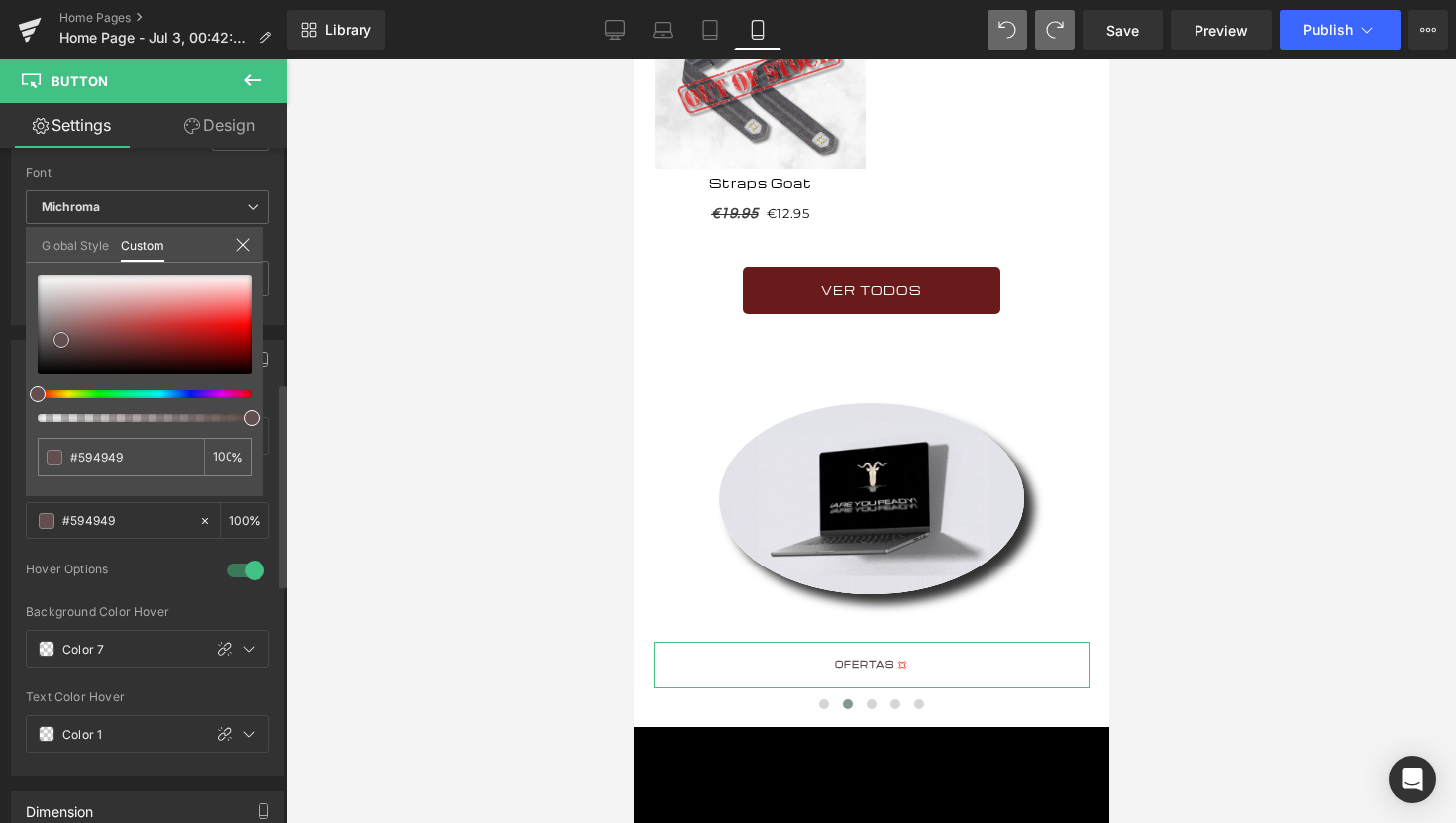 type on "#403a3a" 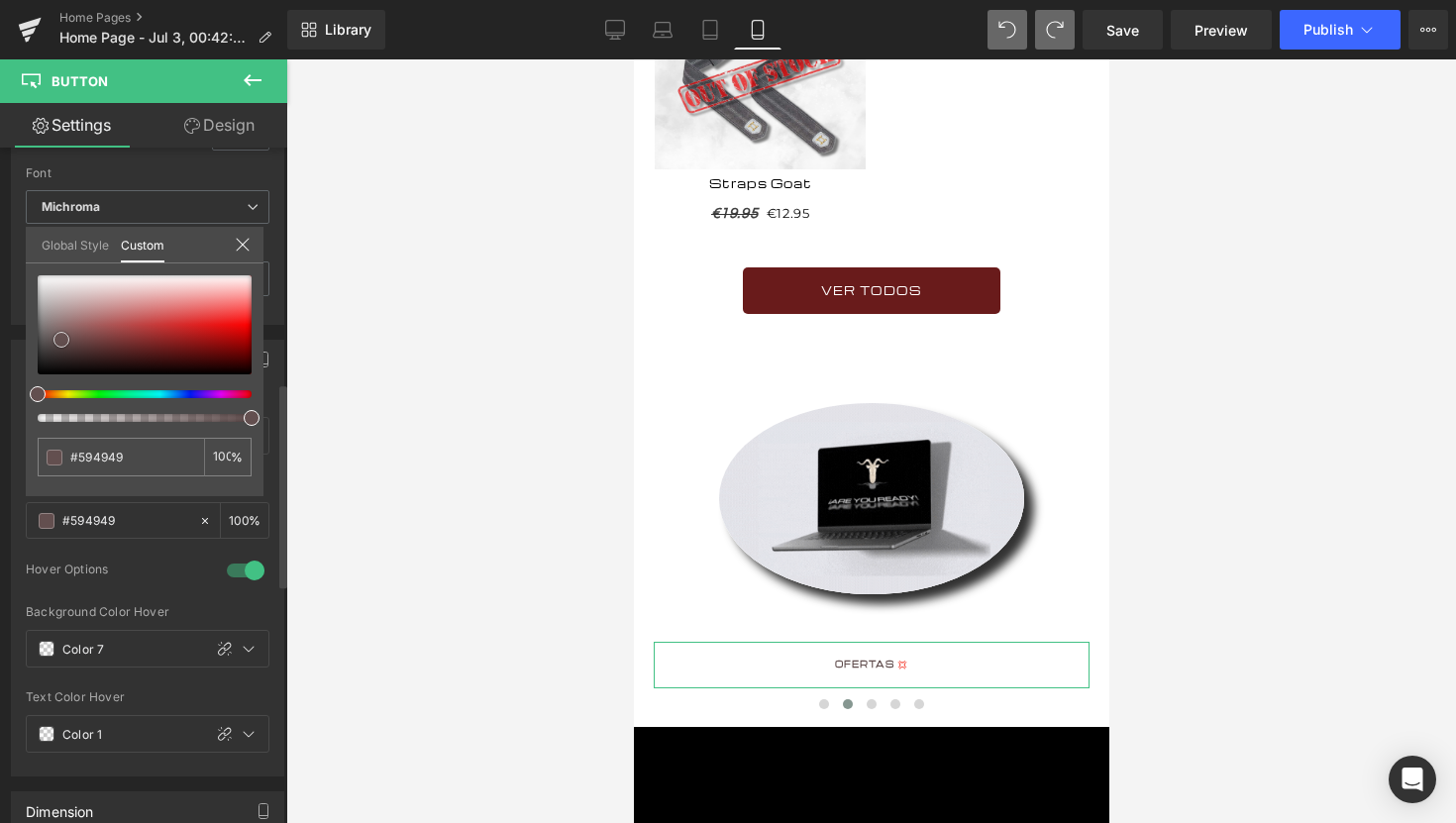 type on "#403a3a" 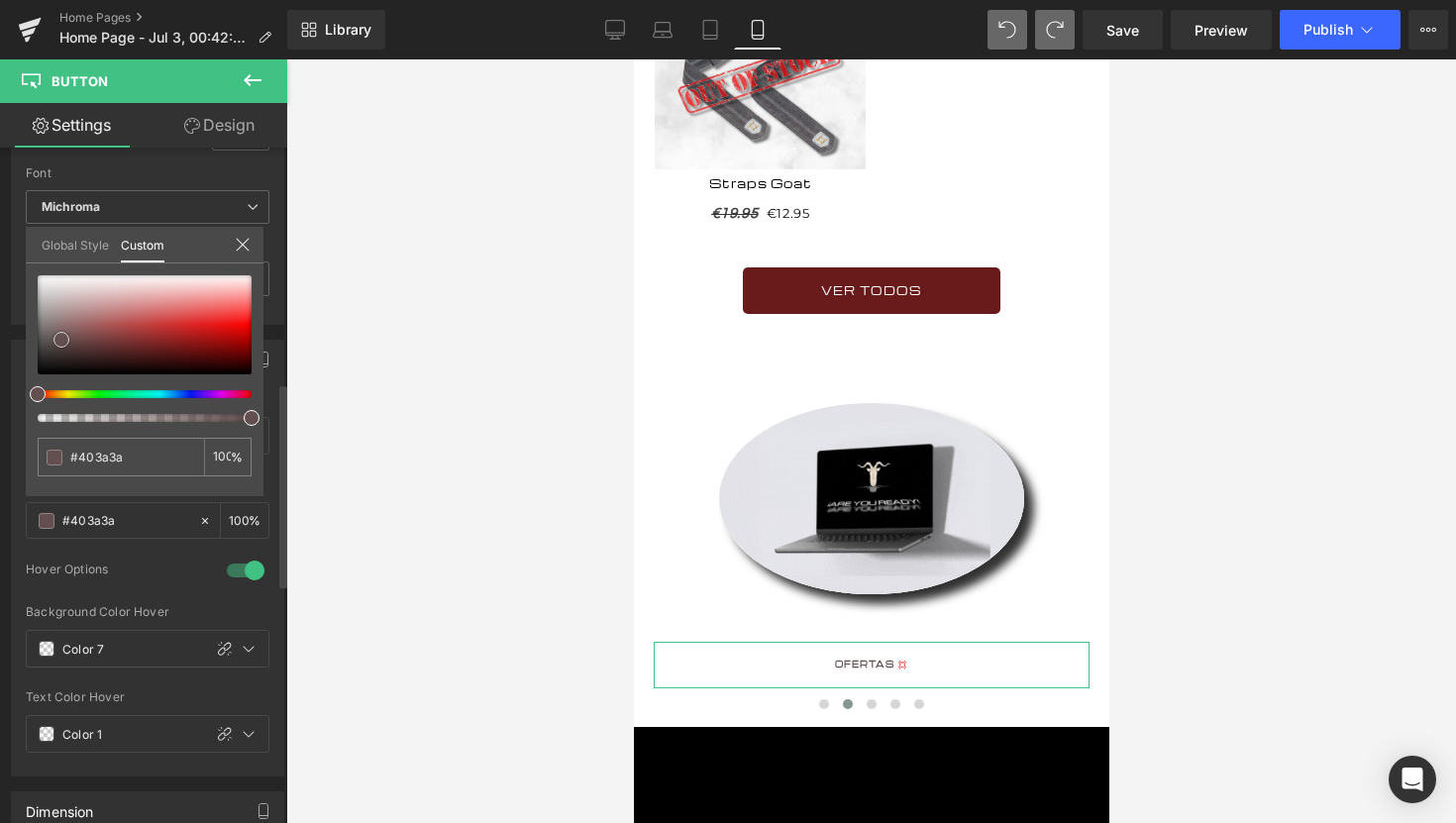 type on "#212121" 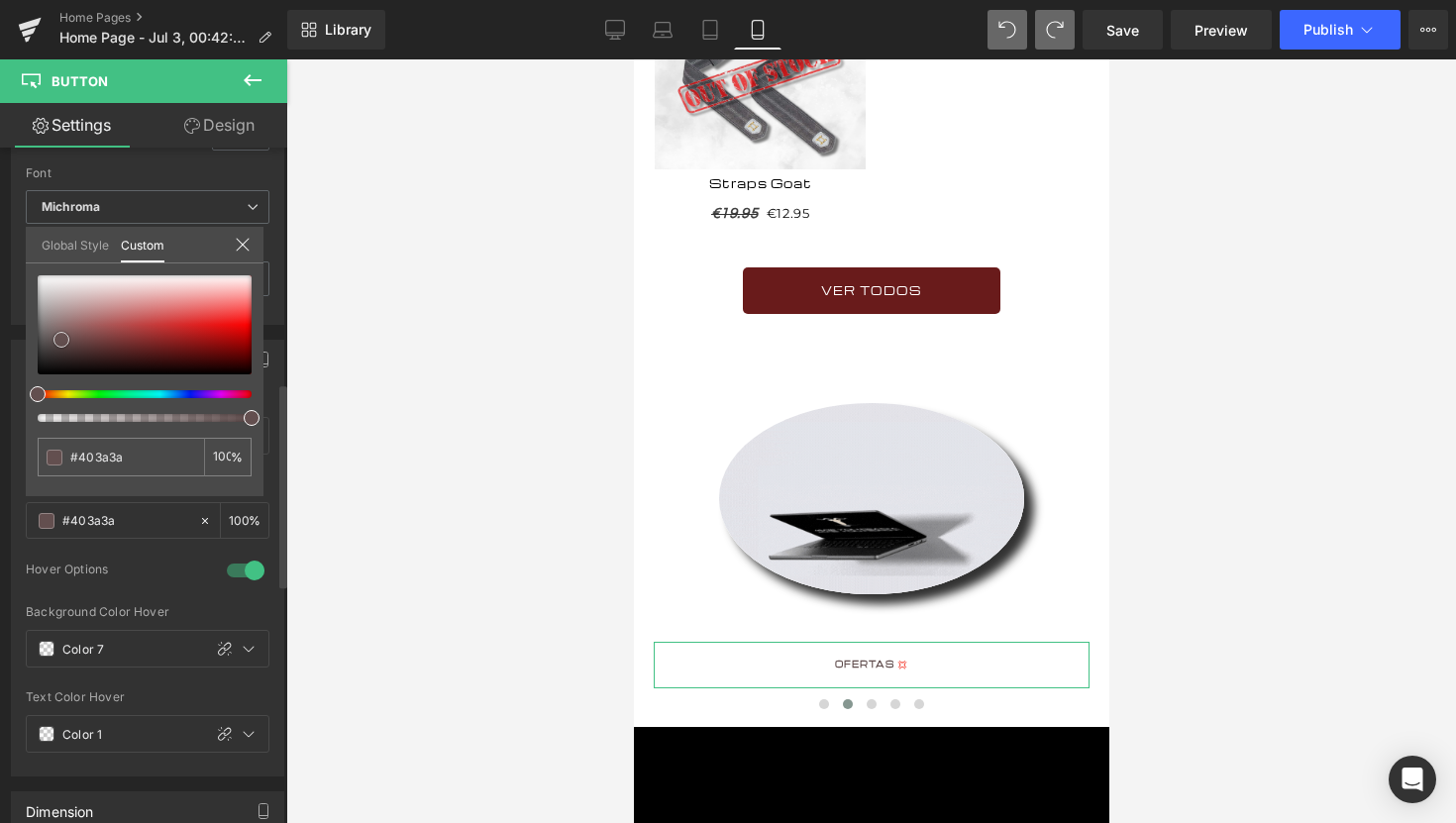 type on "#212121" 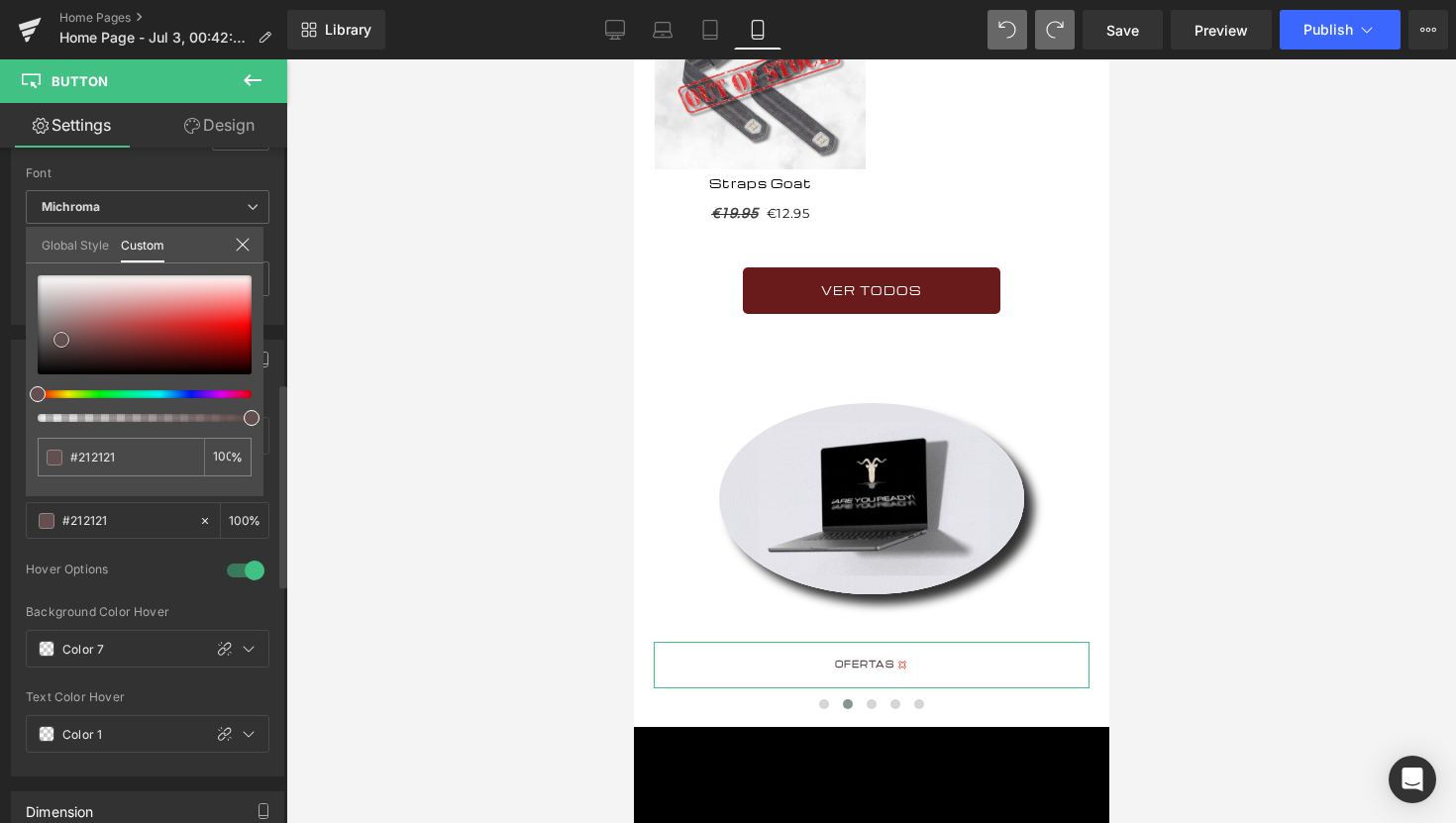 type on "#0a0a0a" 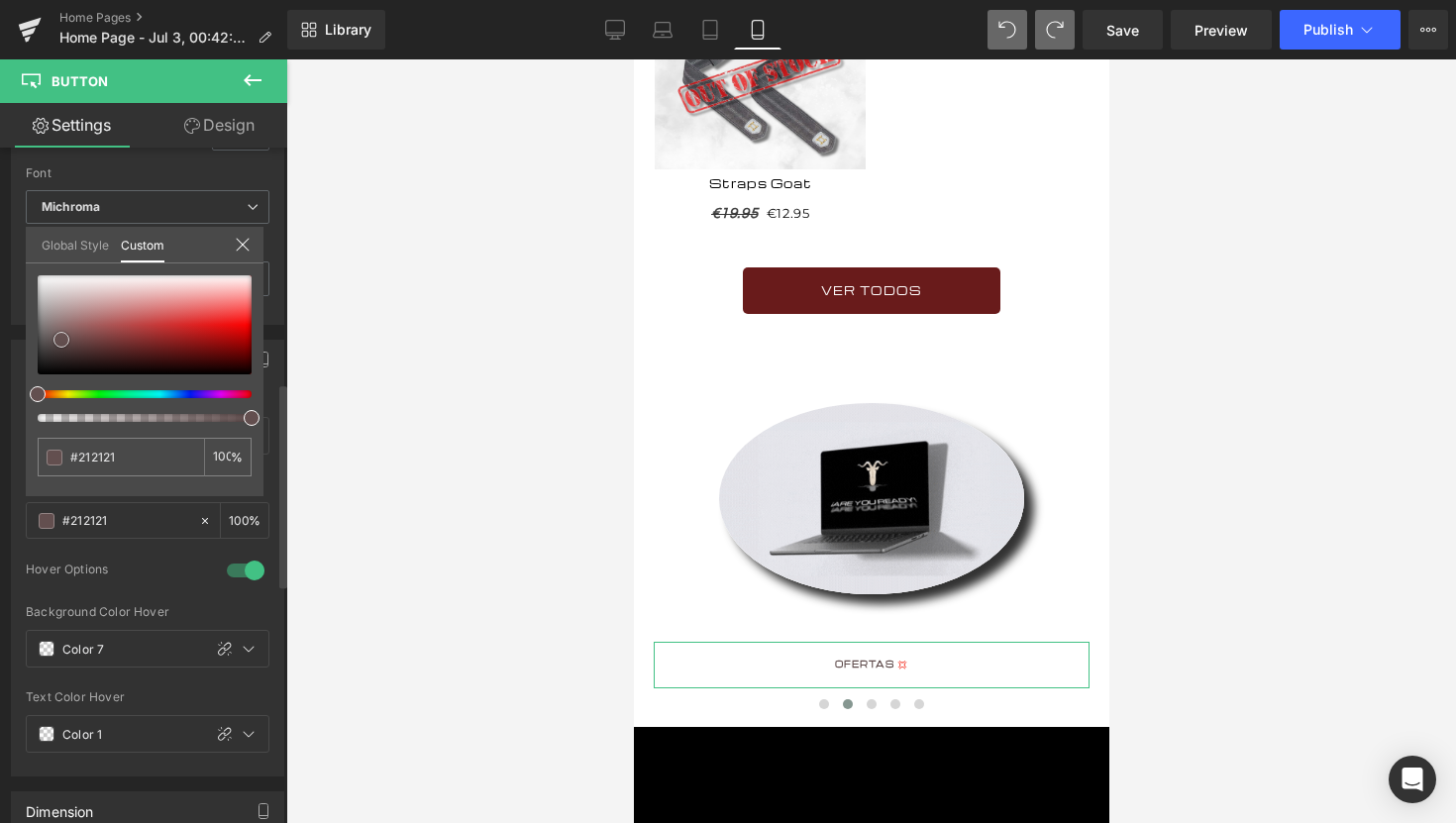 type on "#0a0a0a" 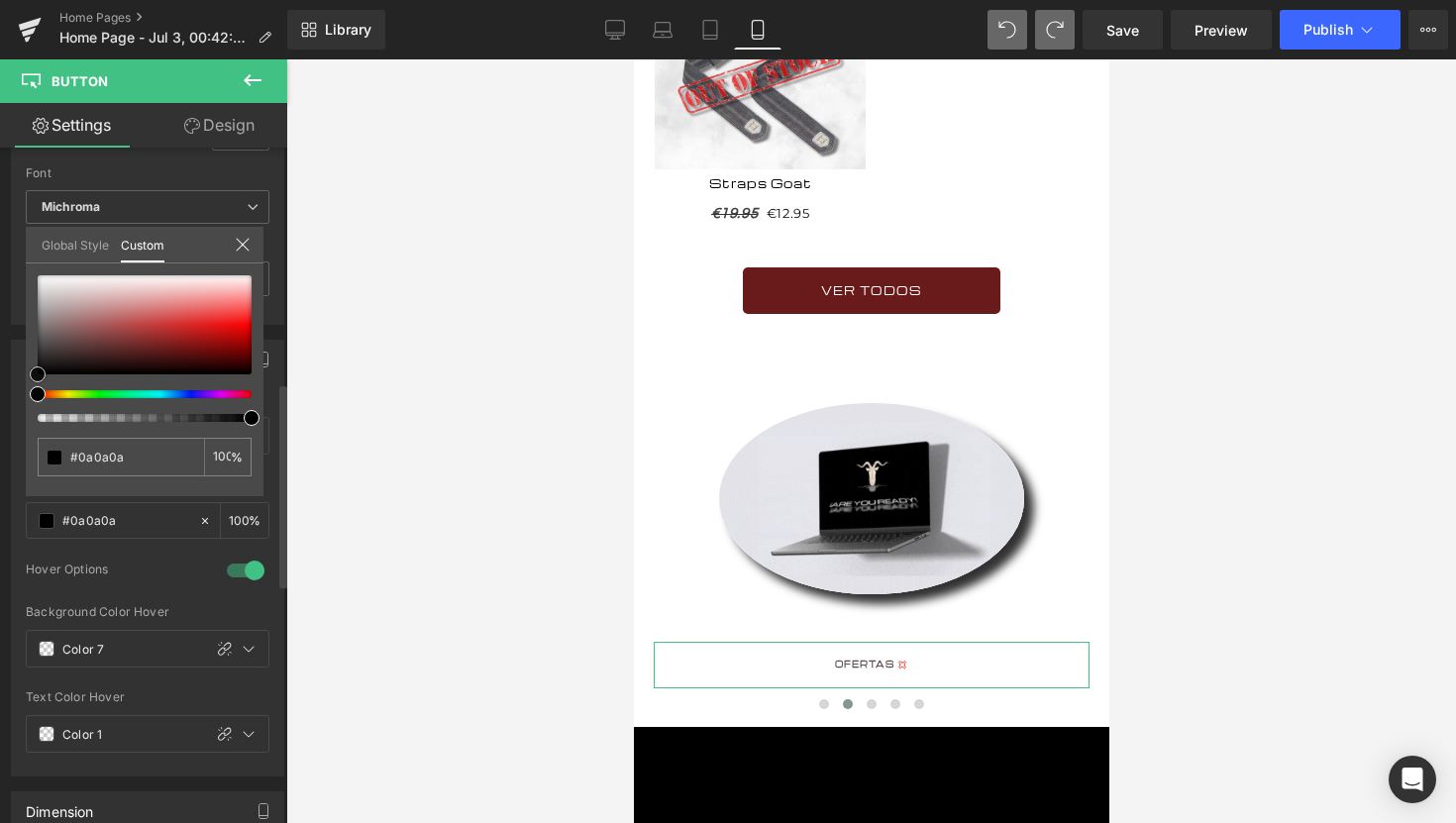 type on "#000000" 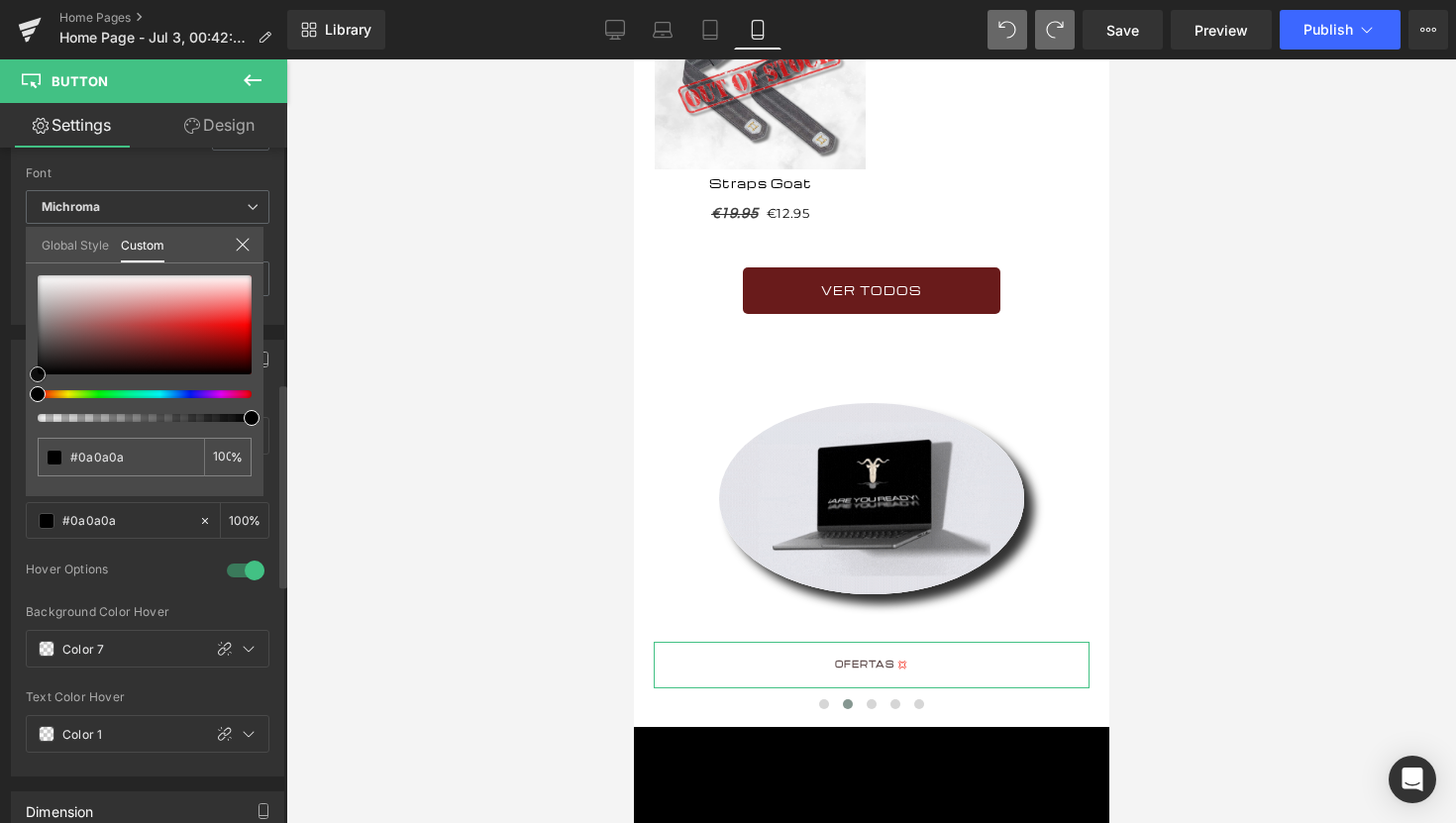 type on "#000000" 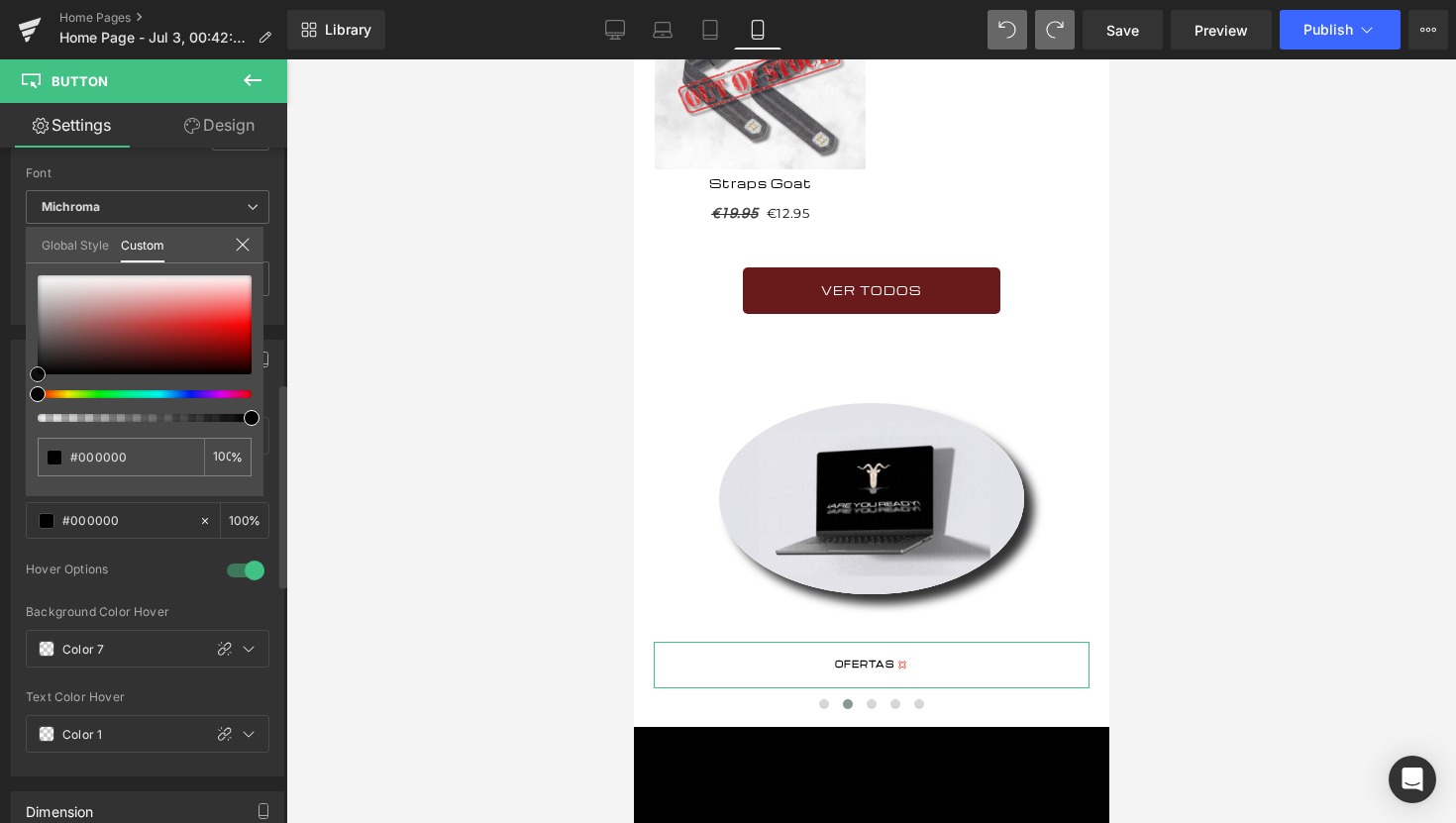 drag, startPoint x: 61, startPoint y: 340, endPoint x: 1, endPoint y: 383, distance: 73.81734 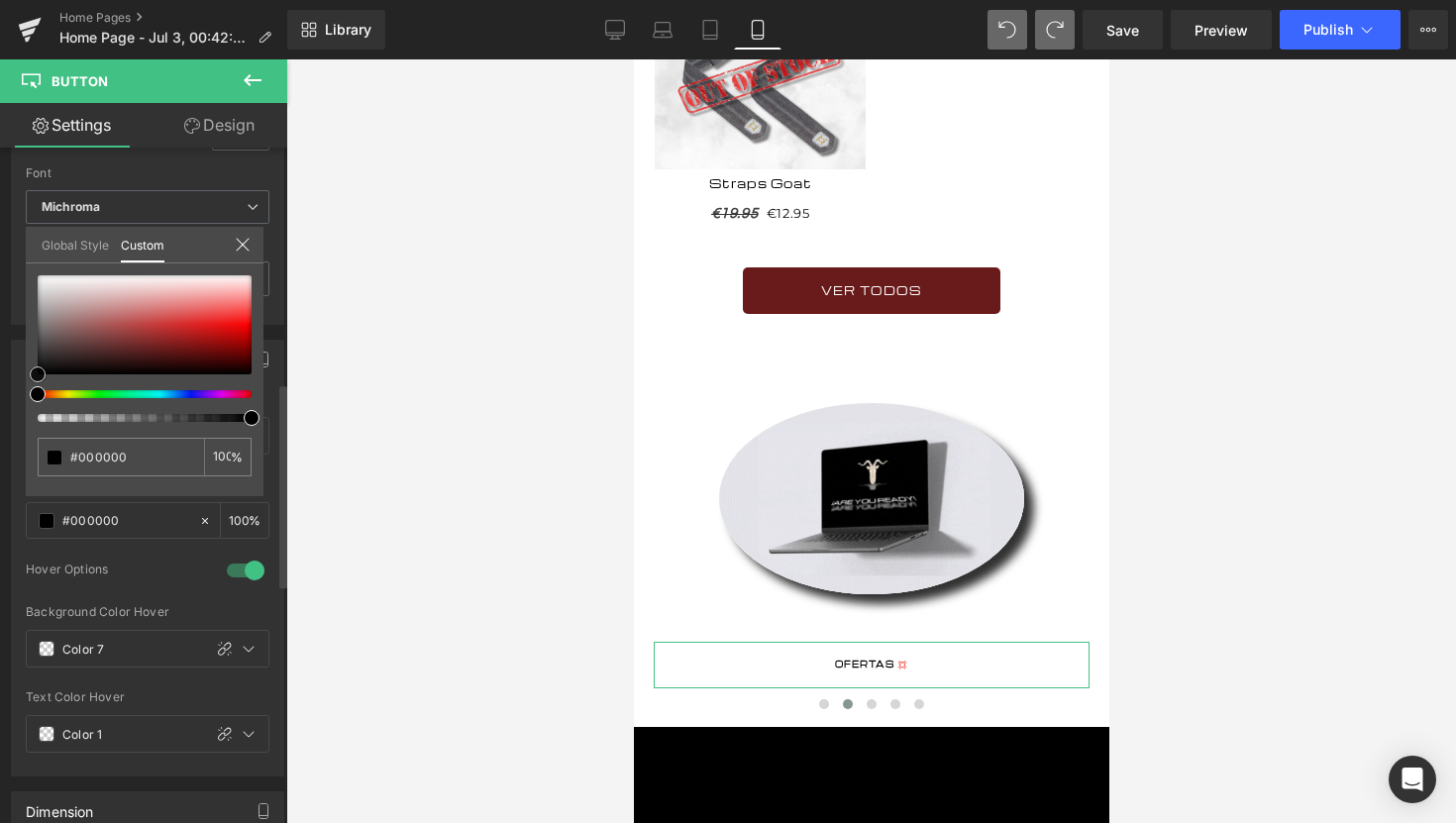 click on "Button Color var(--gf_gs-color2-brand) Background Color Brand Color 100 % rgba(0, 0, 0, 1) Text Color #000000 100 % 1 Hover Options var(--gf_gs-color1-brand) Background Color Hover Color 7 100 % var(--gf_gs-color1-neutral) Text Color Hover Color 1 100 % Global Style Custom Setup Global Style #000000 100 %" at bounding box center [148, 551] 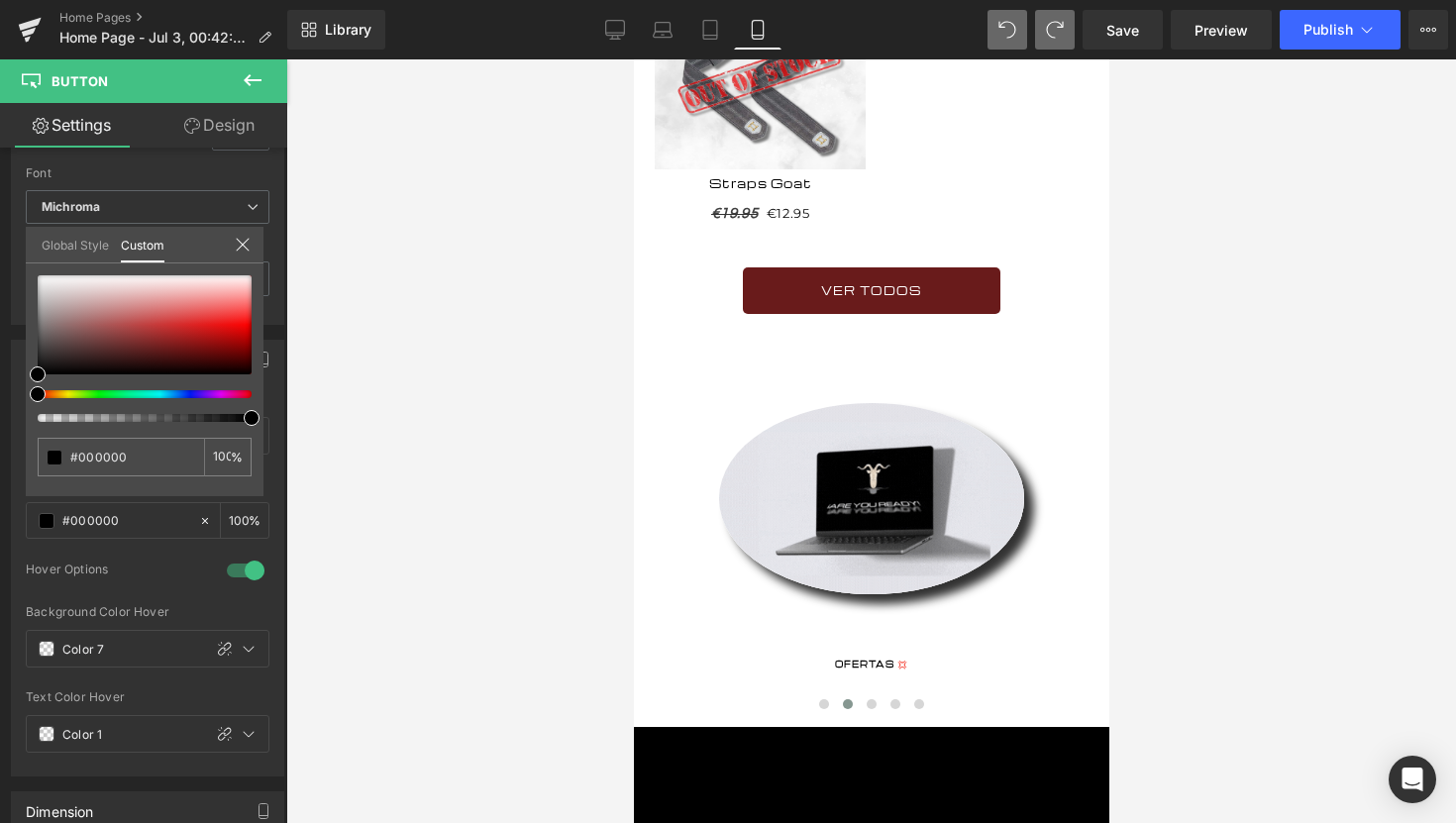 click at bounding box center [871, 441] 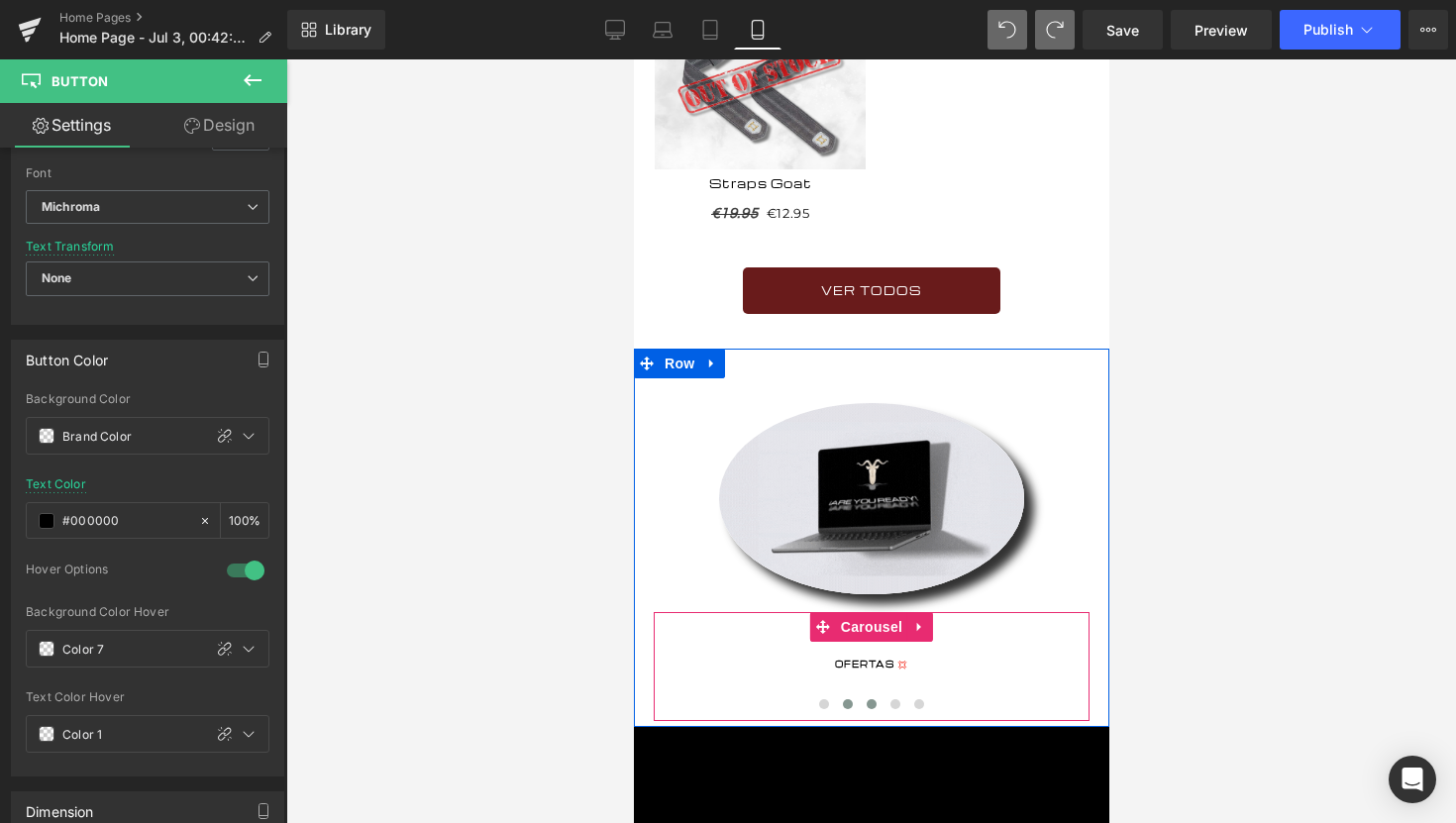 click at bounding box center [871, 704] 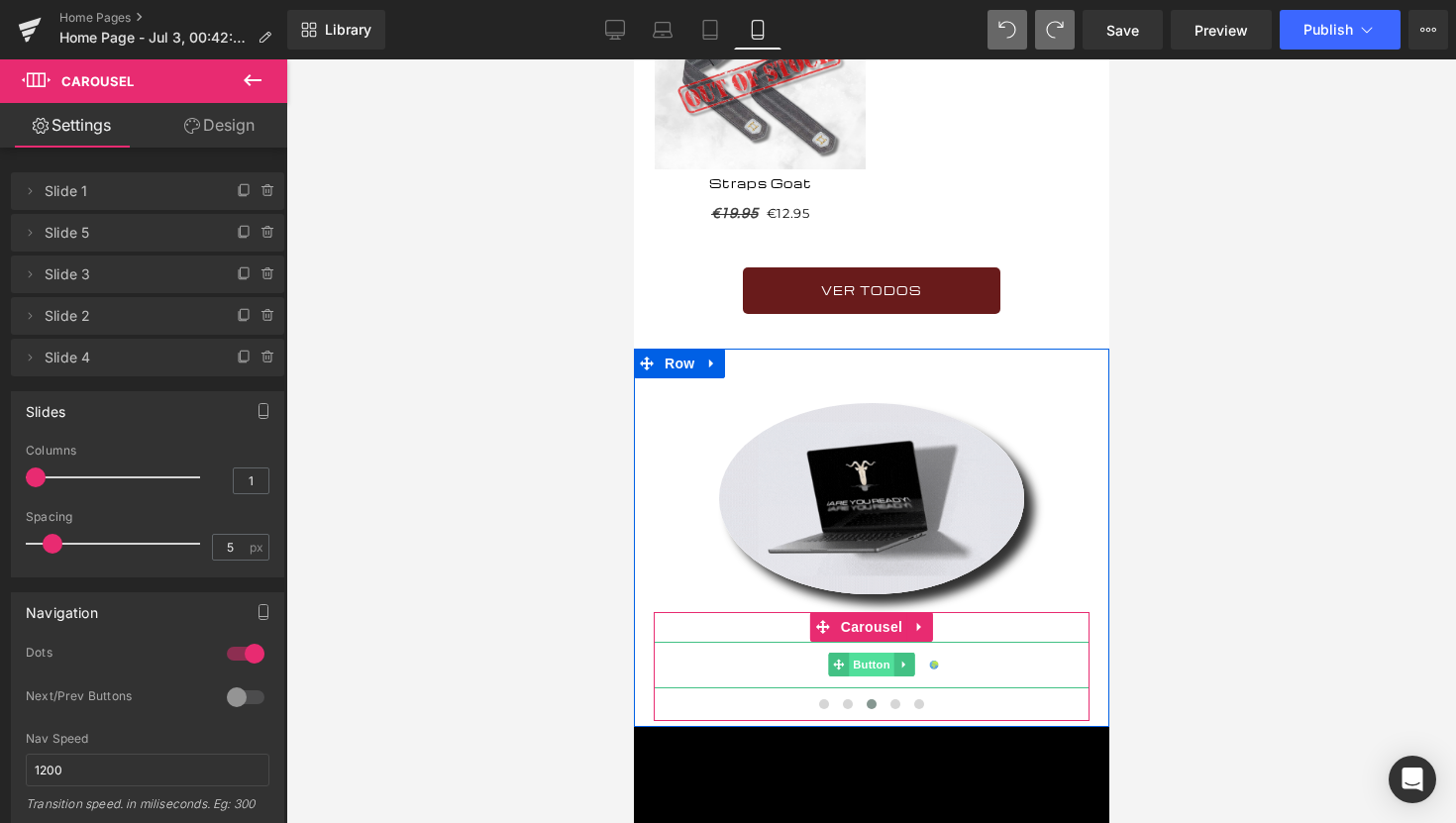 click on "Button" at bounding box center (871, 665) 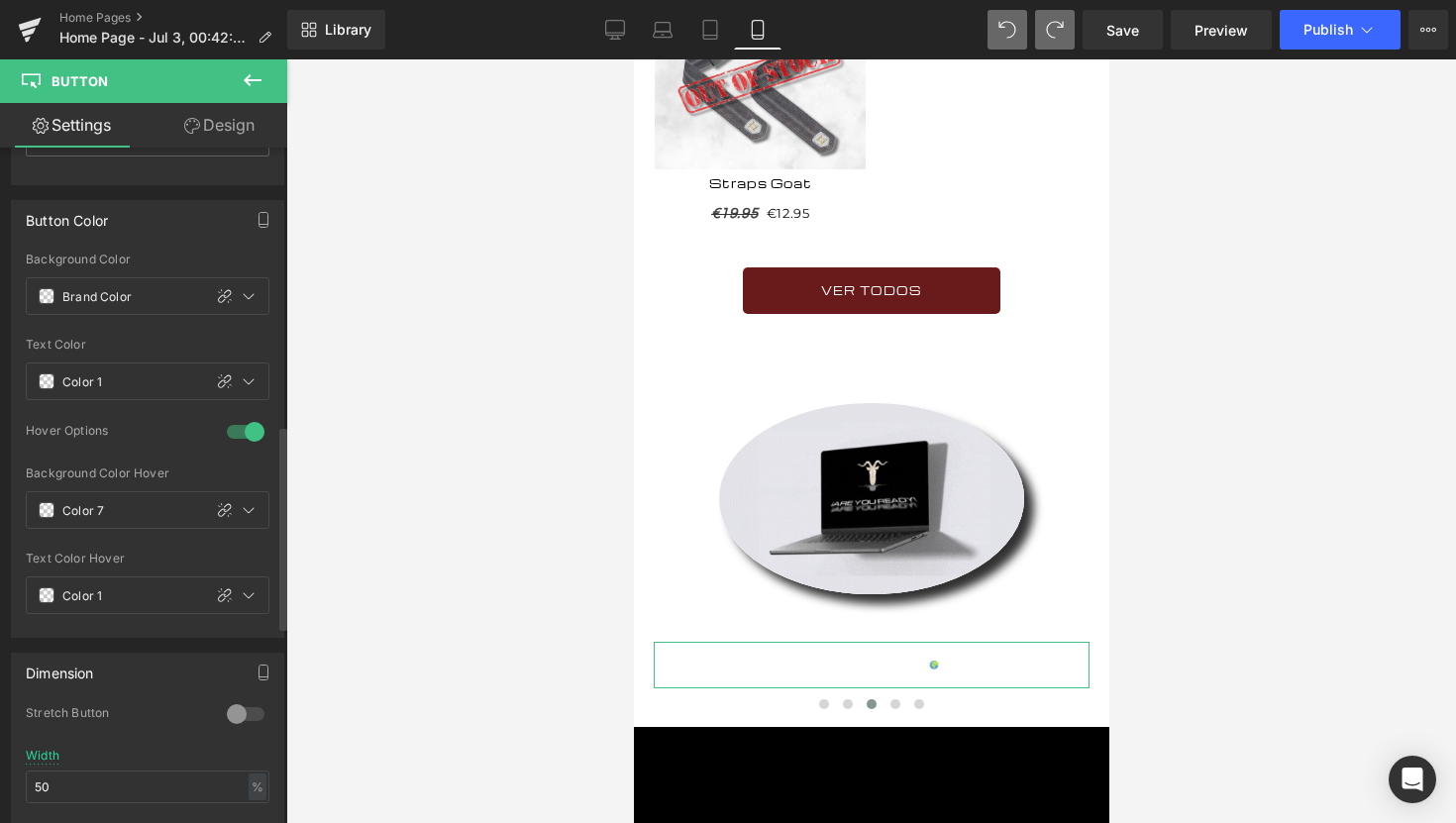 scroll, scrollTop: 888, scrollLeft: 0, axis: vertical 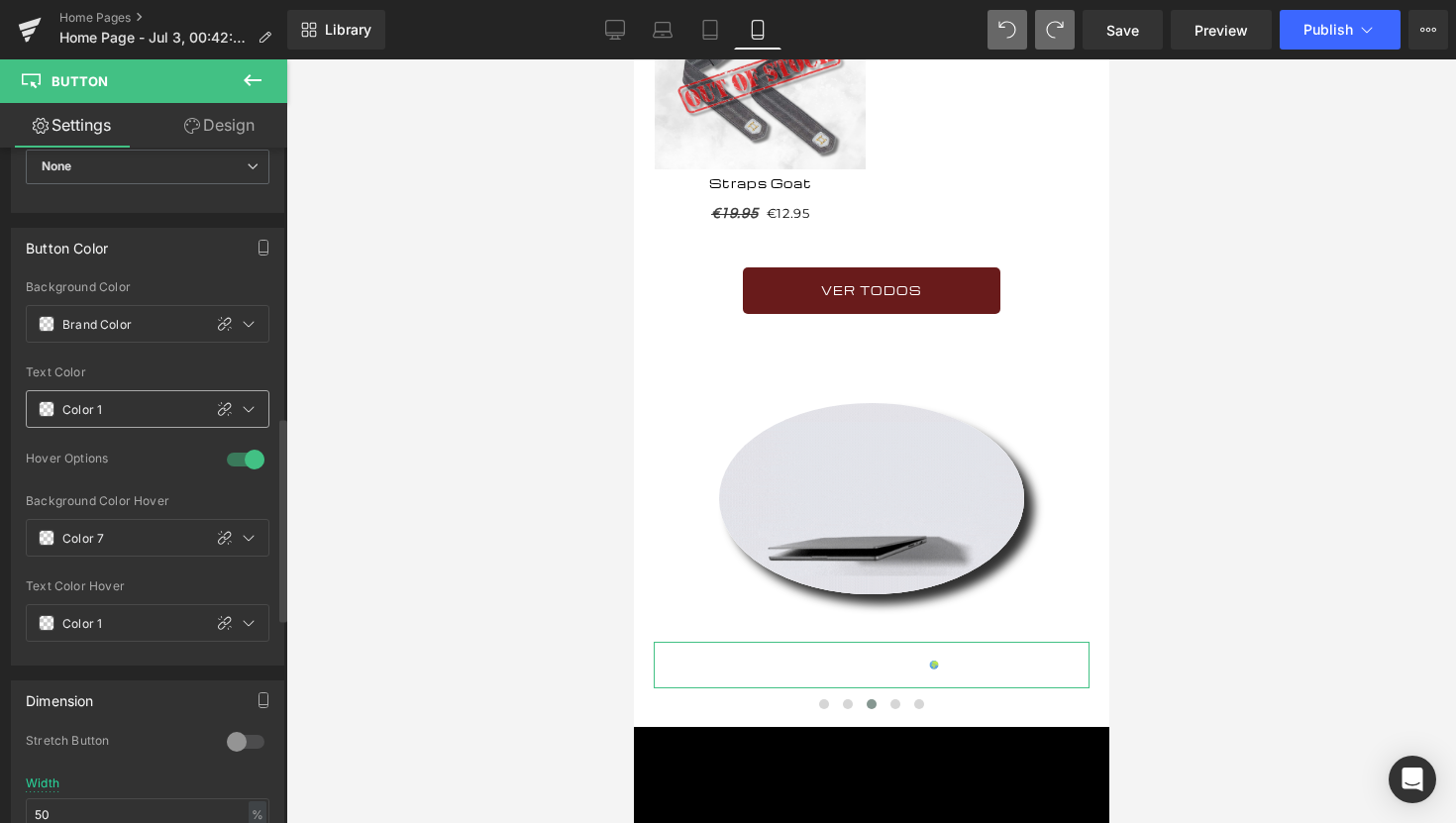 click at bounding box center (47, 409) 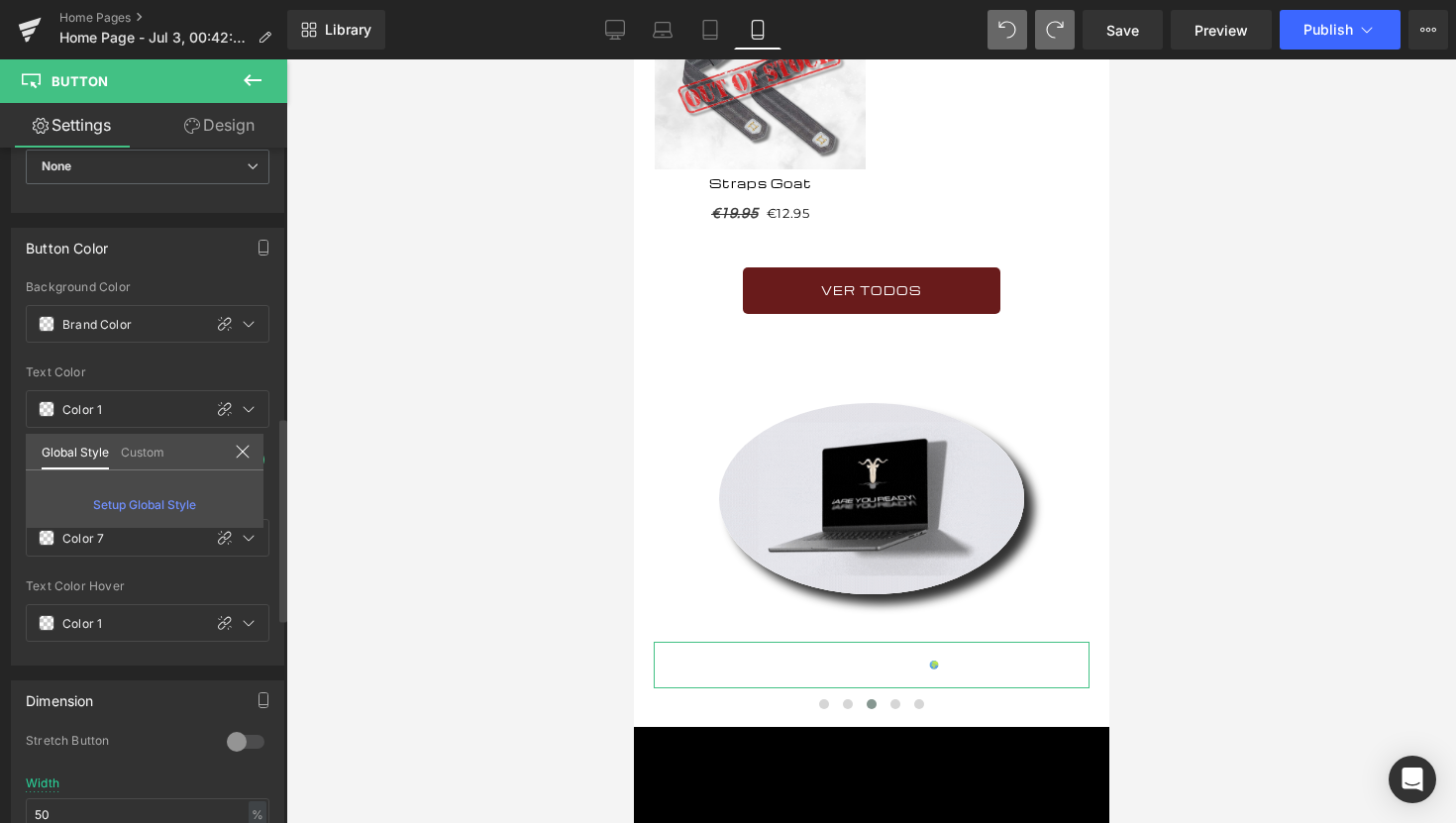 click on "Custom" at bounding box center (143, 451) 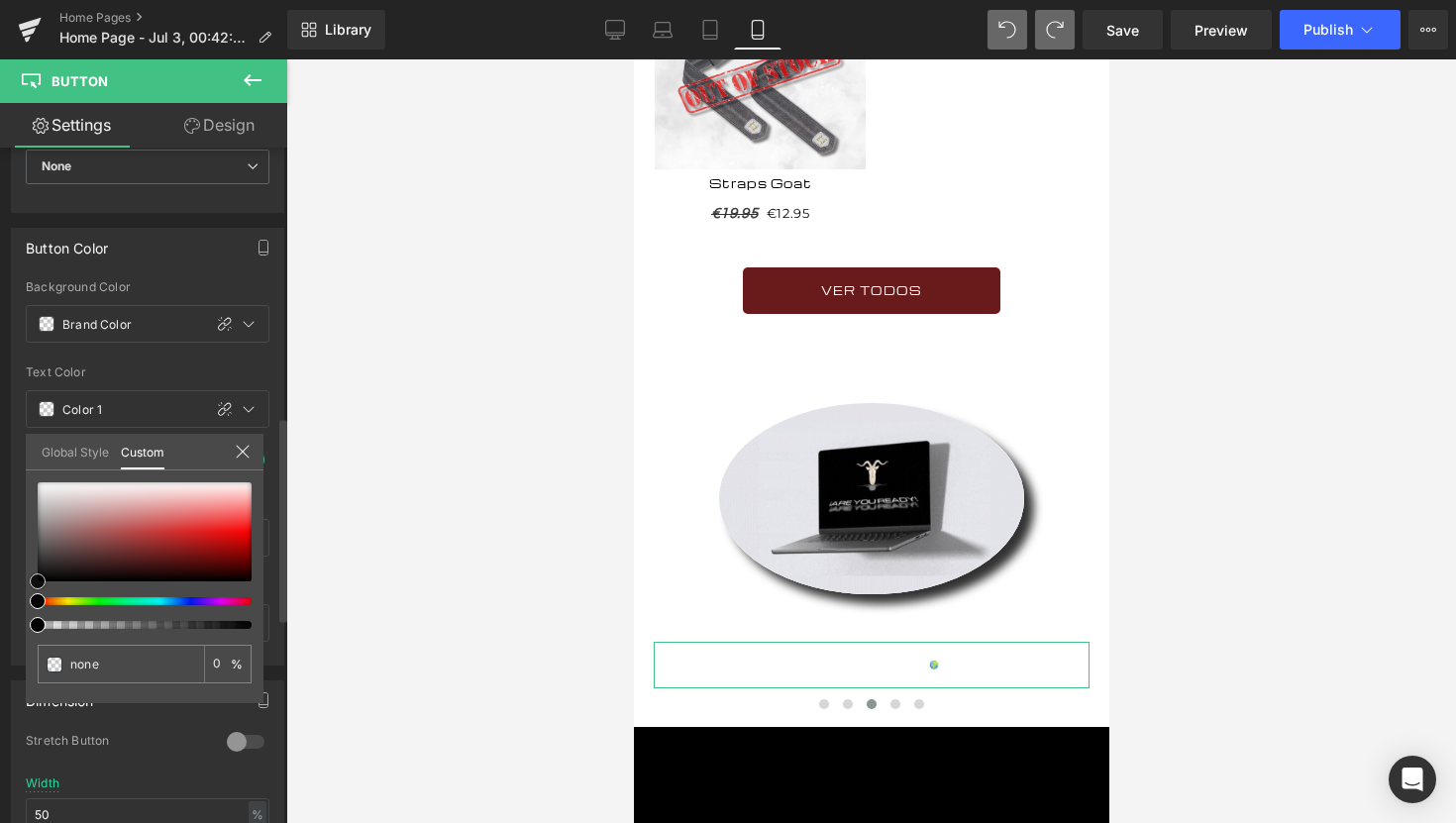 type on "#604242" 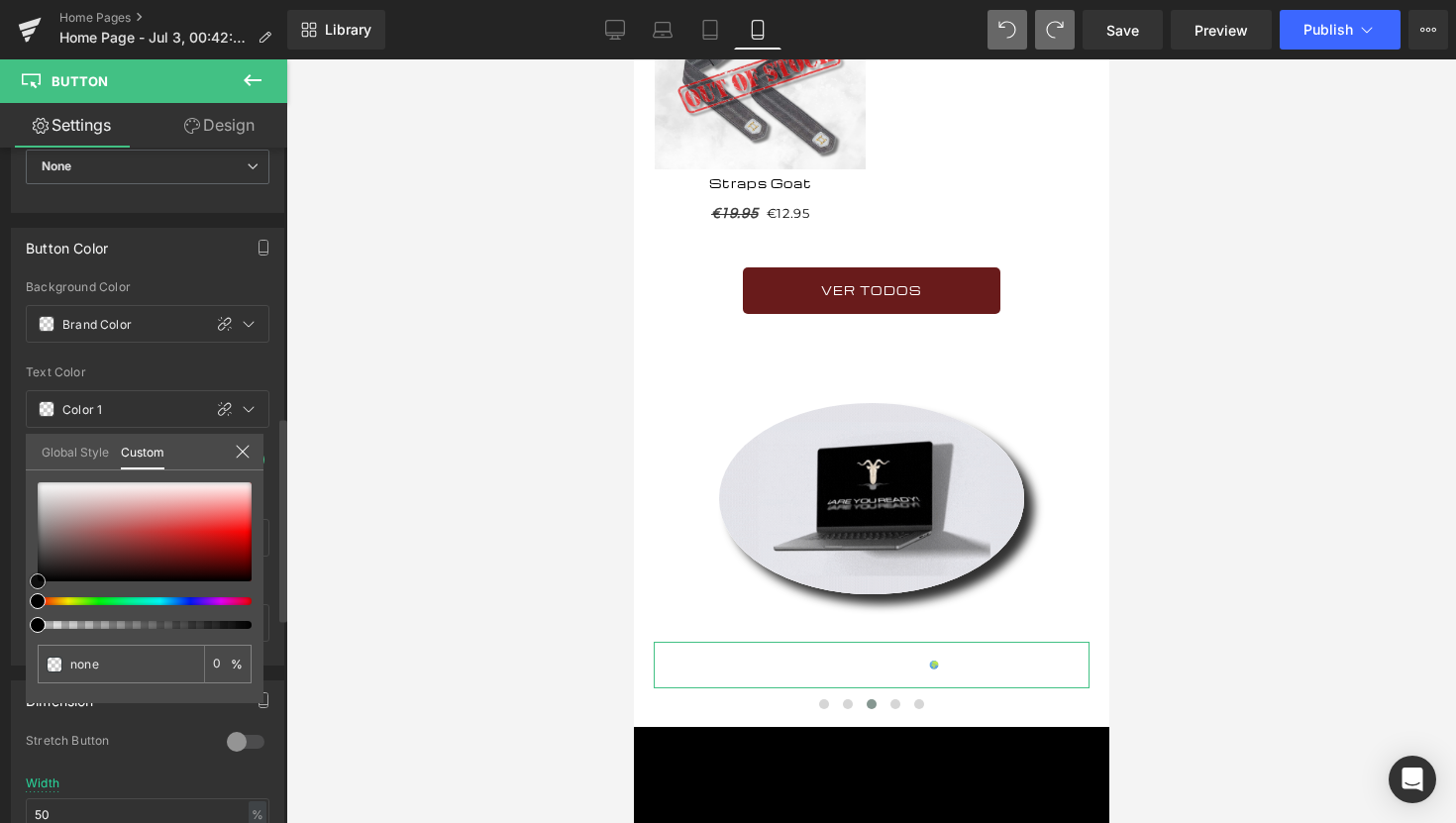type on "#604242" 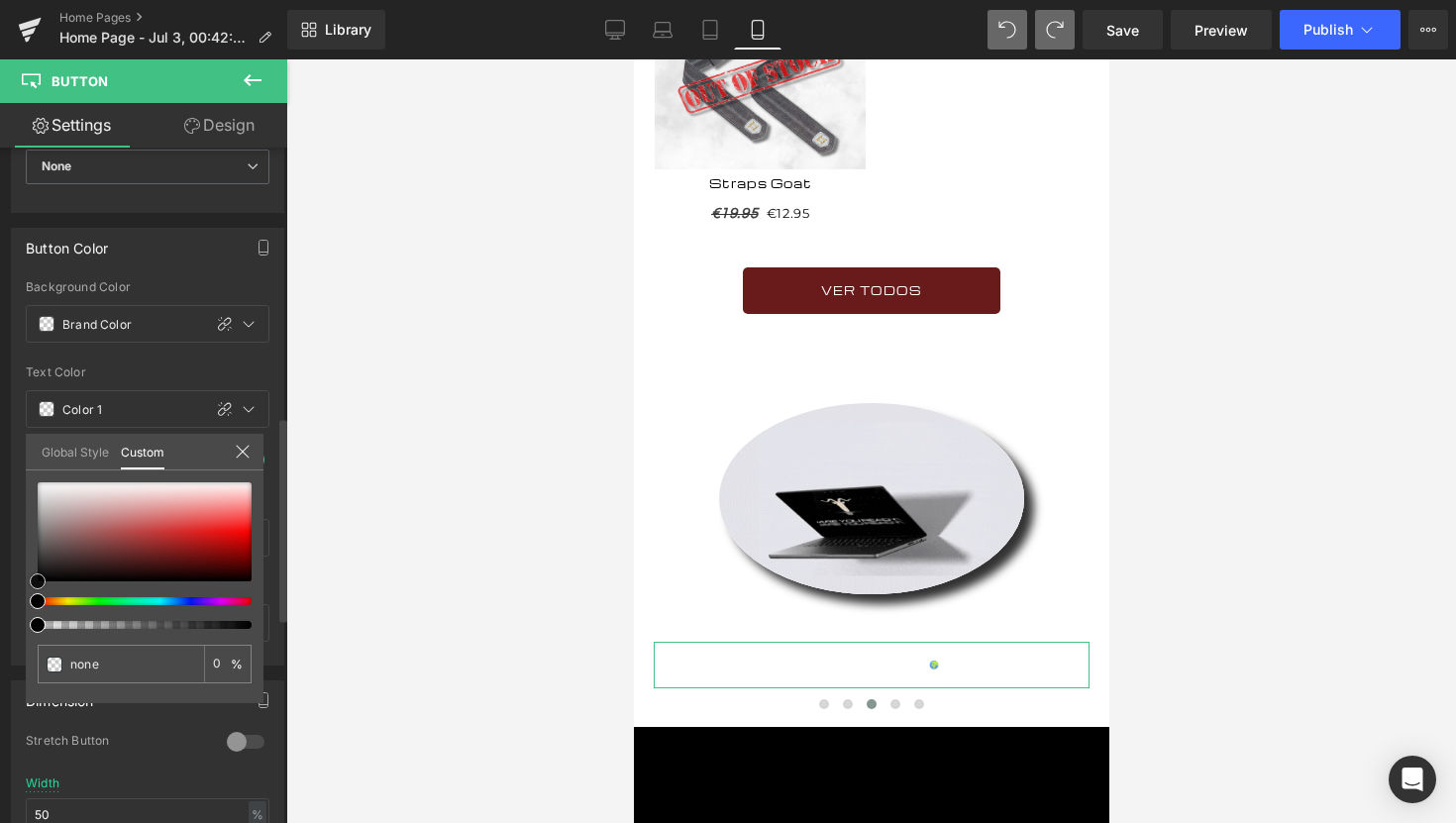 type on "100" 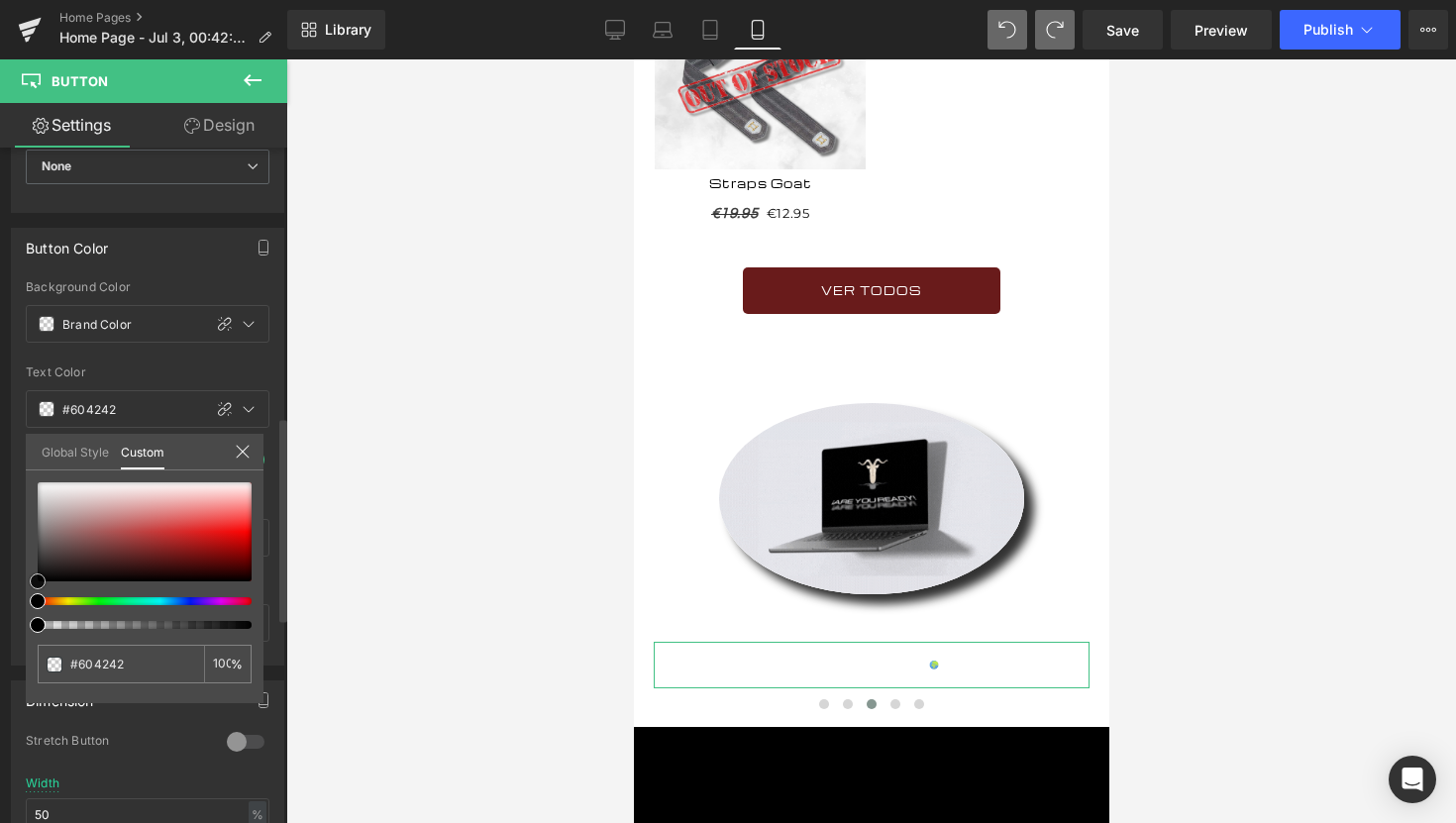 type on "#5c4141" 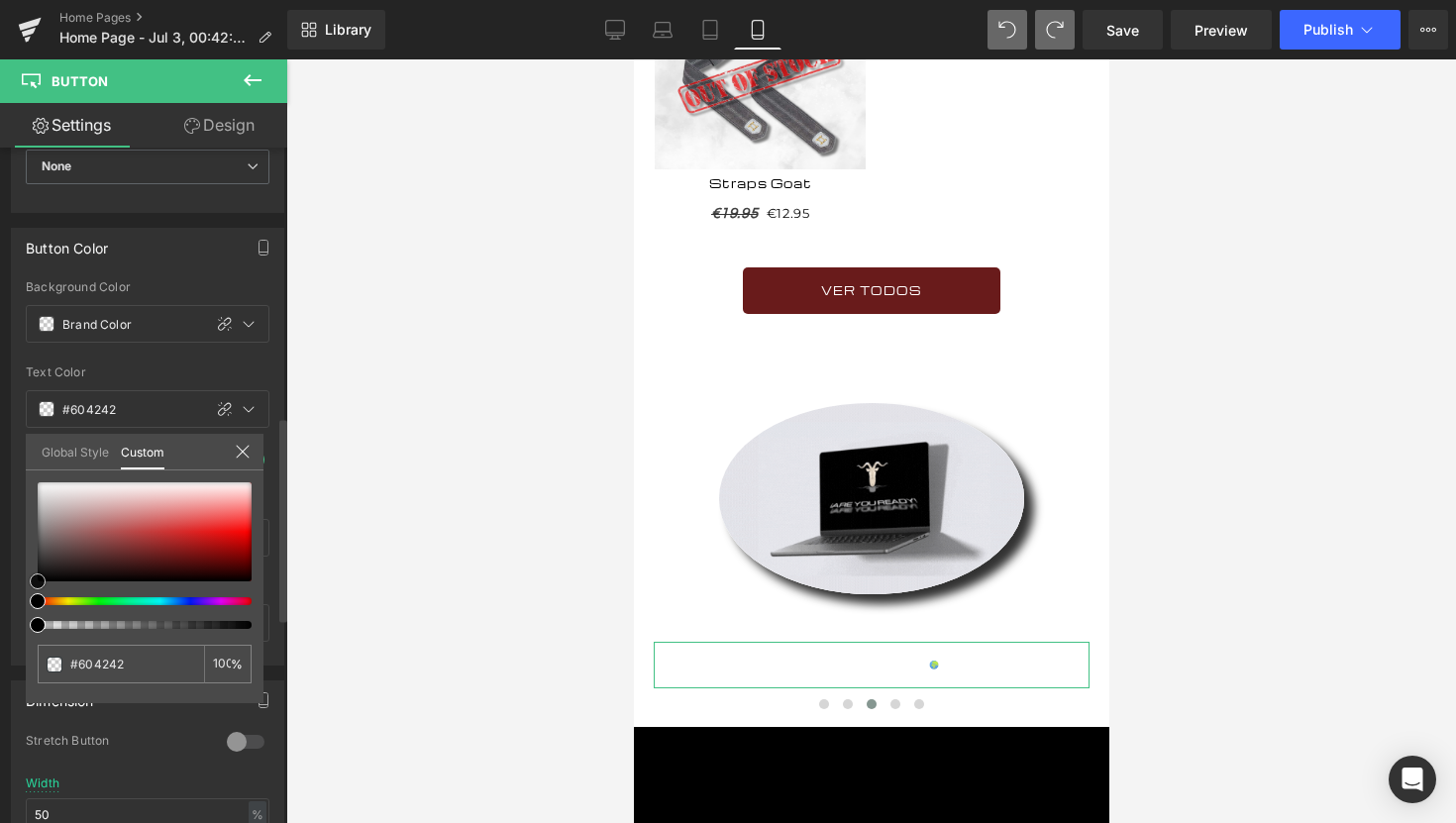 type on "#5c4141" 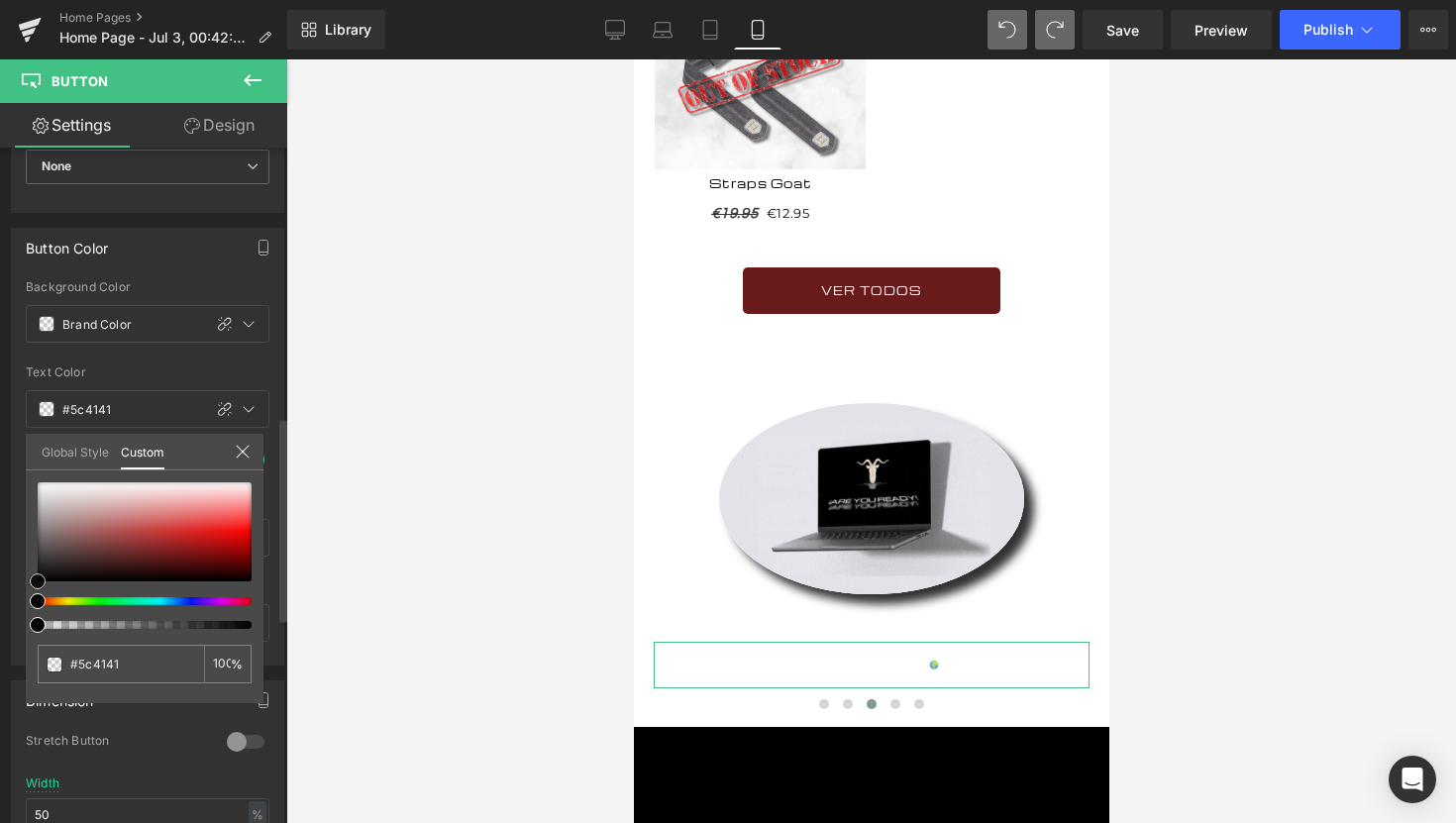 type on "#5b4242" 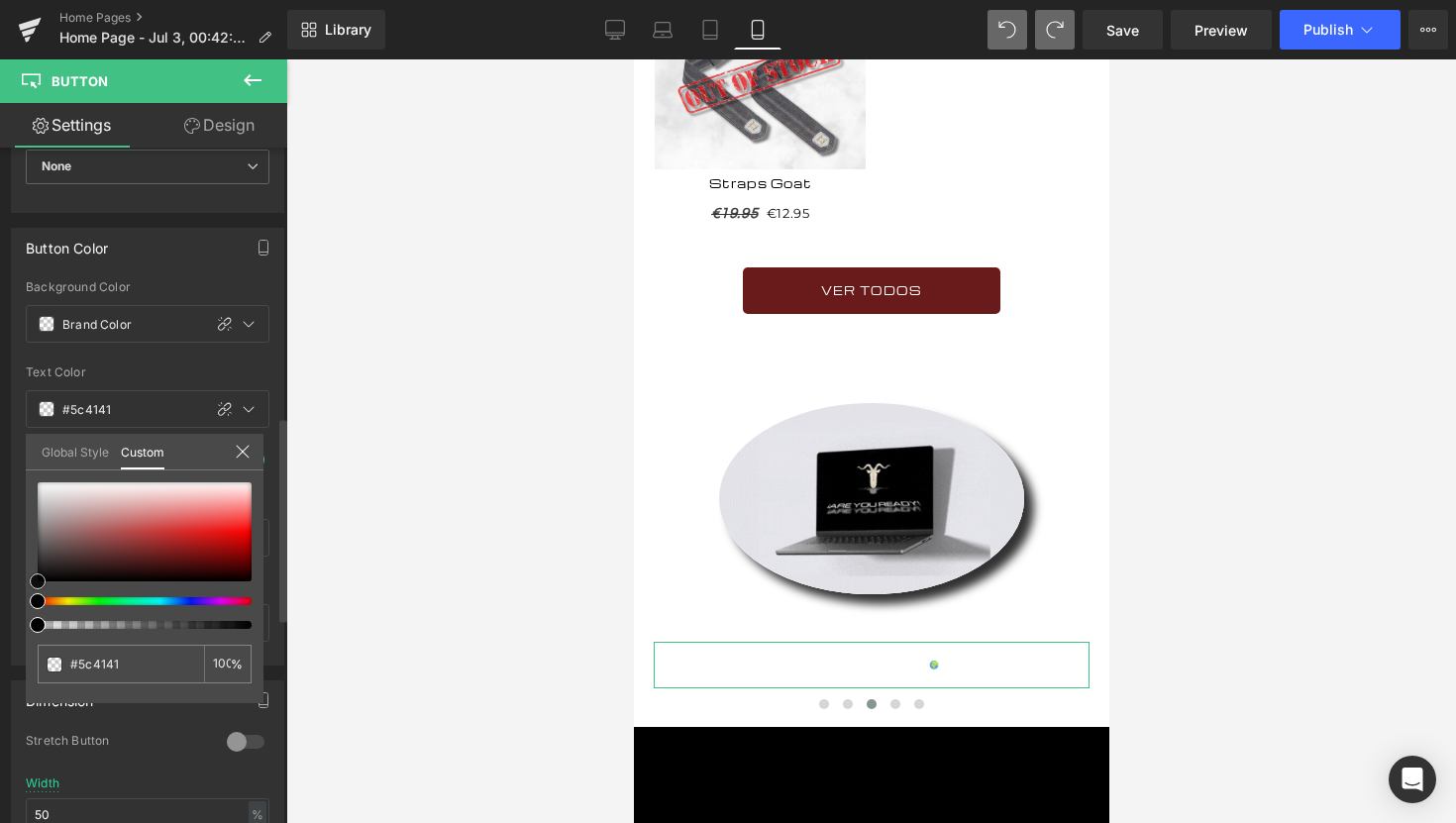 type on "#5b4242" 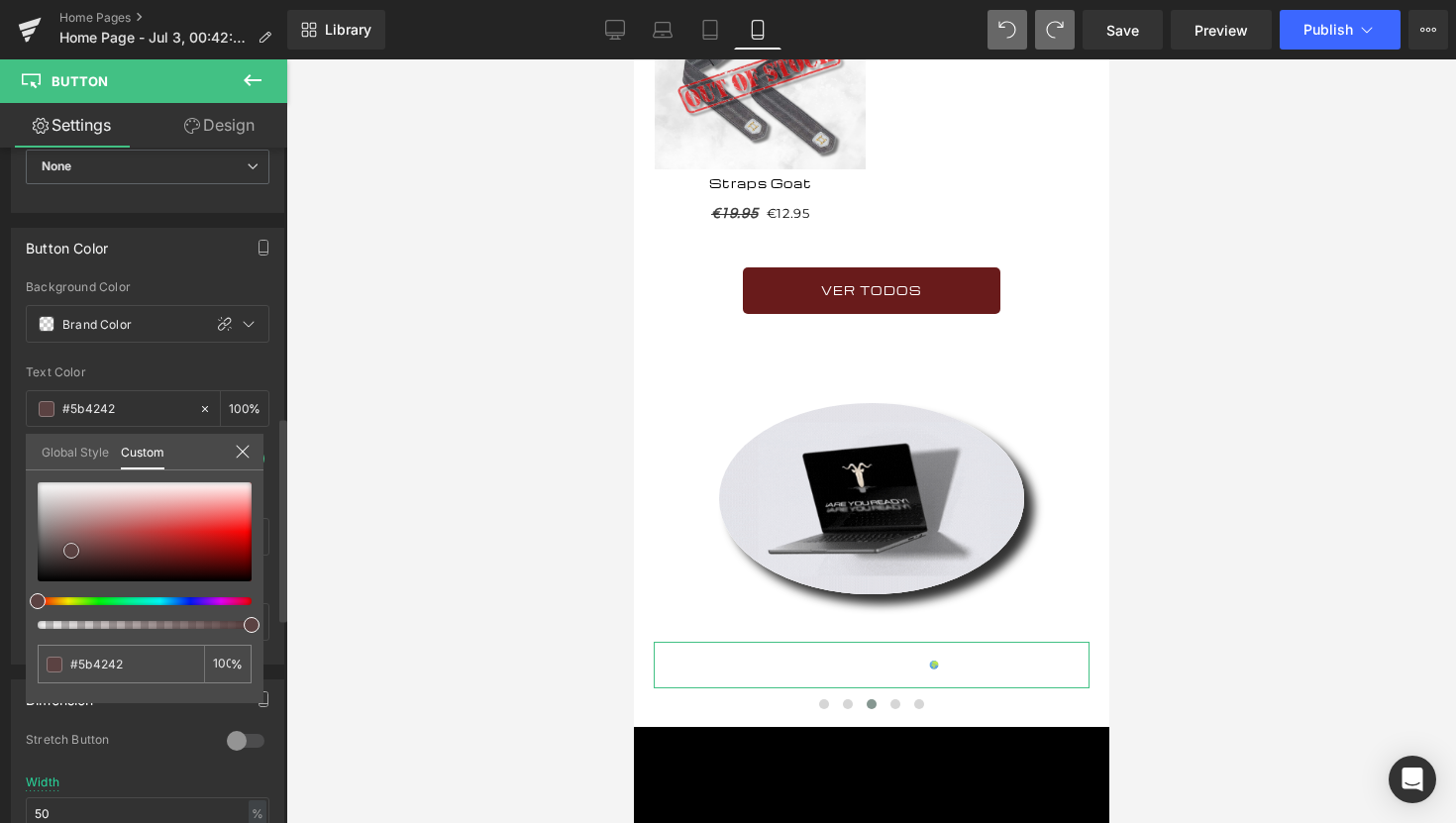 type on "#5a4343" 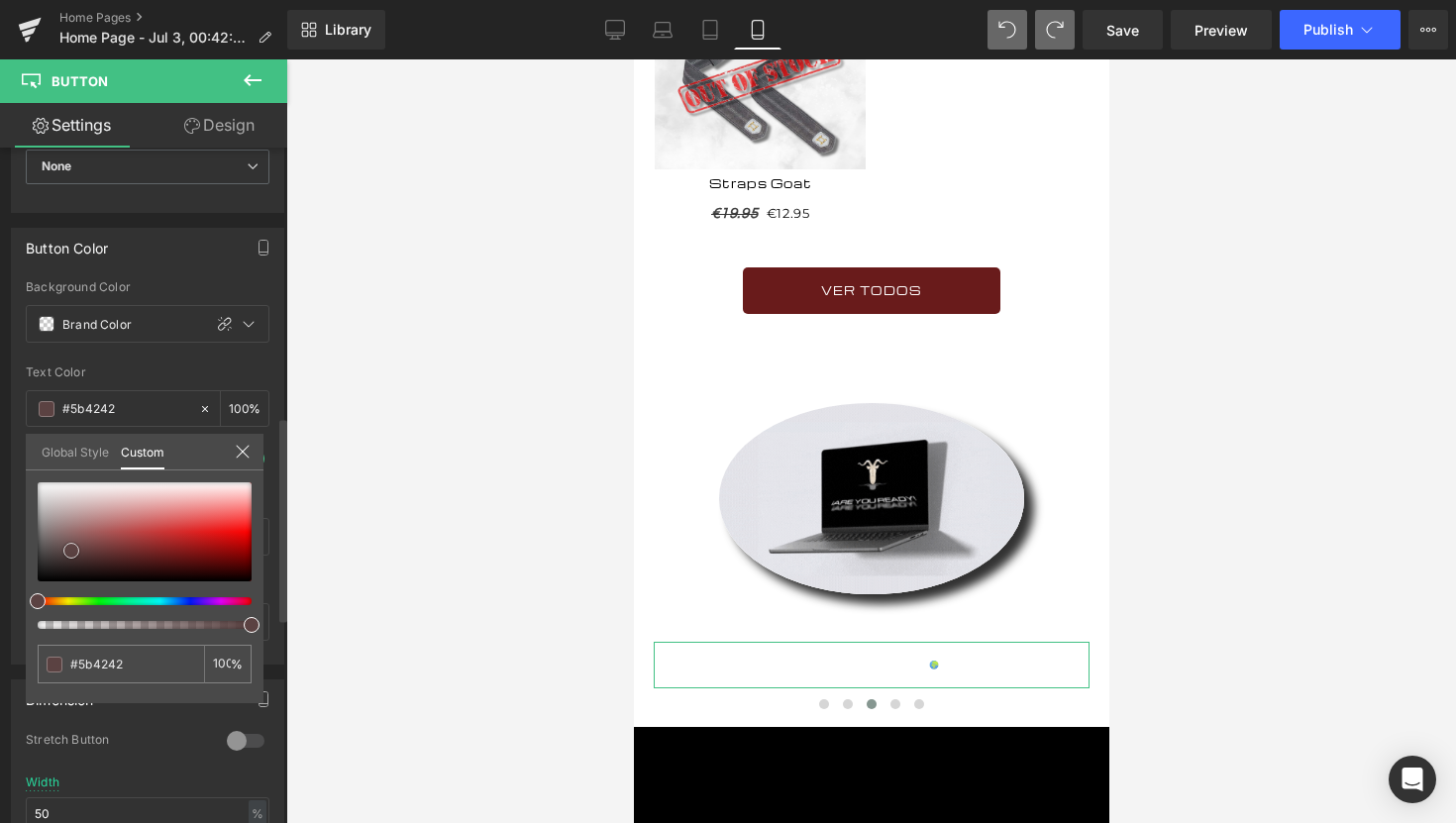 type on "#5a4343" 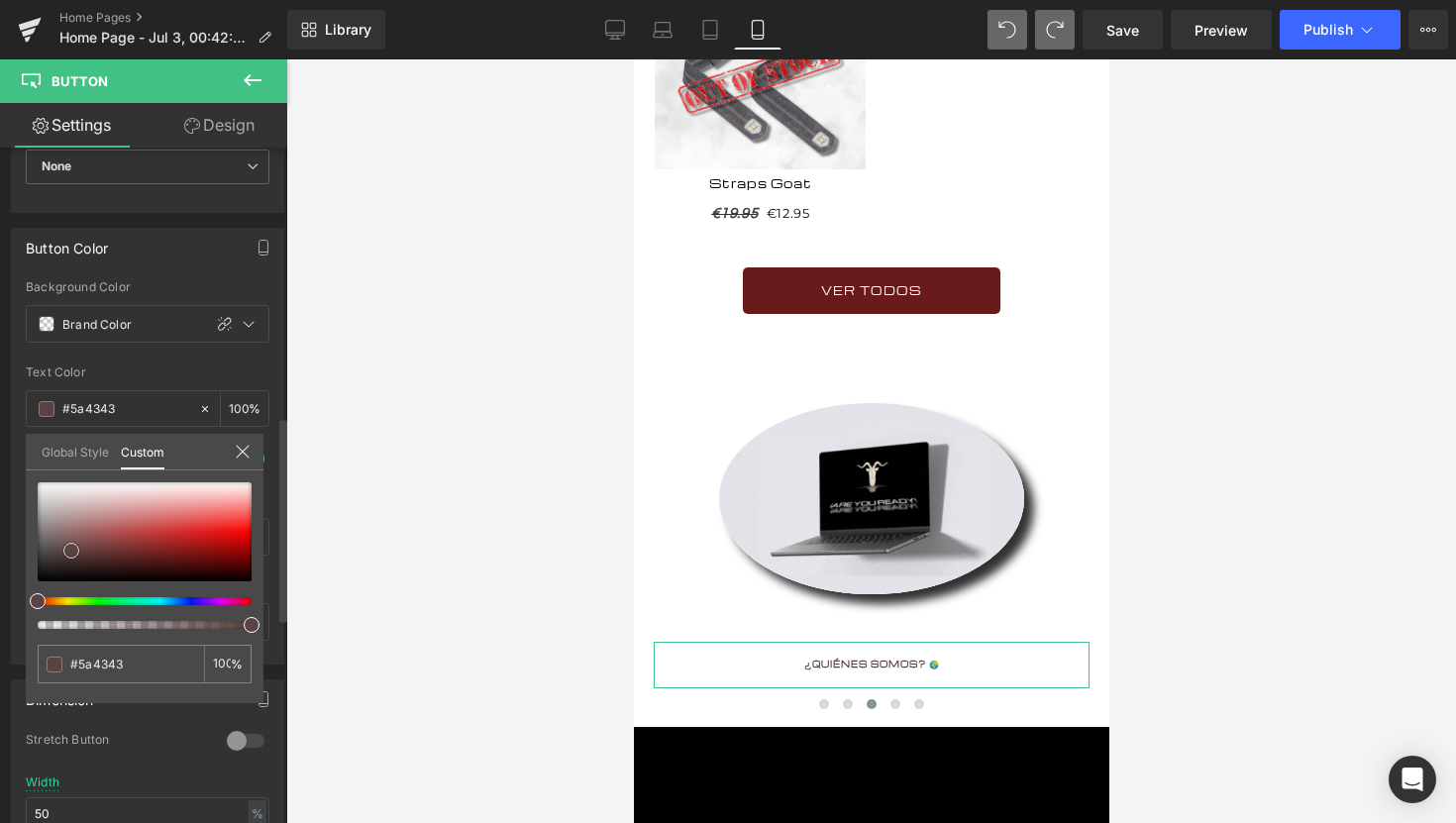 type on "#574141" 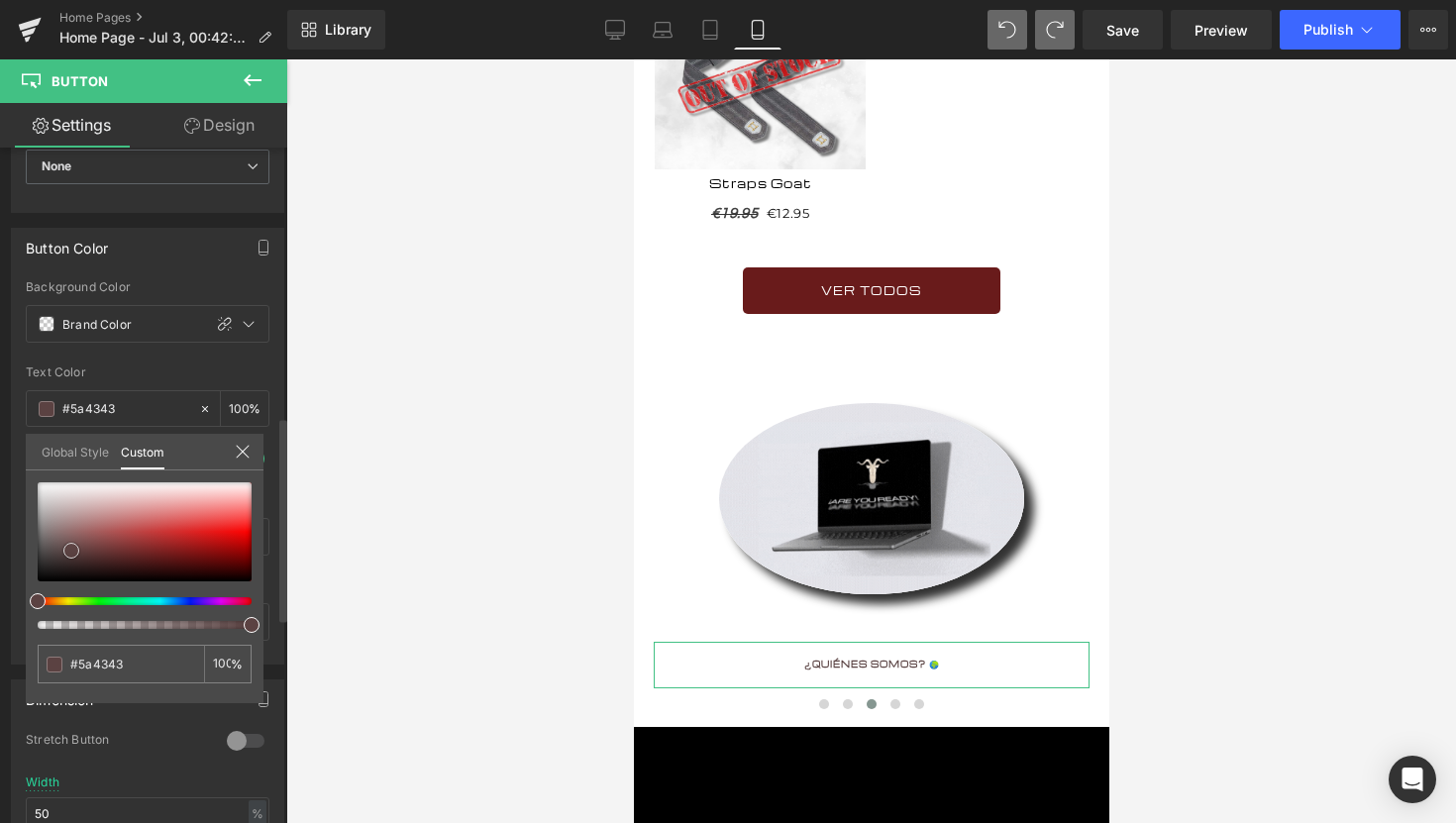 type on "#574141" 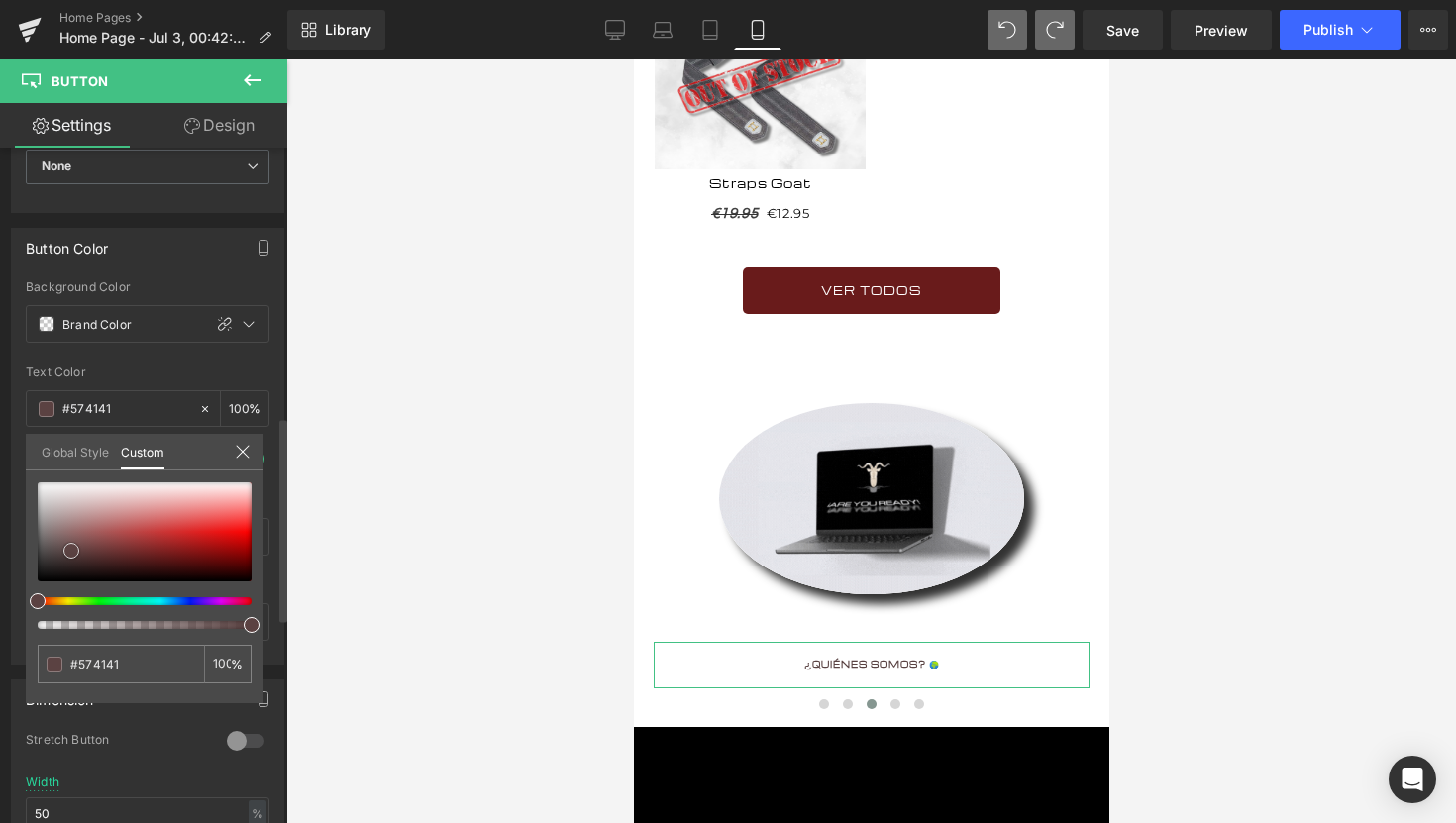 type on "#403434" 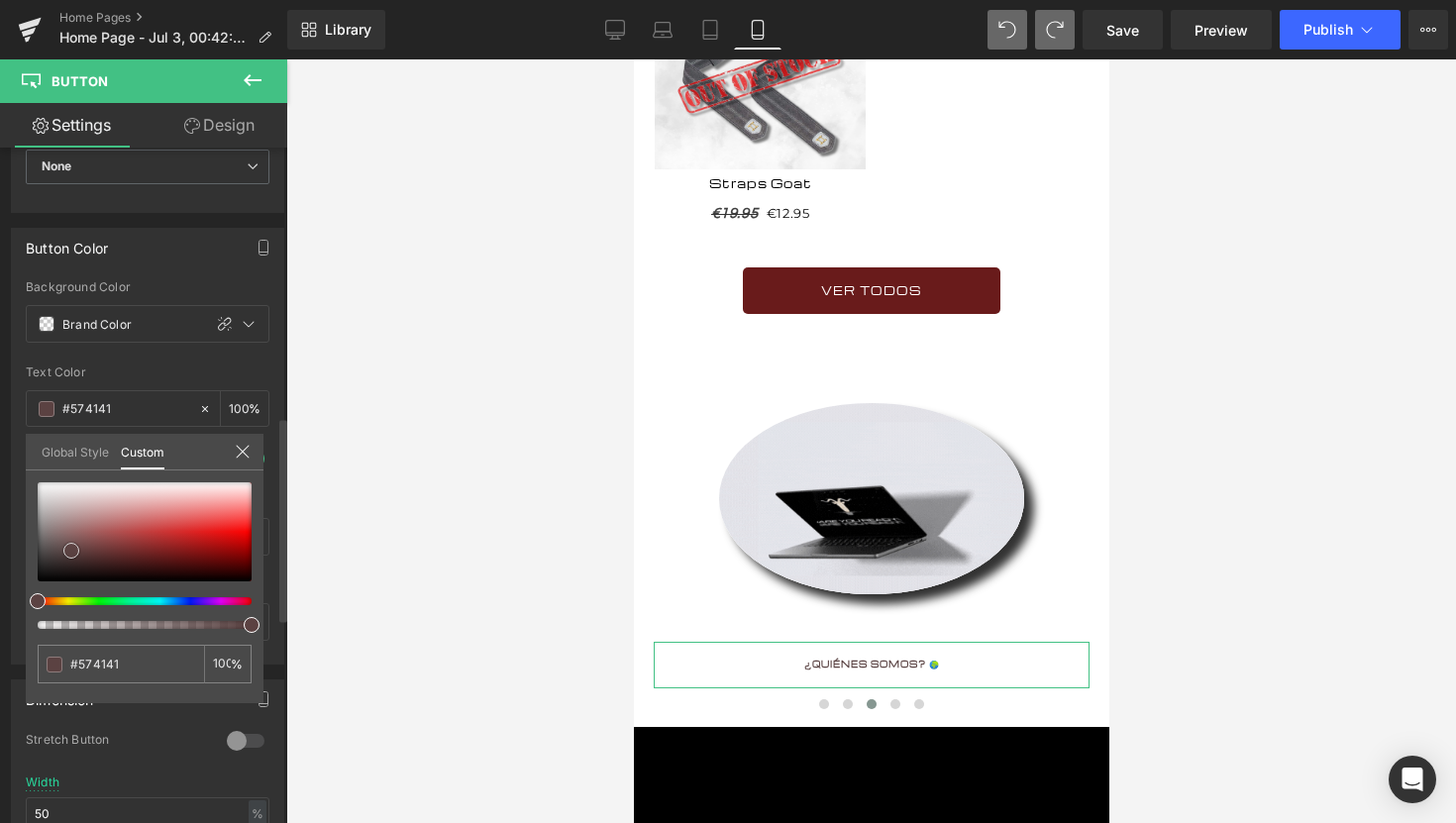 type on "#403434" 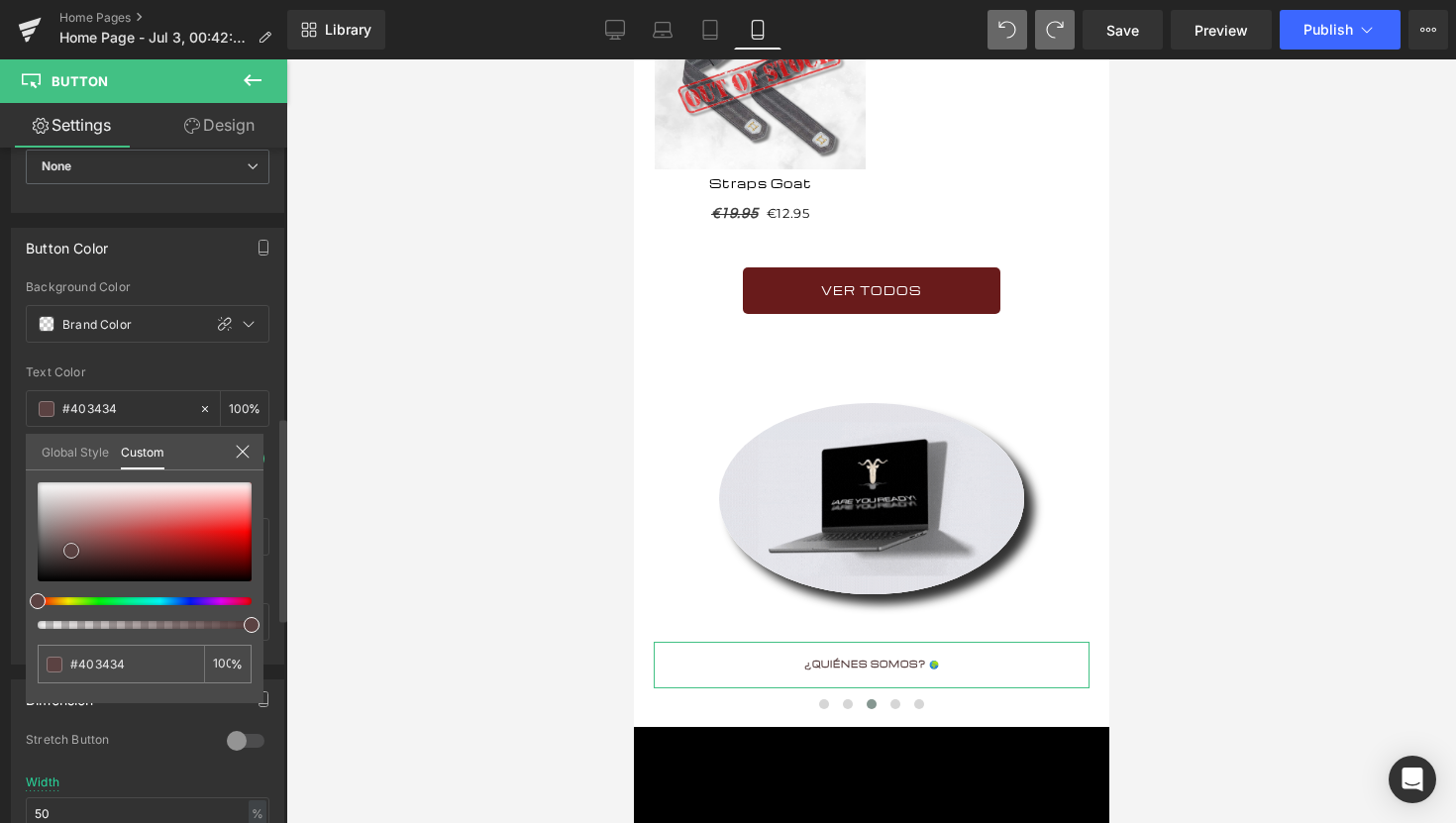type on "#282323" 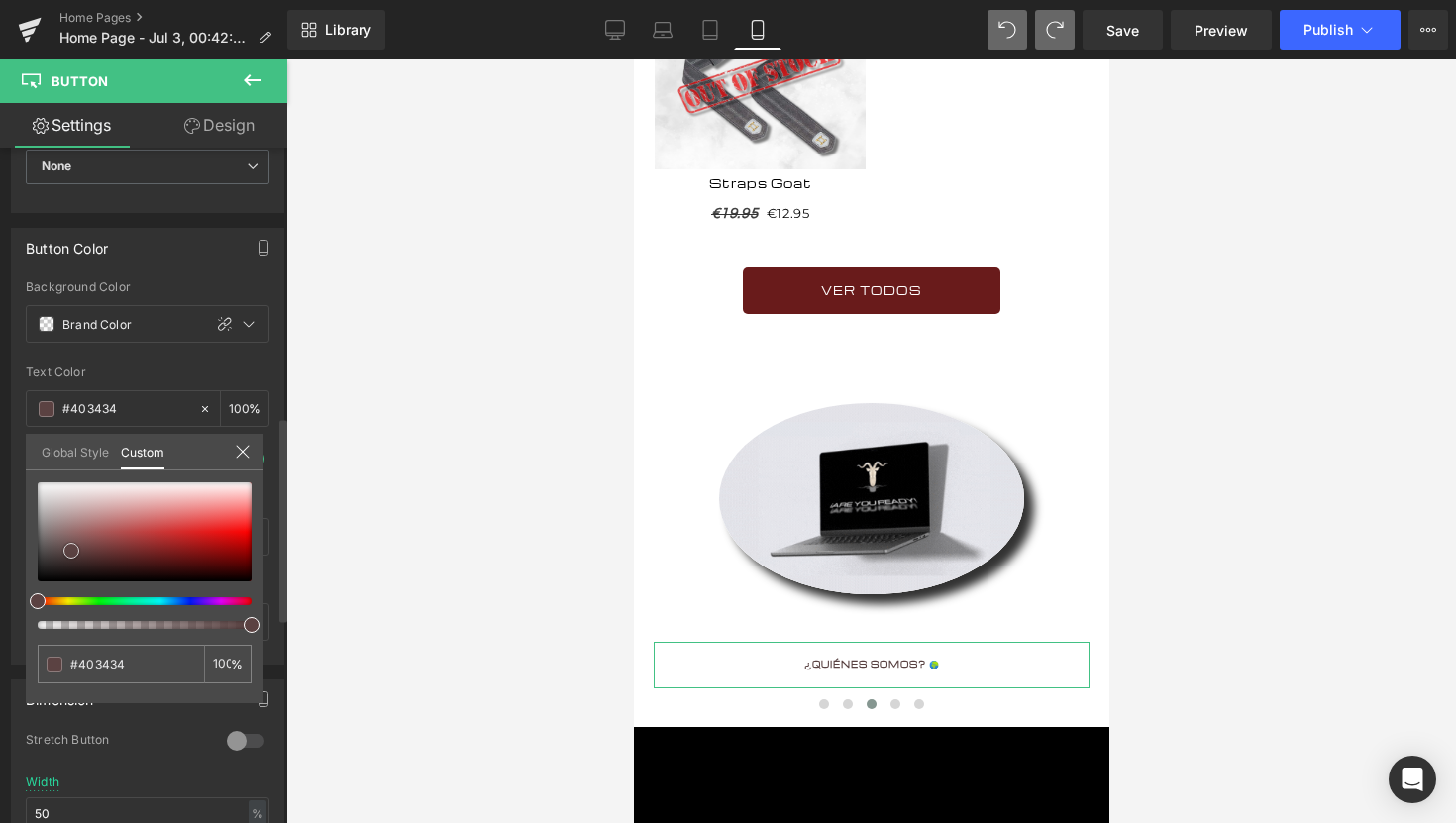 type on "#282323" 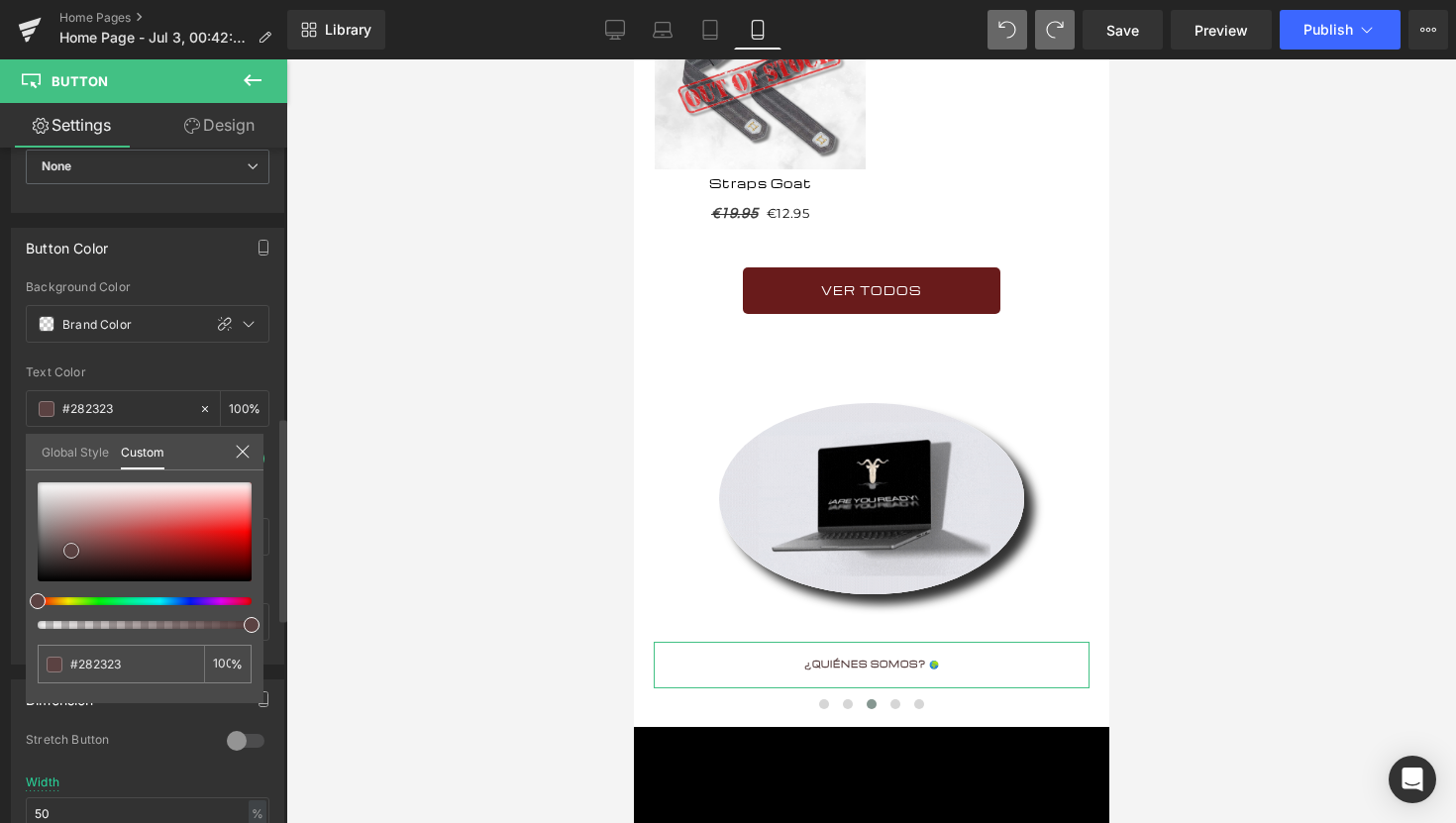 type on "#121111" 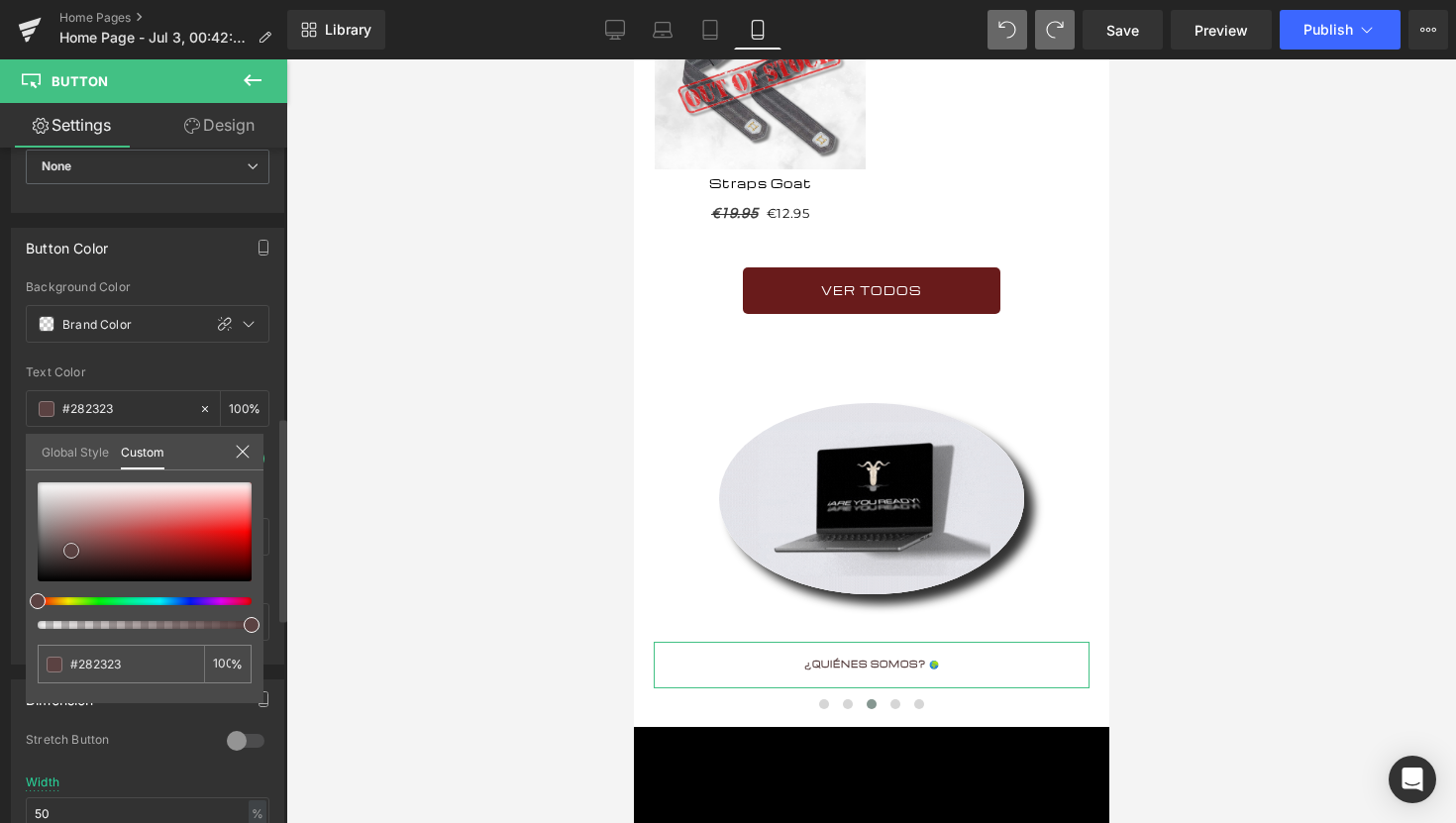 type on "#121111" 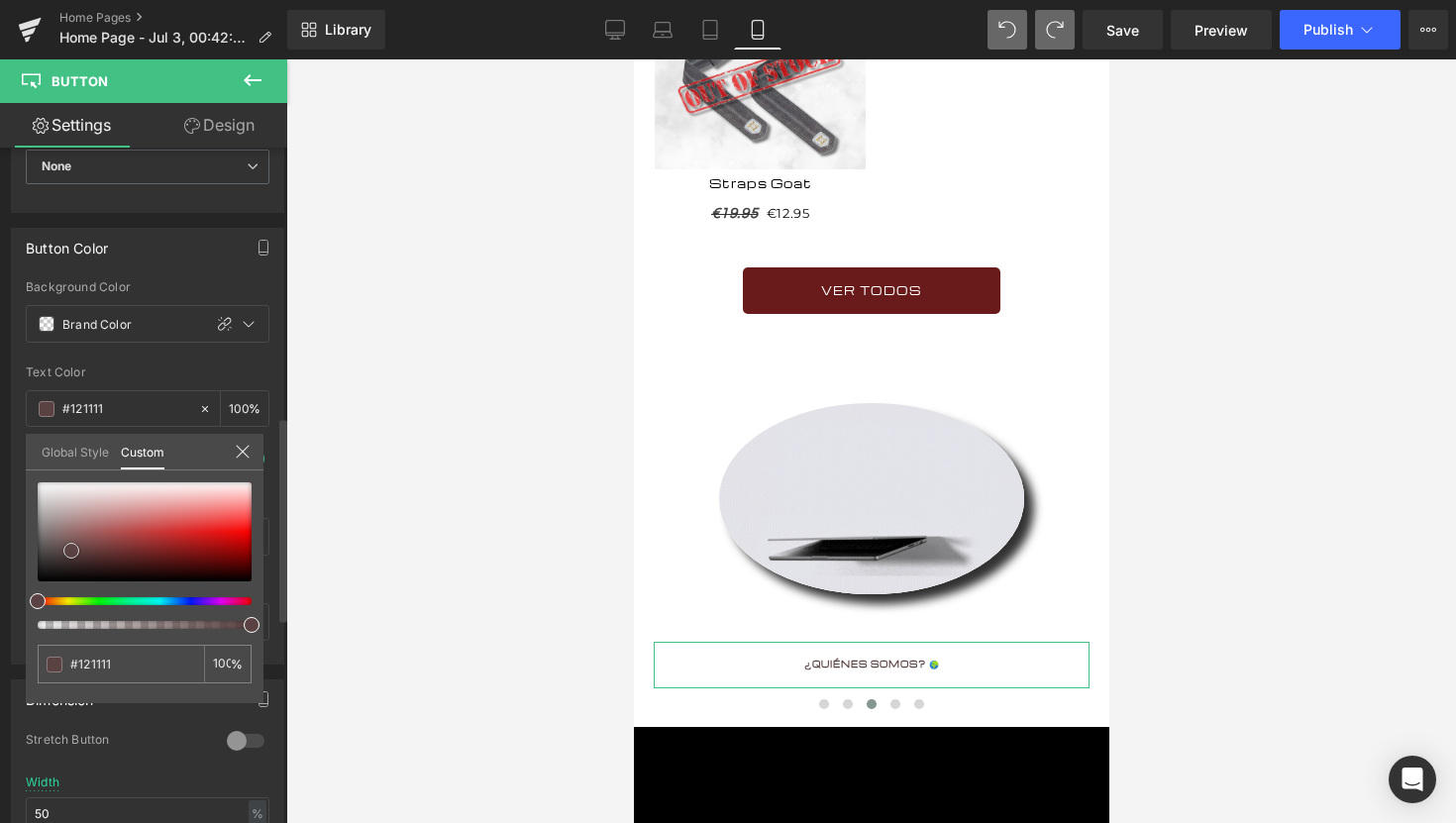 type on "#050505" 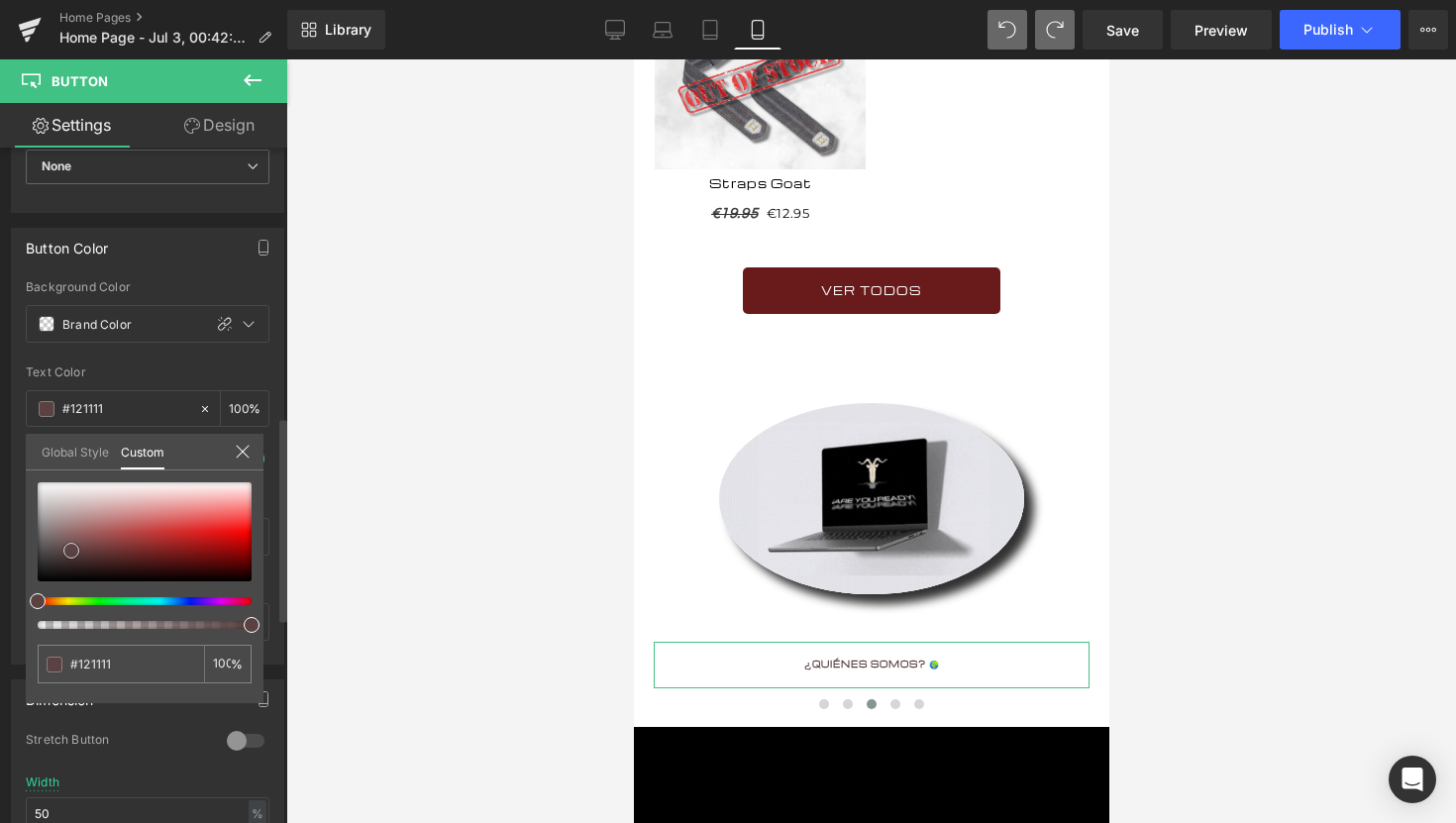 type on "#050505" 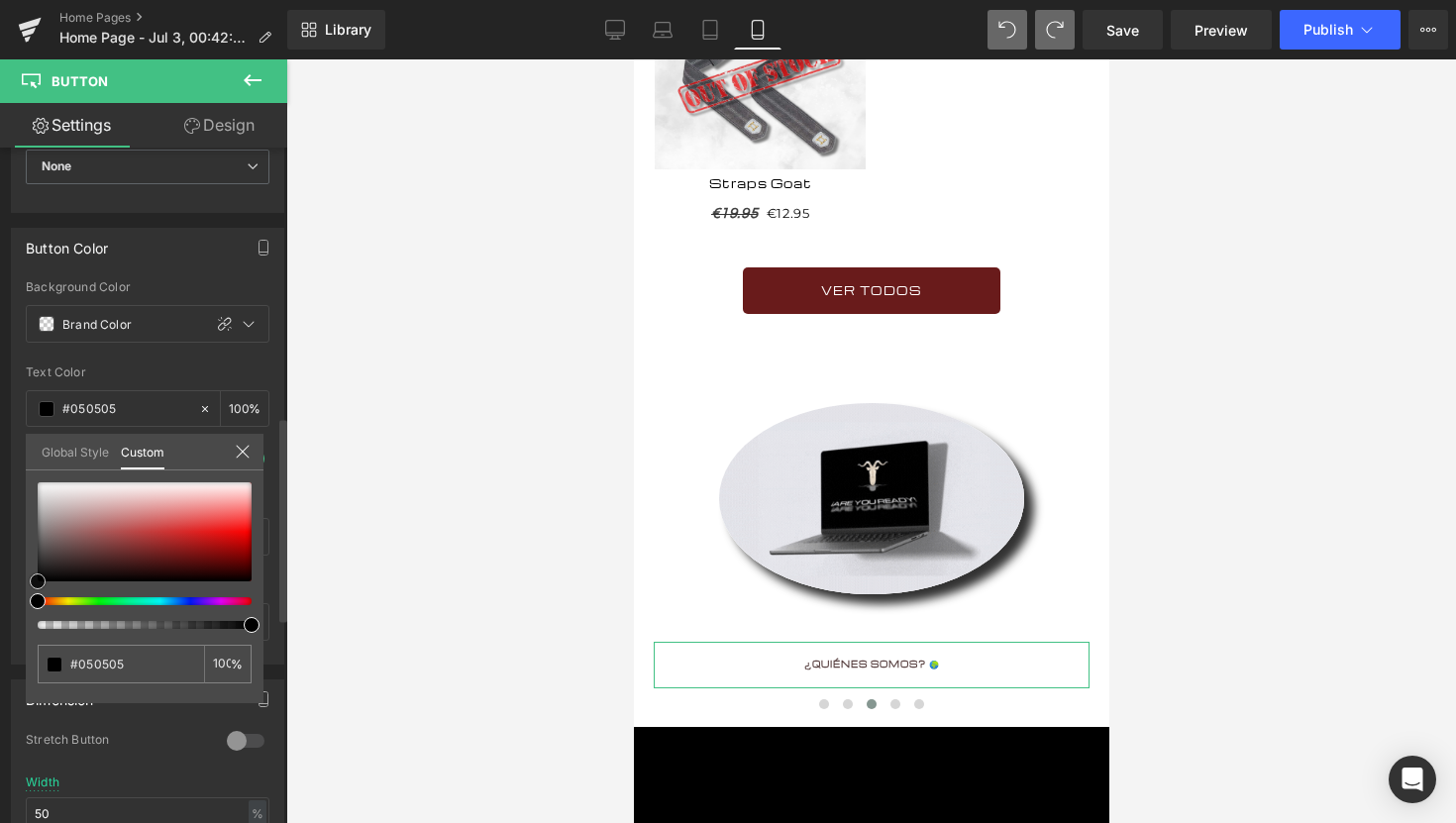 type on "#000000" 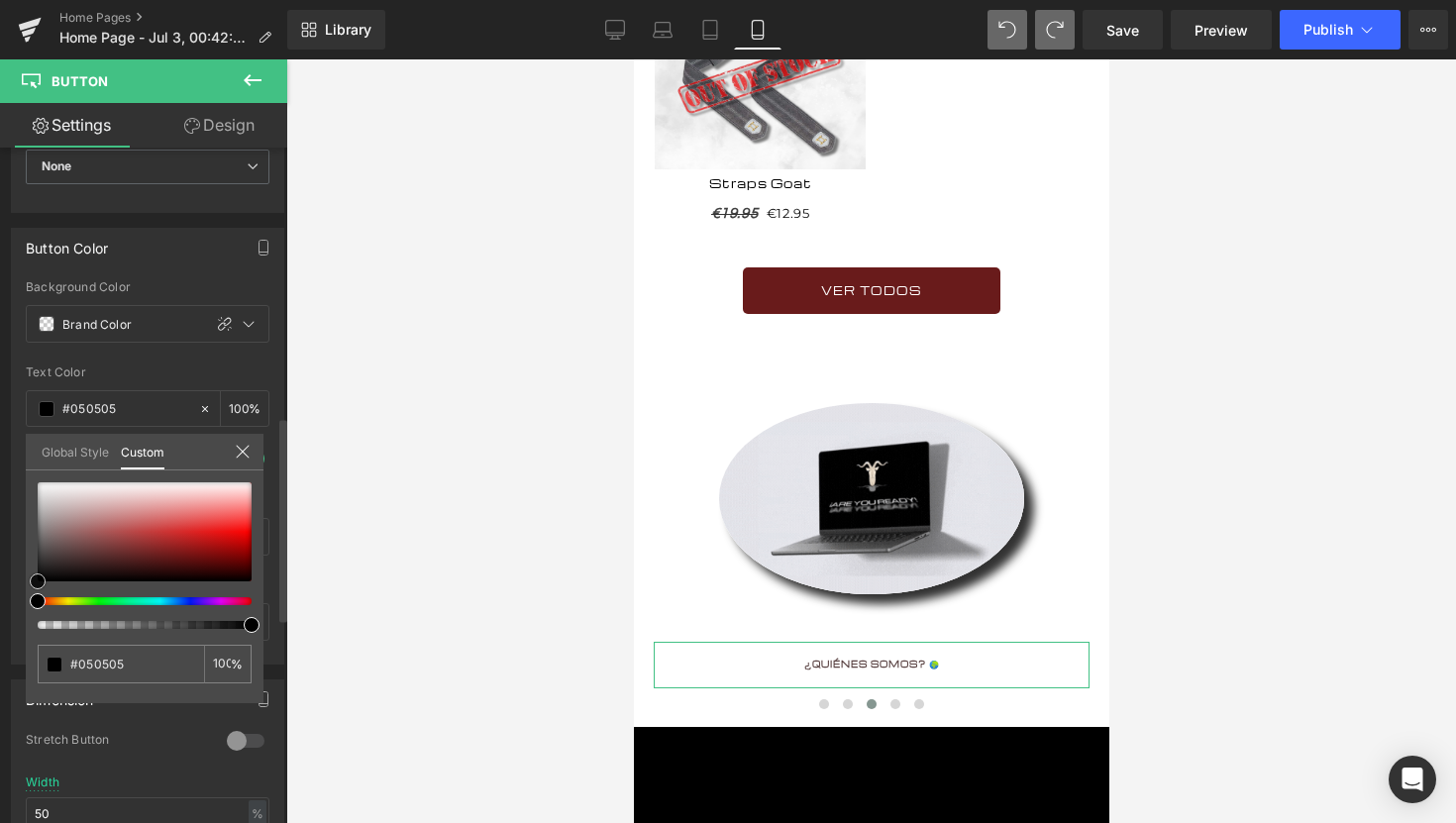 type on "#000000" 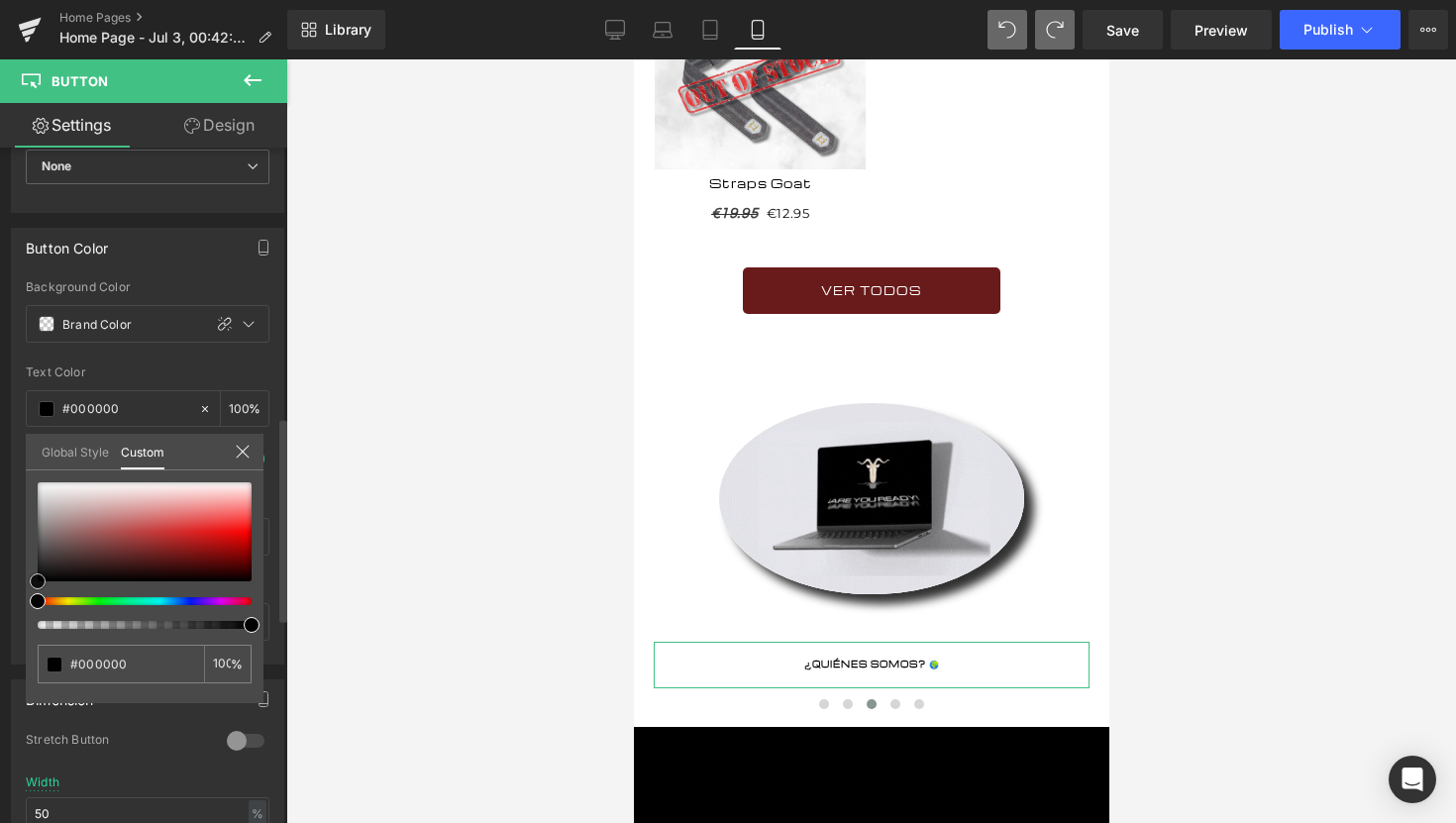 drag, startPoint x: 74, startPoint y: 550, endPoint x: 19, endPoint y: 597, distance: 72.346389 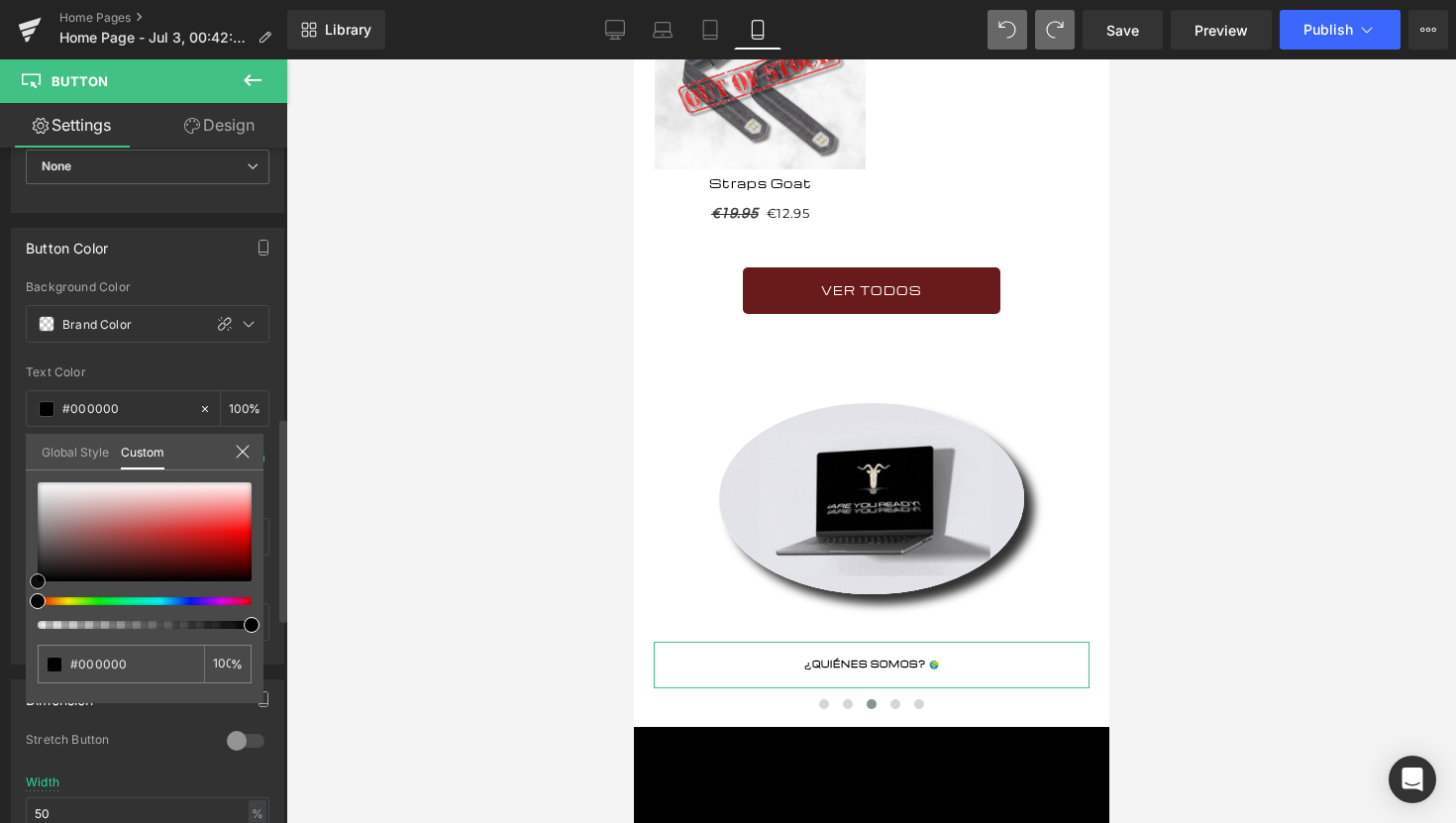 click on "Button Color var(--gf_gs-color2-brand) Background Color Brand Color 100 % rgba(0, 0, 0, 1) Text Color #000000 100 % 1 Hover Options var(--gf_gs-color1-brand) Background Color Hover Color 7 100 % var(--gf_gs-color1-neutral) Text Color Hover Color 1 100 % Global Style Custom Setup Global Style #000000 100 %" at bounding box center [148, 439] 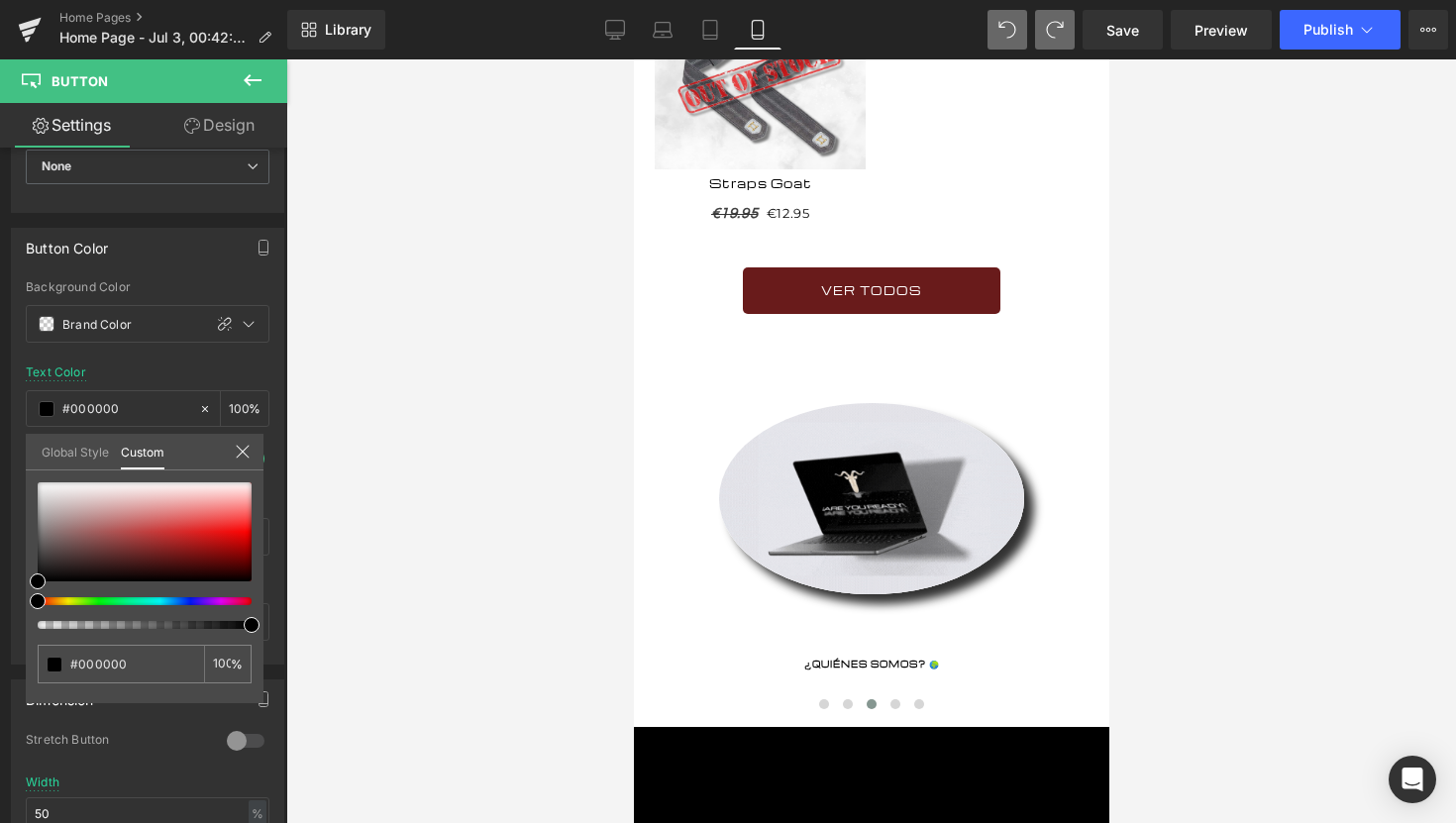 click at bounding box center (871, 441) 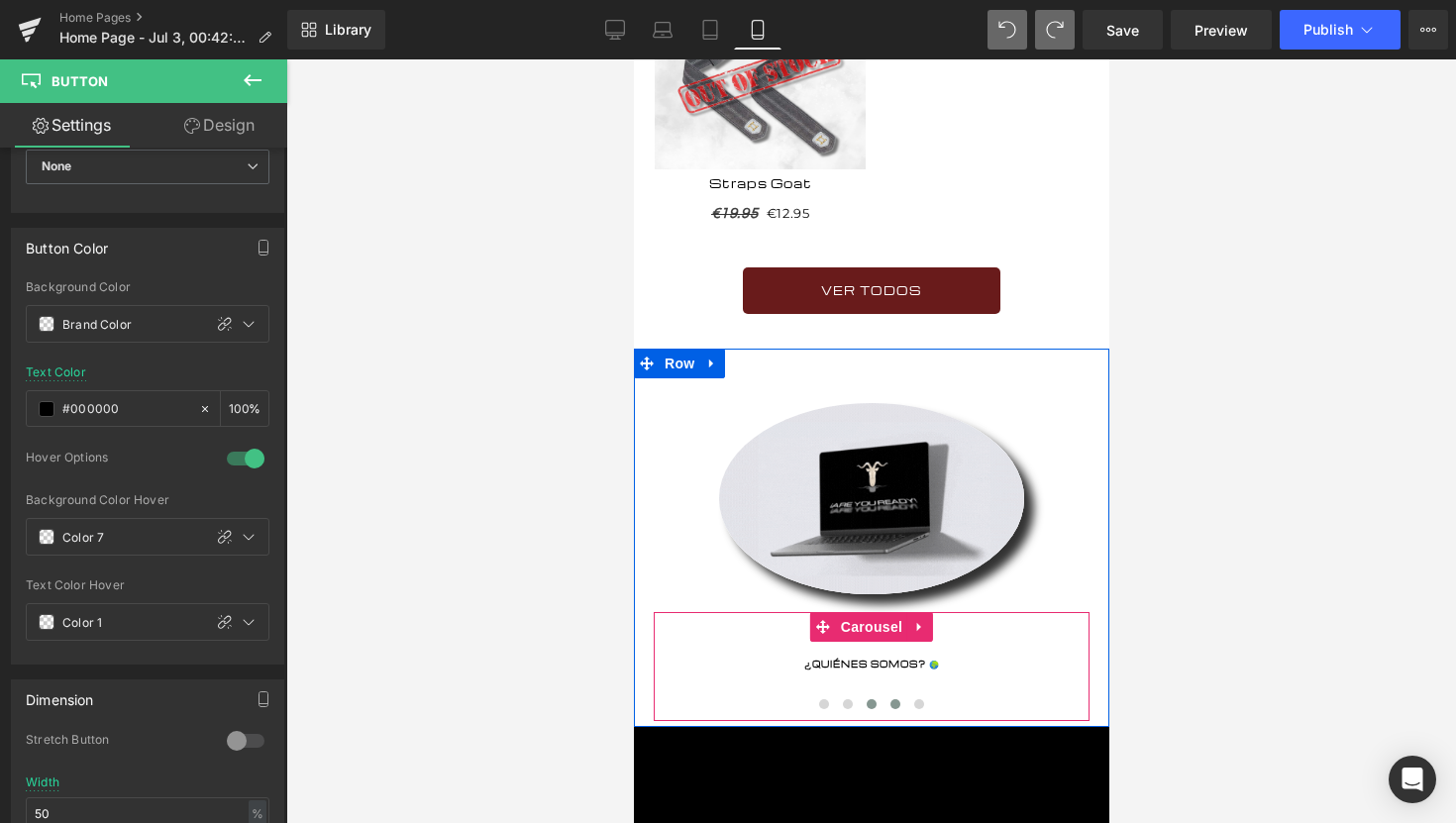 click at bounding box center (894, 704) 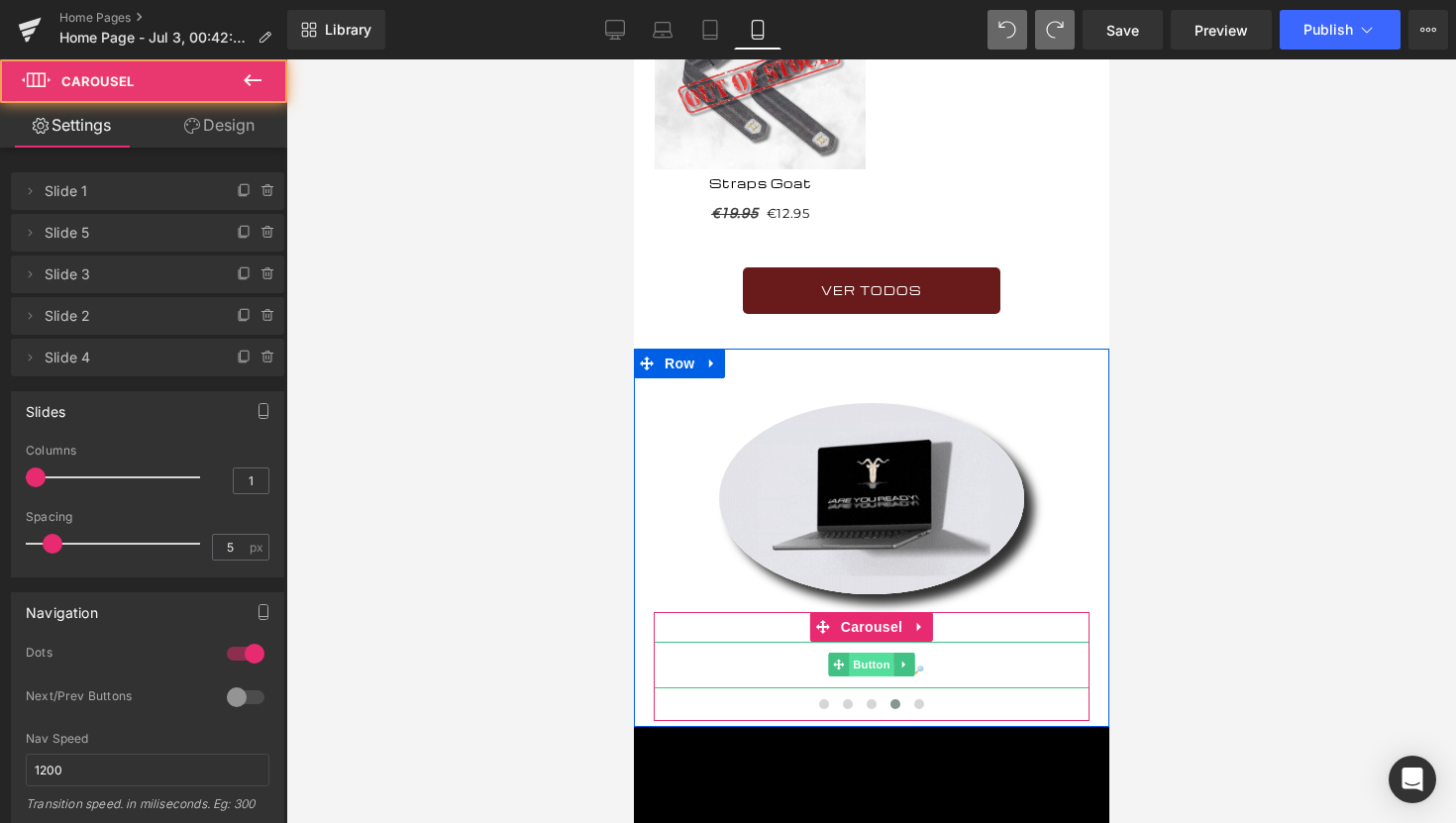 click on "Button" at bounding box center (871, 665) 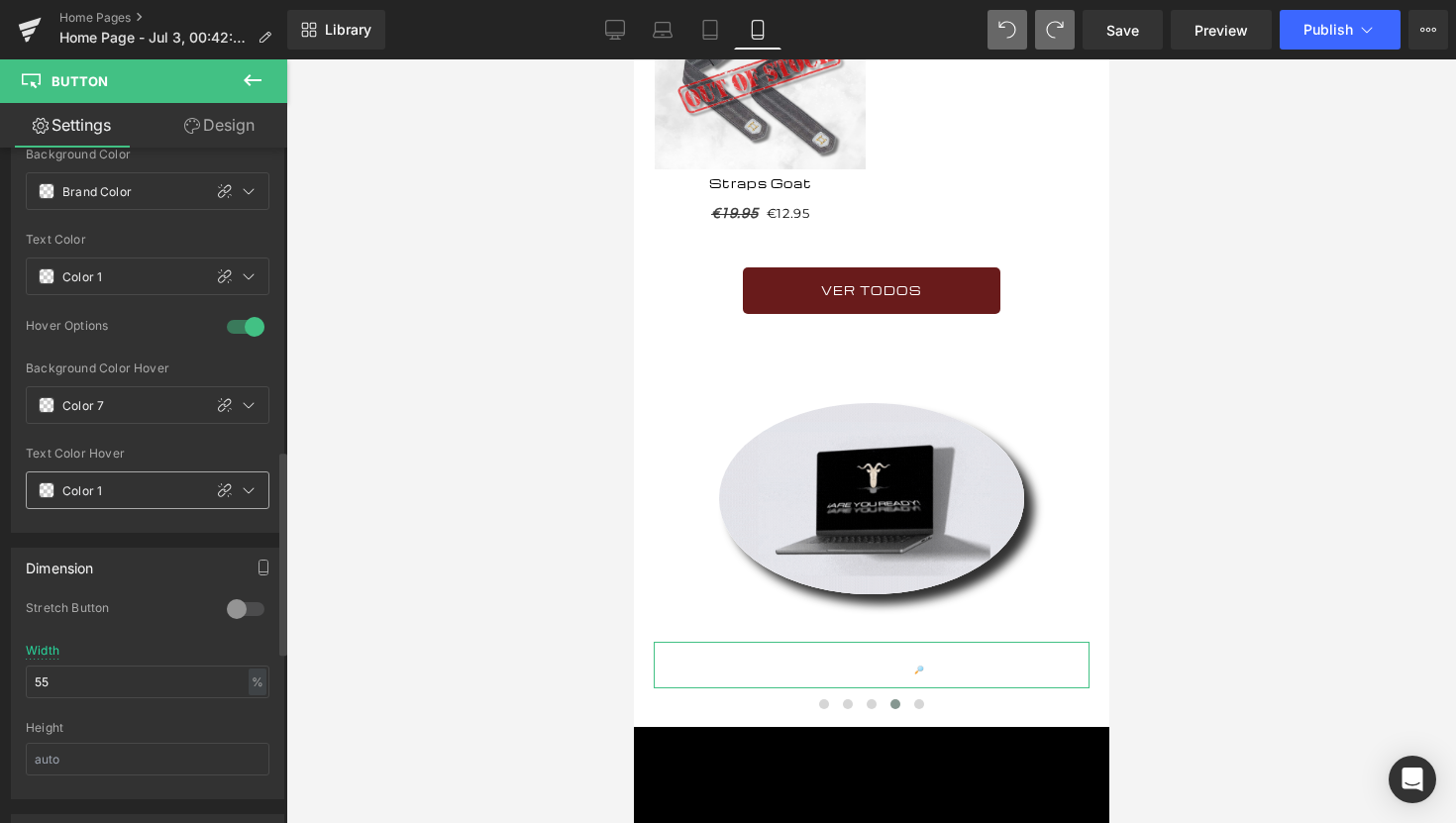 scroll, scrollTop: 985, scrollLeft: 0, axis: vertical 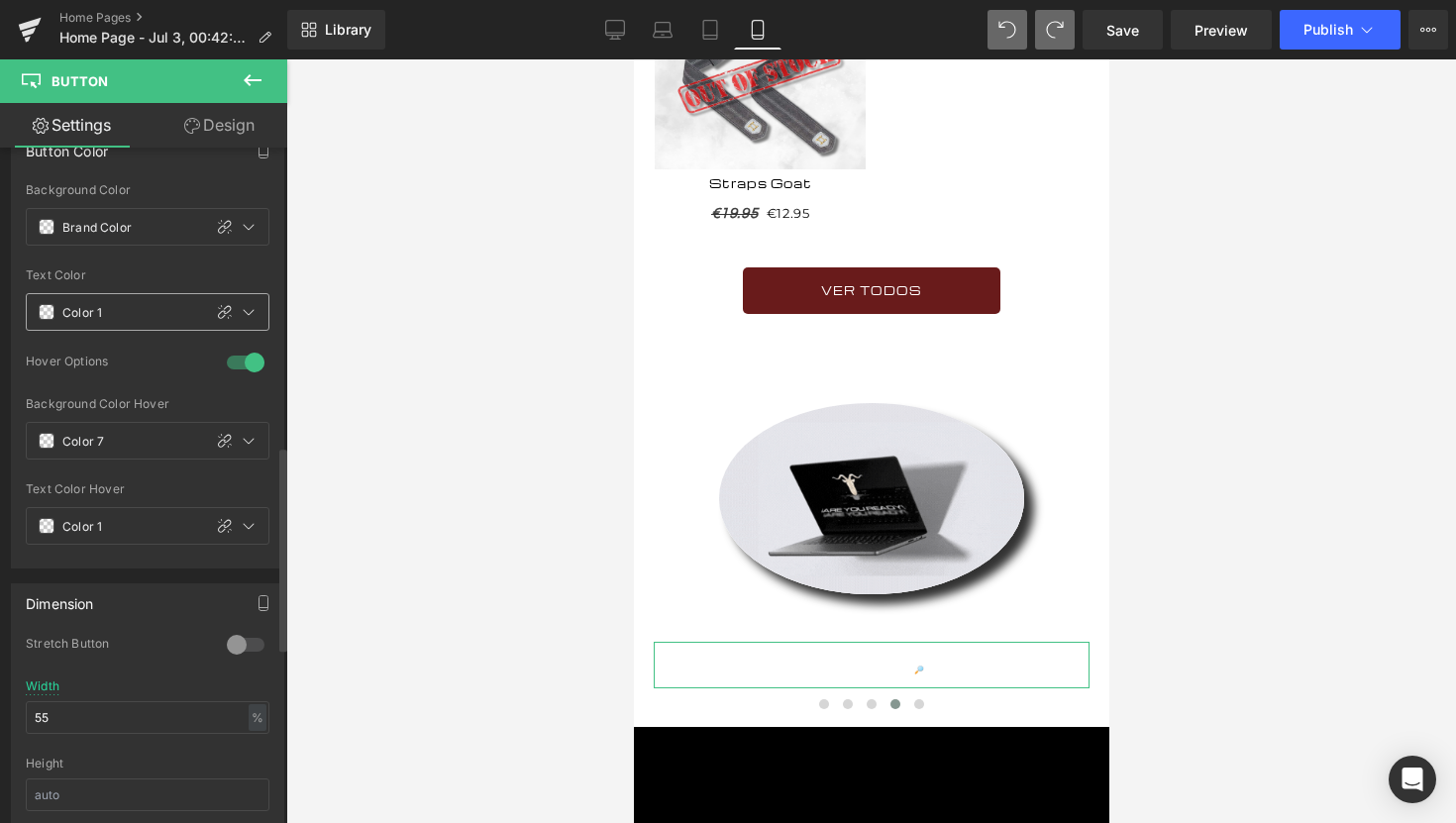 click at bounding box center [47, 312] 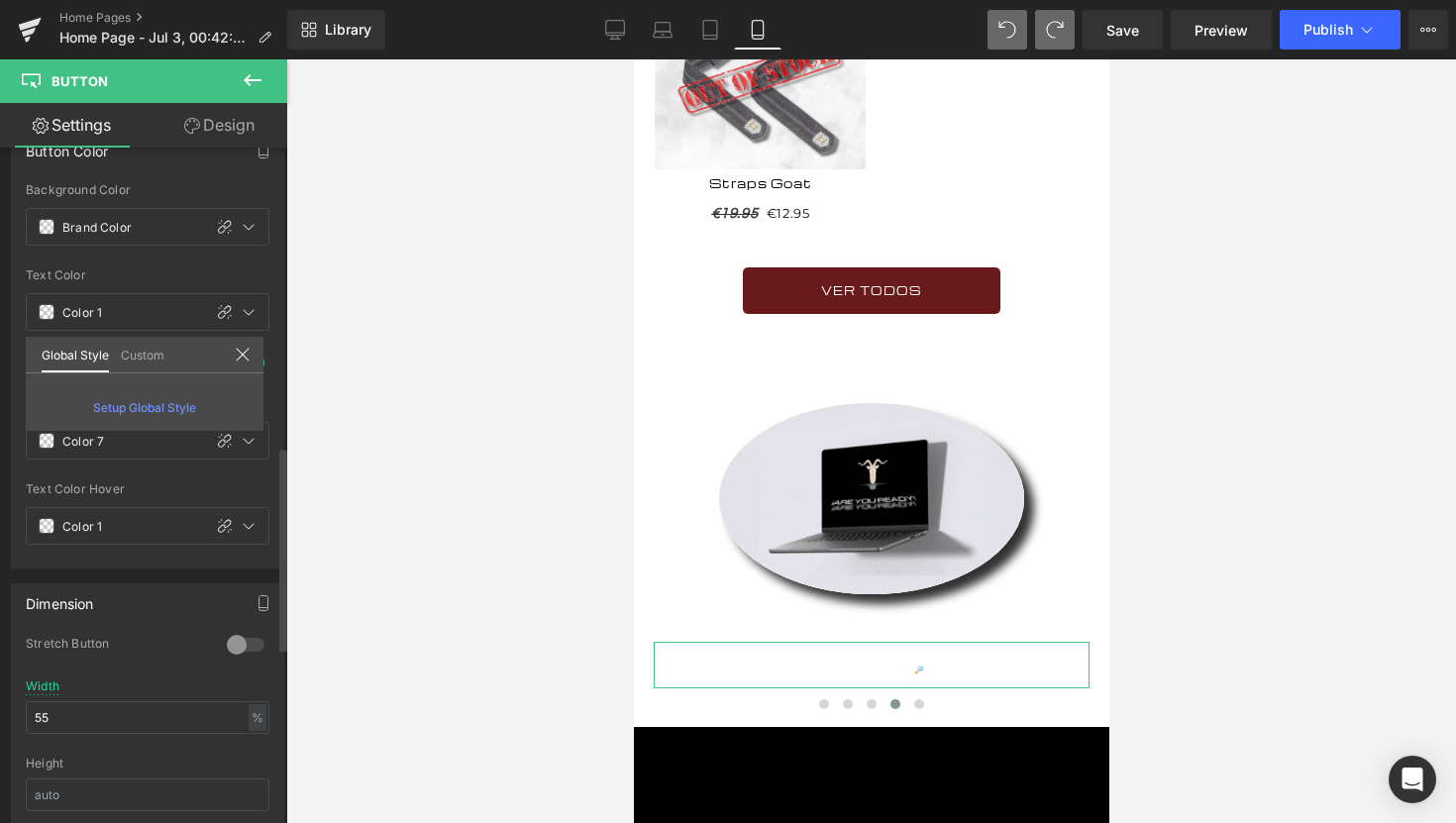 click on "Custom" at bounding box center [143, 354] 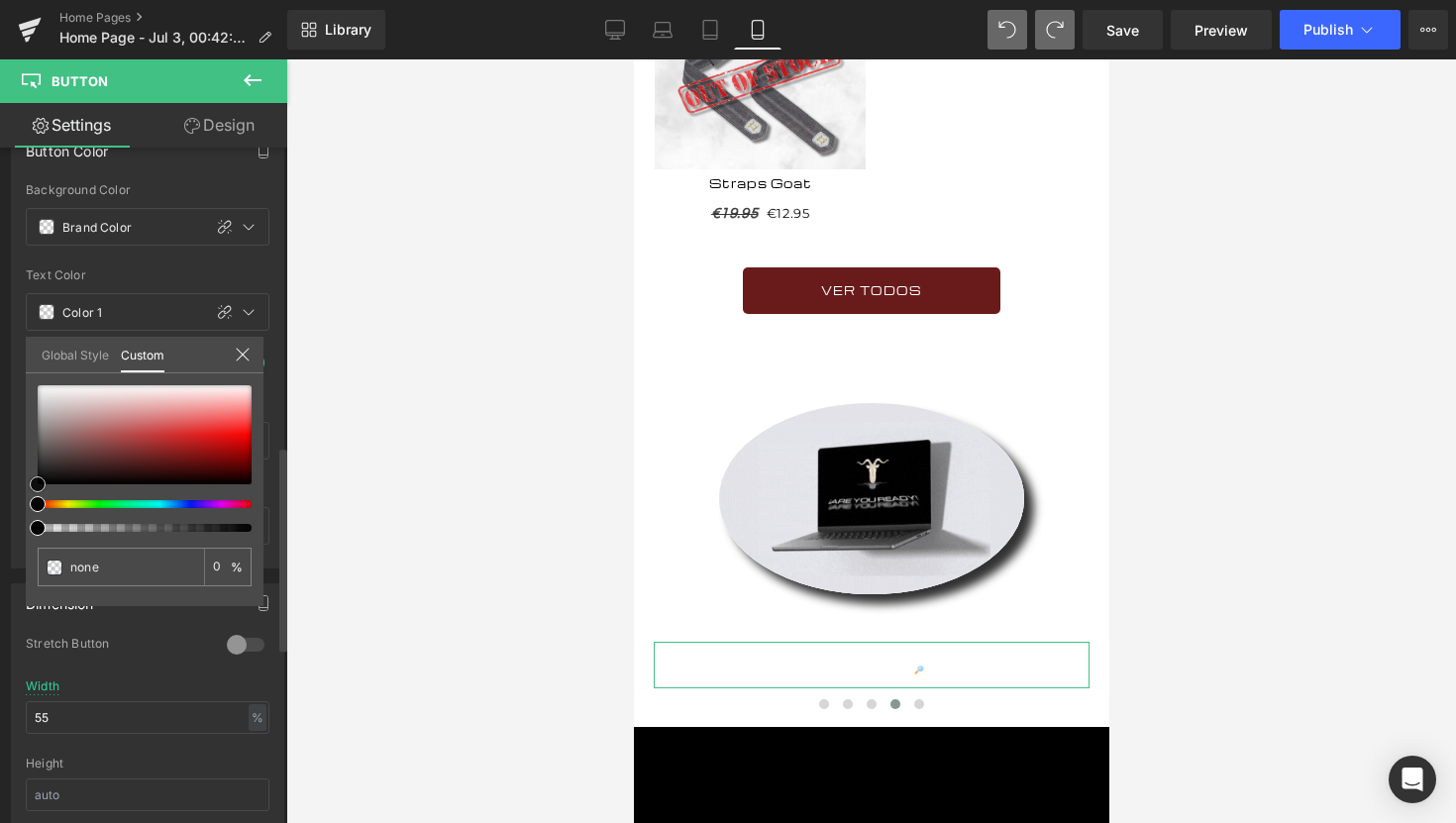type on "#3c2424" 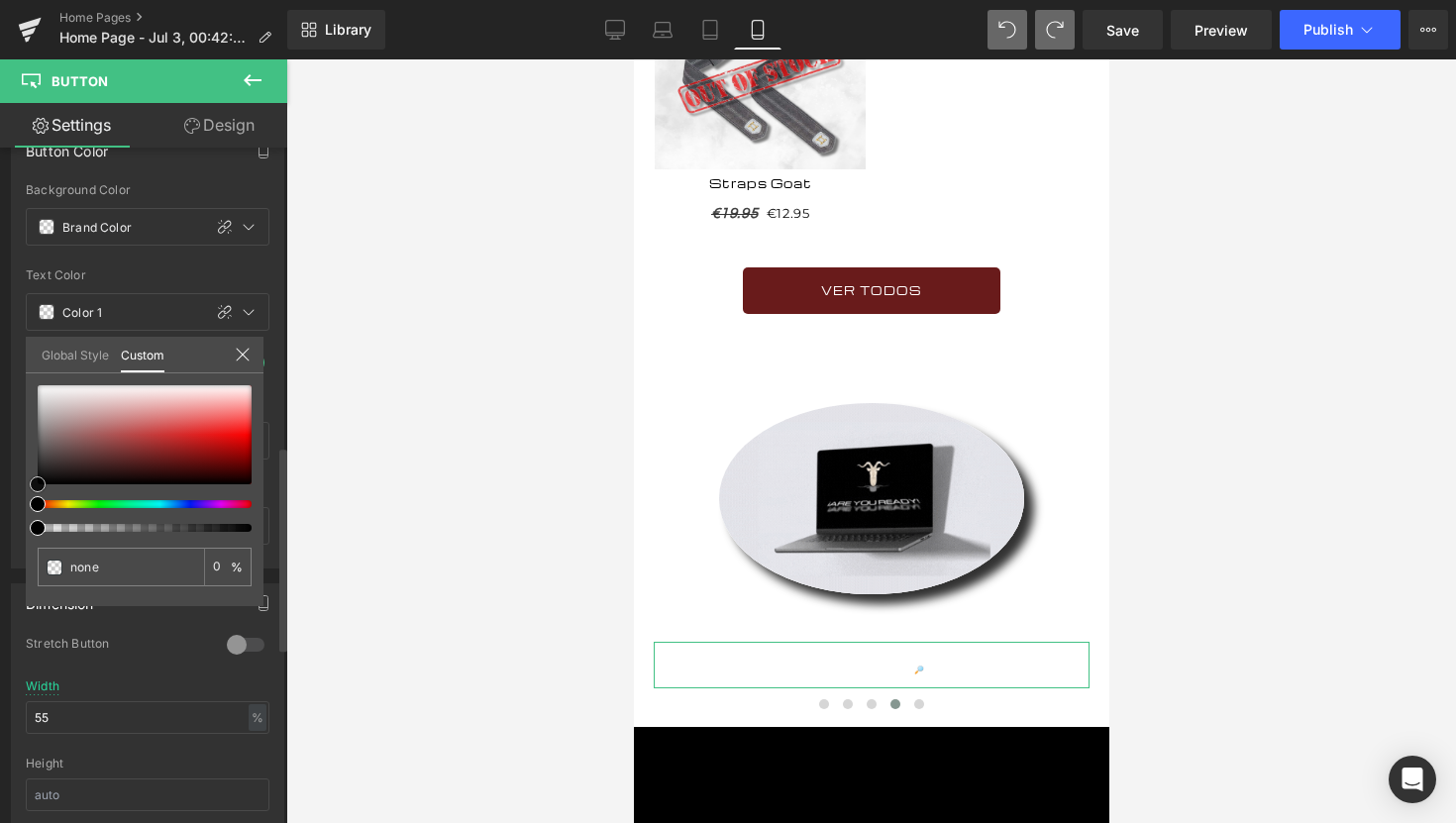 type on "#3c2424" 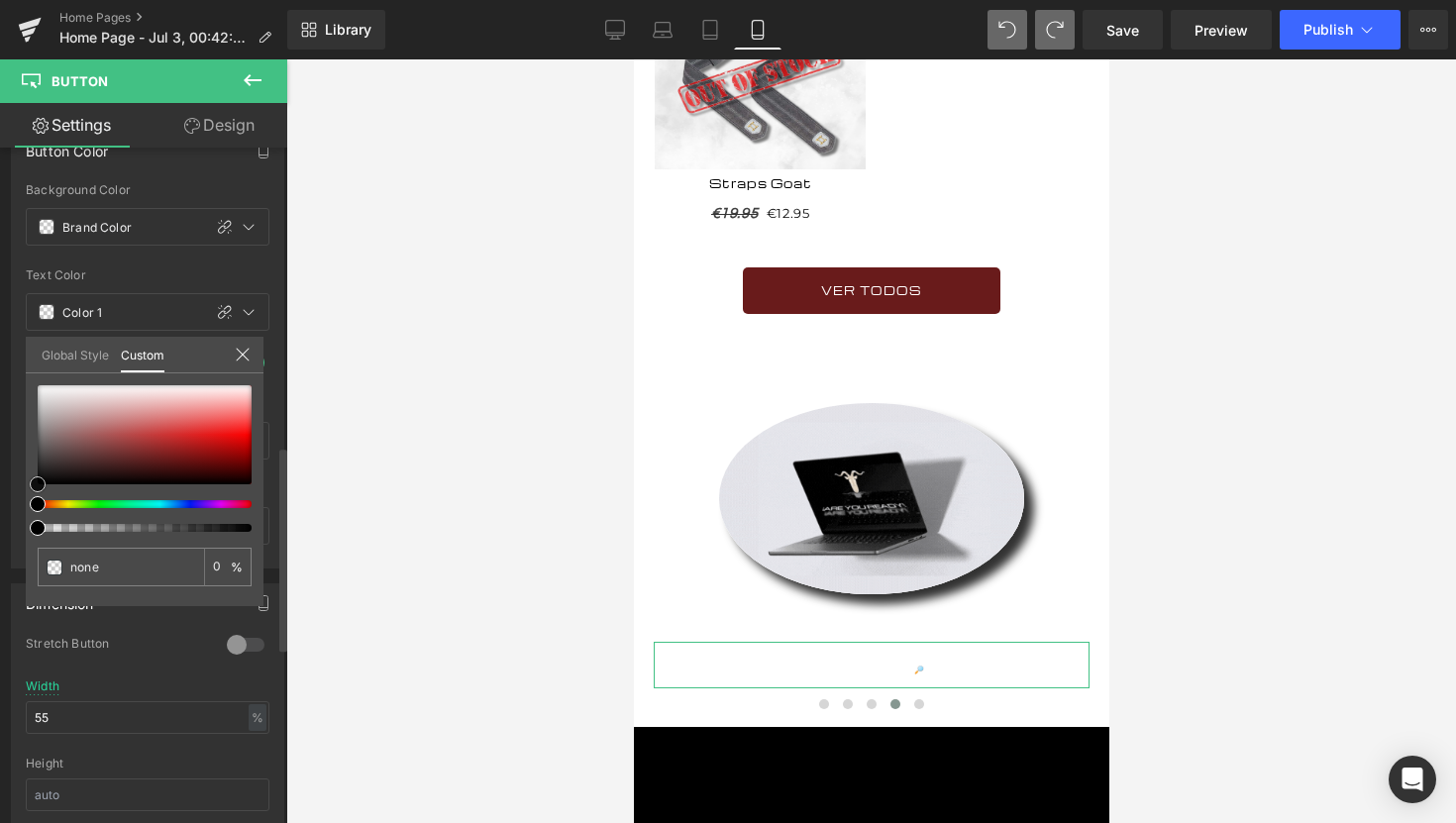 type on "100" 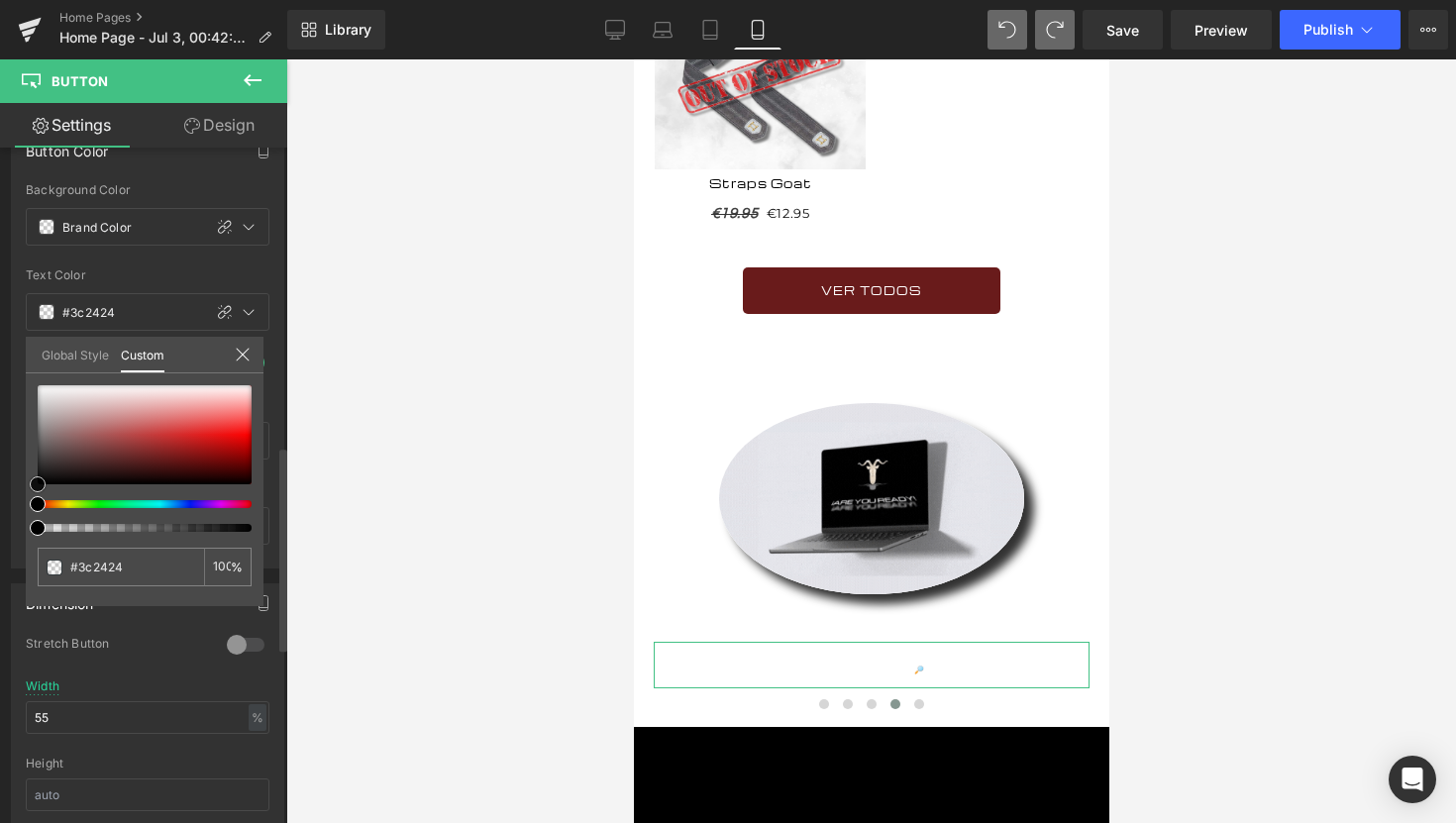 type on "#3b2525" 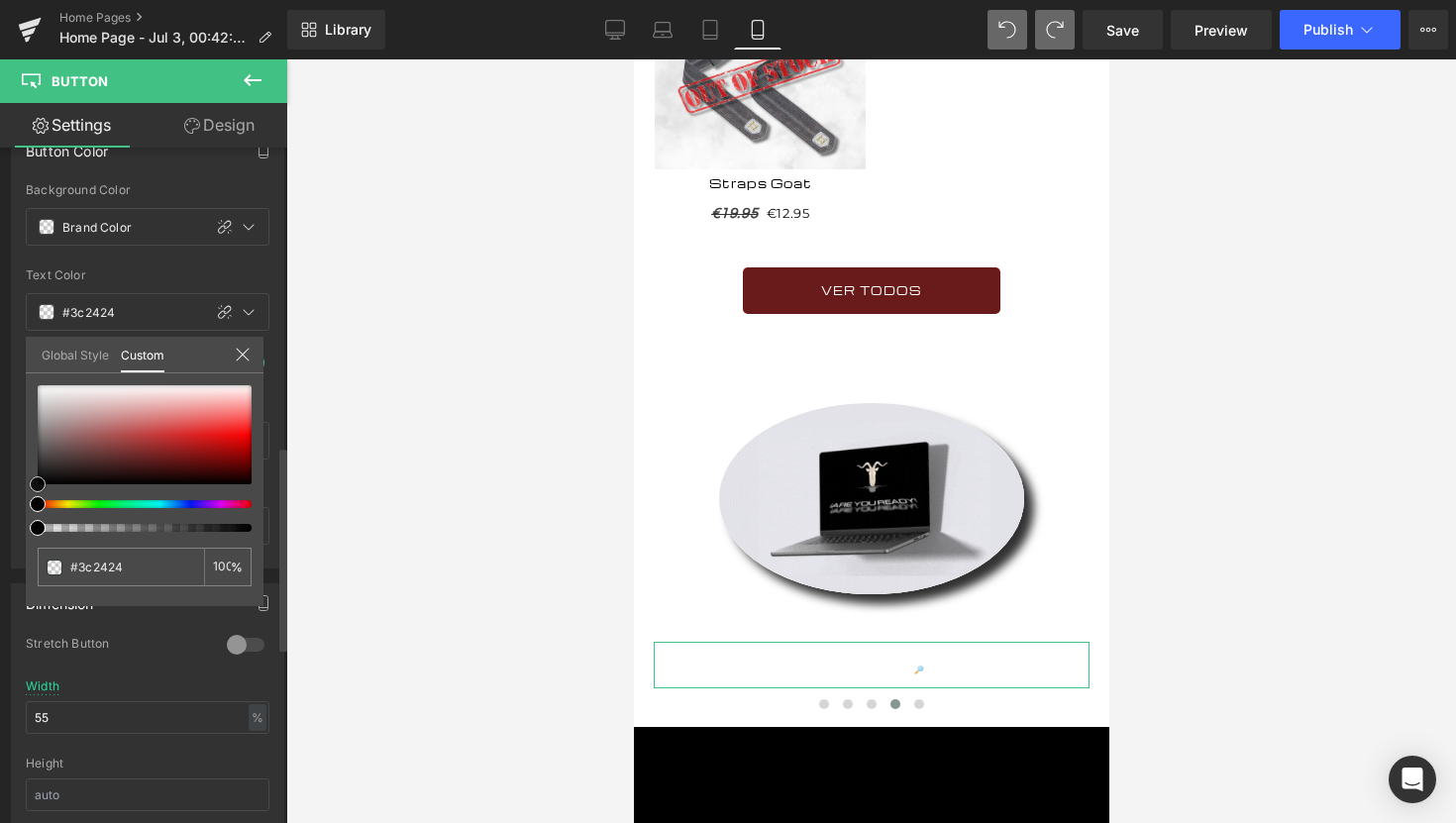 type on "#3b2525" 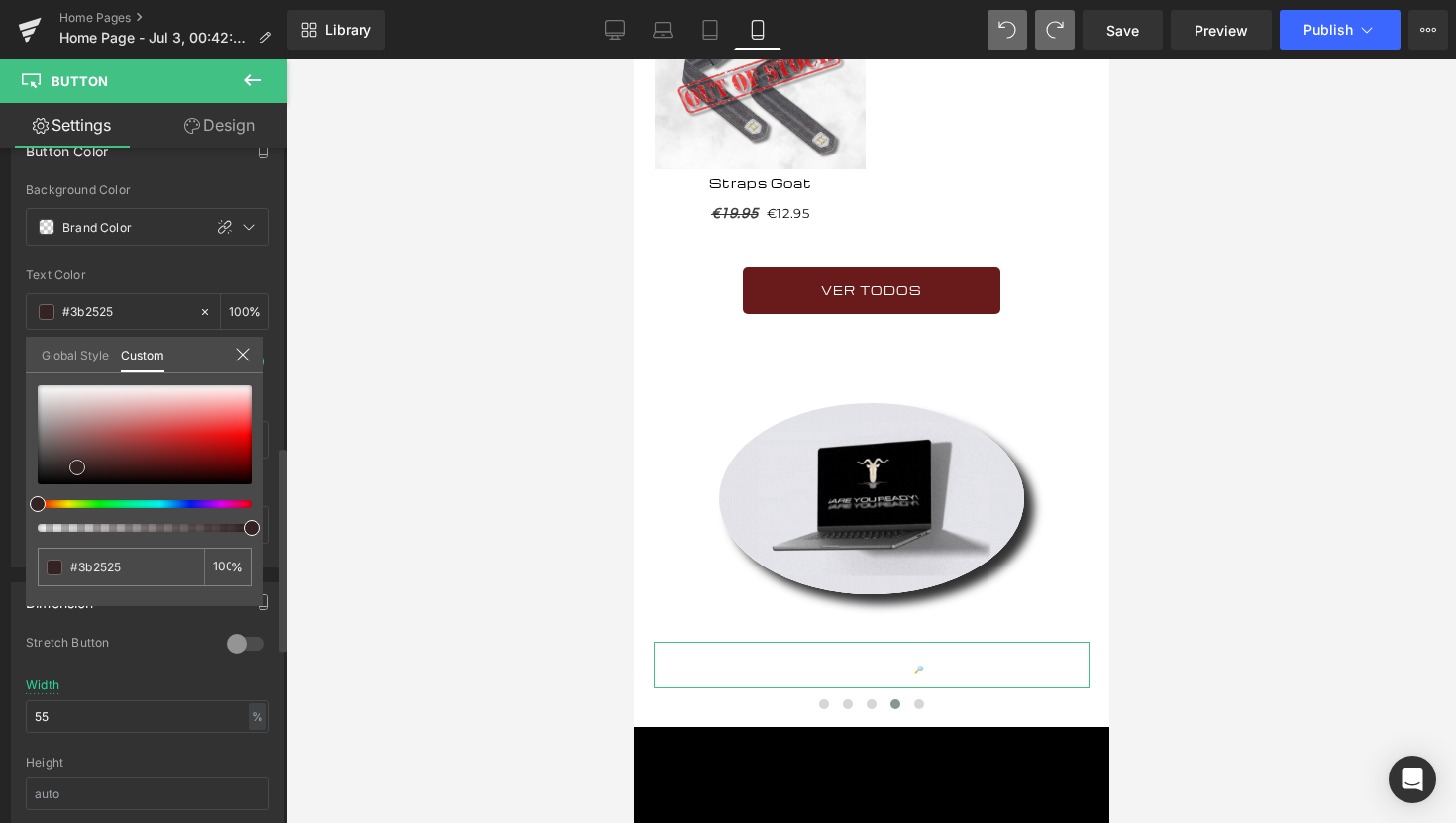 type on "#3a2626" 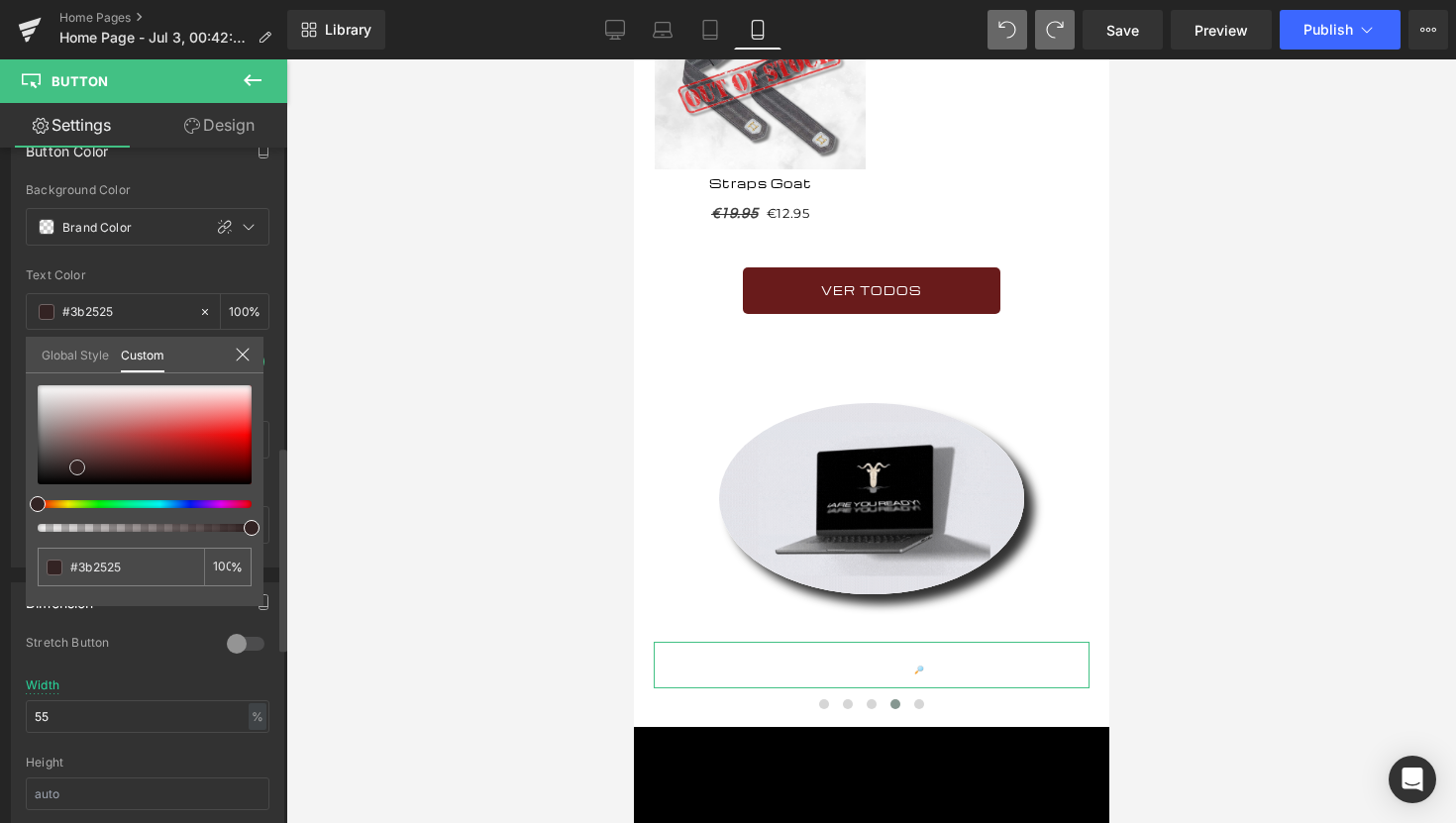 type on "#3a2626" 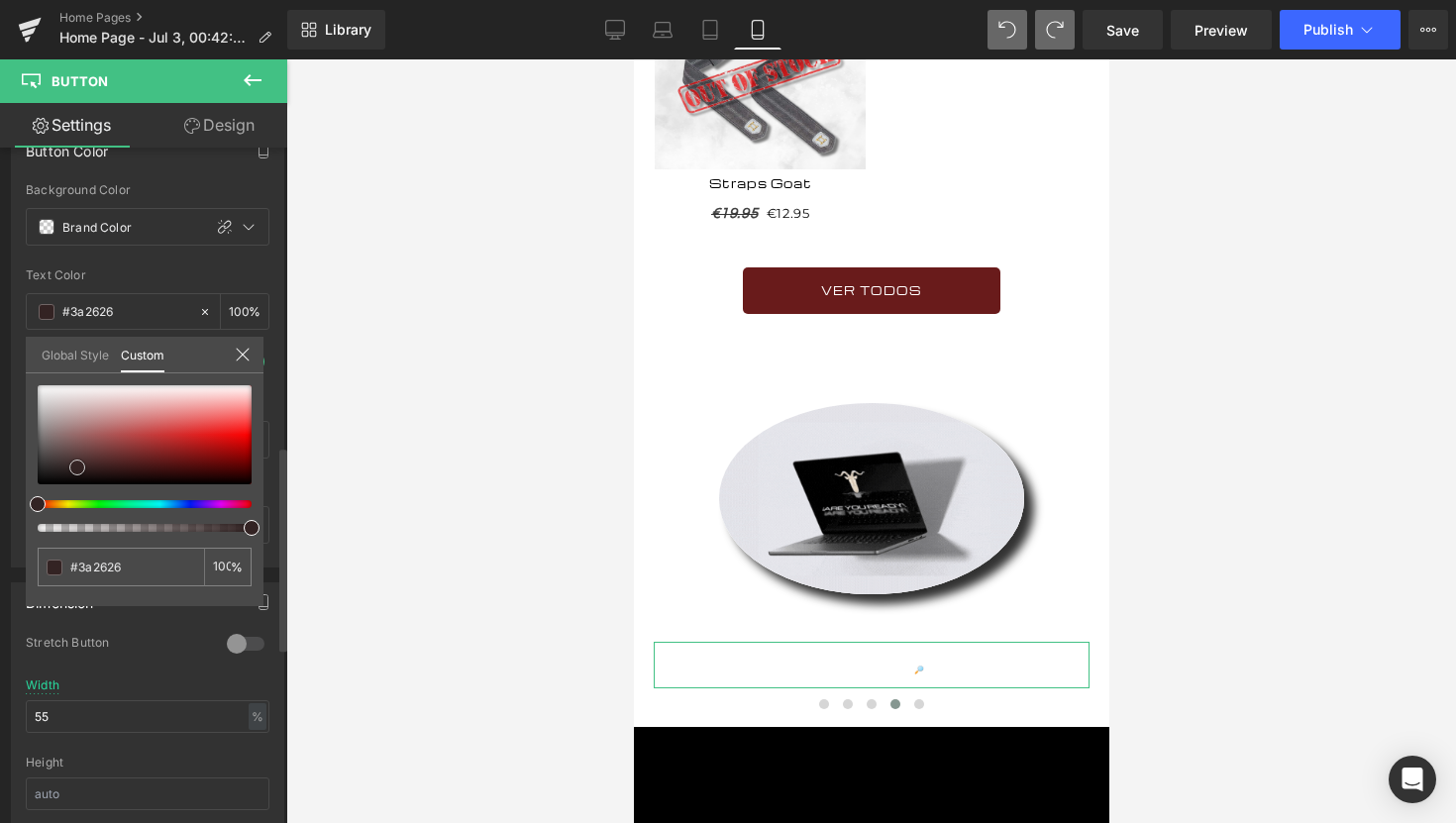 type on "#2f2222" 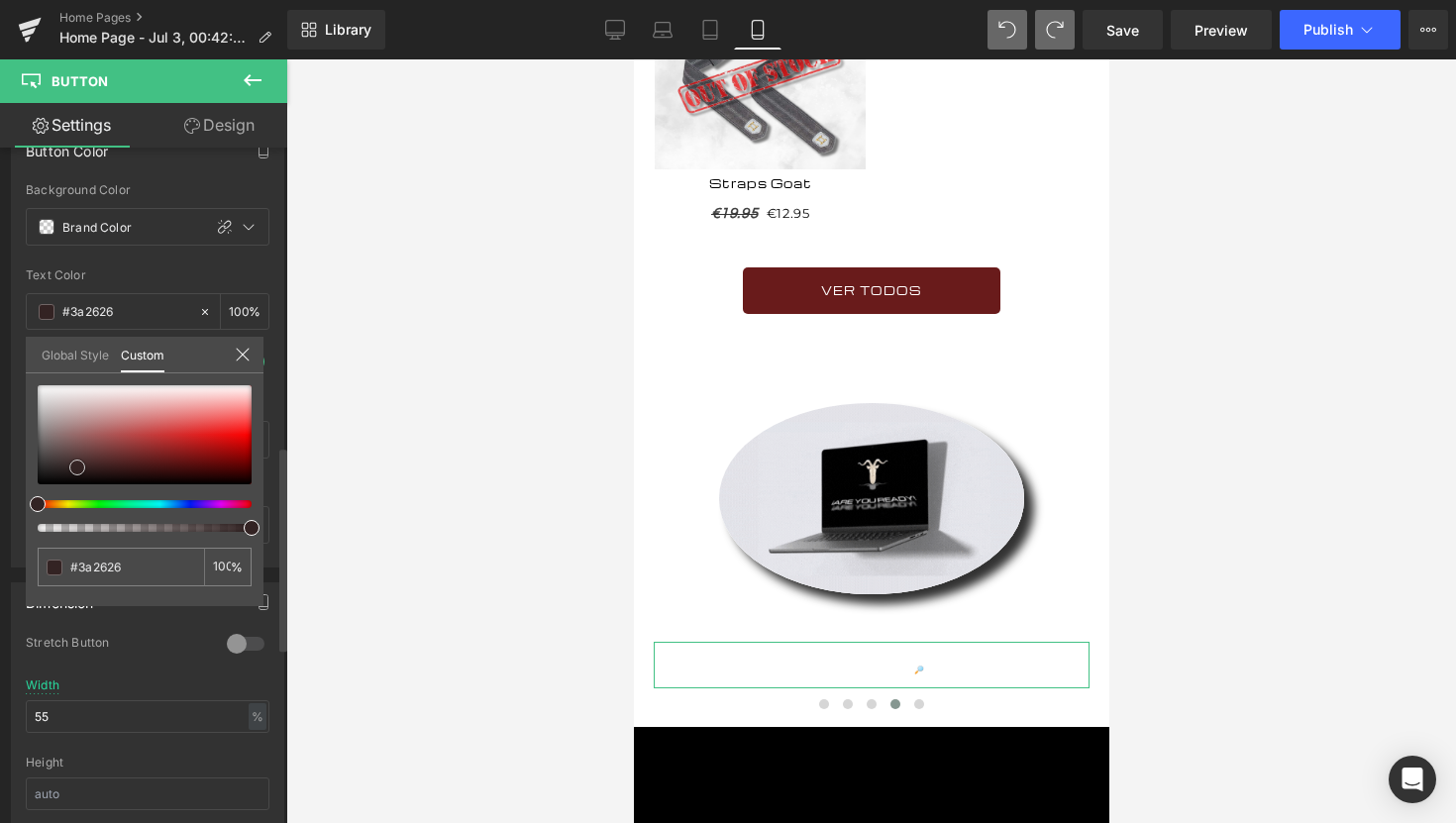 type on "#2f2222" 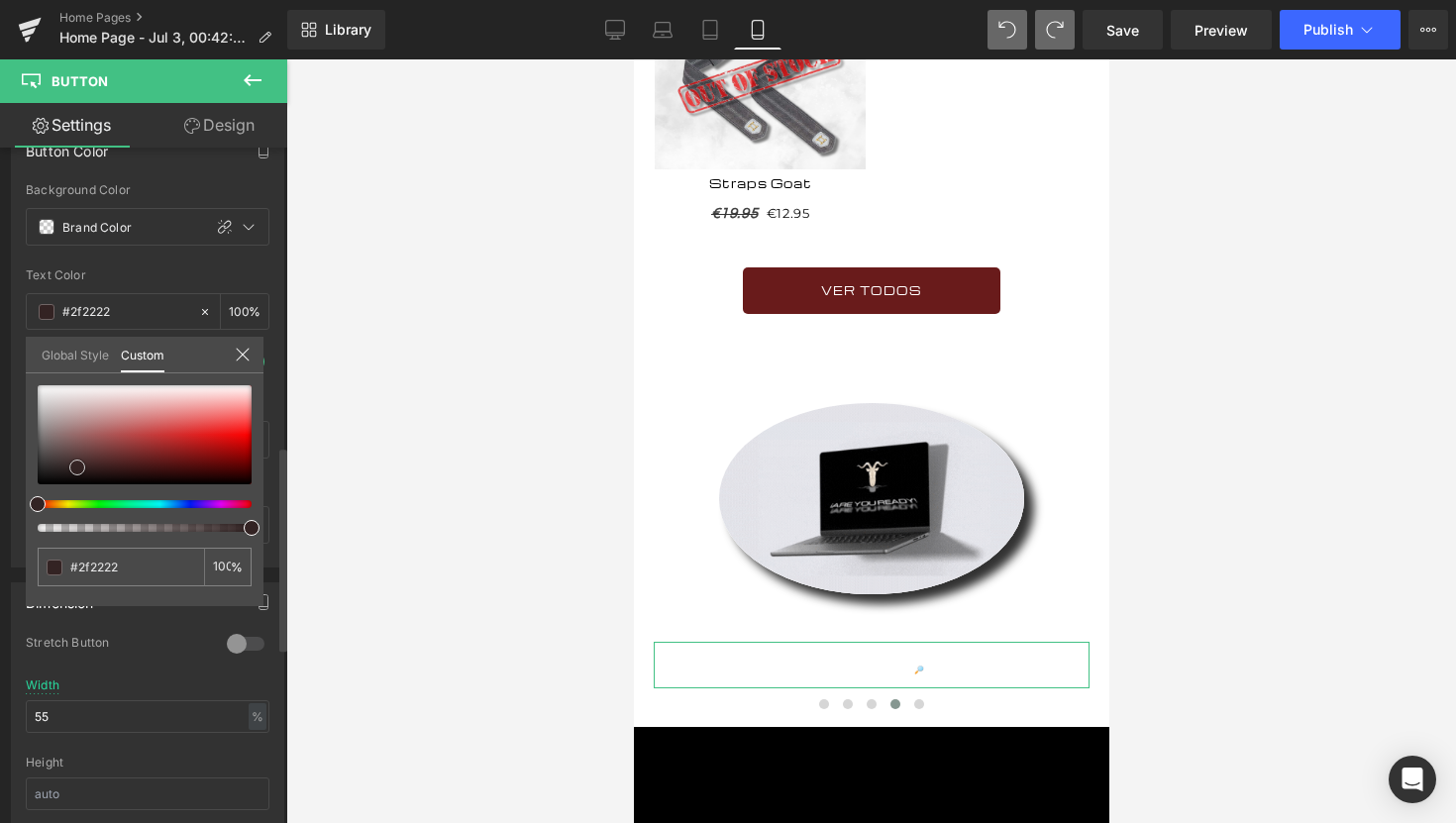 type on "#2d2323" 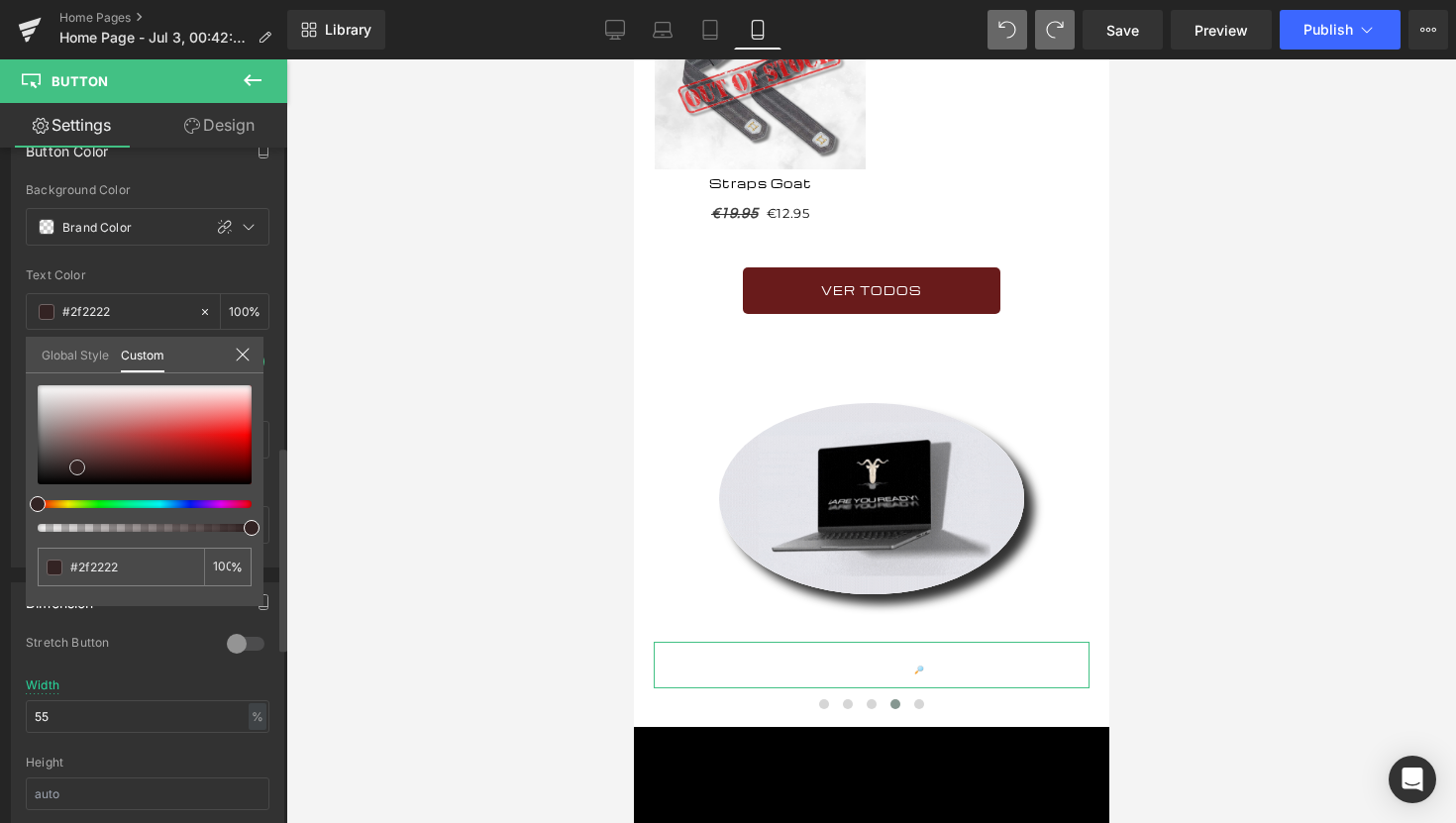 type on "#2d2323" 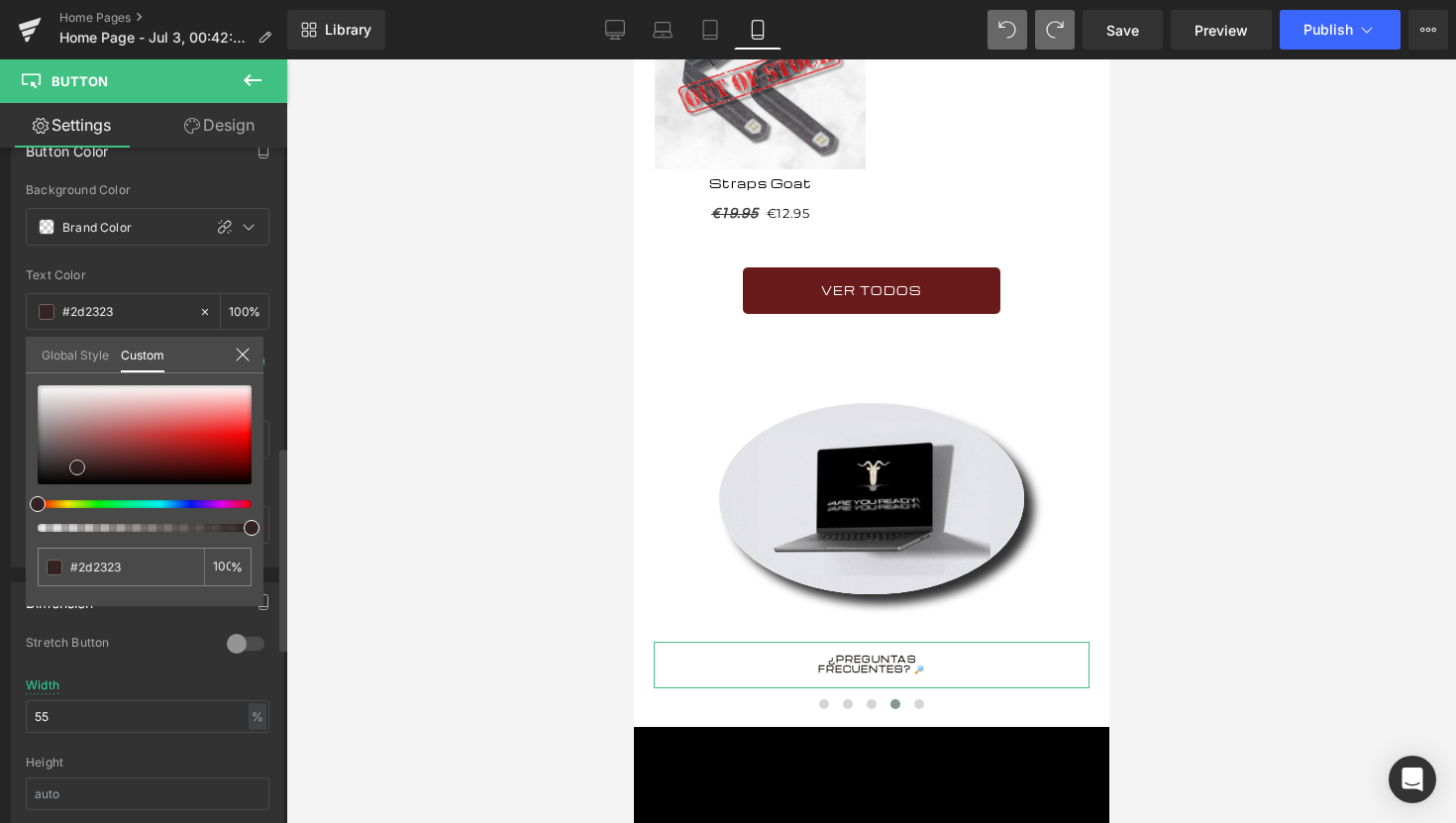 type on "#2c2525" 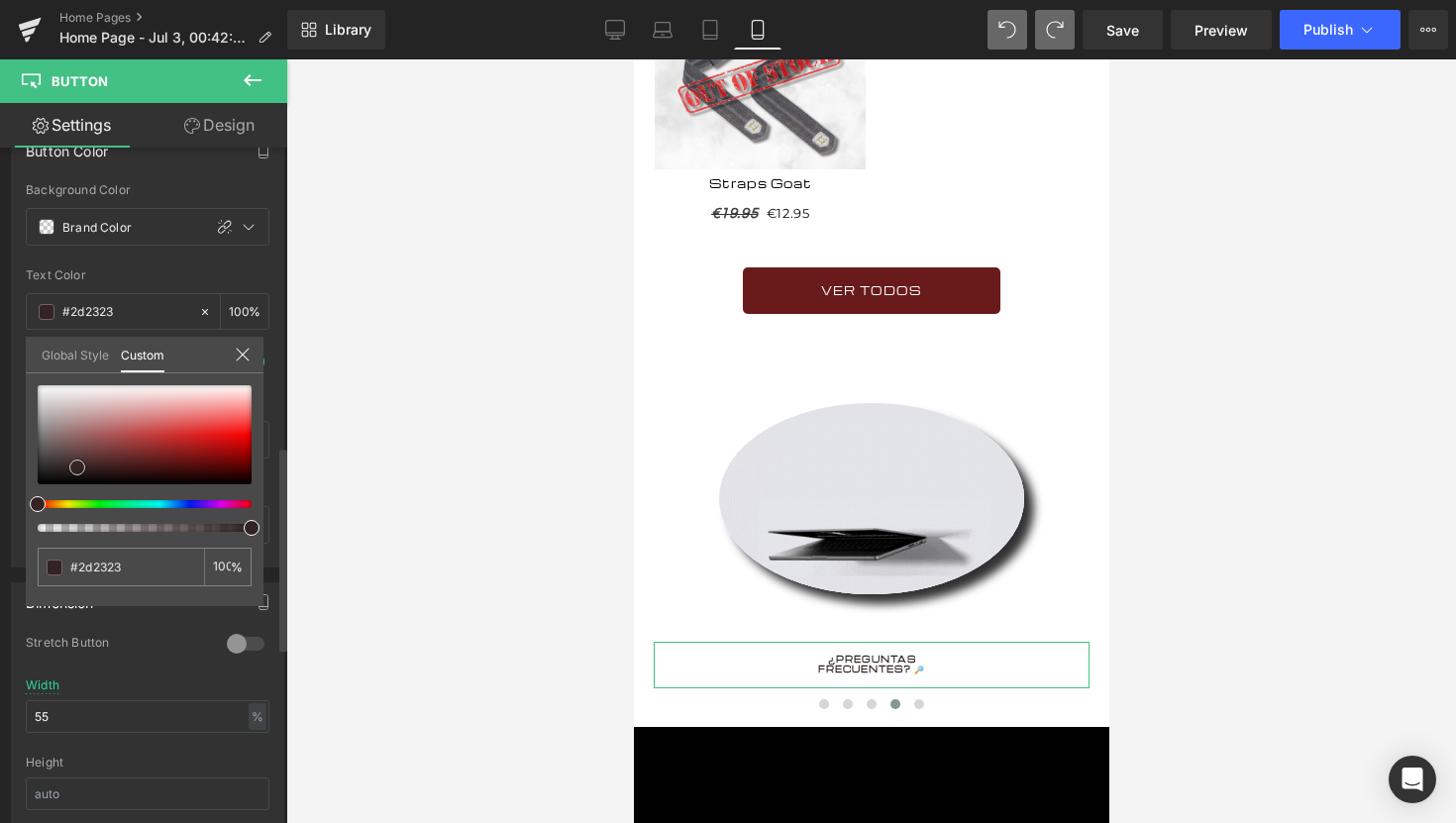 type on "#2c2525" 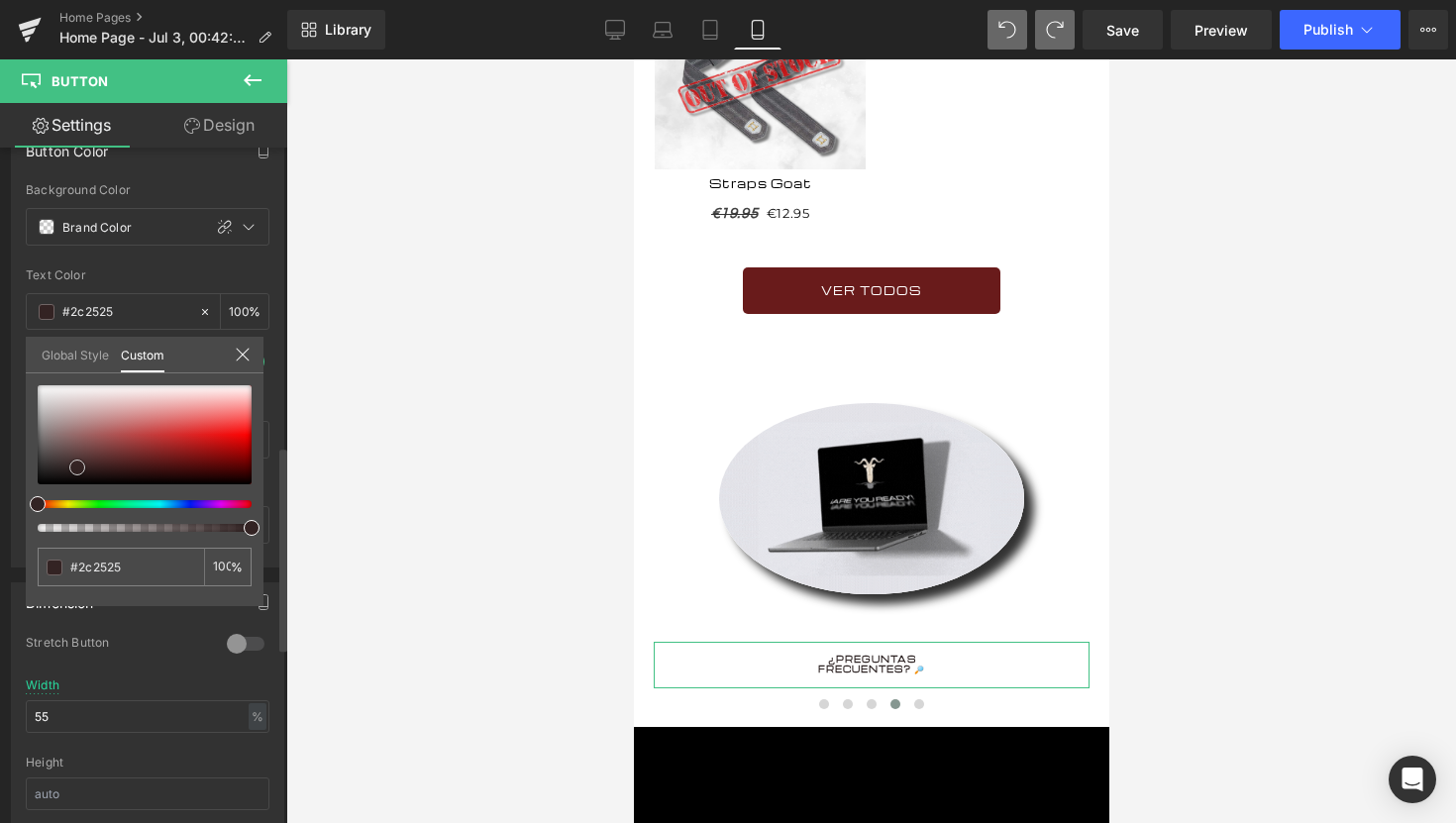 type on "#2b2626" 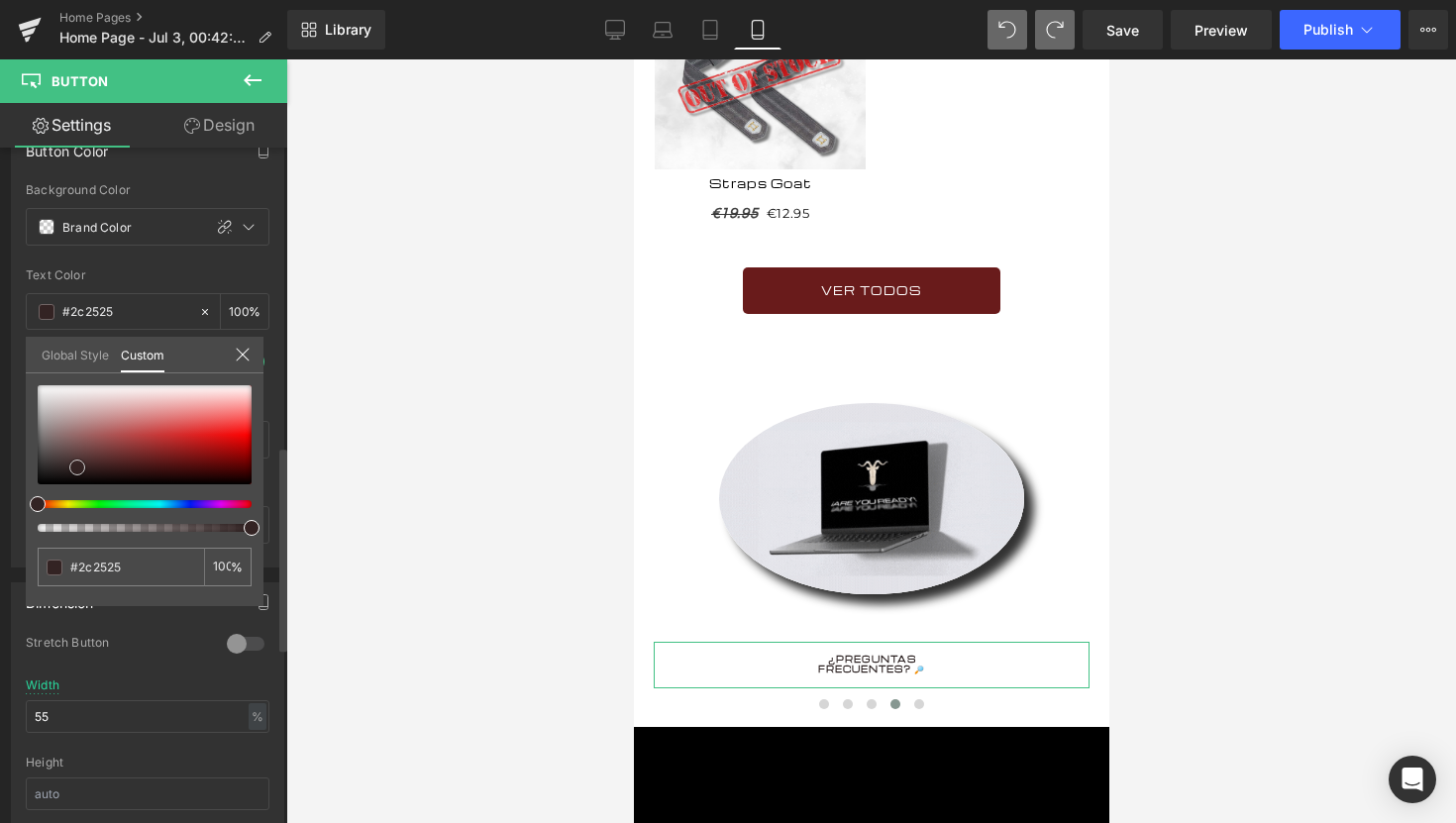 type on "#2b2626" 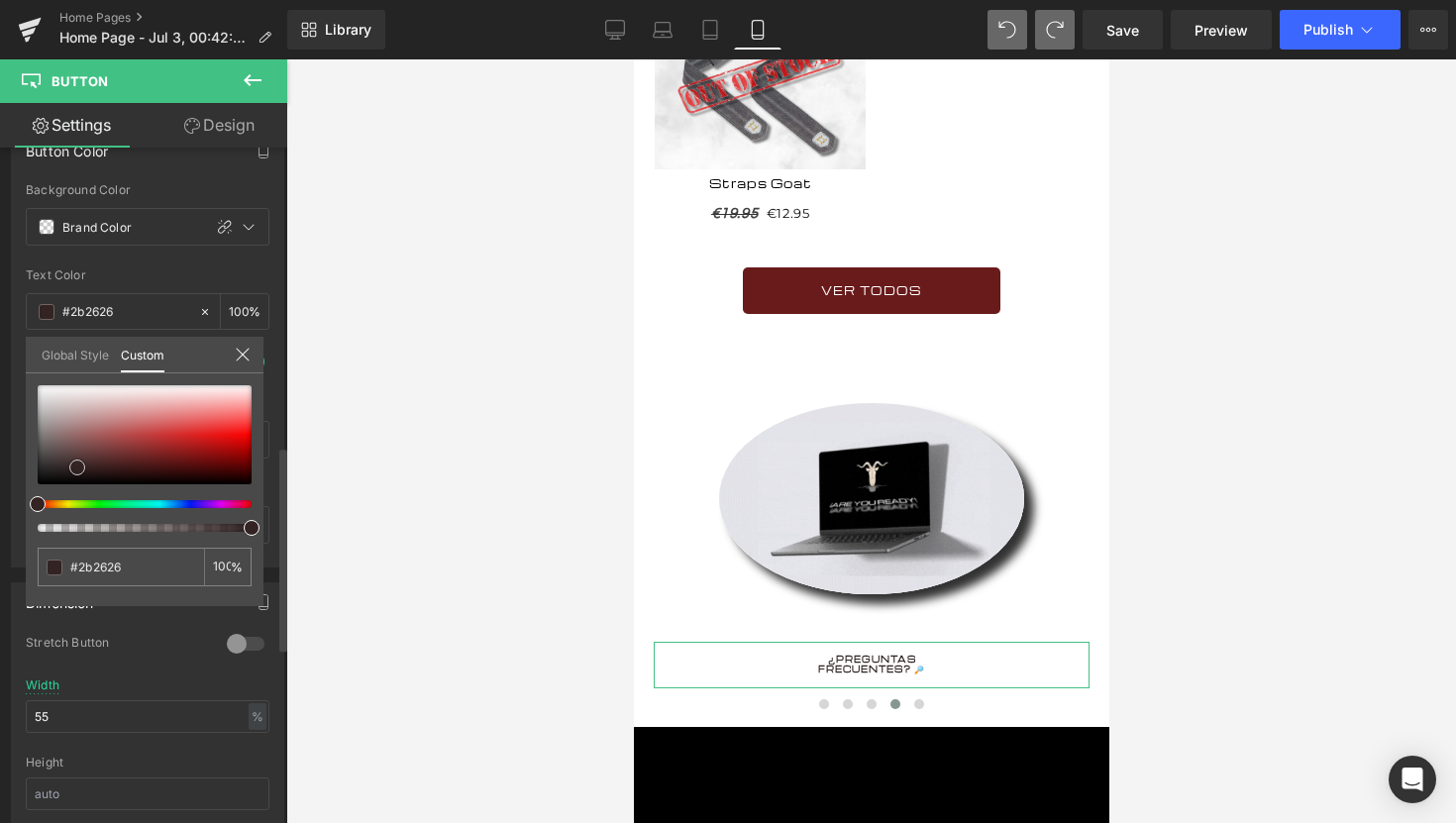 type on "#2a2727" 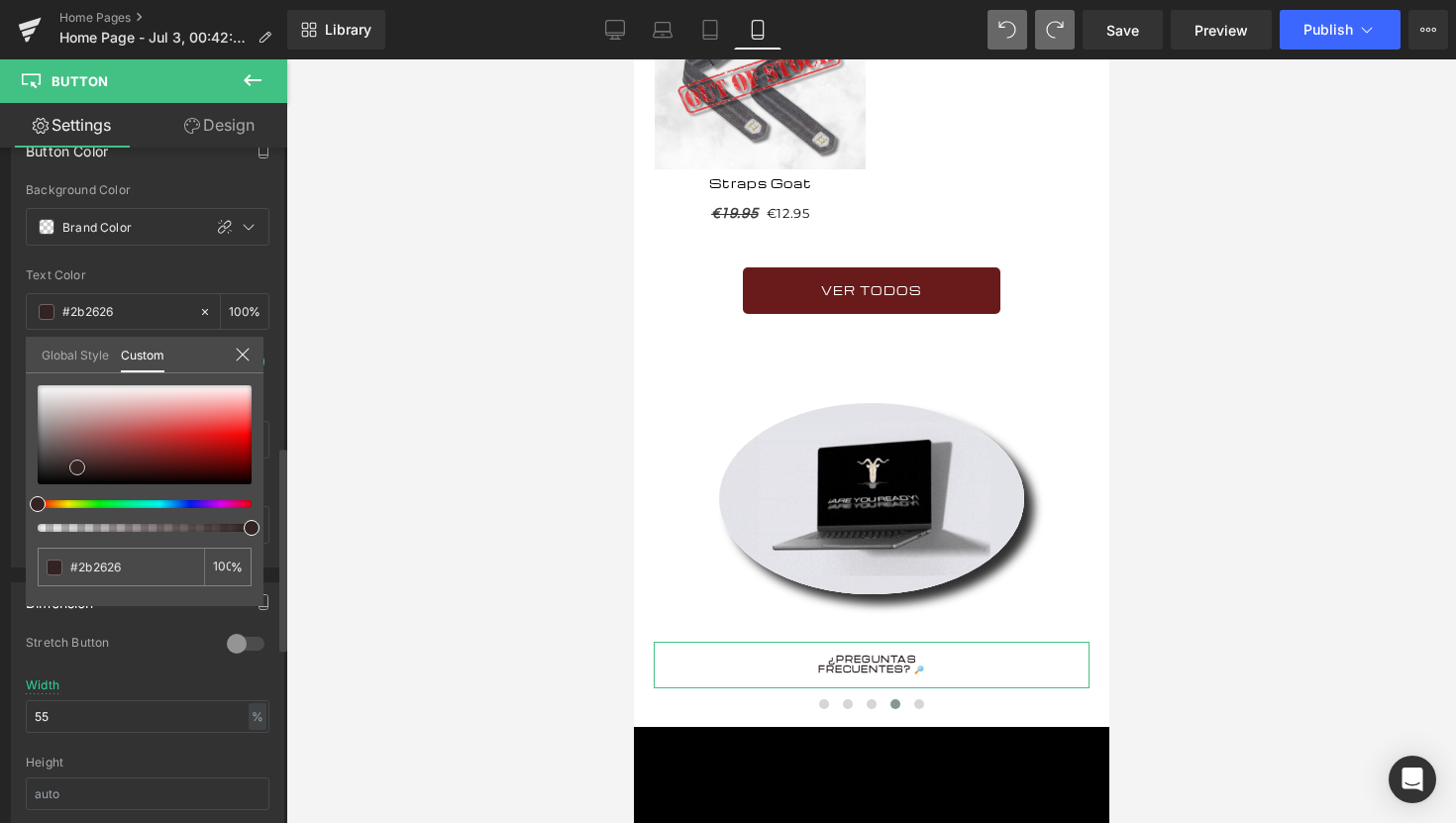 type on "#2a2727" 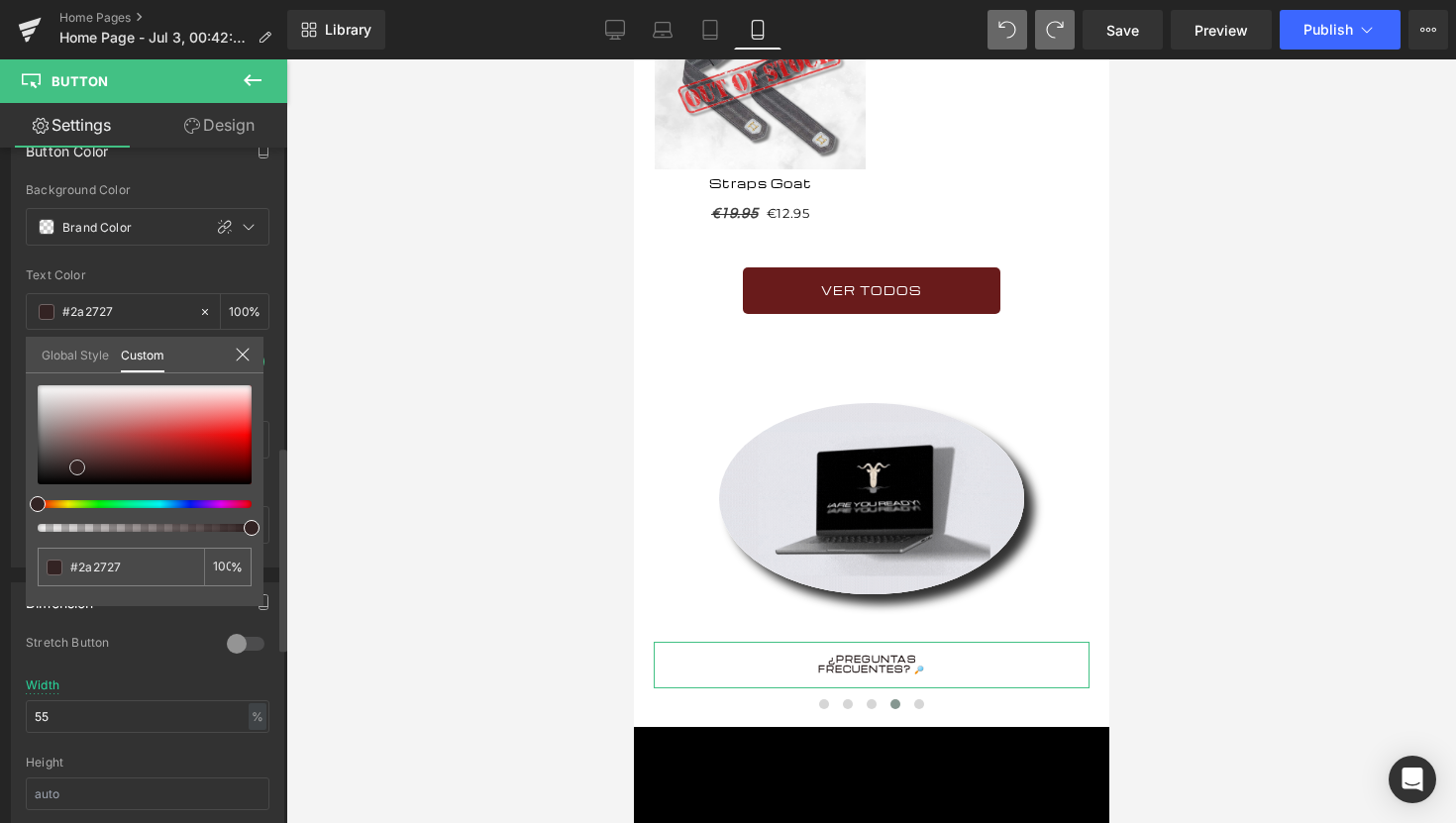 type on "#262525" 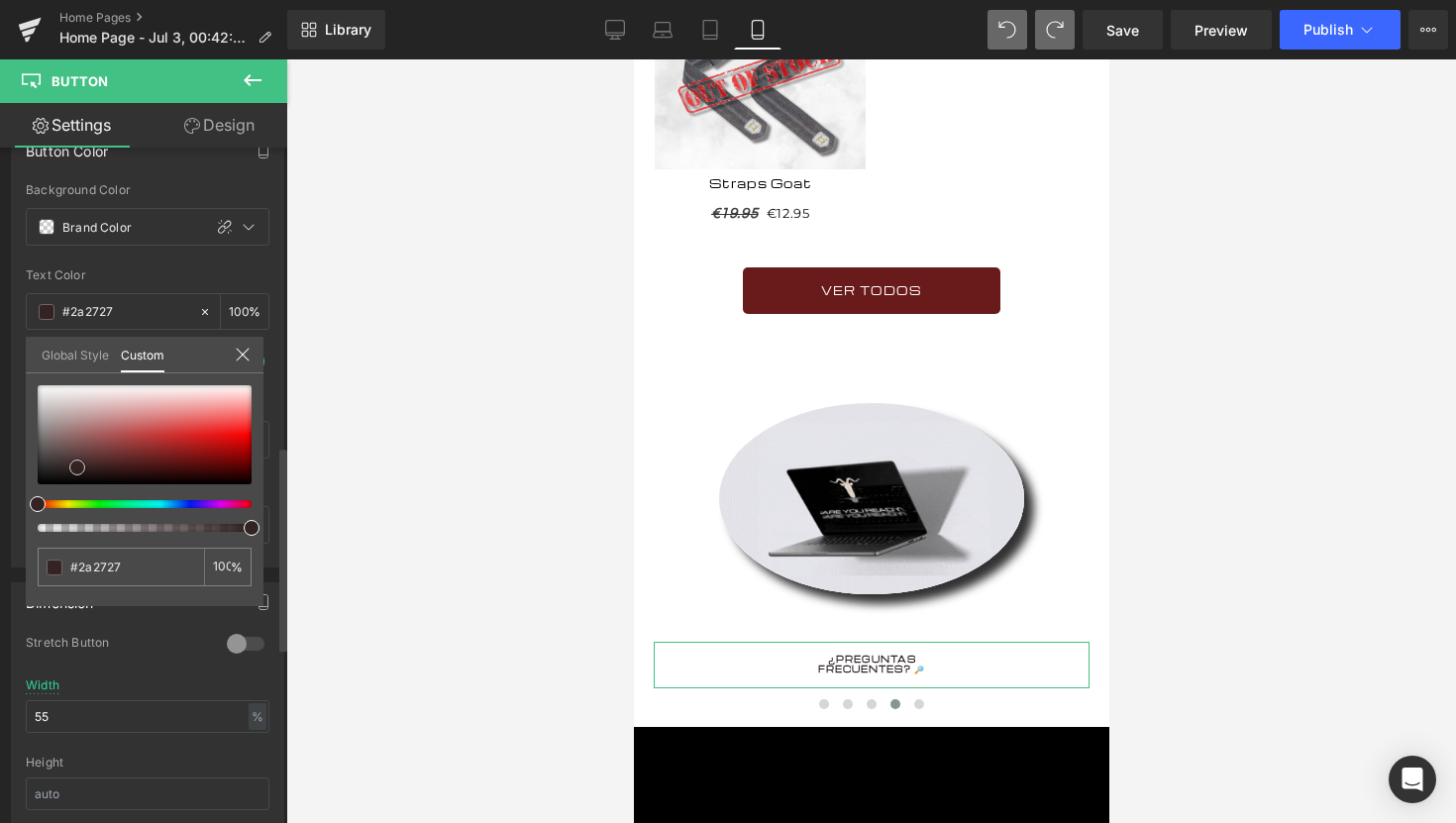 type on "#262525" 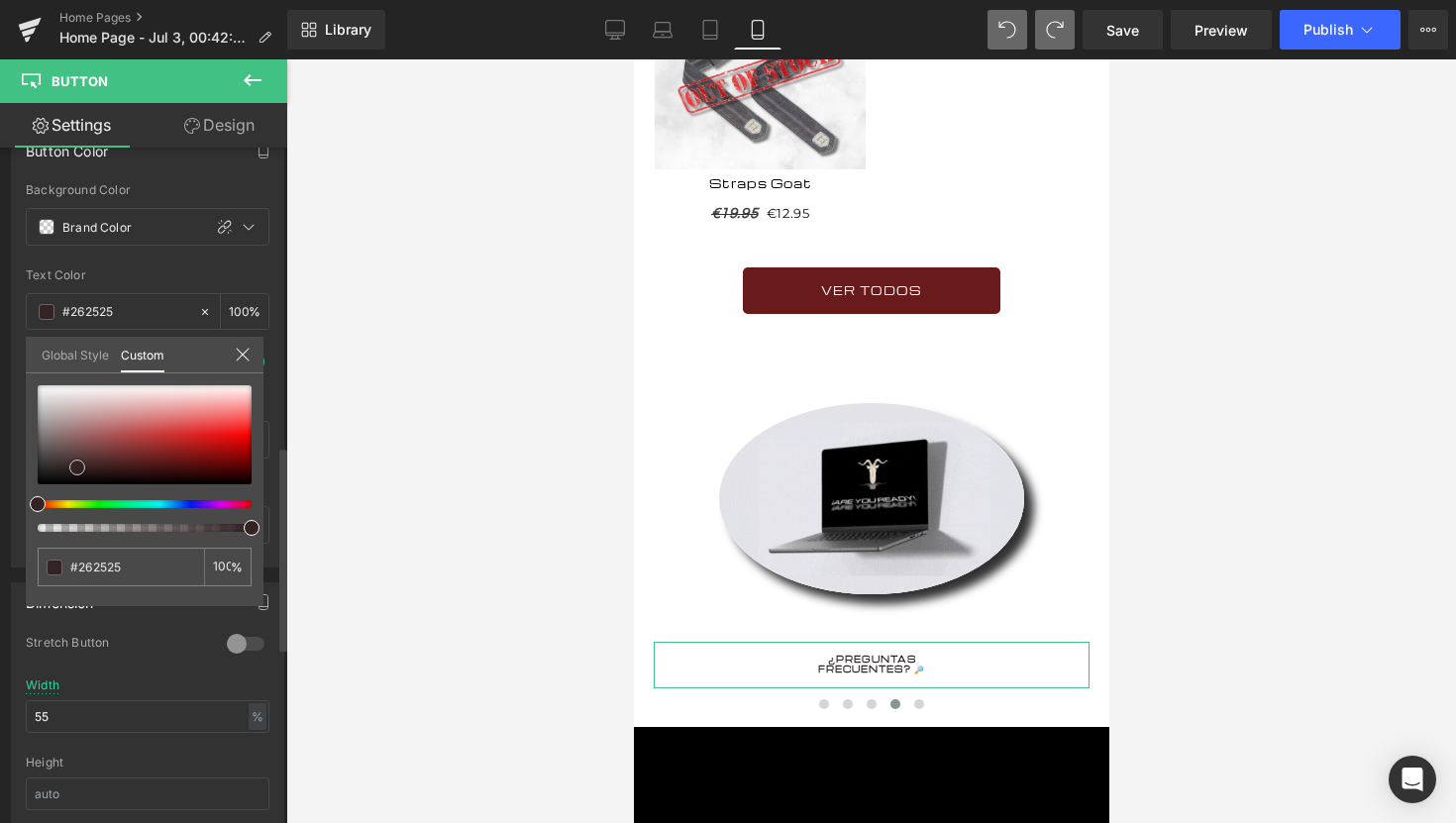 type on "#1e1e1e" 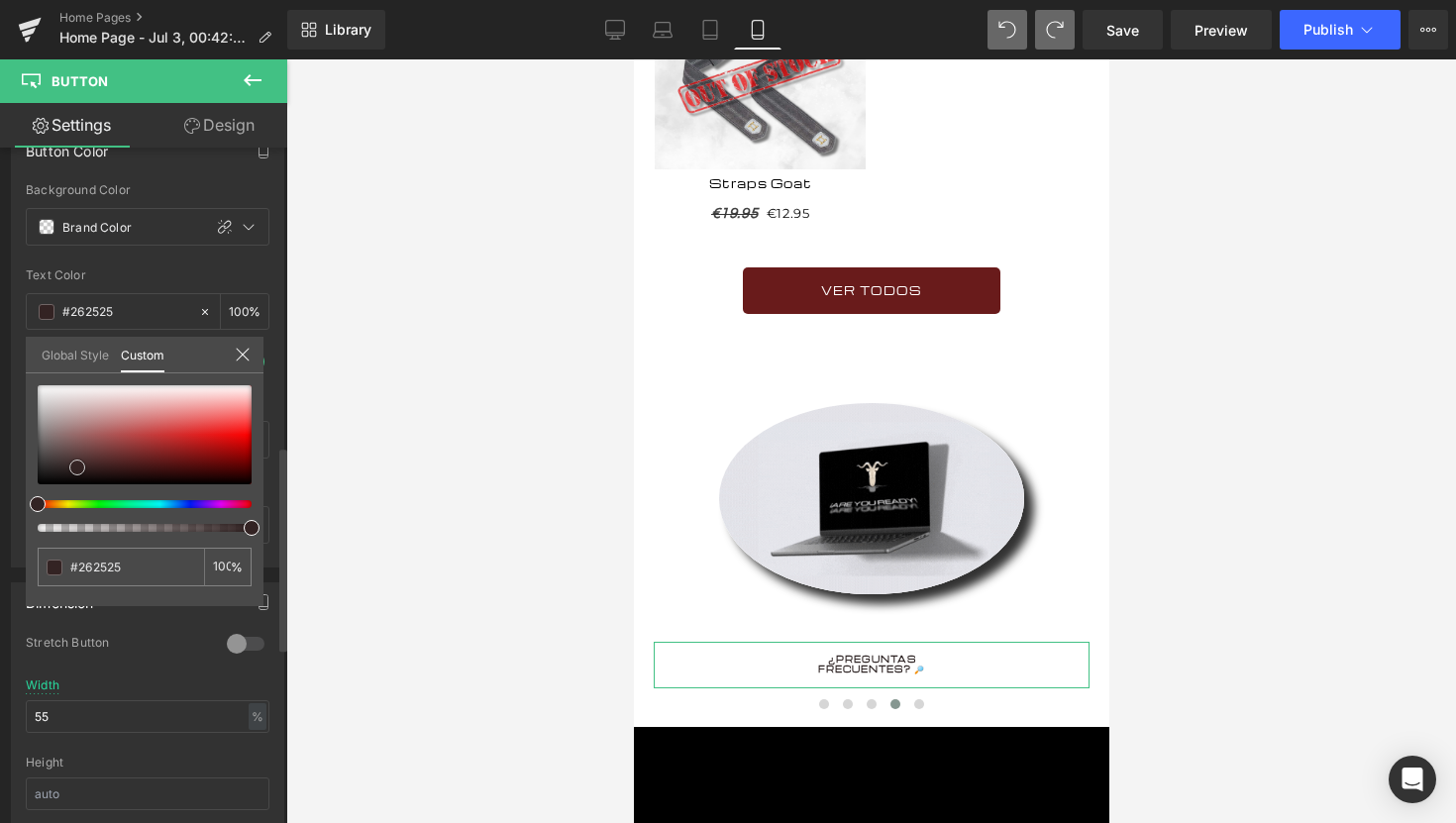 type on "#1e1e1e" 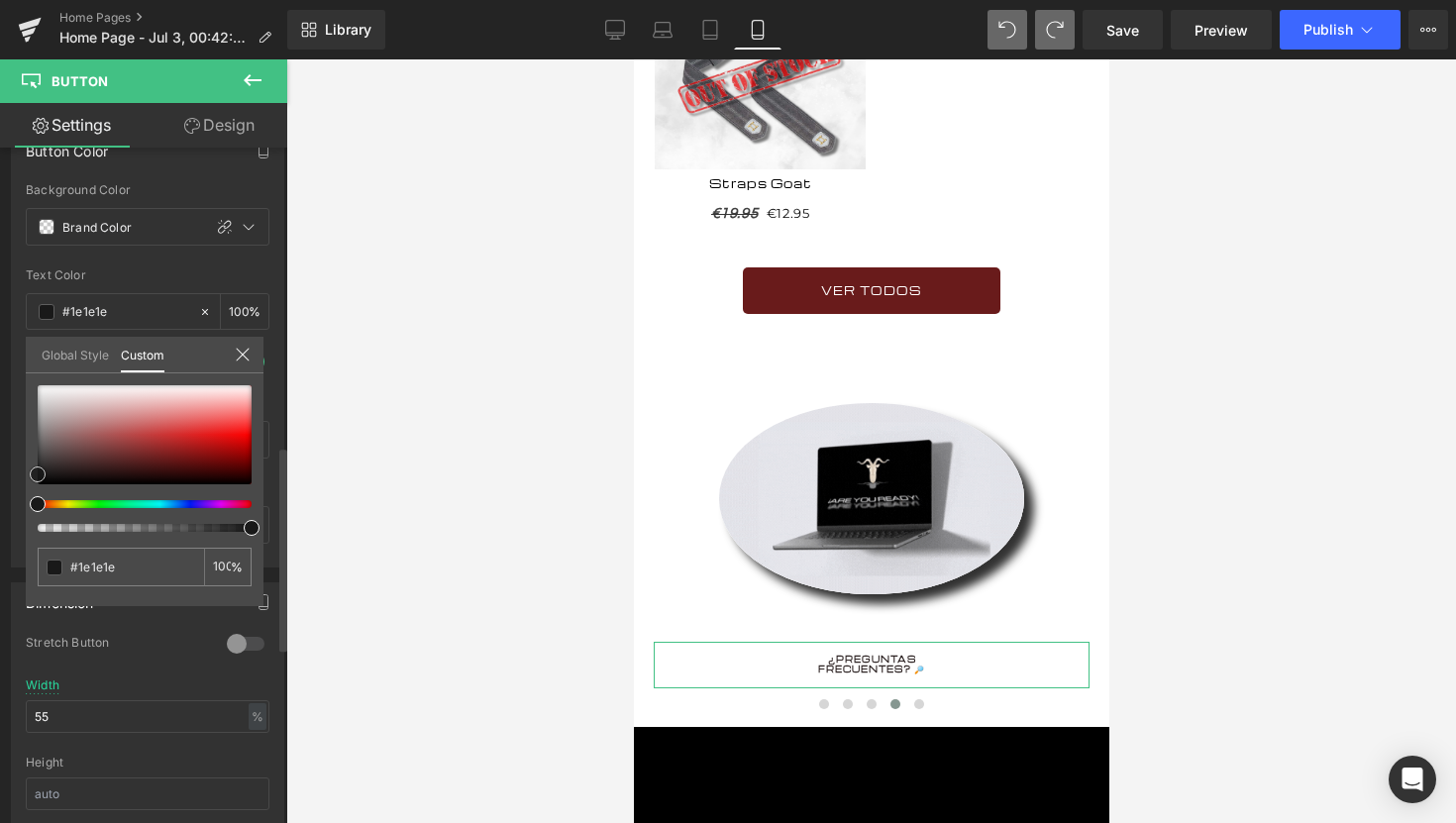 type on "#111111" 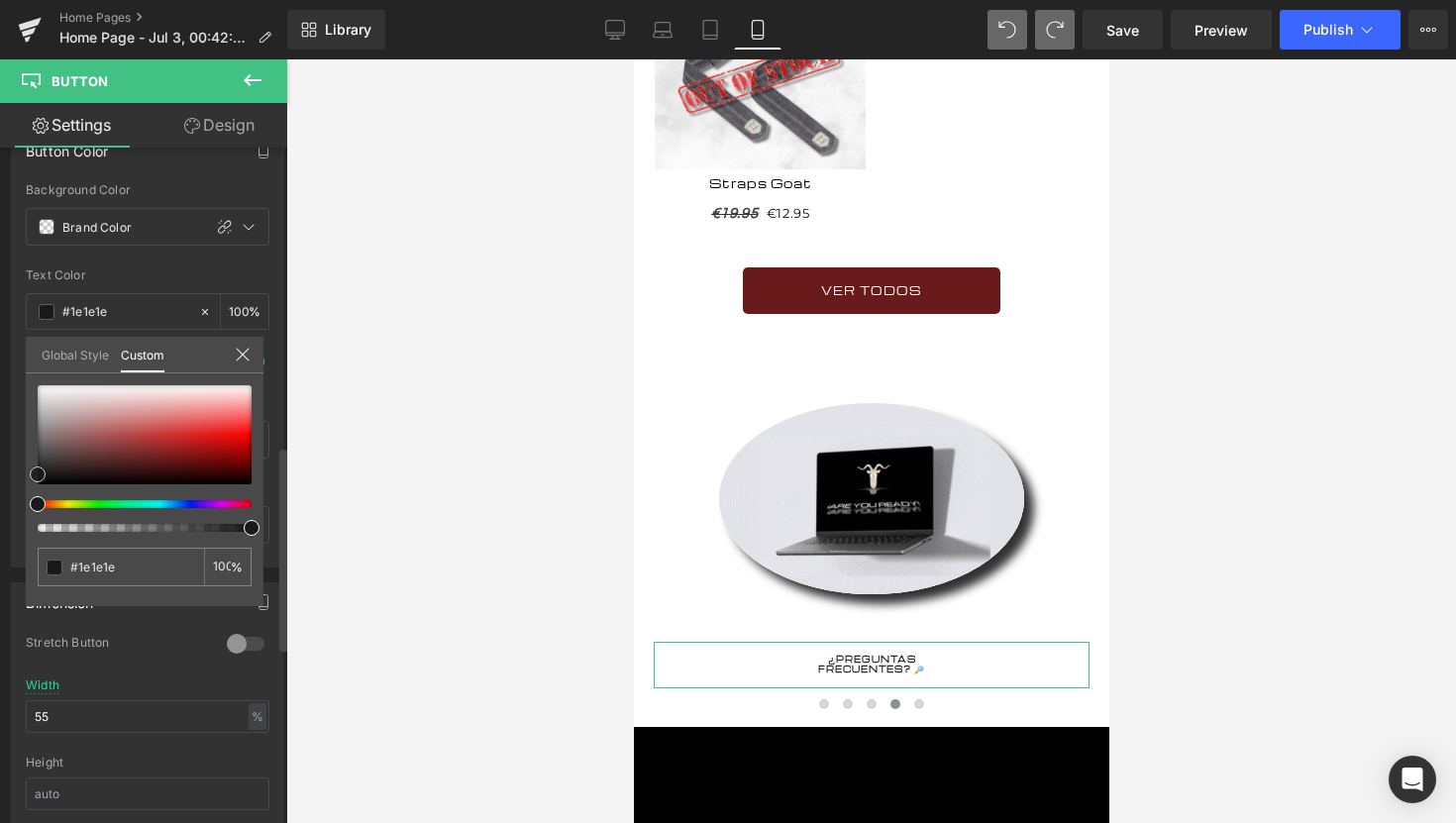 type on "#111111" 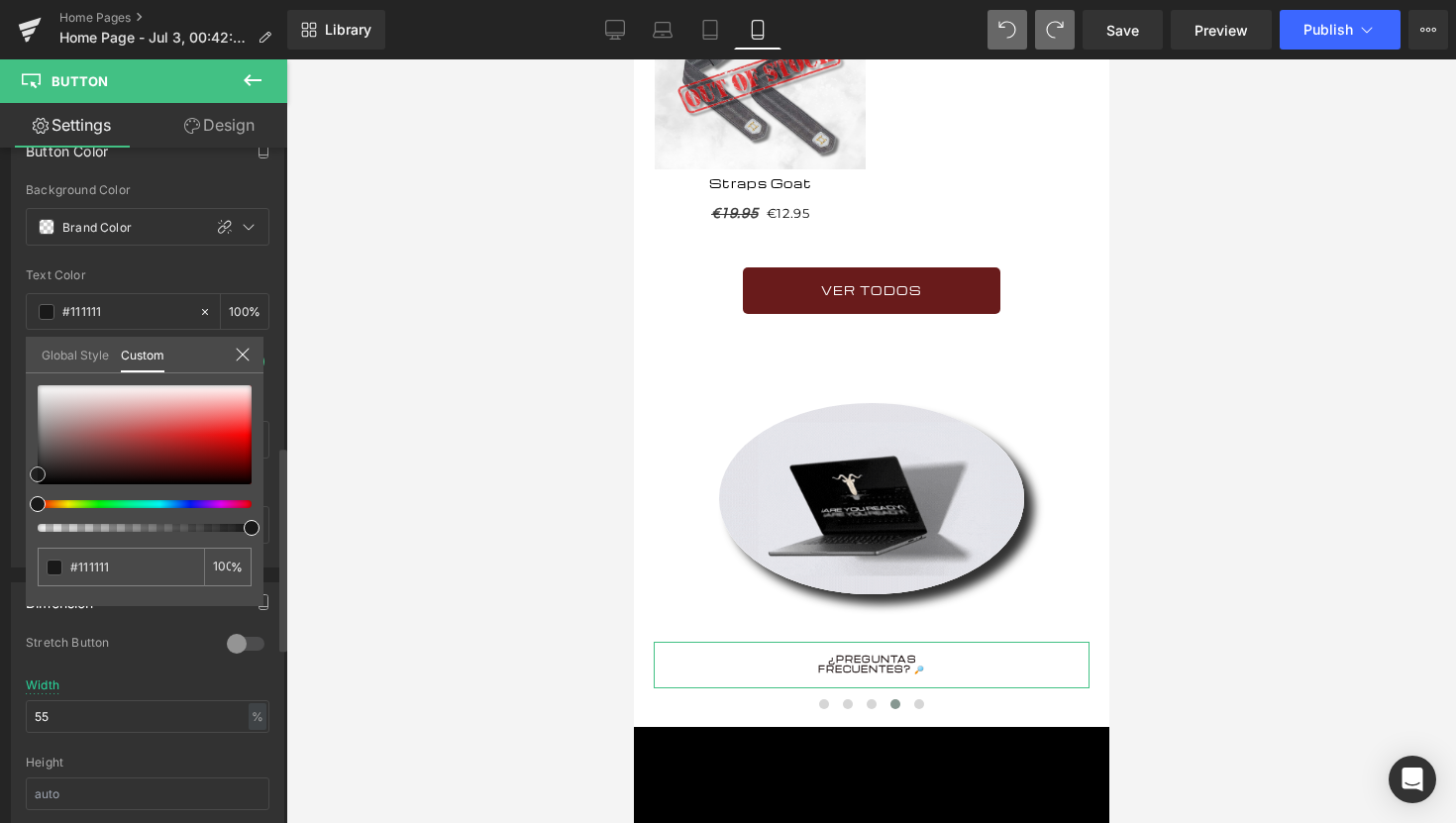 type on "#050505" 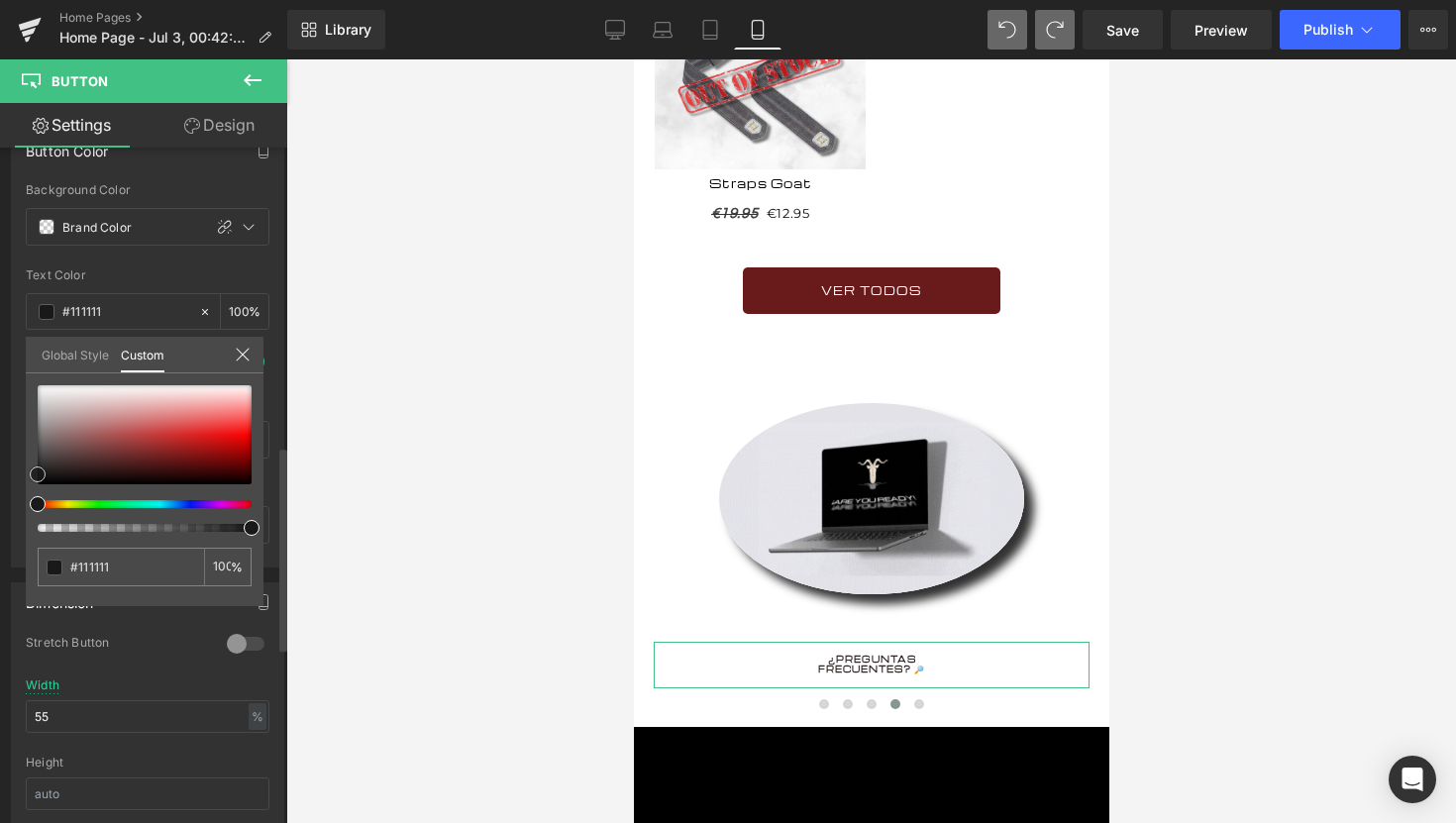 type on "#050505" 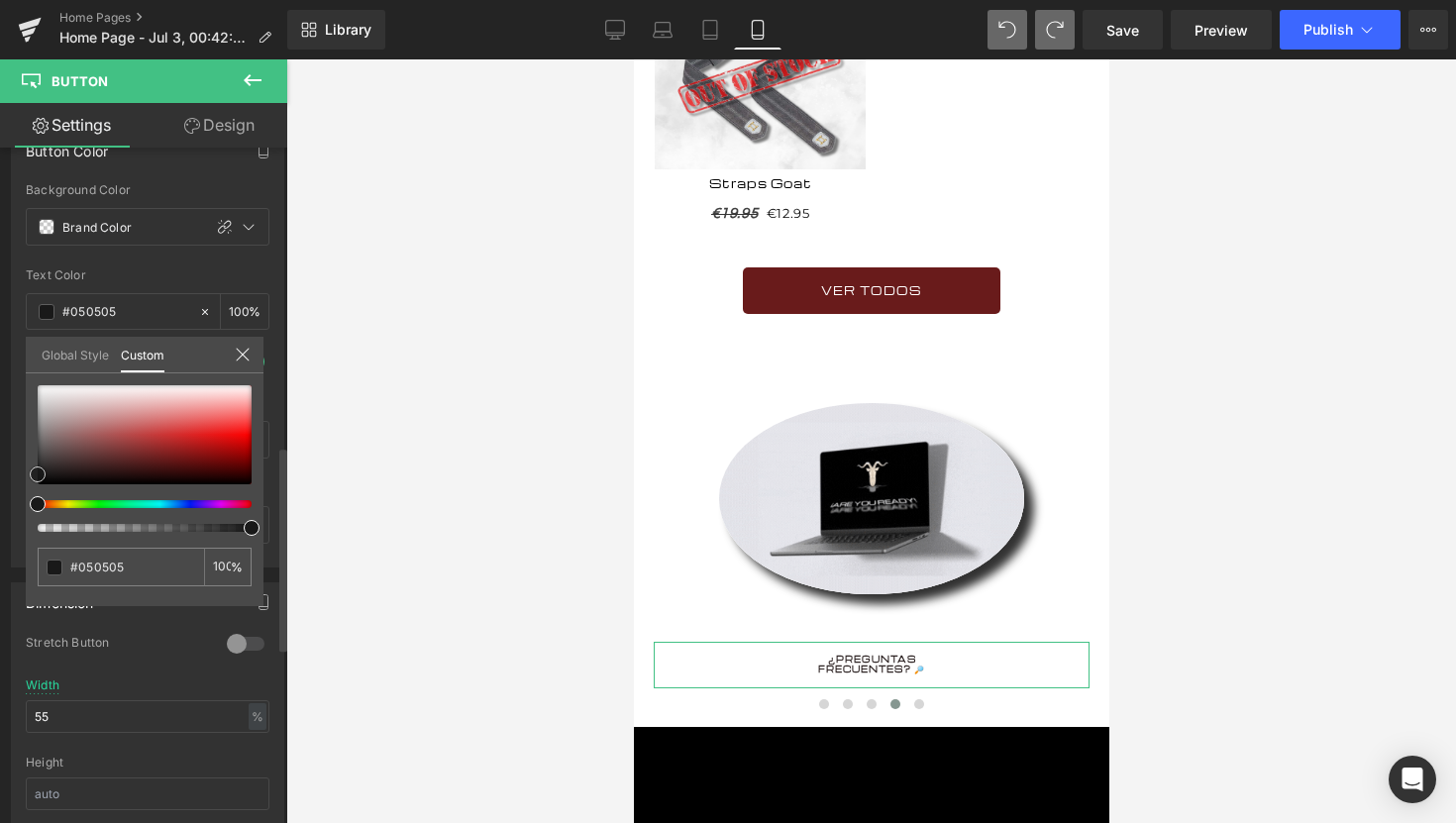 type on "#000000" 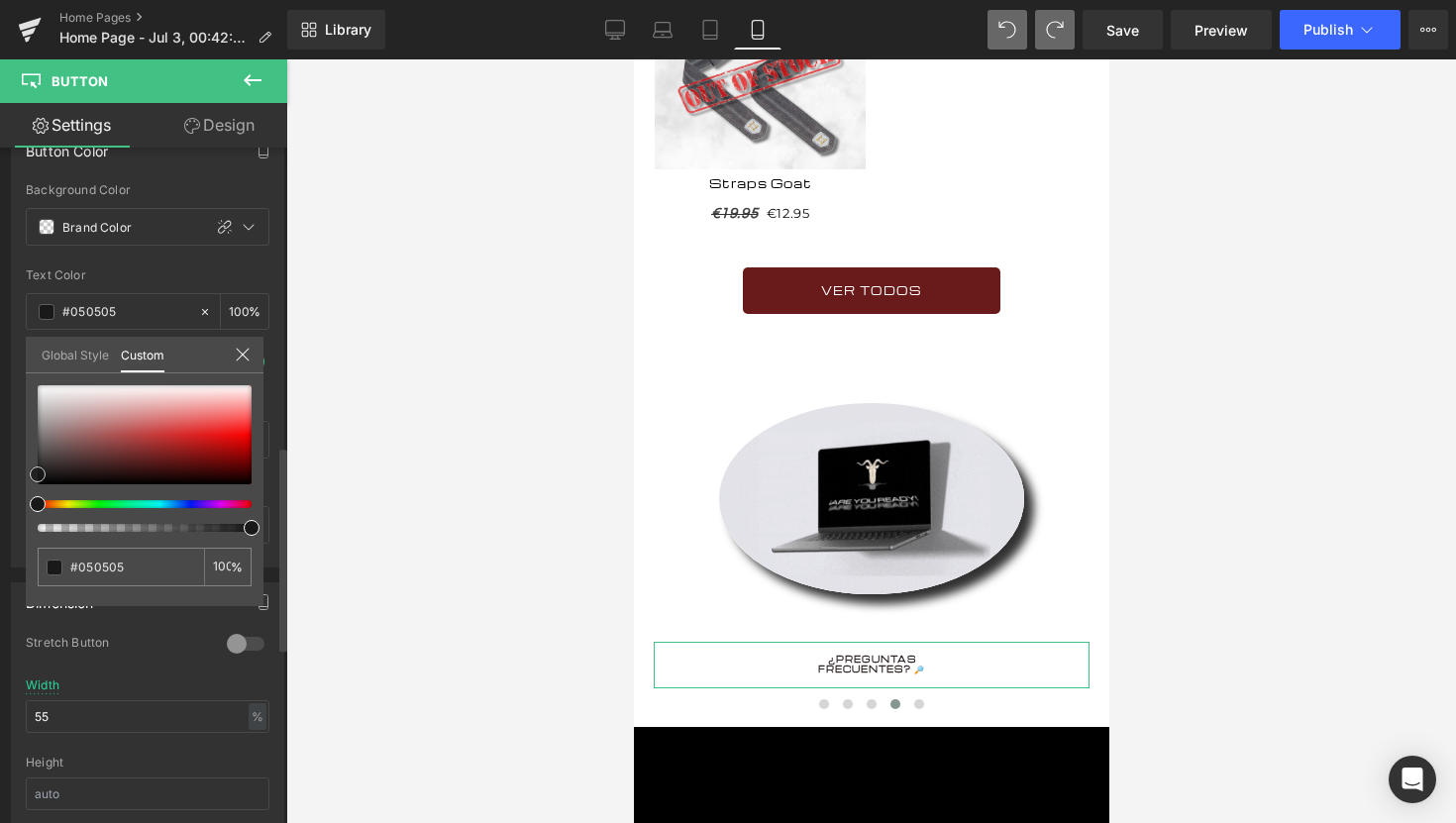 type on "#000000" 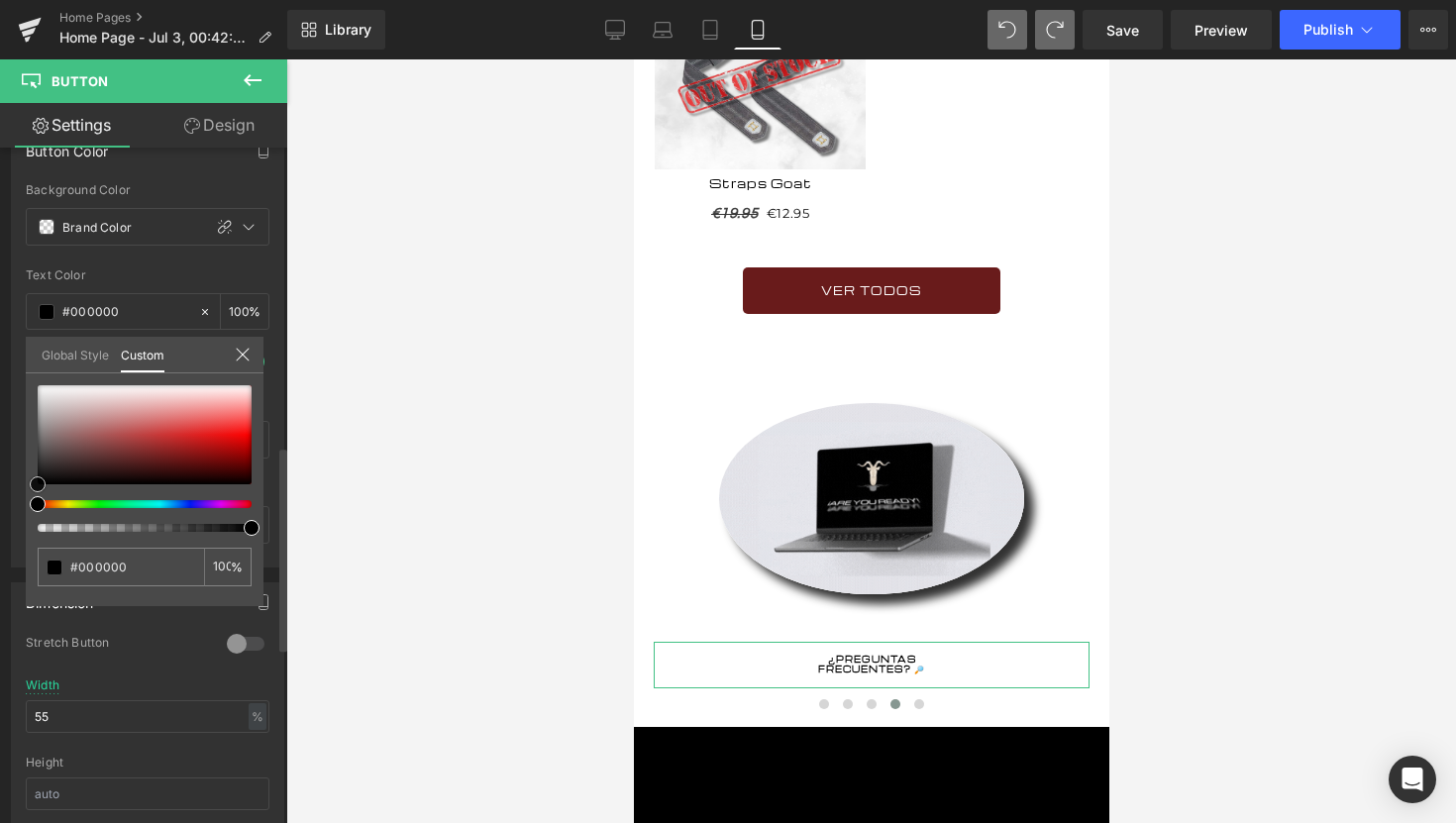 drag, startPoint x: 82, startPoint y: 465, endPoint x: 25, endPoint y: 495, distance: 64.41273 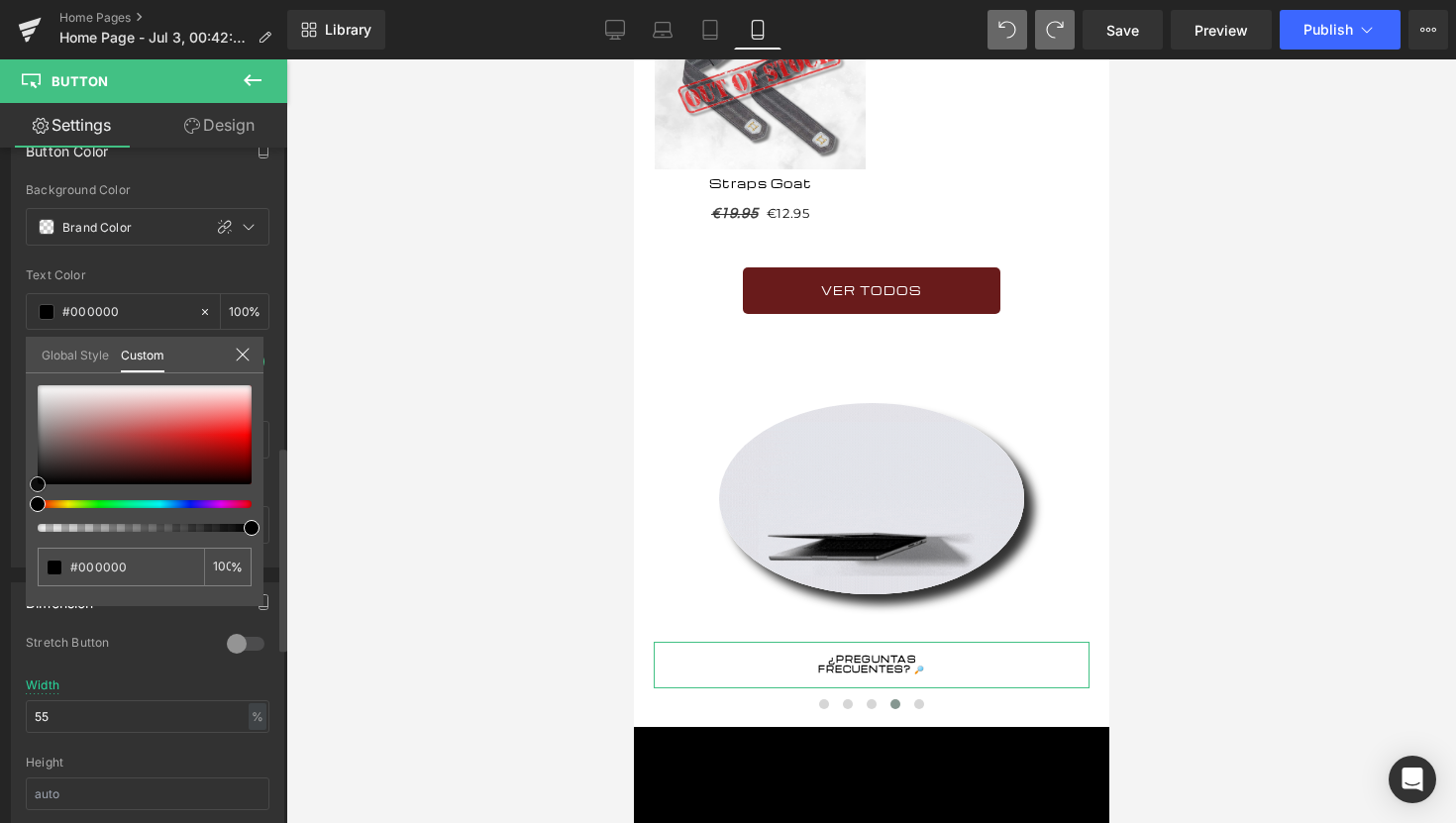 click on "Button Color var(--gf_gs-color2-brand) Background Color Brand Color 100 % rgba(0, 0, 0, 1) Text Color #000000 100 % 1 Hover Options var(--gf_gs-color1-brand) Background Color Hover Color 7 100 % var(--gf_gs-color1-neutral) Text Color Hover Color 1 100 % Global Style Custom Setup Global Style #000000 100 %" at bounding box center [148, 342] 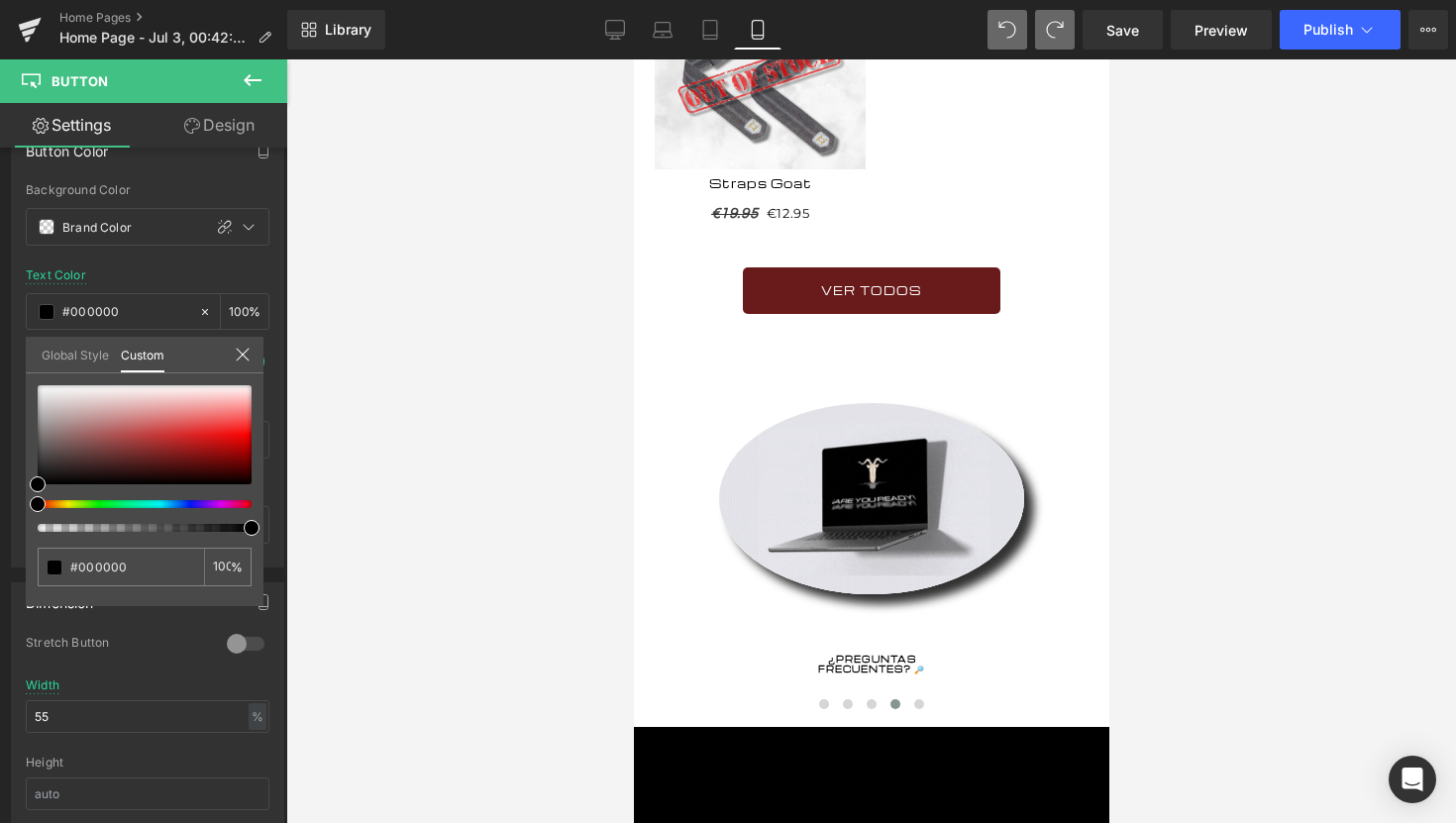 click at bounding box center [871, 441] 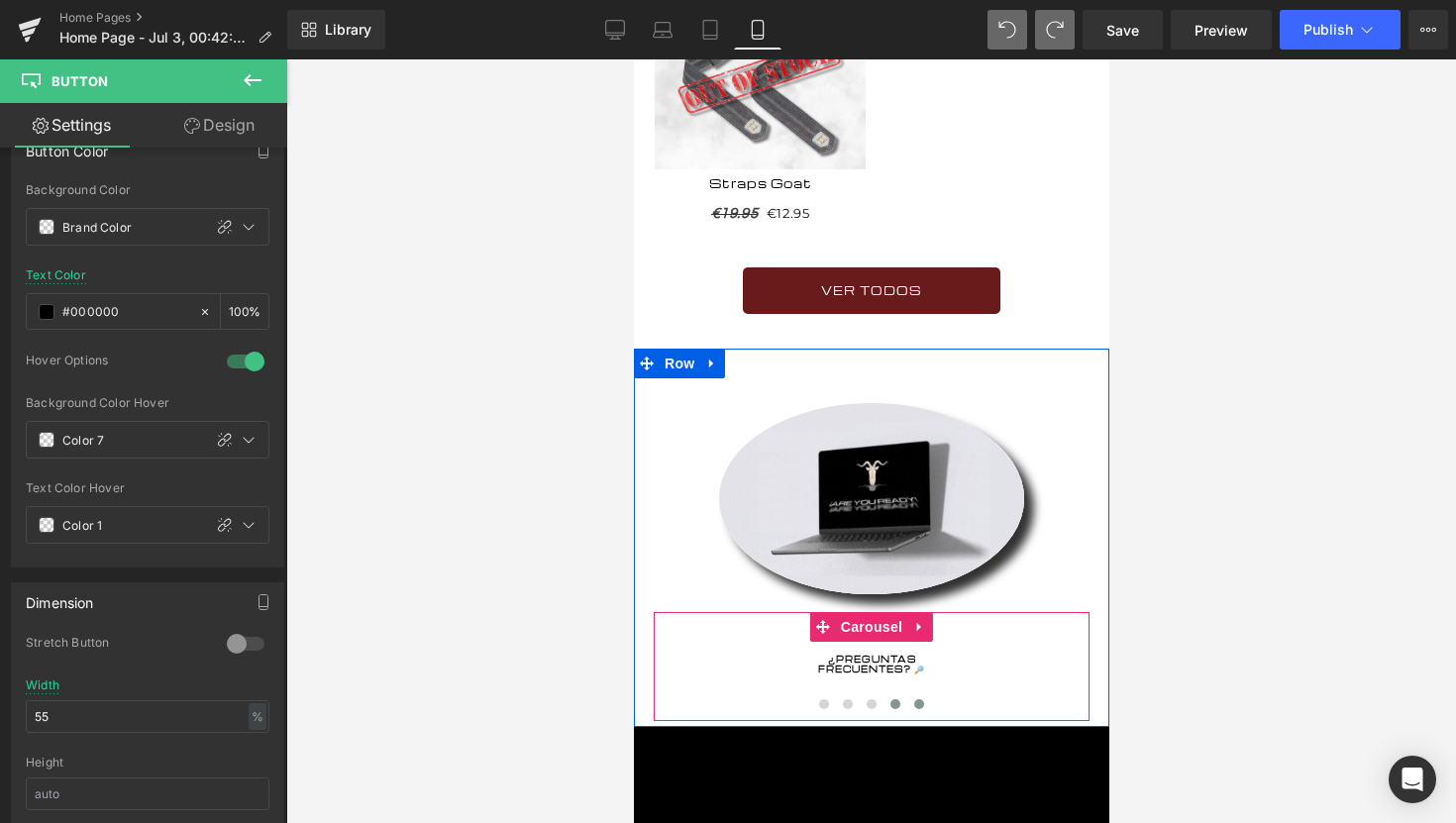 click at bounding box center [918, 704] 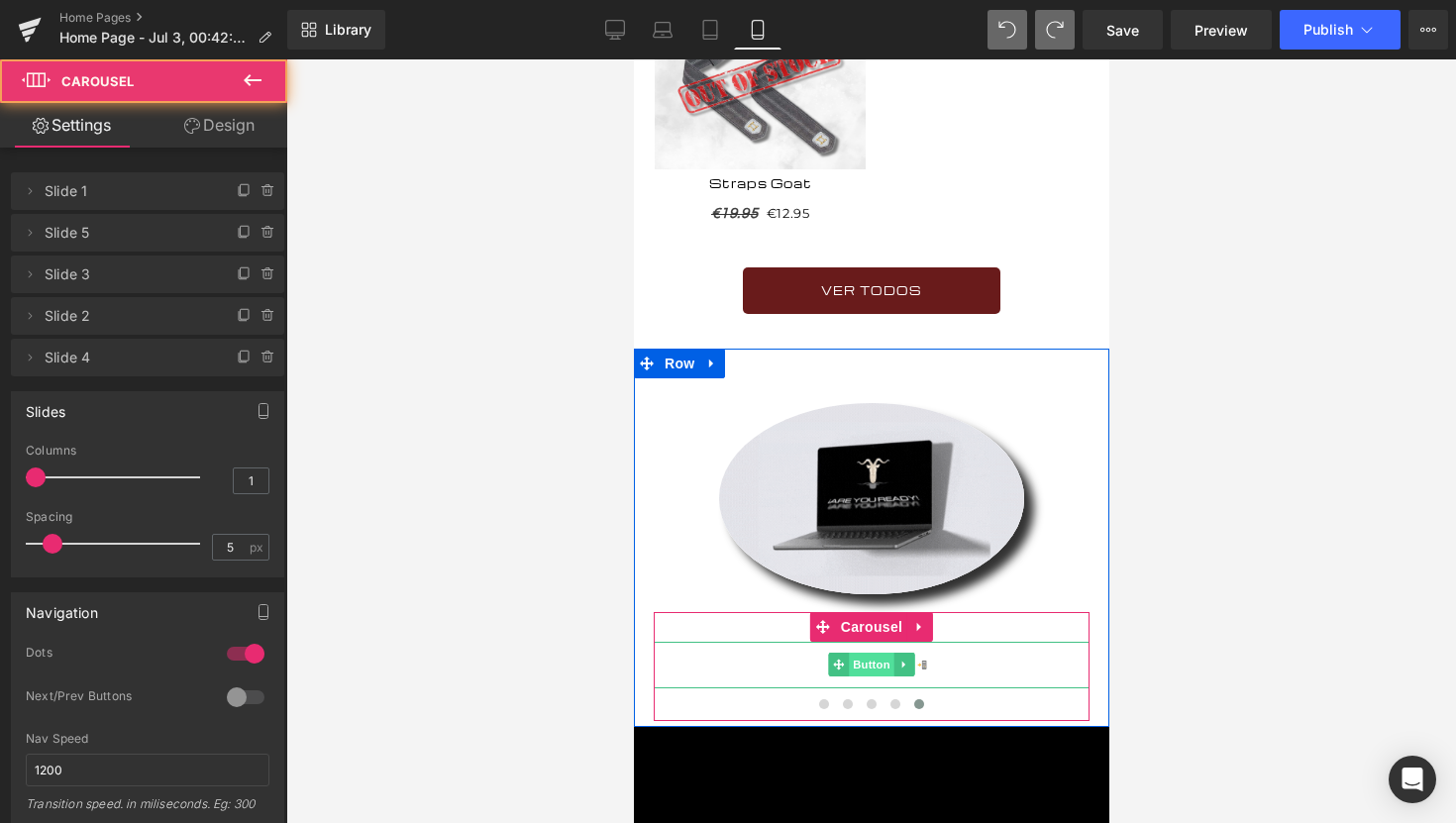 click on "Button" at bounding box center [871, 665] 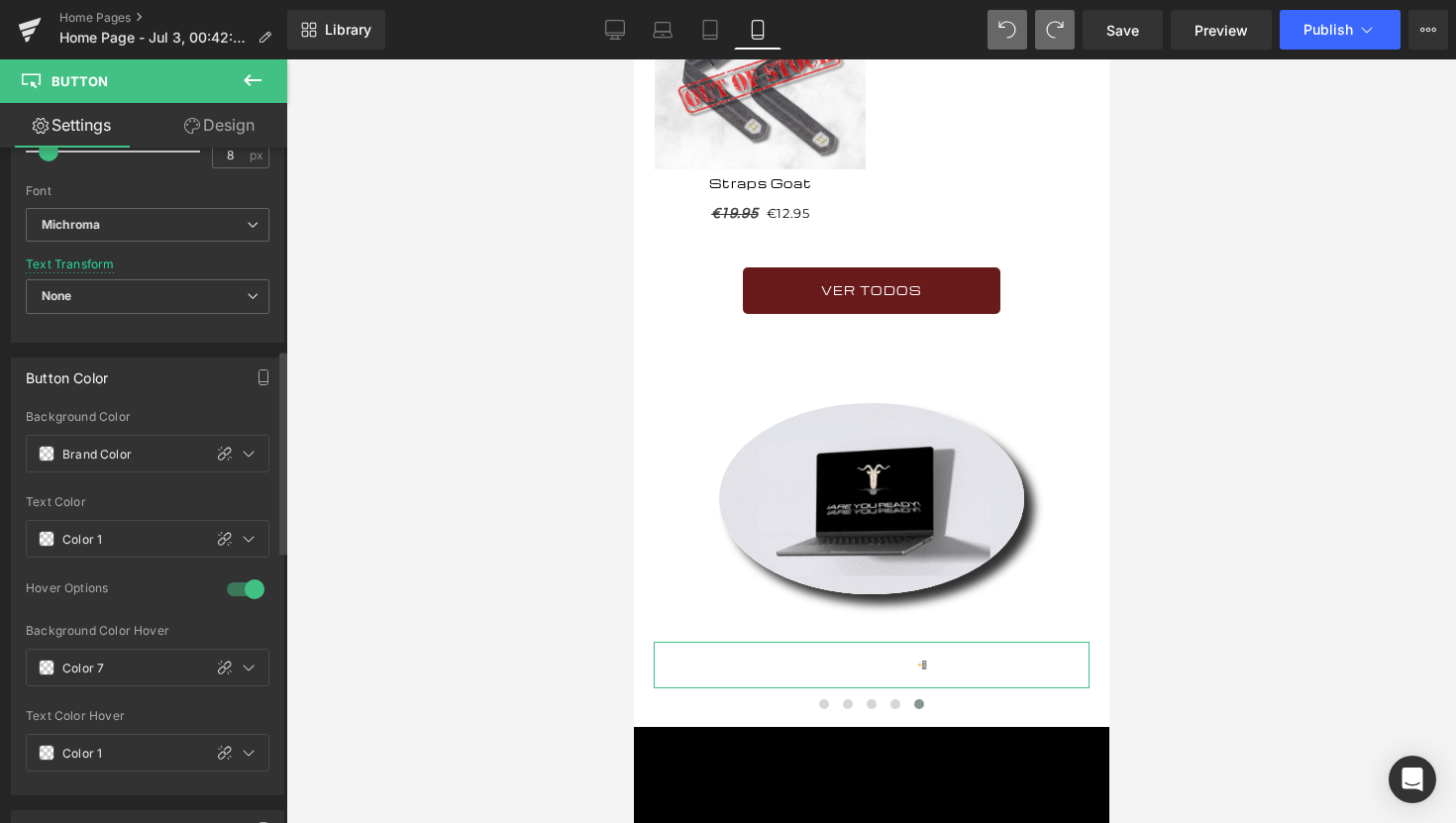 scroll, scrollTop: 815, scrollLeft: 0, axis: vertical 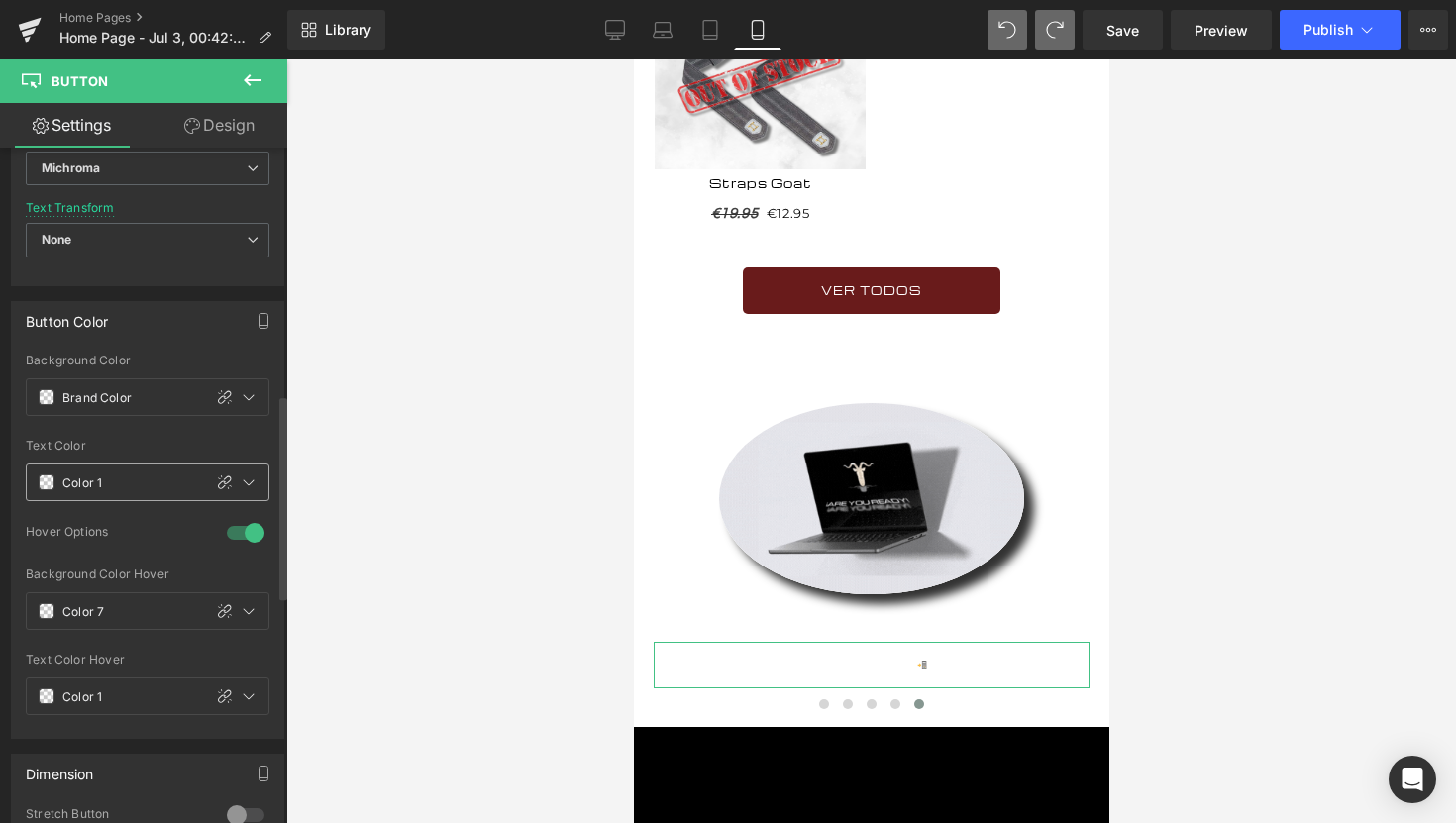 click at bounding box center [47, 482] 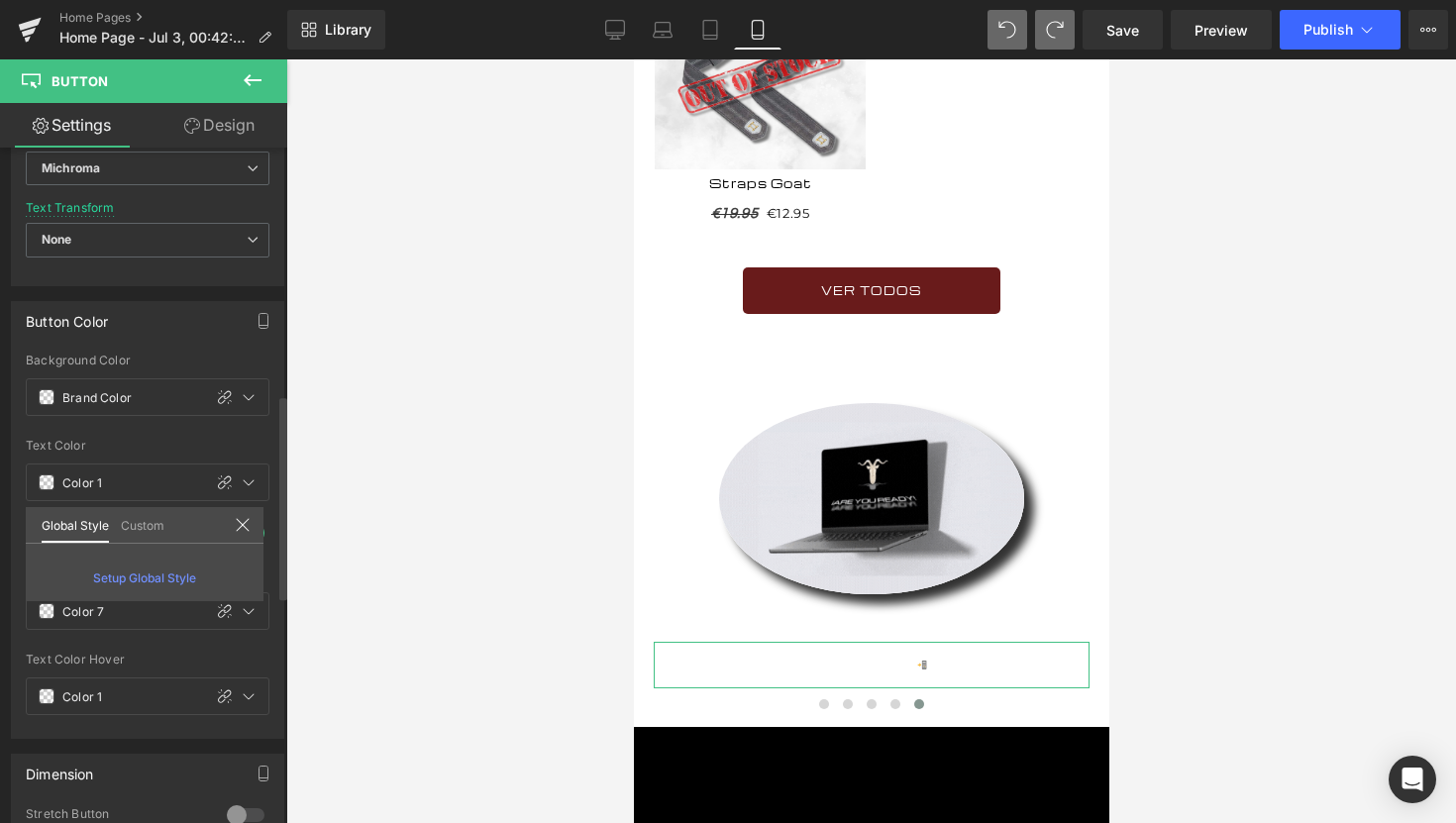 click on "Custom" at bounding box center (143, 524) 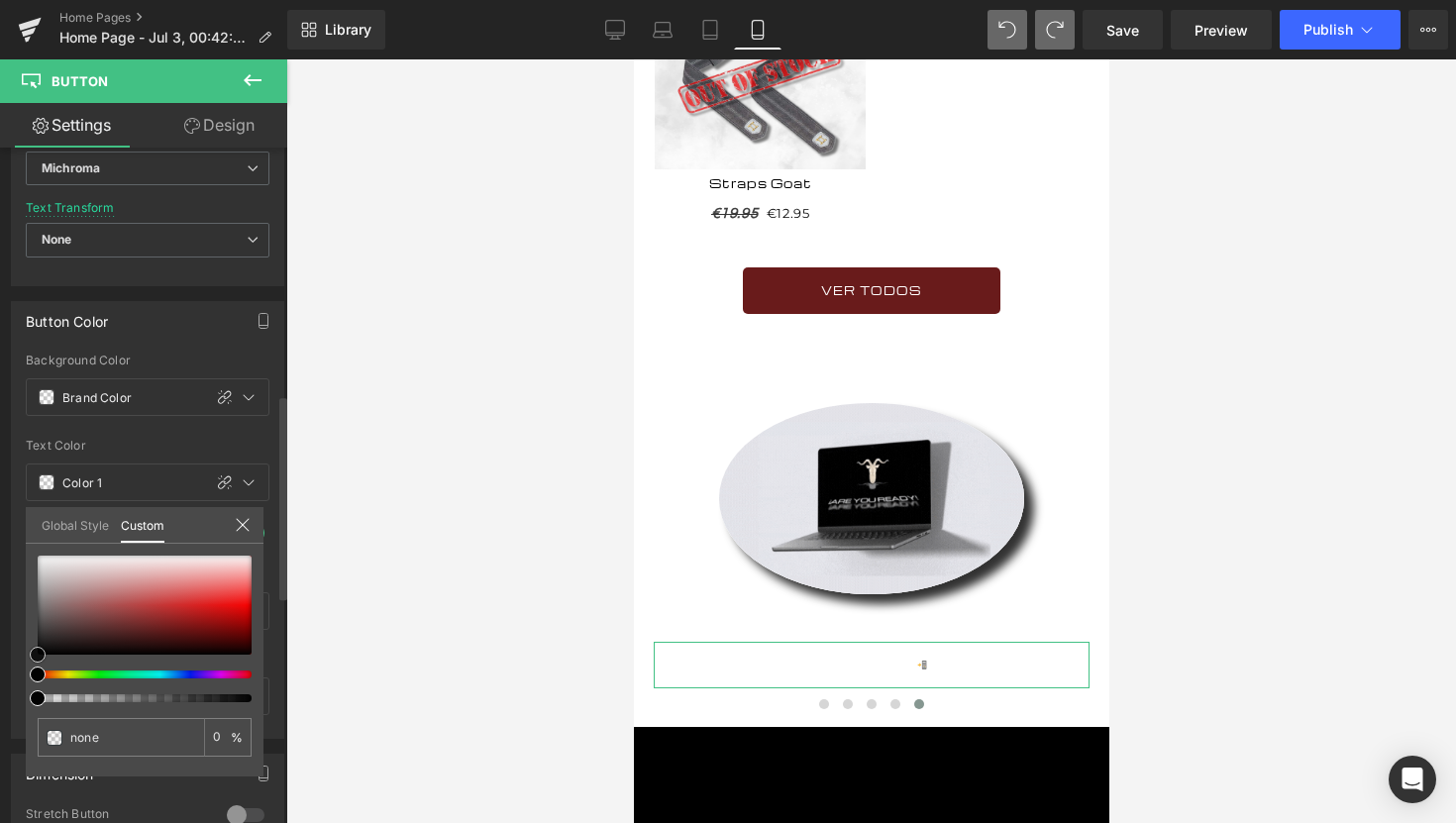 type on "#412424" 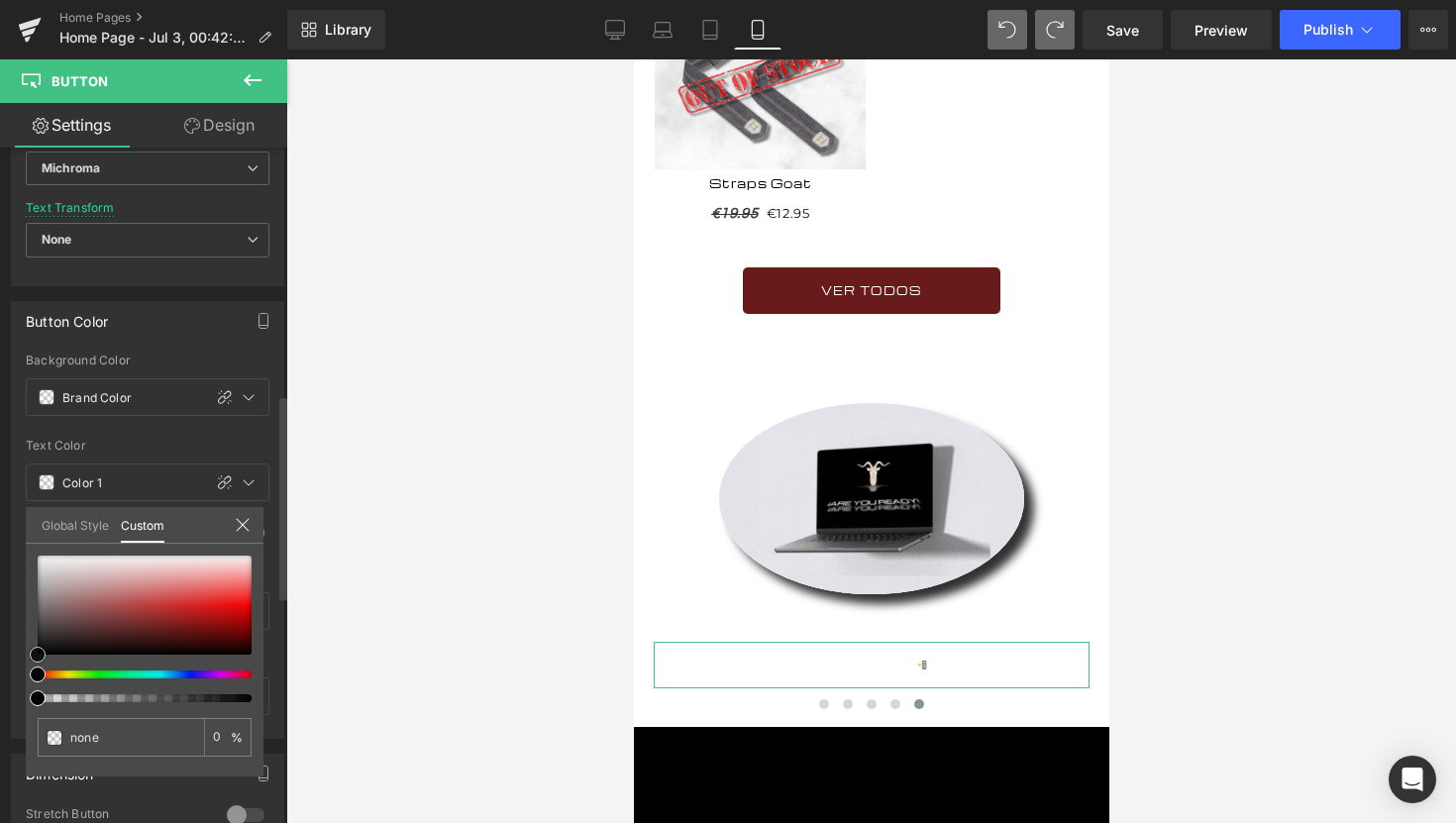 type on "#412424" 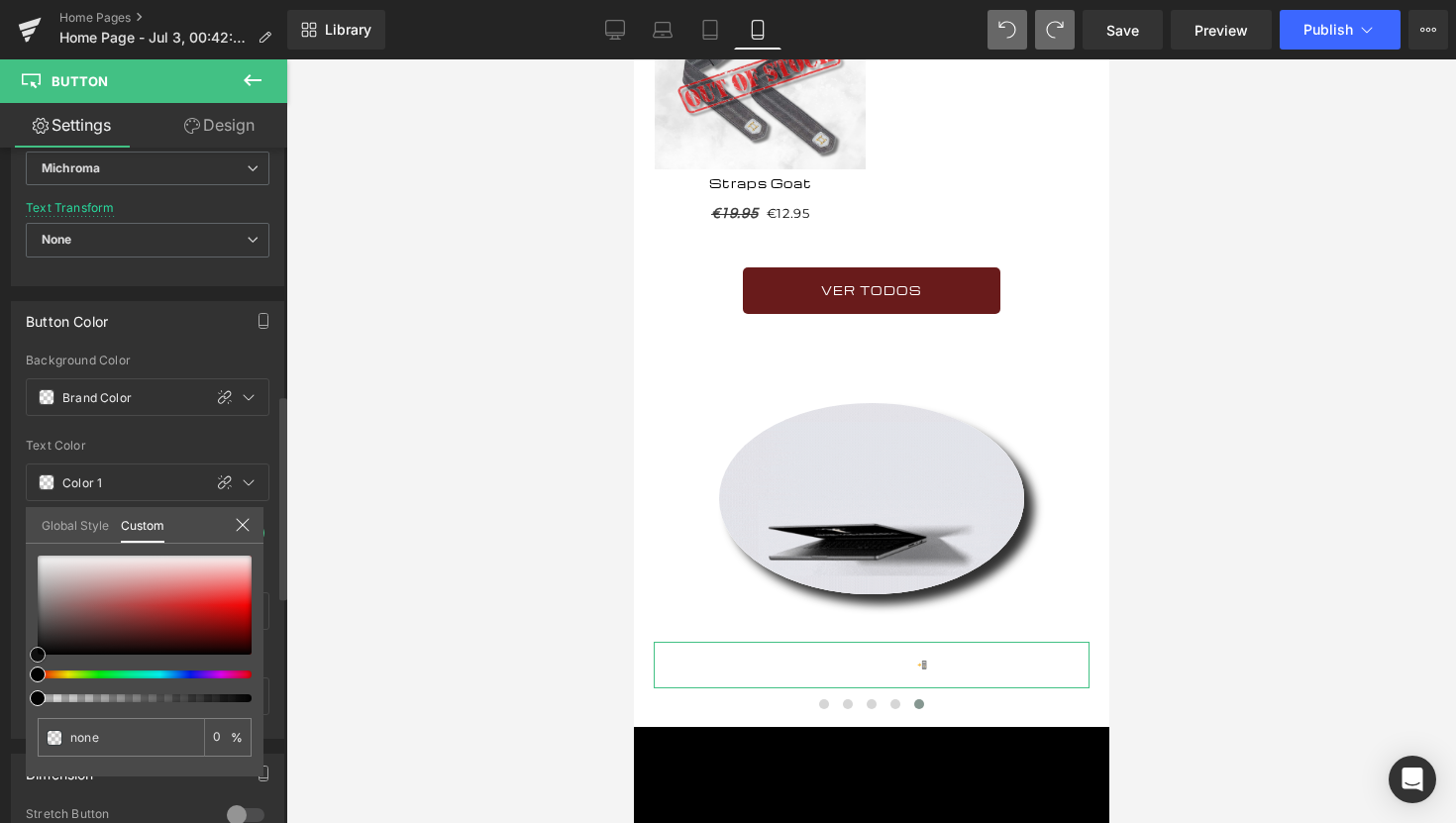 type on "100" 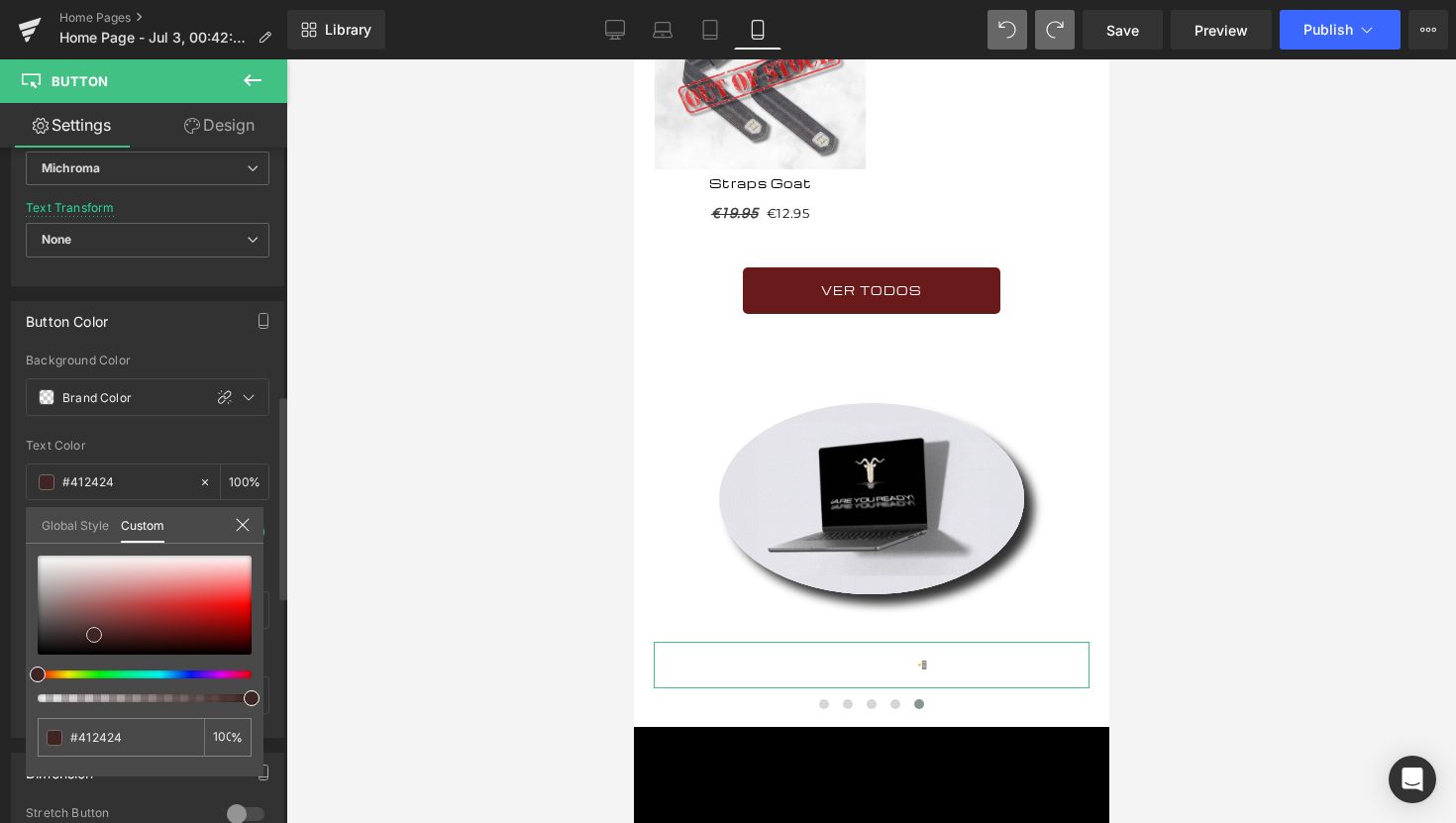type on "#402525" 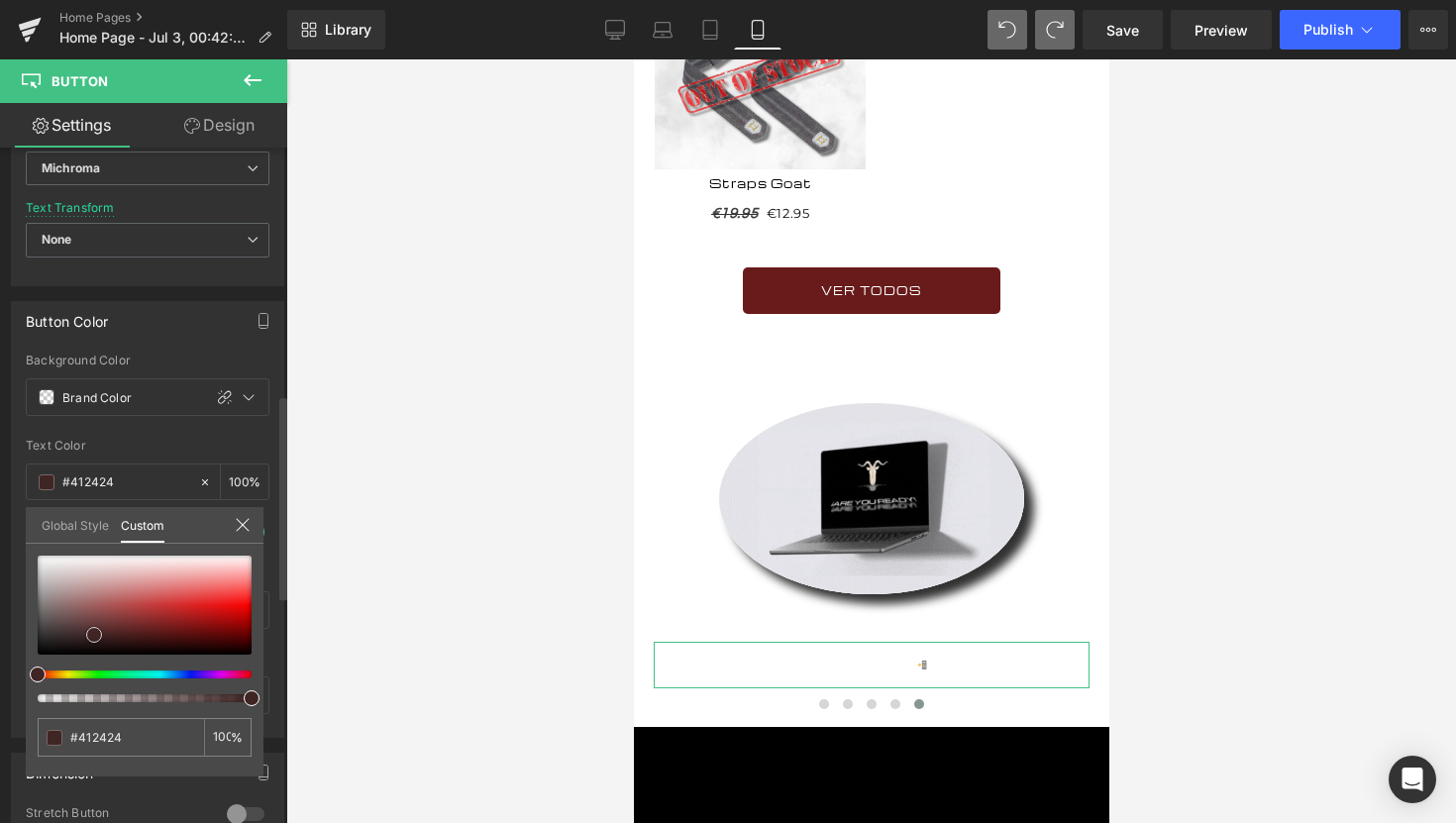 type on "#402525" 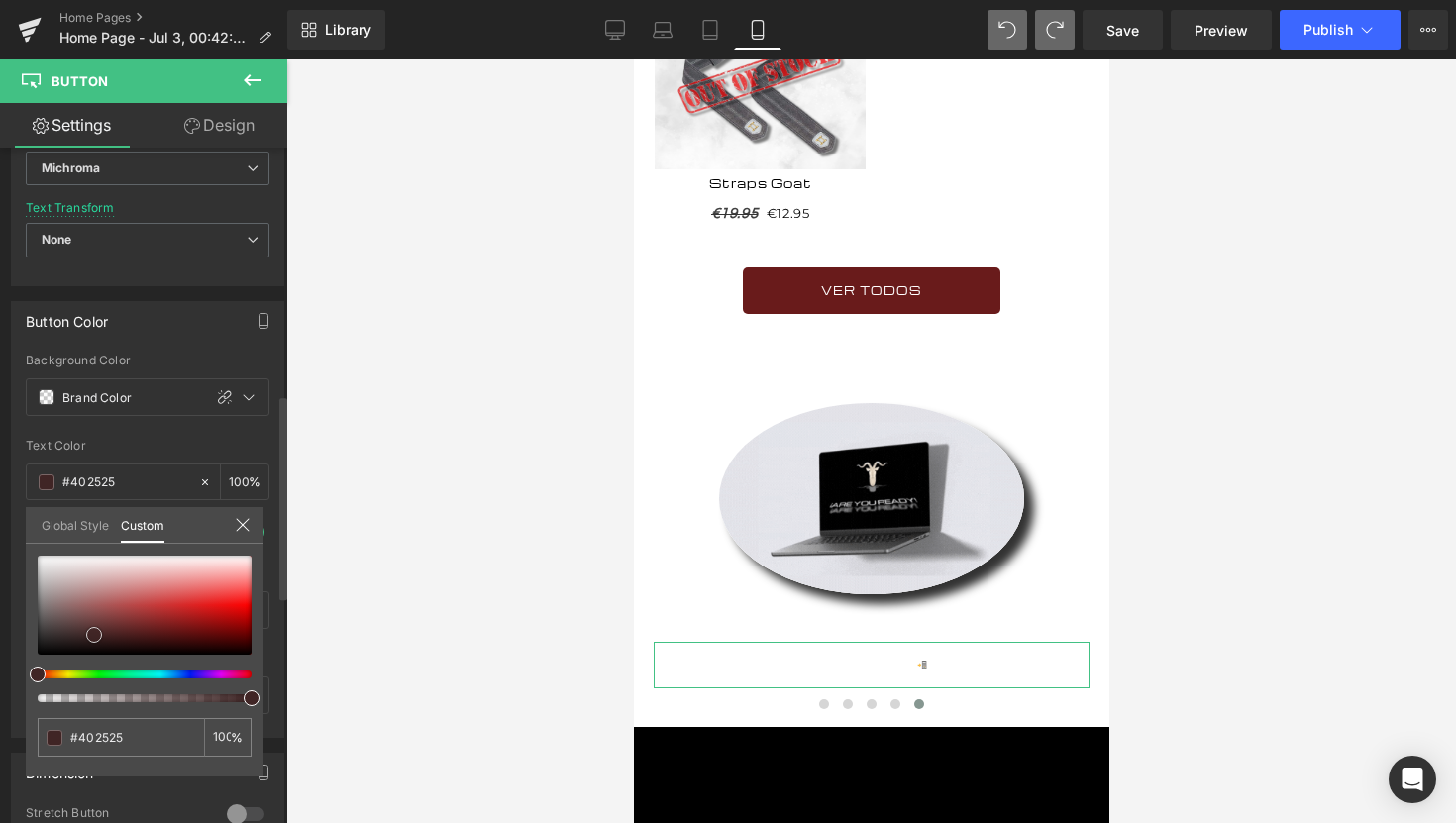 type on "#3f2626" 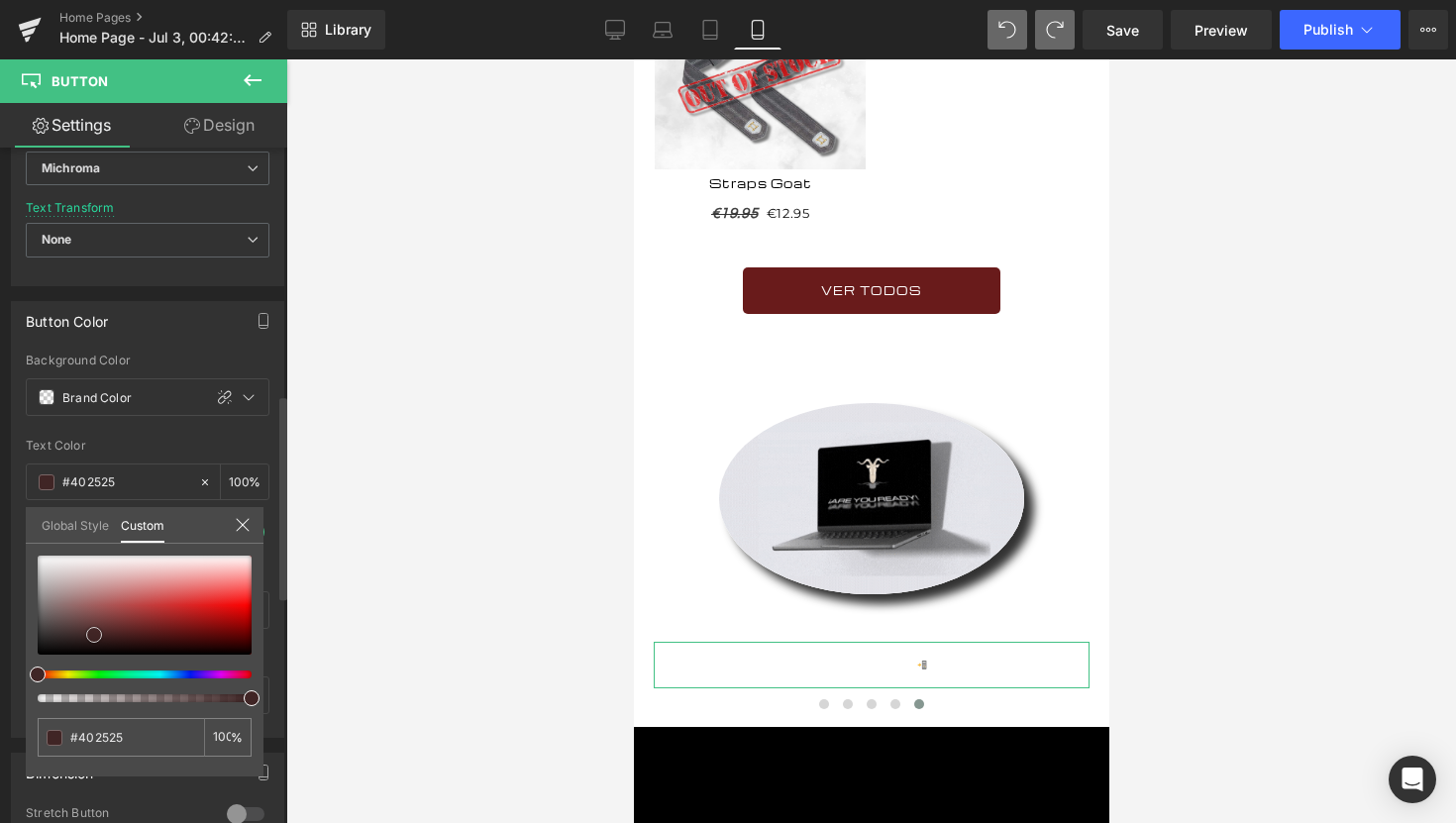 type on "#3f2626" 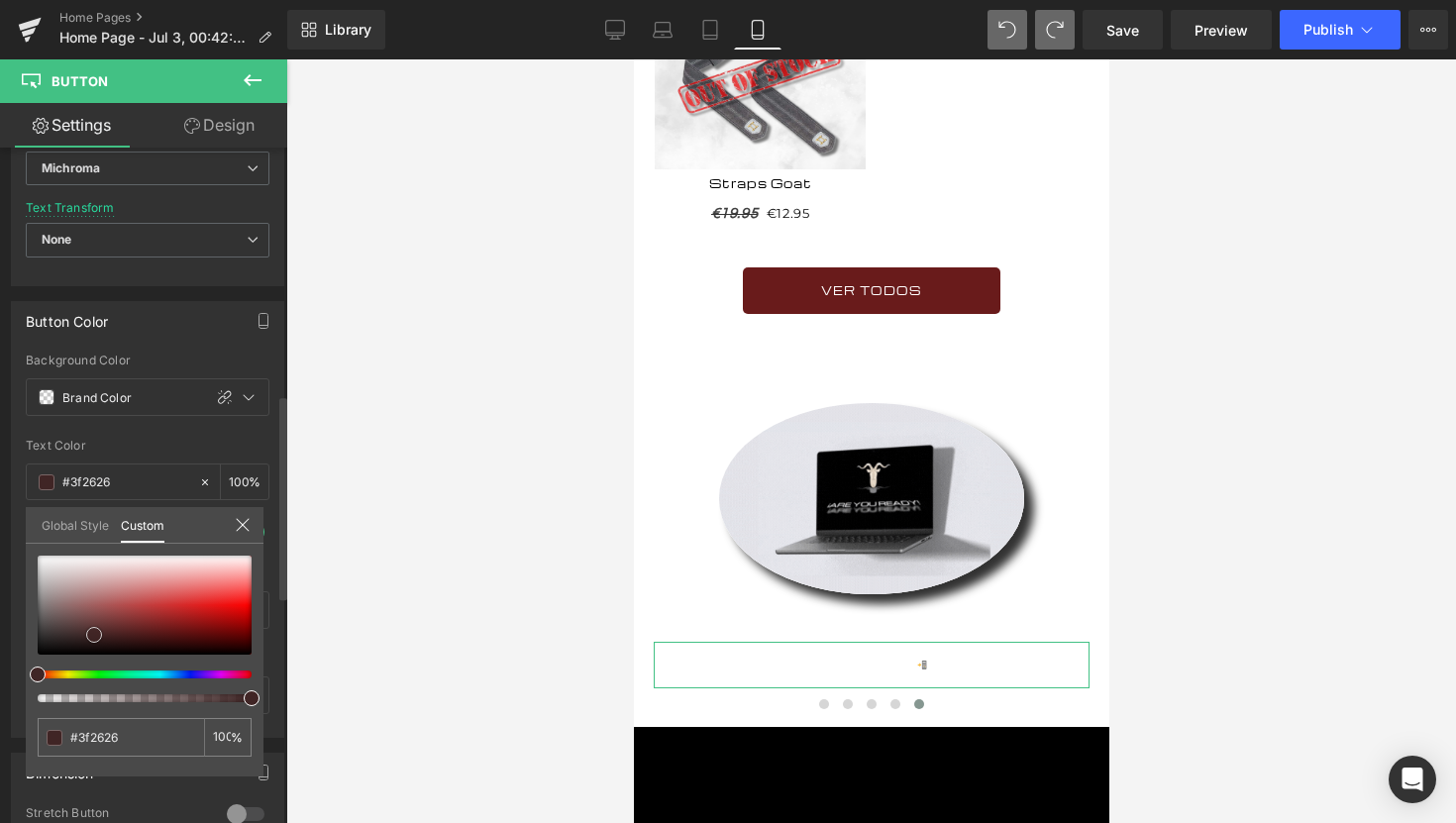 type on "#3c2929" 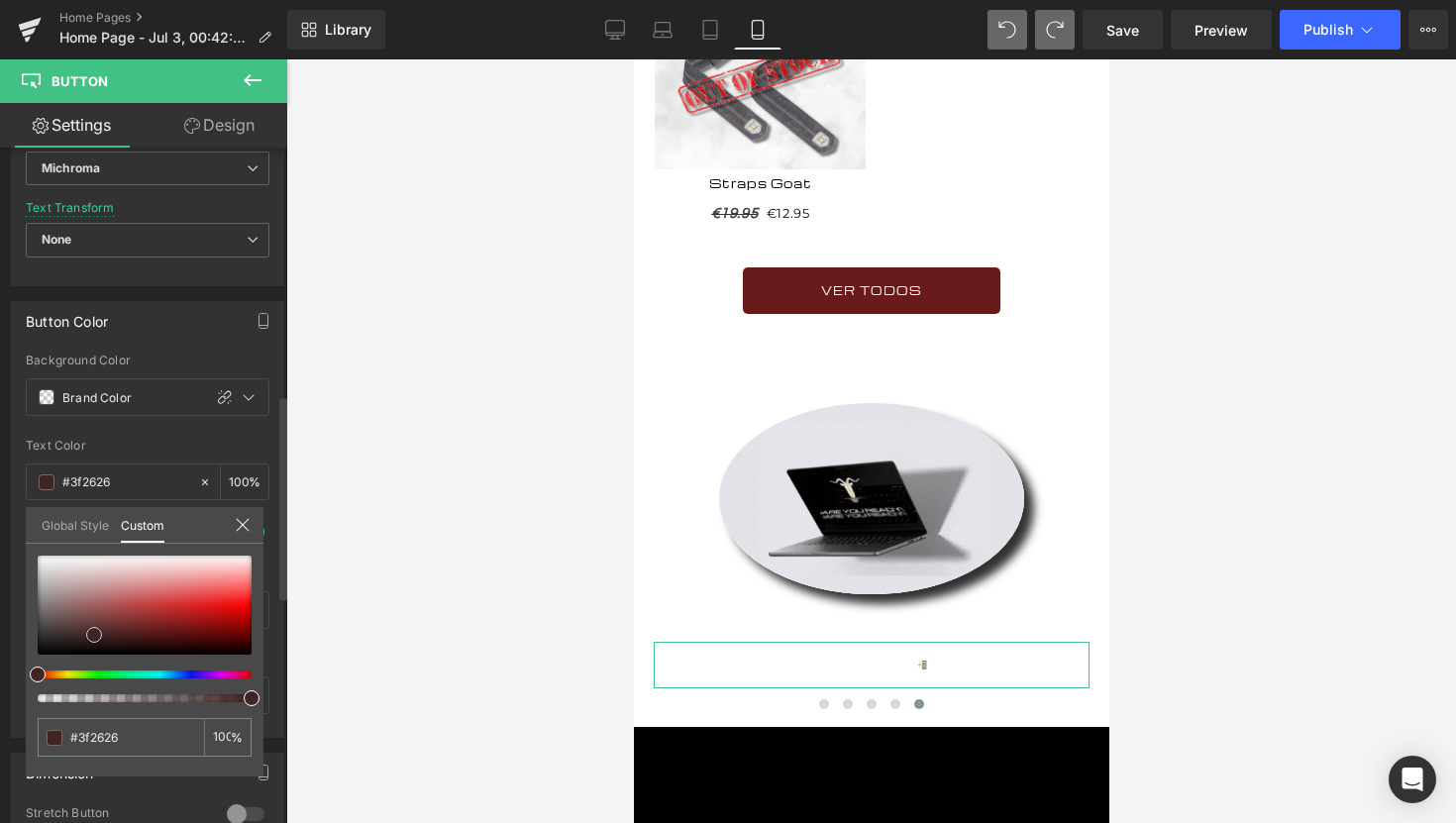 type on "#3c2929" 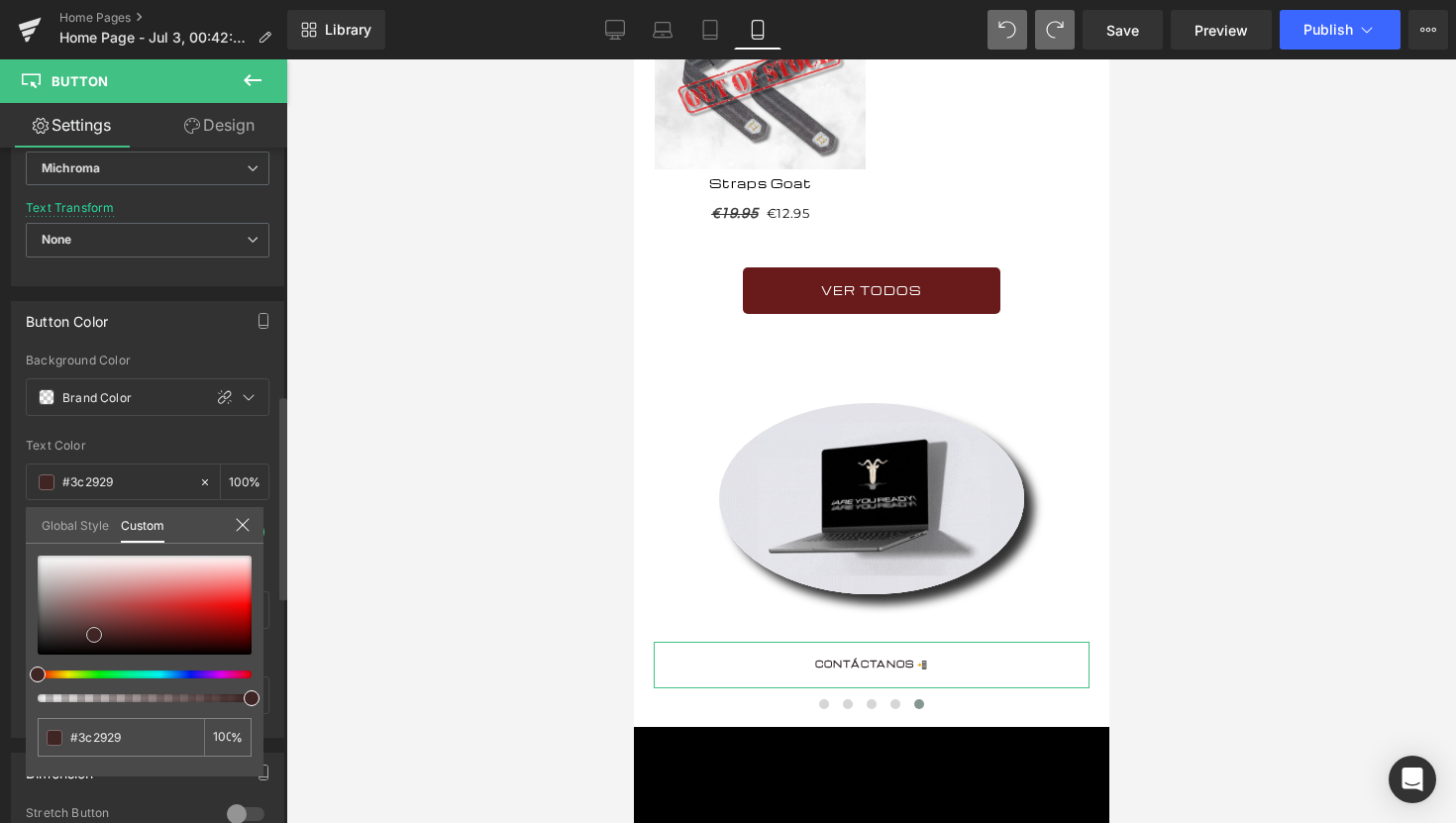 type on "#352b2b" 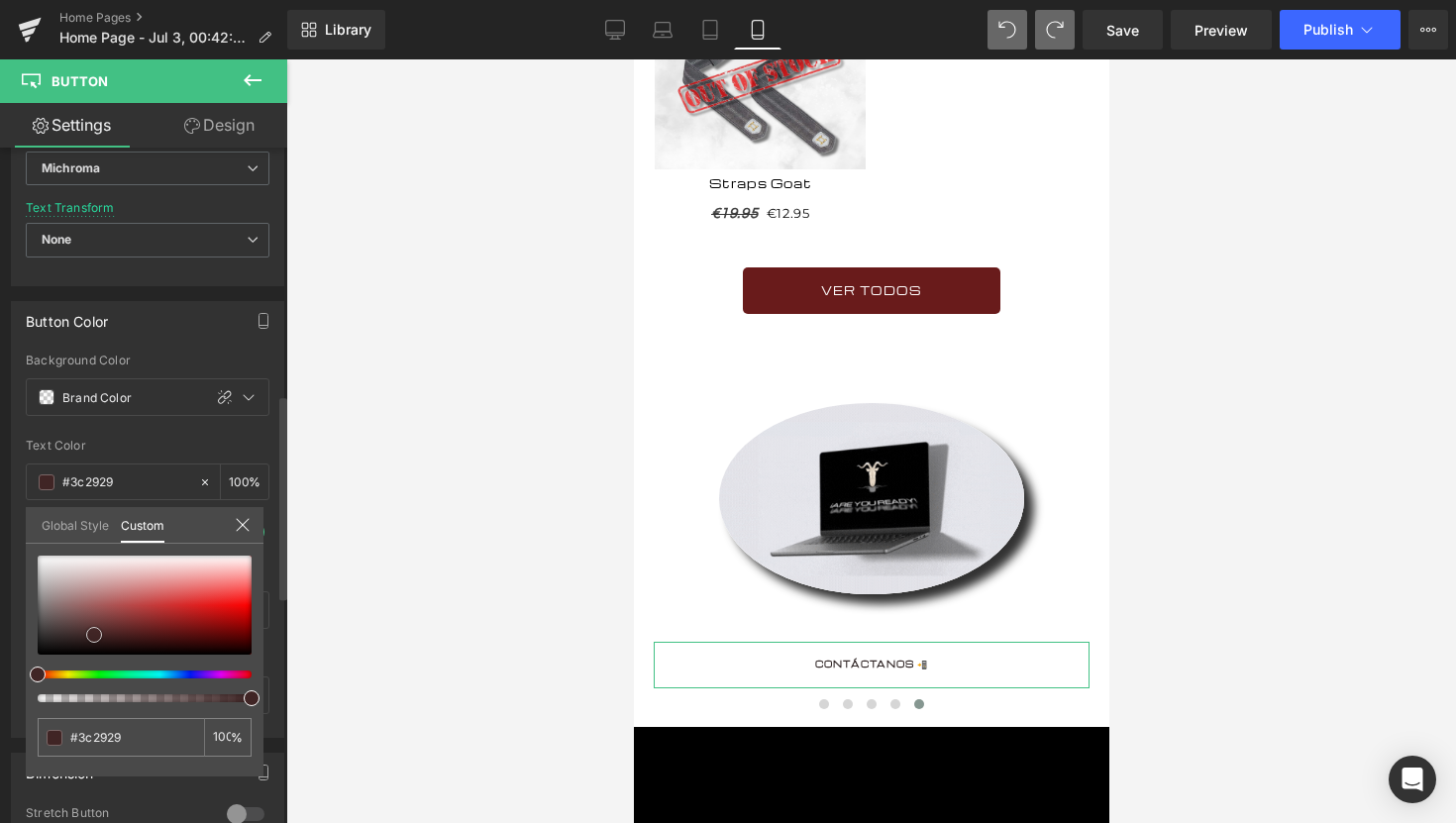 type on "#352b2b" 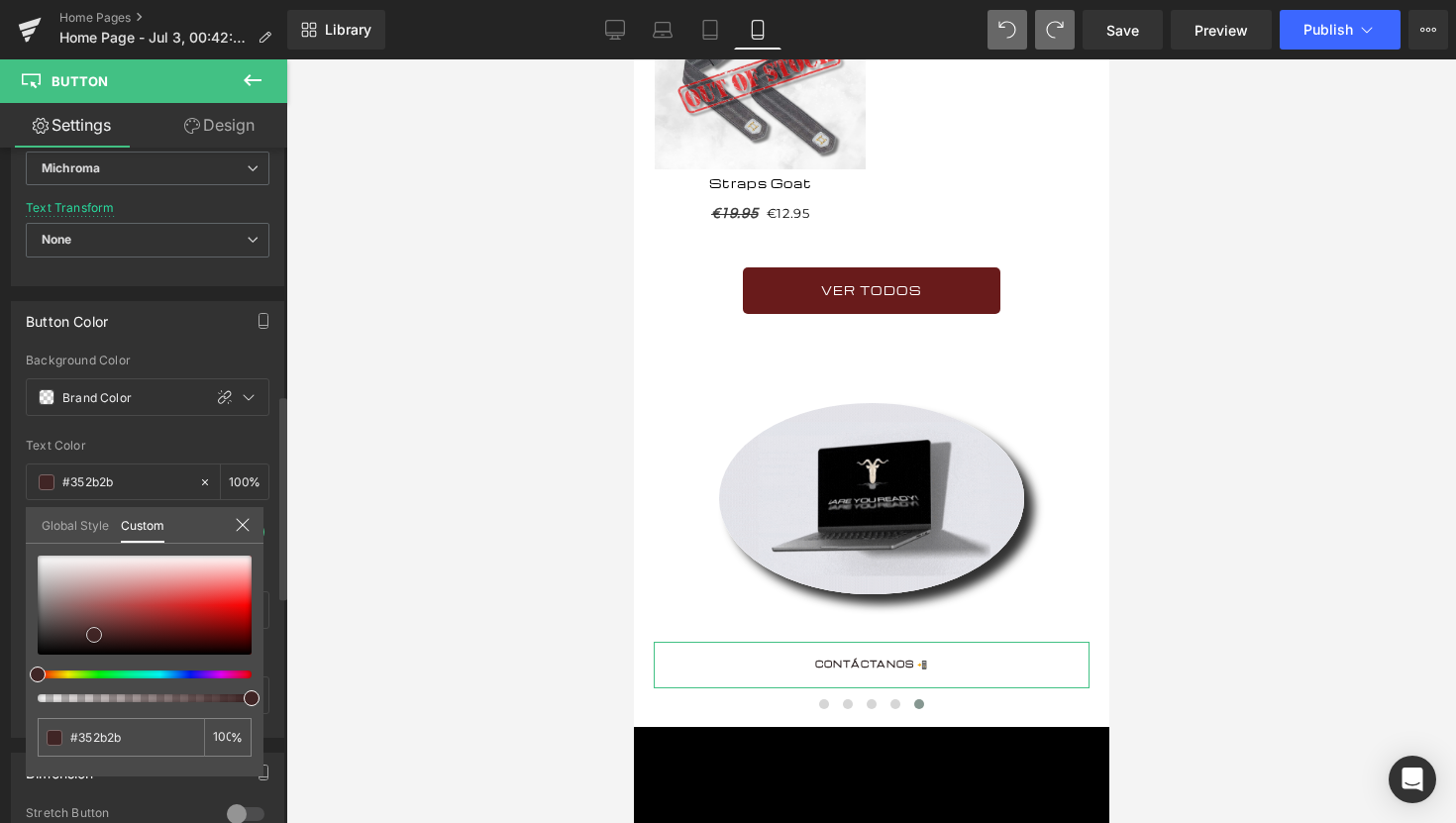 type on "#2d2929" 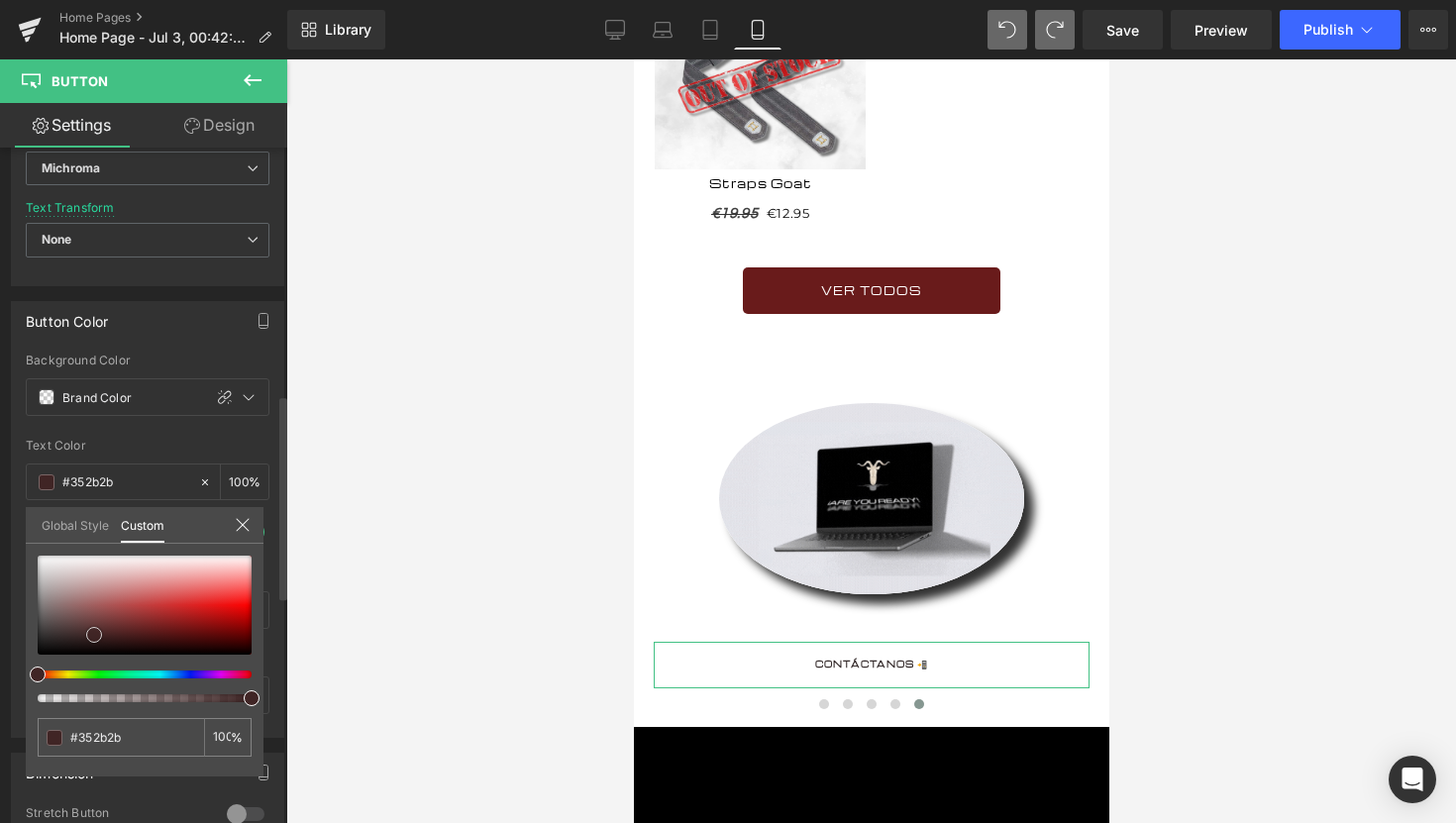 type on "#2d2929" 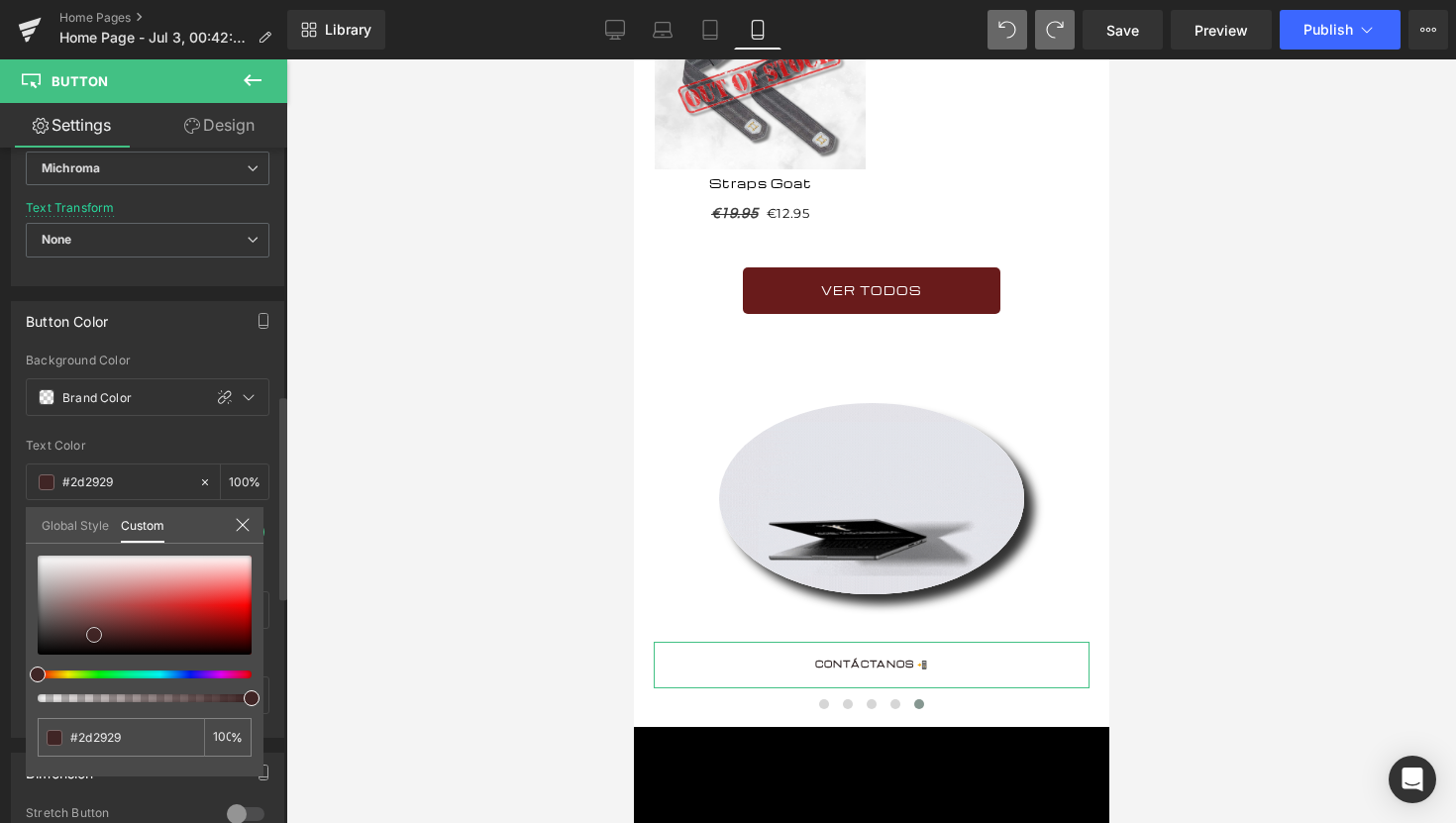 type on "#272525" 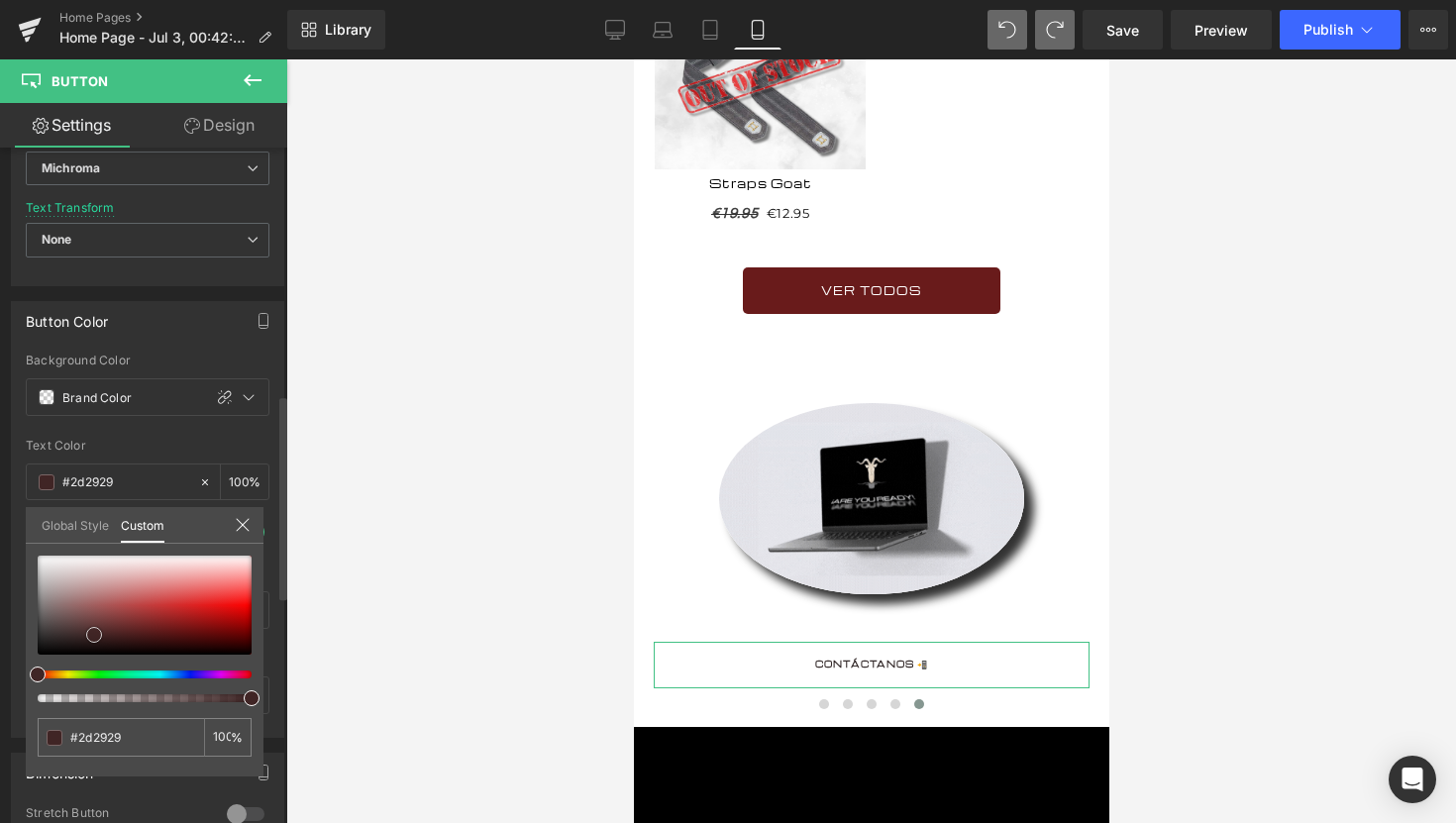 type on "#272525" 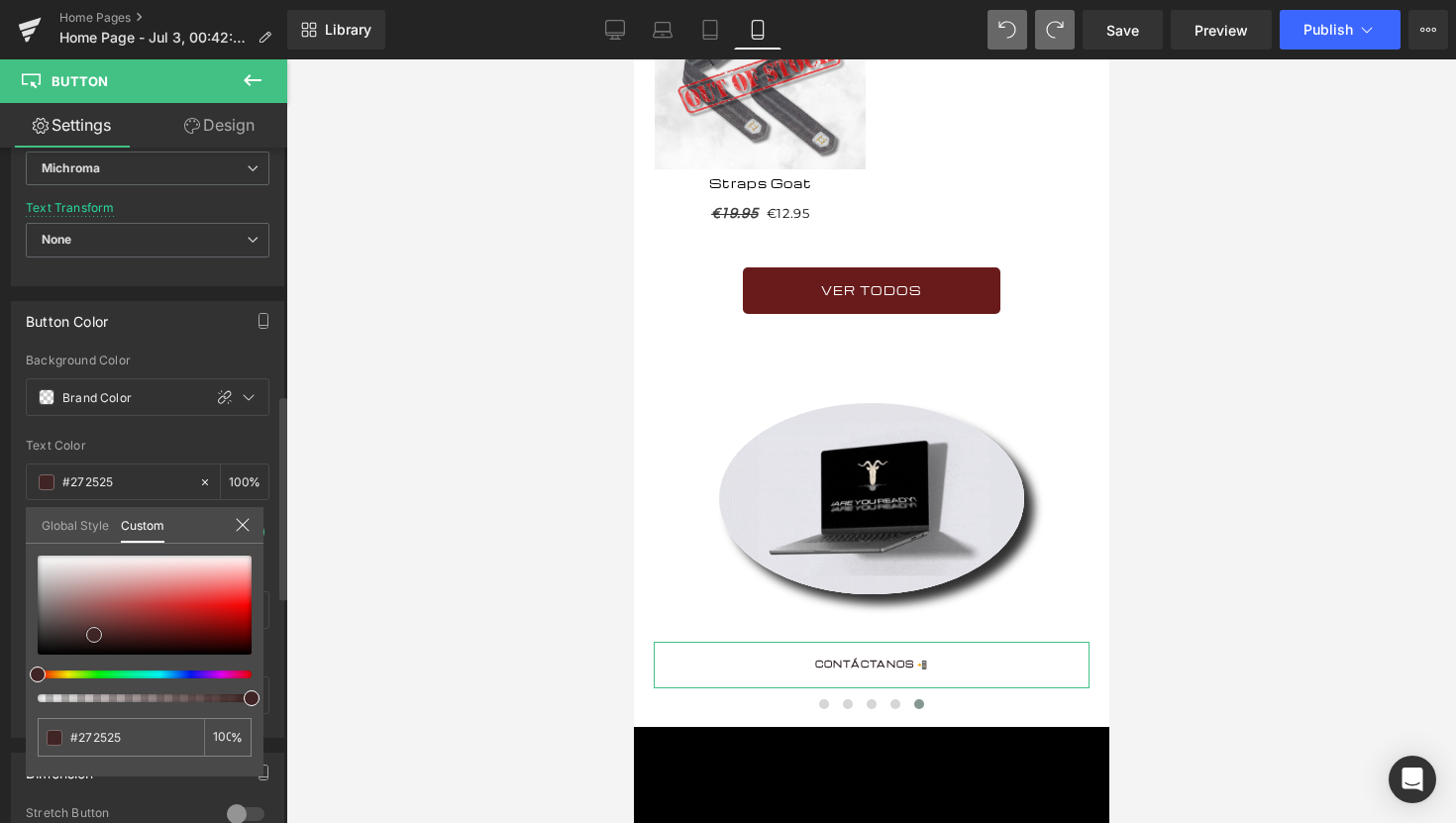 type on "#212121" 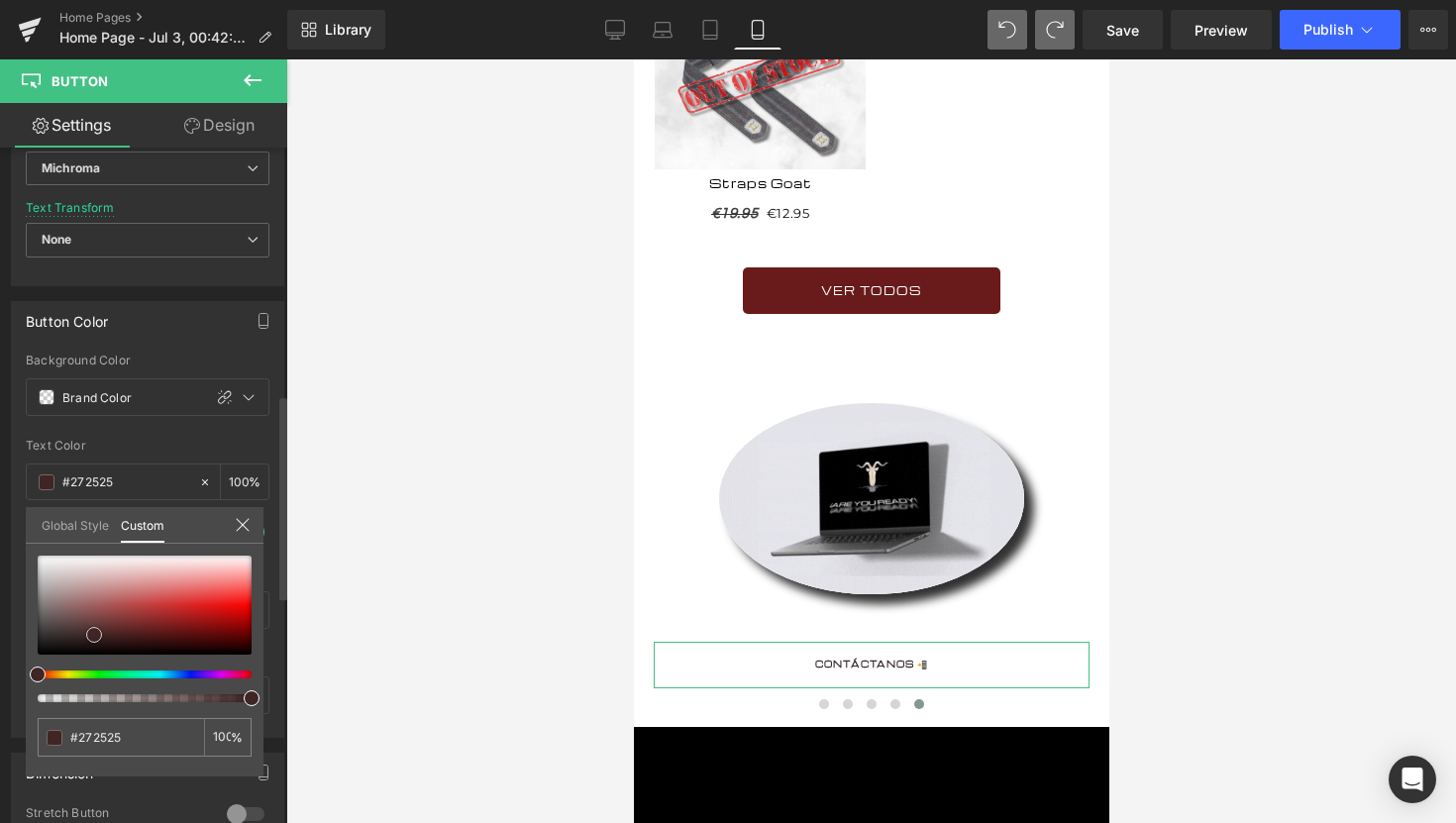 type on "#212121" 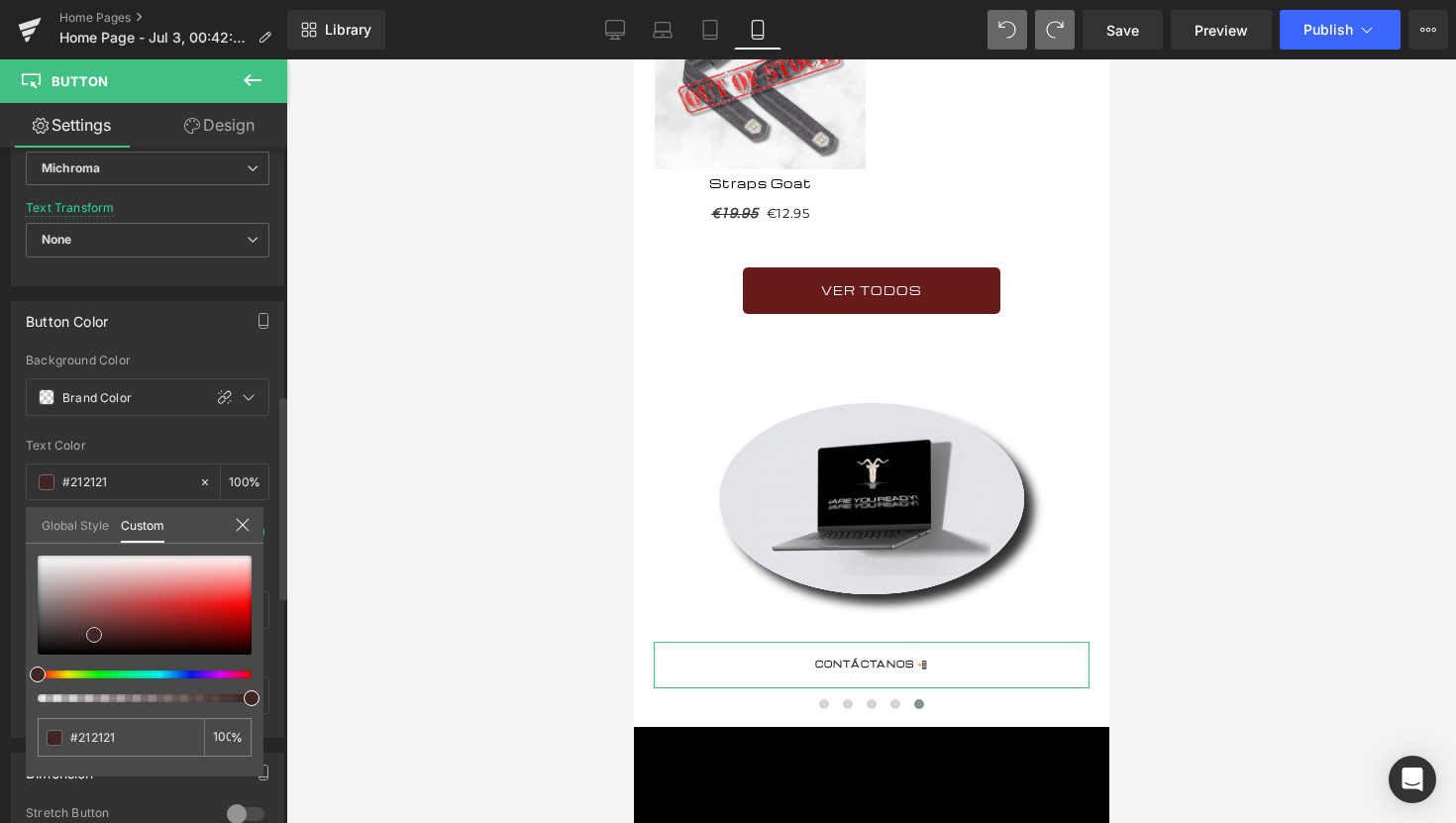 type on "#1c1c1c" 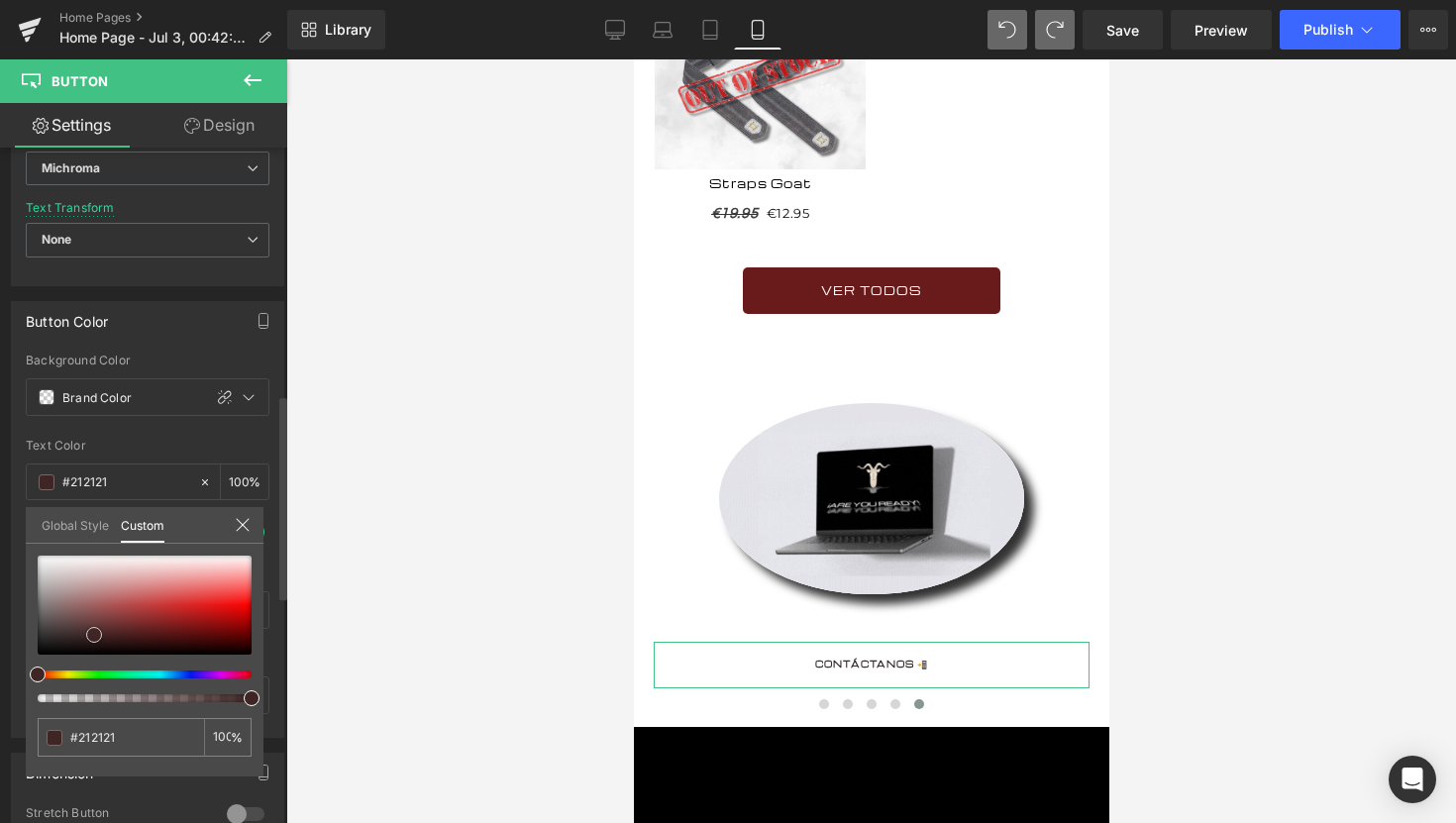 type on "#1c1c1c" 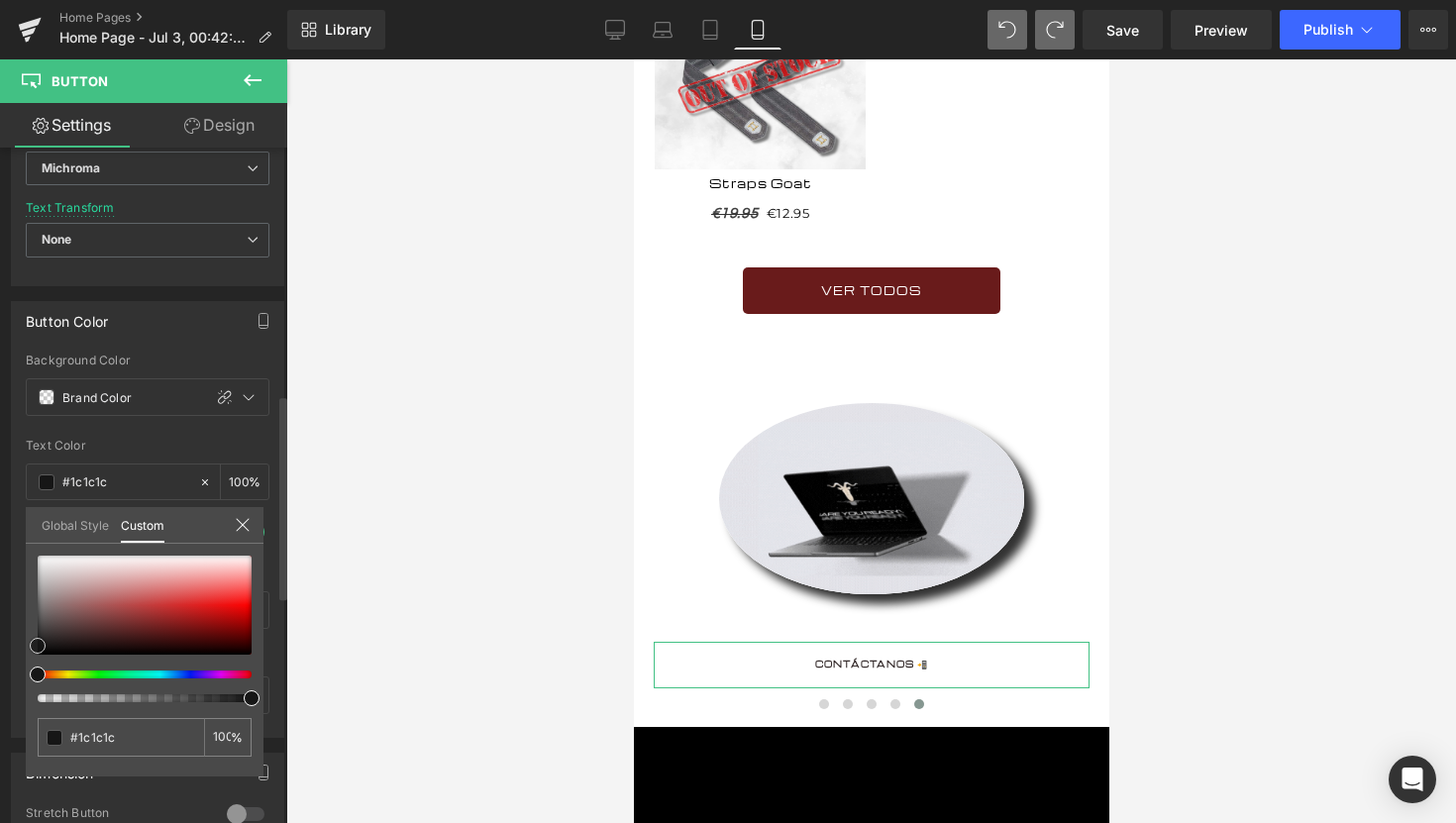 type on "#141414" 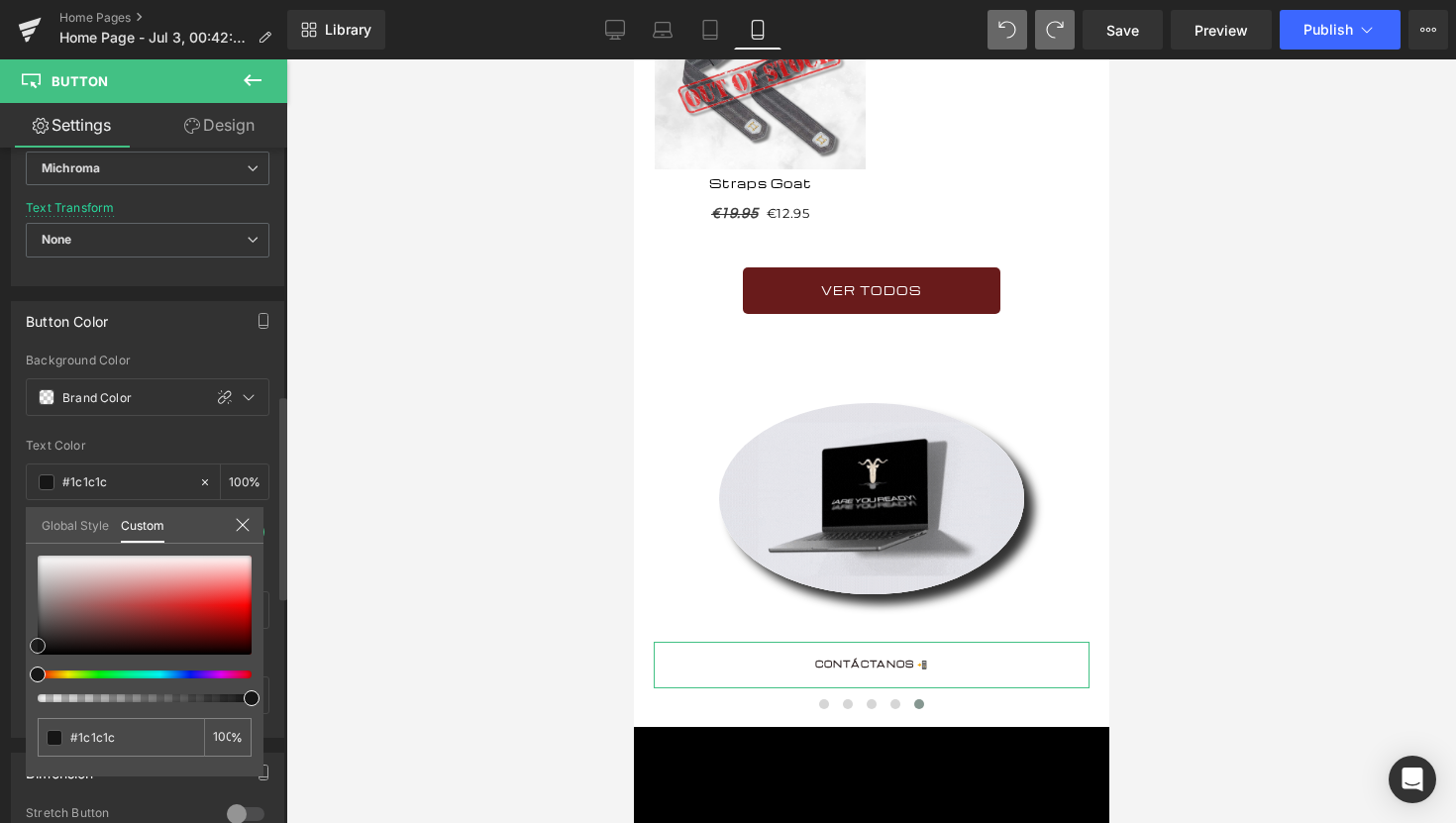 type on "#141414" 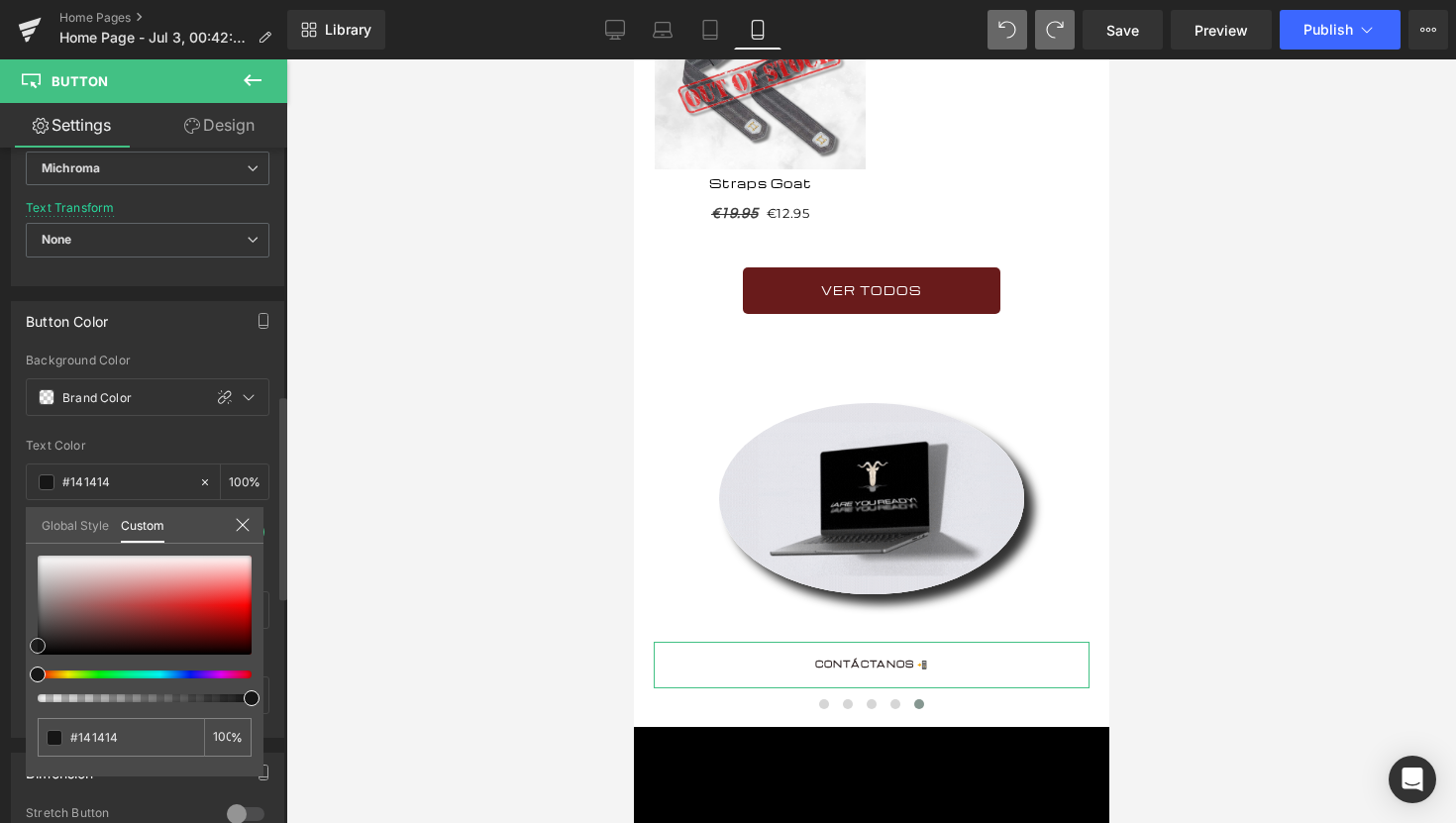type on "#0a0a0a" 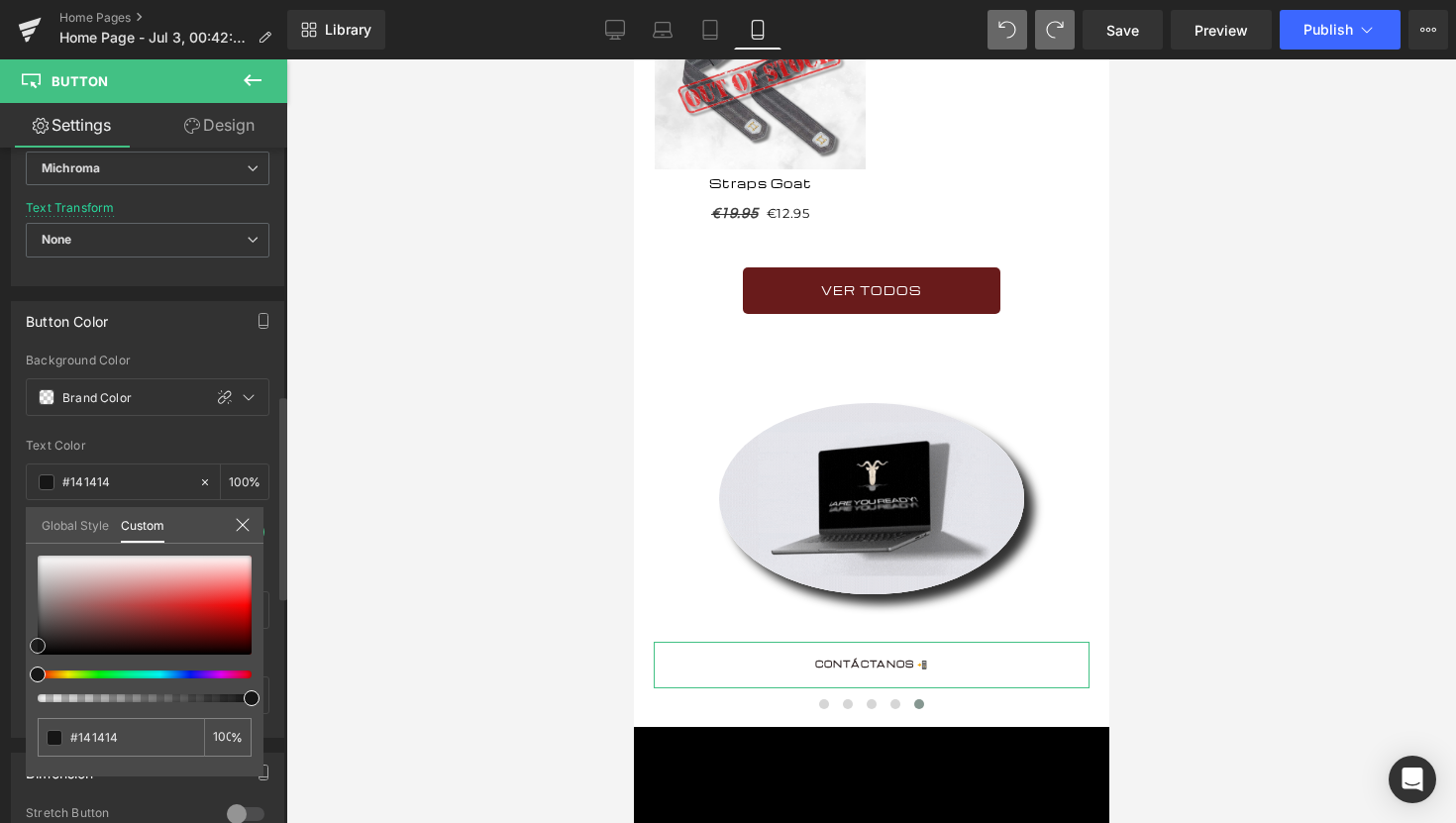 type on "#0a0a0a" 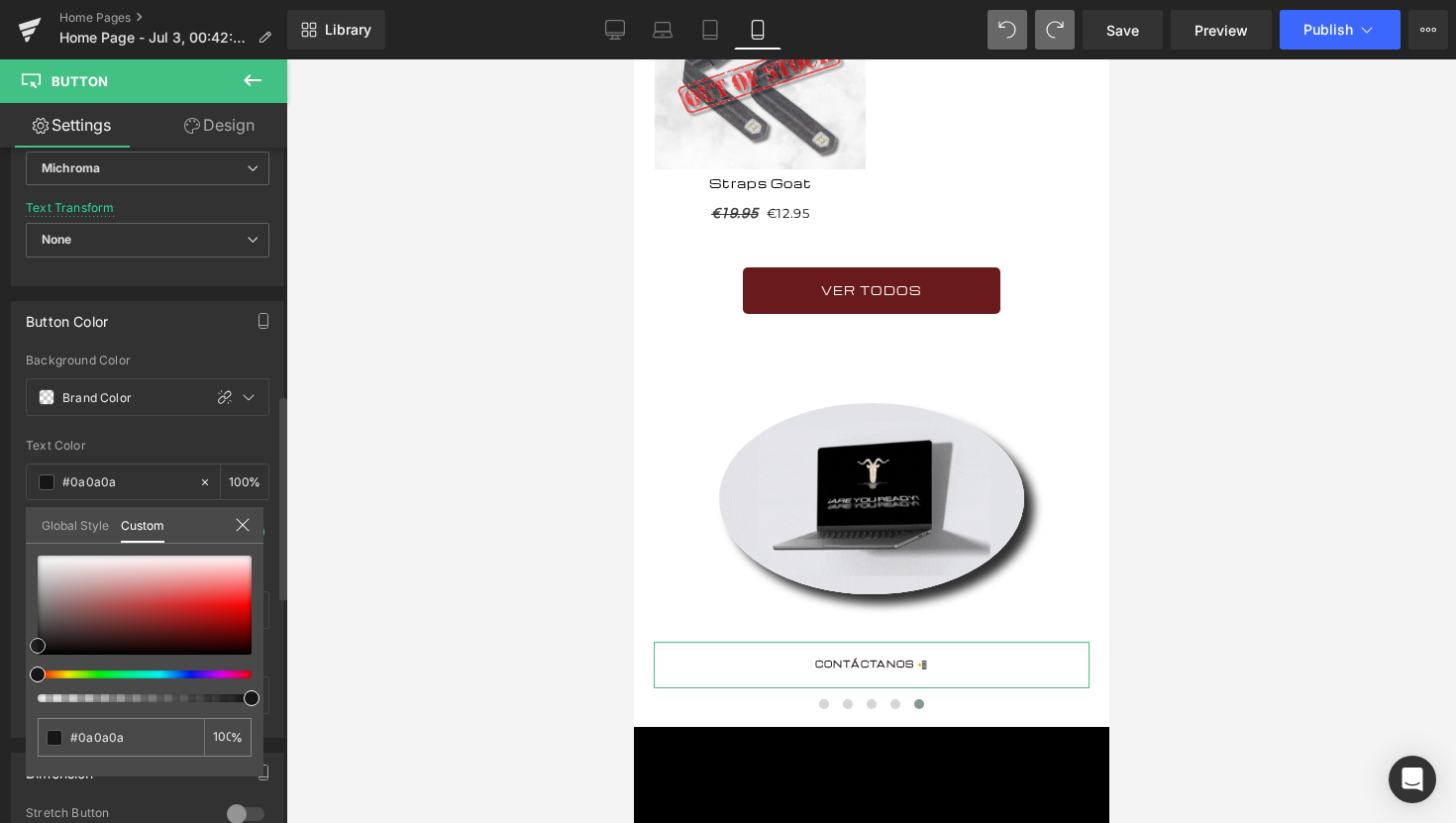 type on "#000000" 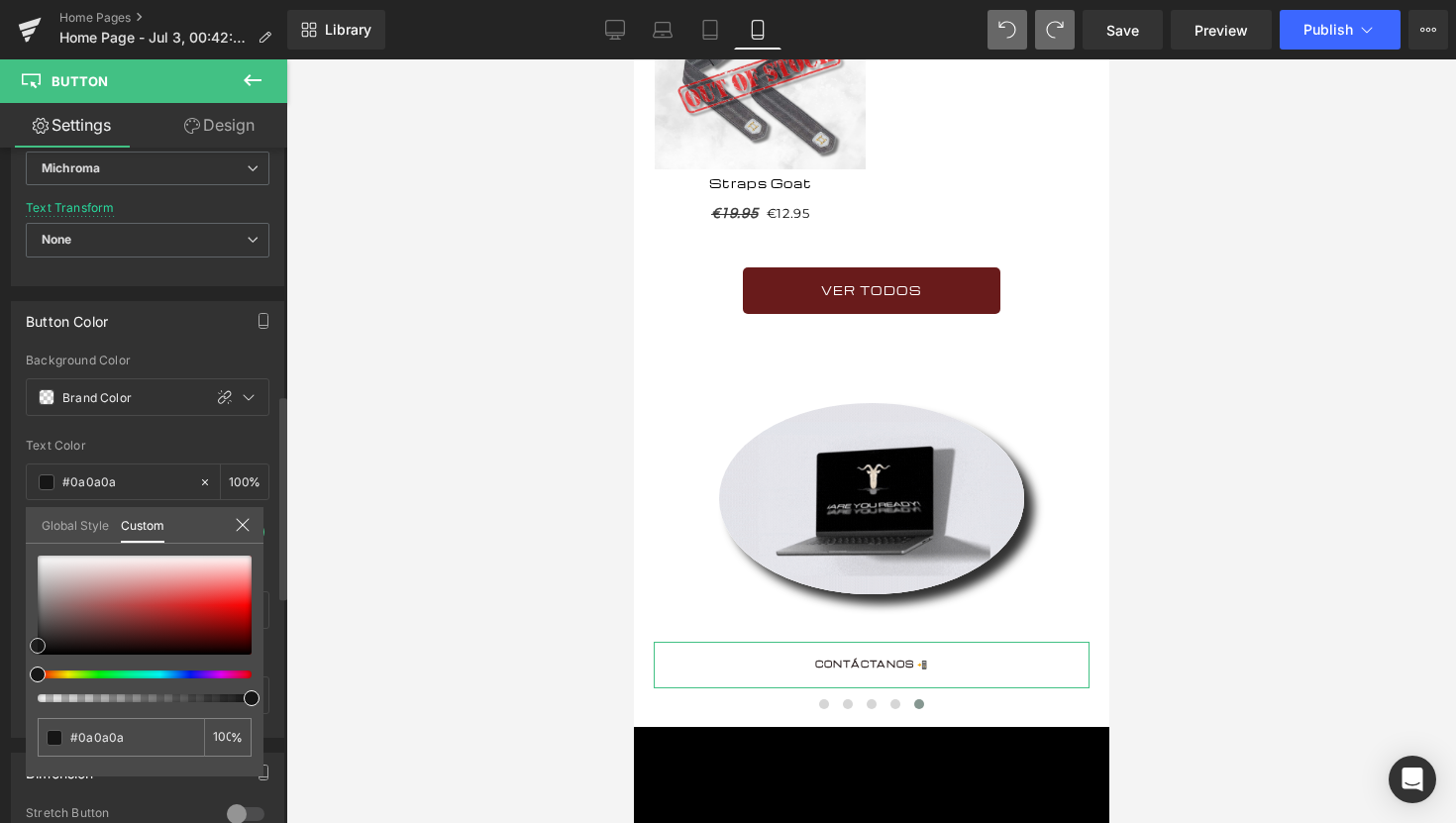 type on "#000000" 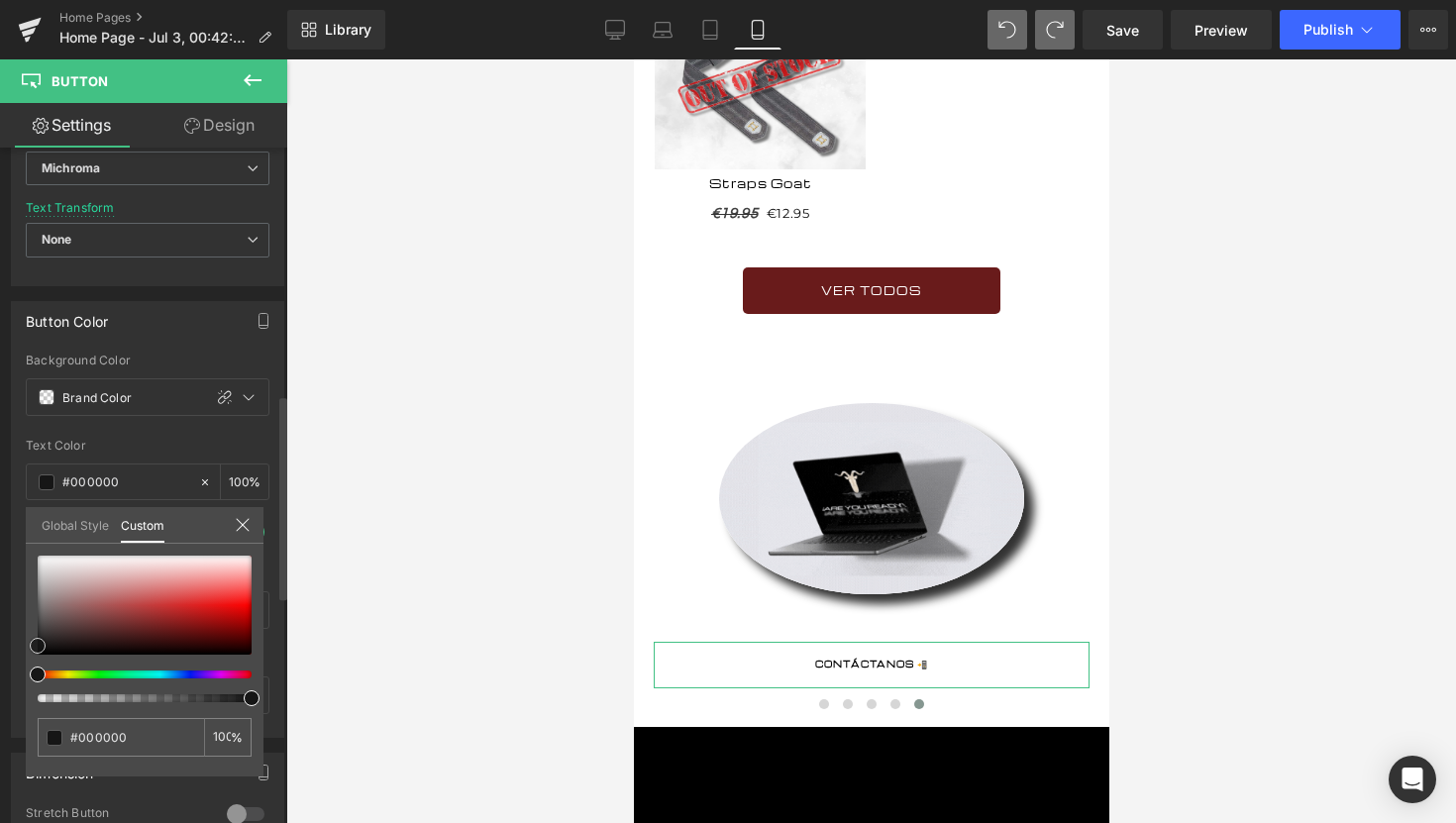 drag, startPoint x: 97, startPoint y: 635, endPoint x: 25, endPoint y: 660, distance: 76.2168 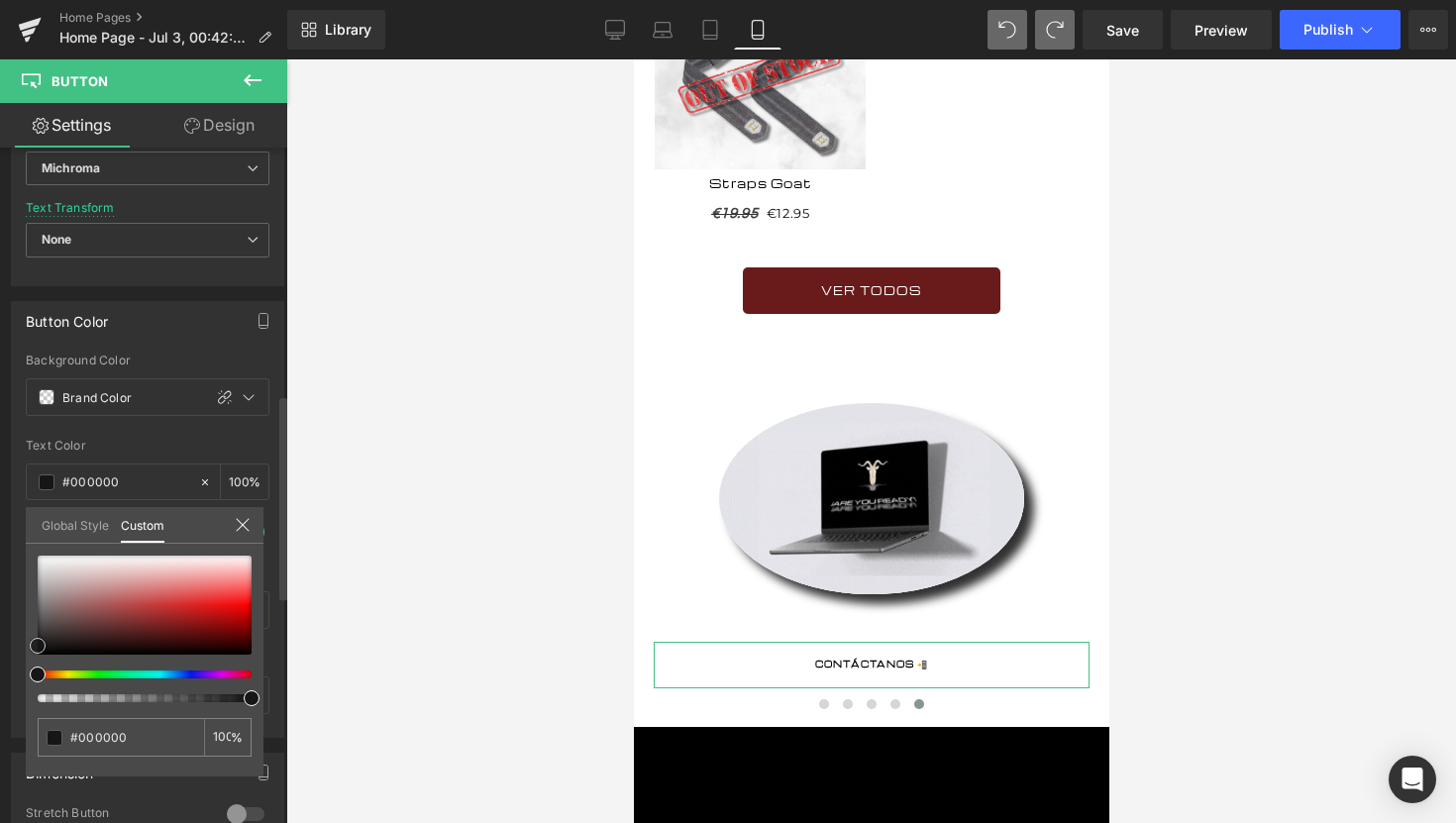 click on "#000000 100 %" at bounding box center [145, 666] 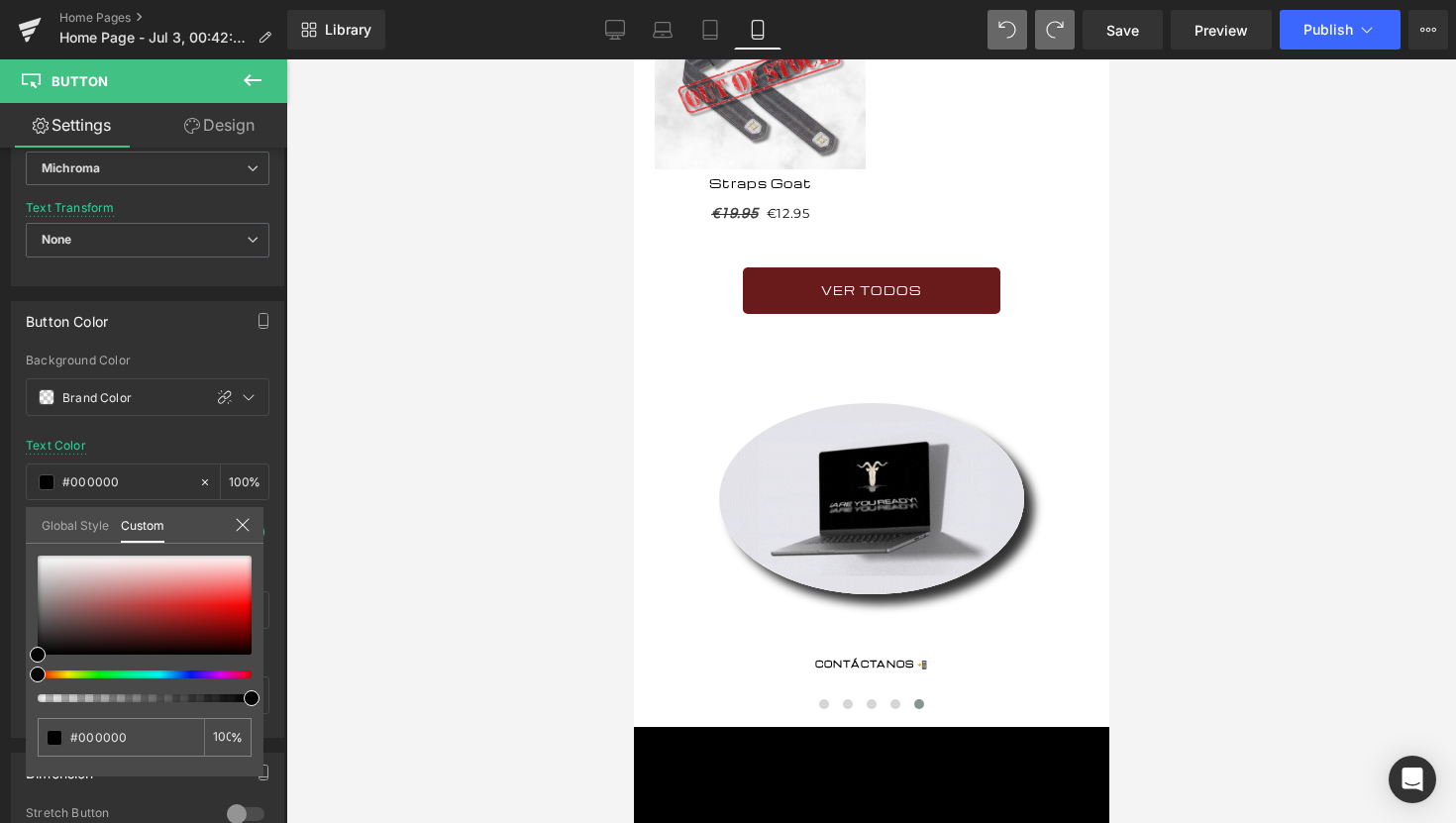 click at bounding box center [871, 441] 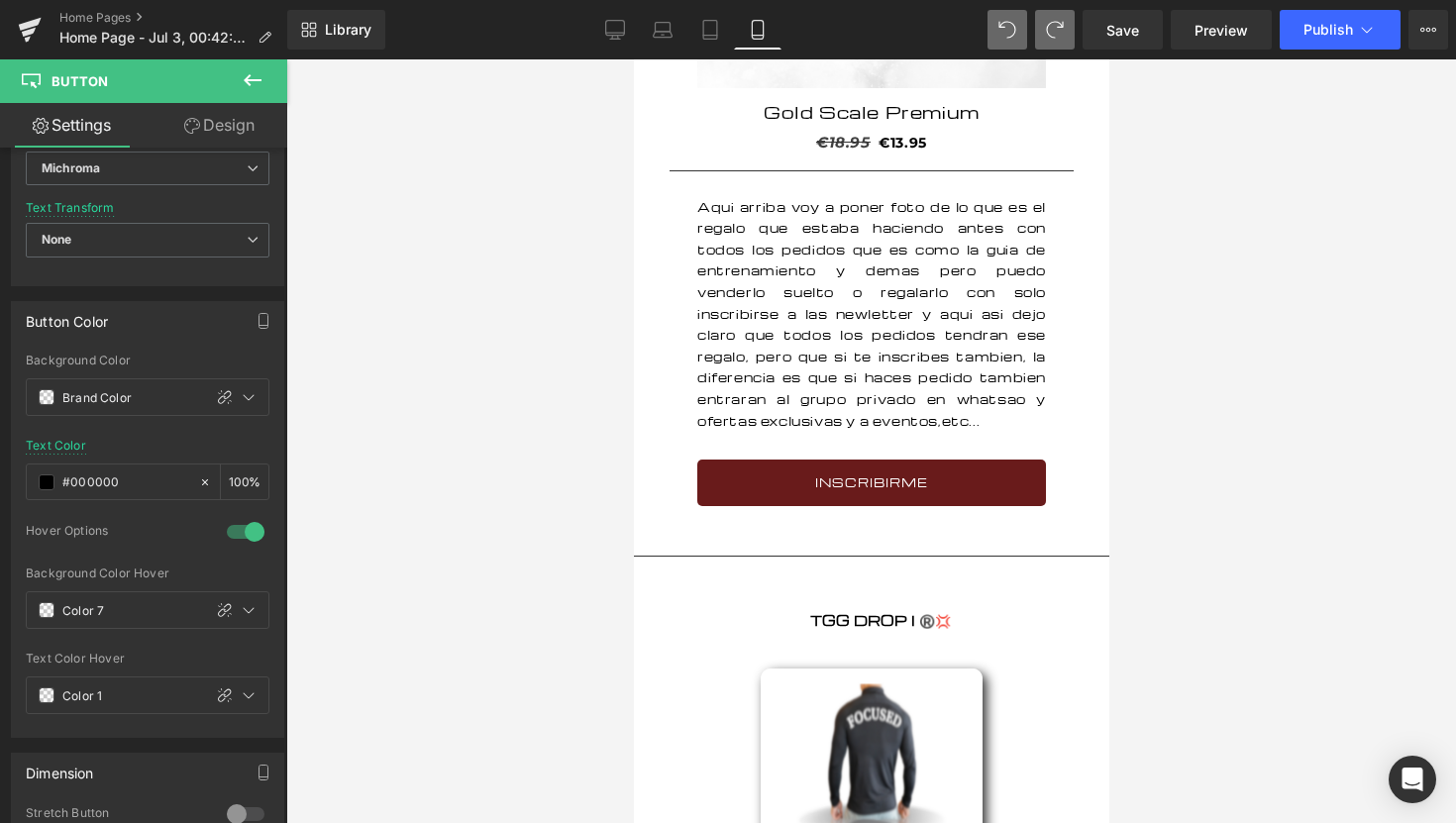 scroll, scrollTop: 1246, scrollLeft: 0, axis: vertical 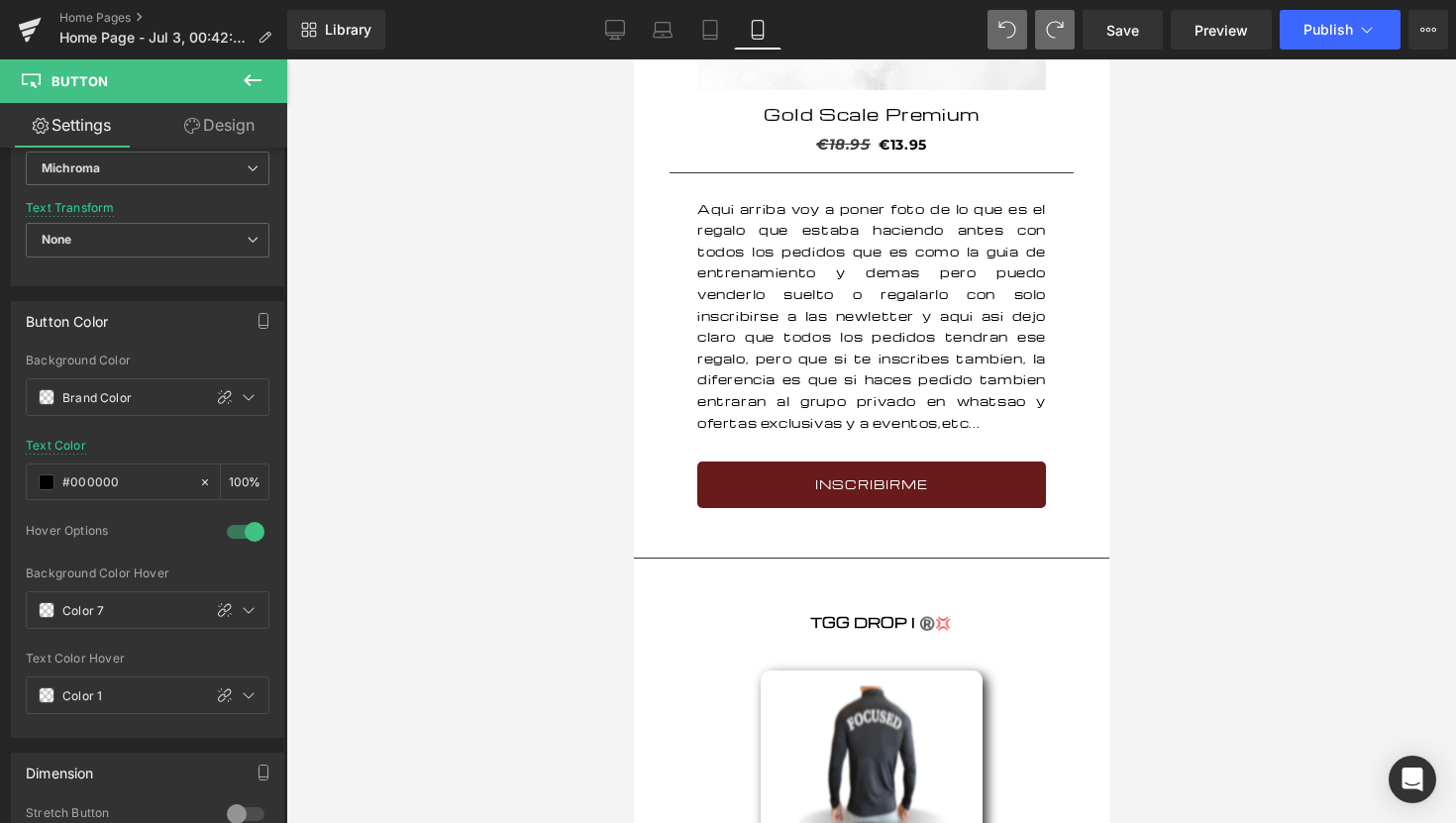 click at bounding box center (871, 441) 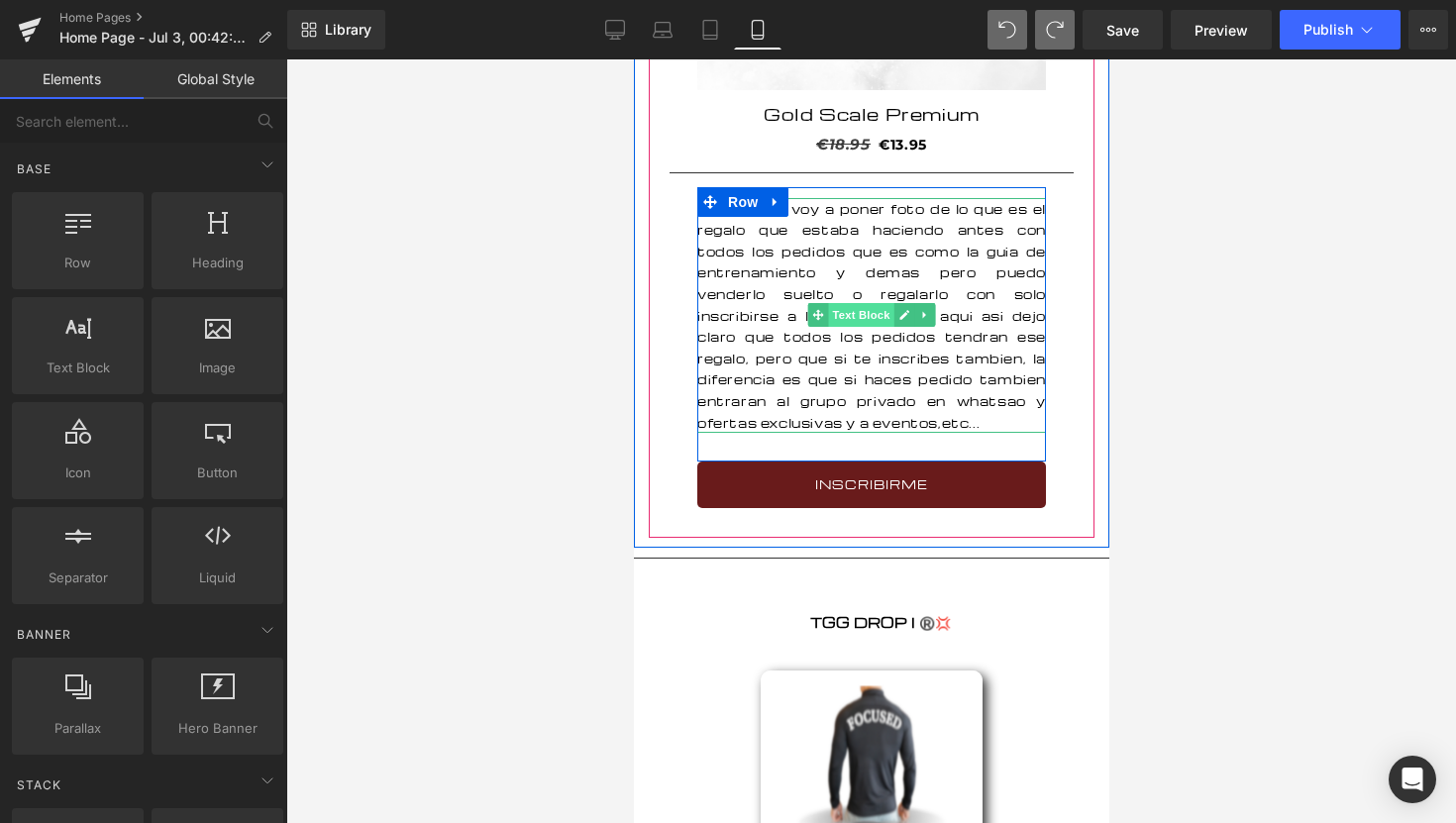 click on "Text Block" at bounding box center [860, 315] 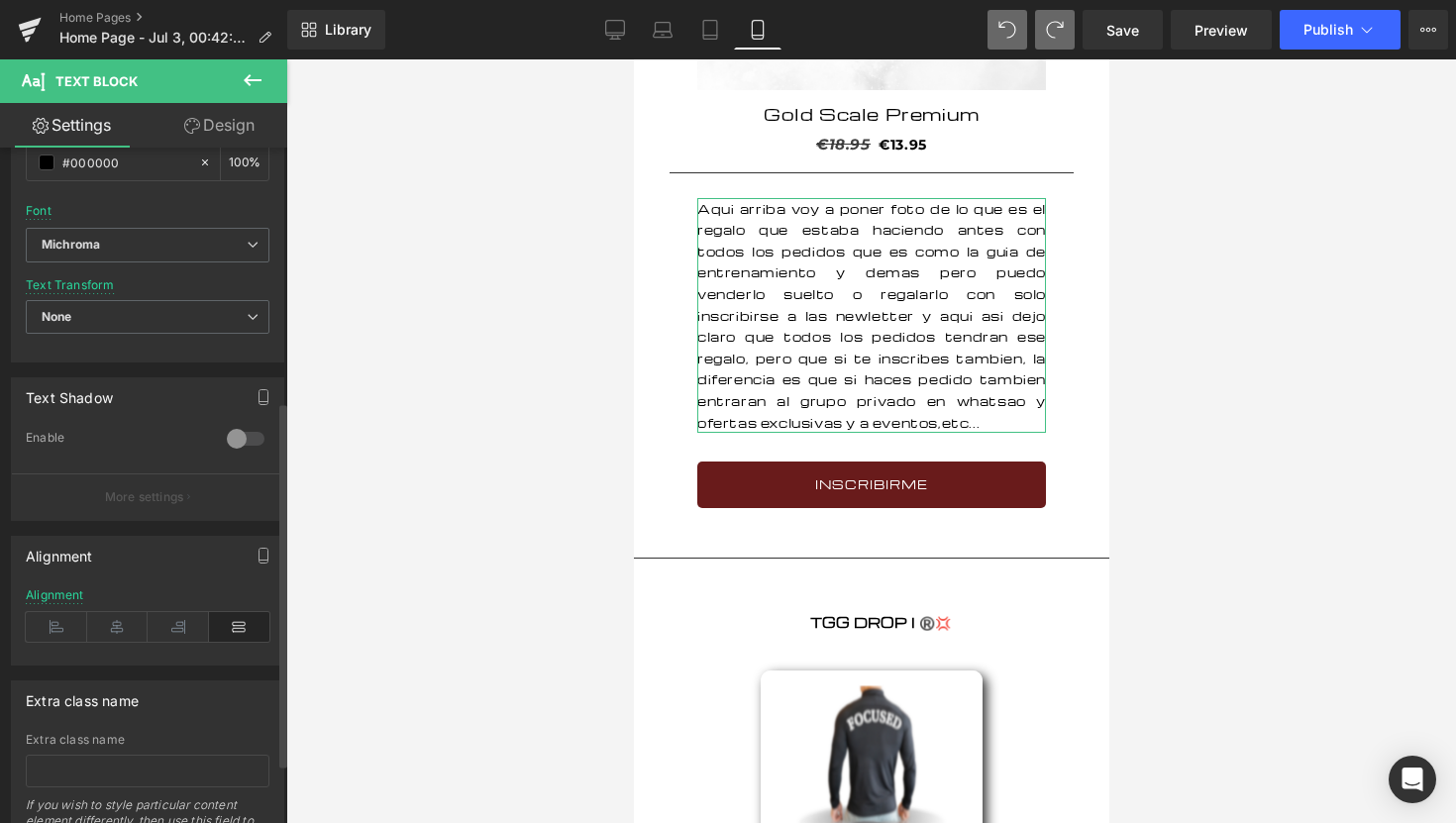 scroll, scrollTop: 471, scrollLeft: 0, axis: vertical 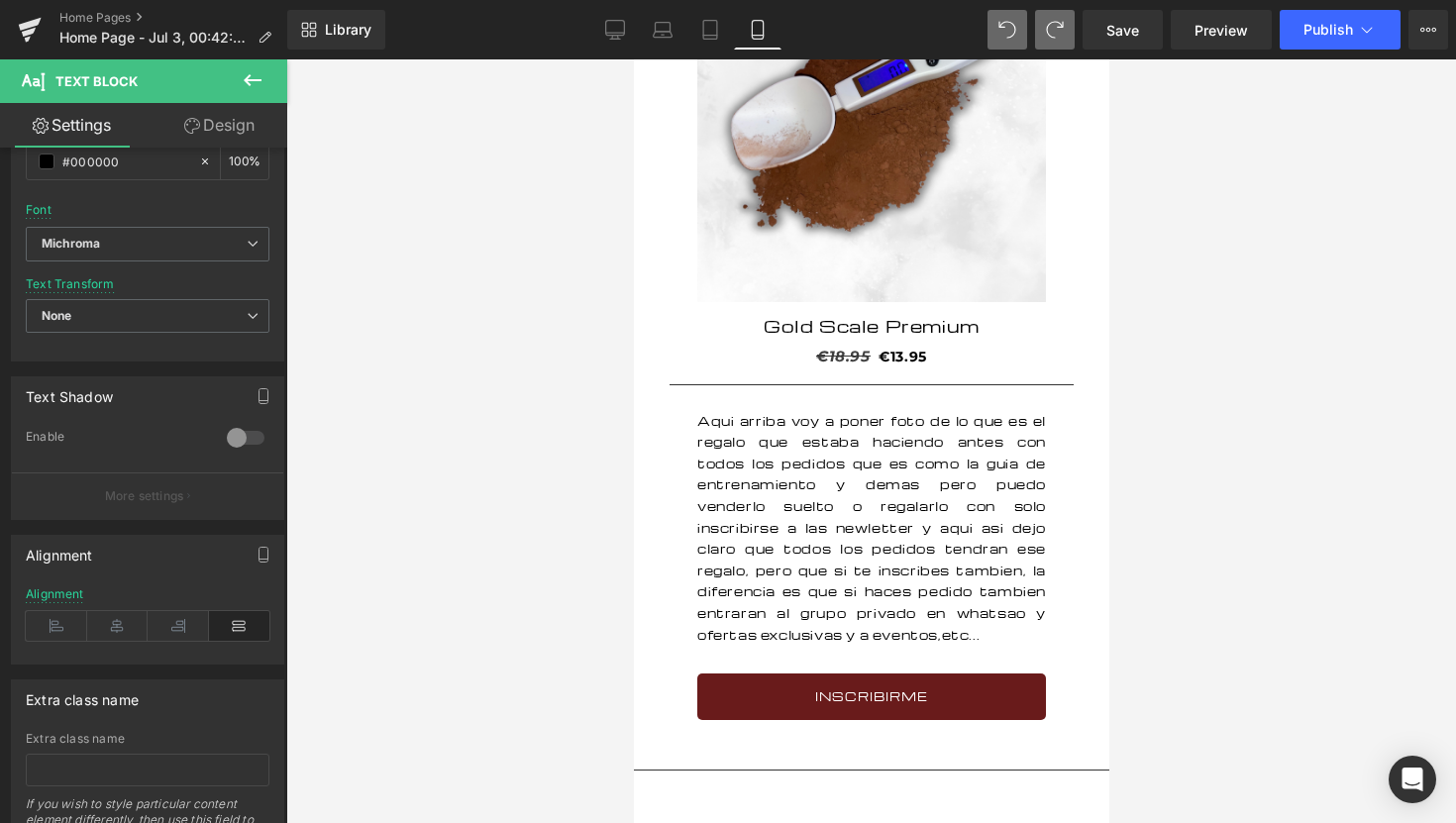 click on "Aqui arriba voy a poner foto de lo que es el regalo que estaba haciendo antes con todos los pedidos que es como la guia de entrenamiento y demas pero puedo venderlo suelto o regalarlo con solo inscribirse a las newletter y aqui asi dejo claro que todos los pedidos tendran ese regalo, pero que si te inscribes tambien, la diferencia es que si haces pedido tambien entraras al grupo privado en whatsao y ofertas exclusivas y a eventos,etc..." at bounding box center (871, 528) 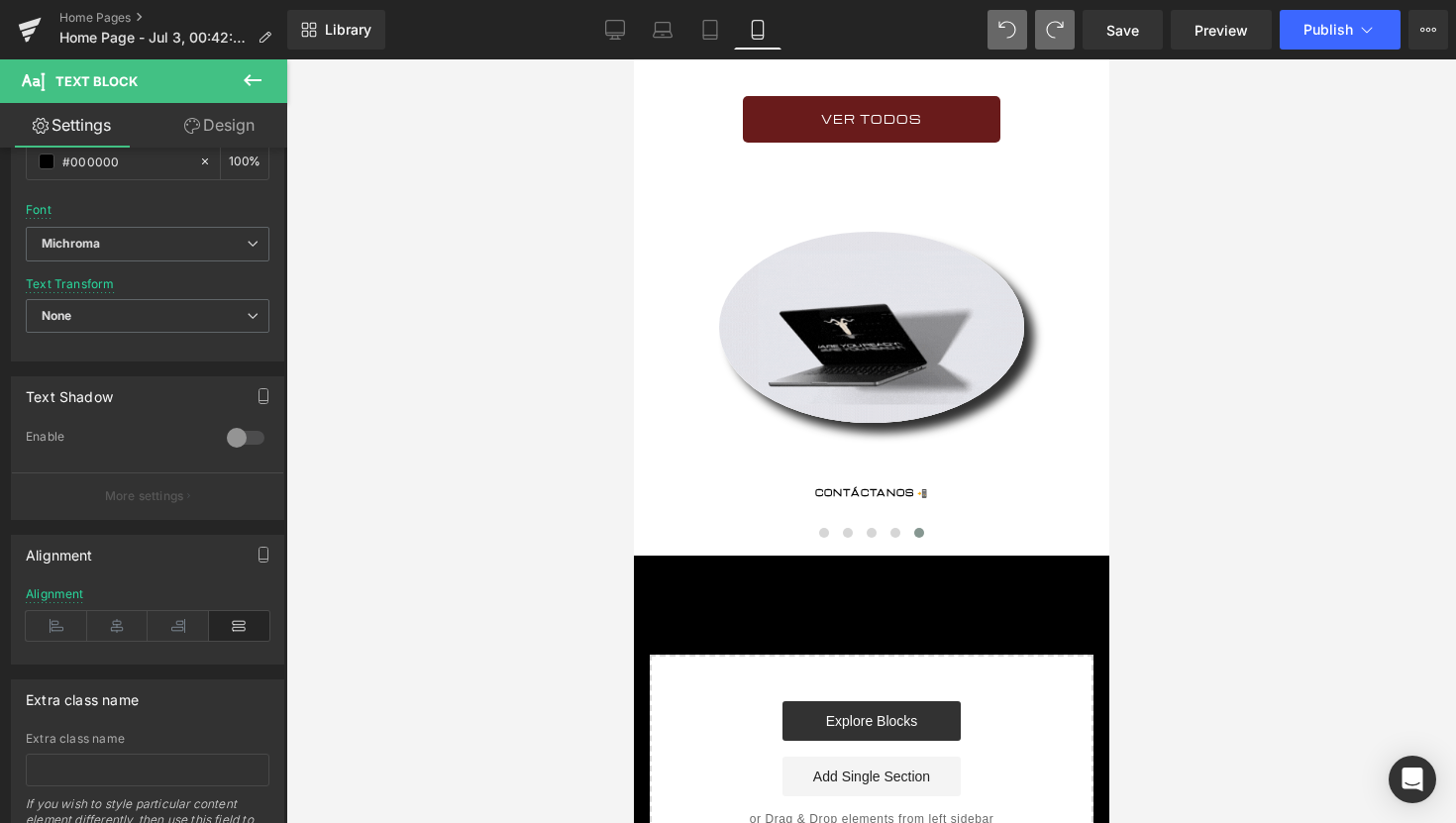 scroll, scrollTop: 2946, scrollLeft: 0, axis: vertical 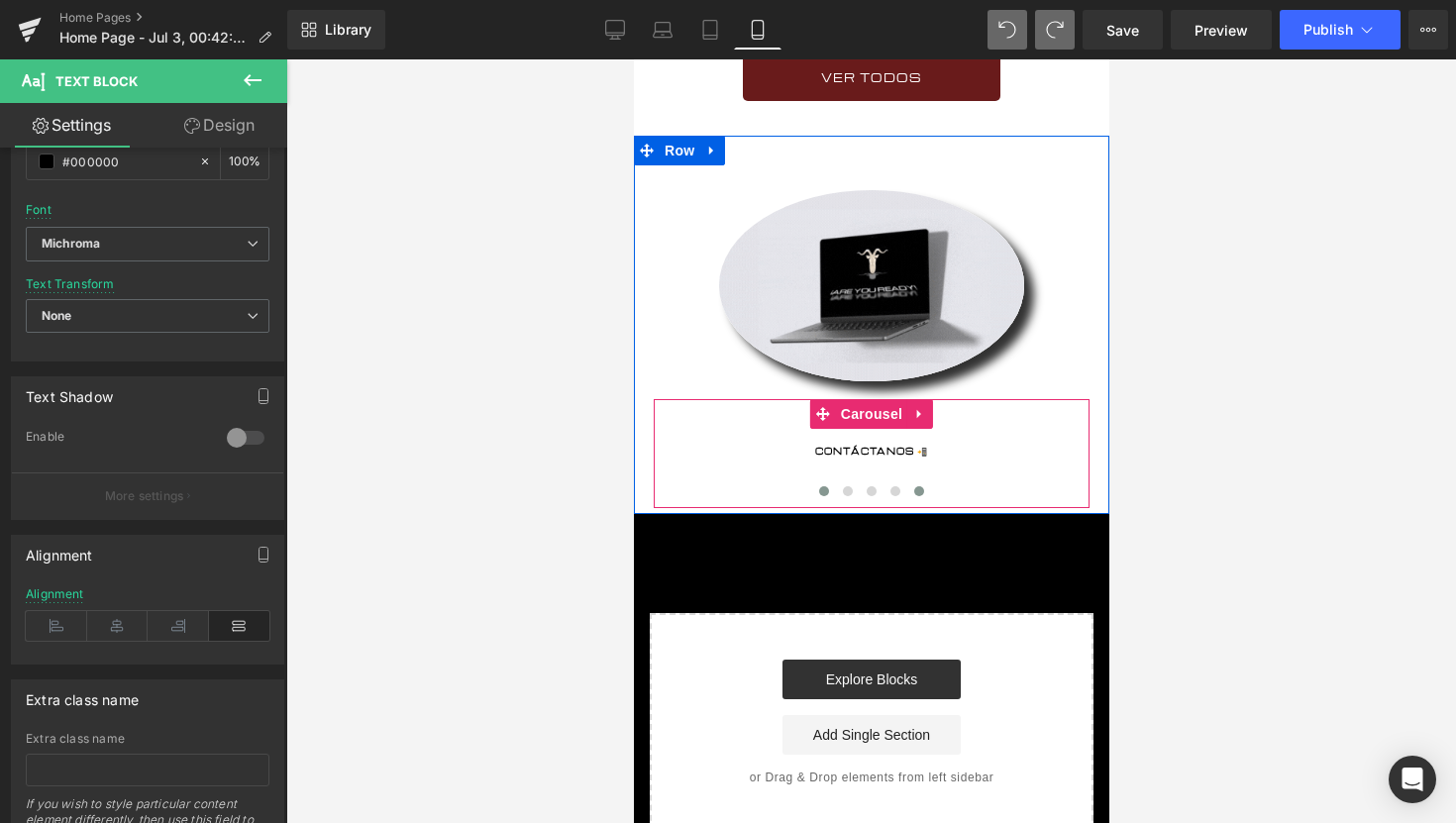 click at bounding box center (823, 491) 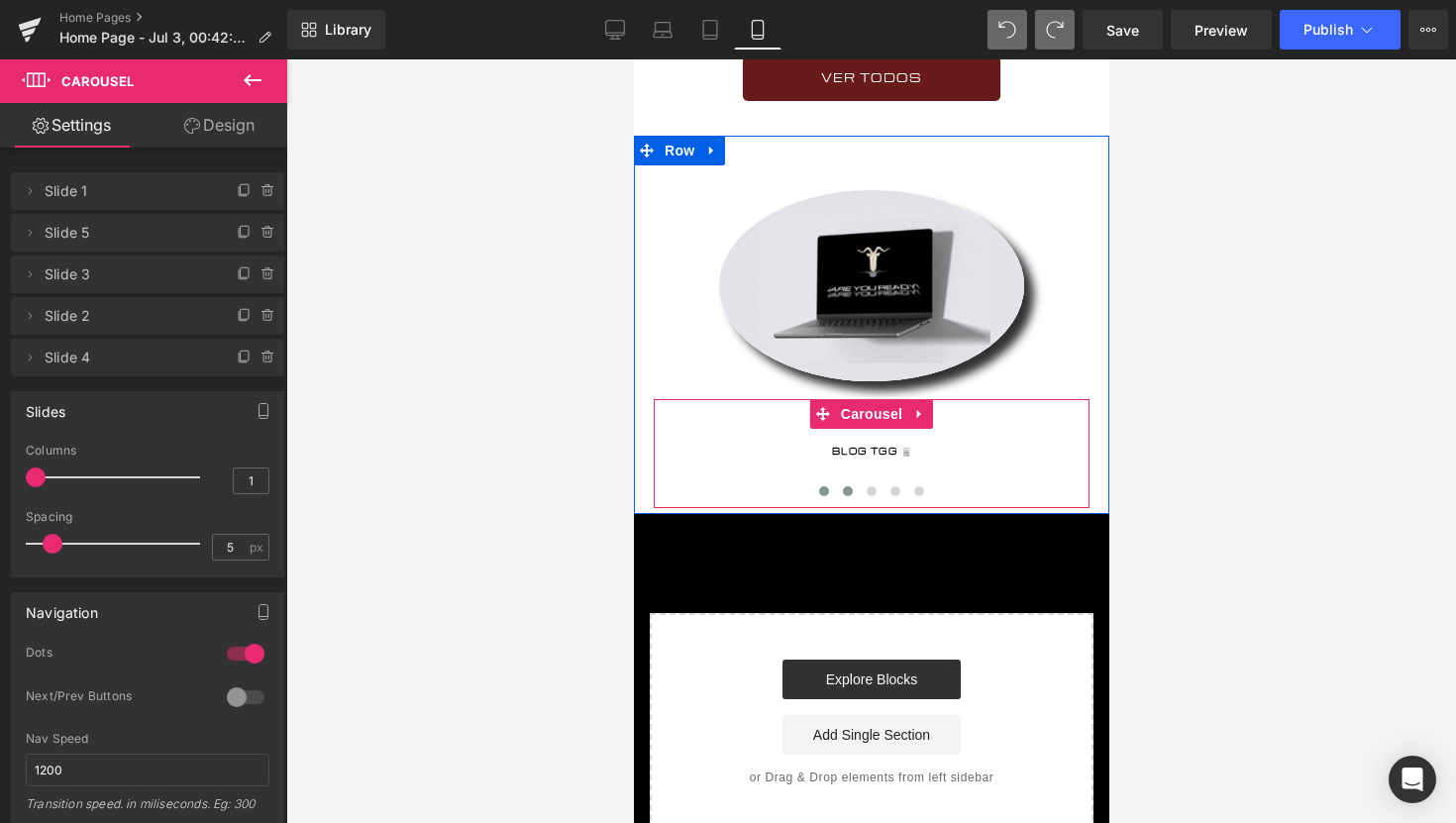click at bounding box center [847, 491] 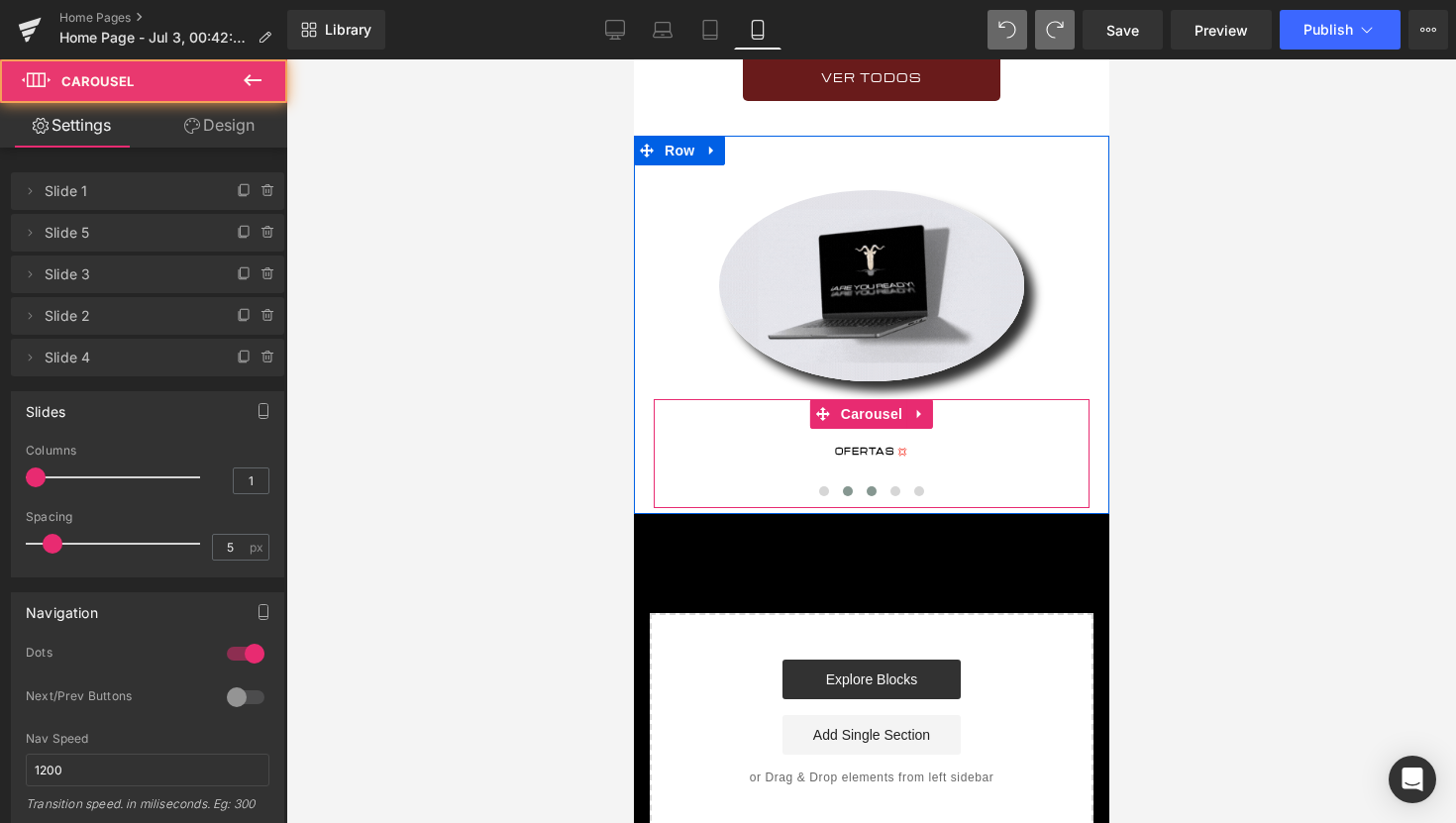 click at bounding box center (871, 491) 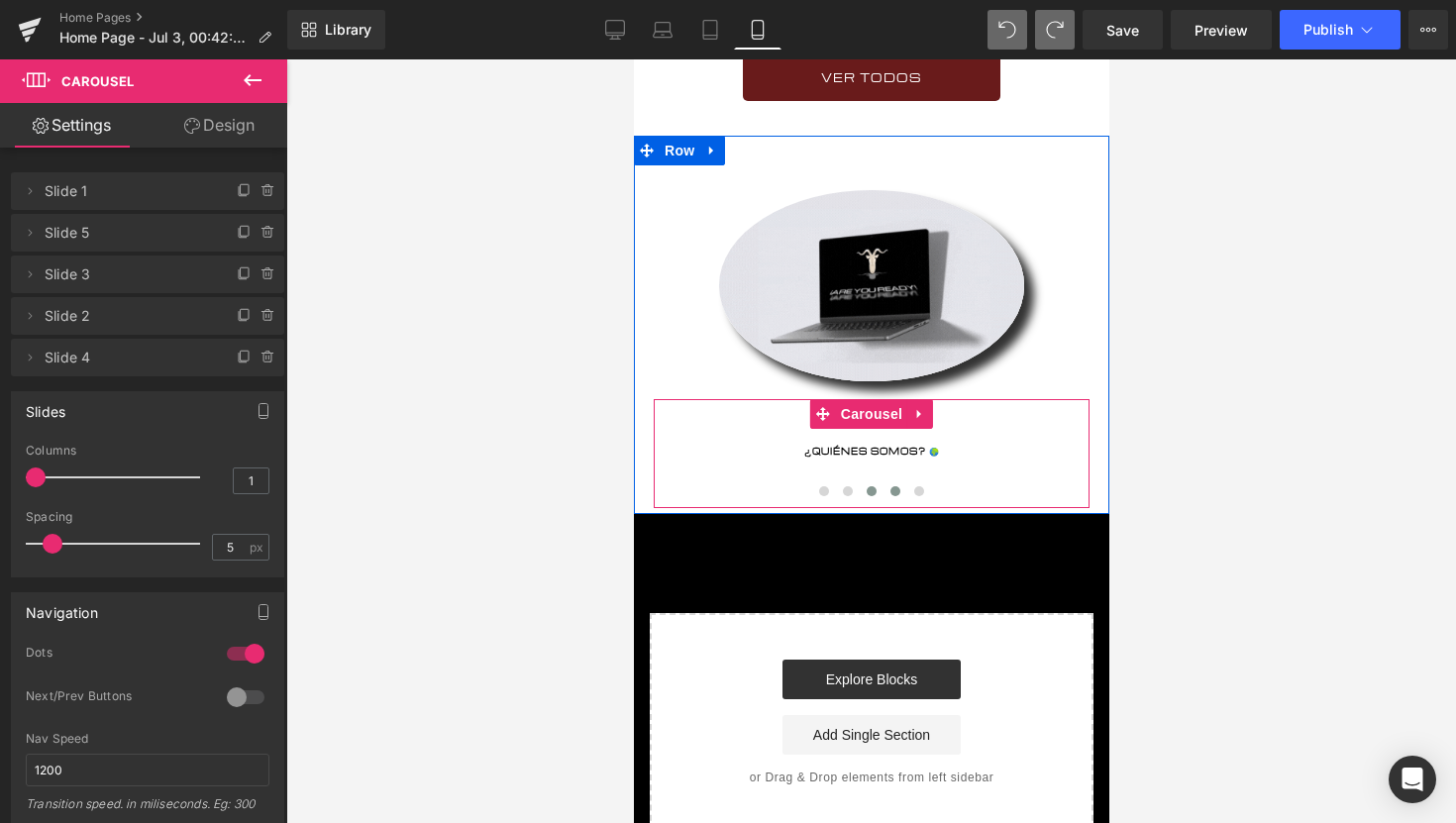 click at bounding box center (894, 491) 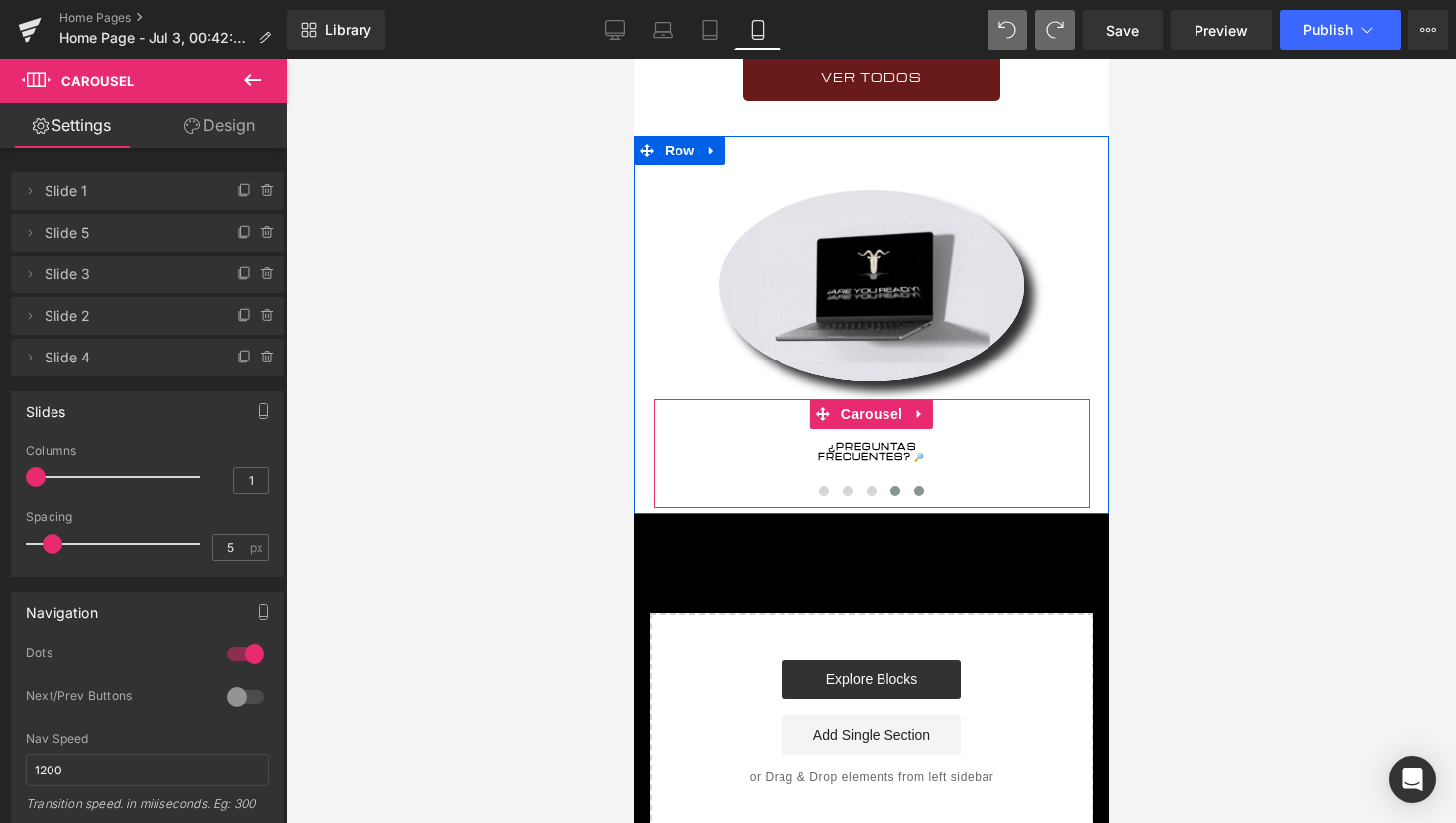 click at bounding box center (918, 491) 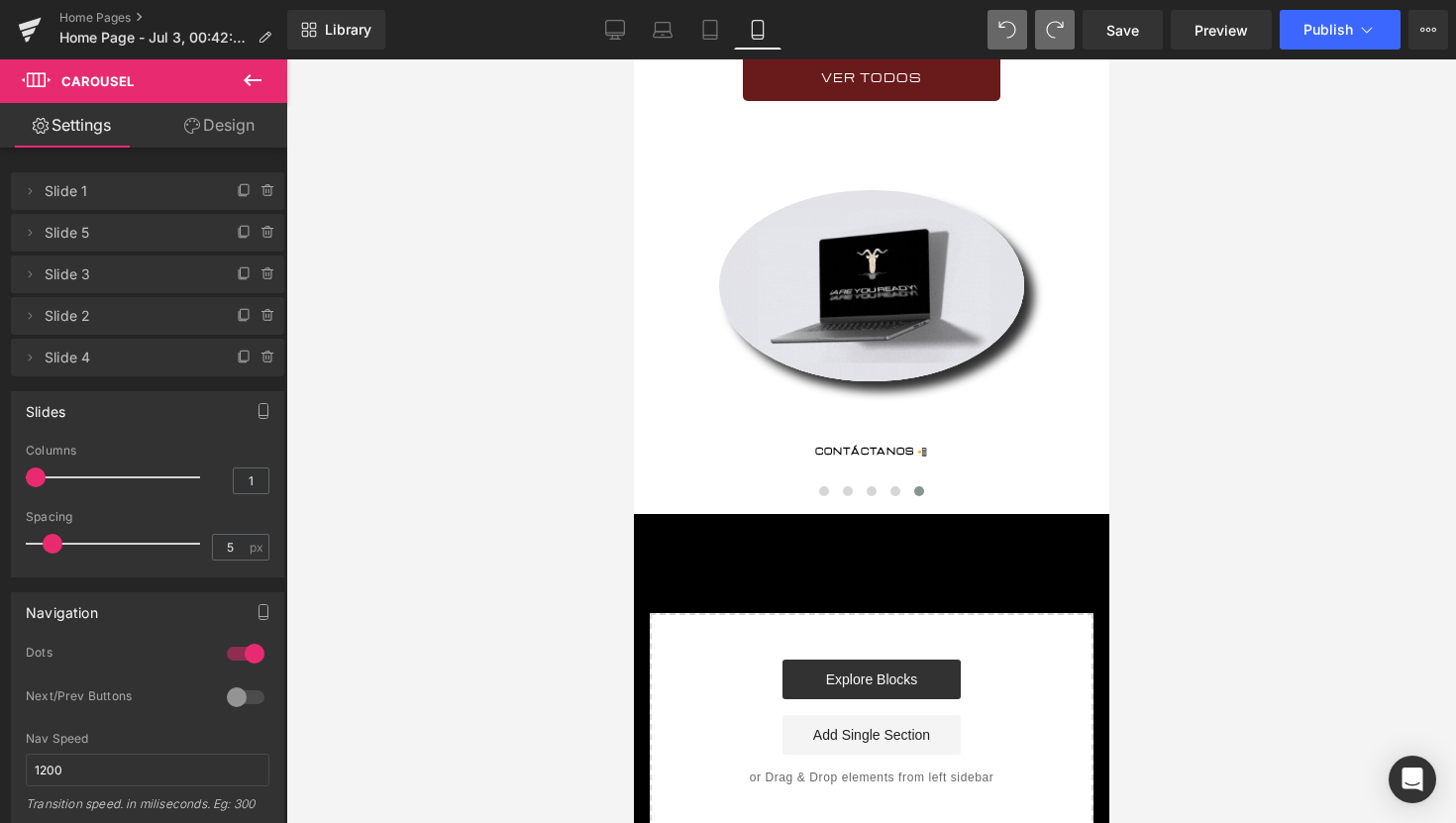 click at bounding box center [871, 441] 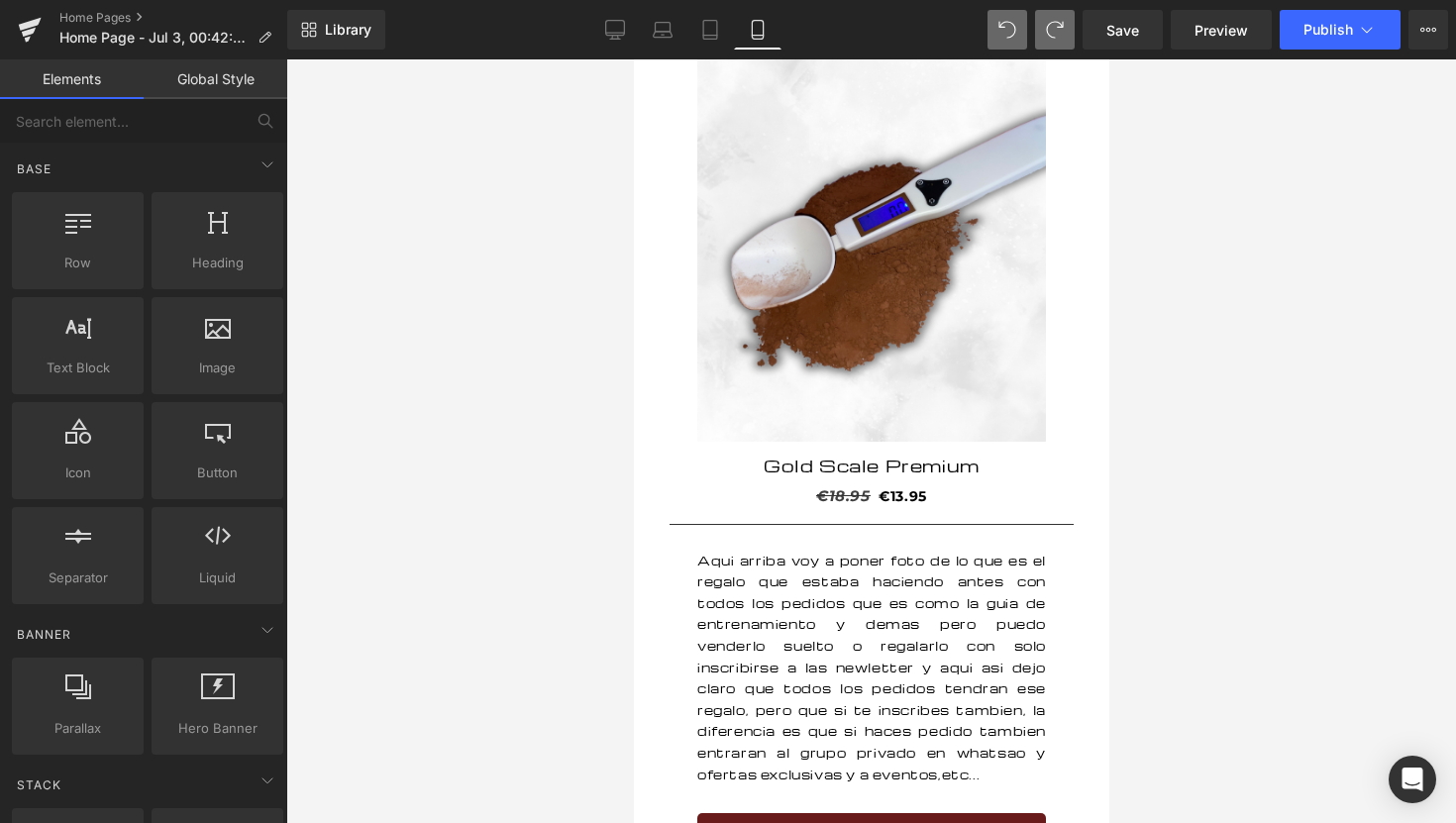 scroll, scrollTop: 856, scrollLeft: 0, axis: vertical 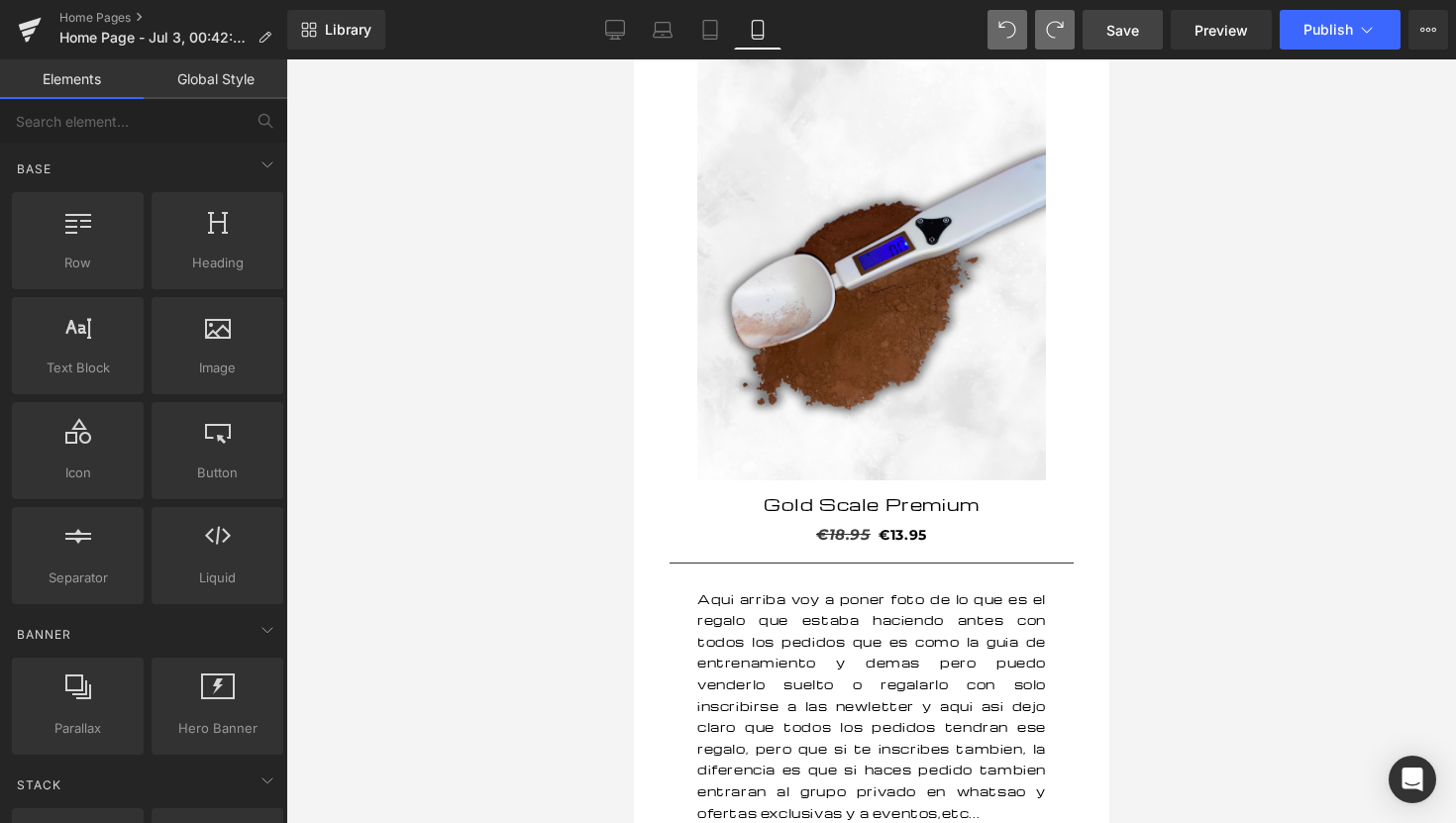 click on "Save" at bounding box center (1122, 30) 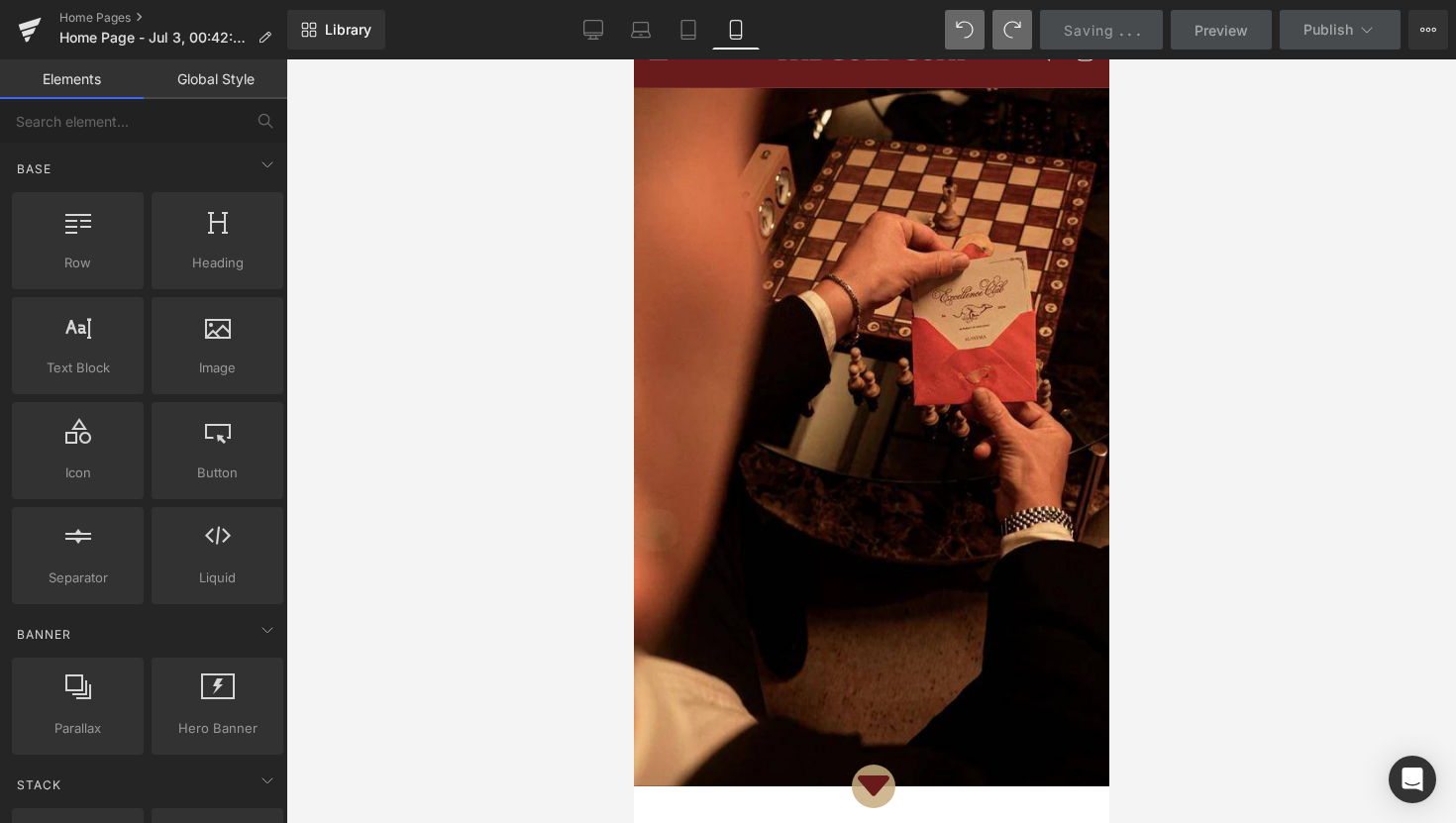scroll, scrollTop: 0, scrollLeft: 0, axis: both 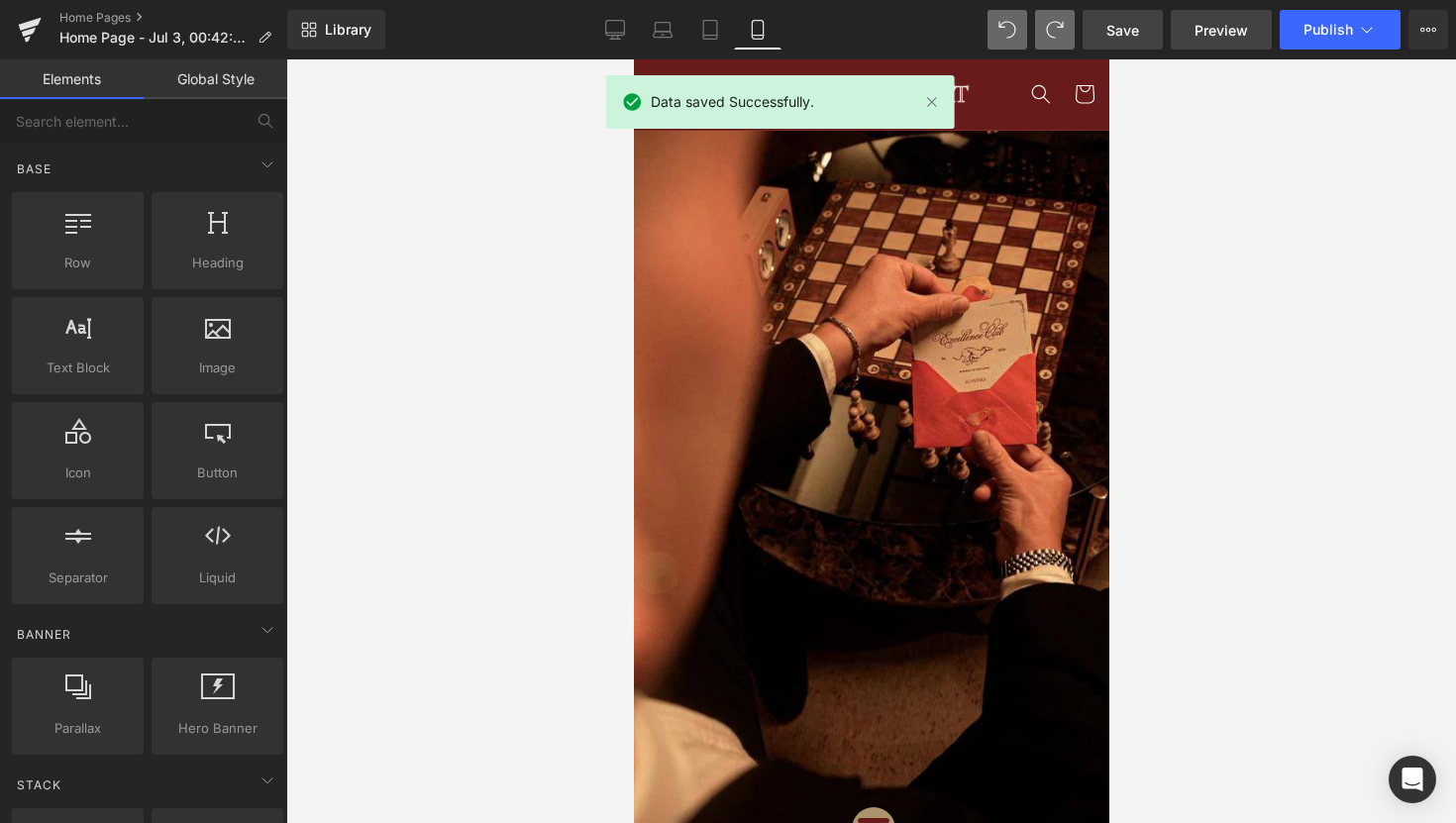 click on "Preview" at bounding box center [1221, 30] 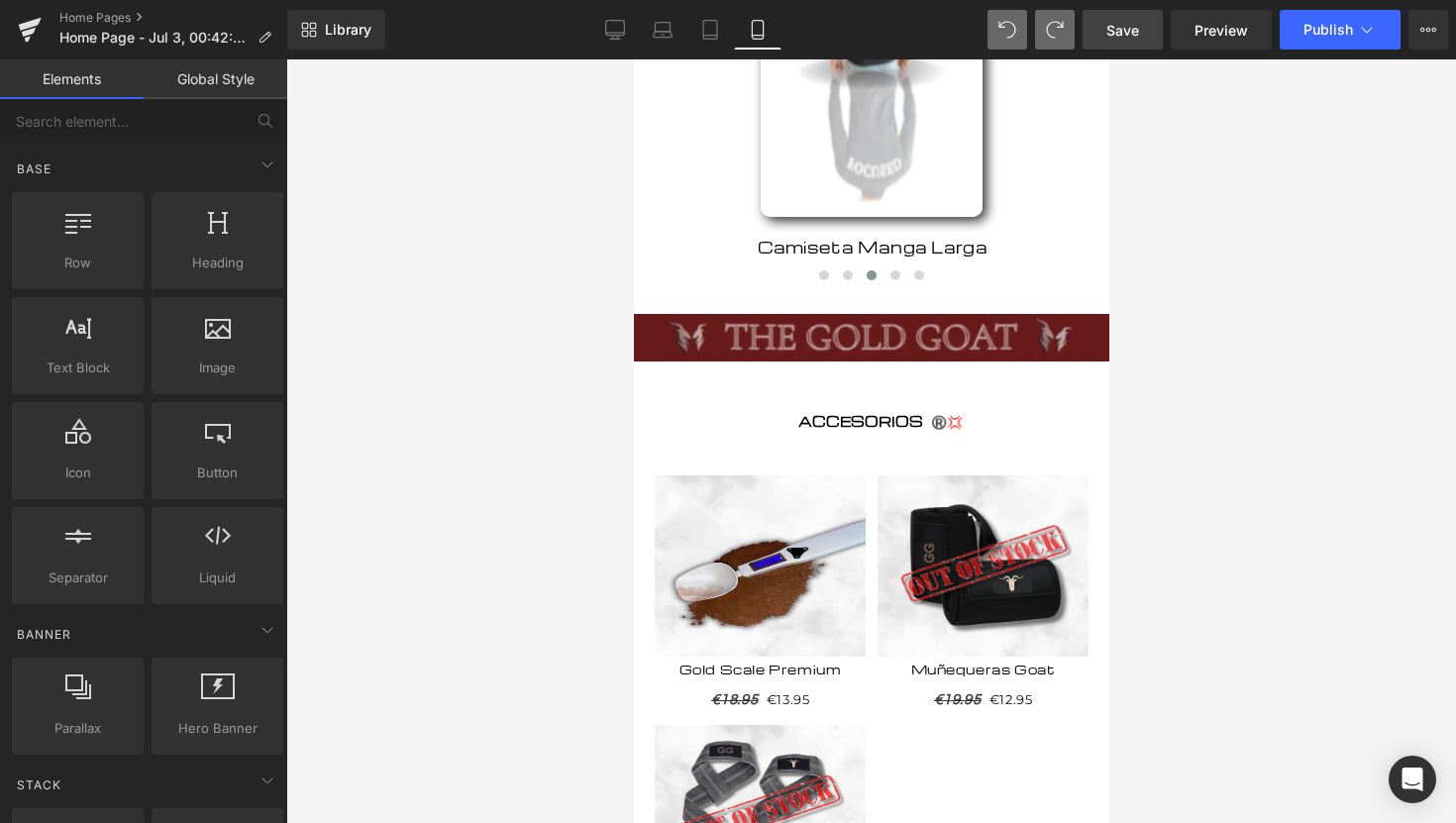 scroll, scrollTop: 1994, scrollLeft: 0, axis: vertical 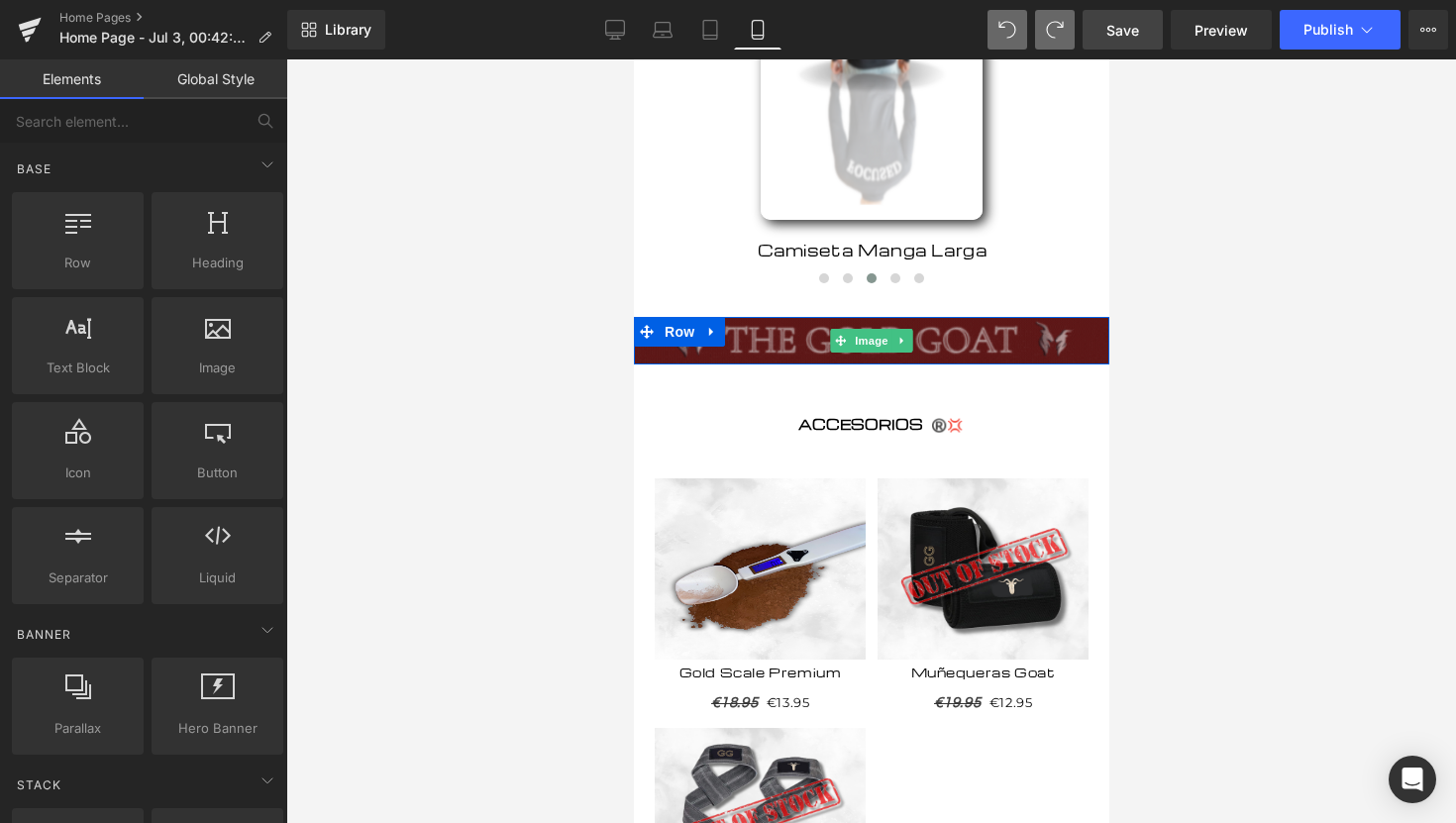 click at bounding box center (871, 341) 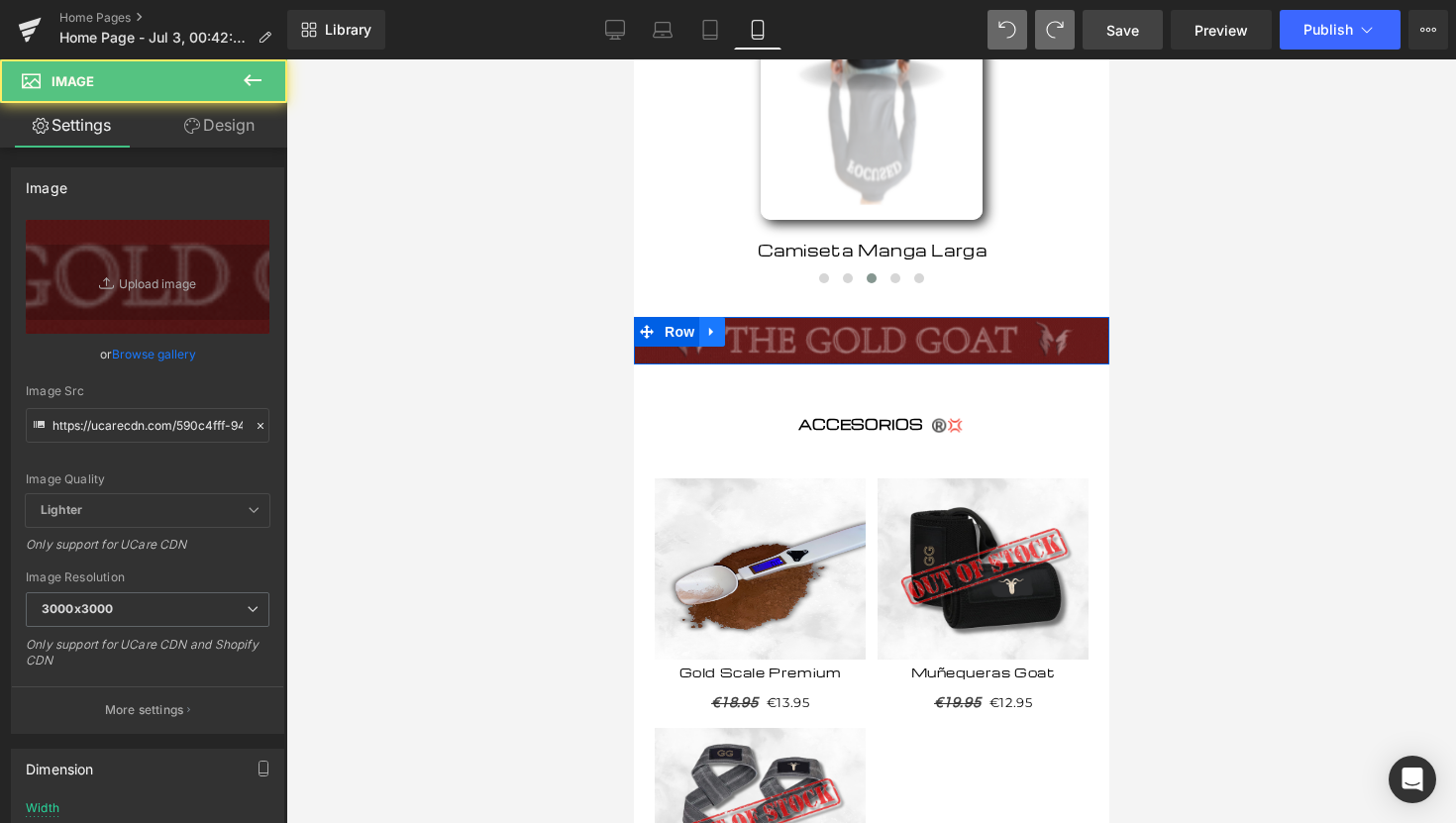 click at bounding box center (711, 332) 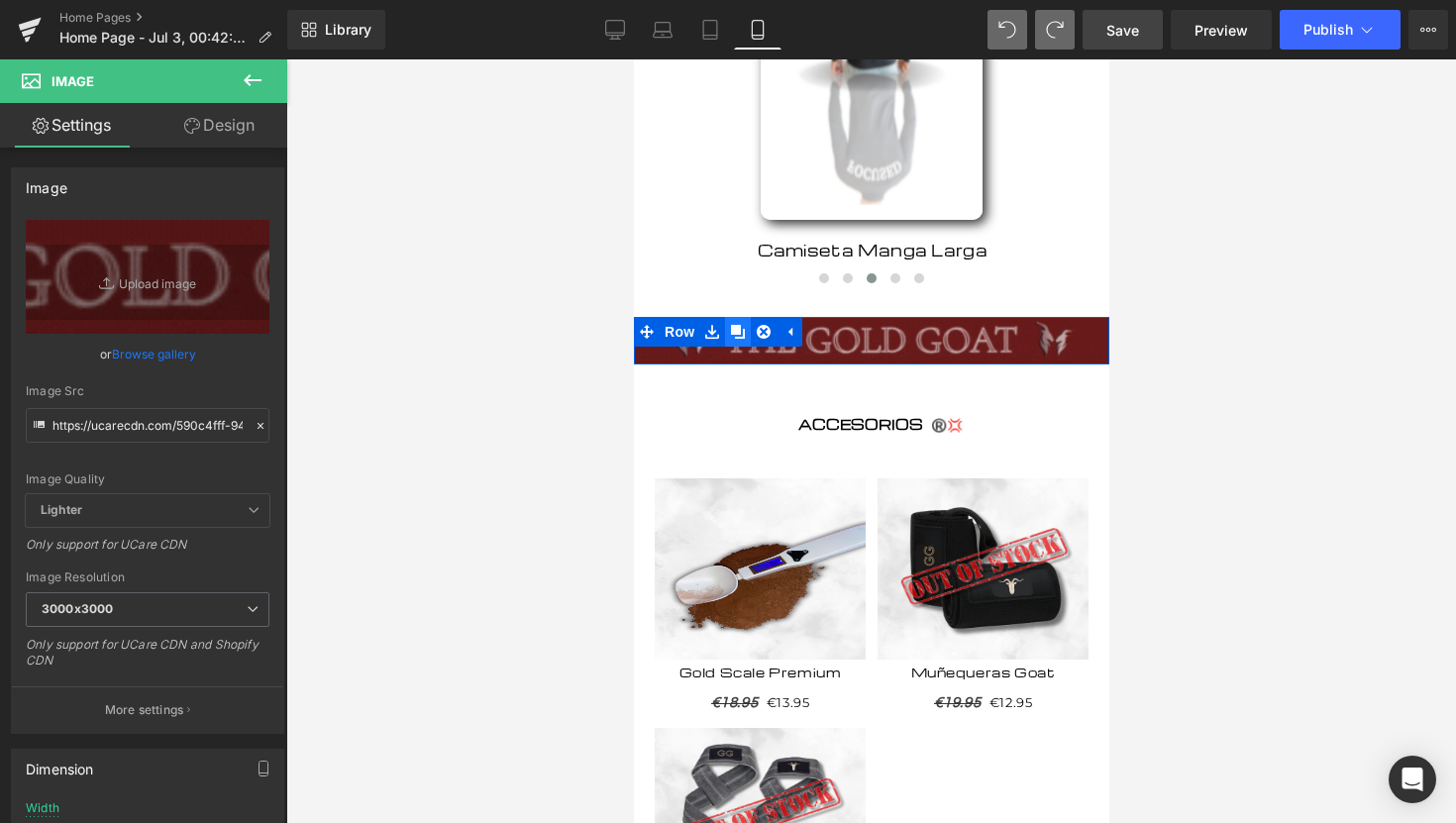 click 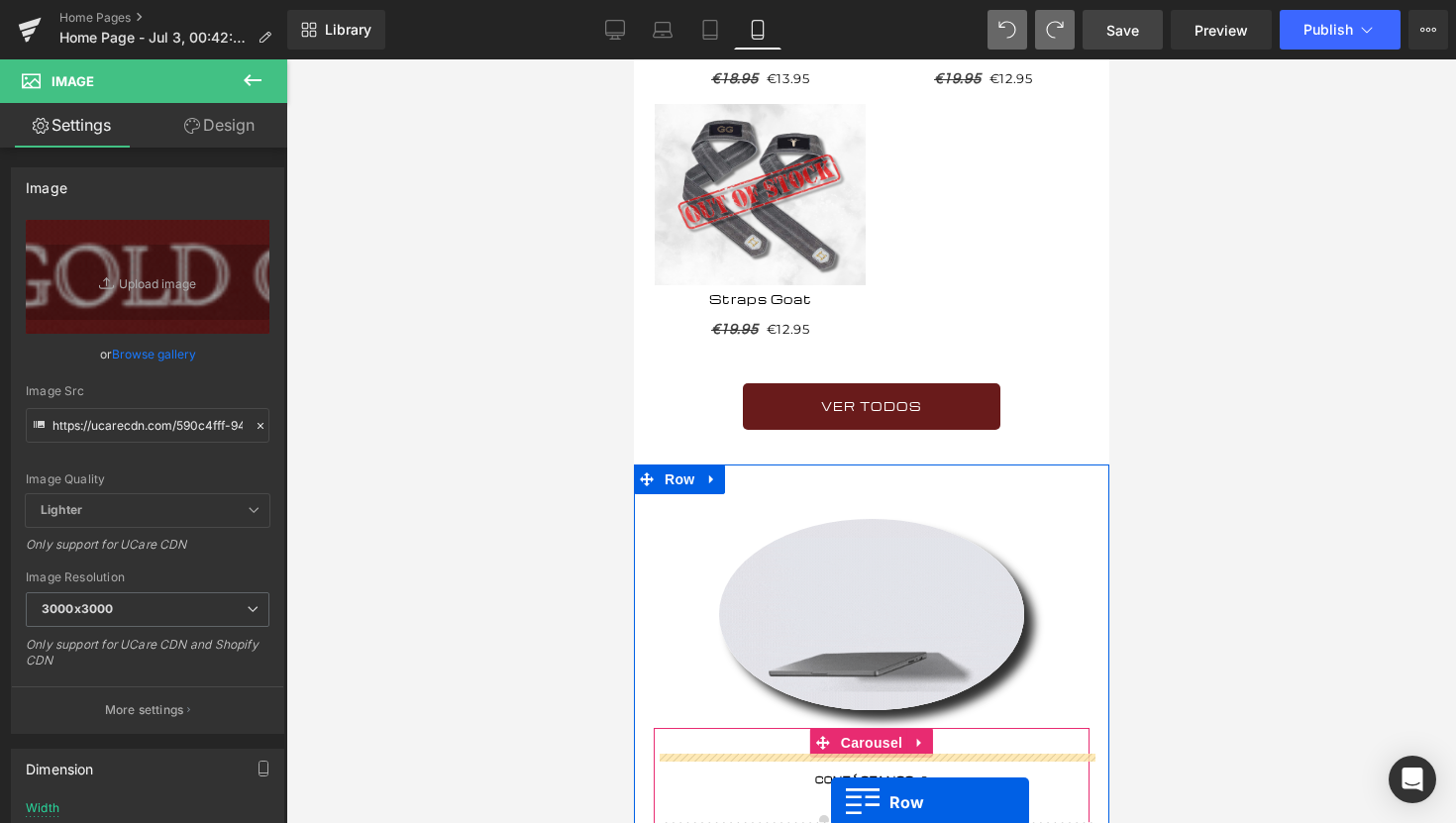 scroll, scrollTop: 2885, scrollLeft: 0, axis: vertical 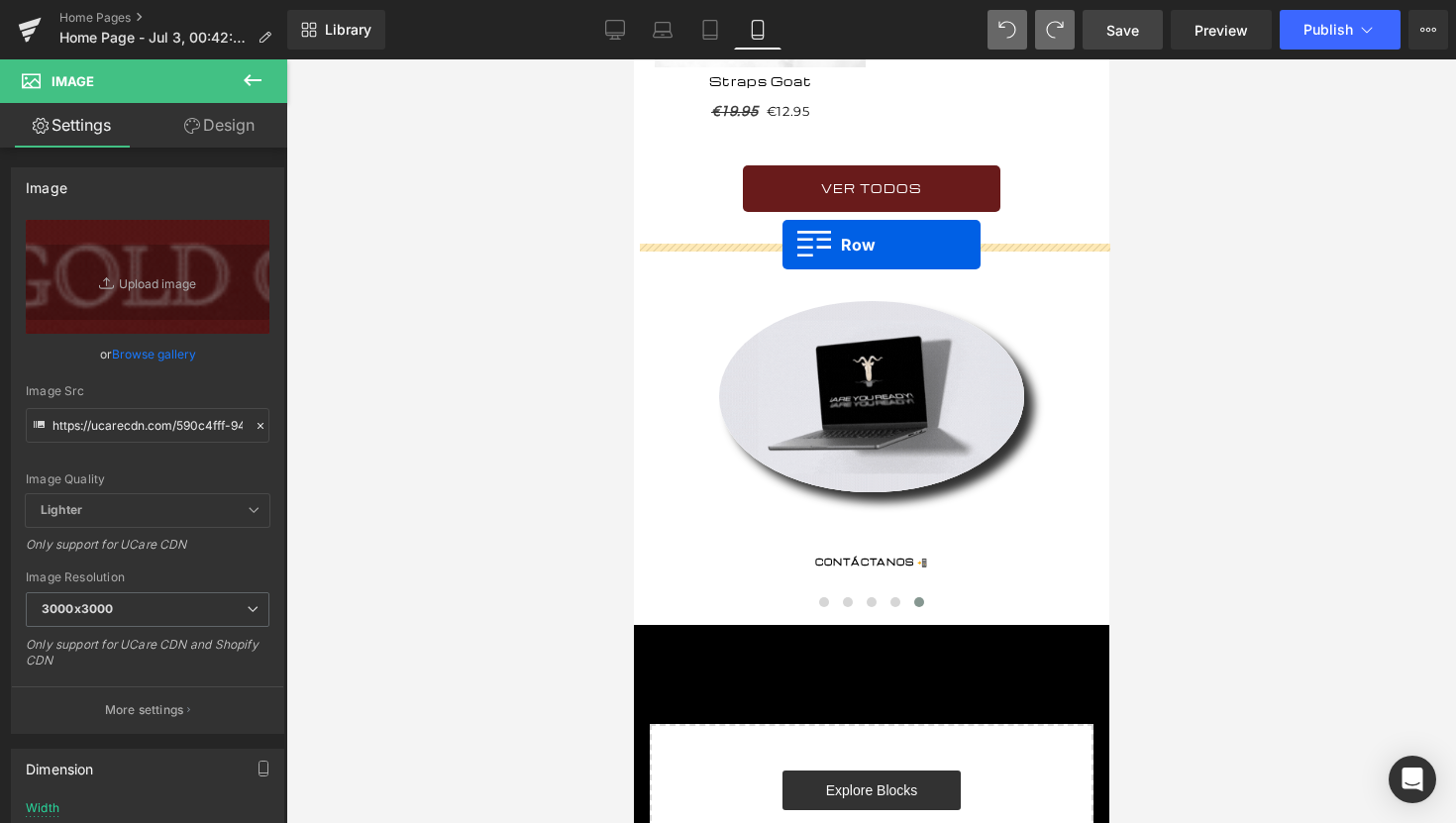 drag, startPoint x: 647, startPoint y: 374, endPoint x: 781, endPoint y: 245, distance: 186.00269 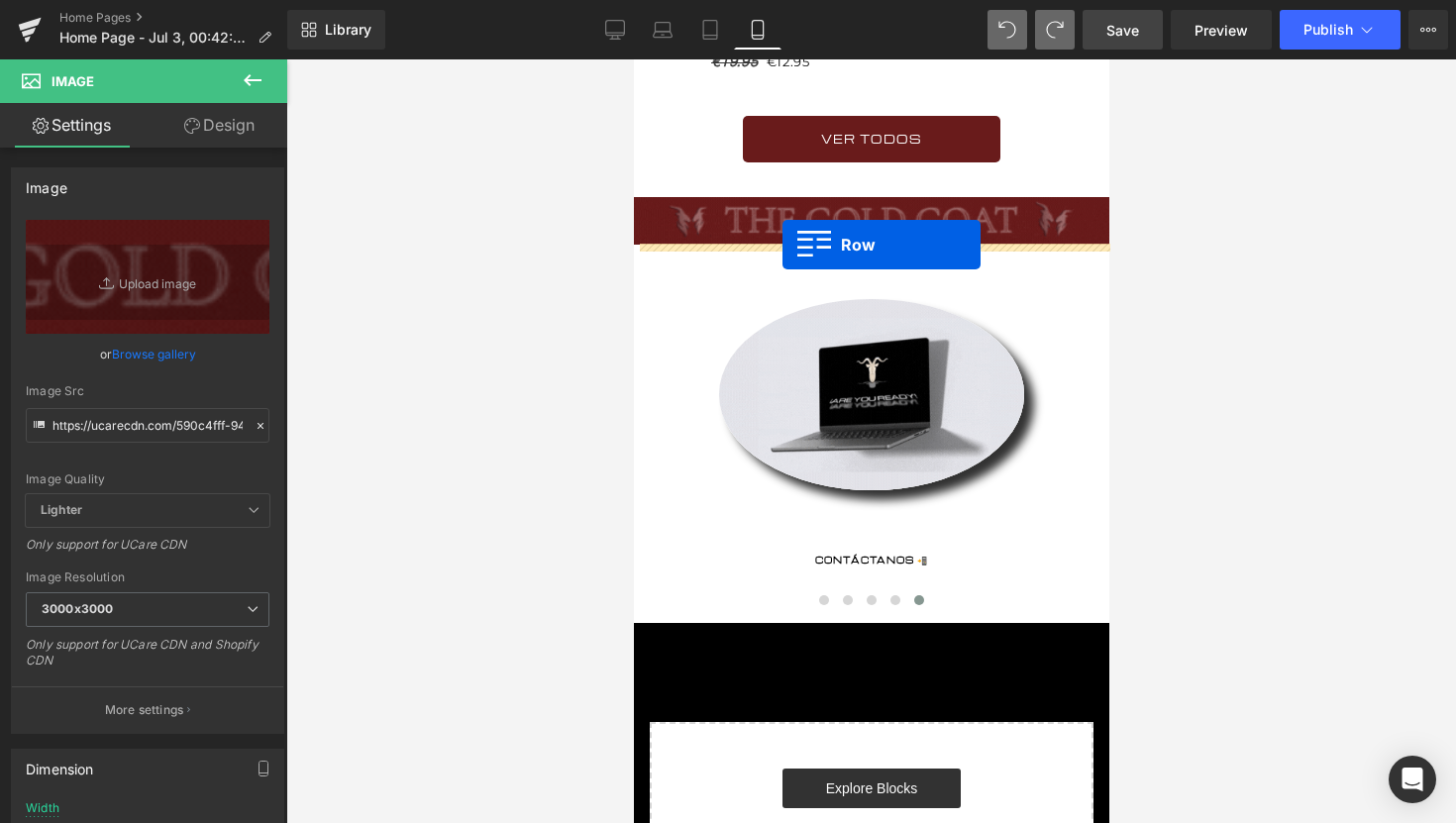 scroll, scrollTop: 2835, scrollLeft: 0, axis: vertical 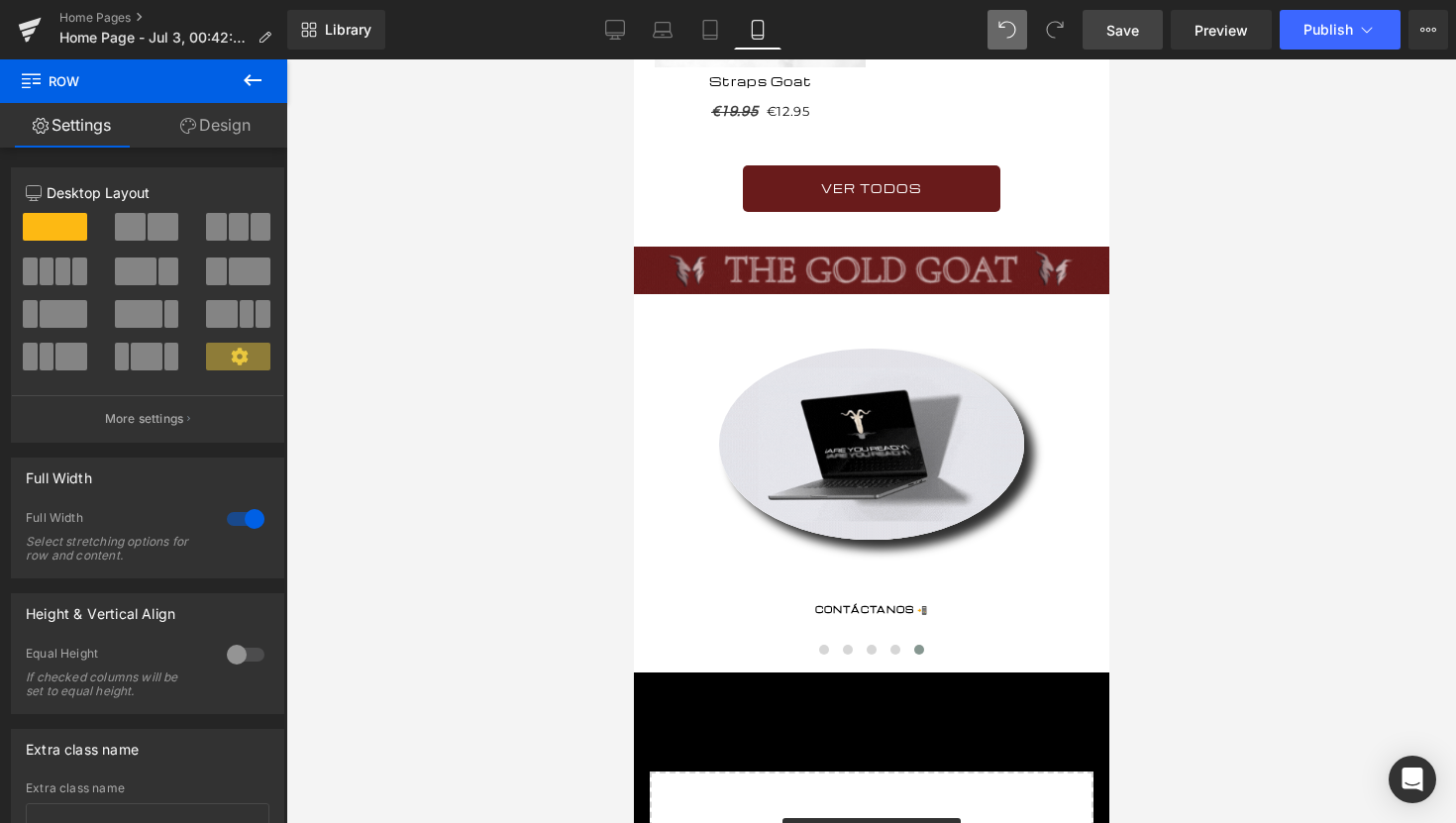 click on "Save" at bounding box center [1122, 30] 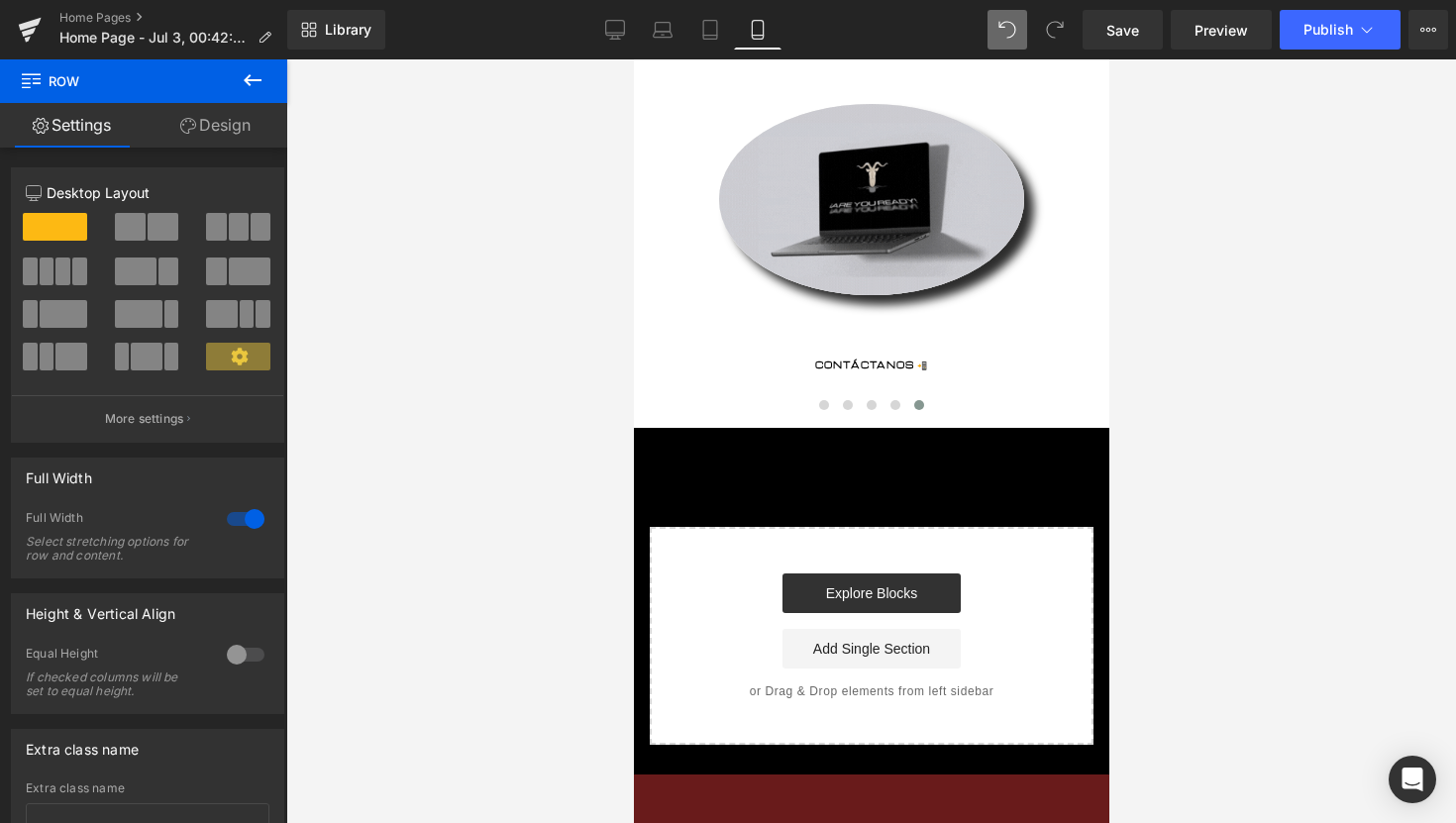scroll, scrollTop: 3076, scrollLeft: 0, axis: vertical 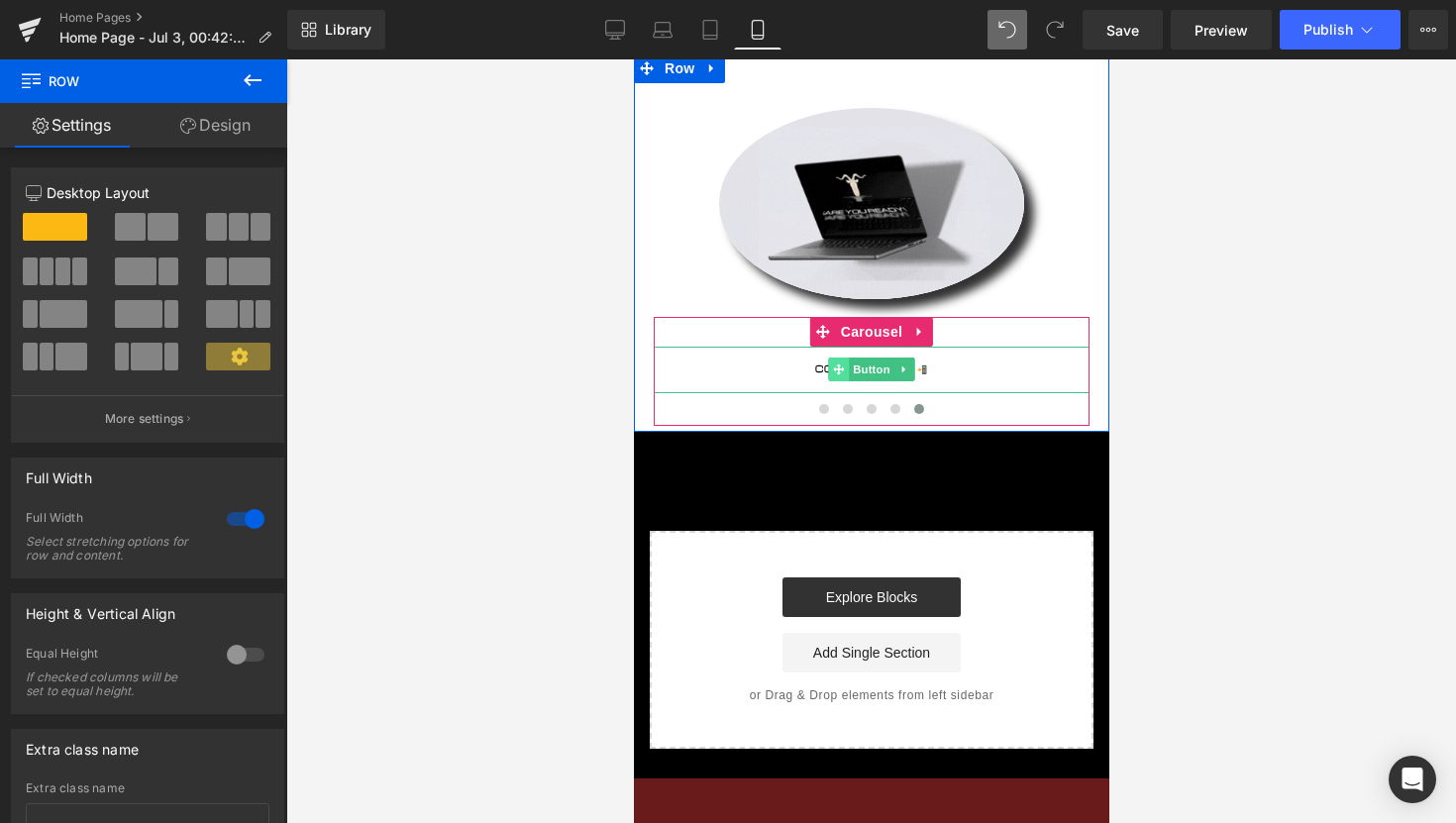 click at bounding box center (837, 369) 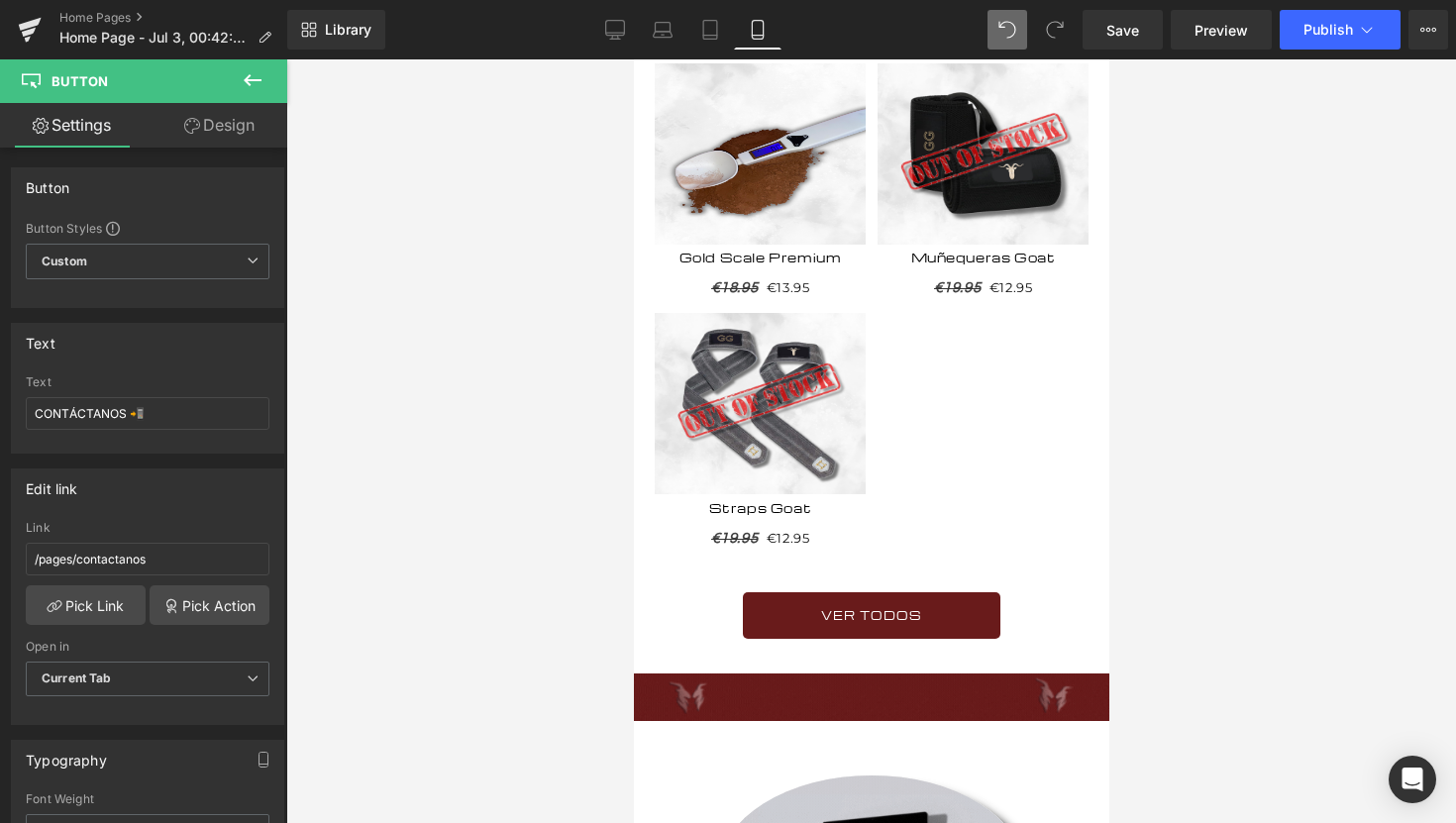 scroll, scrollTop: 2404, scrollLeft: 0, axis: vertical 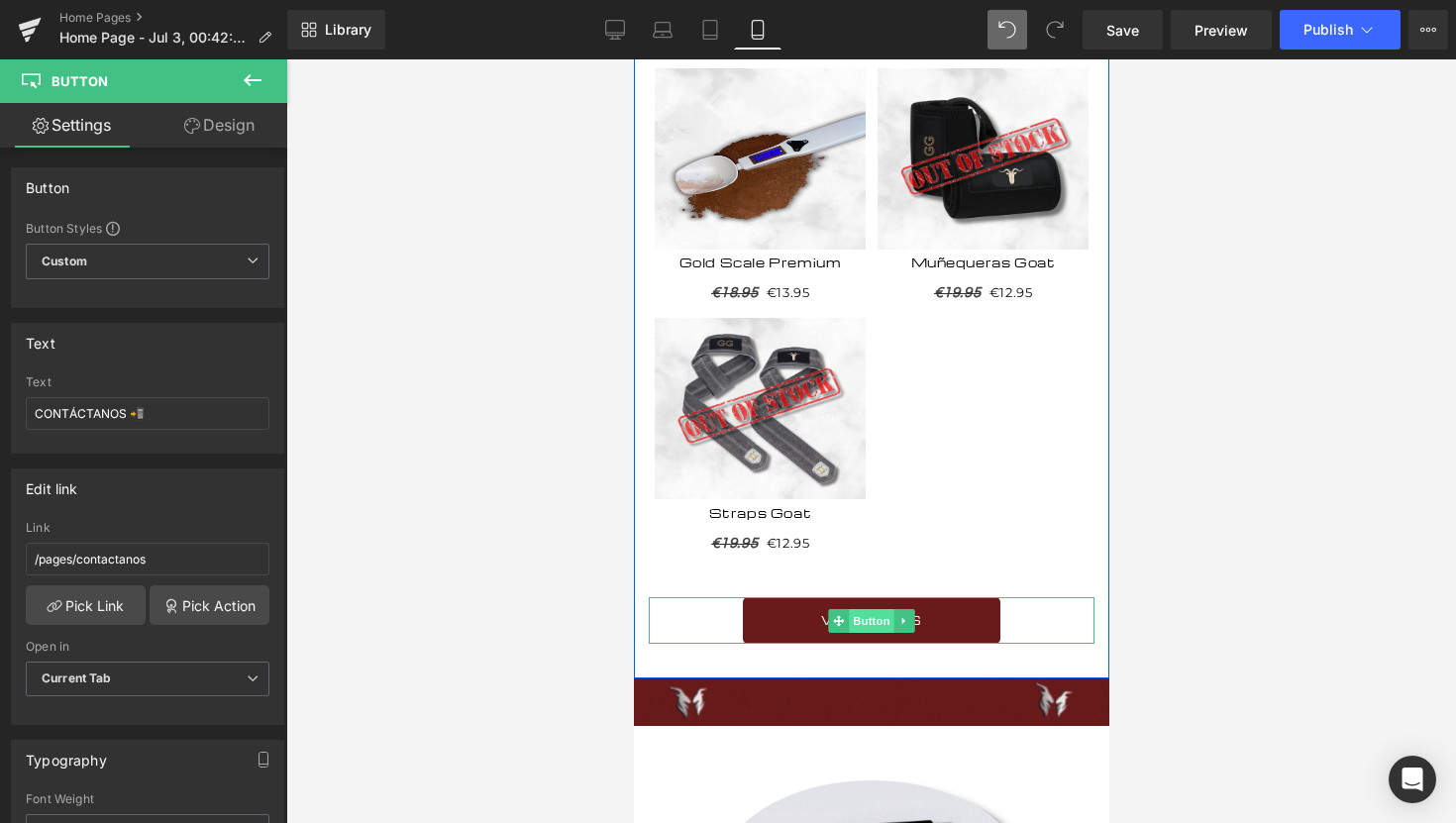 click on "Button" at bounding box center [871, 621] 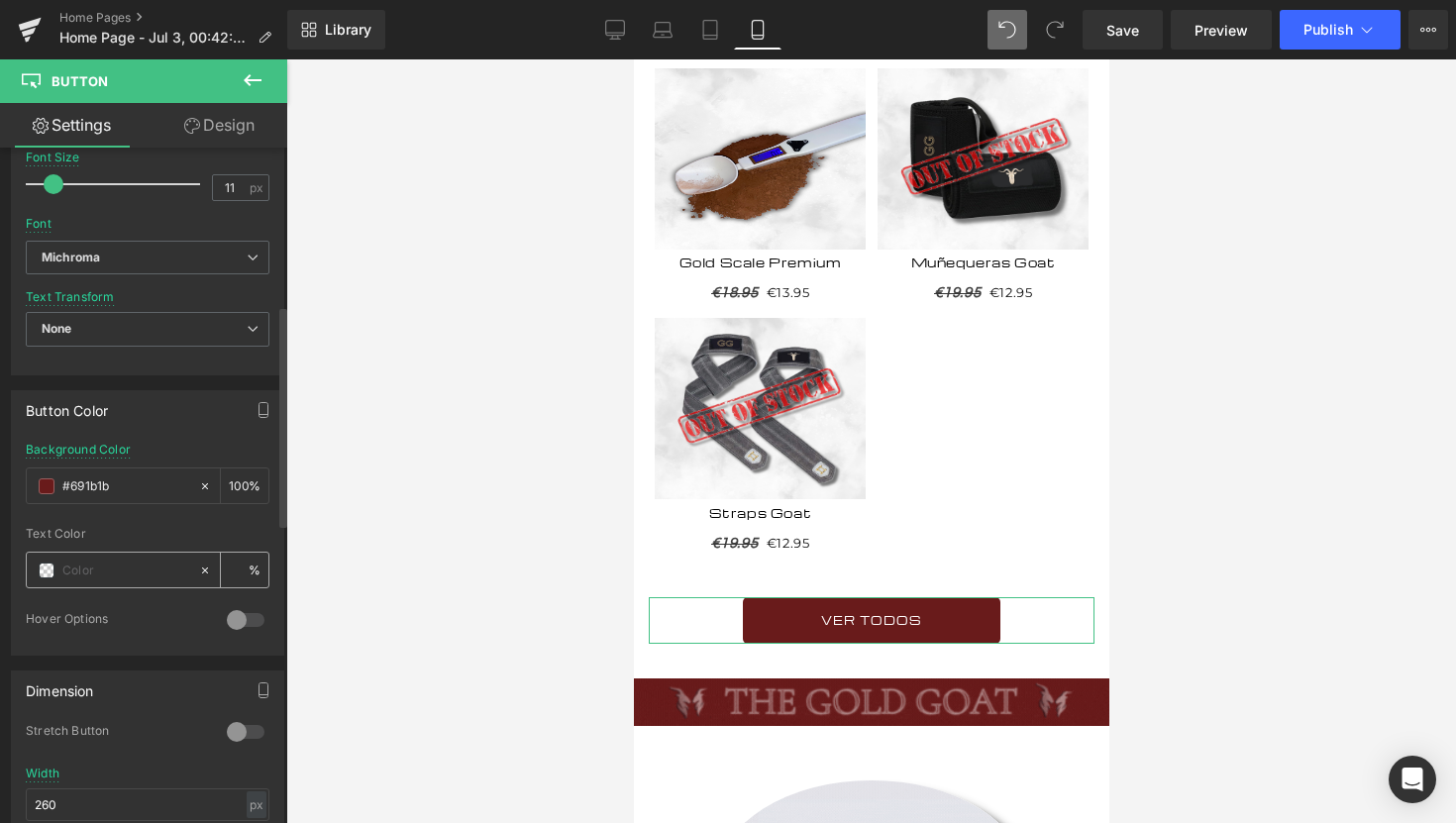 scroll, scrollTop: 847, scrollLeft: 0, axis: vertical 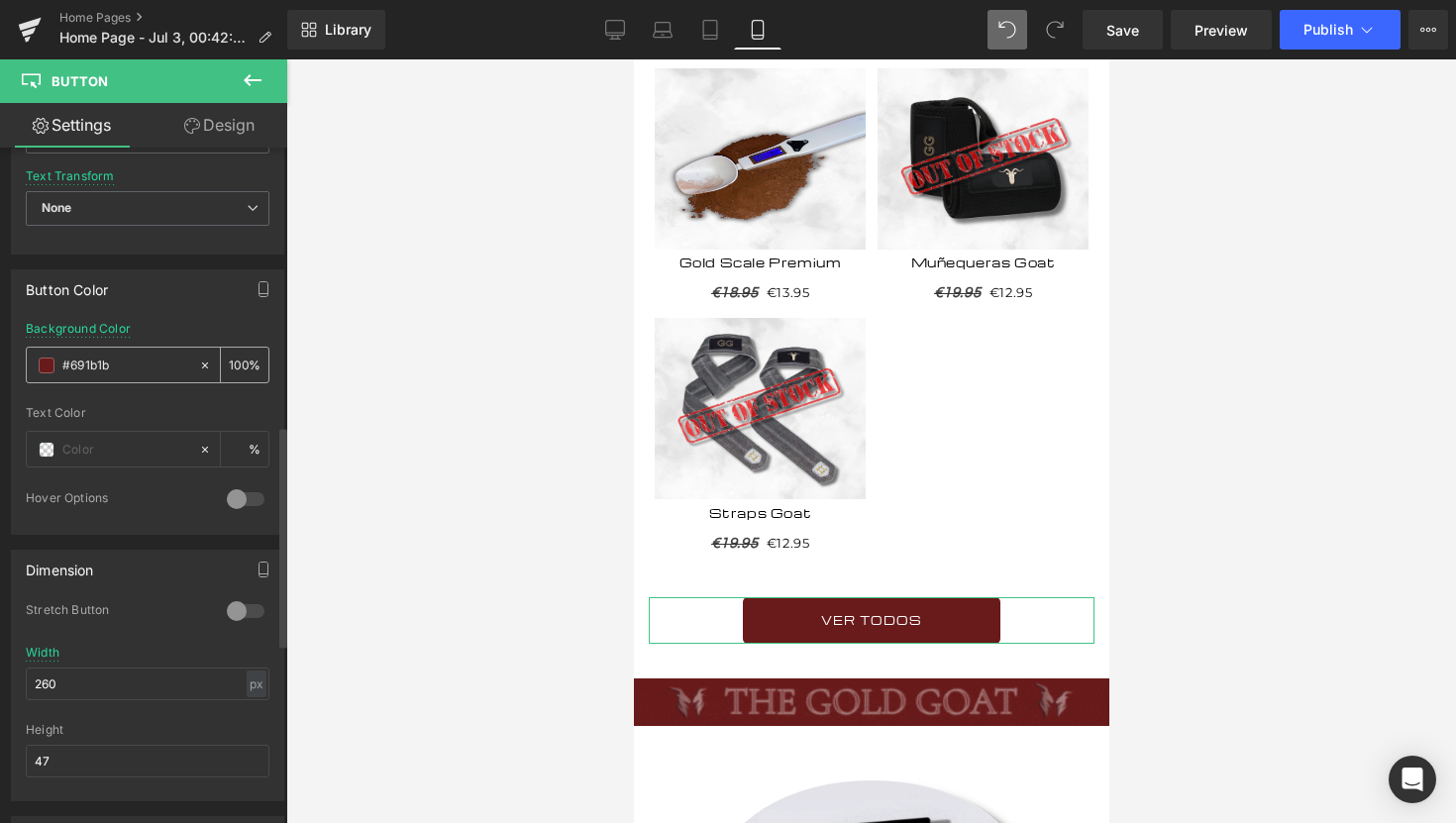drag, startPoint x: 115, startPoint y: 361, endPoint x: 44, endPoint y: 365, distance: 71.11259 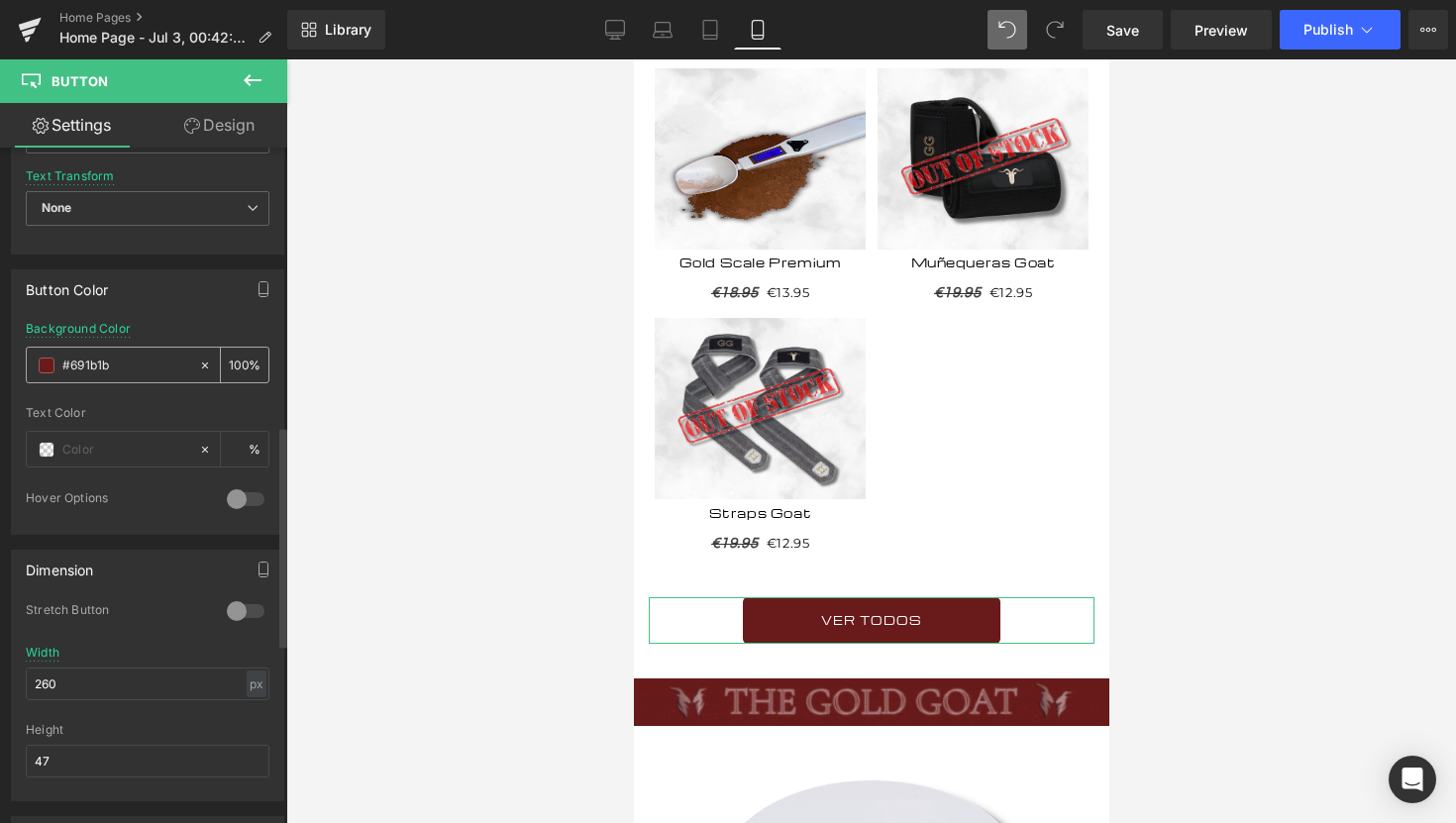 click on "#691b1b" at bounding box center [112, 364] 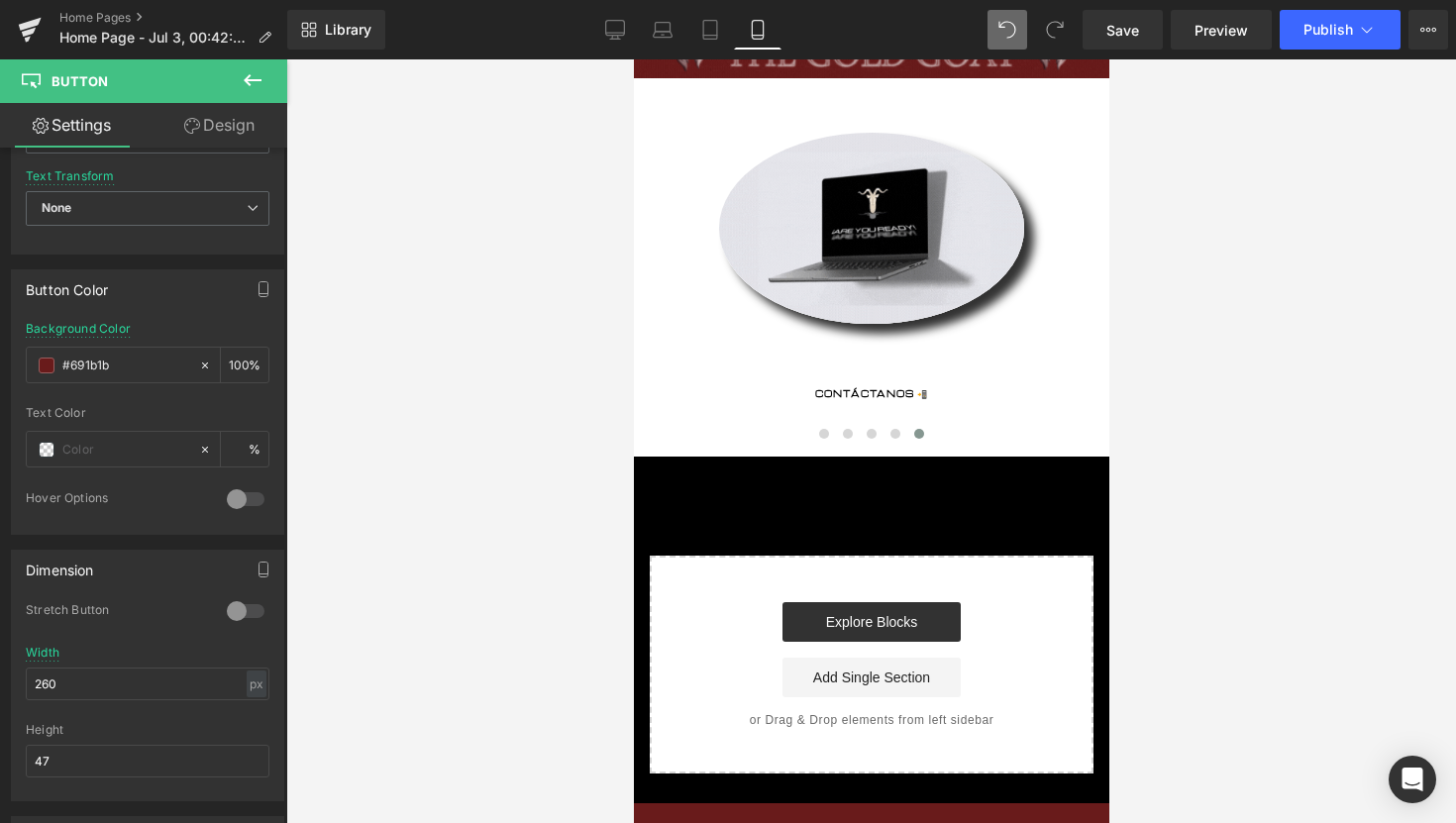 scroll, scrollTop: 3043, scrollLeft: 0, axis: vertical 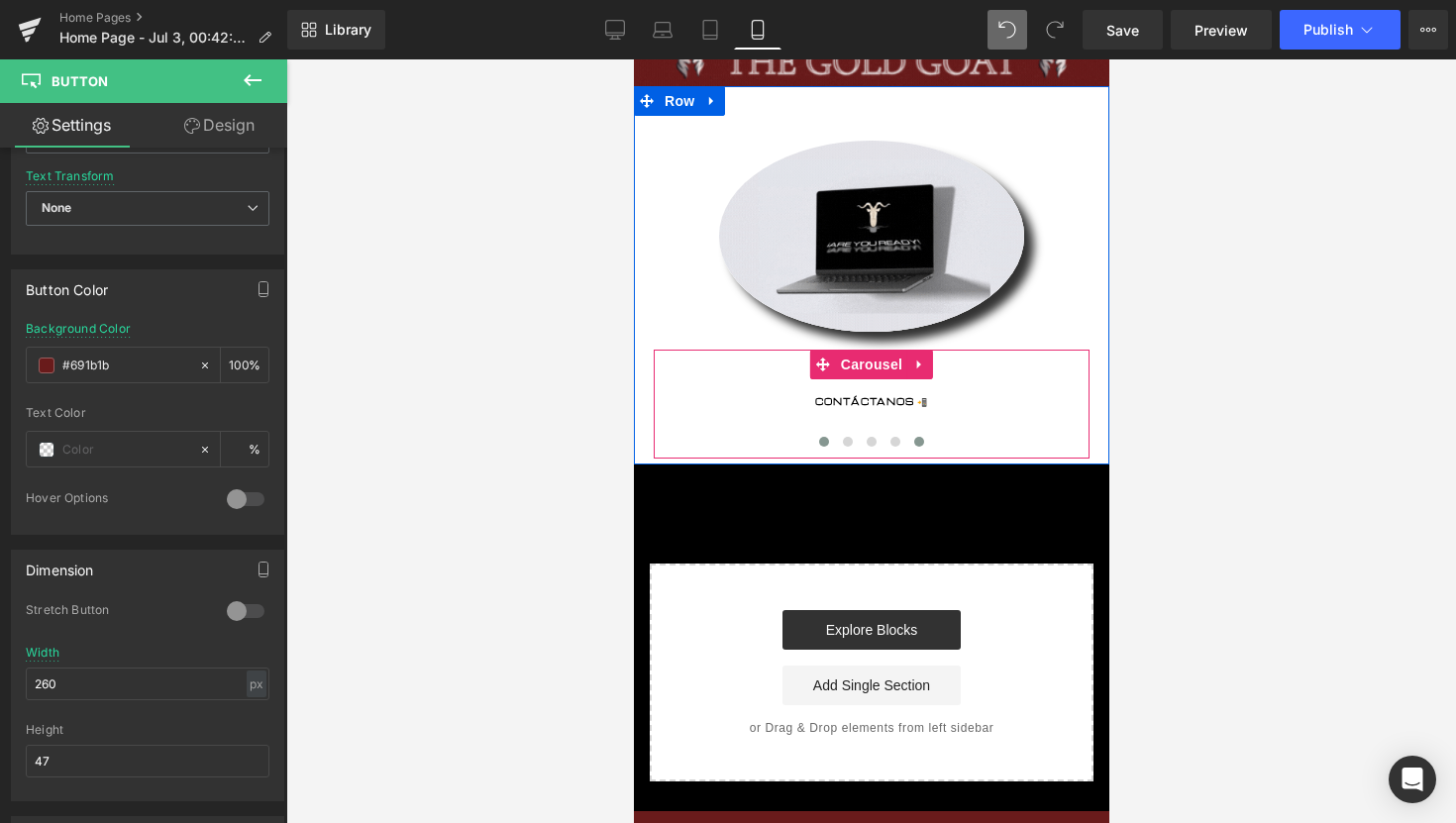 click at bounding box center [823, 442] 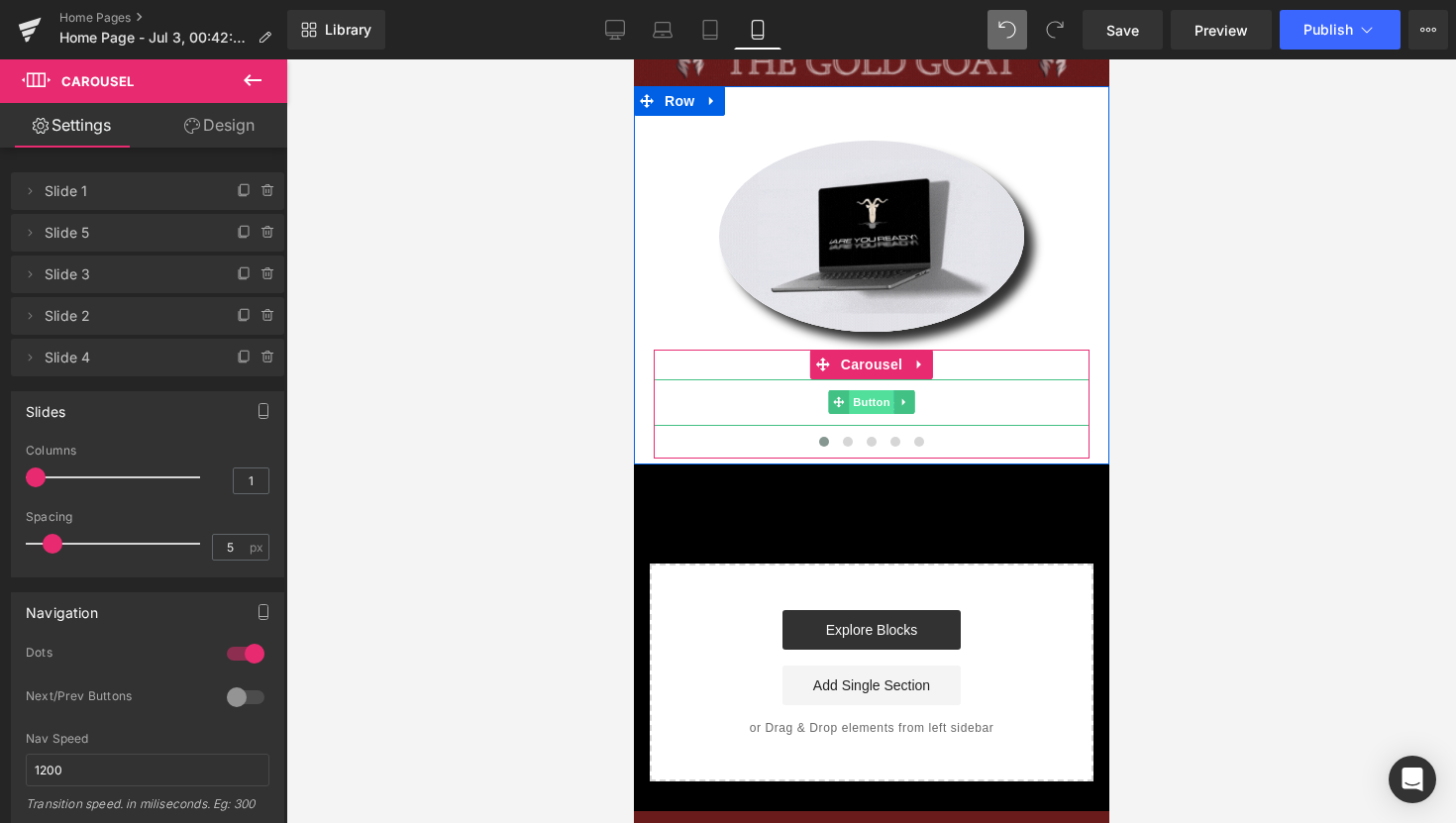click on "Button" at bounding box center (871, 402) 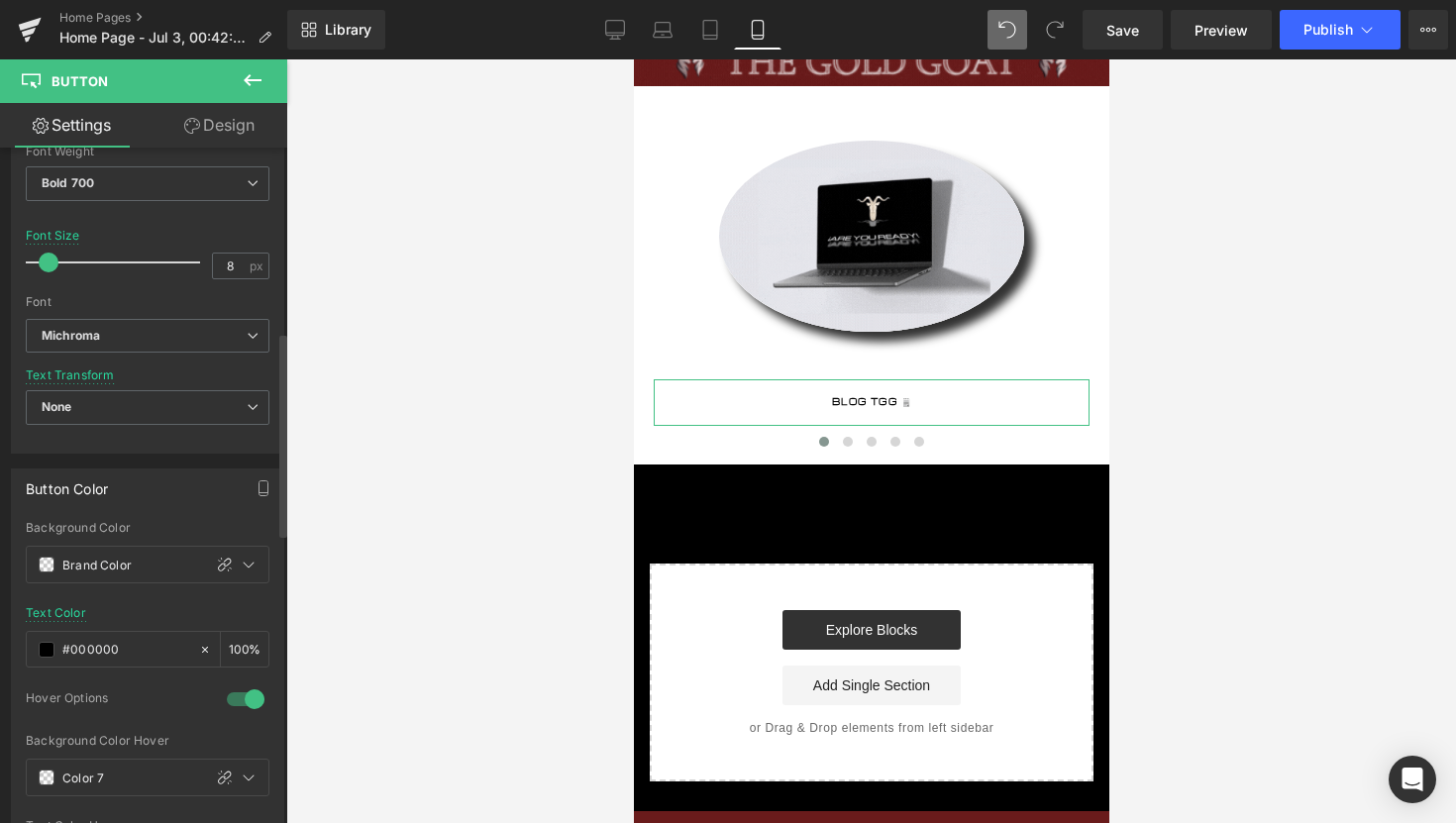 scroll, scrollTop: 701, scrollLeft: 0, axis: vertical 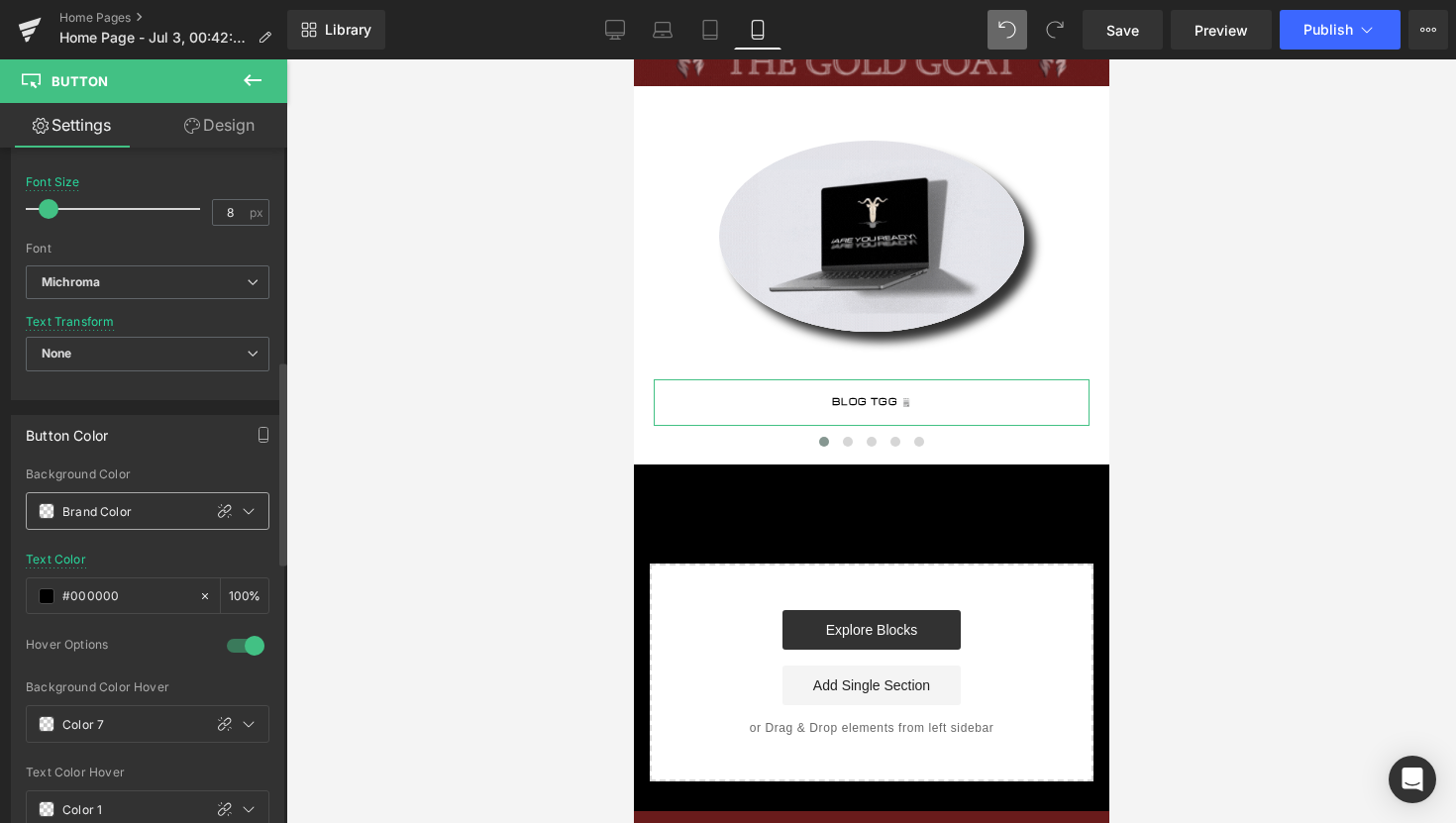 click at bounding box center [47, 511] 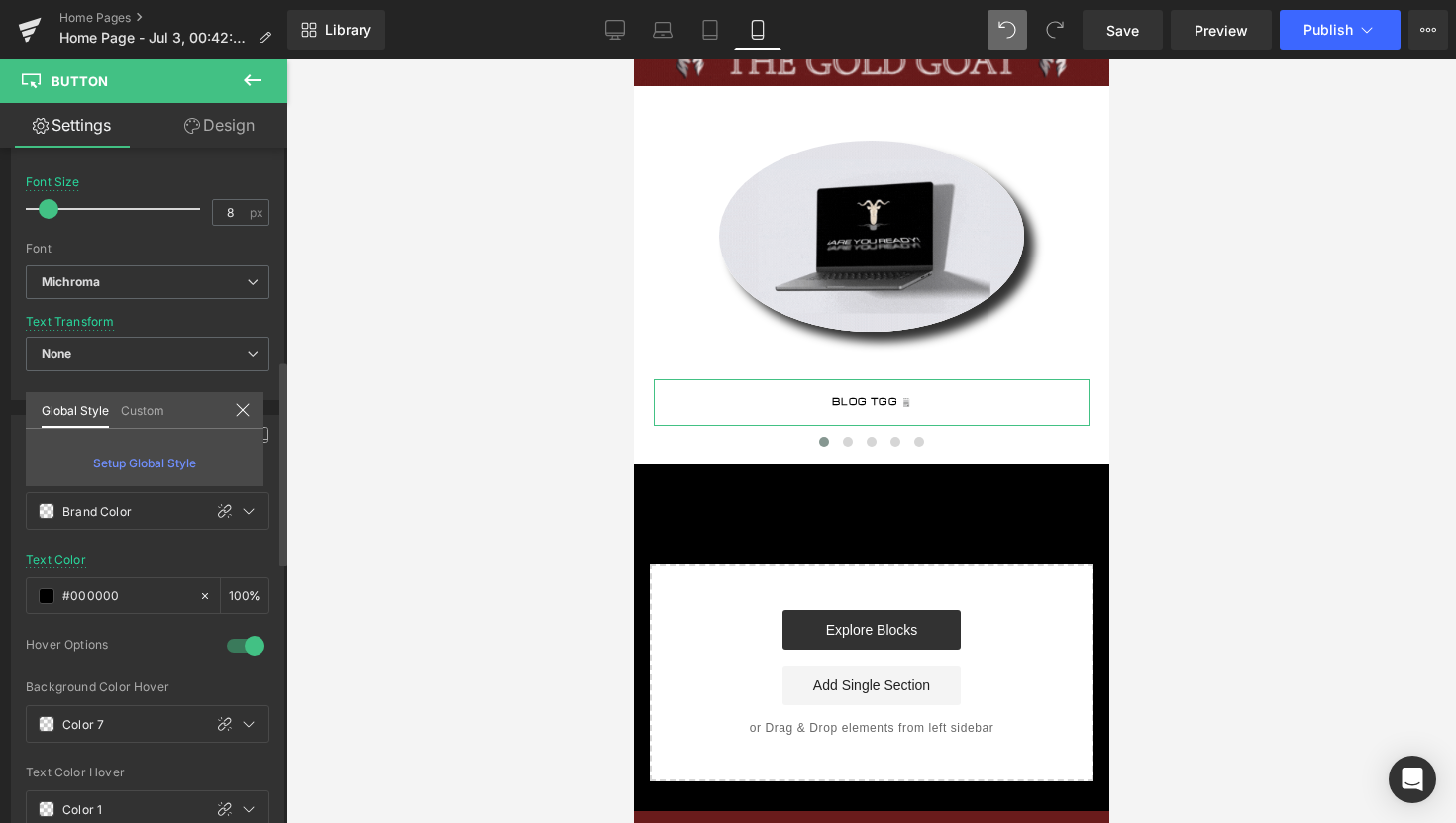 click on "Custom" at bounding box center [143, 409] 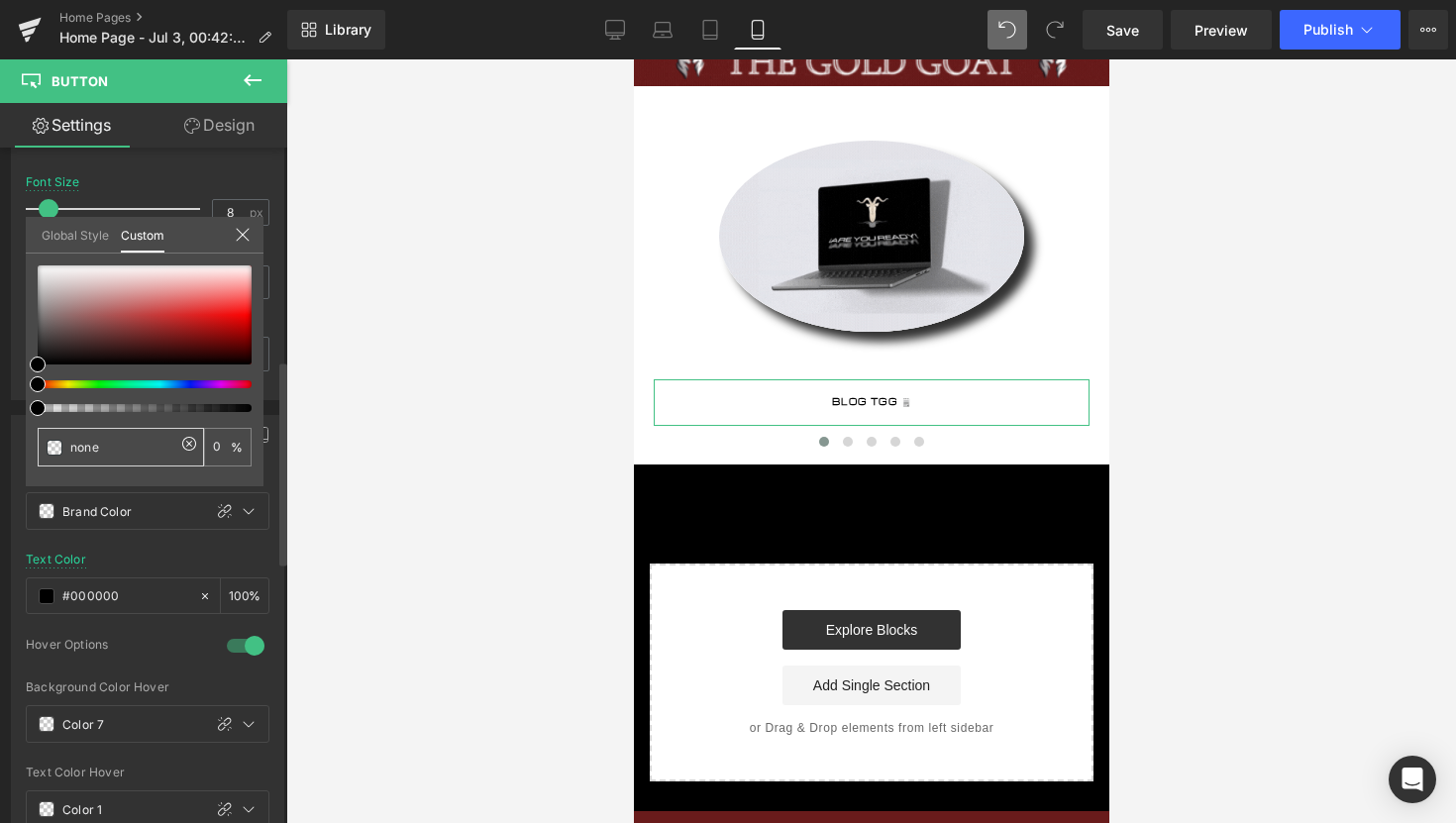 click on "none" at bounding box center (123, 447) 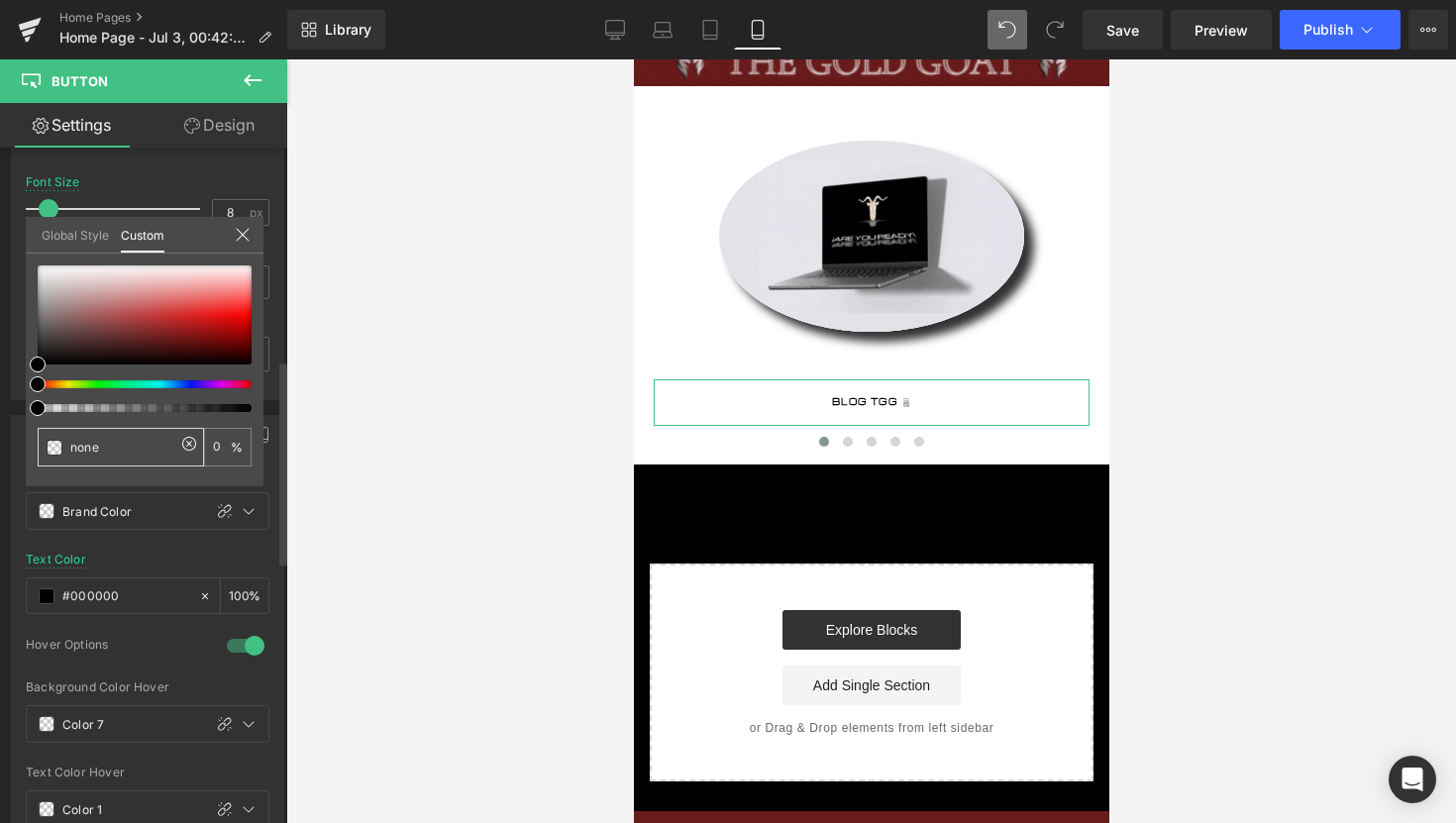click on "none" at bounding box center [123, 447] 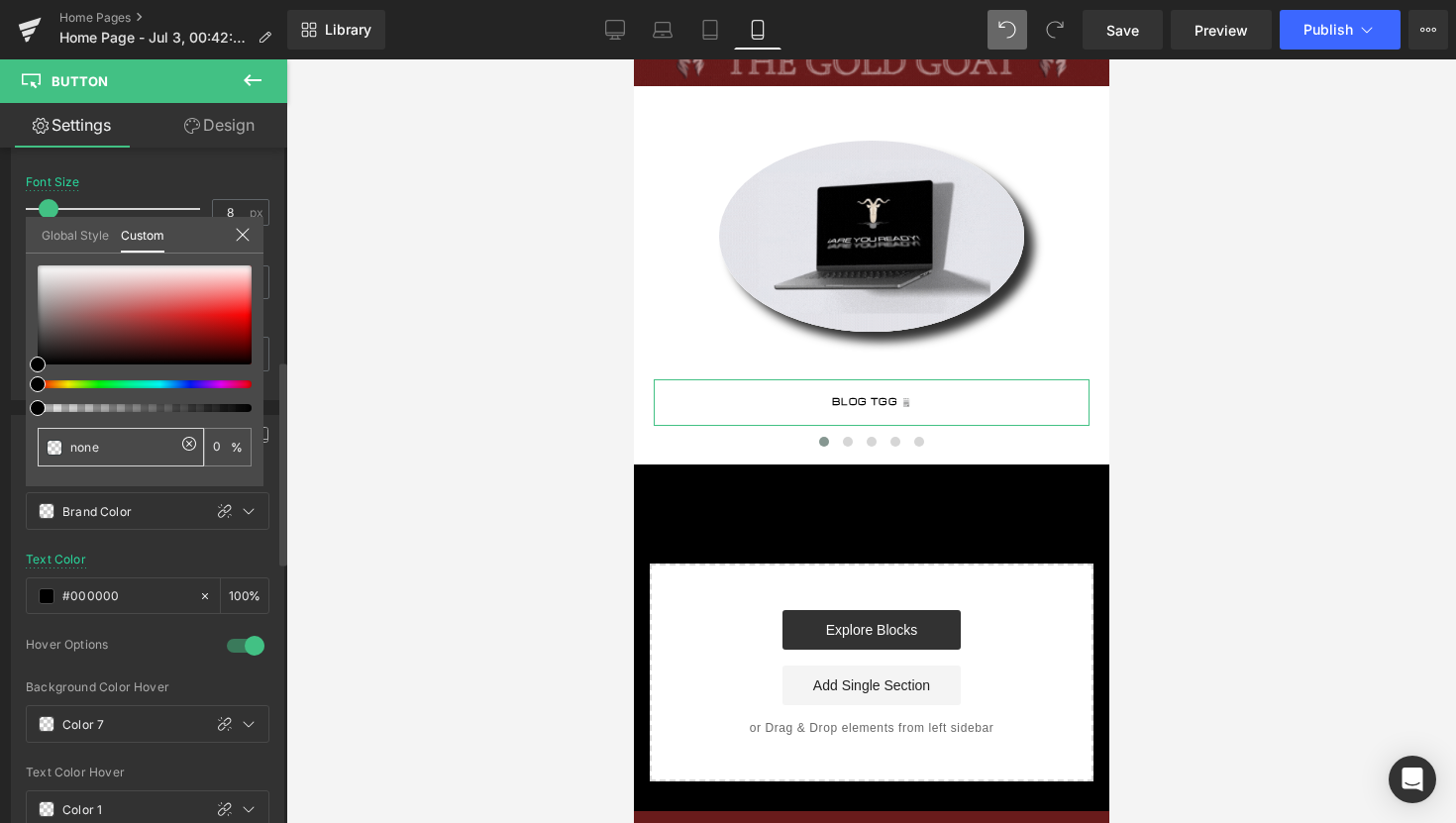 click on "none" at bounding box center (123, 447) 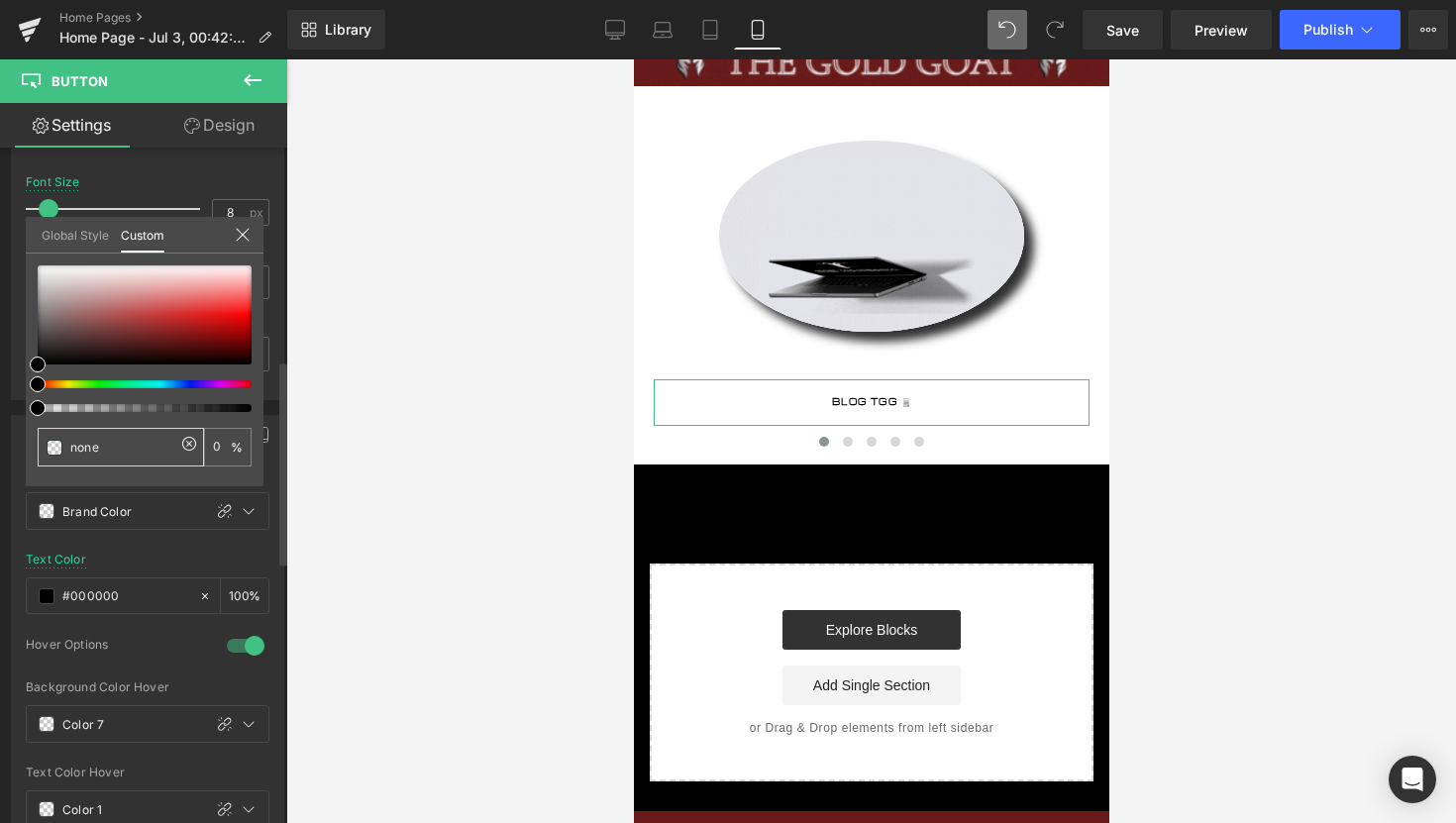 paste on "#691b1b" 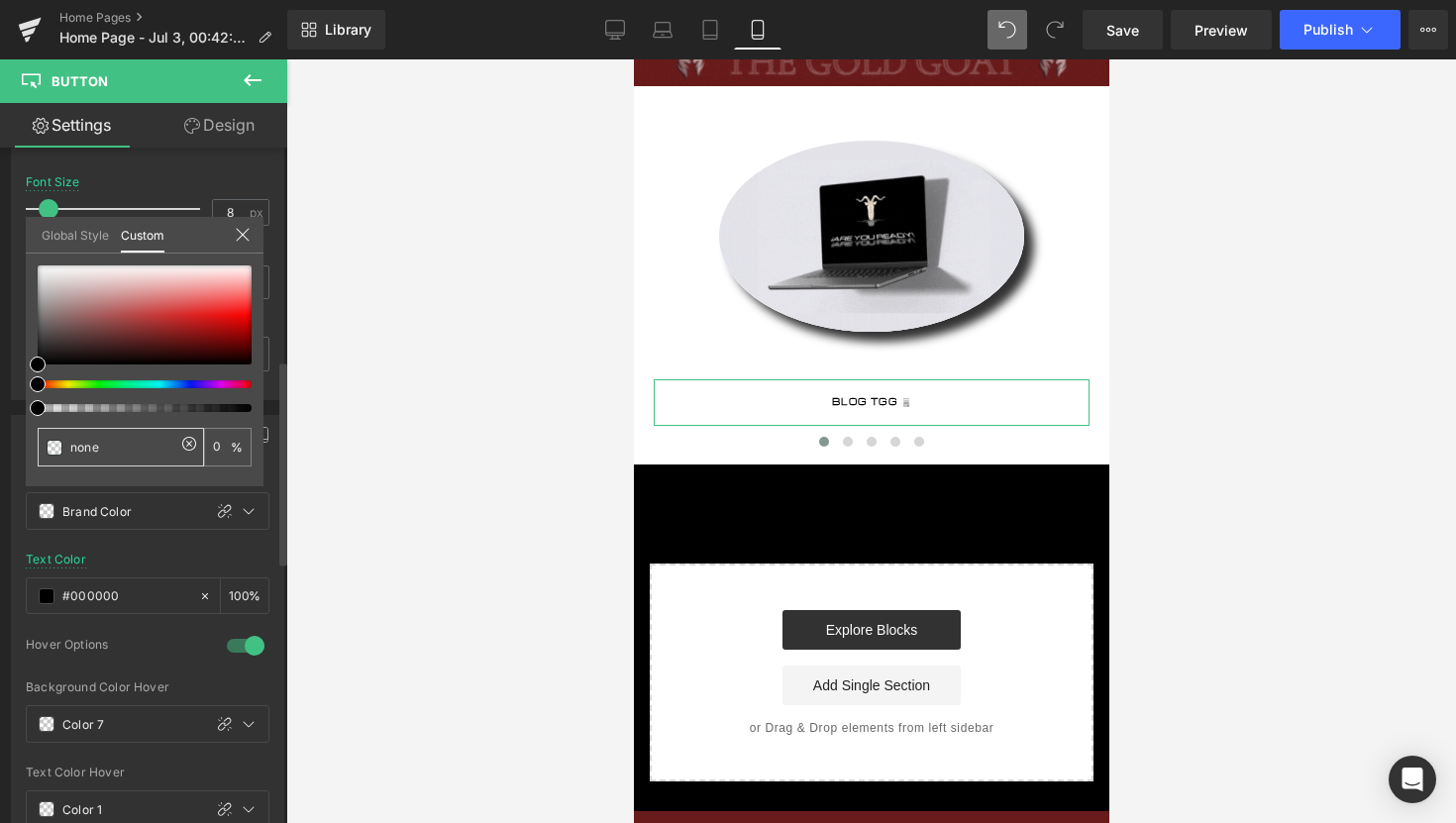 type on "none" 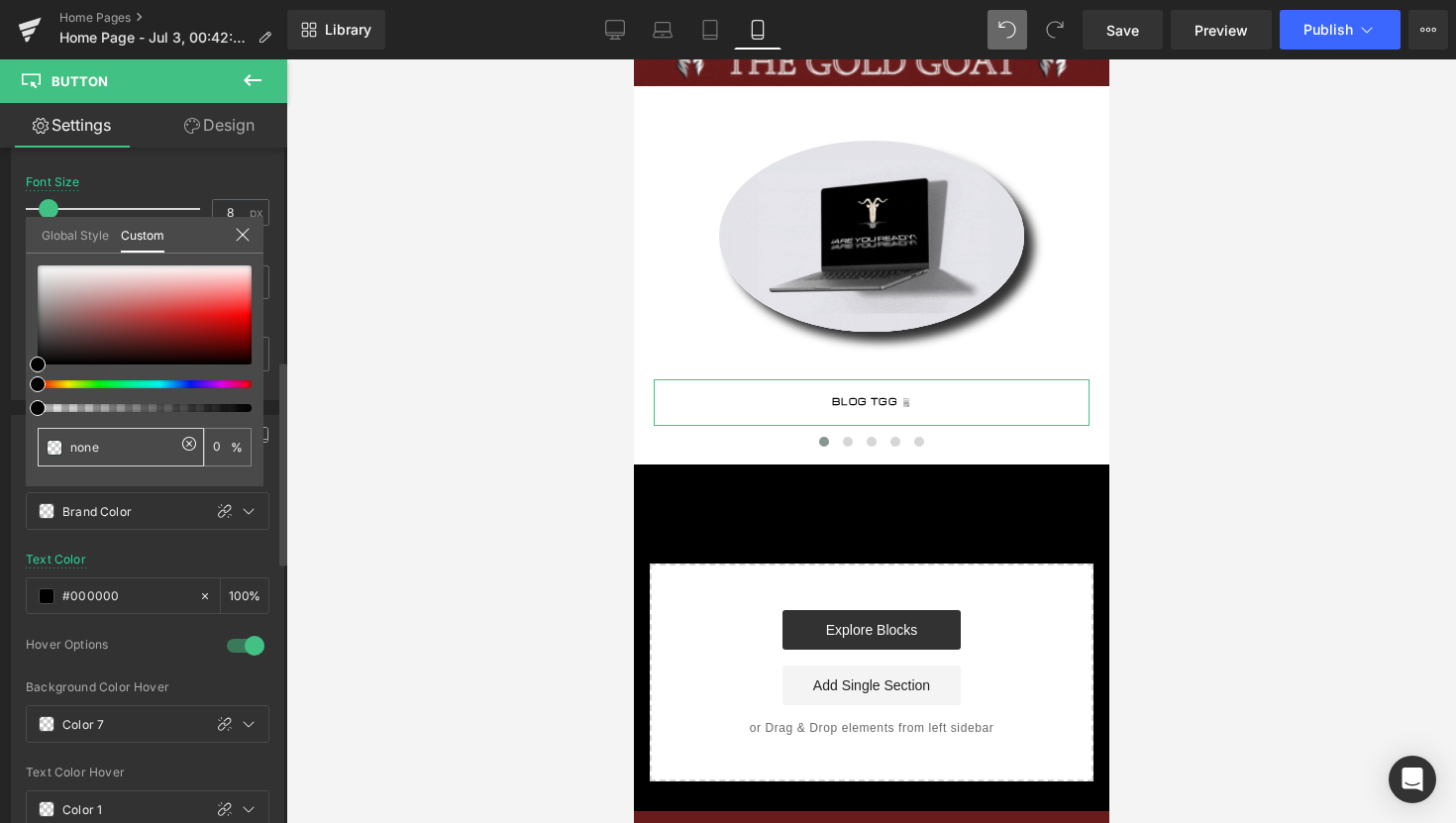 type on "0" 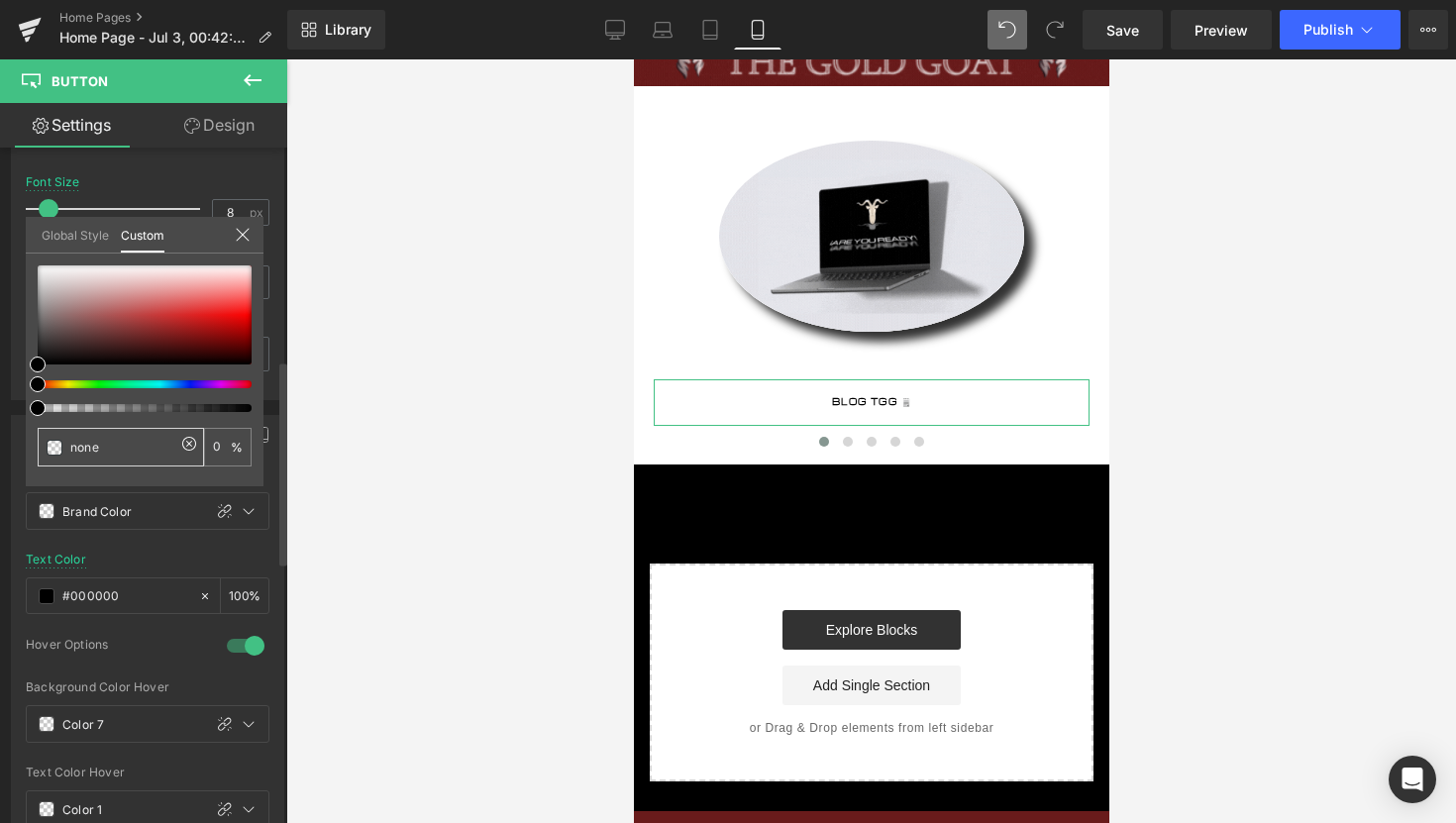 type on "#691b1b" 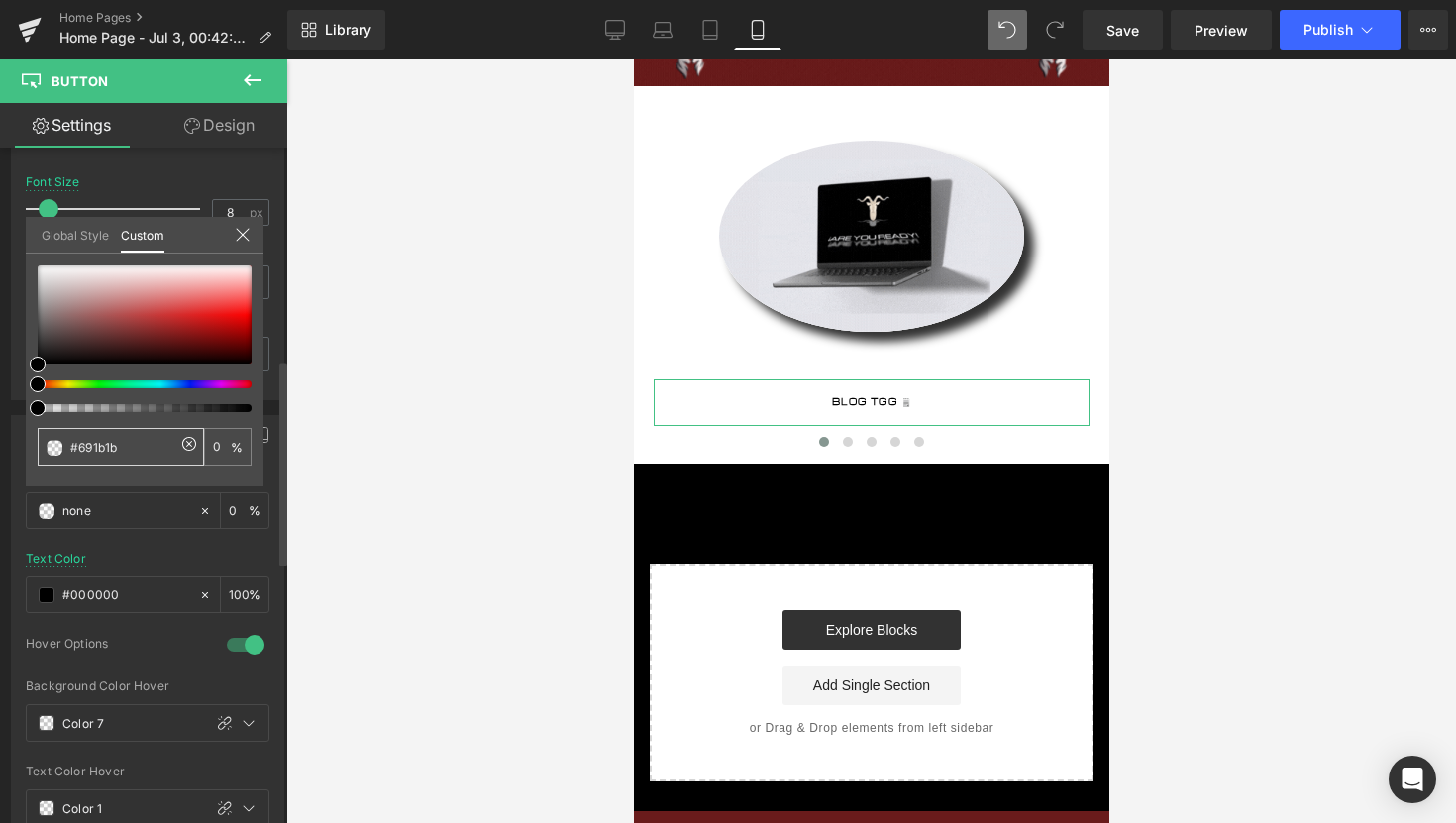 type on "#691b1b" 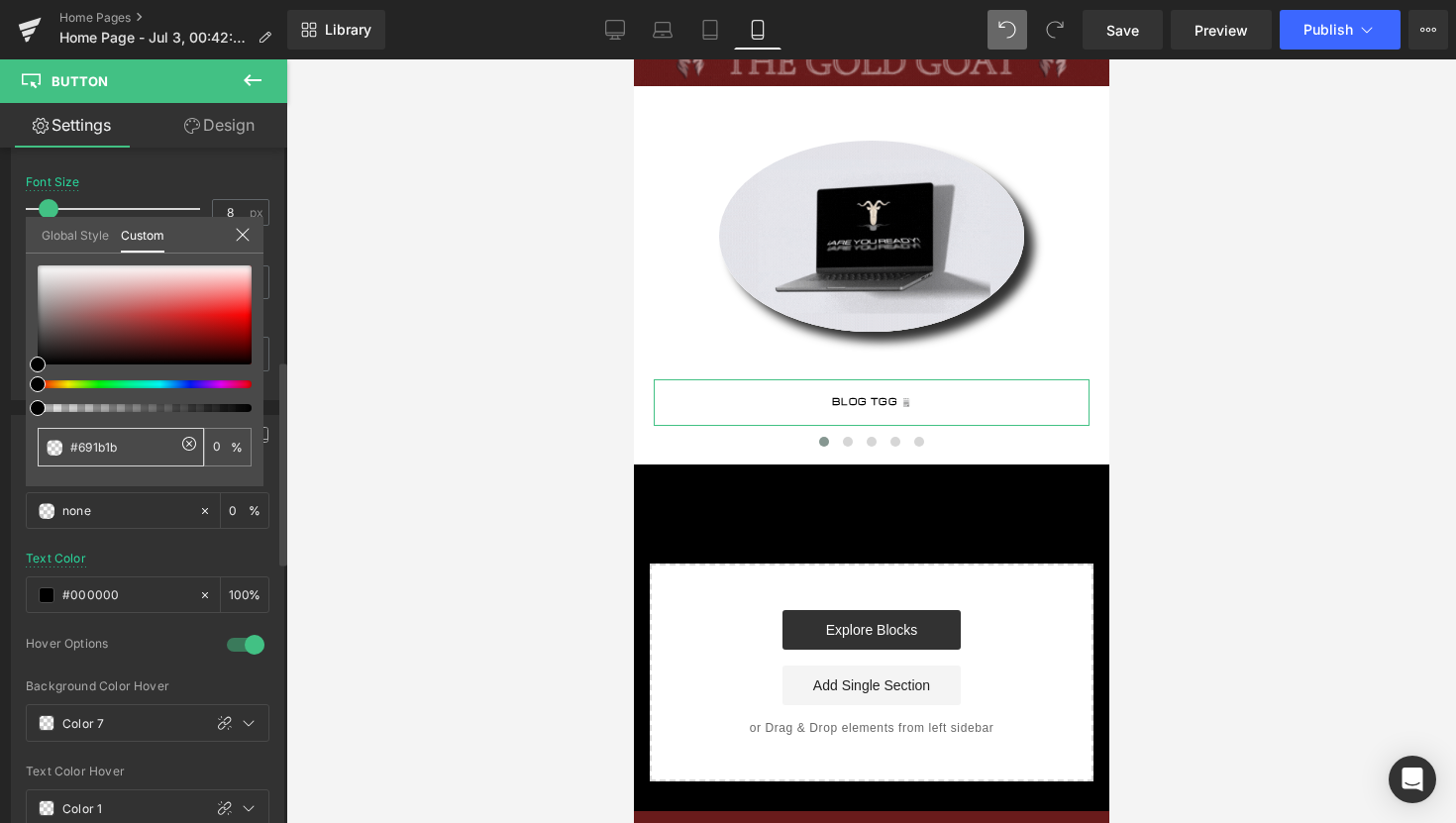 type on "100" 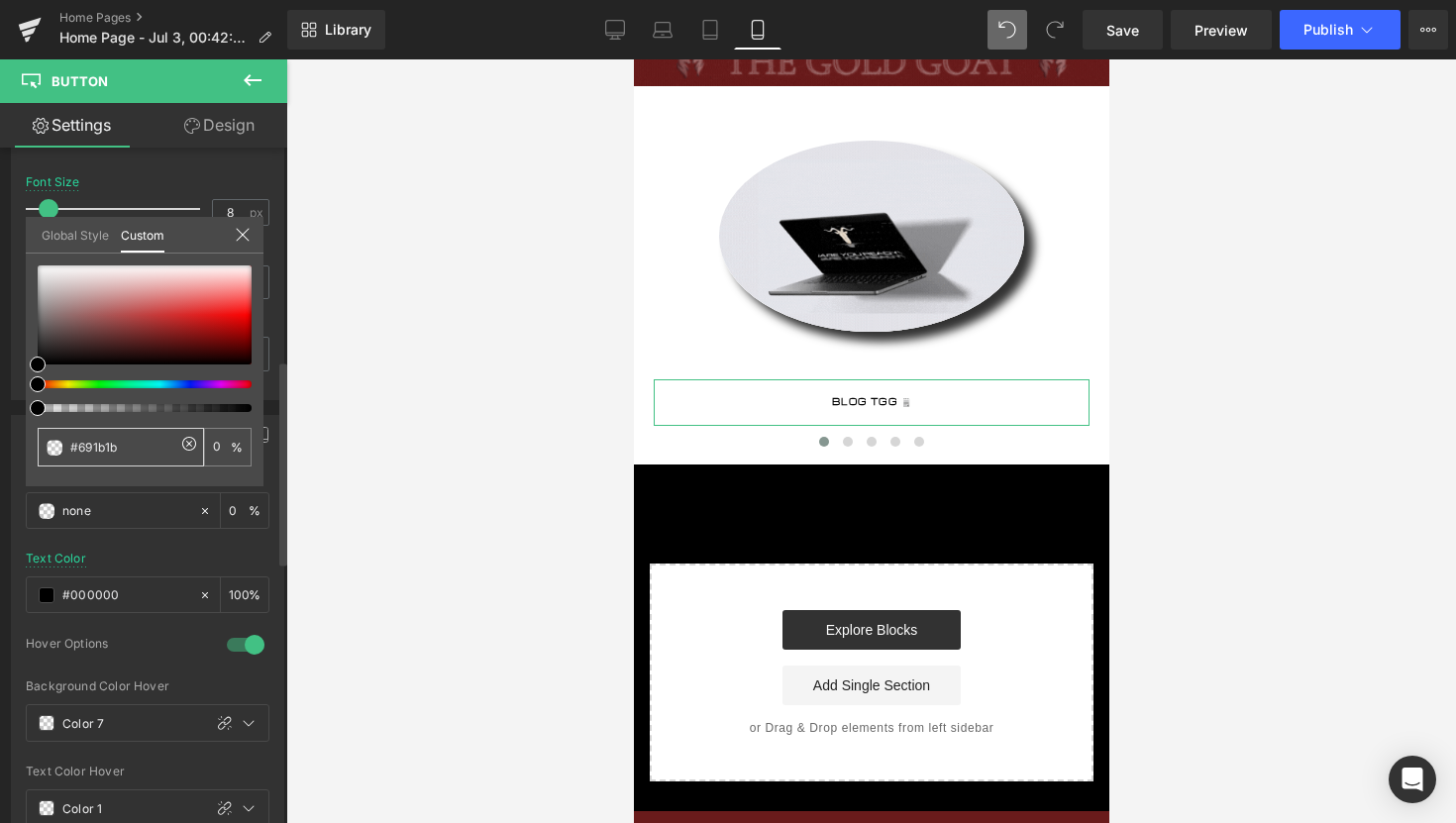 type on "100" 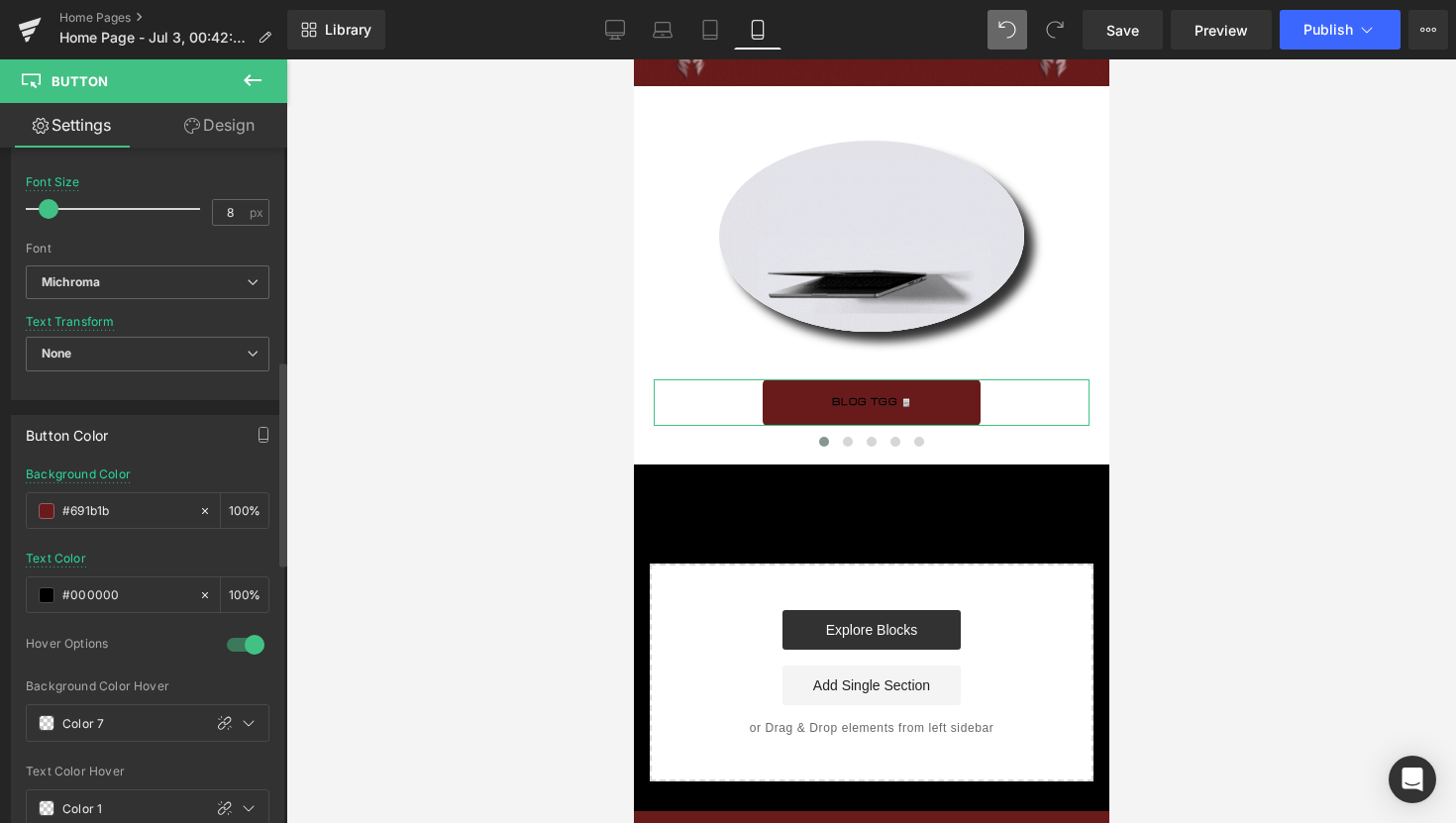 click at bounding box center [47, 595] 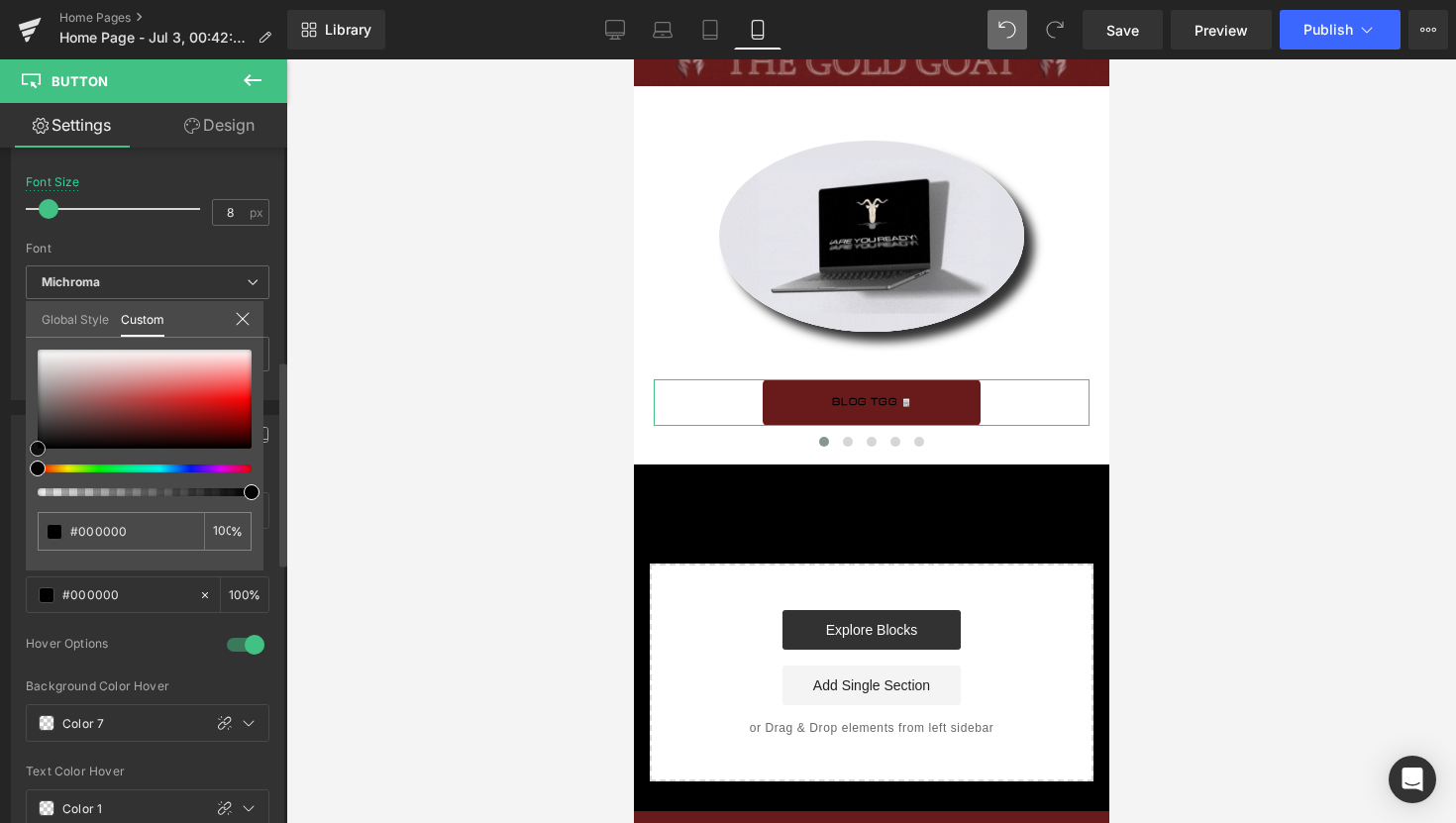 type on "#c5b3b3" 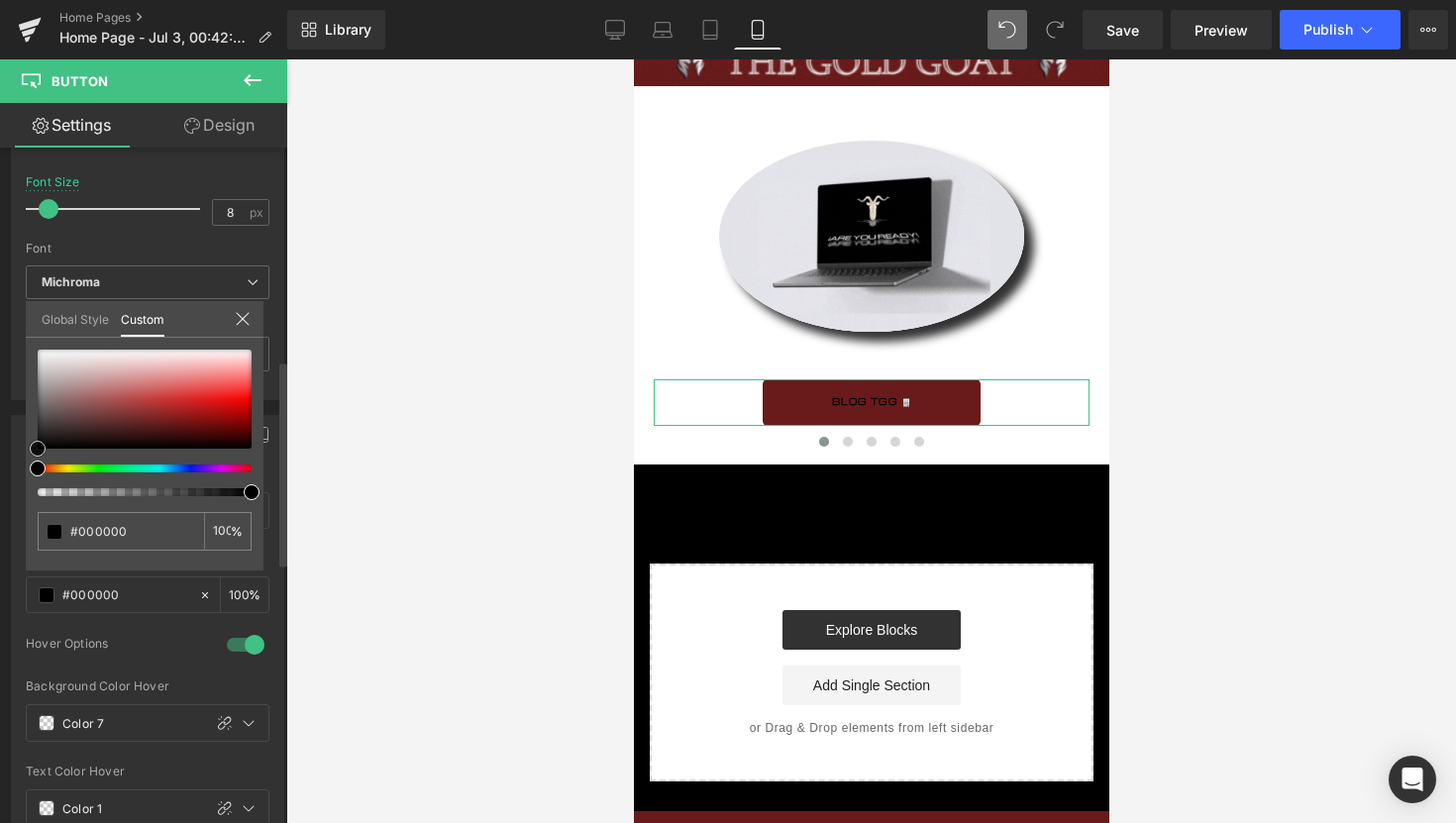 type on "#c5b3b3" 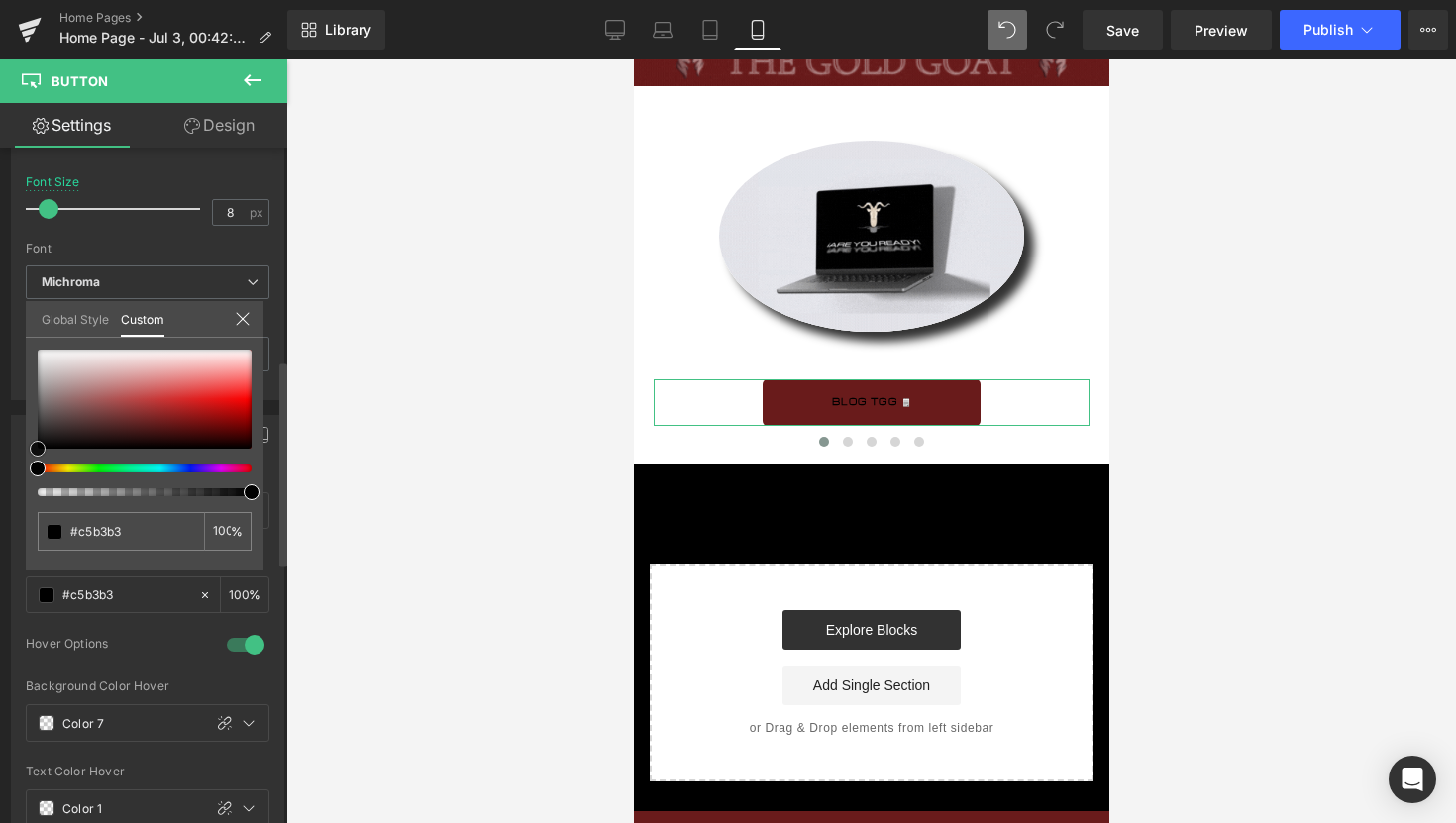 type on "#c7b6b6" 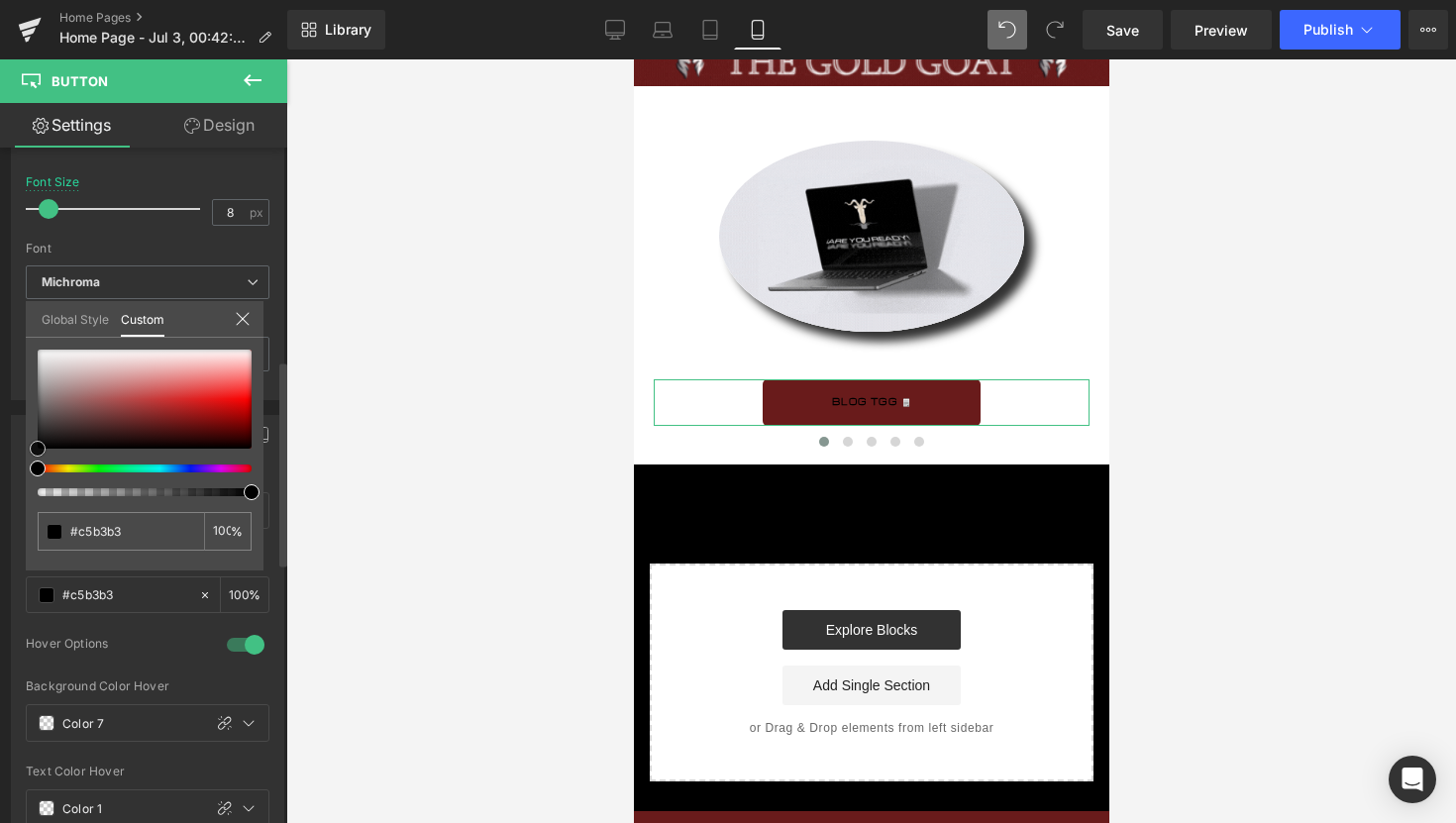 type on "#c7b6b6" 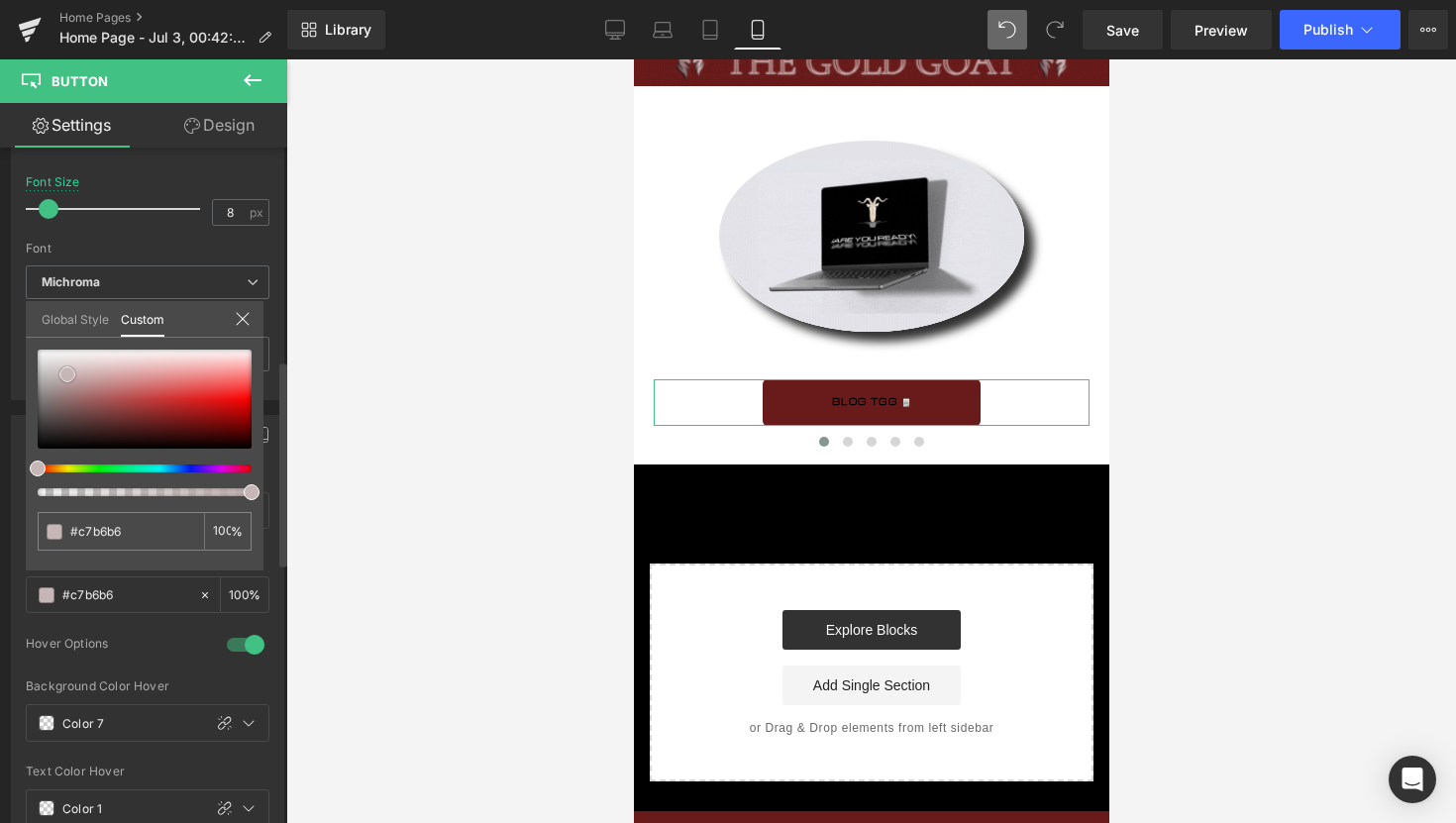 type on "#c8b6b6" 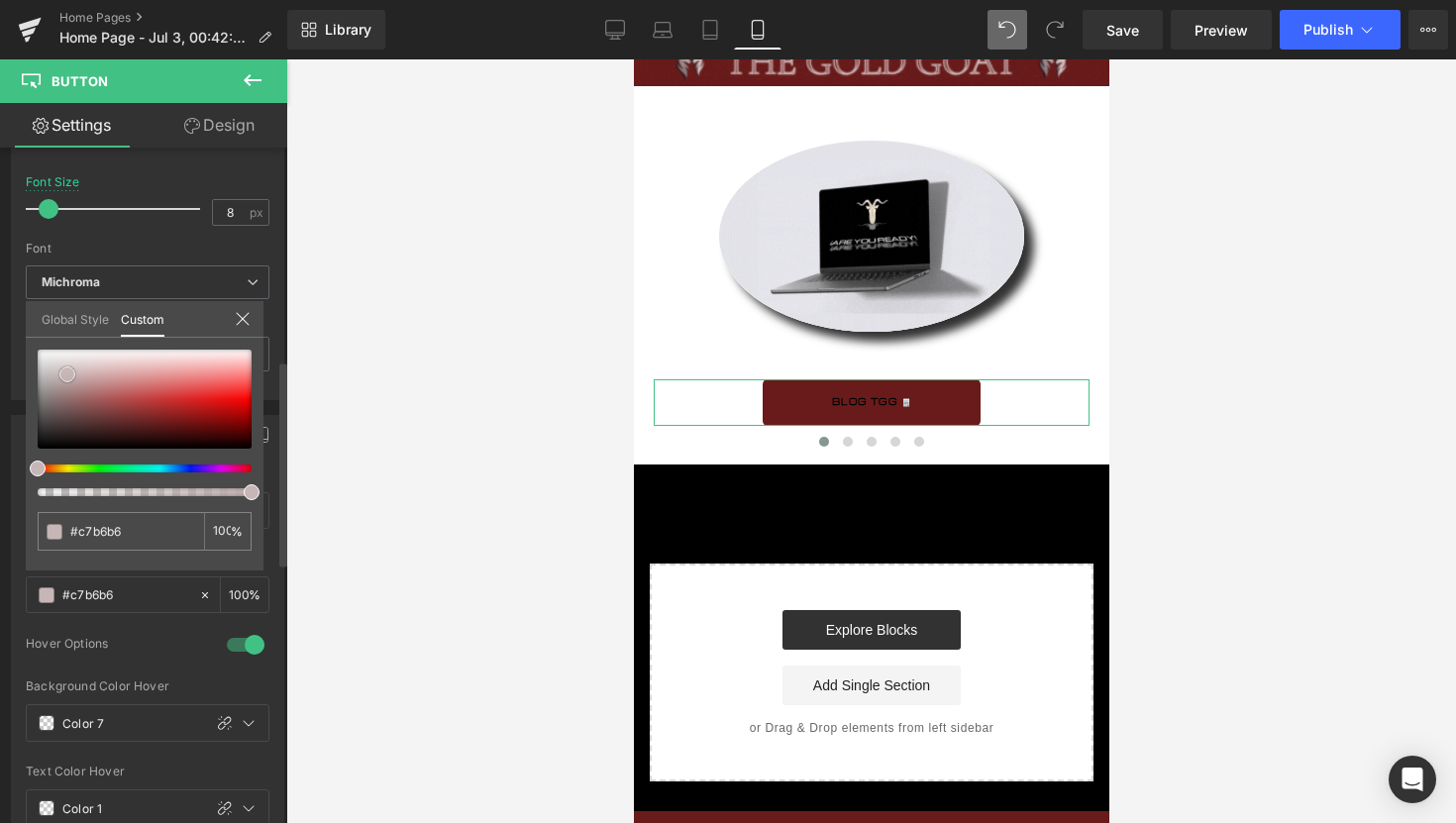 type on "#c8b6b6" 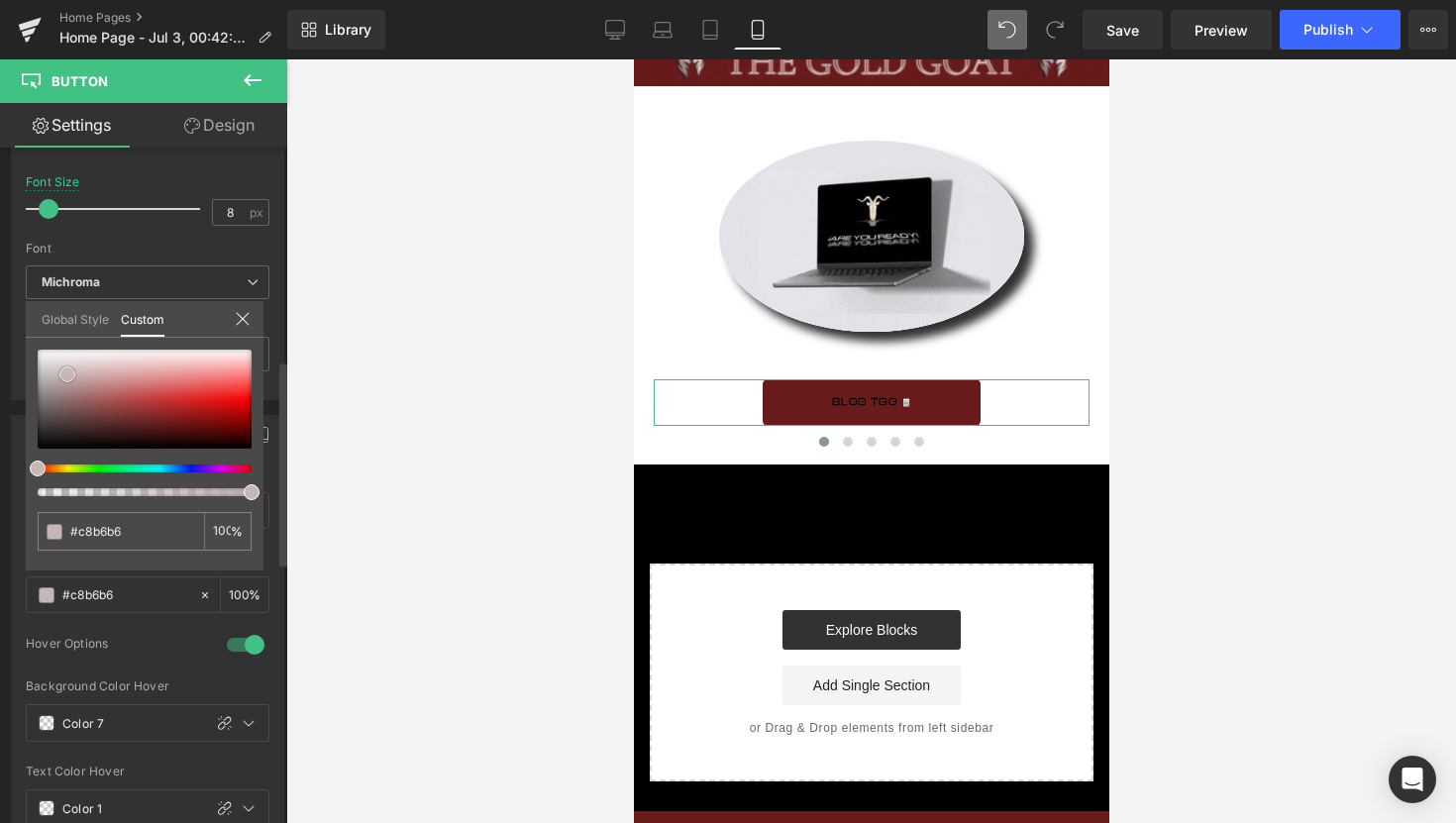 type on "#d2c5c5" 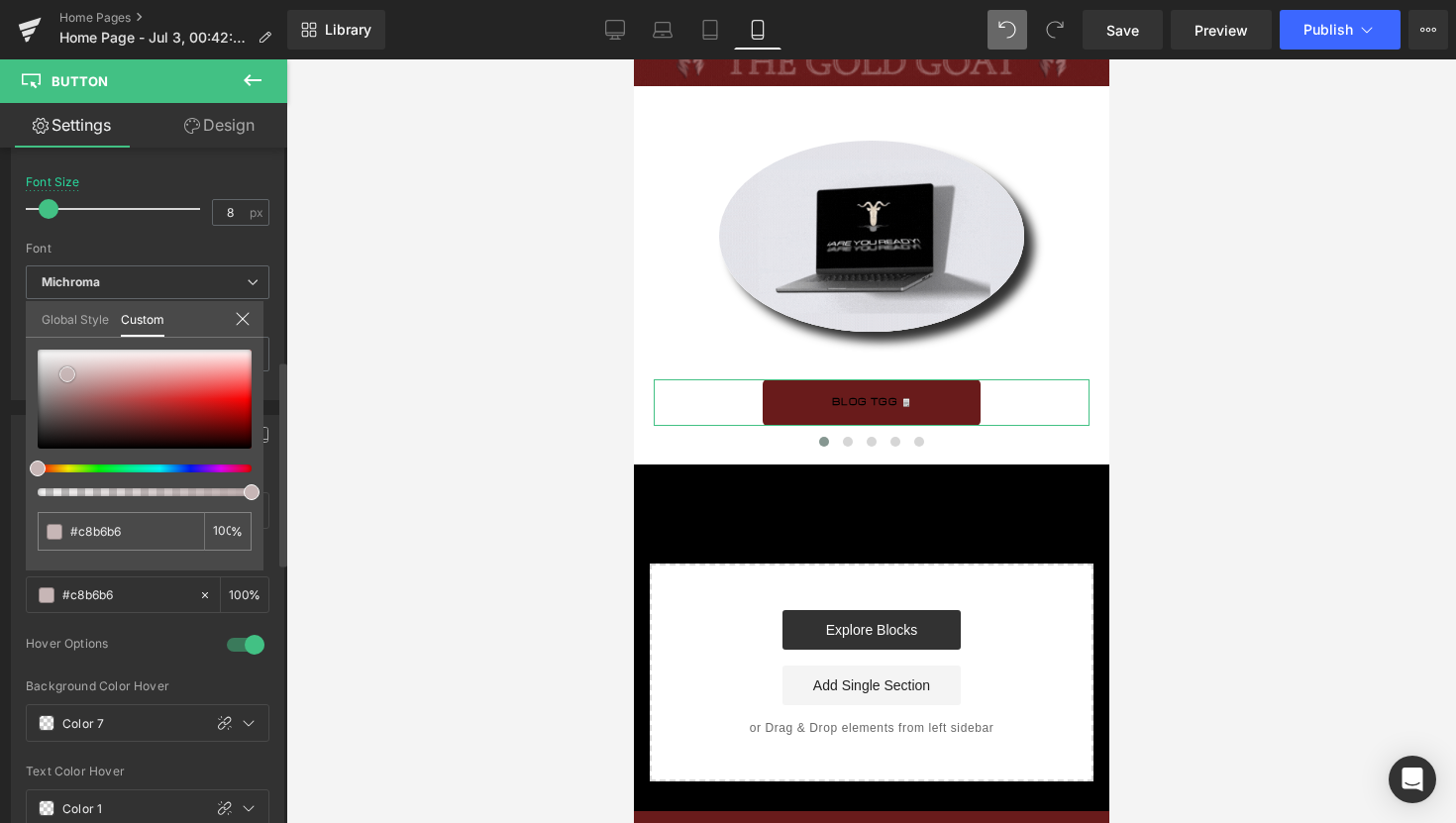 type on "#d2c5c5" 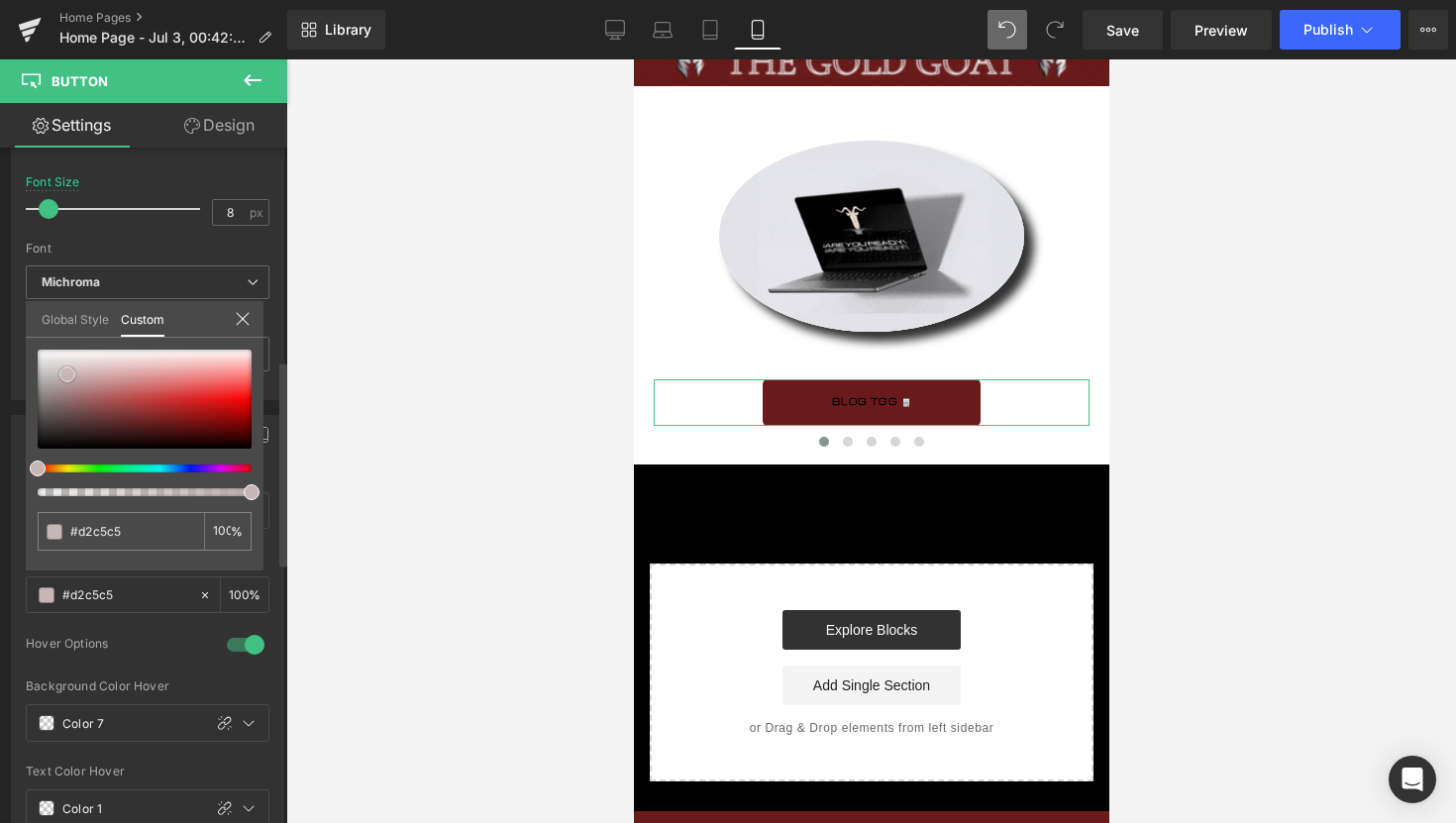 type on "#e9e6e6" 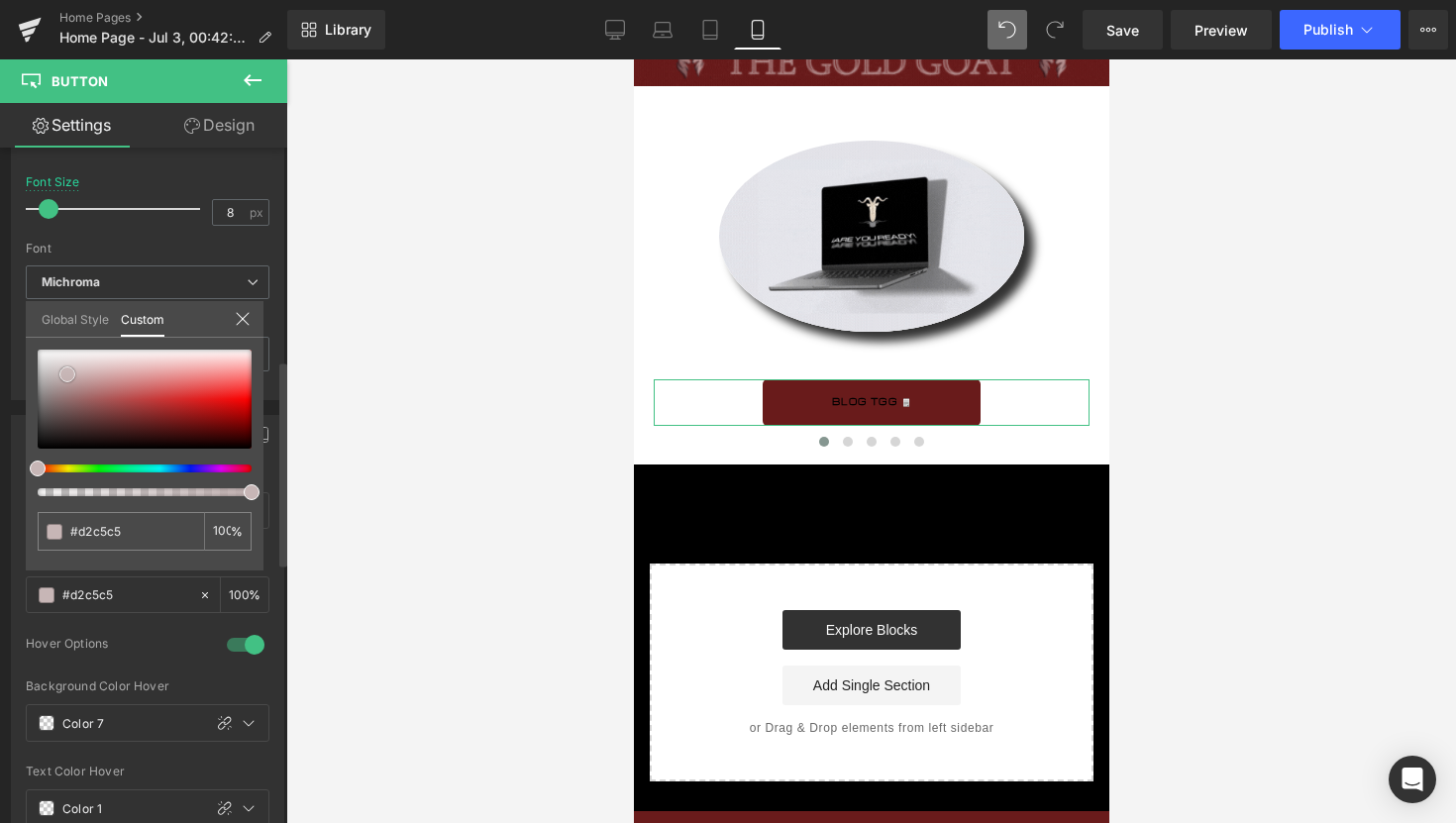 type on "#e9e6e6" 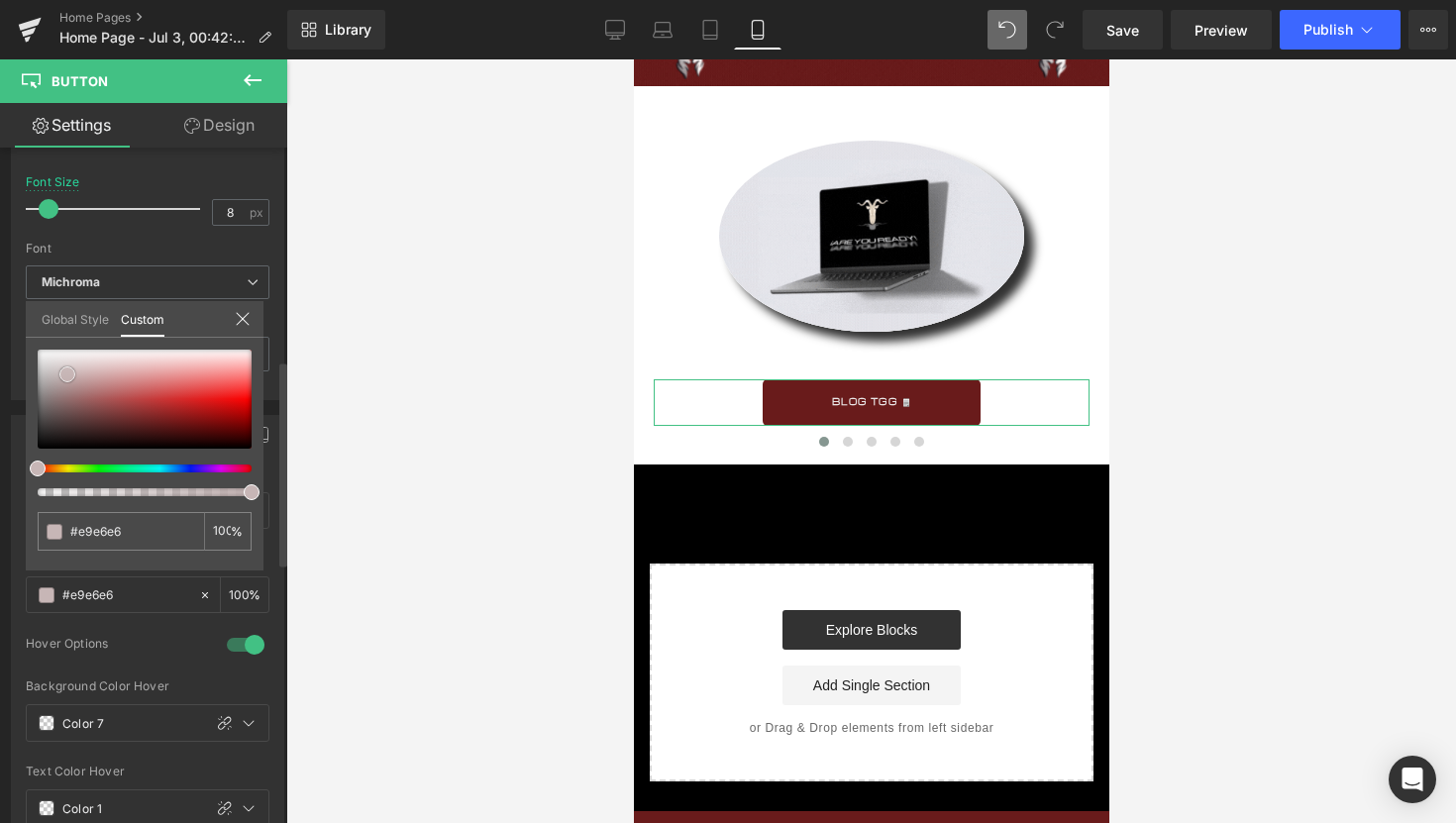 type on "#f5f4f4" 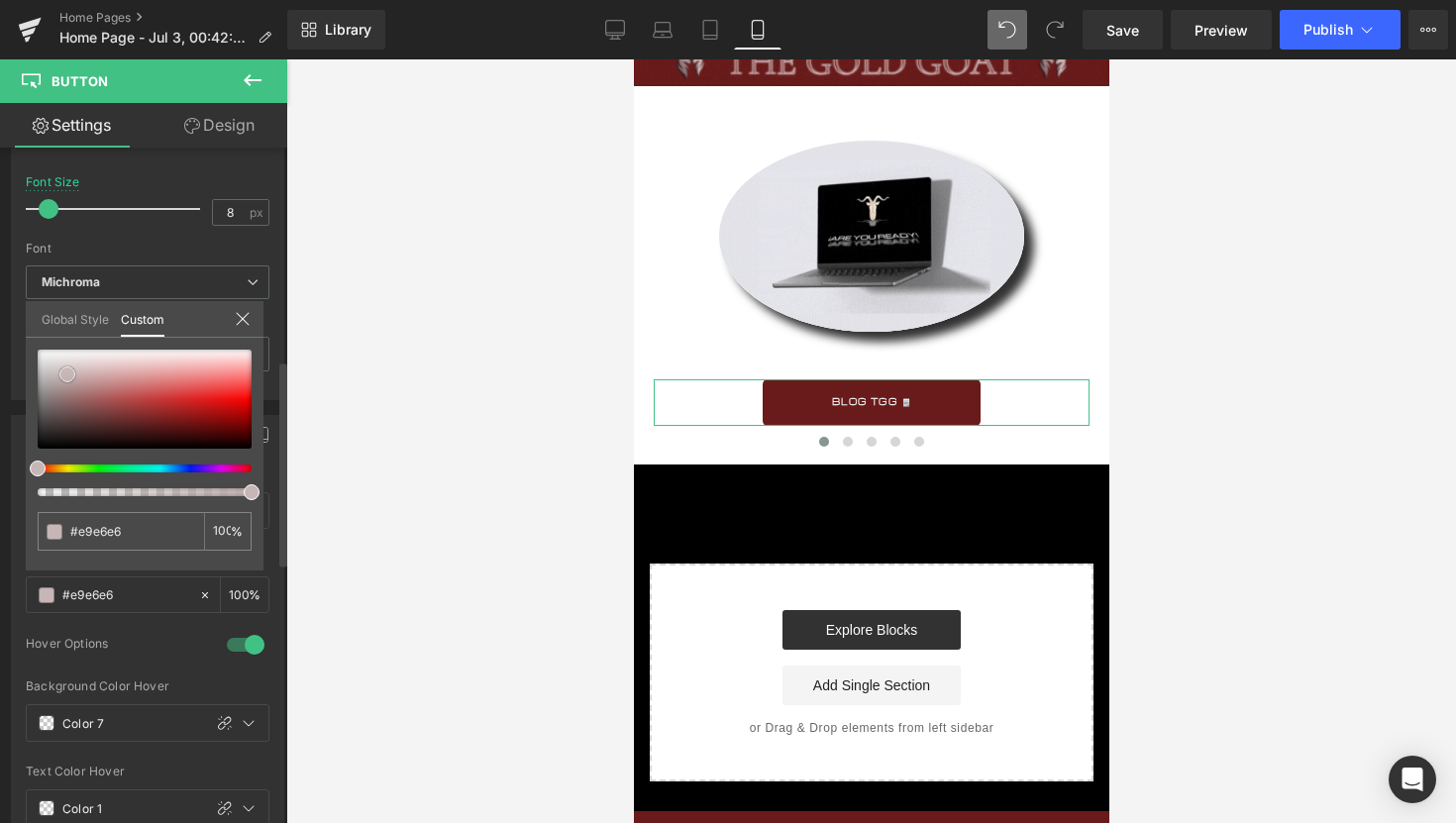 type on "#f5f4f4" 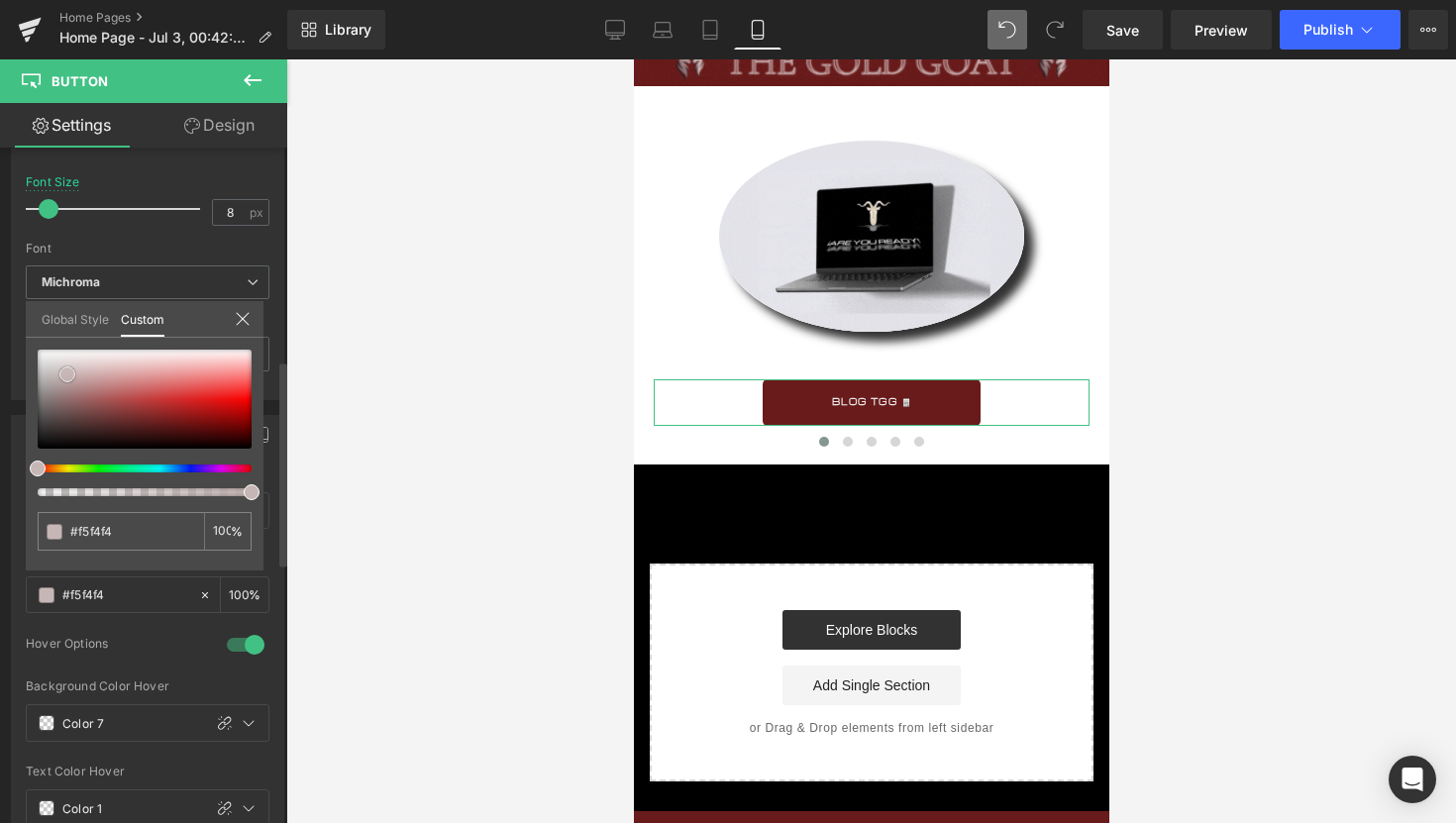 type on "#faf9f9" 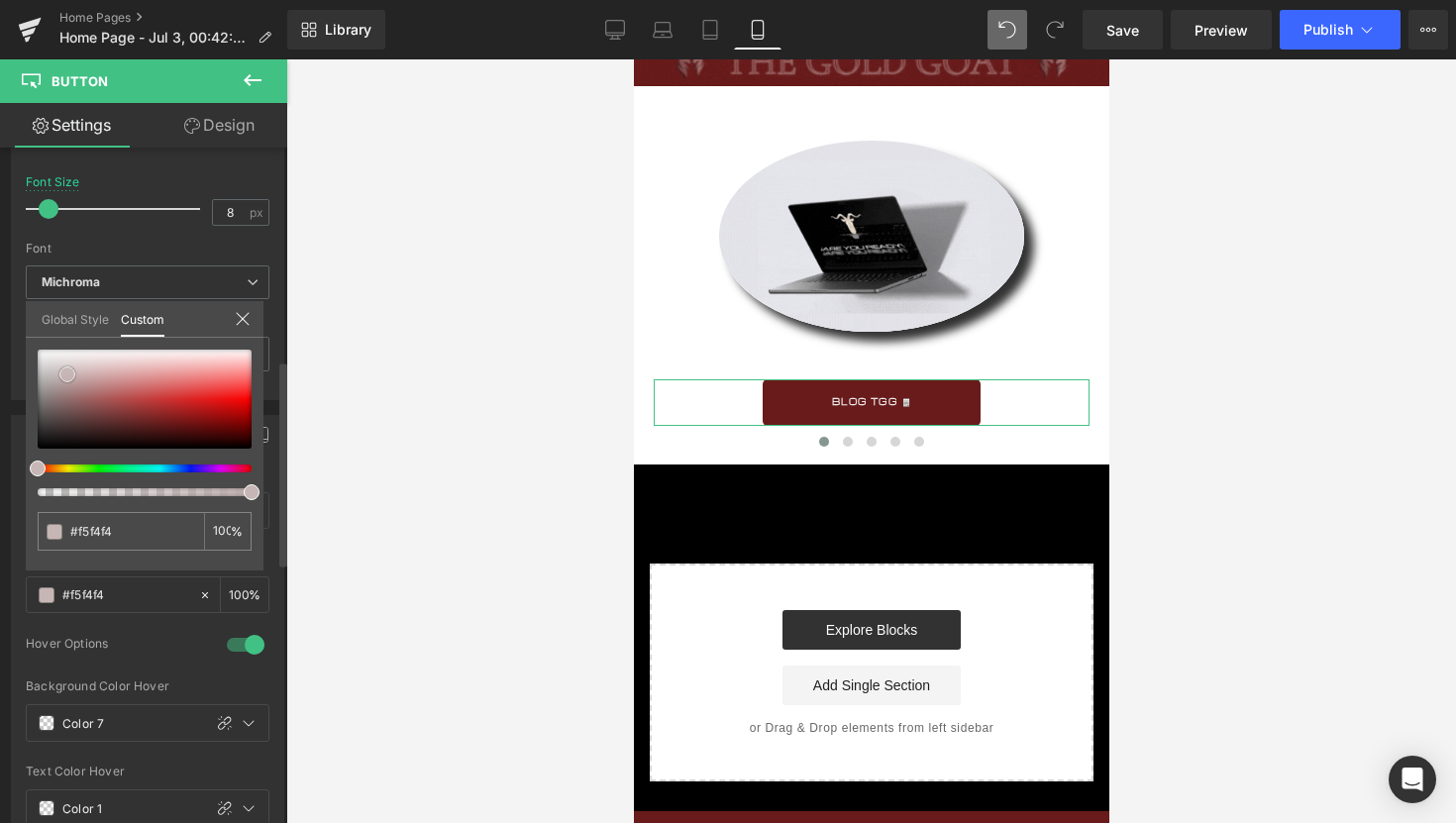 type on "#faf9f9" 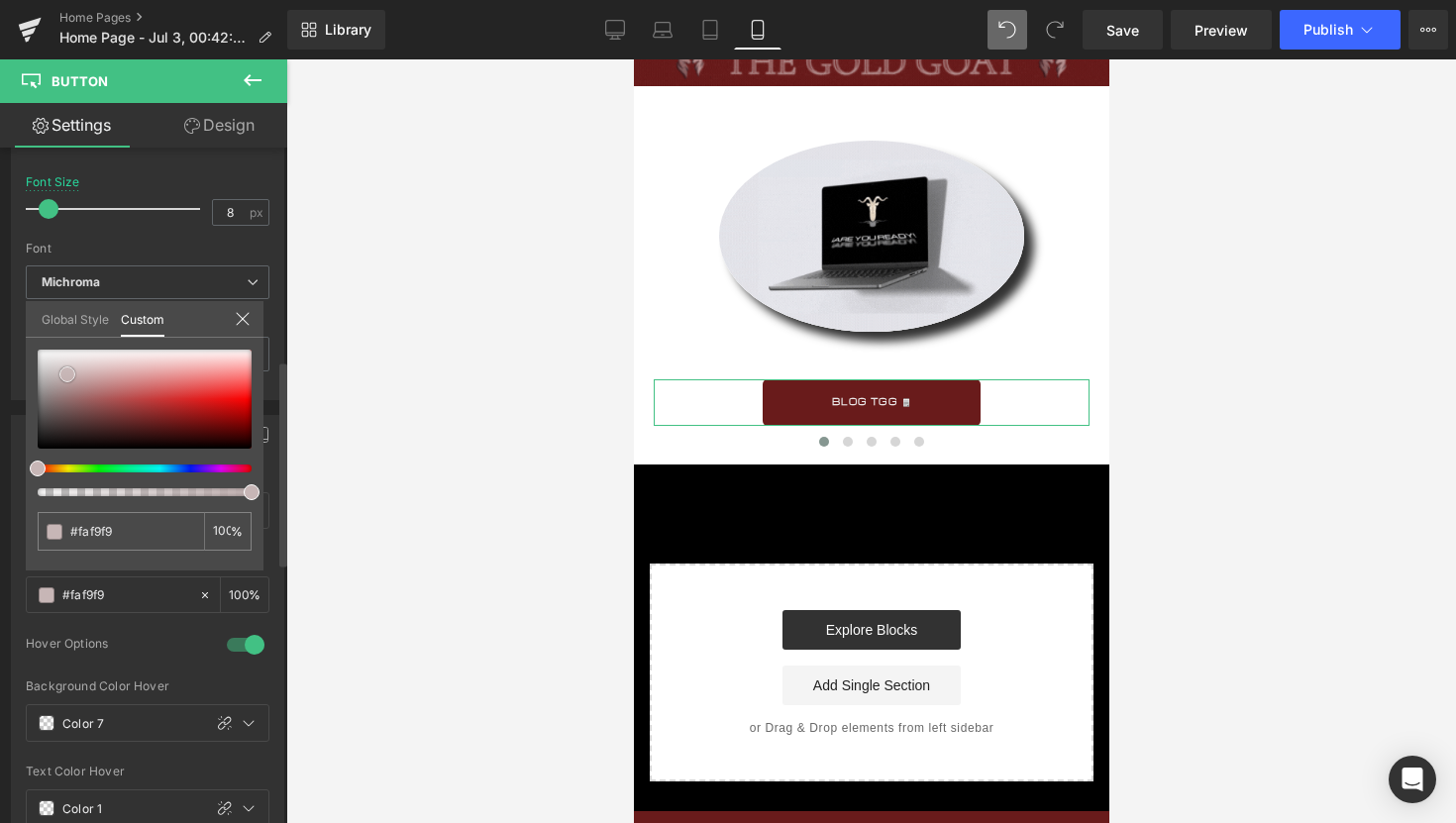 type on "#ffffff" 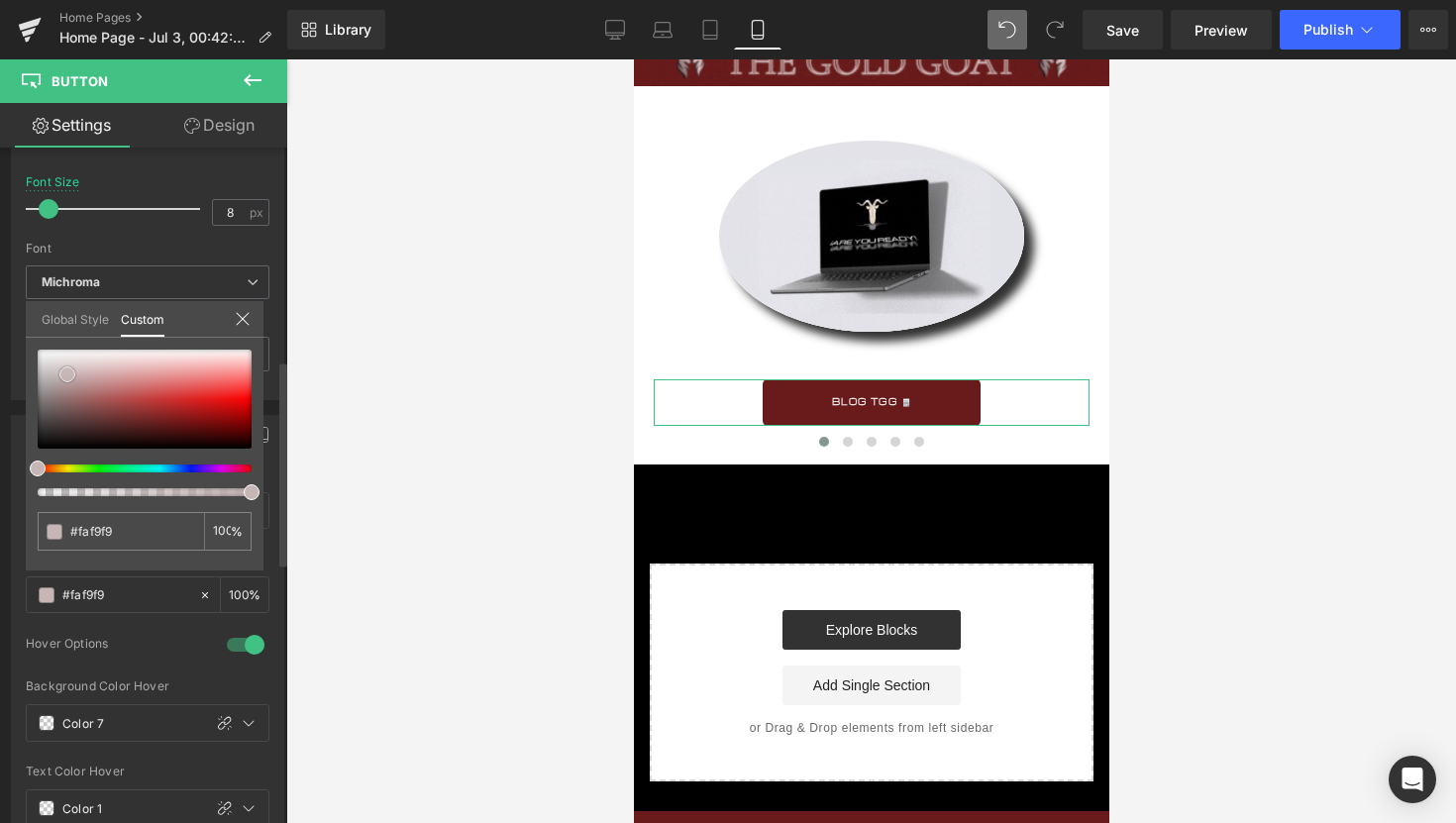 type on "#ffffff" 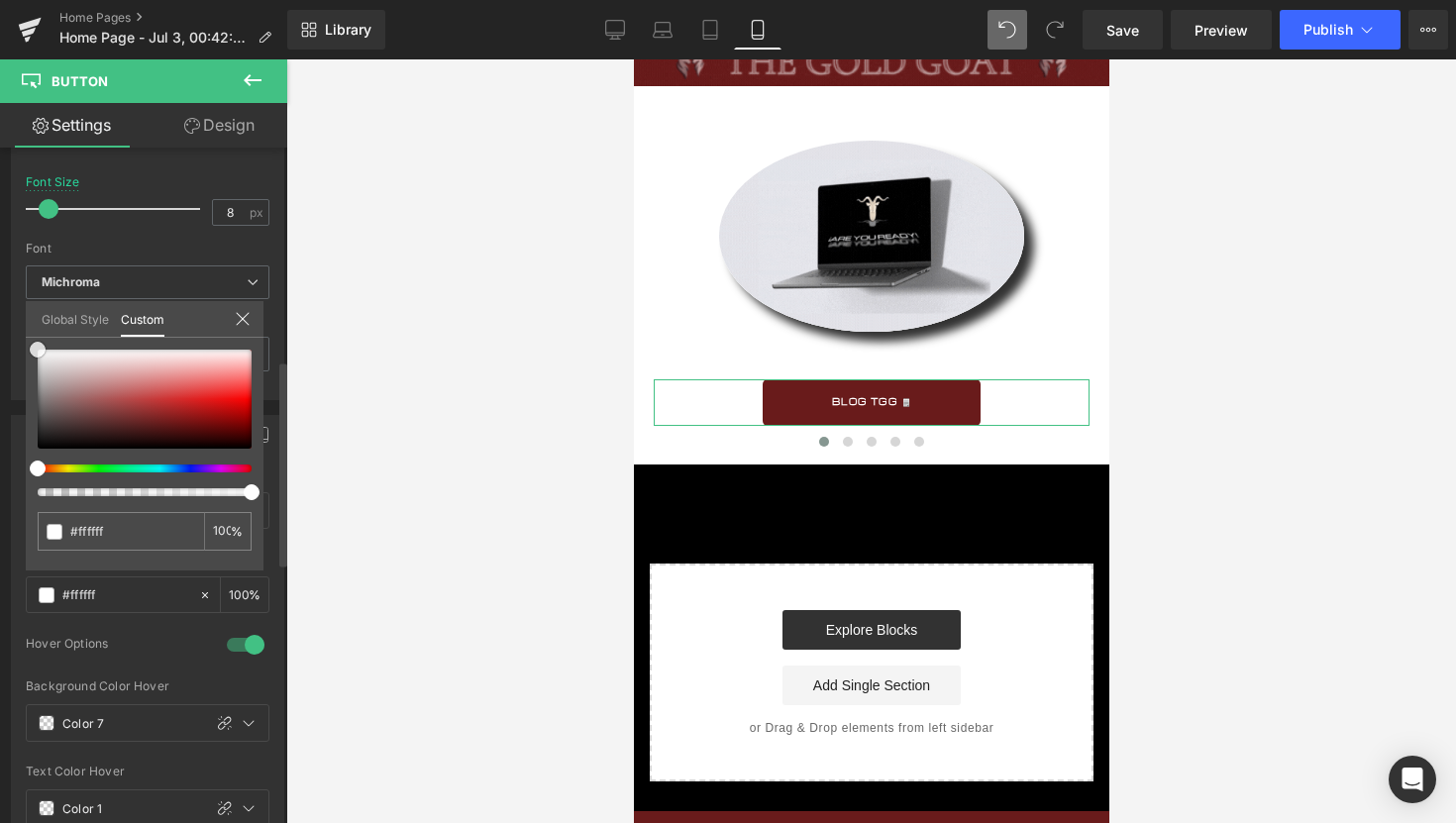 drag, startPoint x: 67, startPoint y: 374, endPoint x: 31, endPoint y: 346, distance: 45.607017 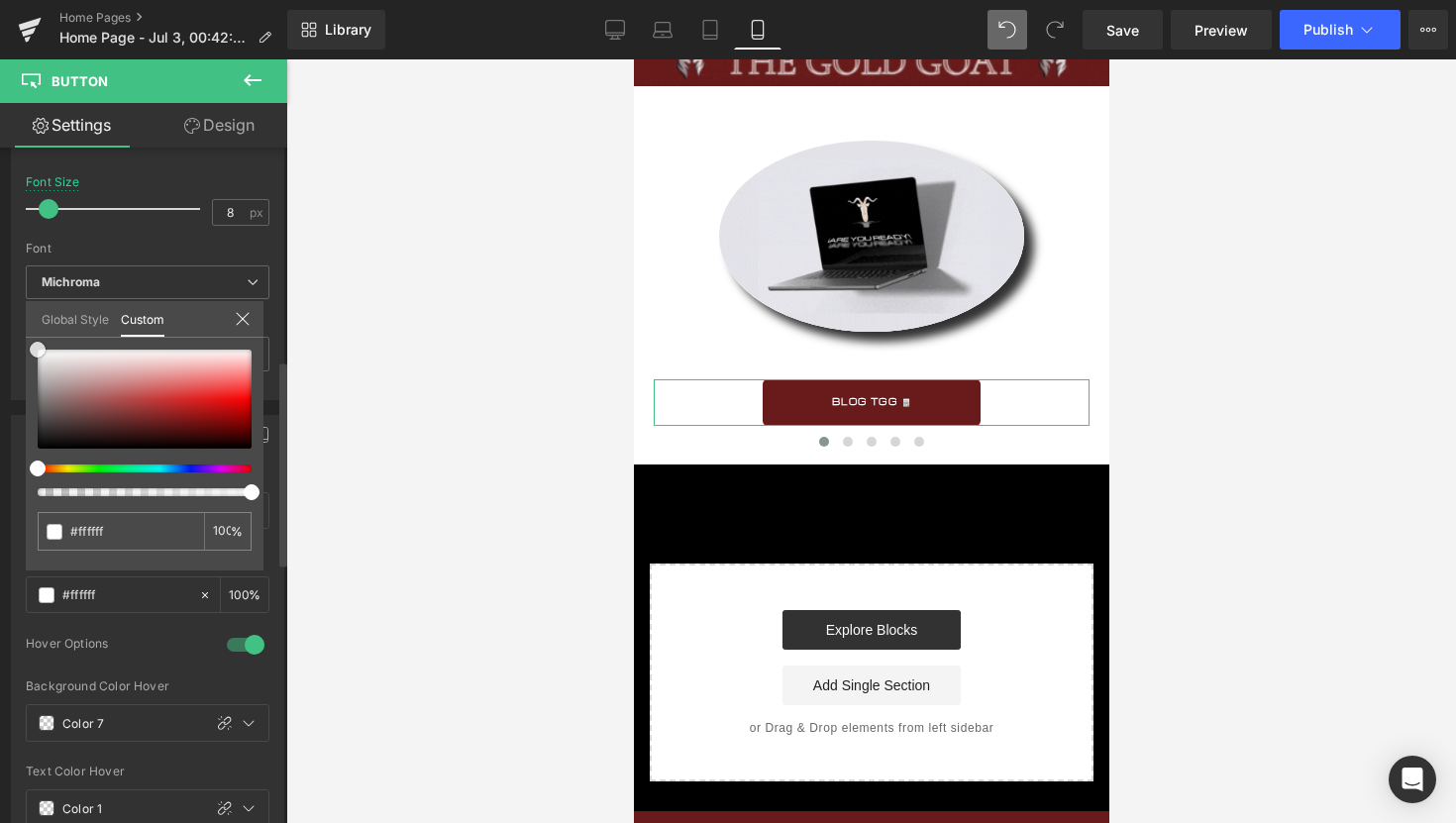 click at bounding box center (145, 399) 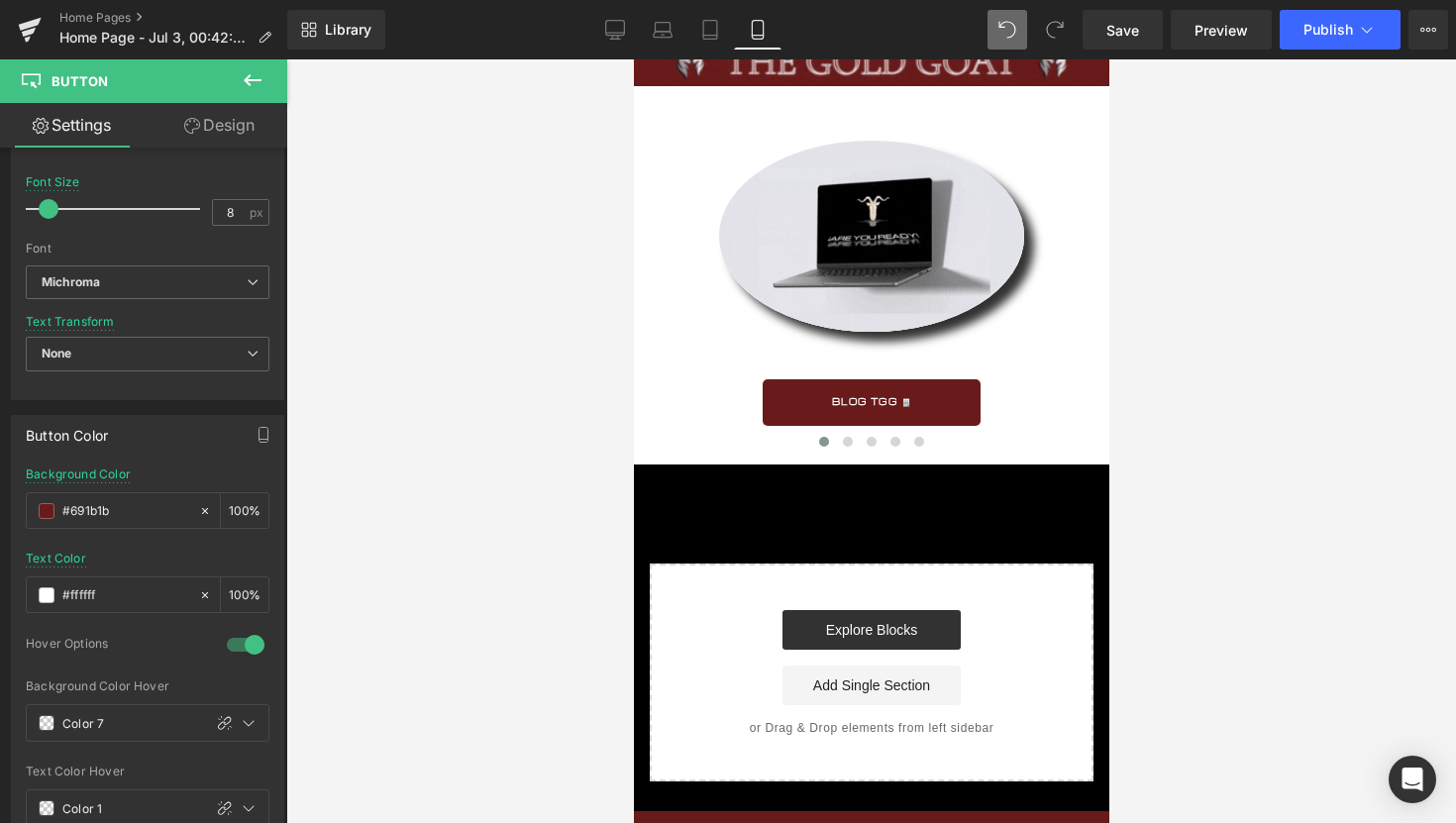 click on "Ir directamente al contenido
Tu carrito esta vacío
Seguir comprando
¿Tienes una cuenta?
Inicia sesión  para finalizar tus compras con mayor rapidez.
Tu carrito
Cargando...
TOTAL
€0,00 EUR
Impuesto incluido. Los  gastos de envío  se calculan en la pantalla de pago.
Pagar pedido" at bounding box center [871, -754] 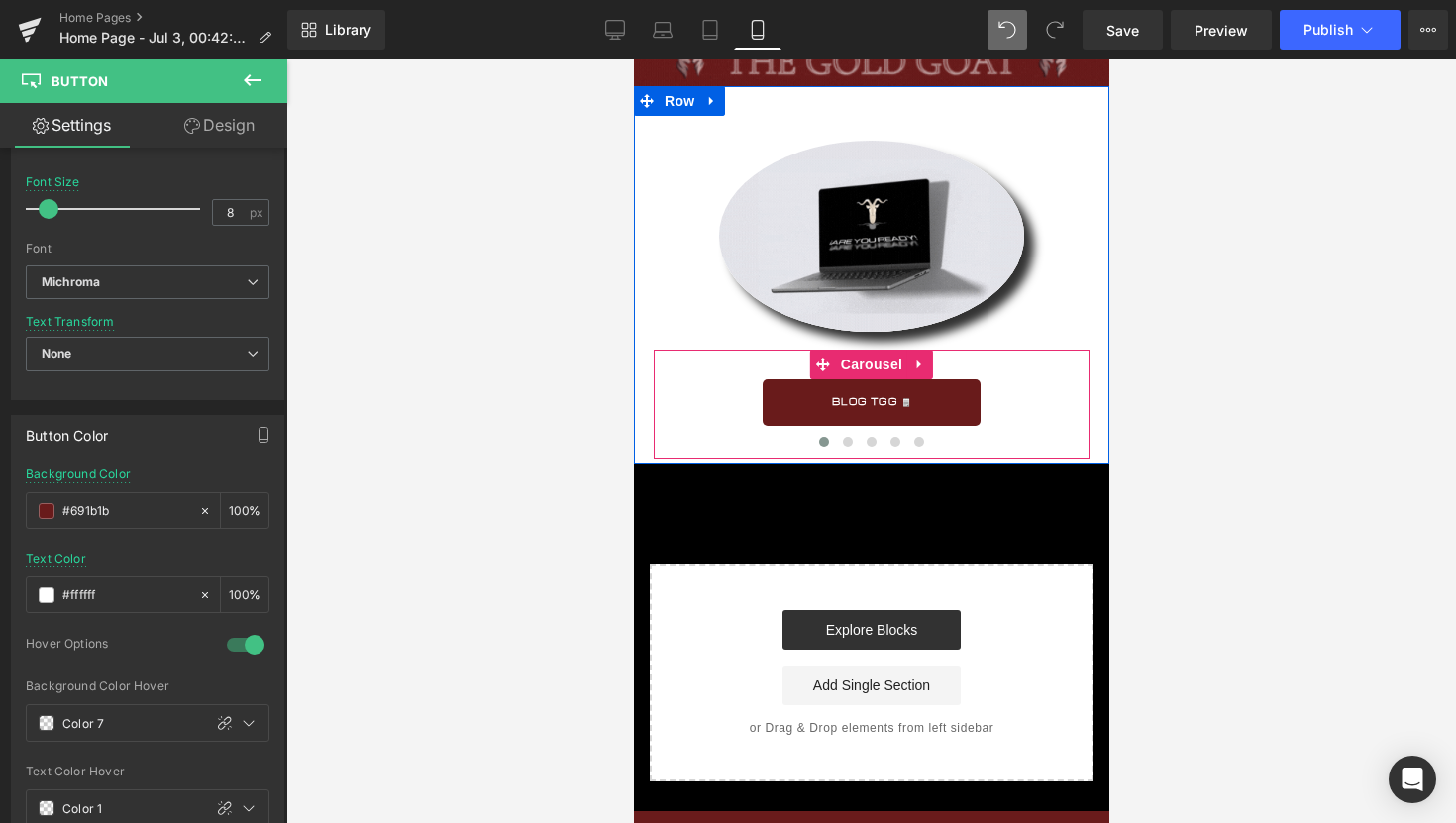 click at bounding box center [847, 442] 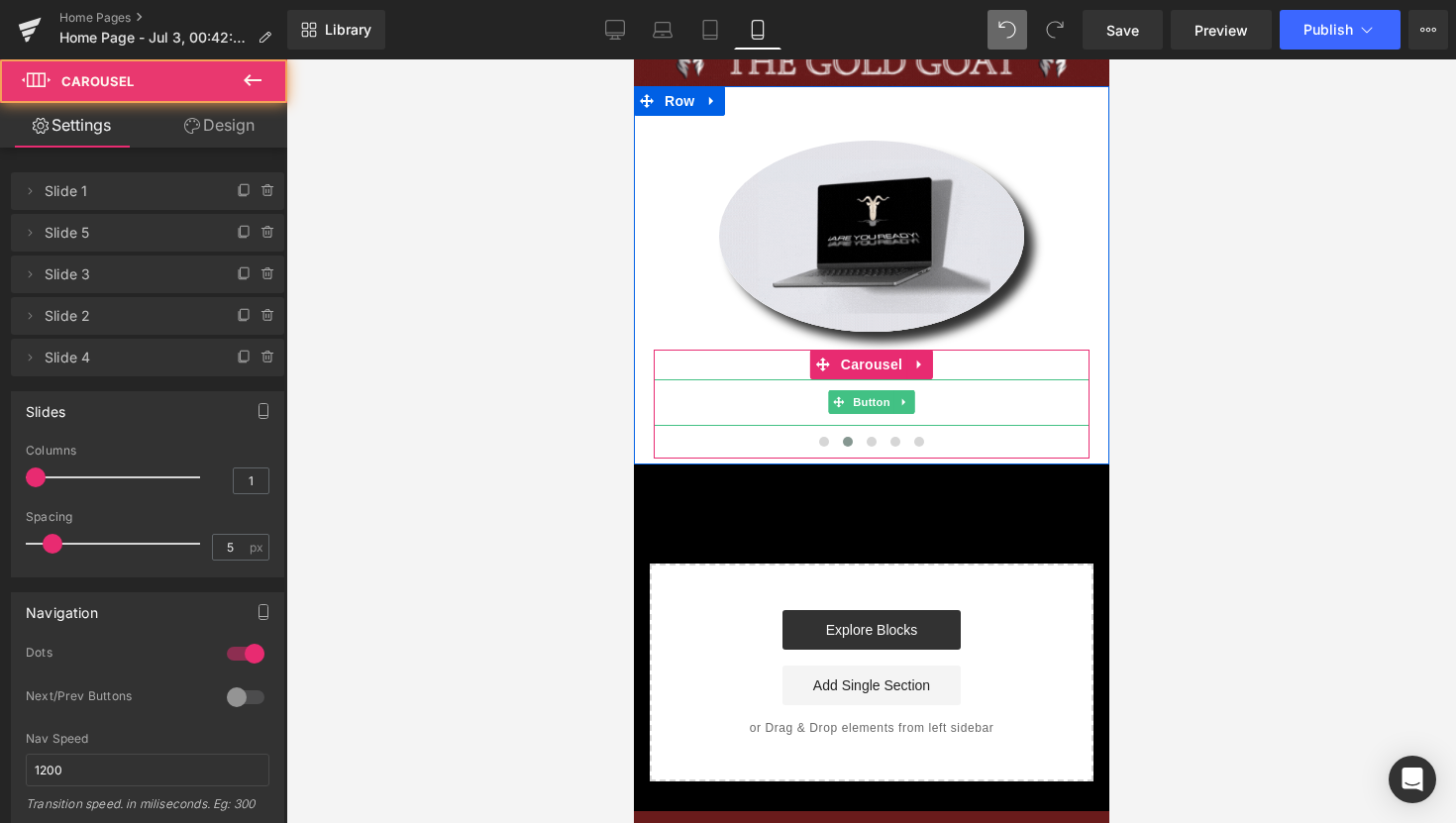 click on "Button" at bounding box center [871, 402] 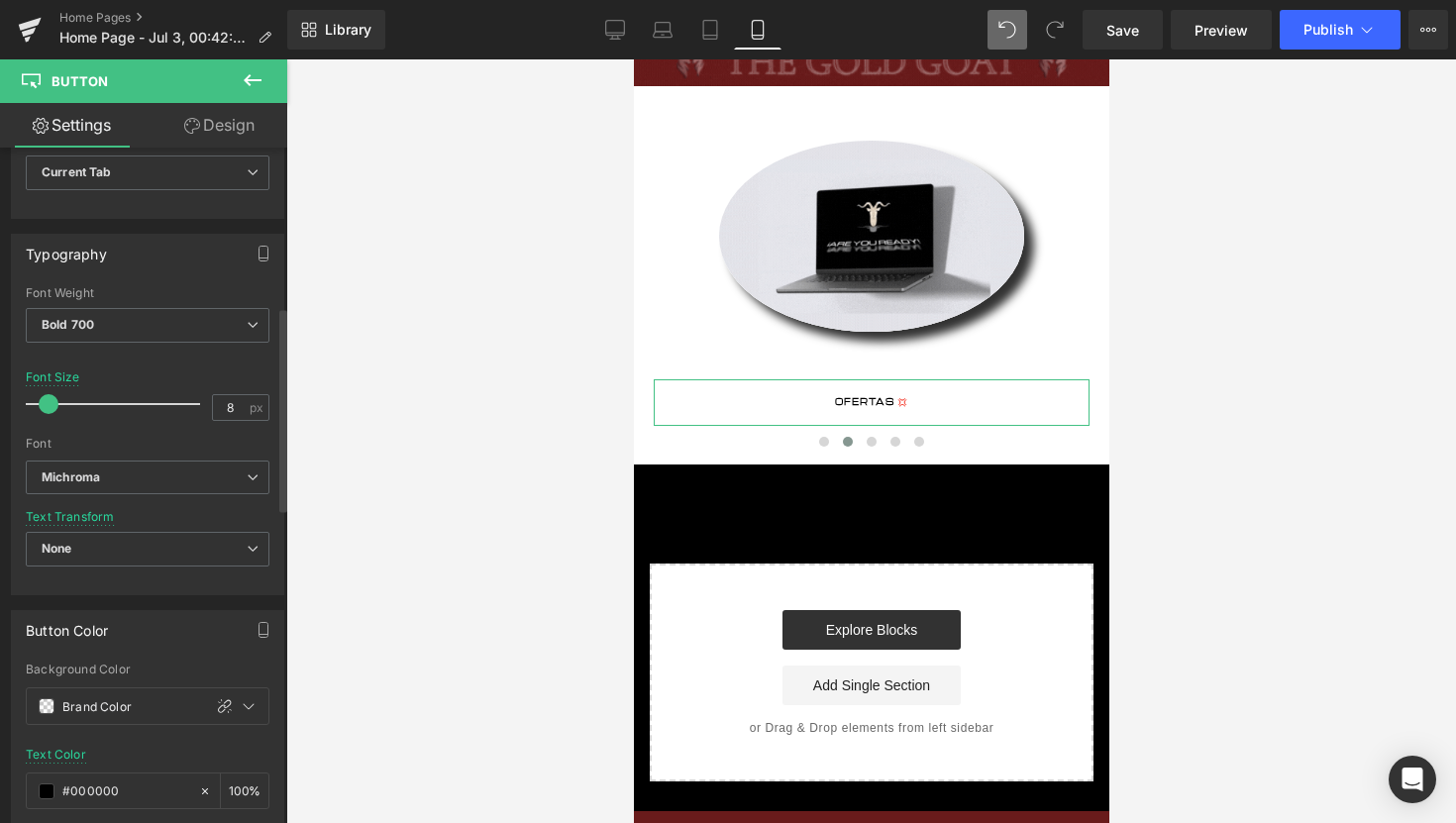 scroll, scrollTop: 558, scrollLeft: 0, axis: vertical 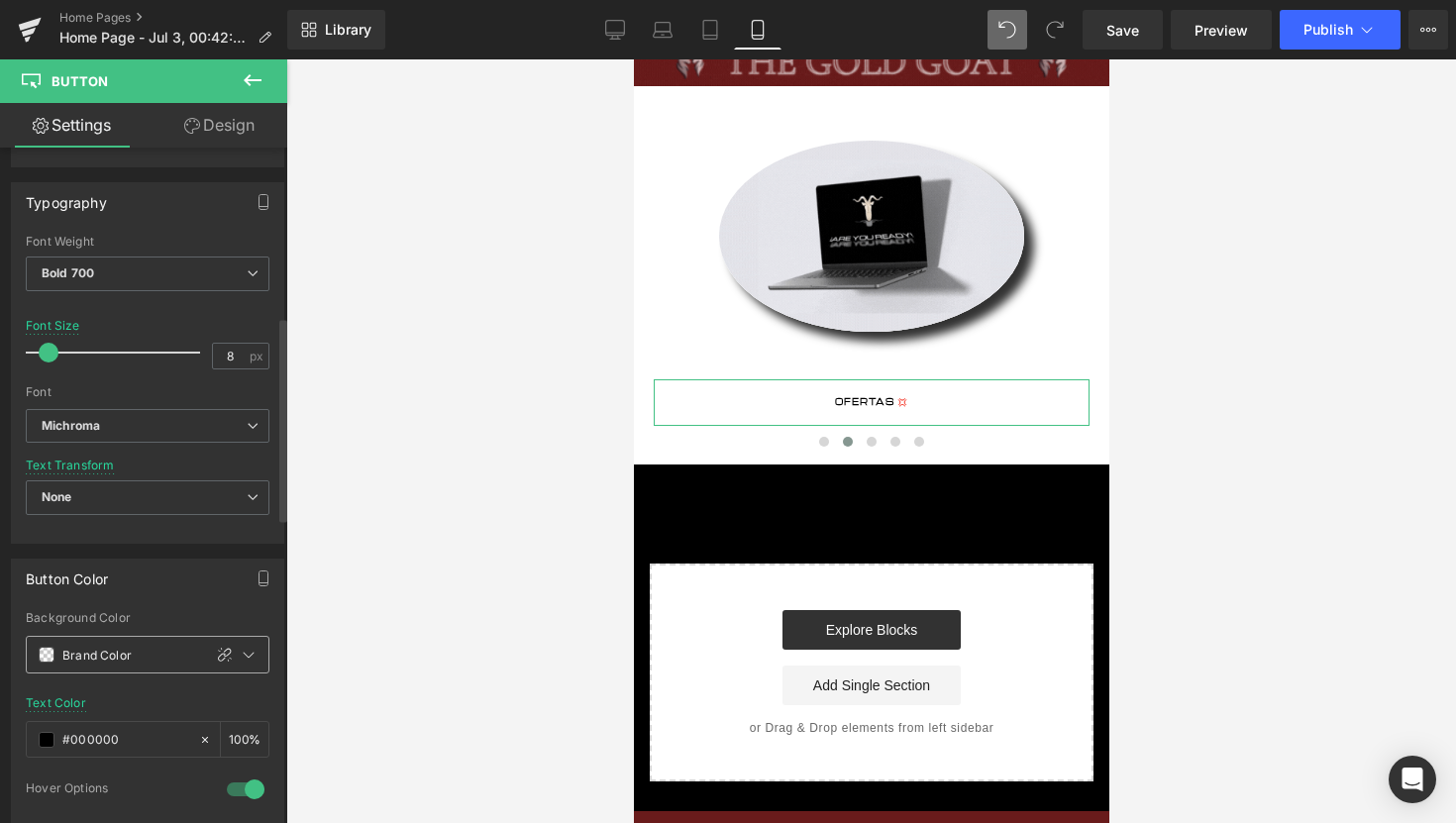 click at bounding box center [47, 655] 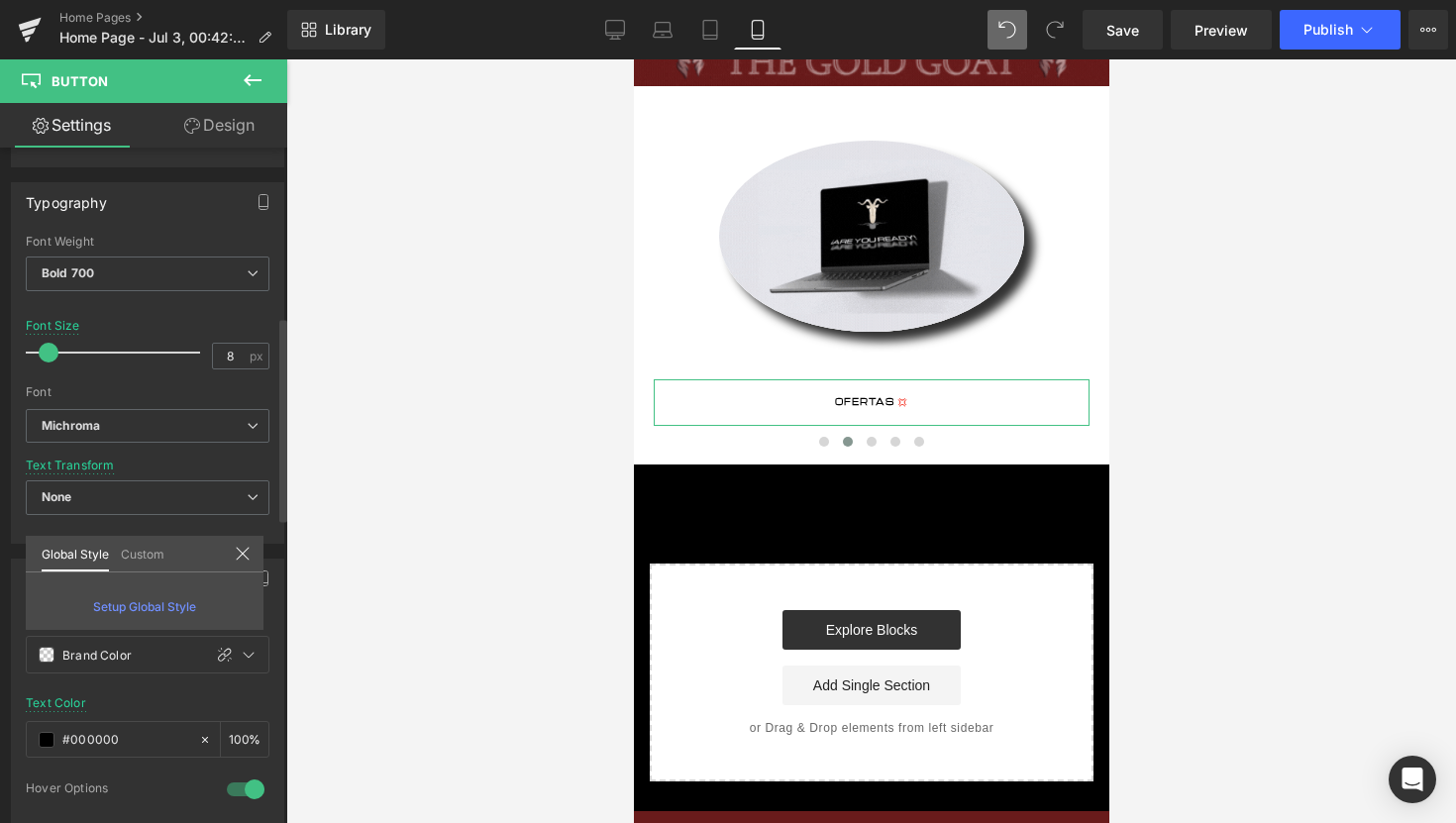 click on "Custom" at bounding box center [143, 553] 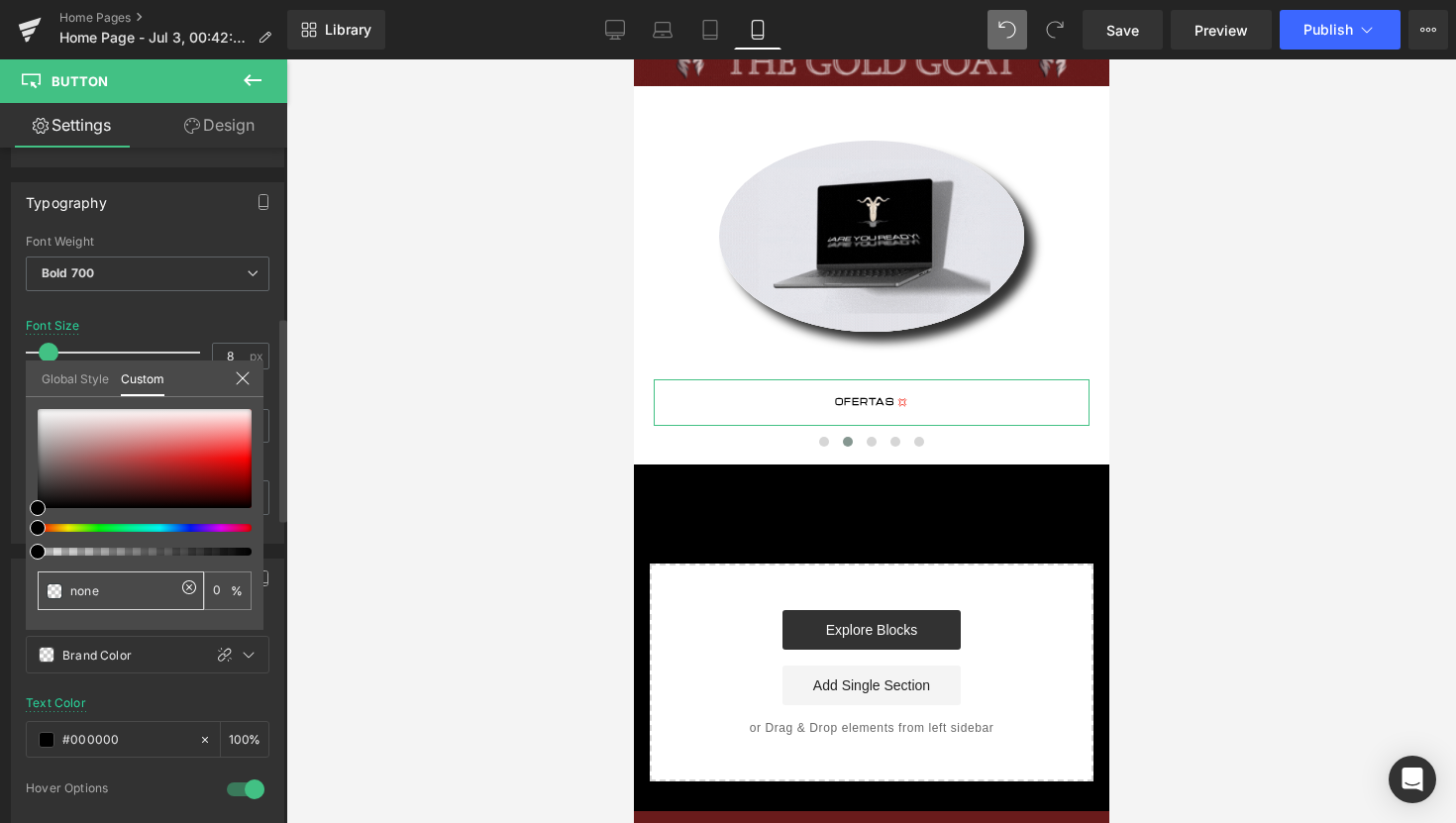 click on "none" at bounding box center (123, 590) 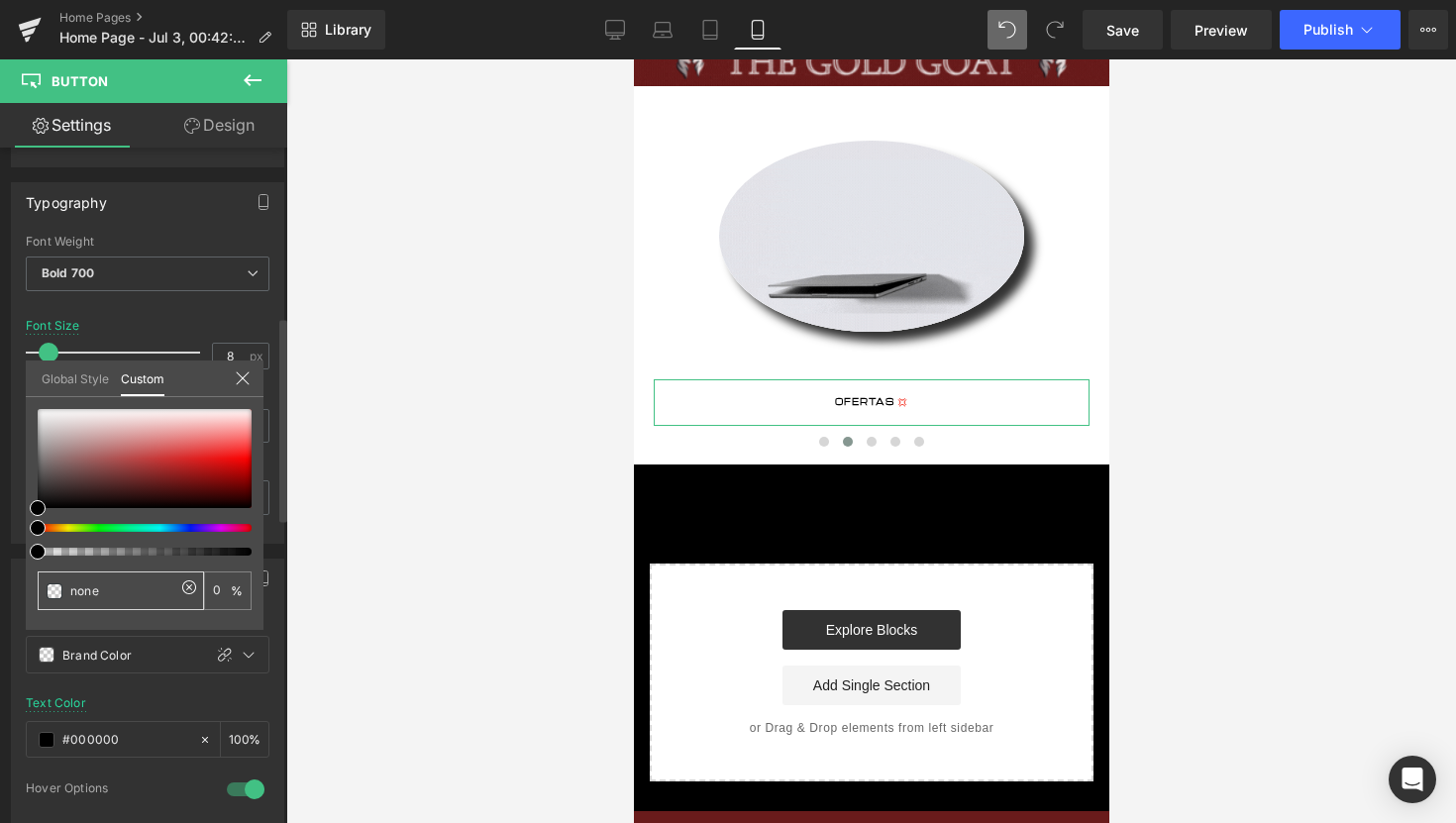 click on "none" at bounding box center [123, 590] 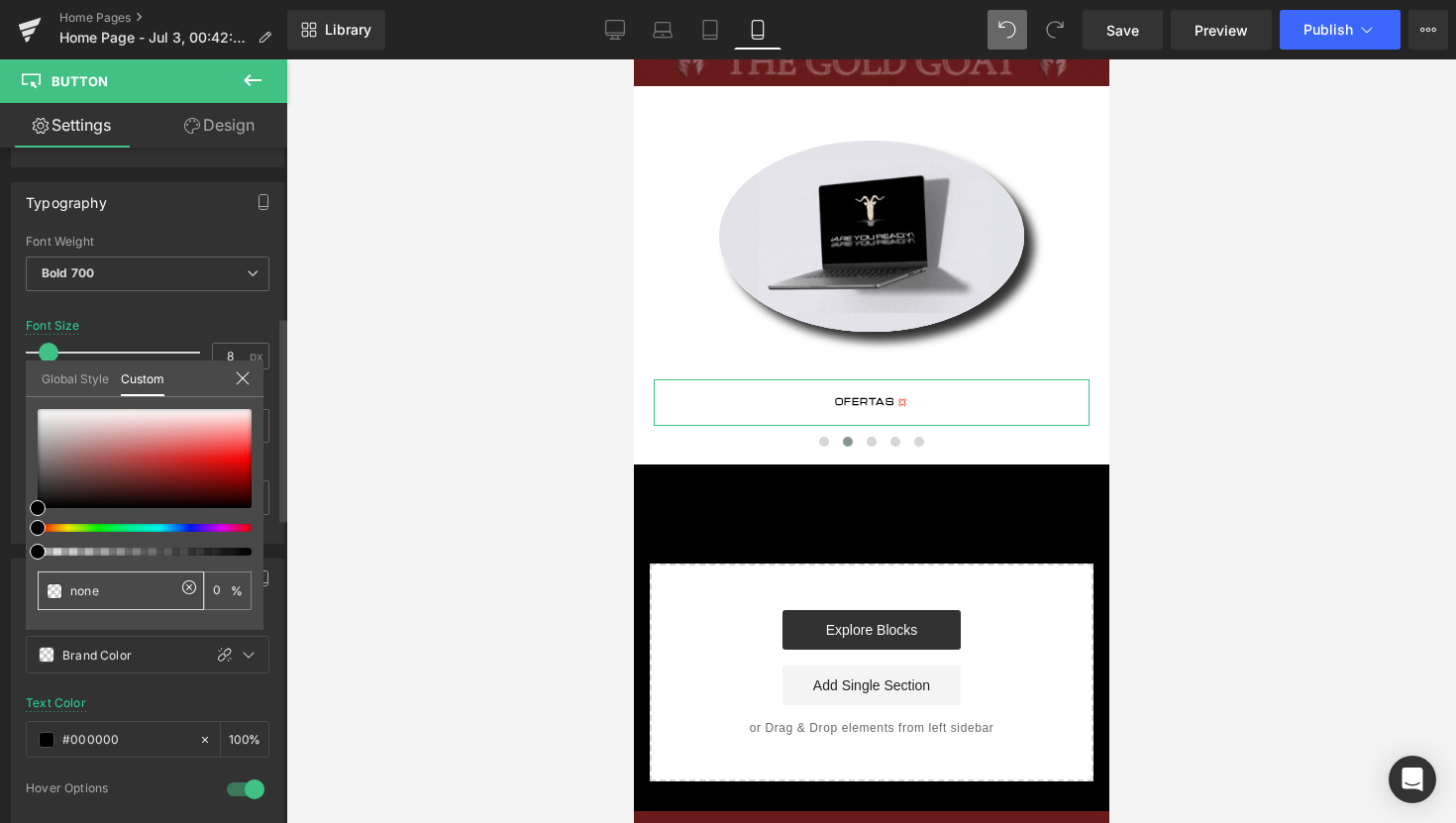 paste on "#691b1b" 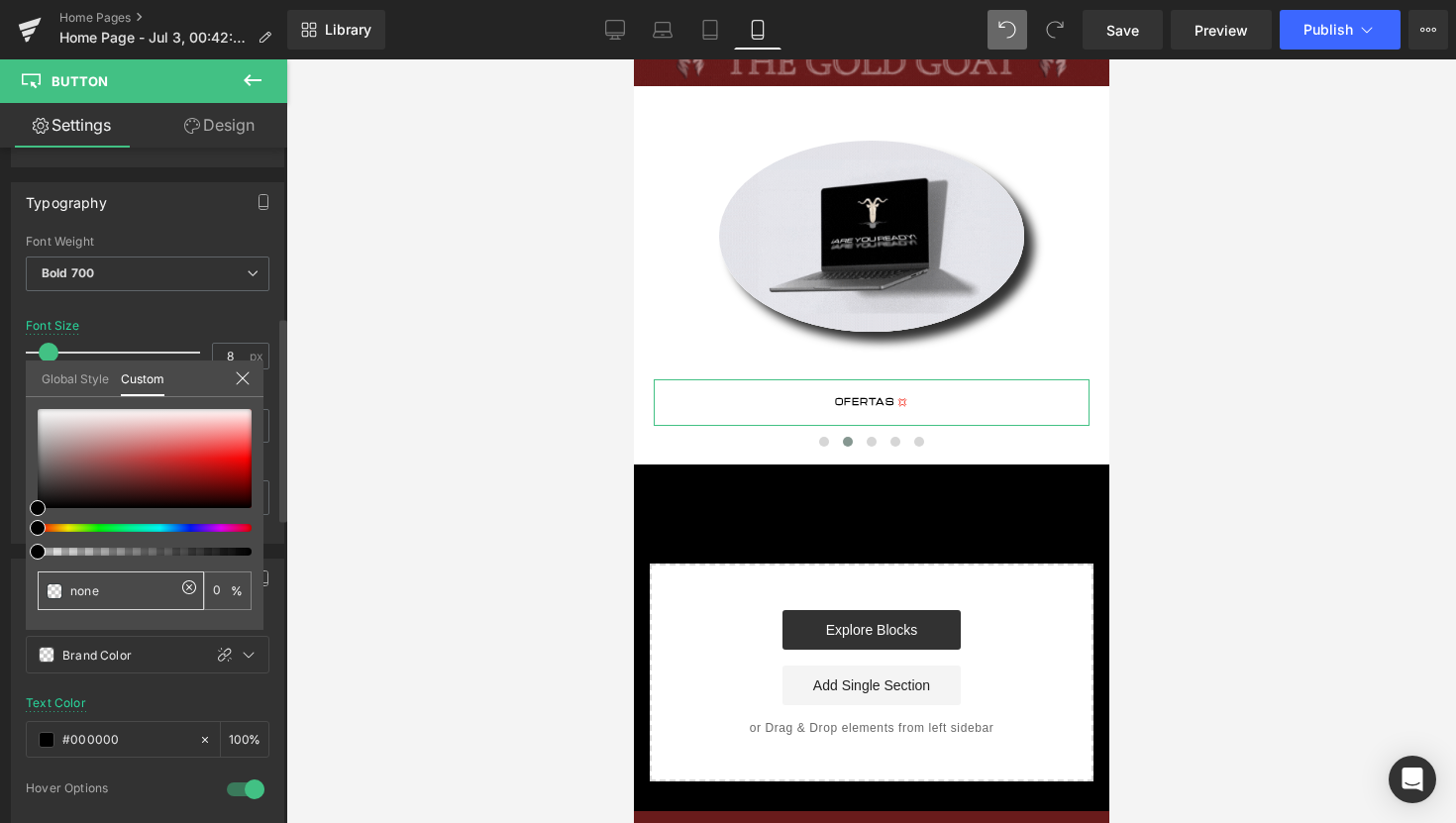 type on "none" 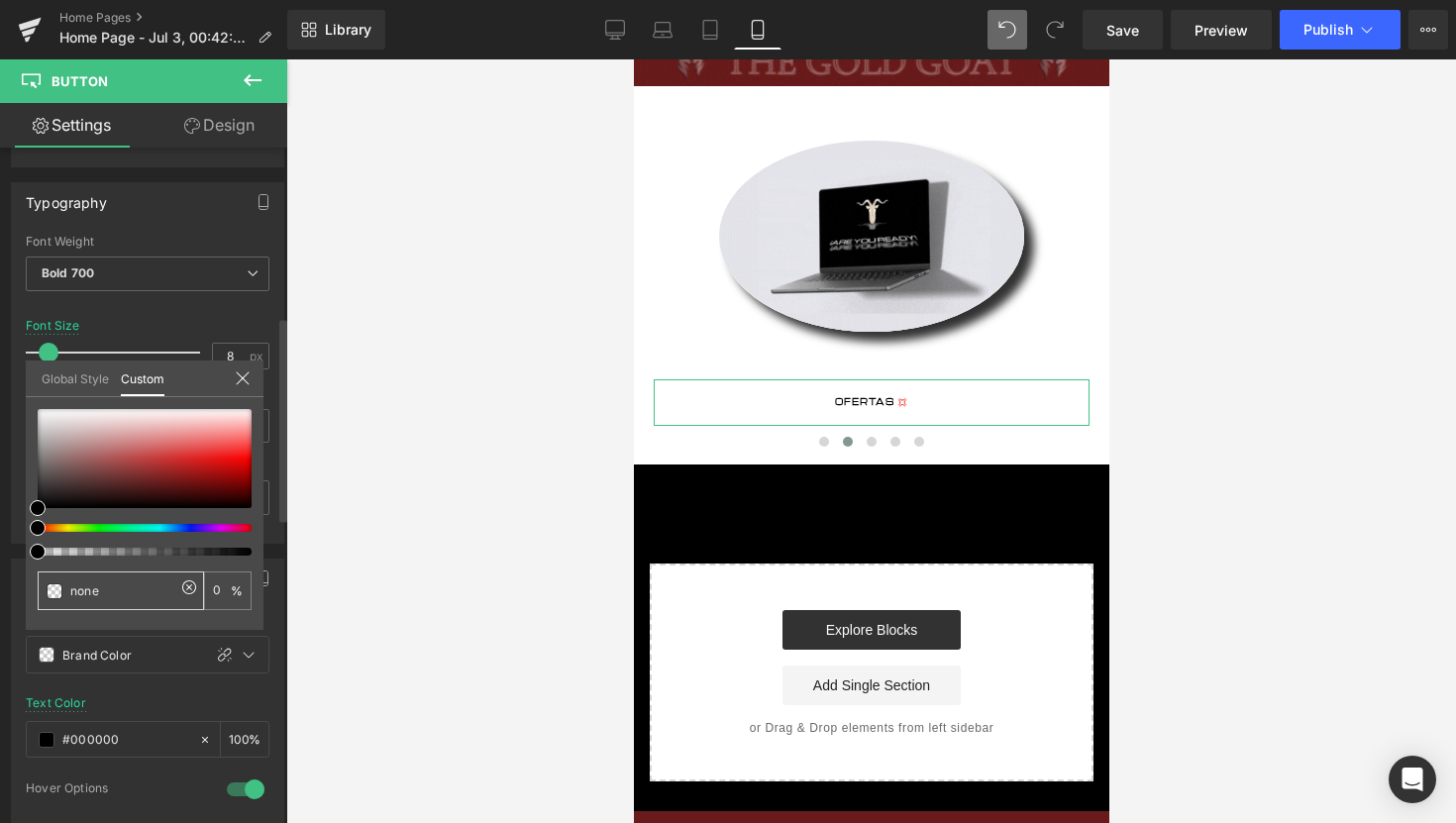 type on "0" 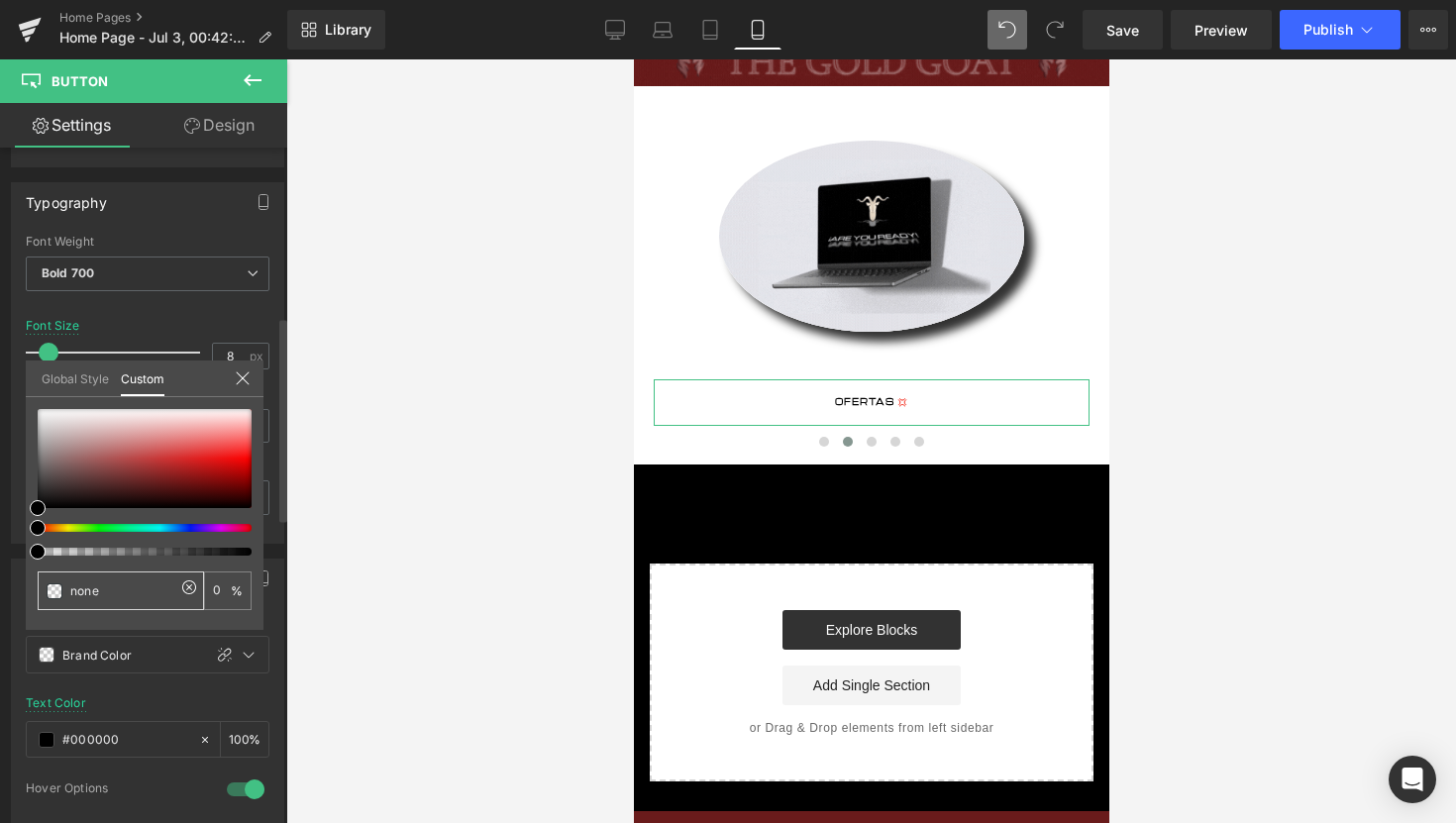 type on "#691b1b" 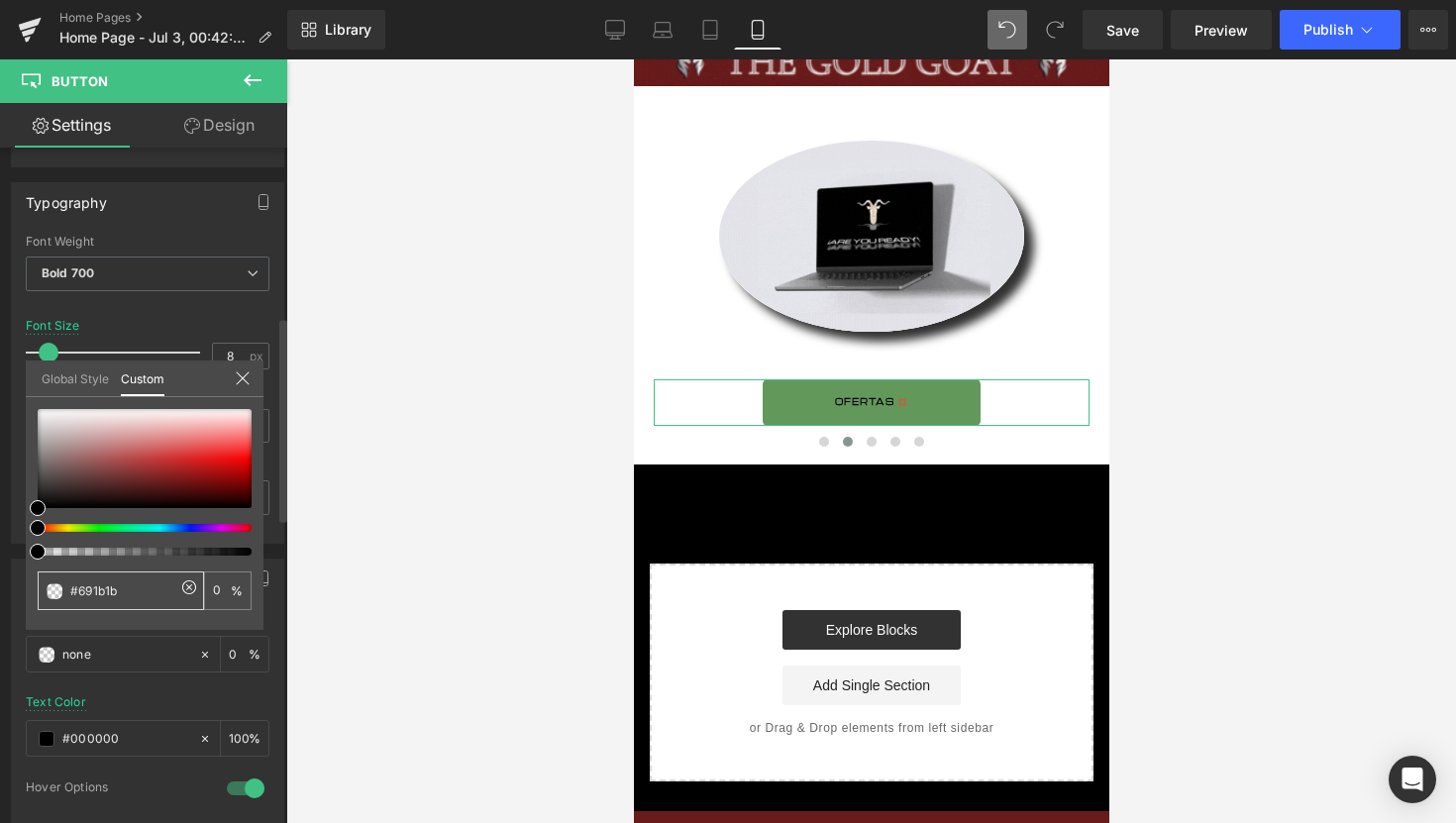 type on "#691b1b" 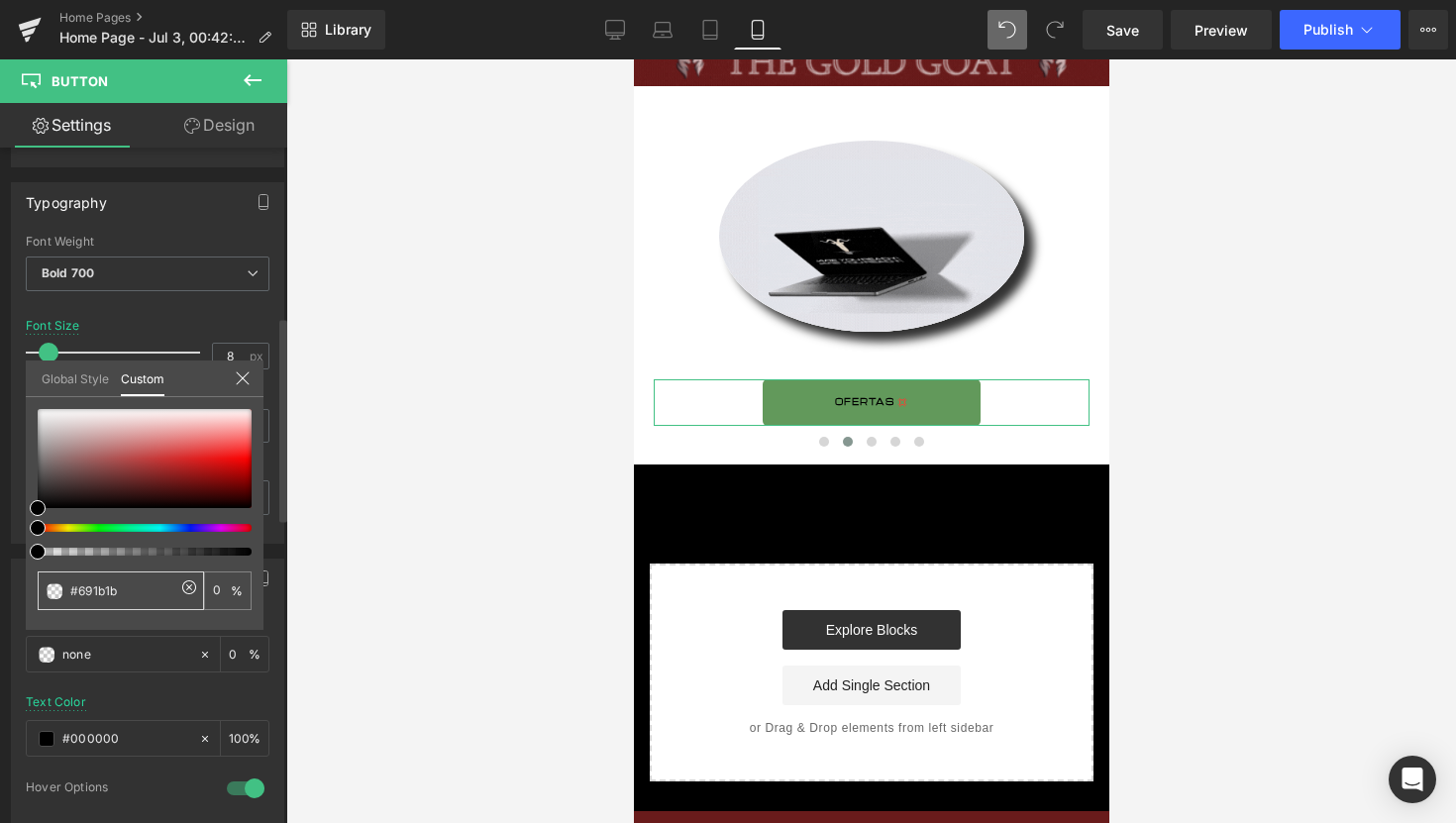 type on "100" 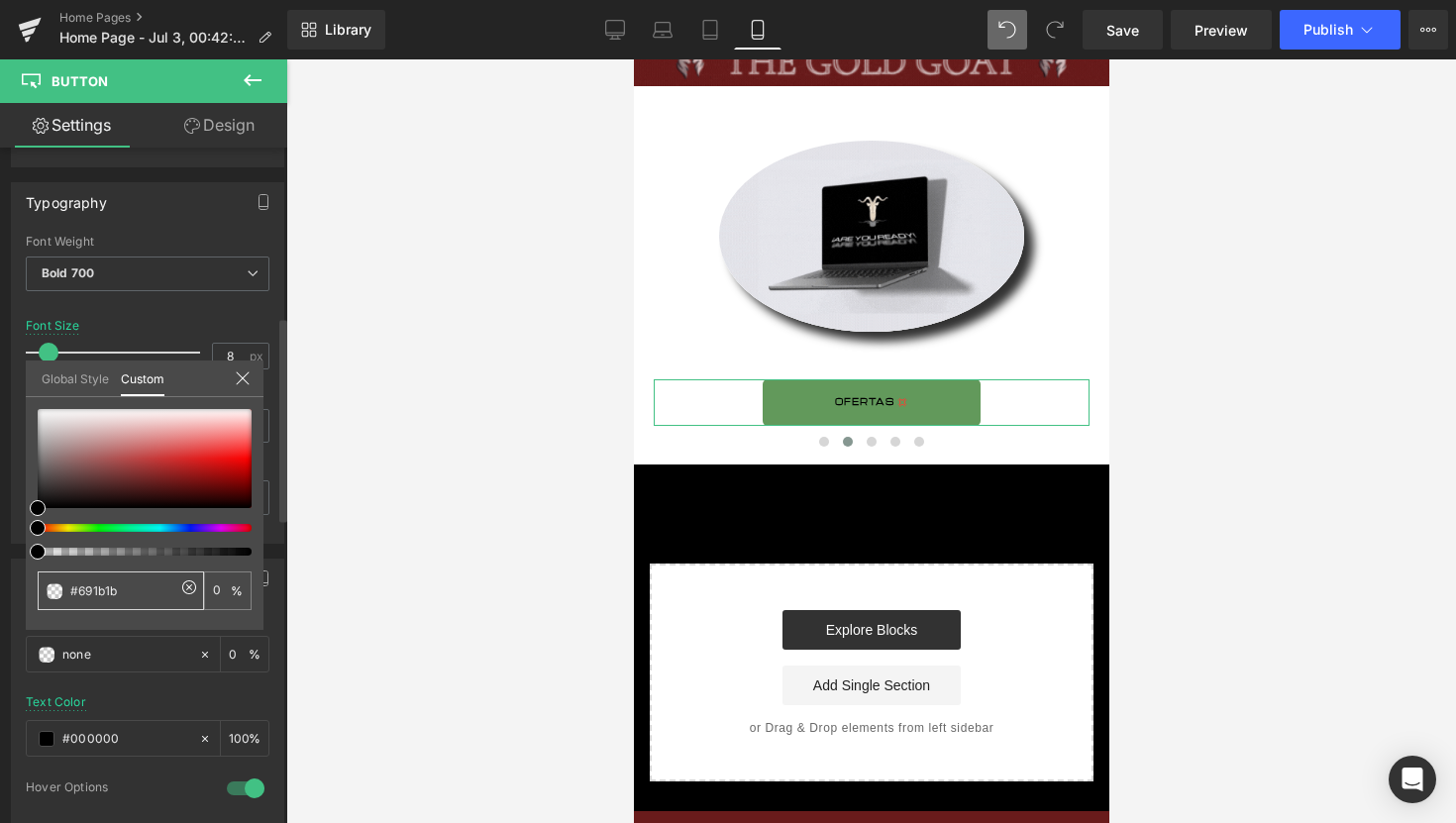 type on "100" 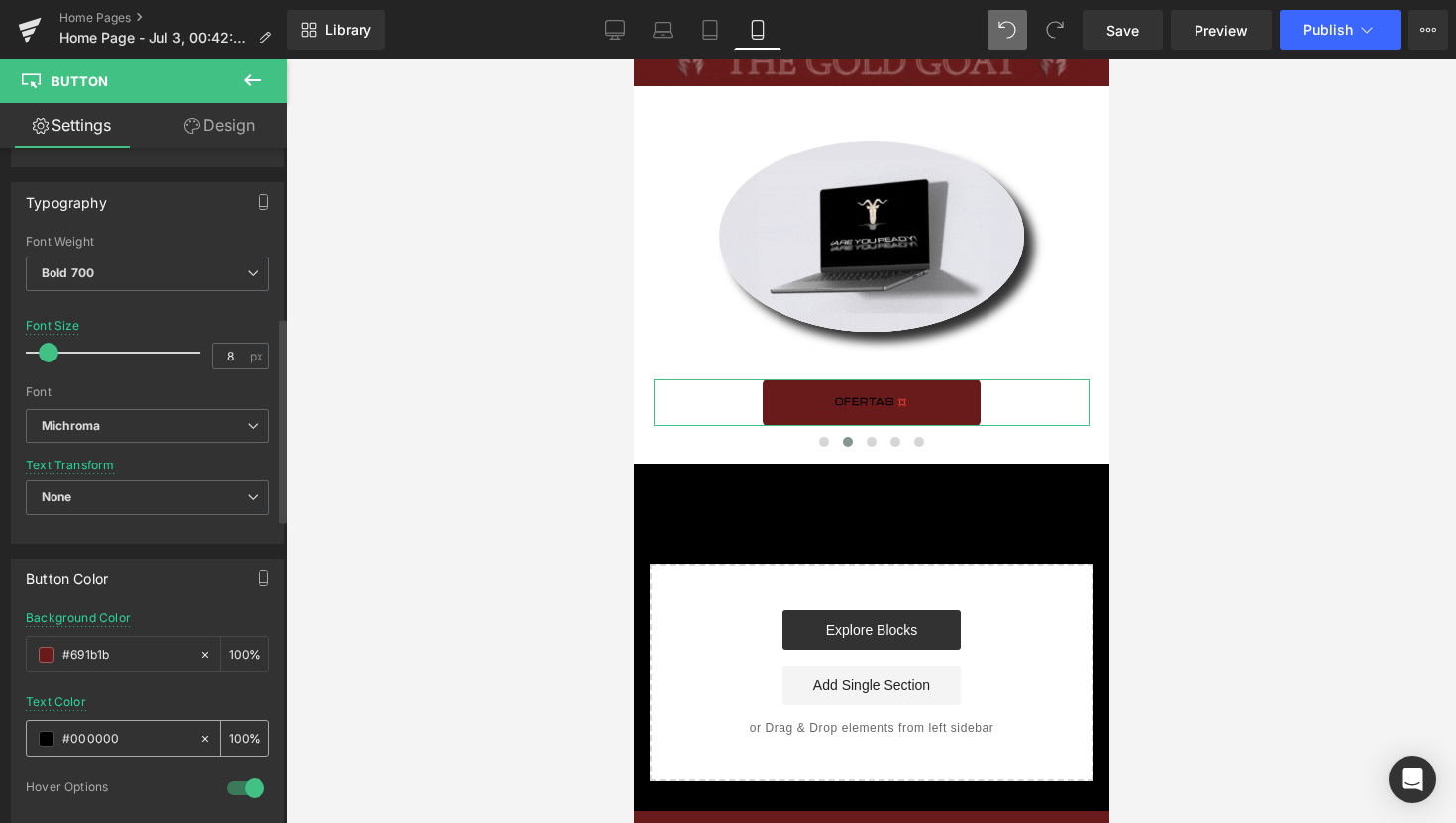 click at bounding box center [47, 739] 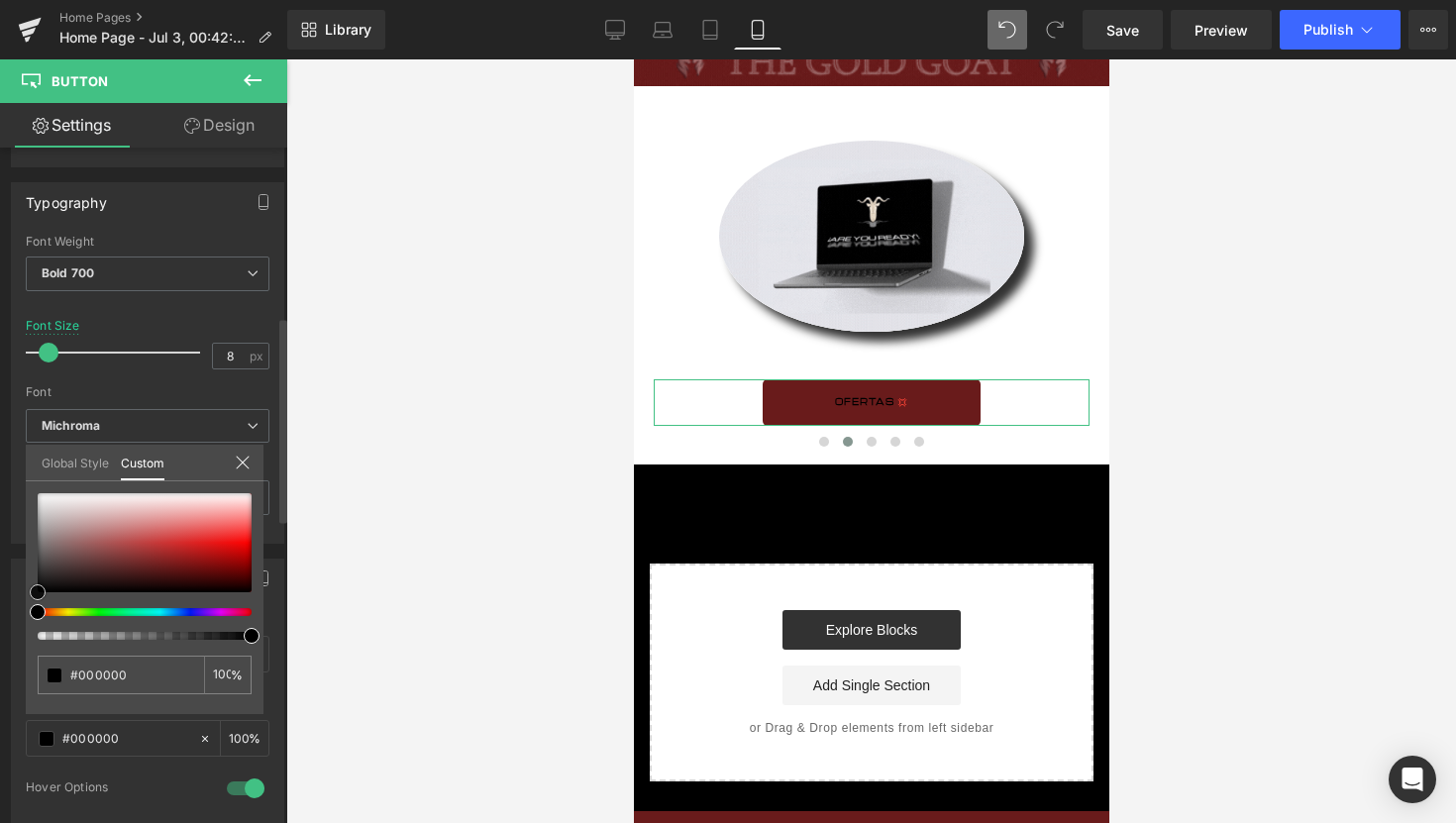 click at bounding box center (145, 543) 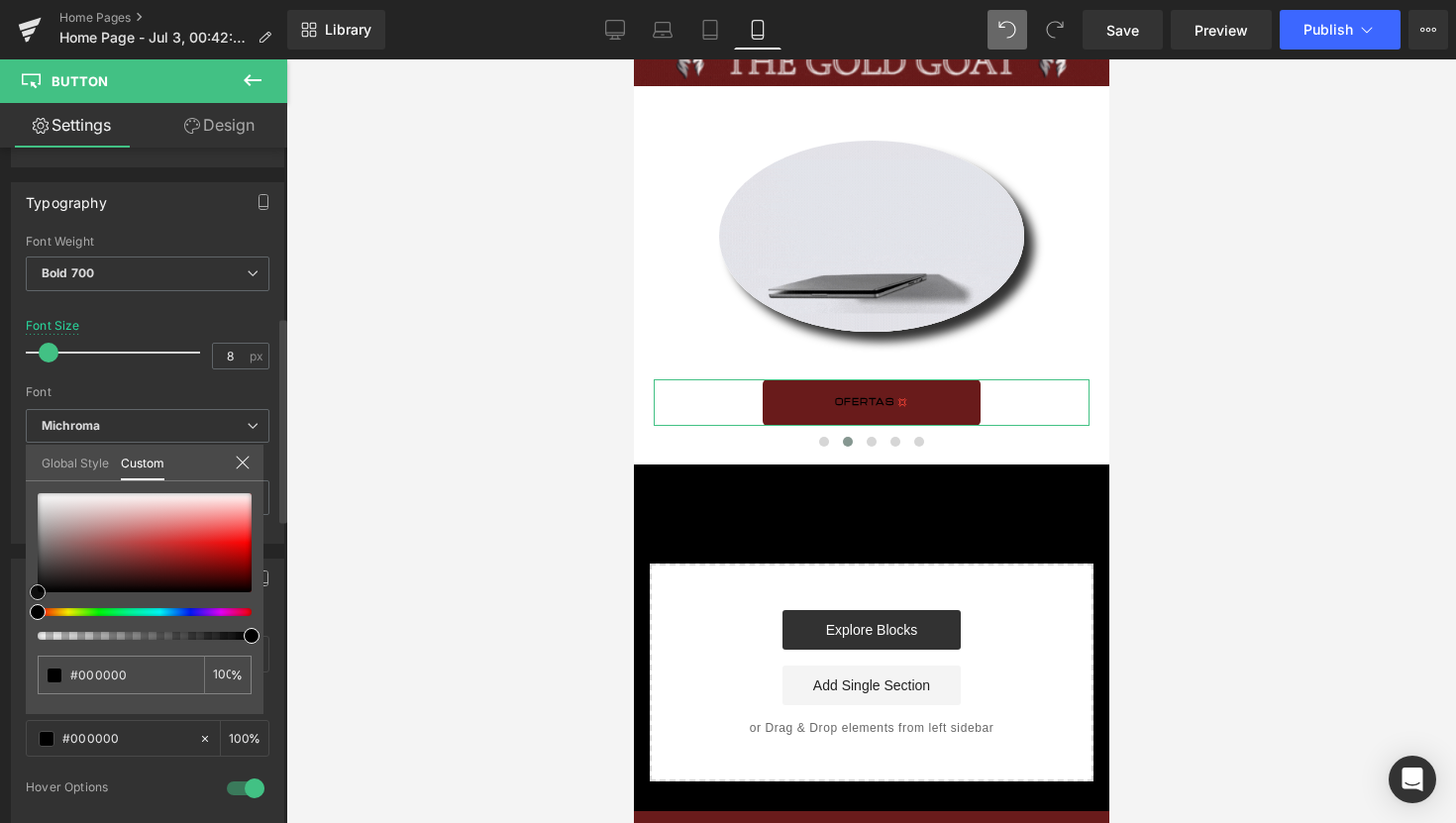 type on "#9a8d8d" 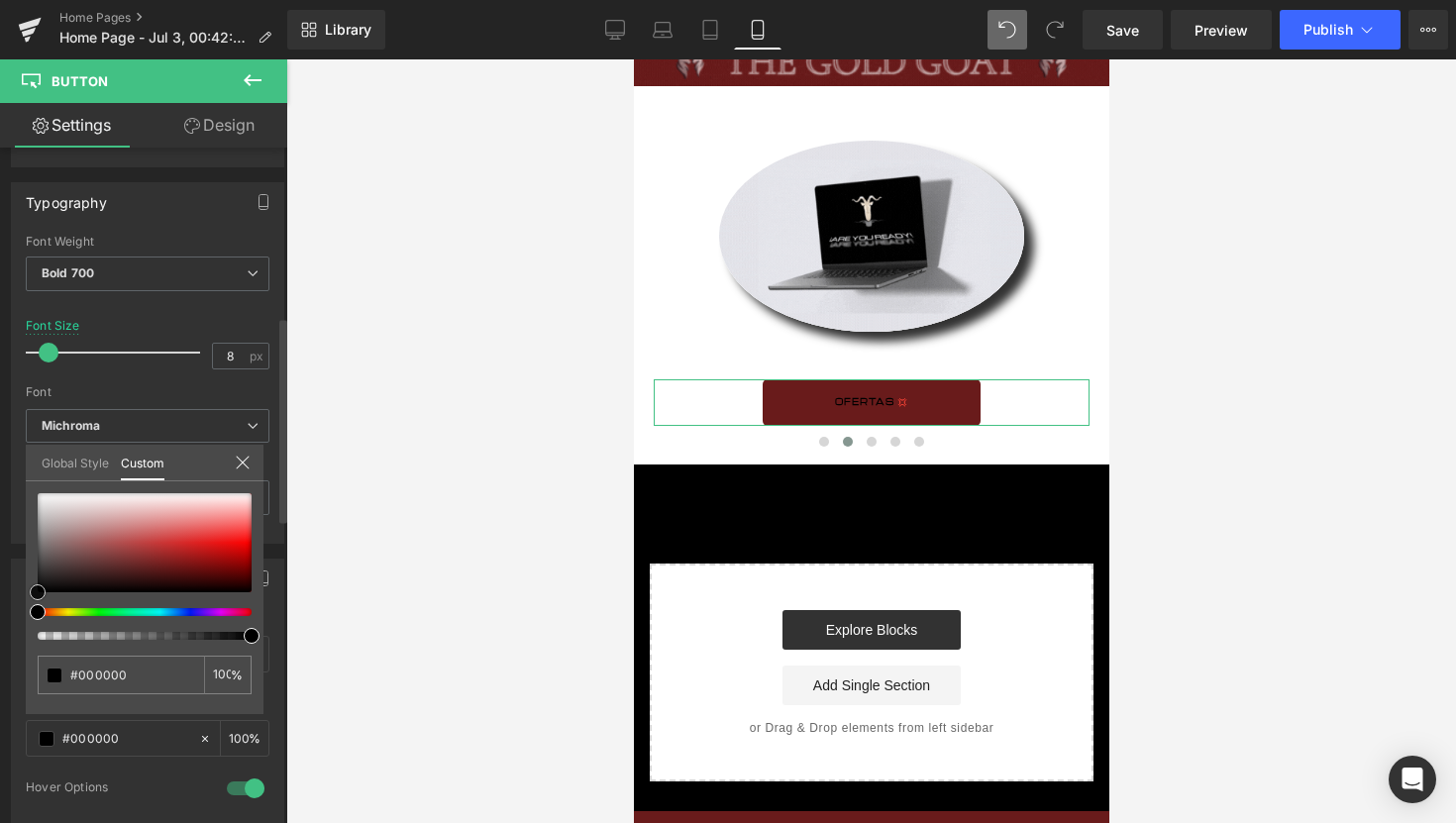 type on "#9a8d8d" 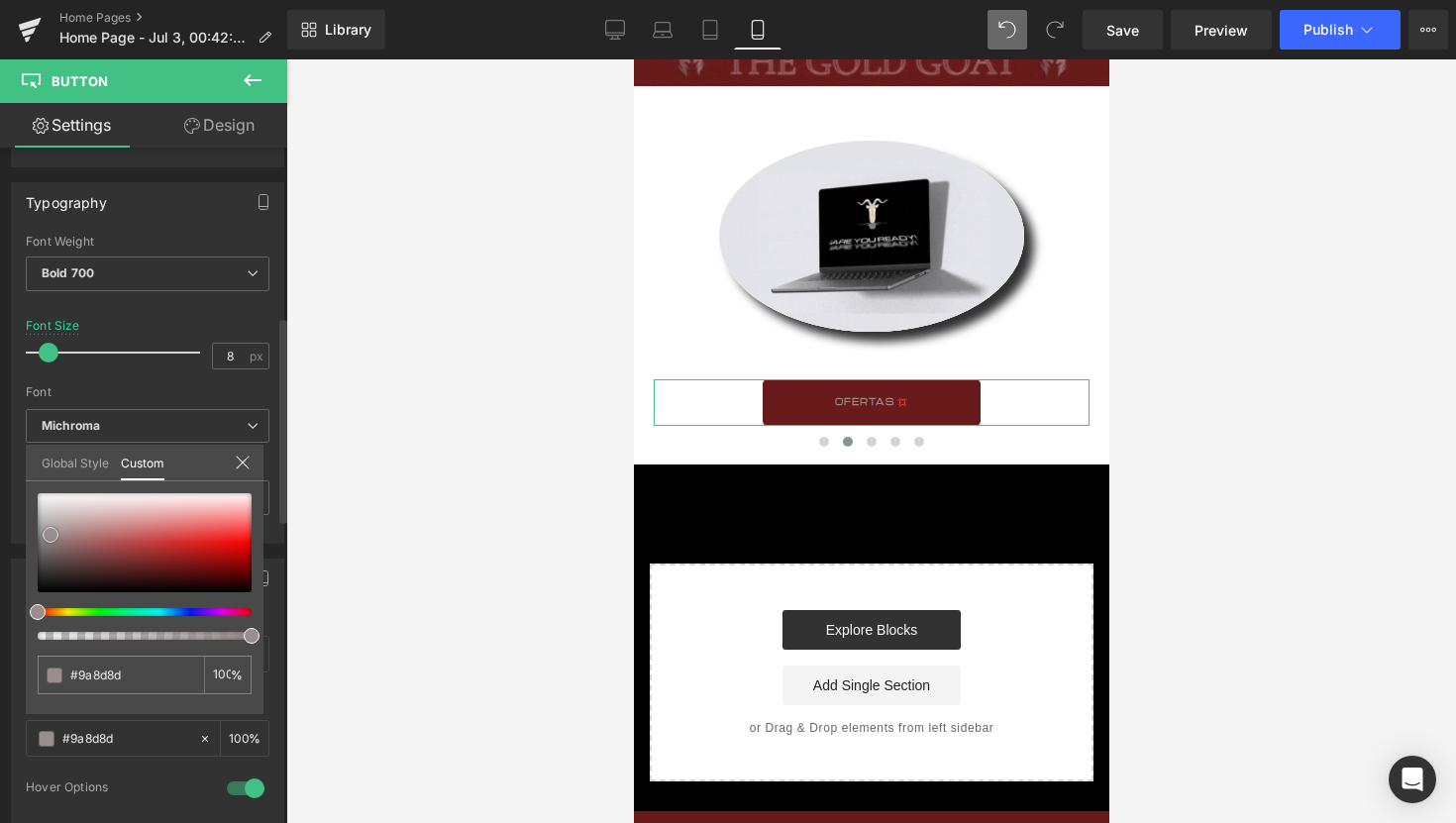 type on "#b8a1a1" 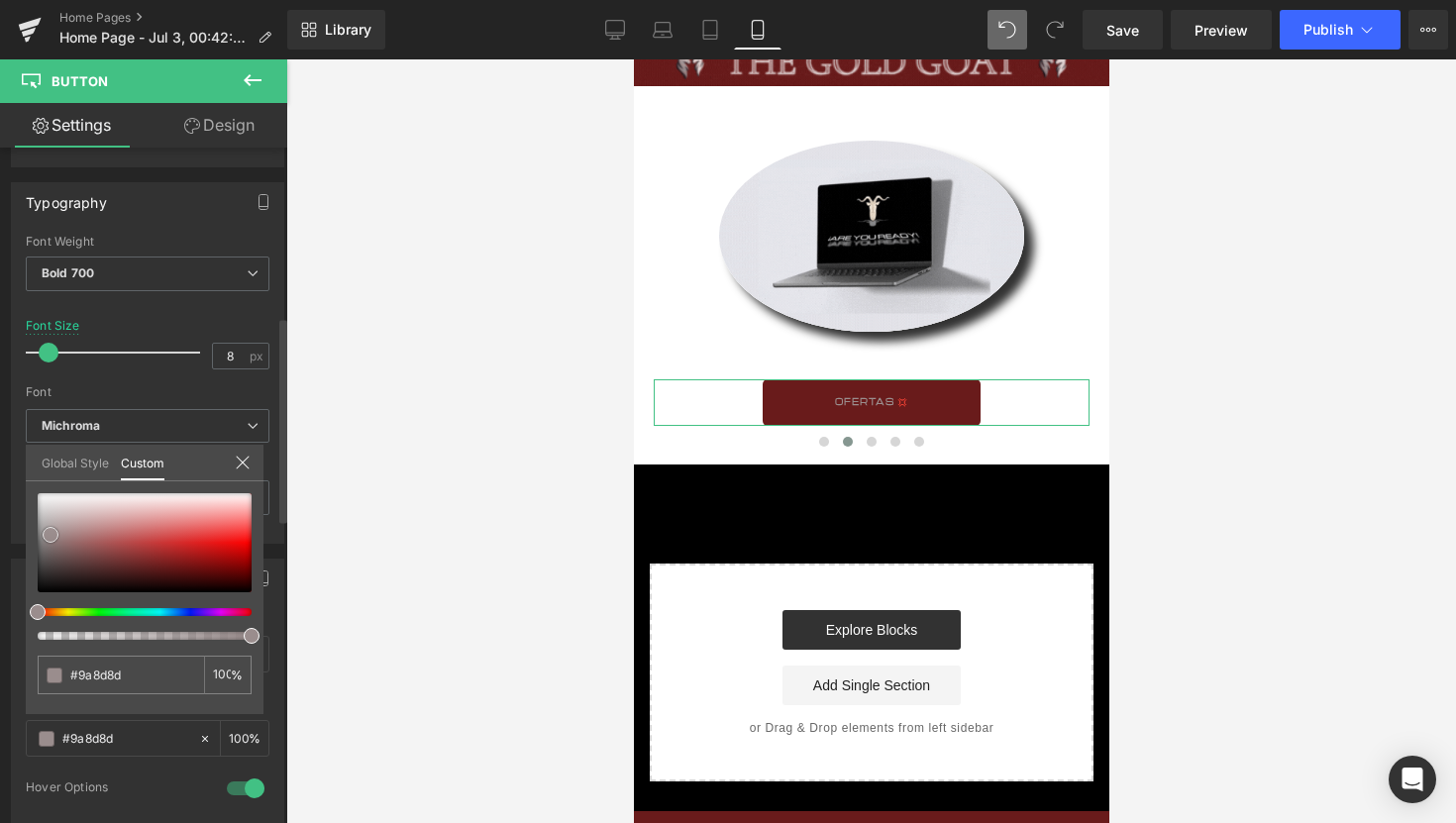 type on "#b8a1a1" 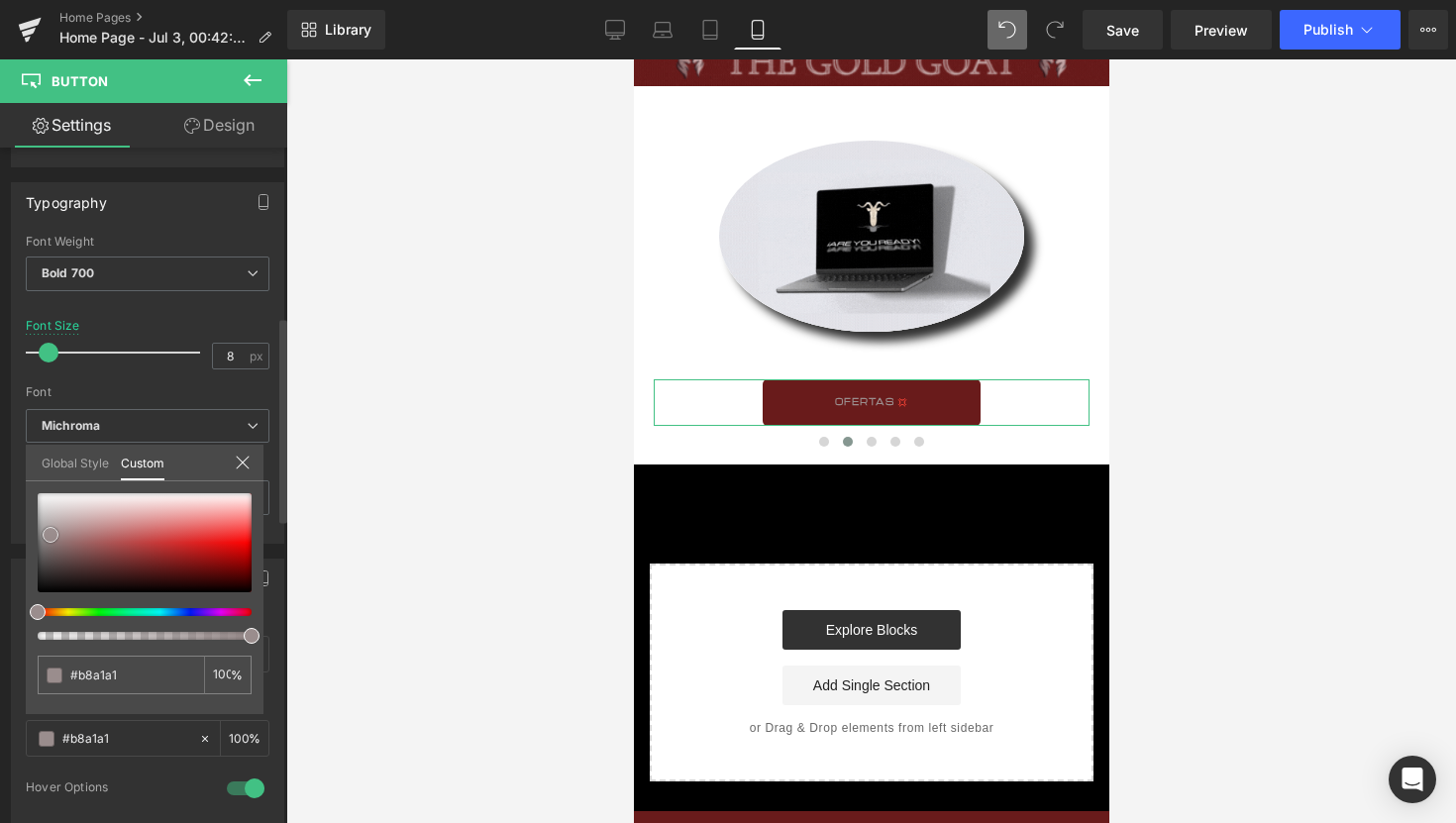 type on "#b69f9f" 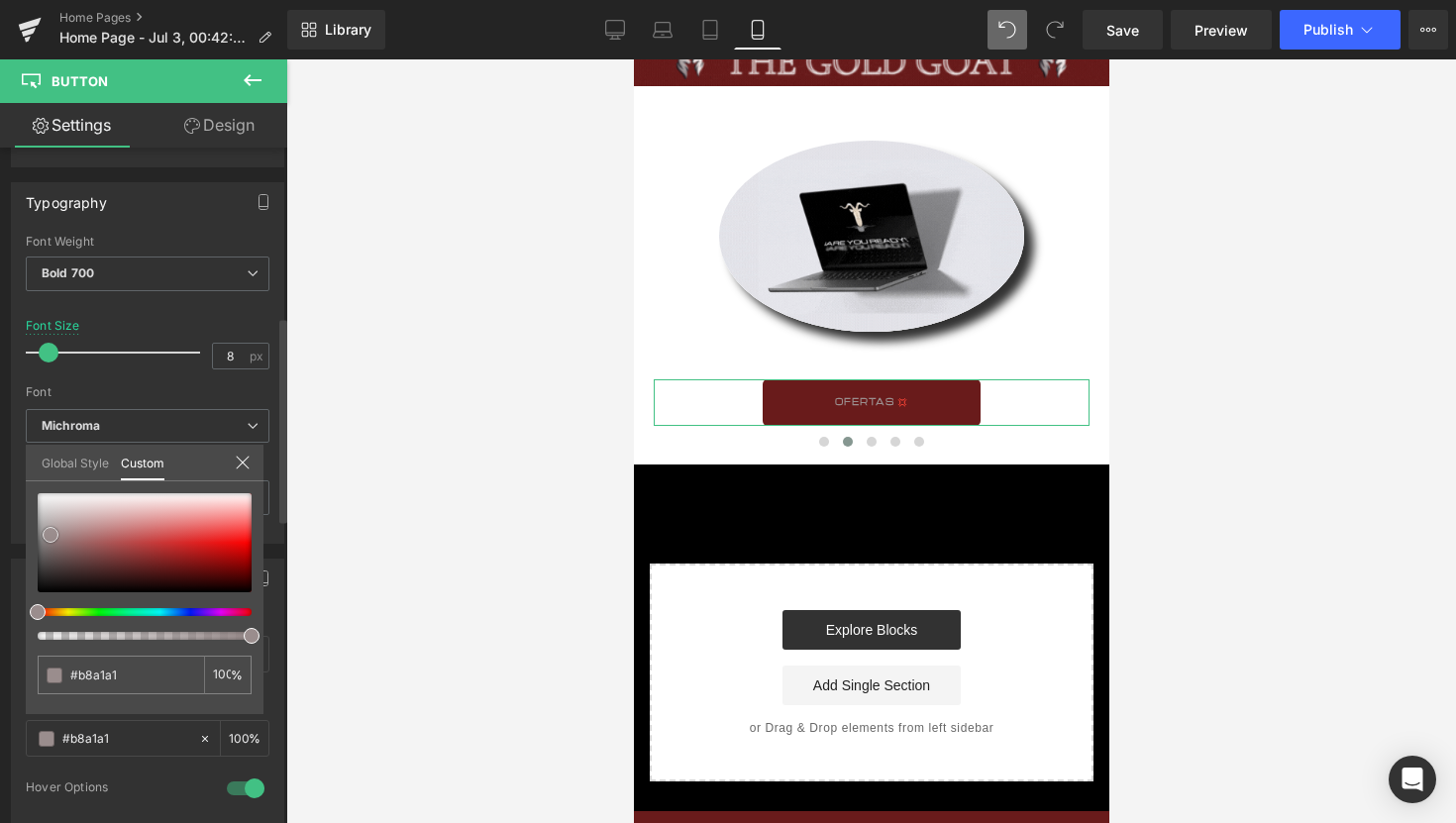 type on "#b69f9f" 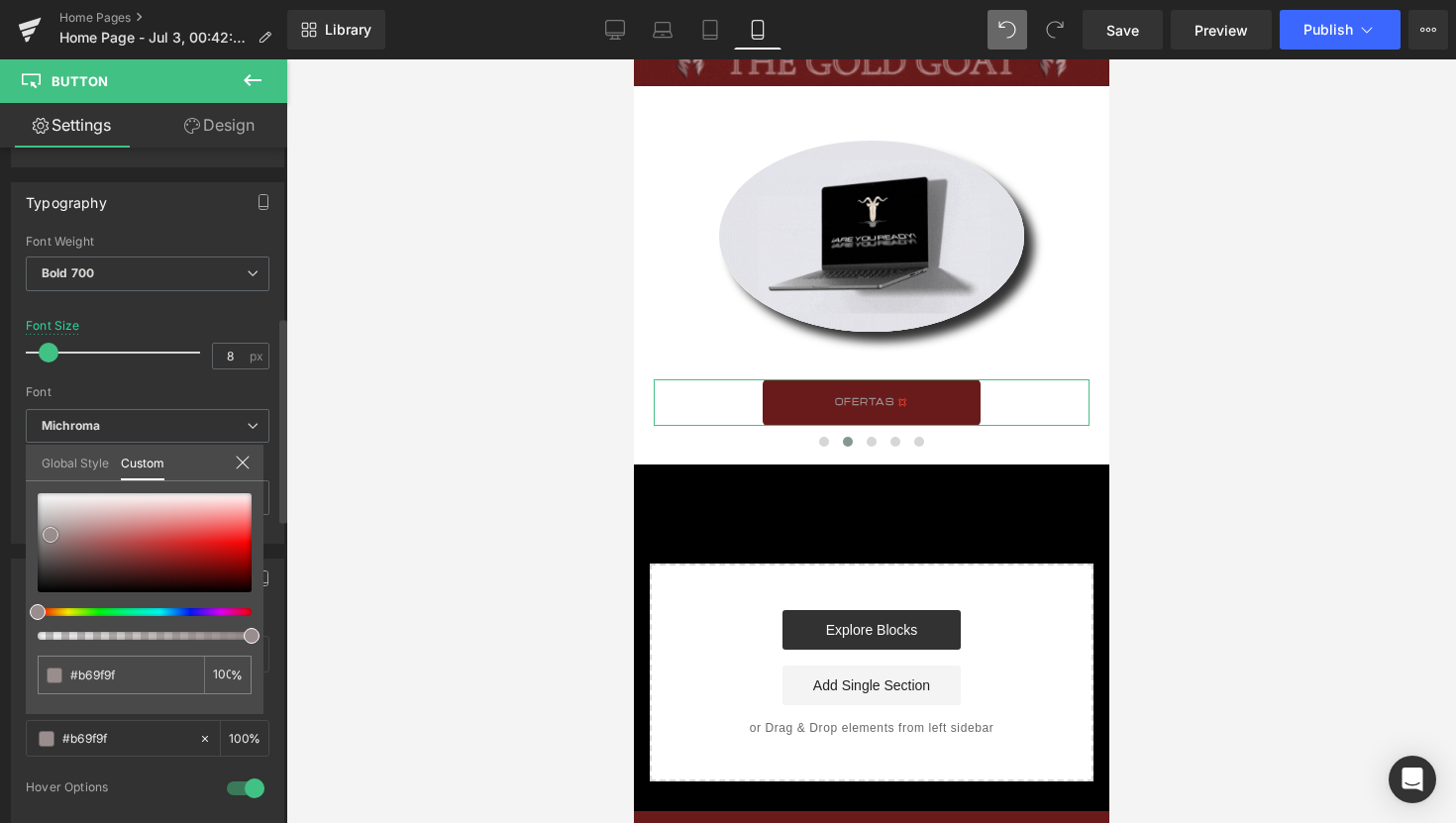 type on "#b59f9f" 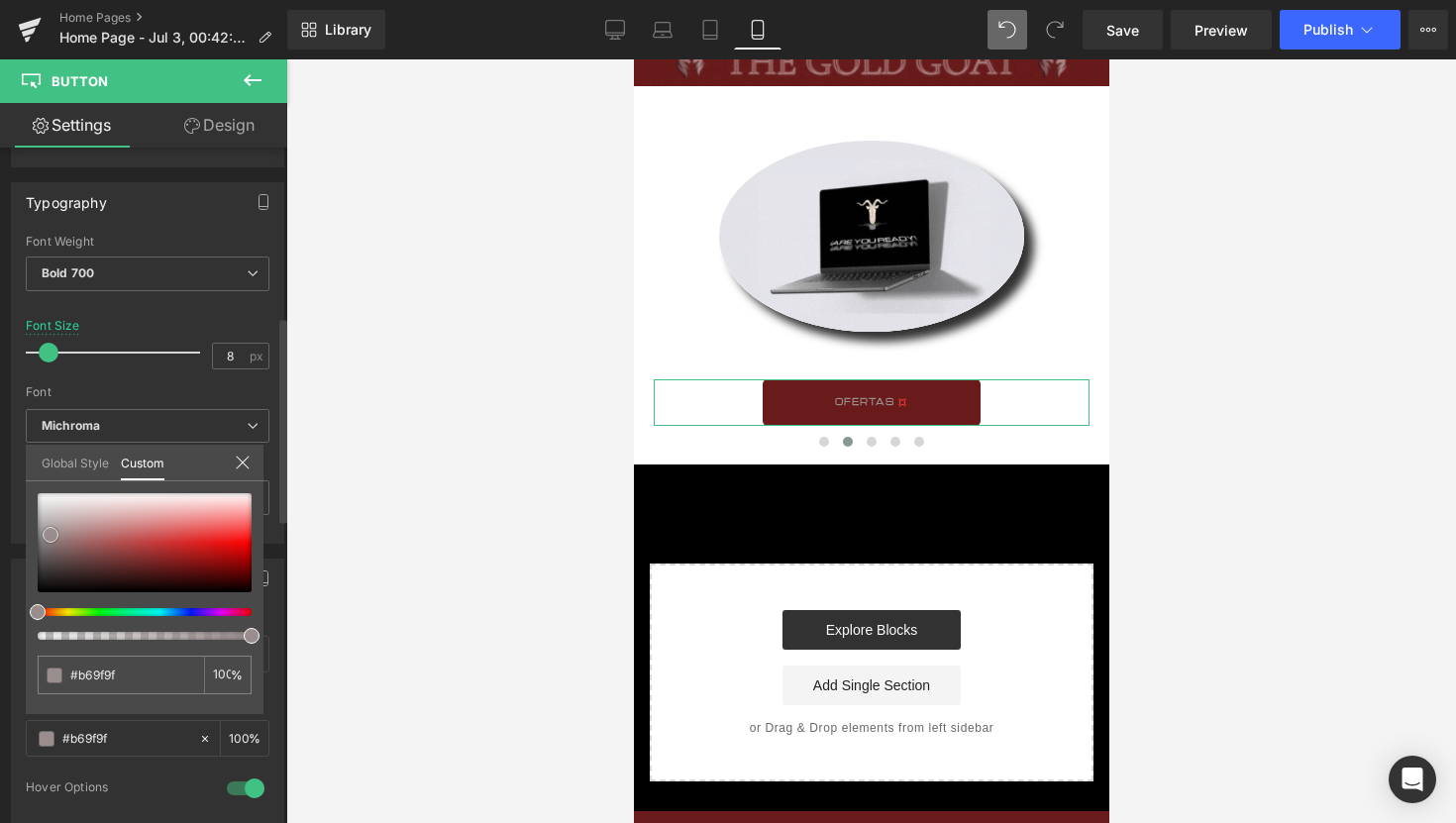 type on "#b59f9f" 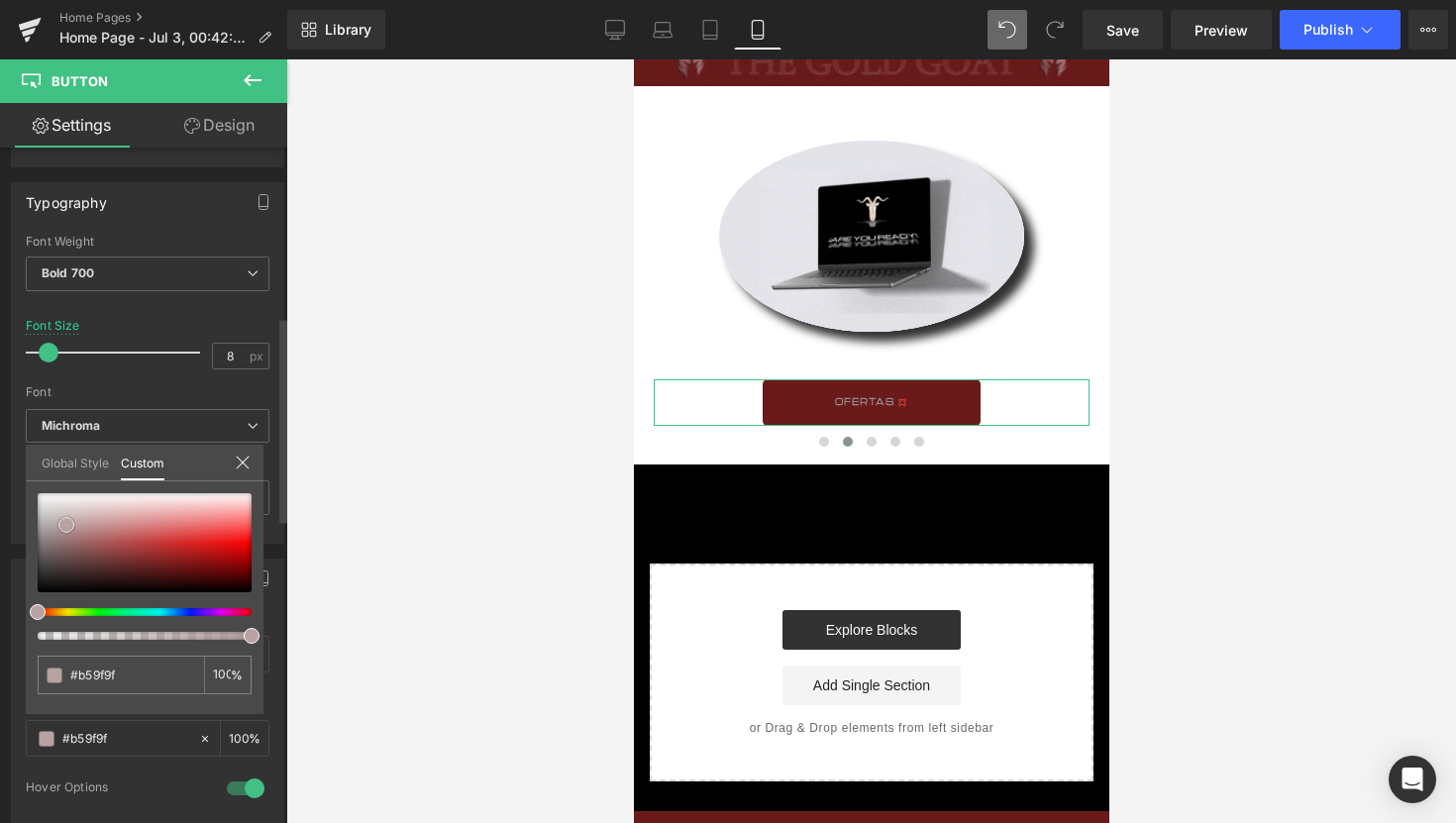 type on "#b9a6a6" 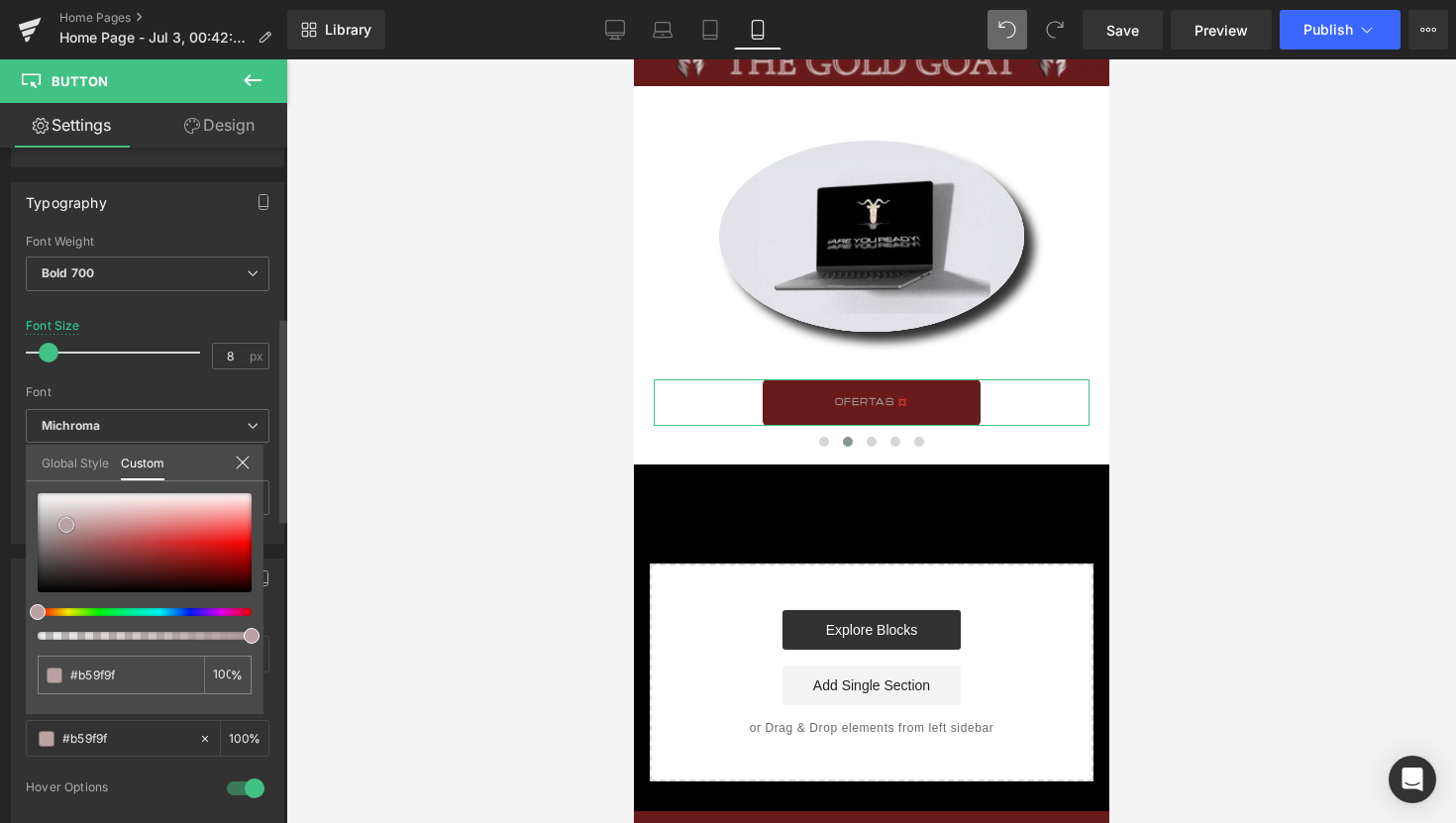 type on "#b9a6a6" 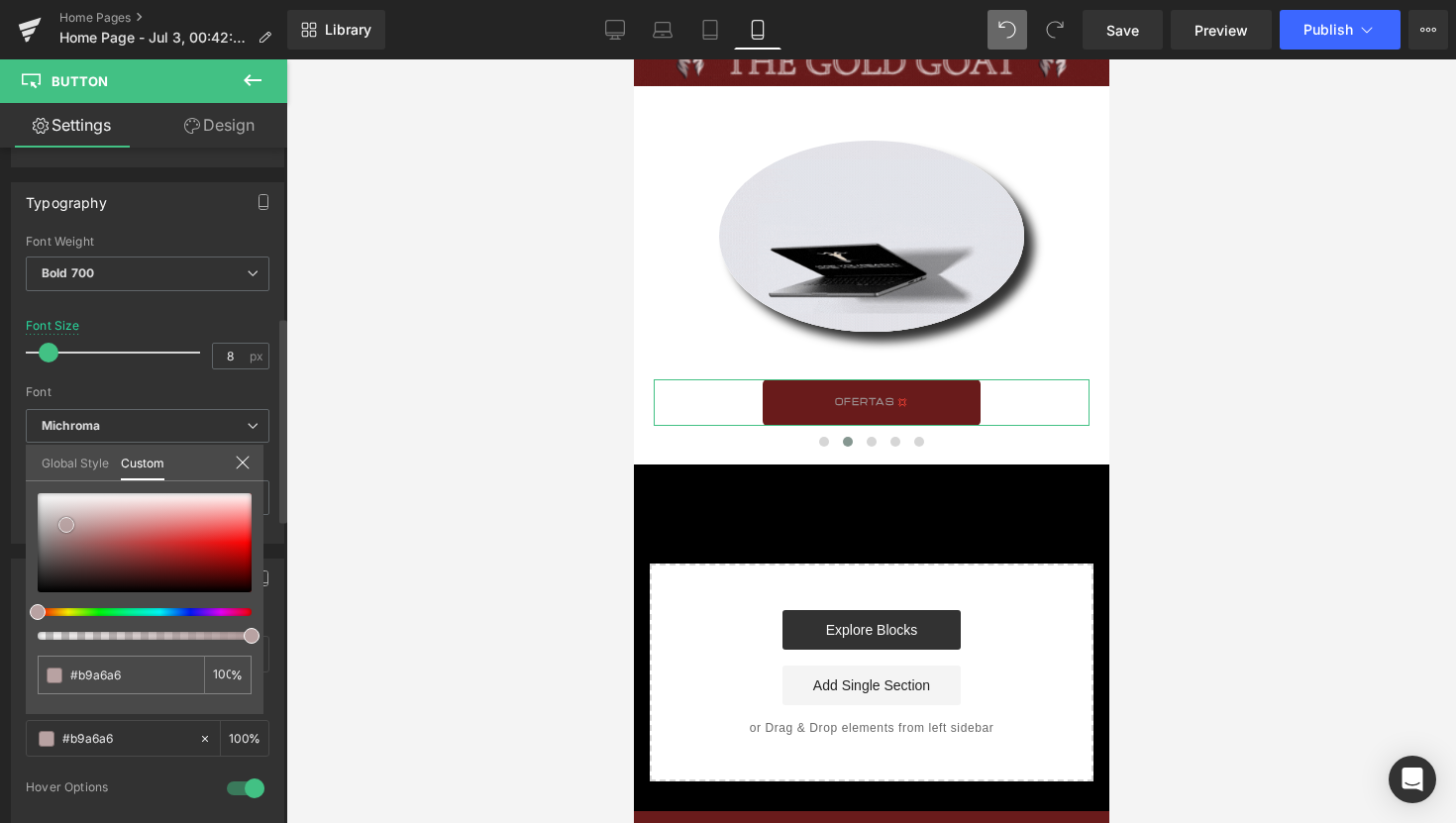 type on "#c9bfbf" 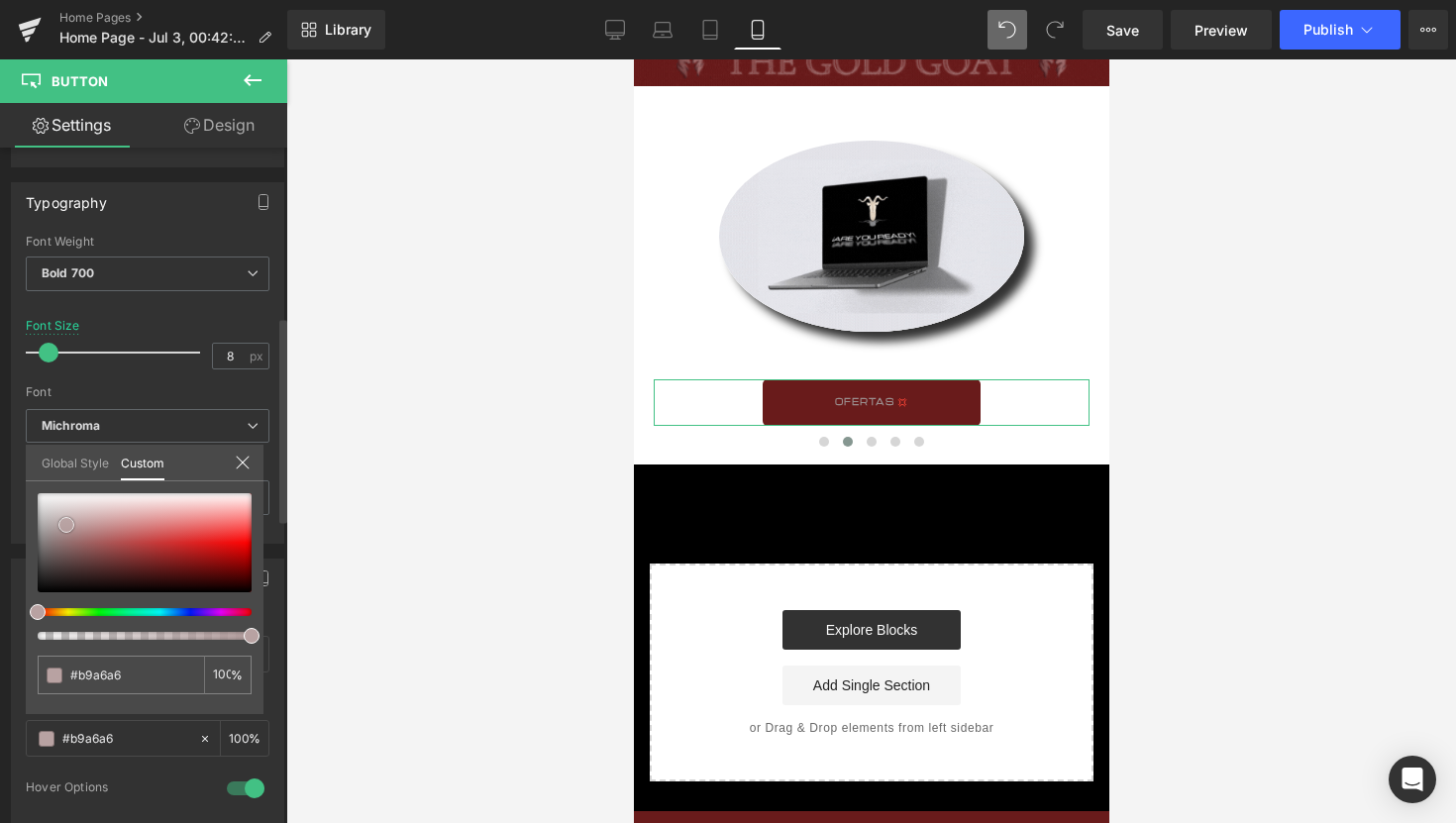 type on "#c9bfbf" 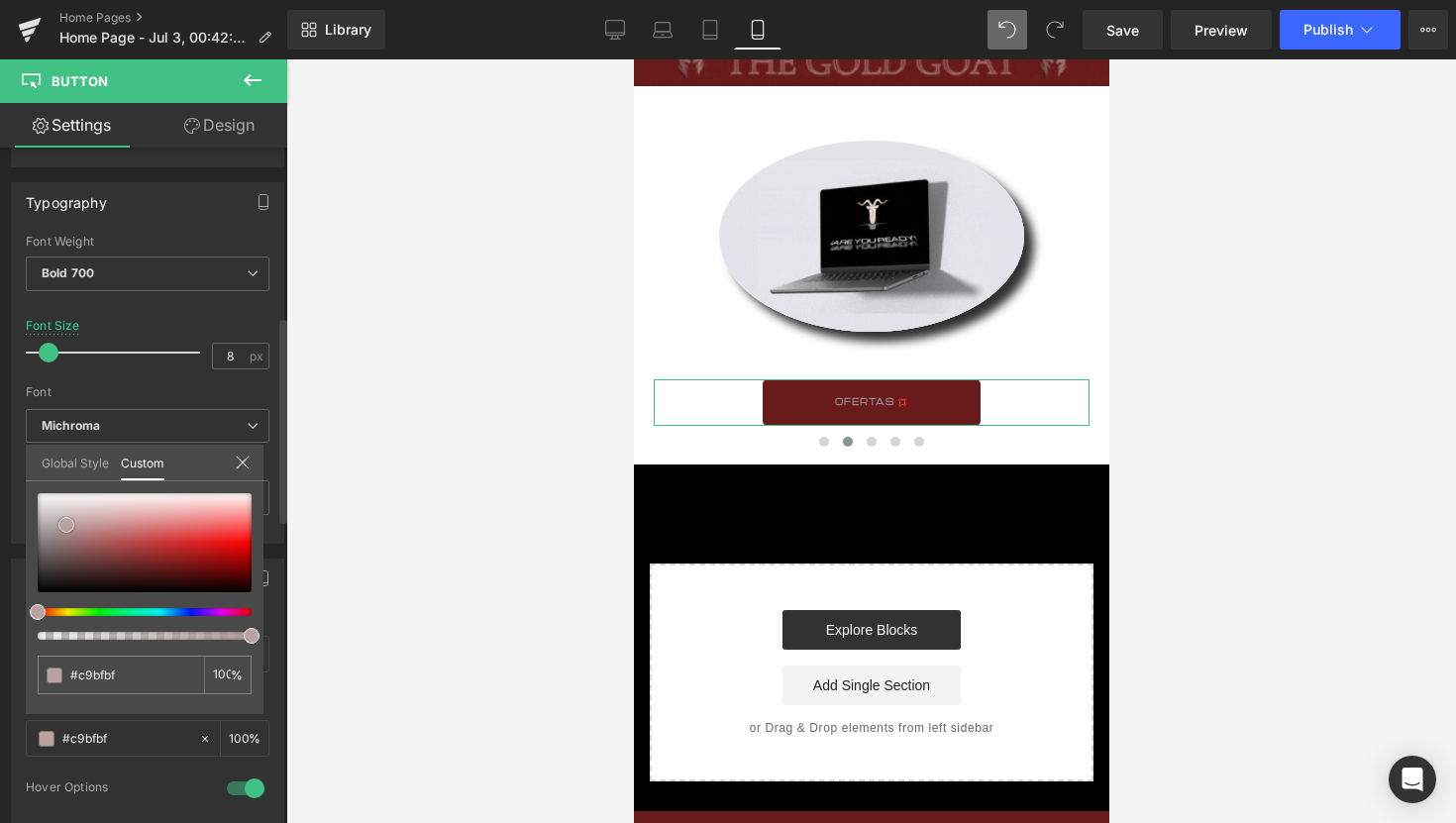 type on "#dfdcdc" 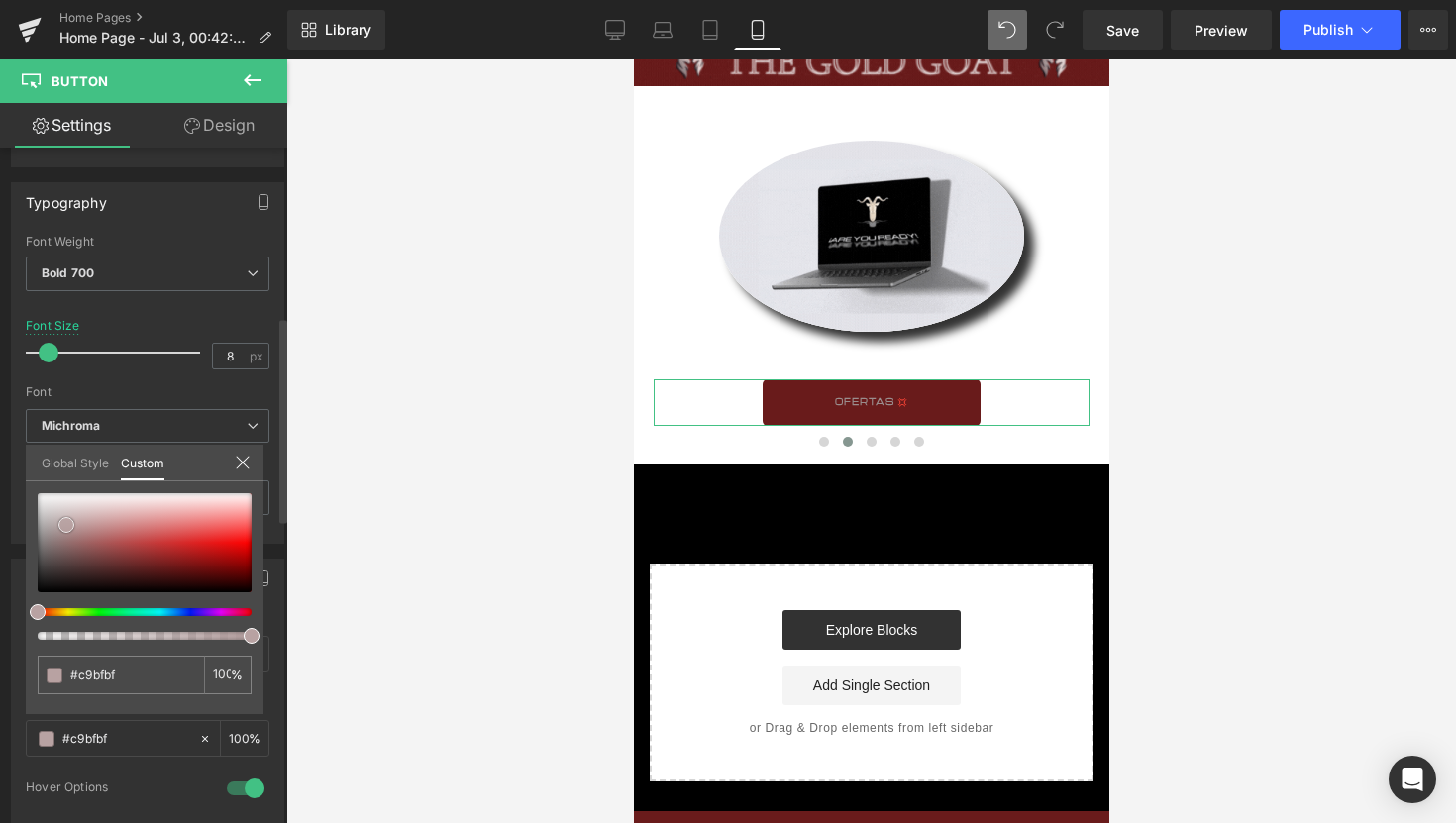 type on "#dfdcdc" 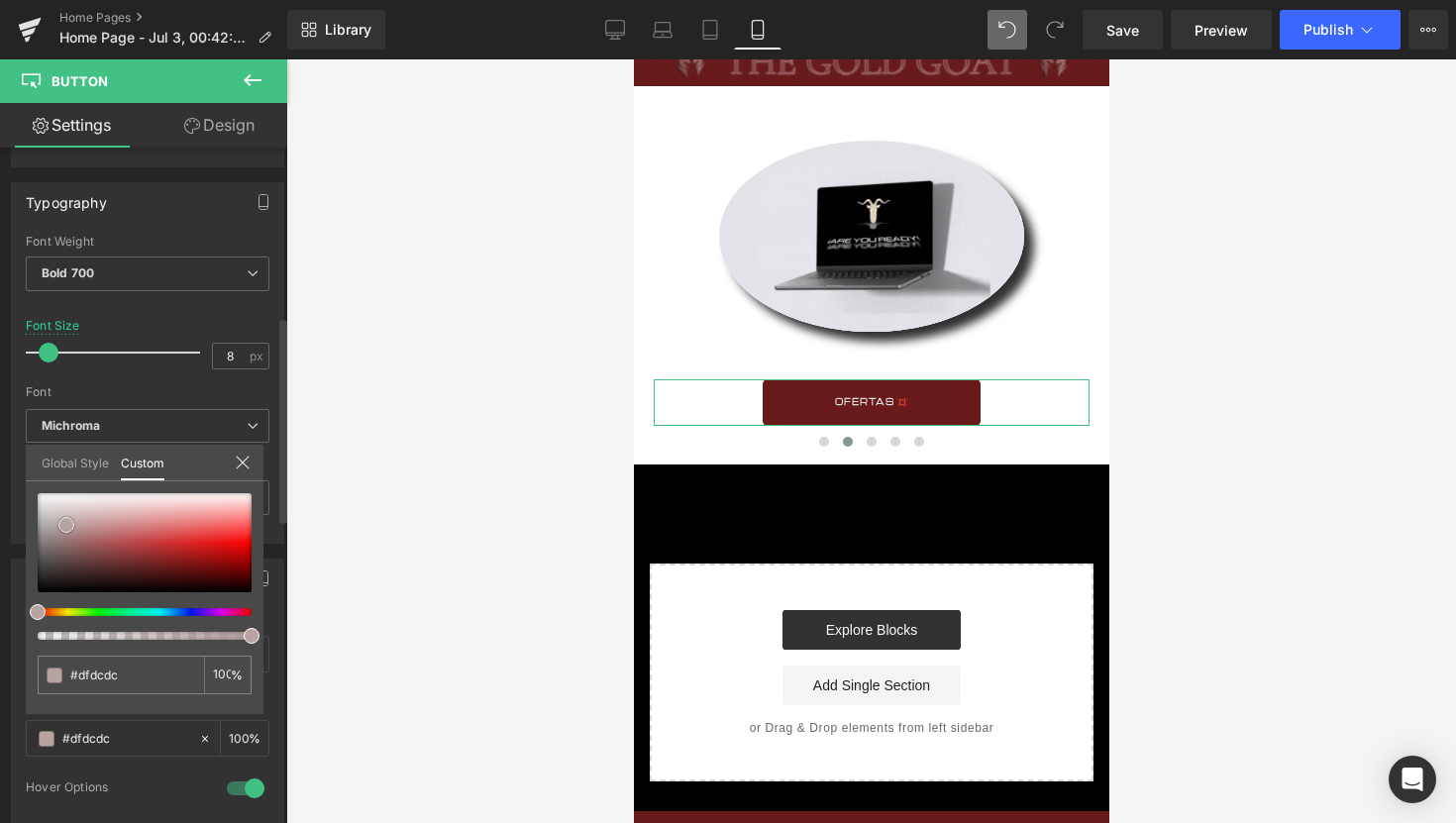 type on "#e8e7e7" 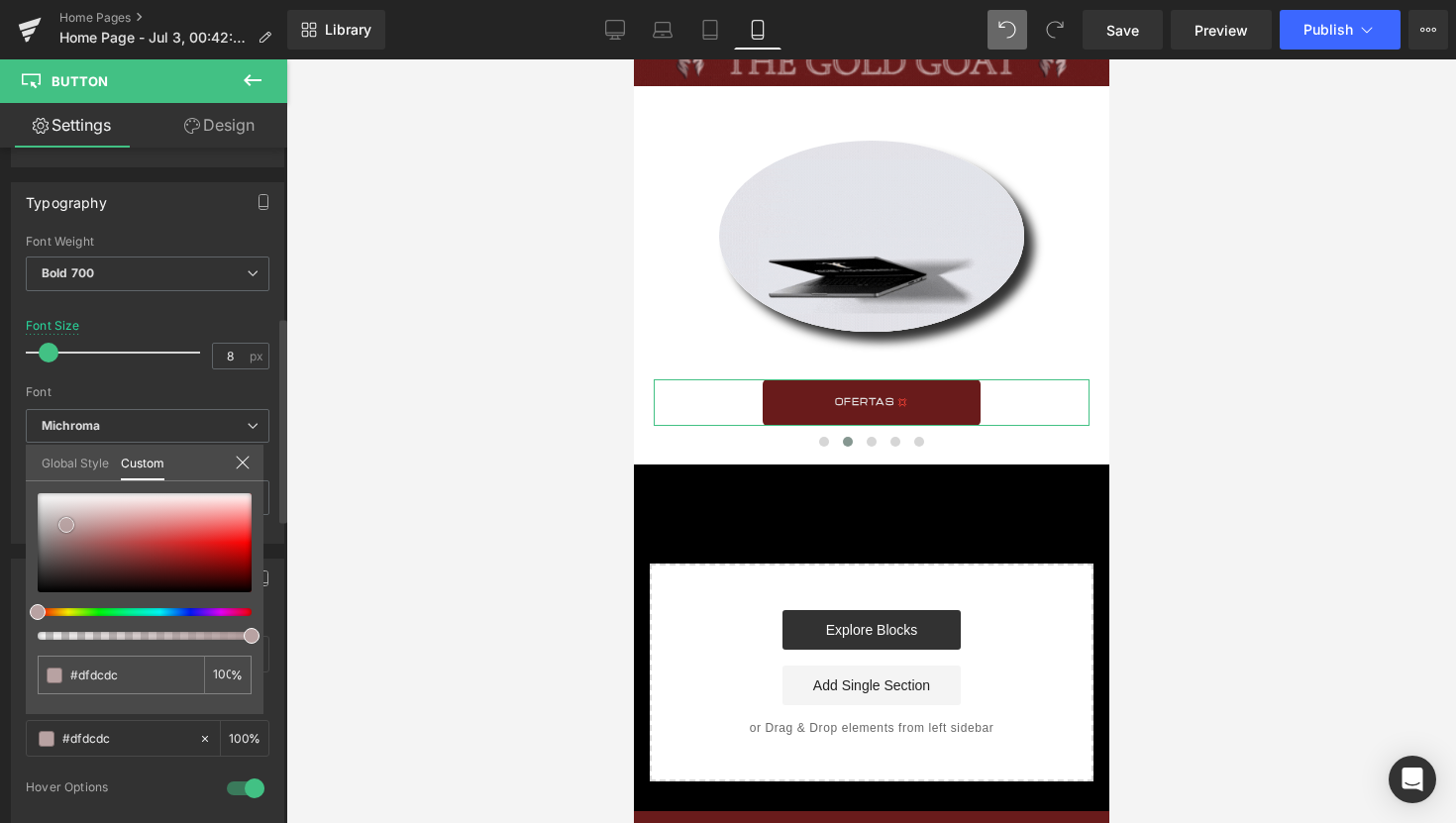 type on "#e8e7e7" 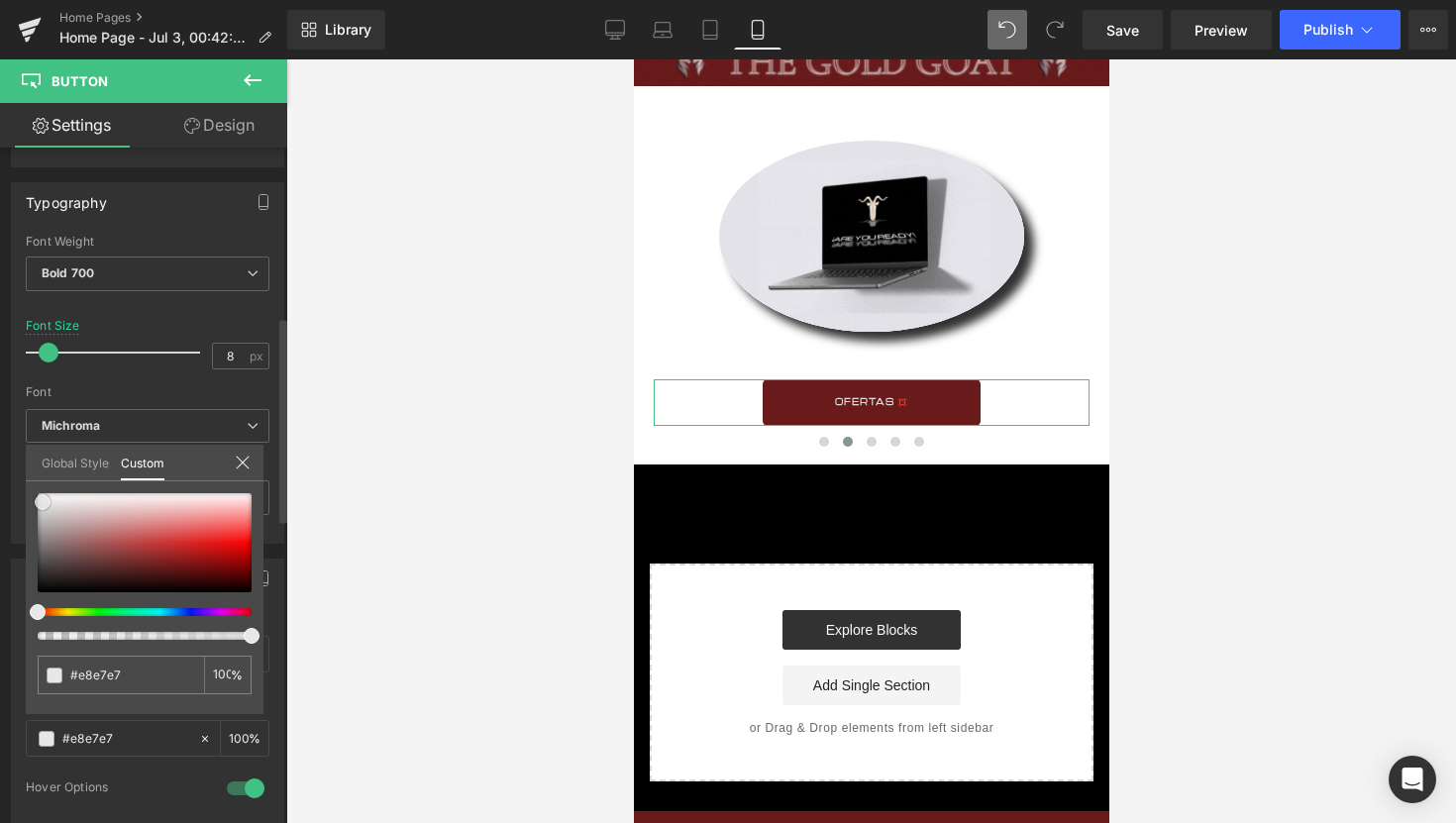 type on "#efefef" 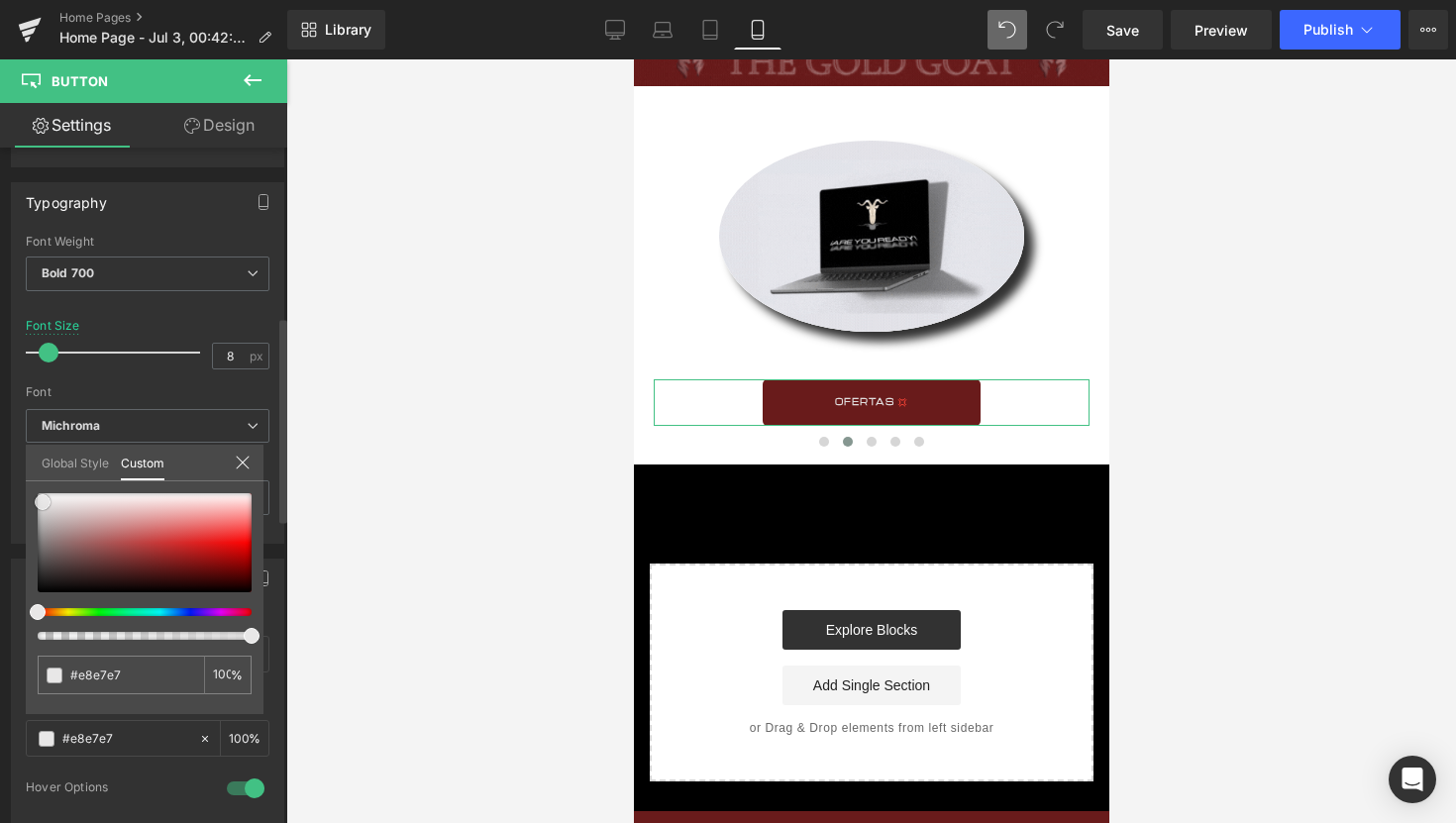 type on "#efefef" 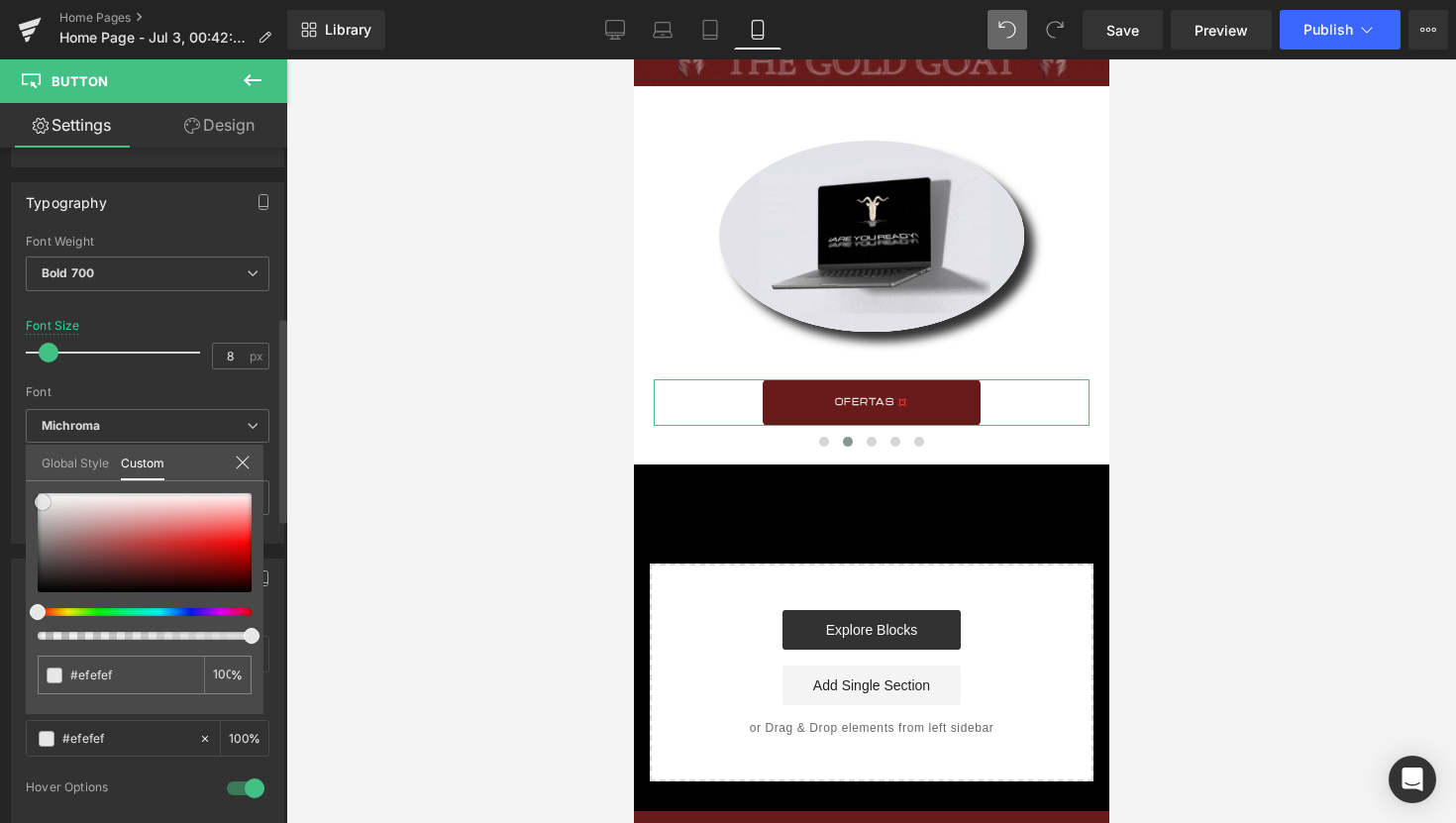 type on "#ffffff" 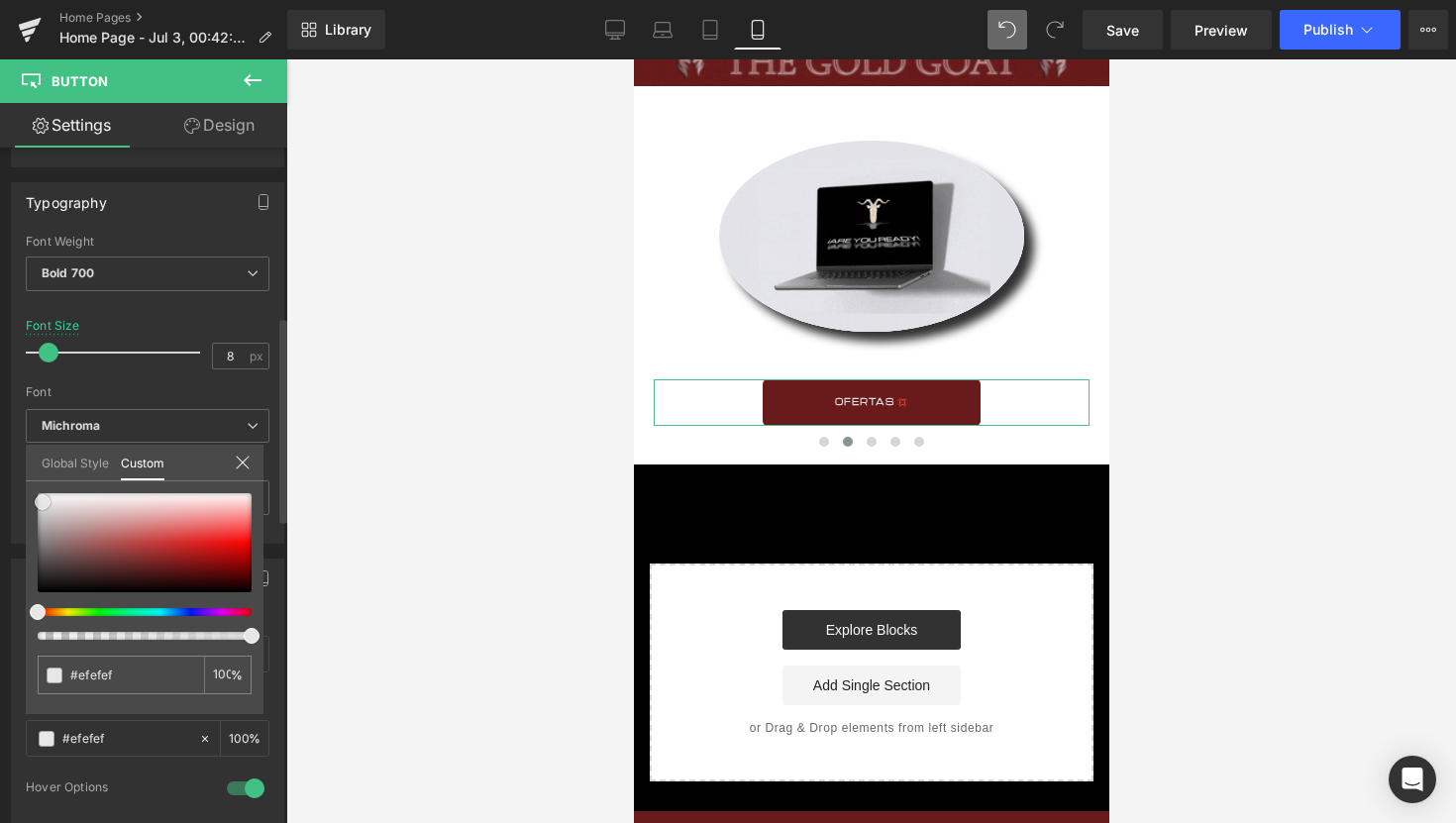 type on "#ffffff" 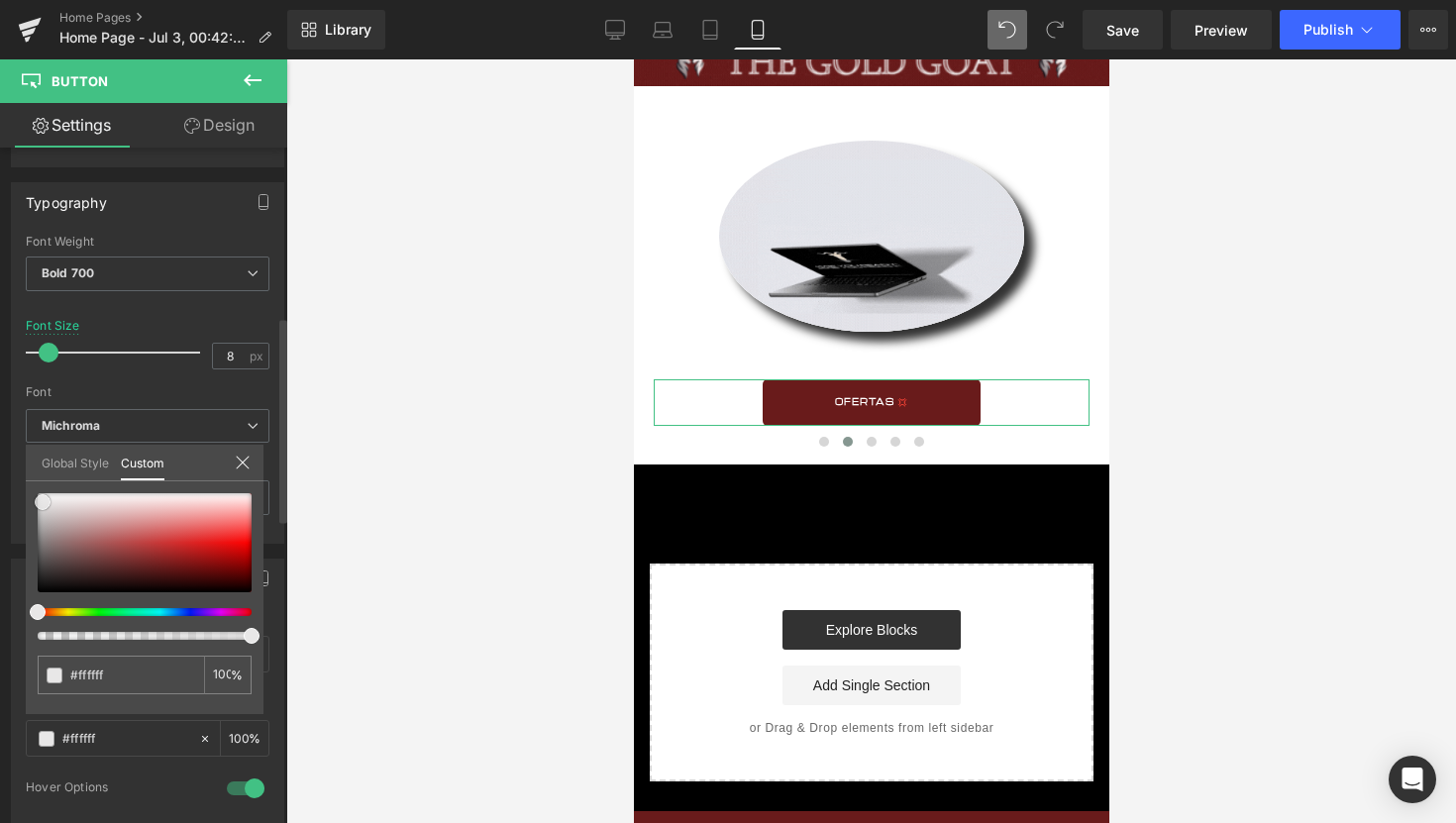 drag, startPoint x: 67, startPoint y: 526, endPoint x: 33, endPoint y: 484, distance: 54.03702 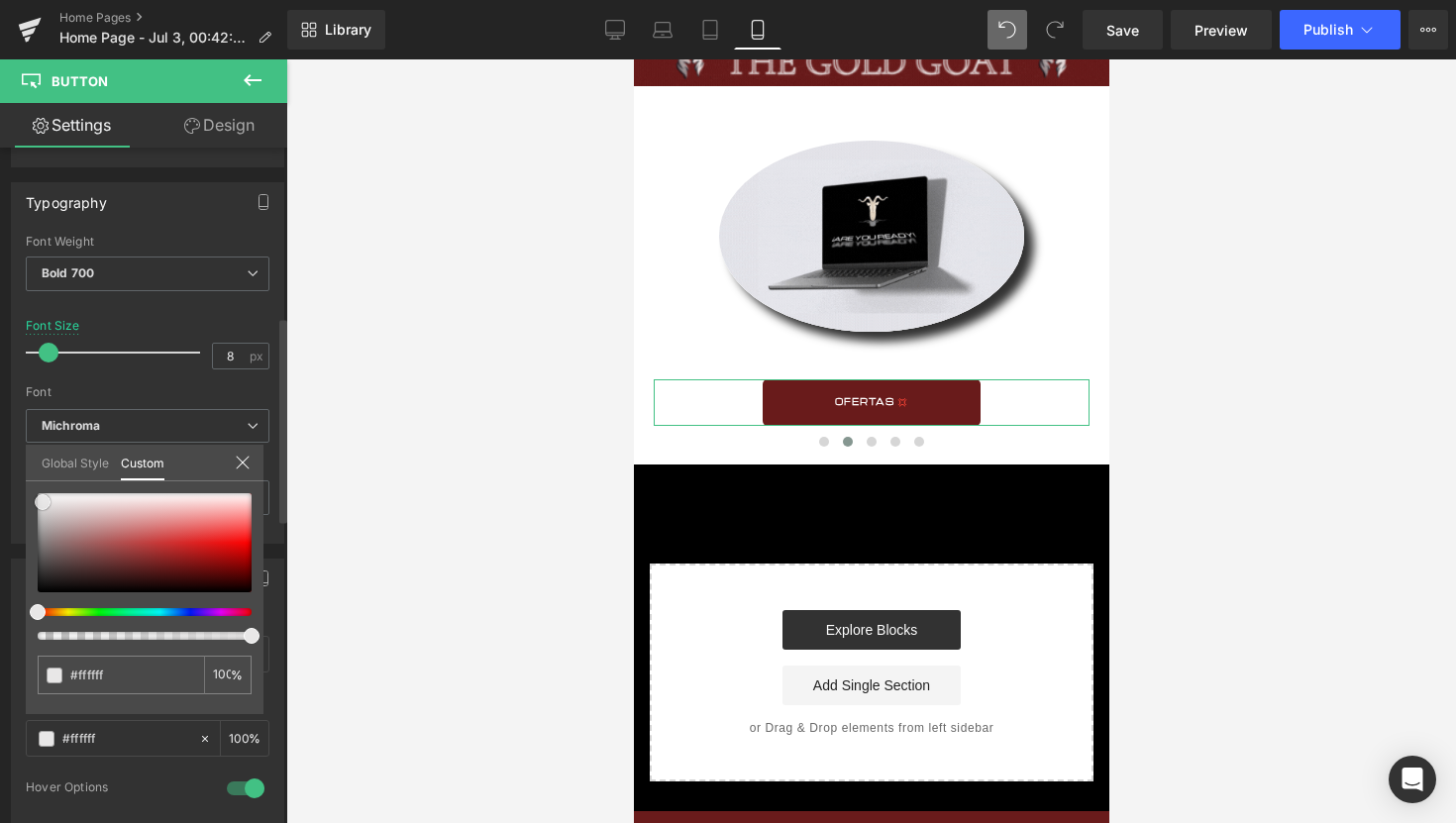 click on "#ffffff 100 %" at bounding box center [145, 493] 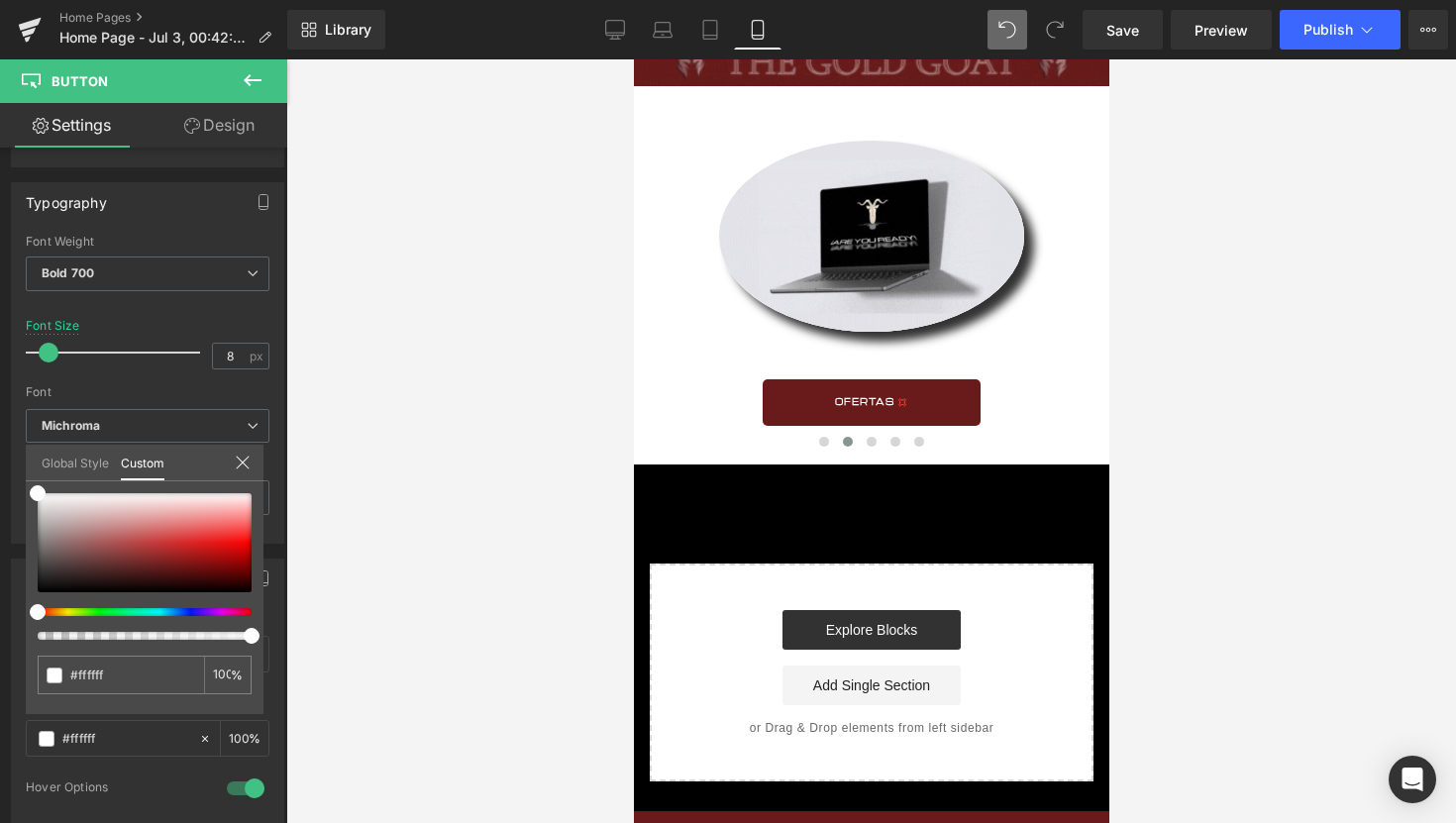 click at bounding box center [871, 441] 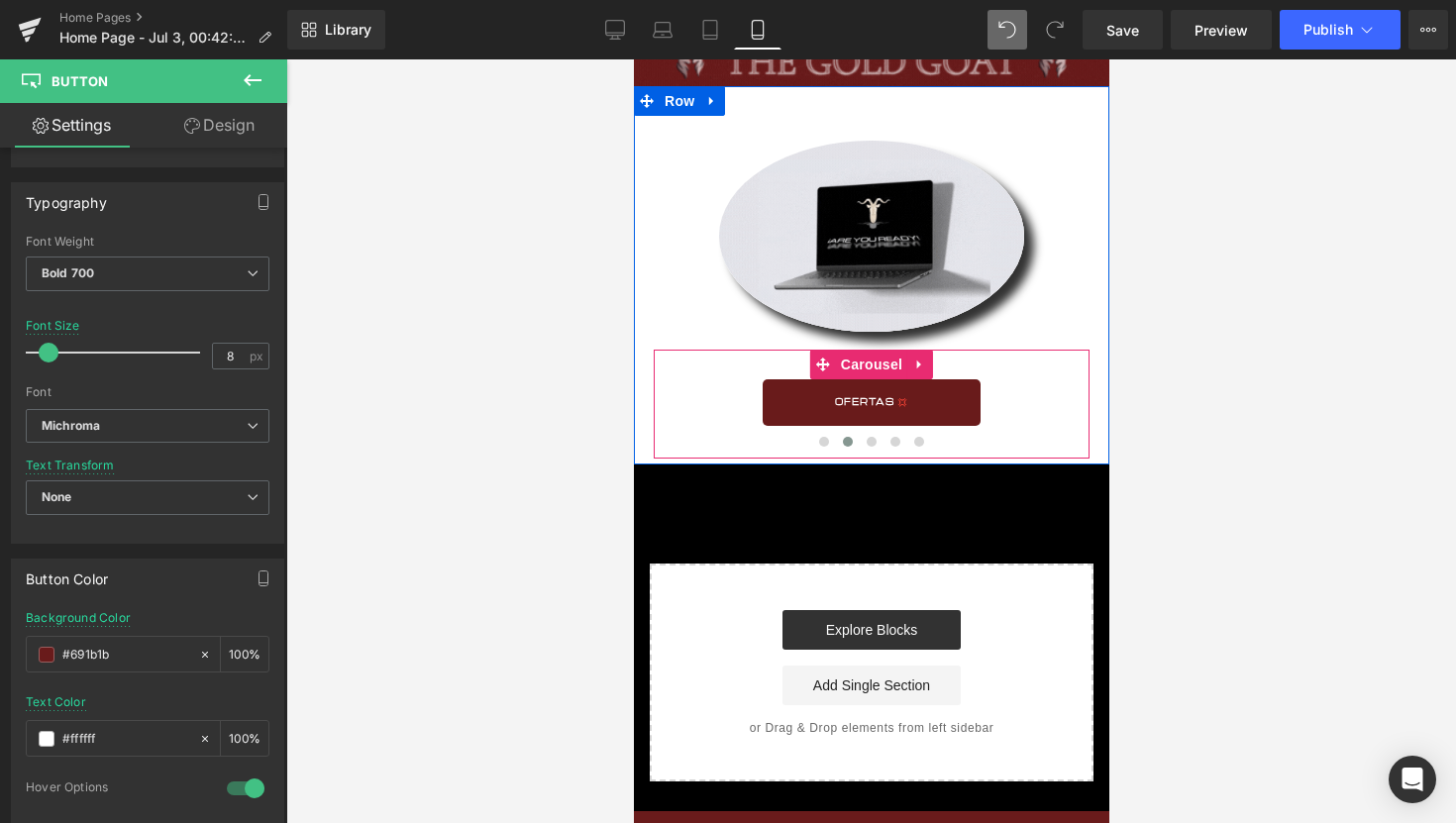 click at bounding box center (871, 442) 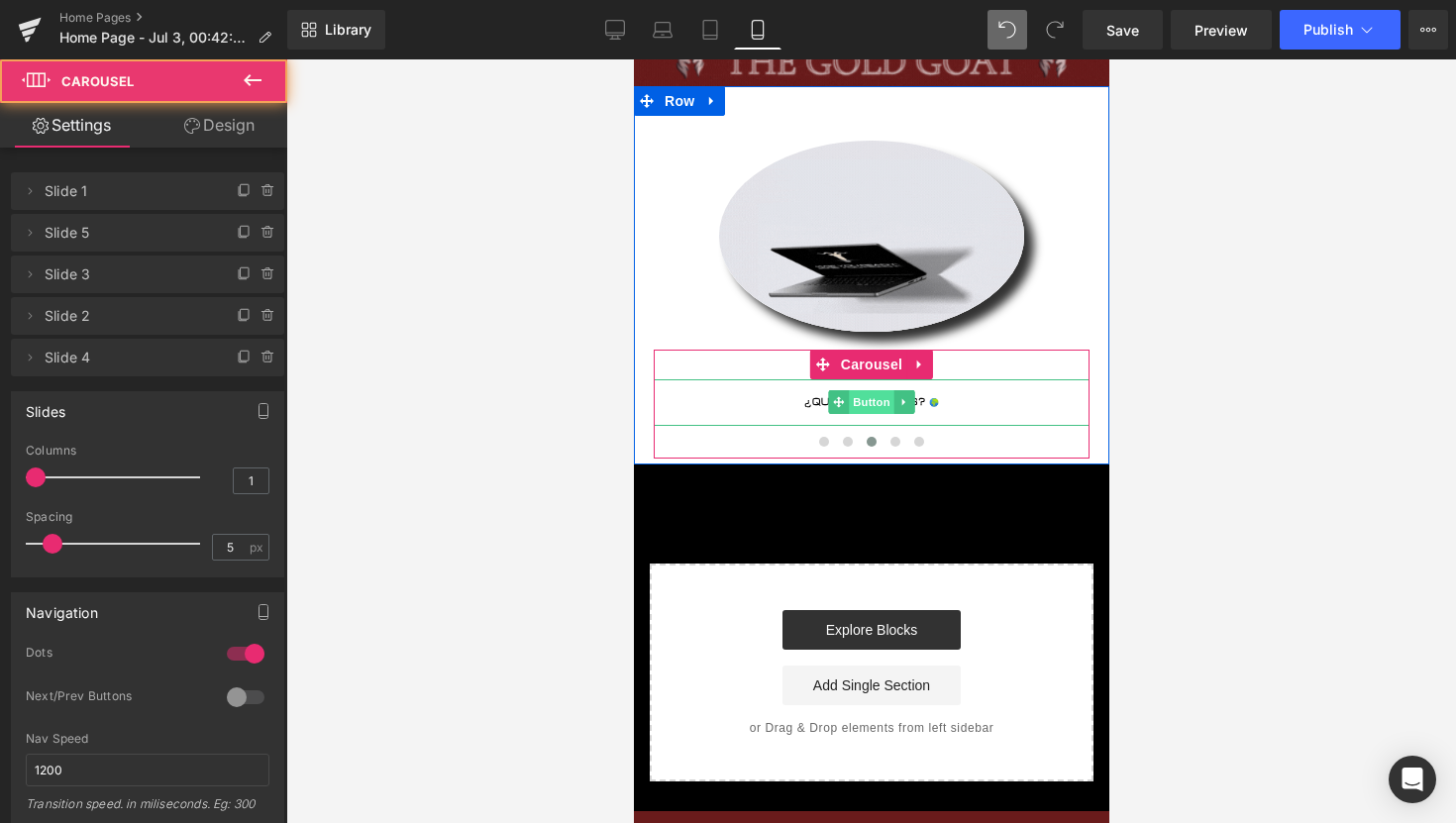 click on "Button" at bounding box center (871, 402) 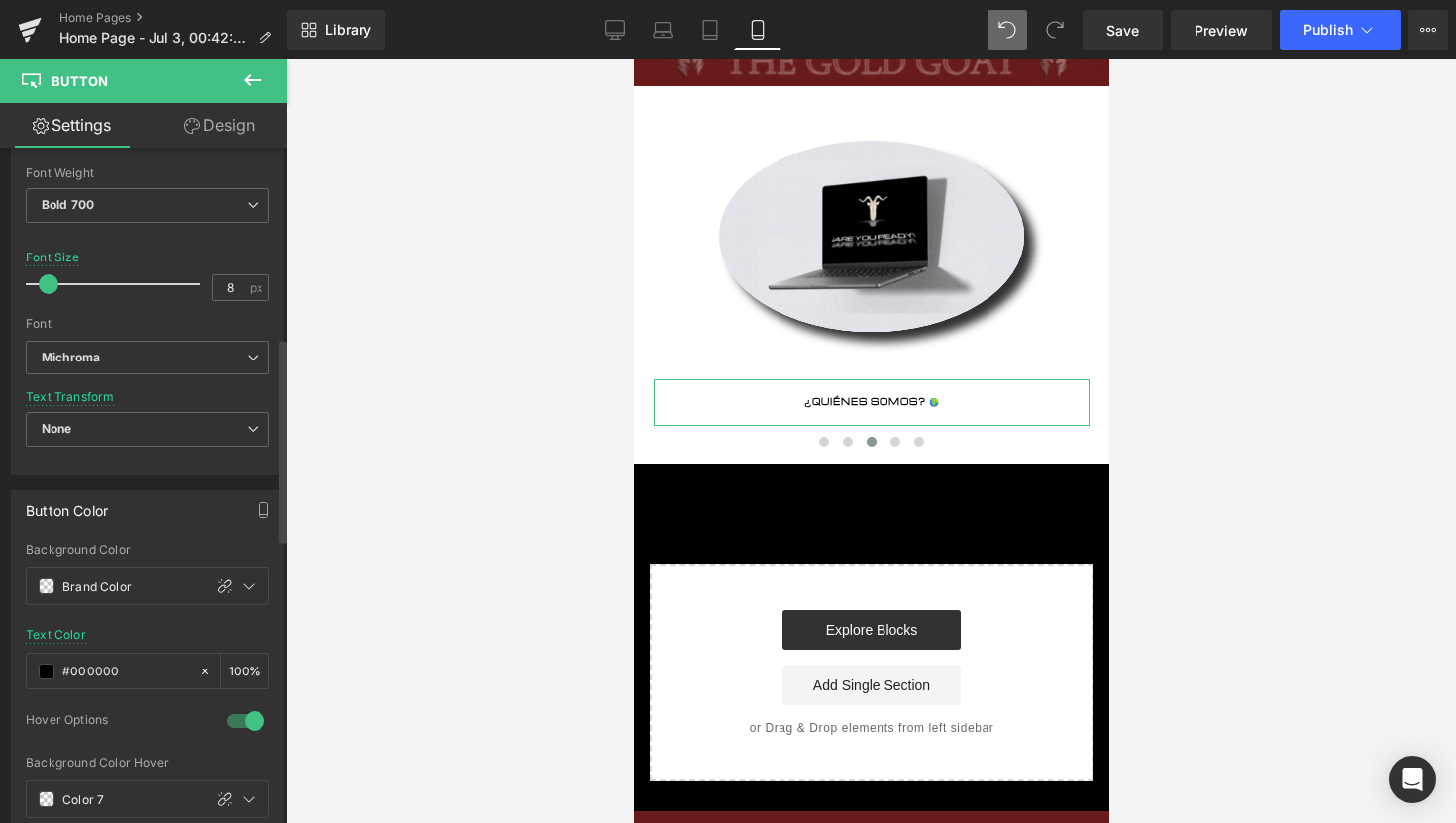 scroll, scrollTop: 627, scrollLeft: 0, axis: vertical 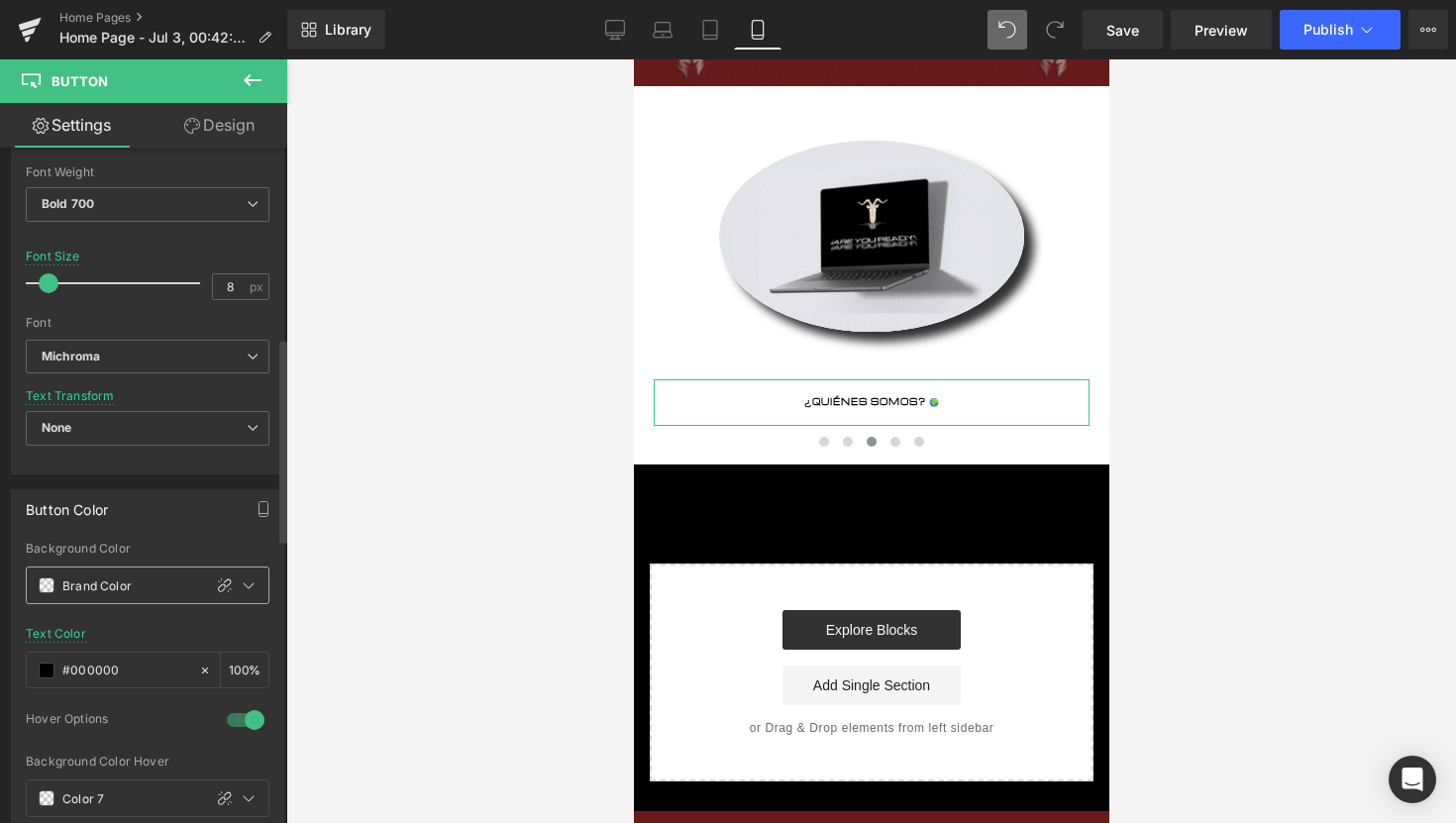 click on "Brand Color" at bounding box center [114, 585] 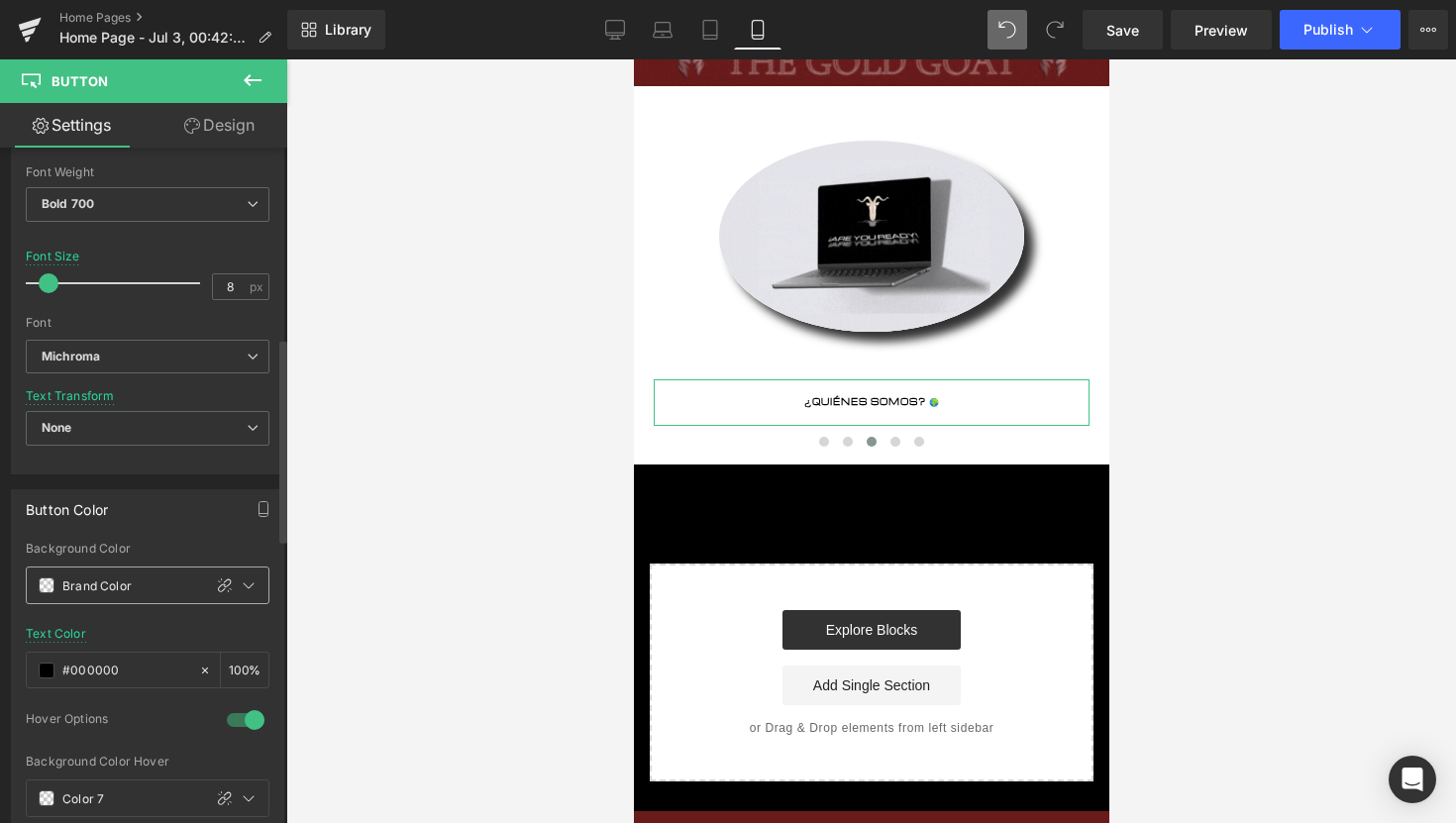 click at bounding box center (47, 585) 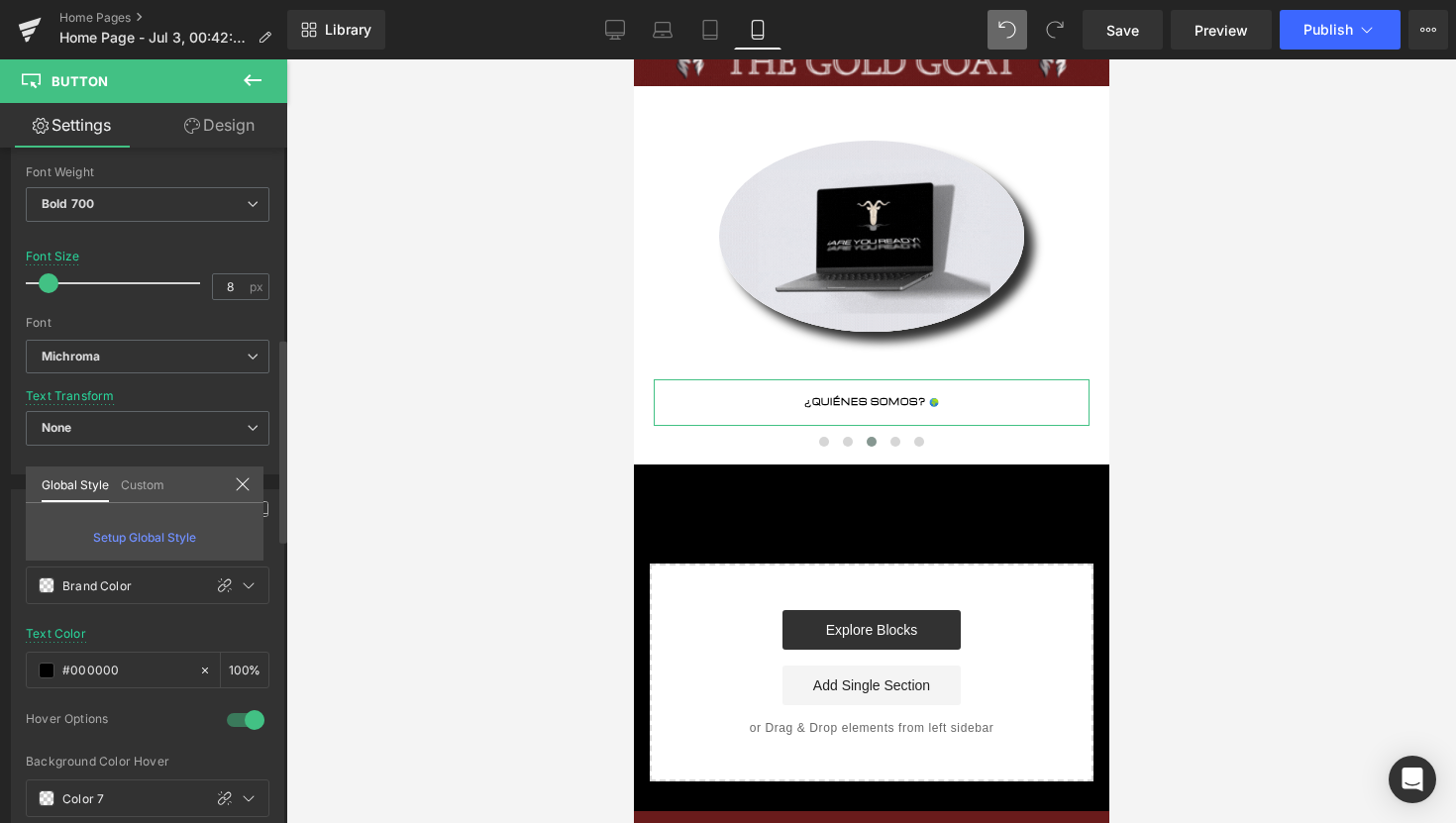 click on "Custom" at bounding box center (143, 483) 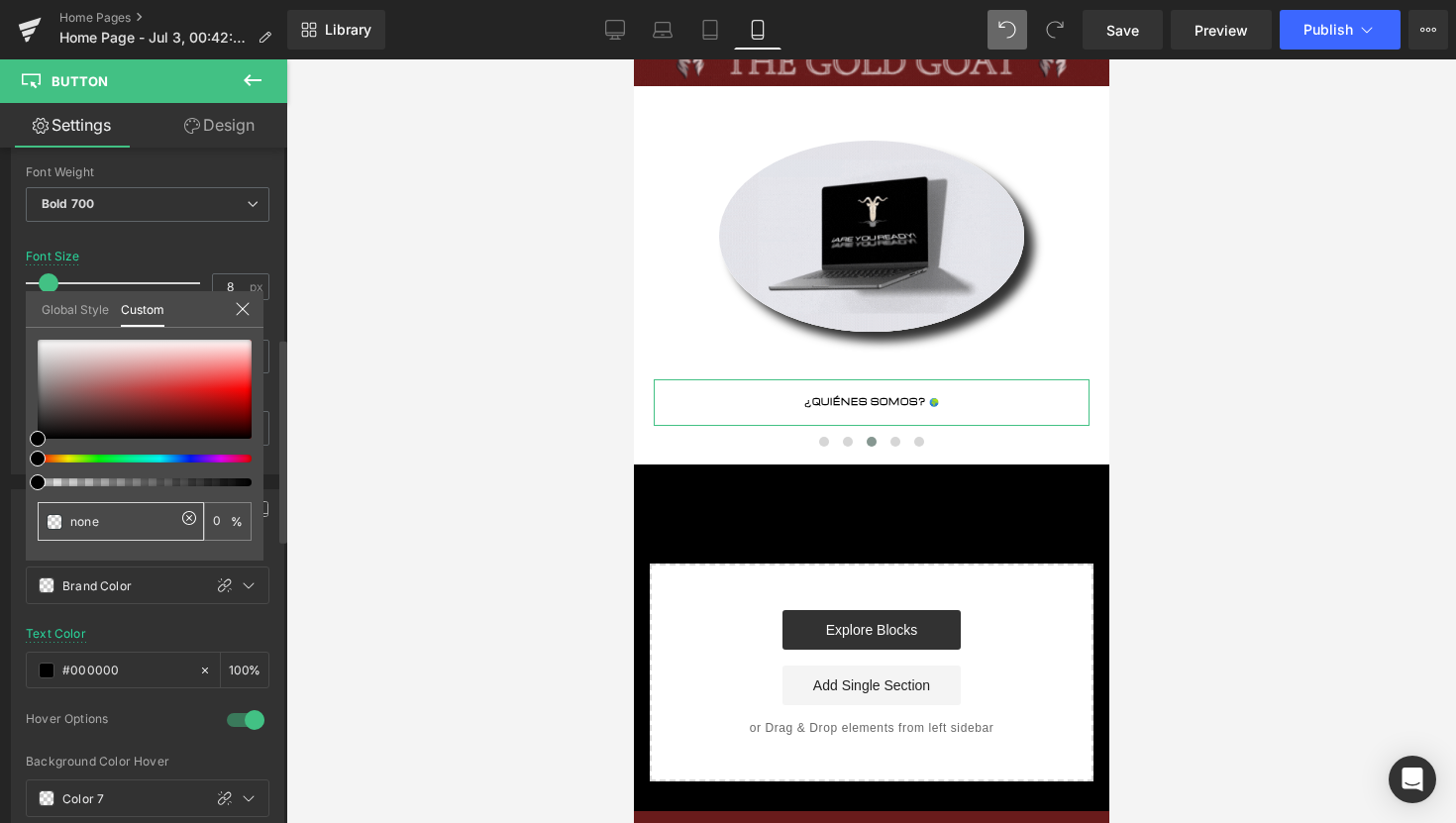 click on "none" at bounding box center (123, 521) 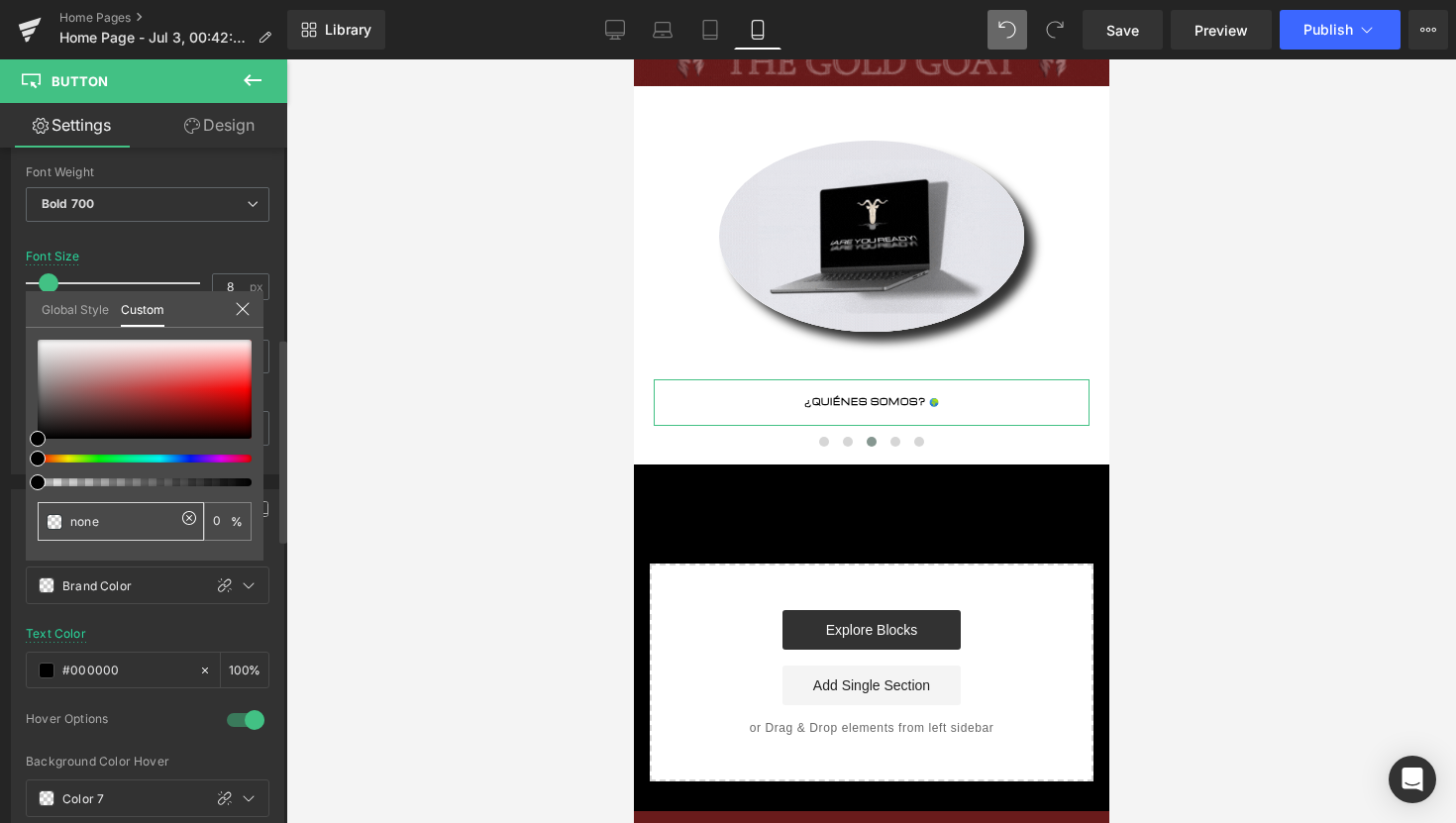 click on "none" at bounding box center (123, 521) 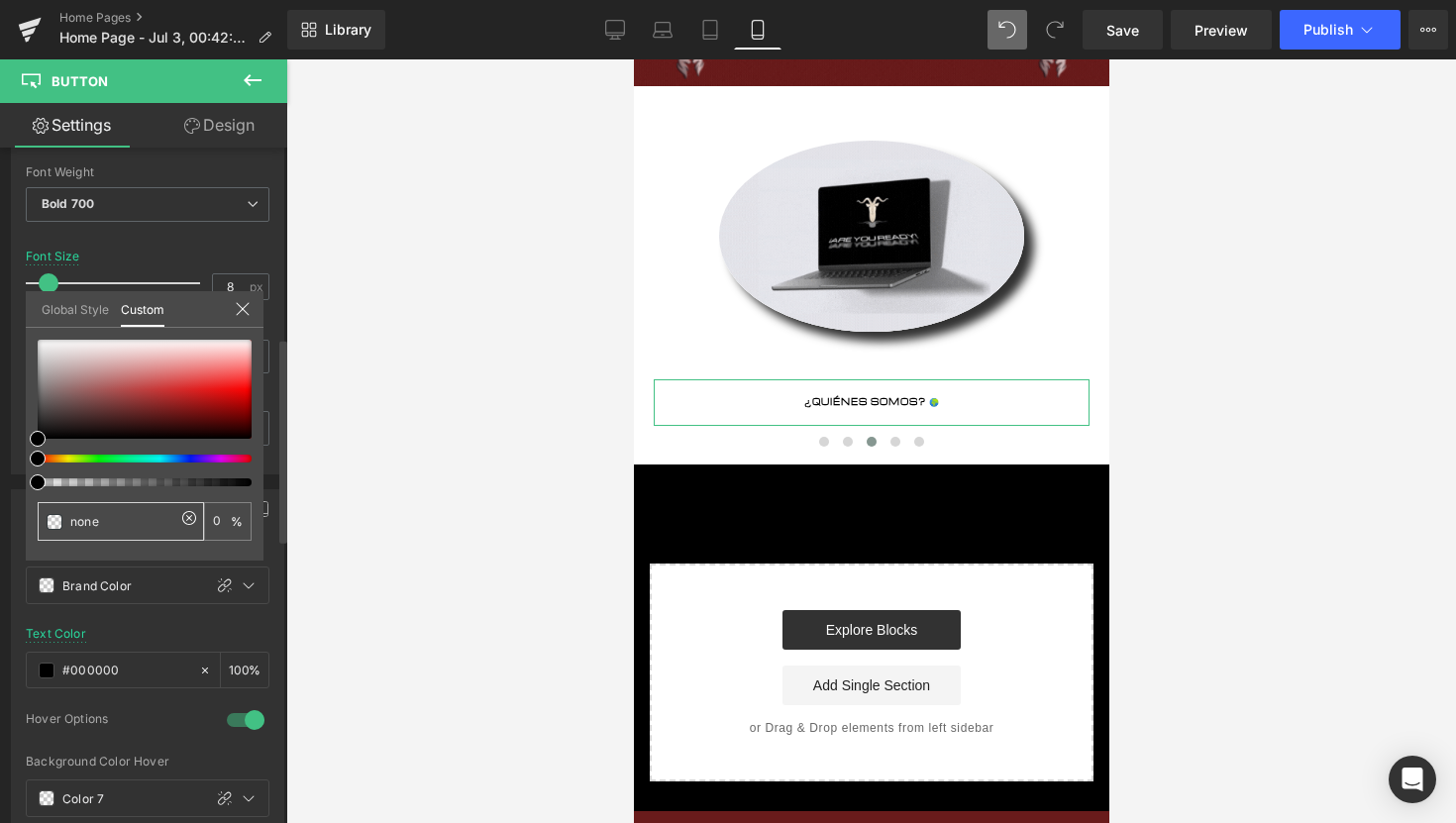 click on "none" at bounding box center [123, 521] 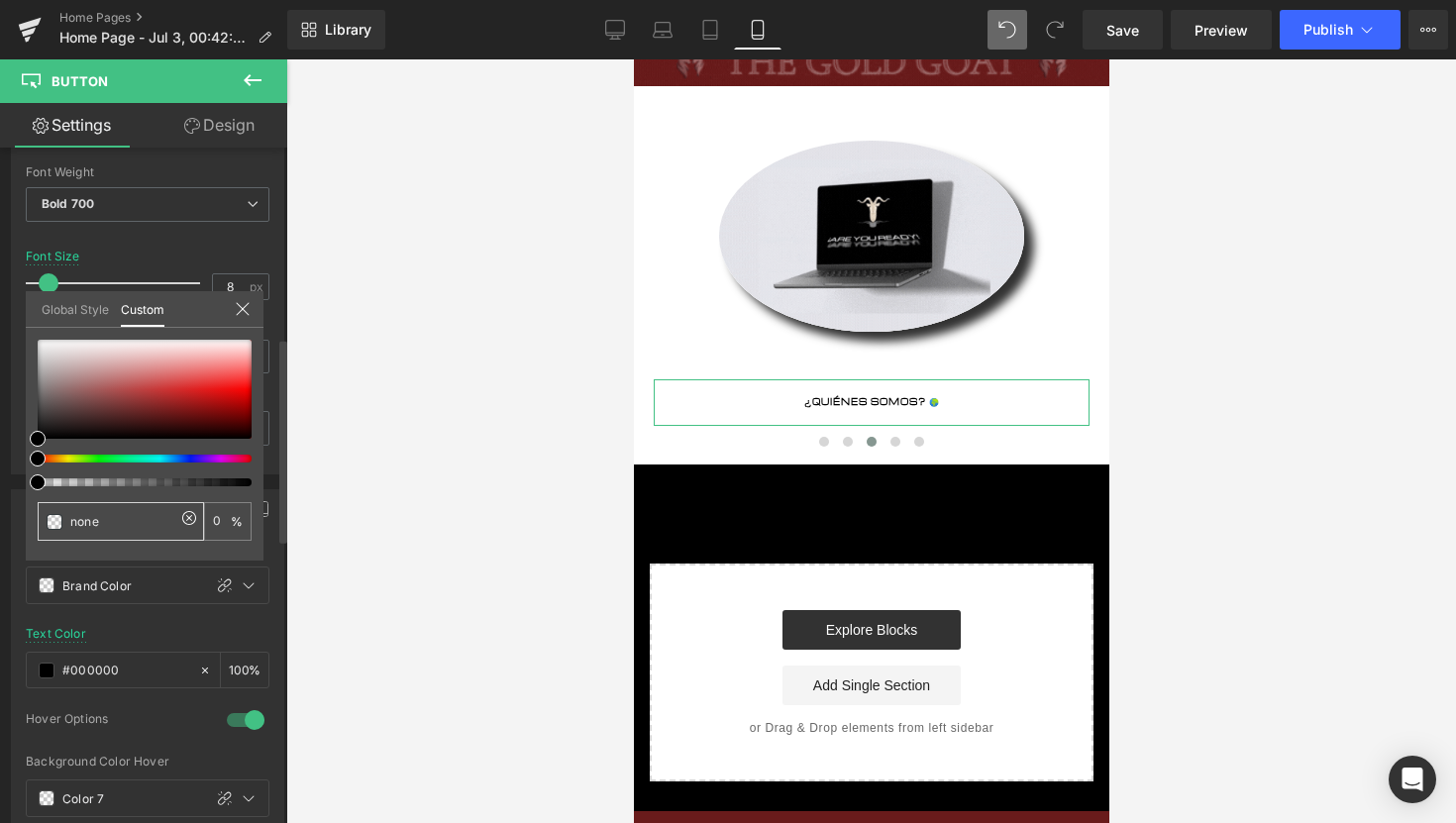 paste on "#691b1b" 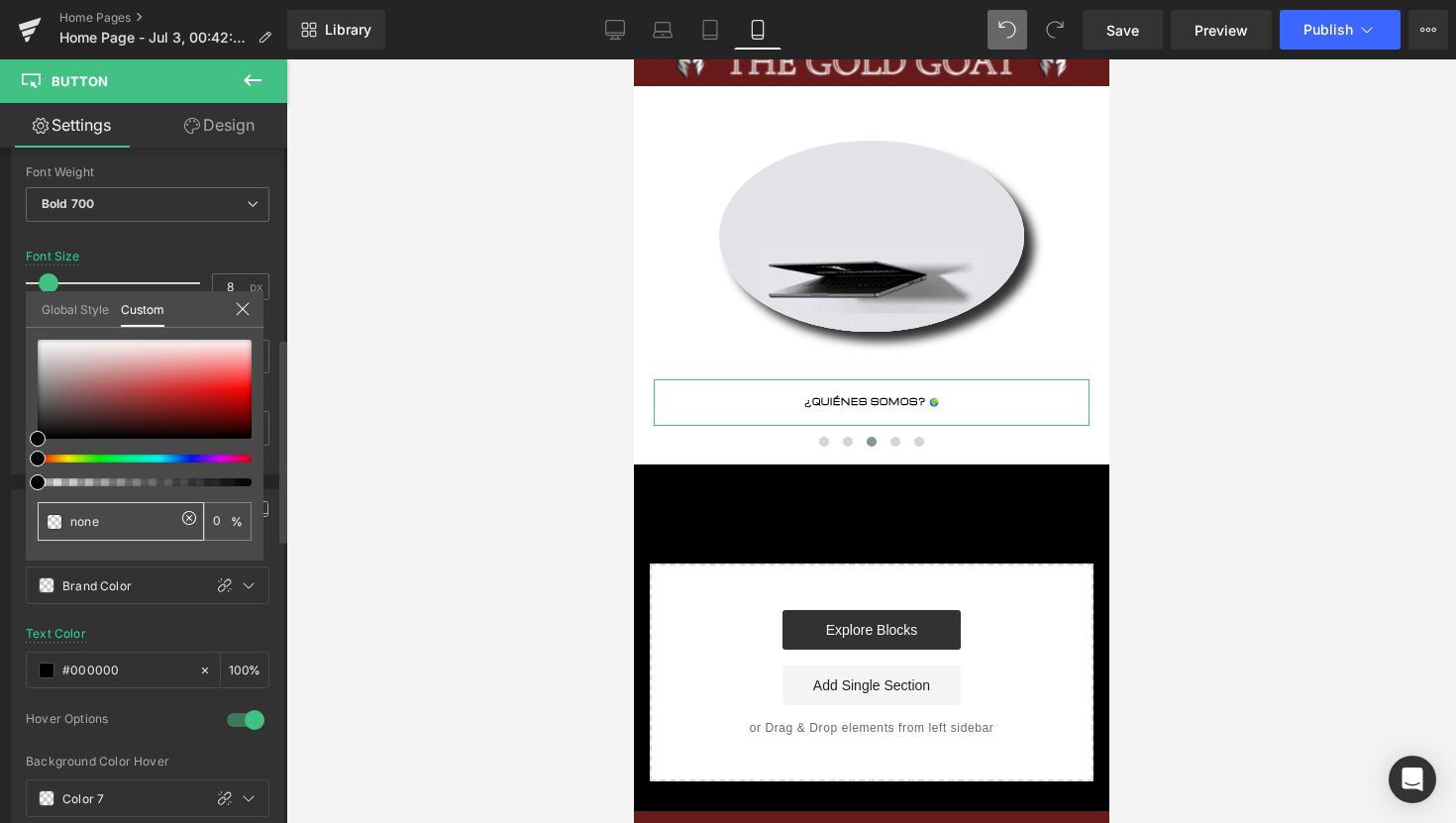 type on "none" 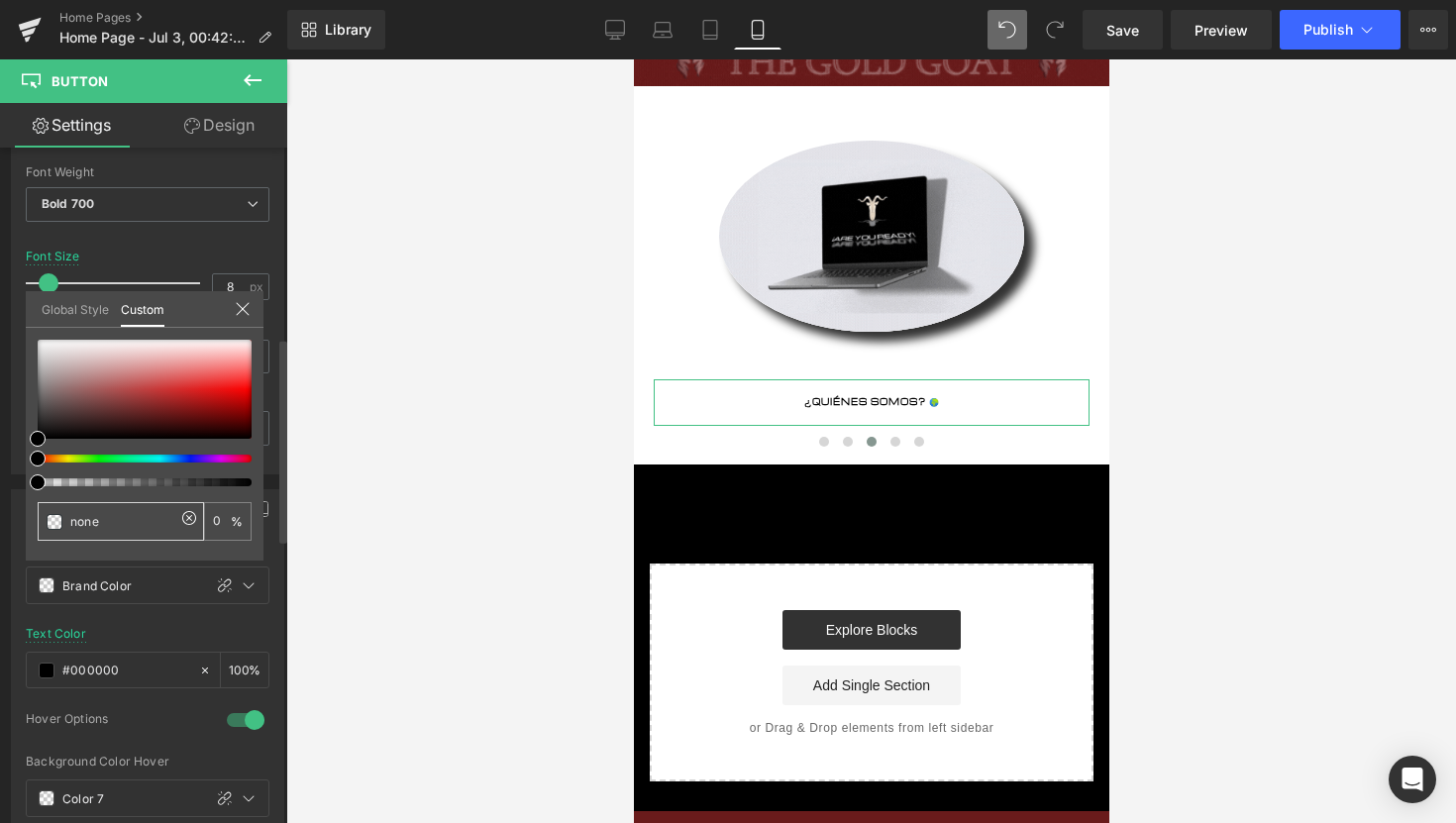 type on "0" 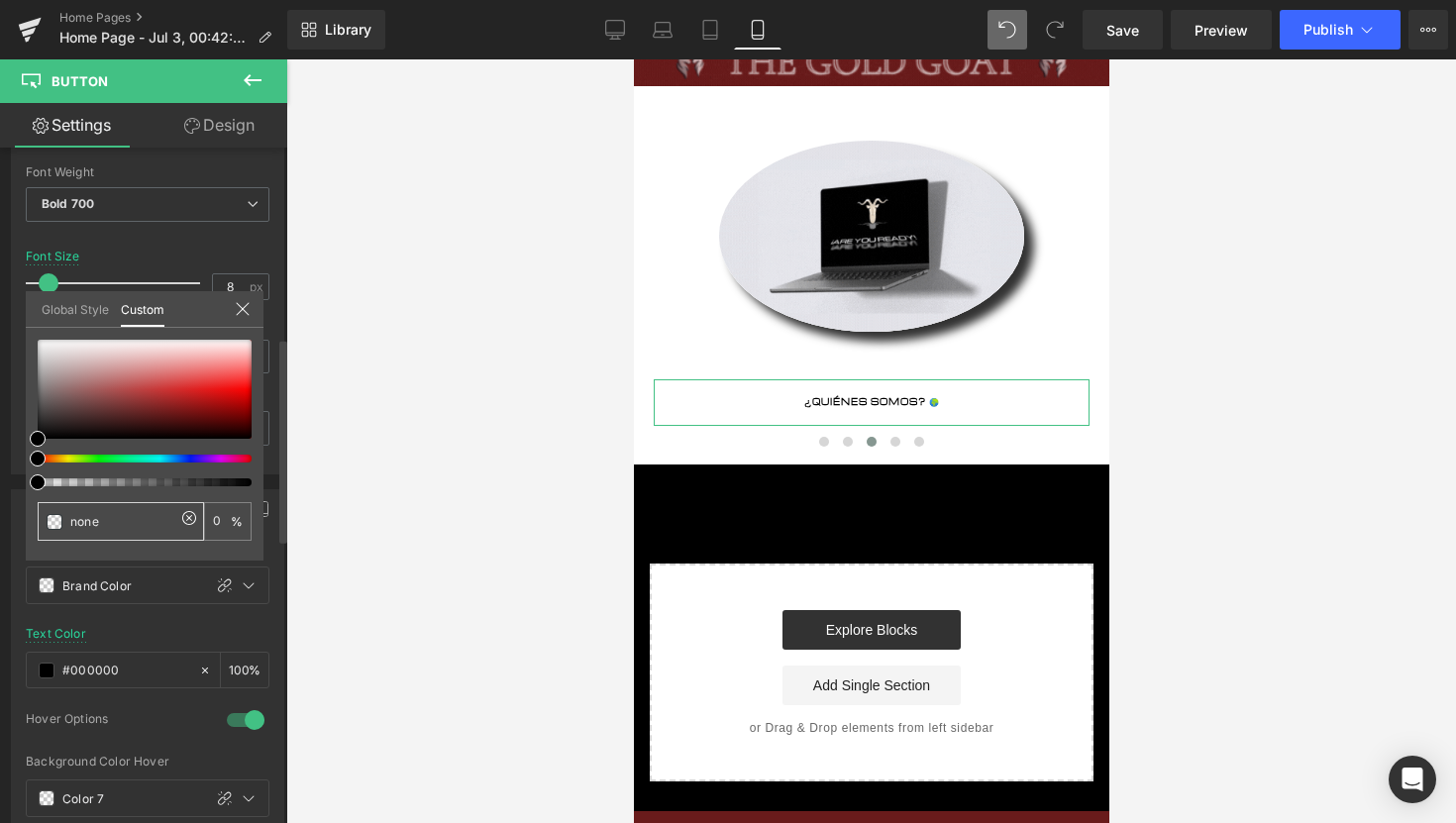 type on "#691b1b" 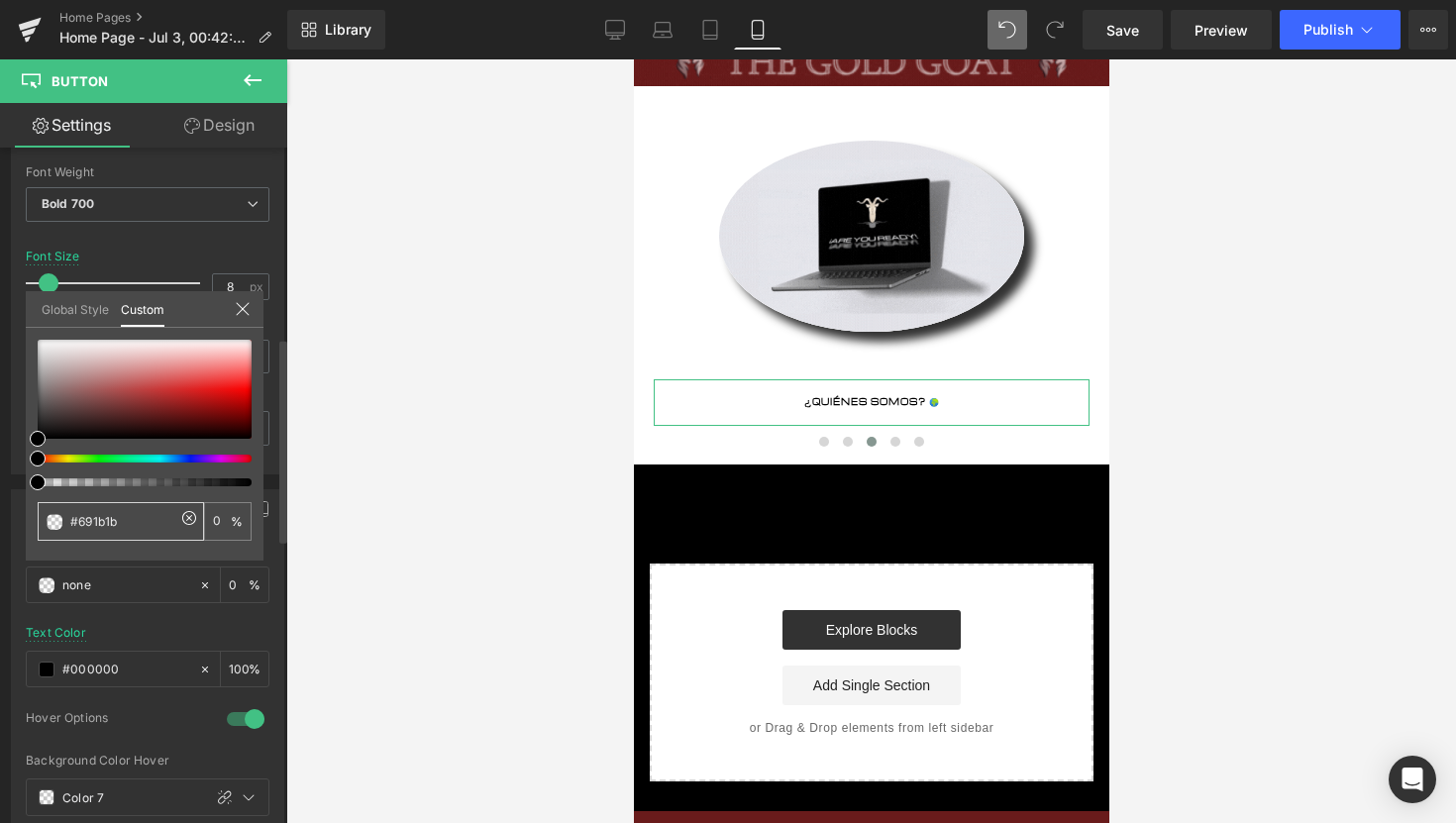 type on "#691b1b" 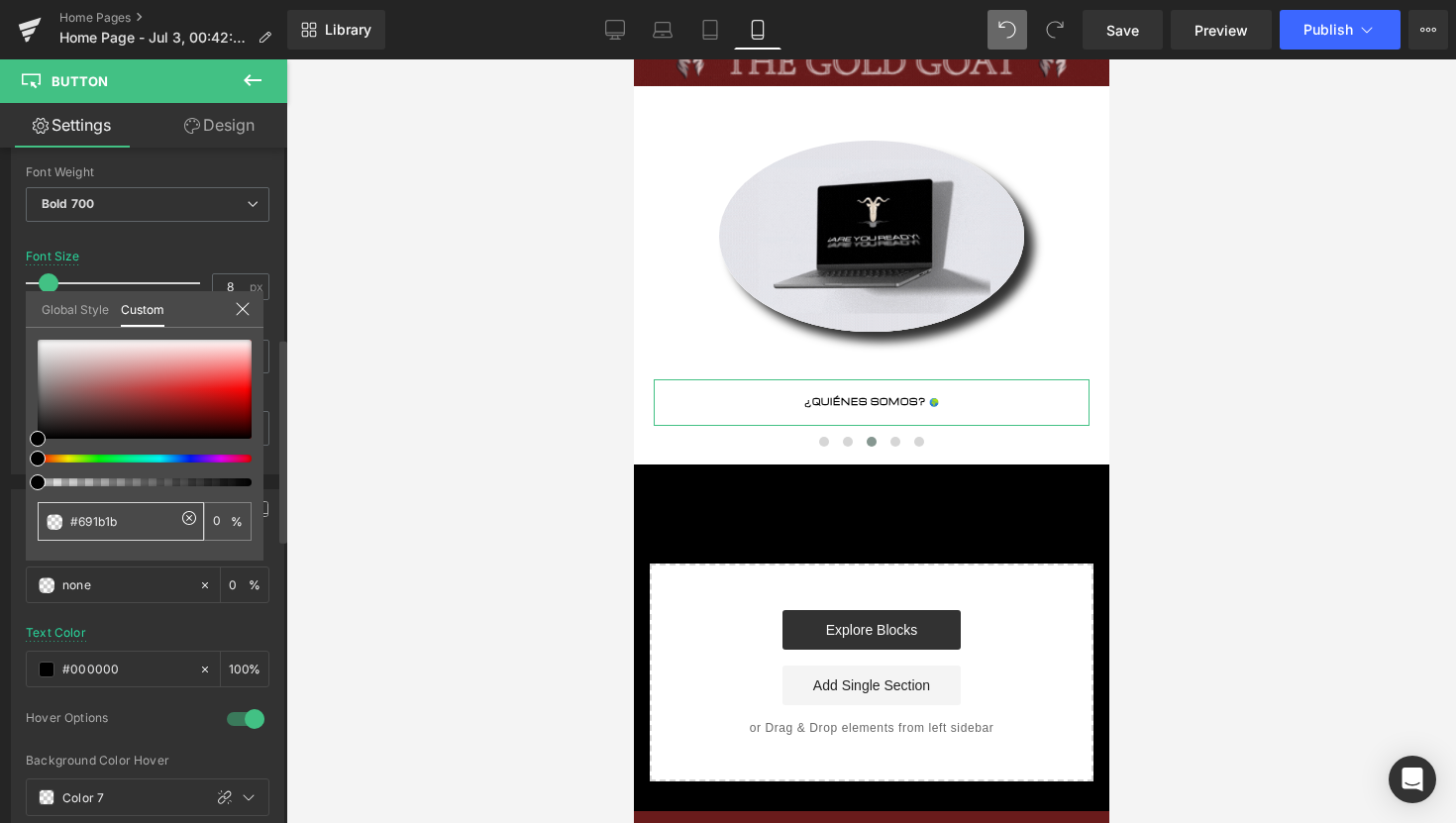 type on "100" 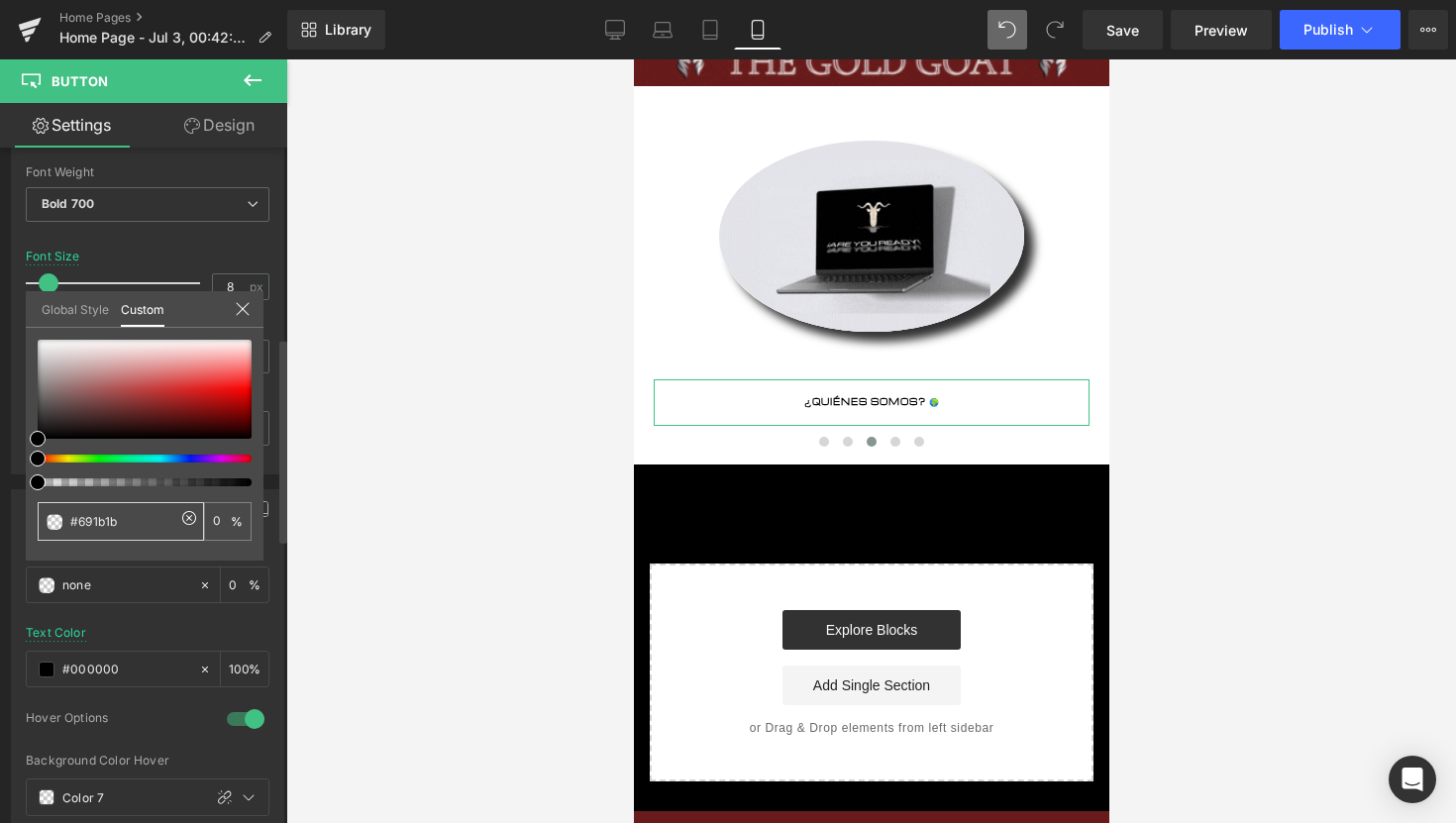 type on "100" 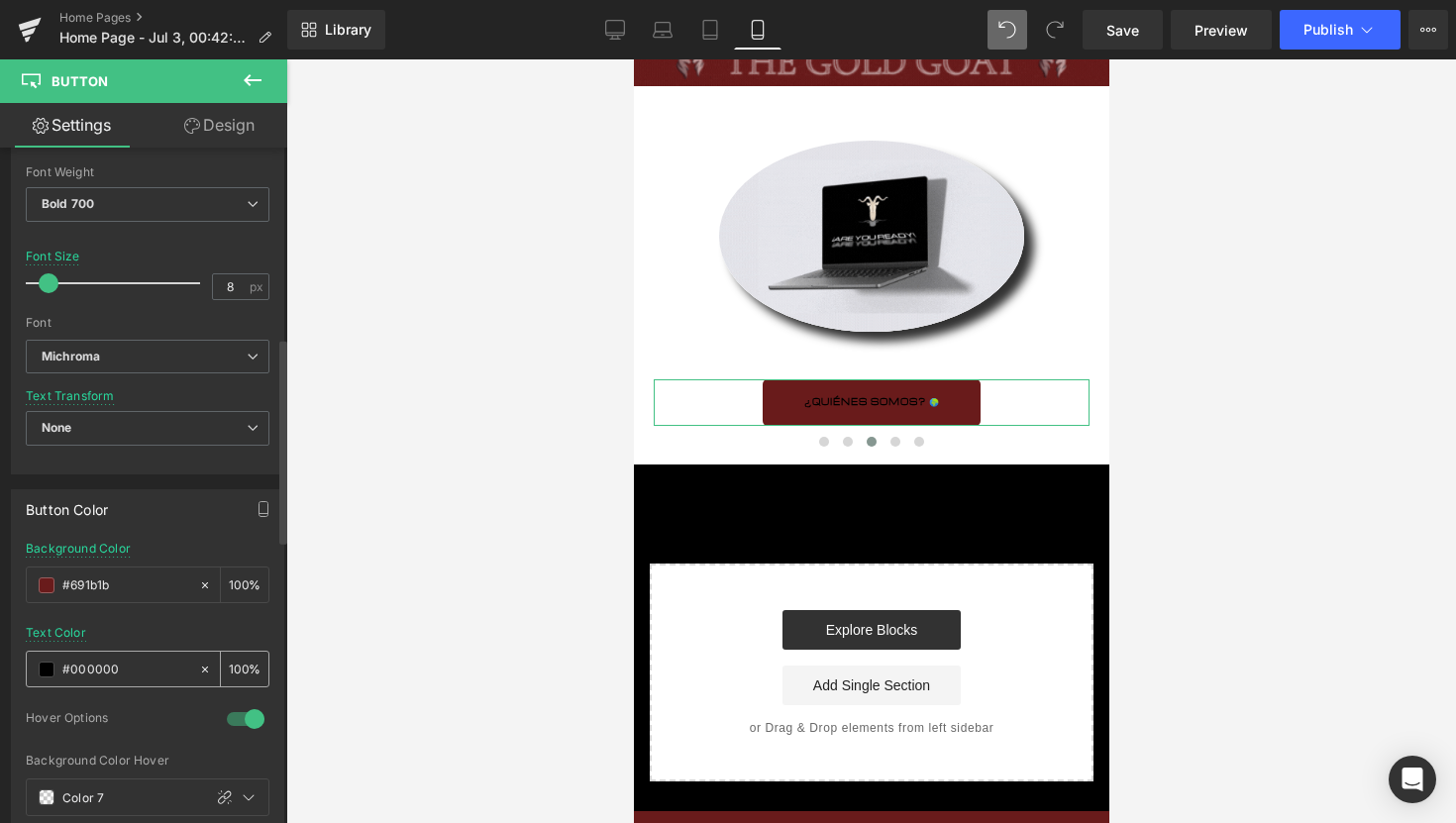 click at bounding box center (47, 669) 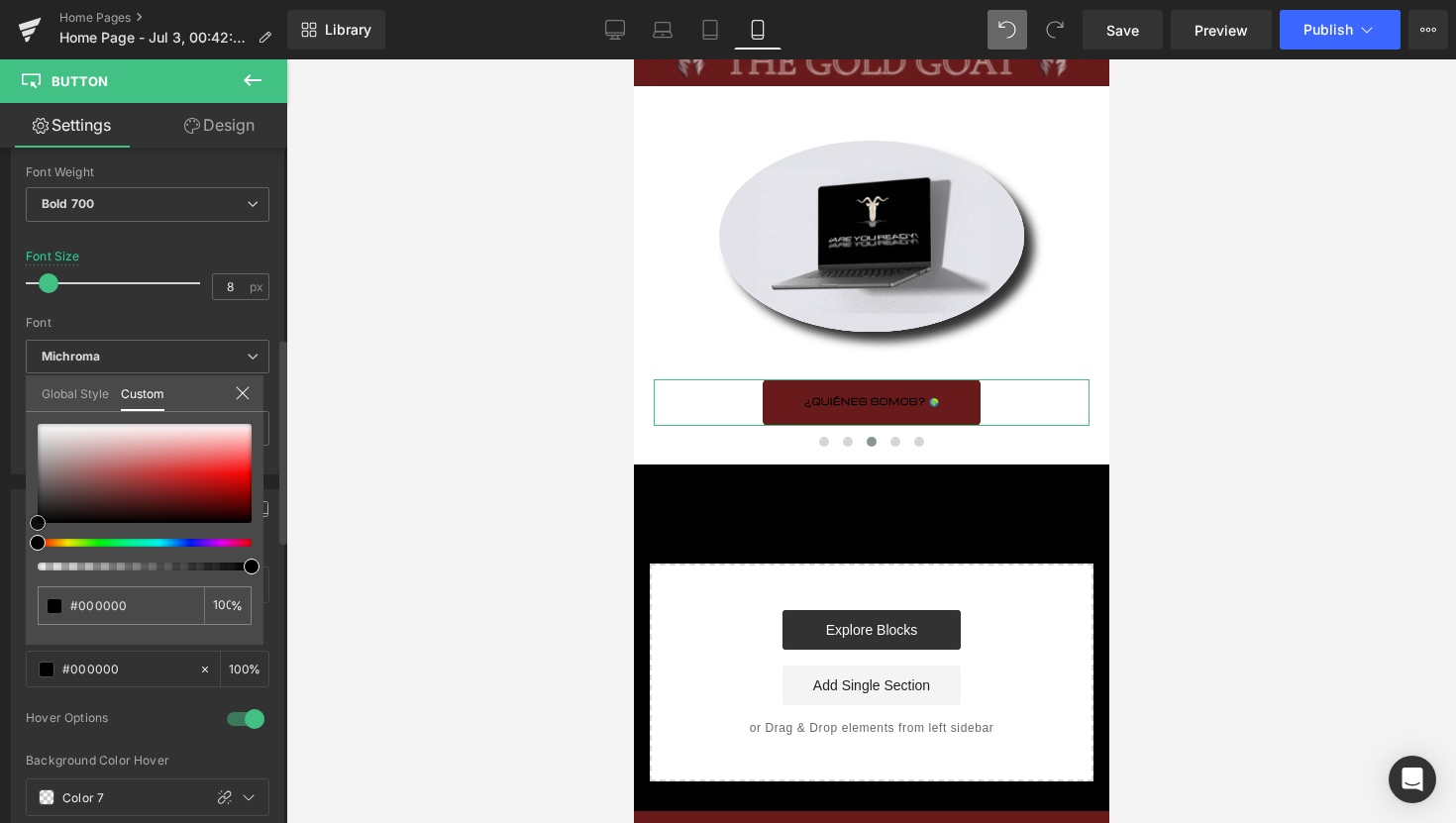 type on "#9c9595" 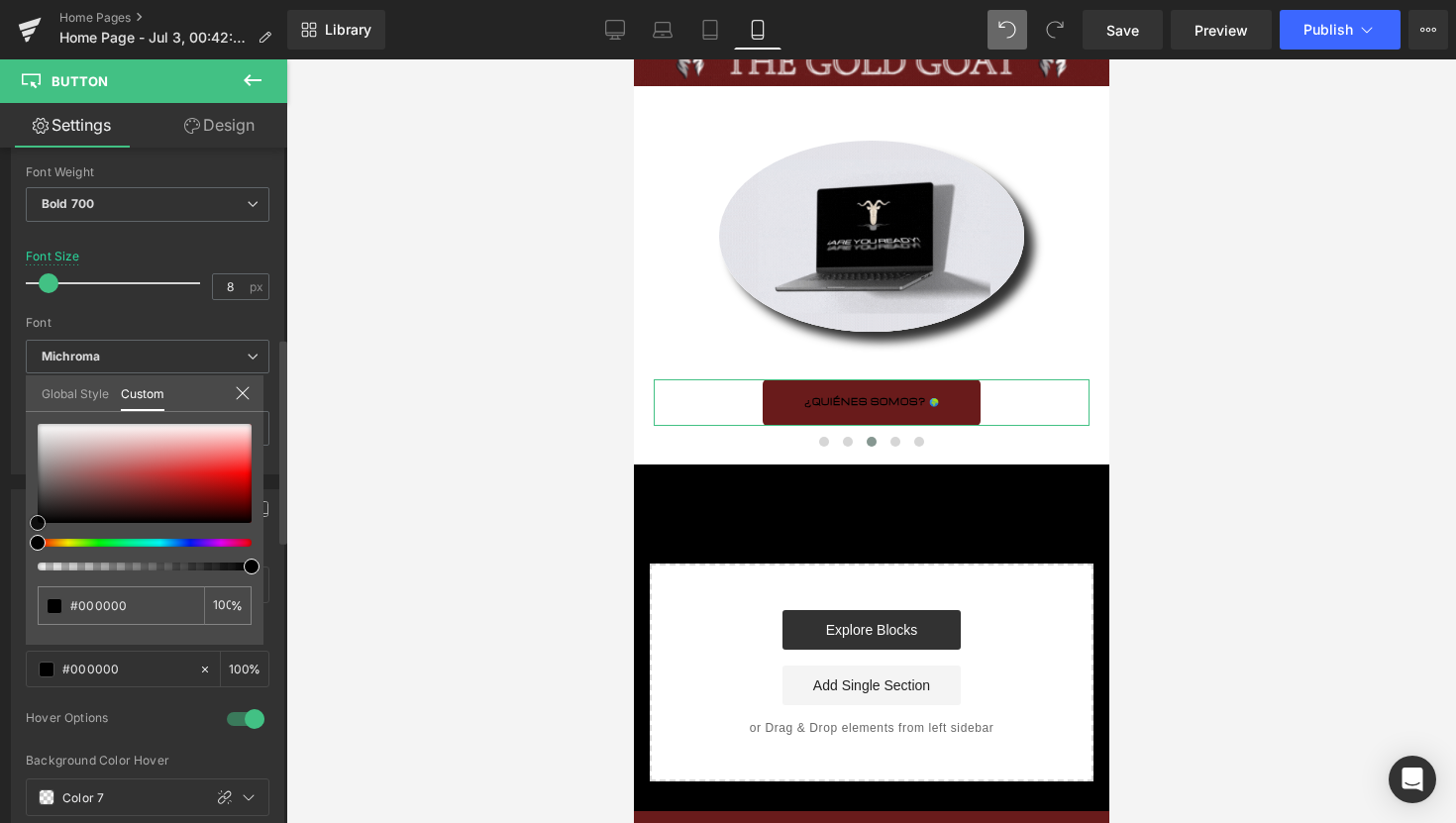 type on "#9c9595" 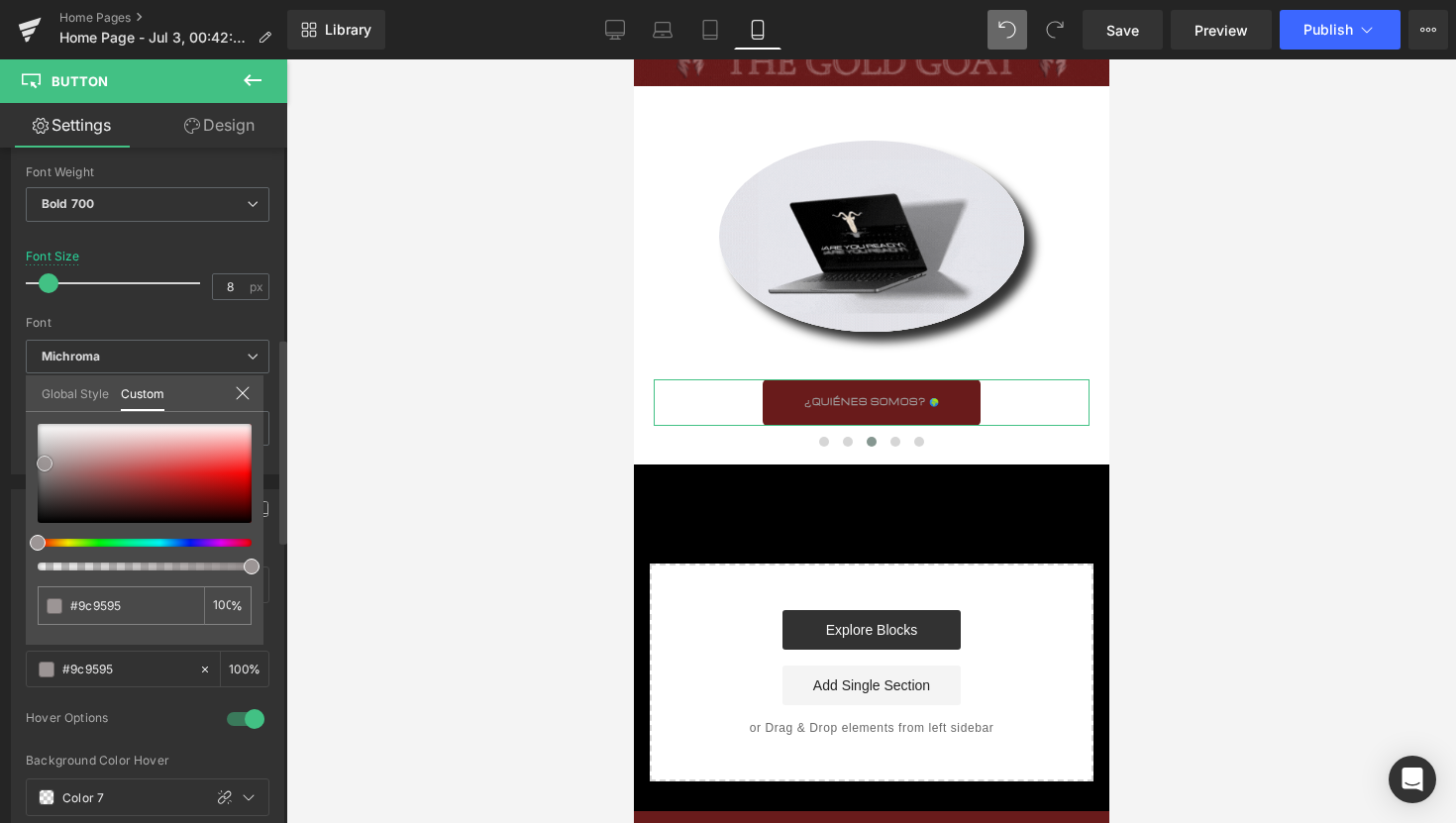type on "#9e9898" 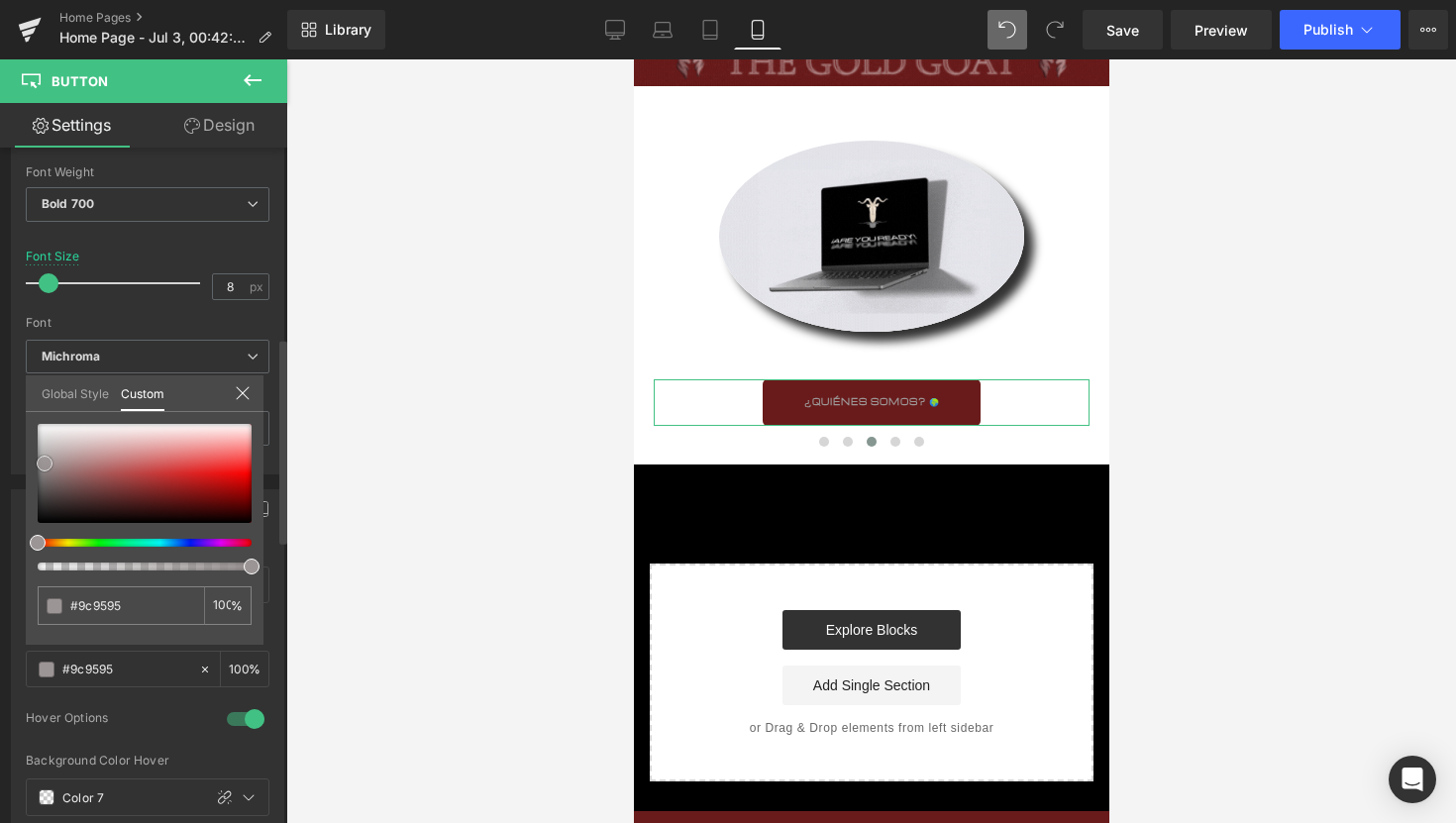 type on "#9e9898" 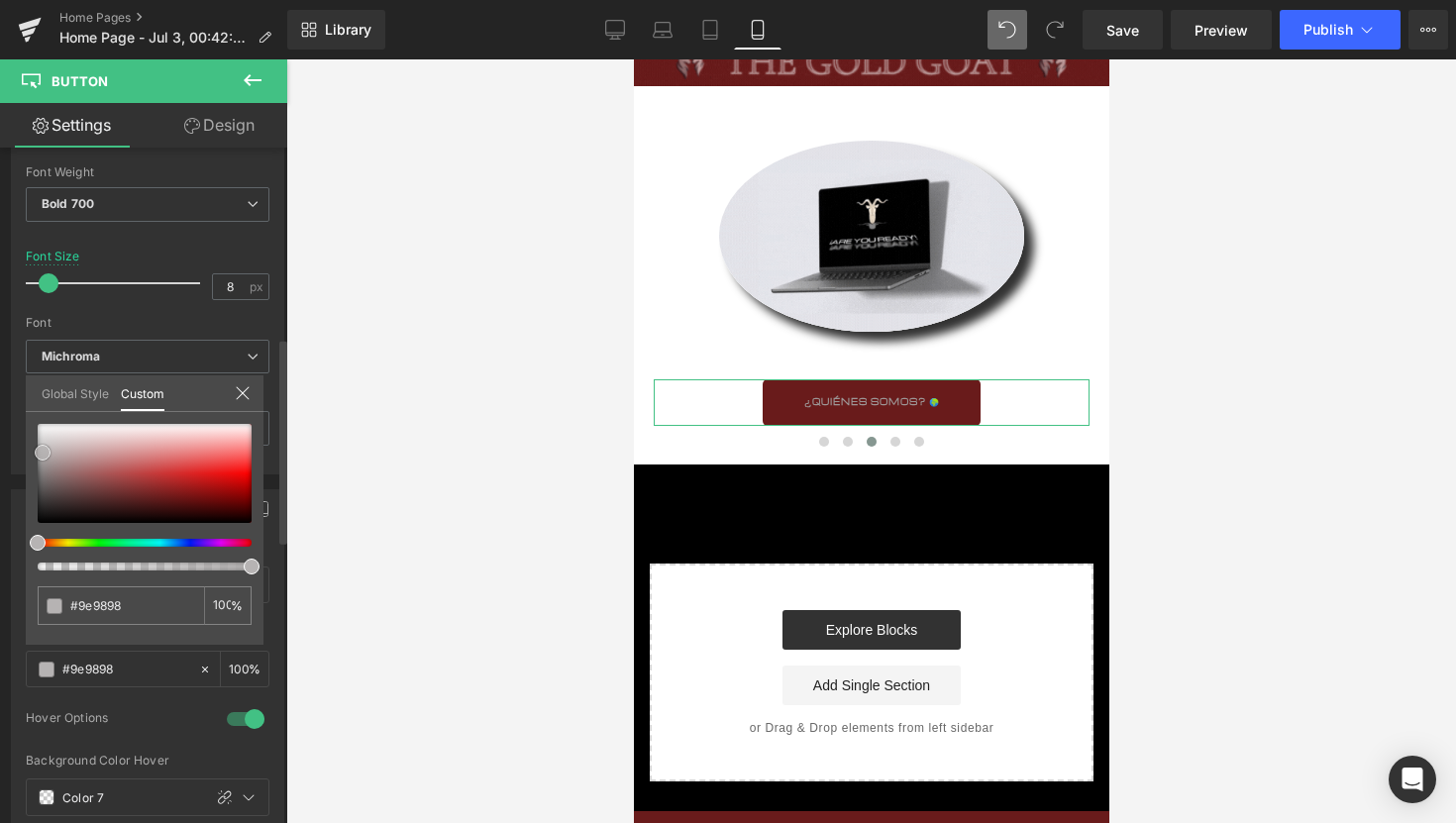 type on "#b6b3b3" 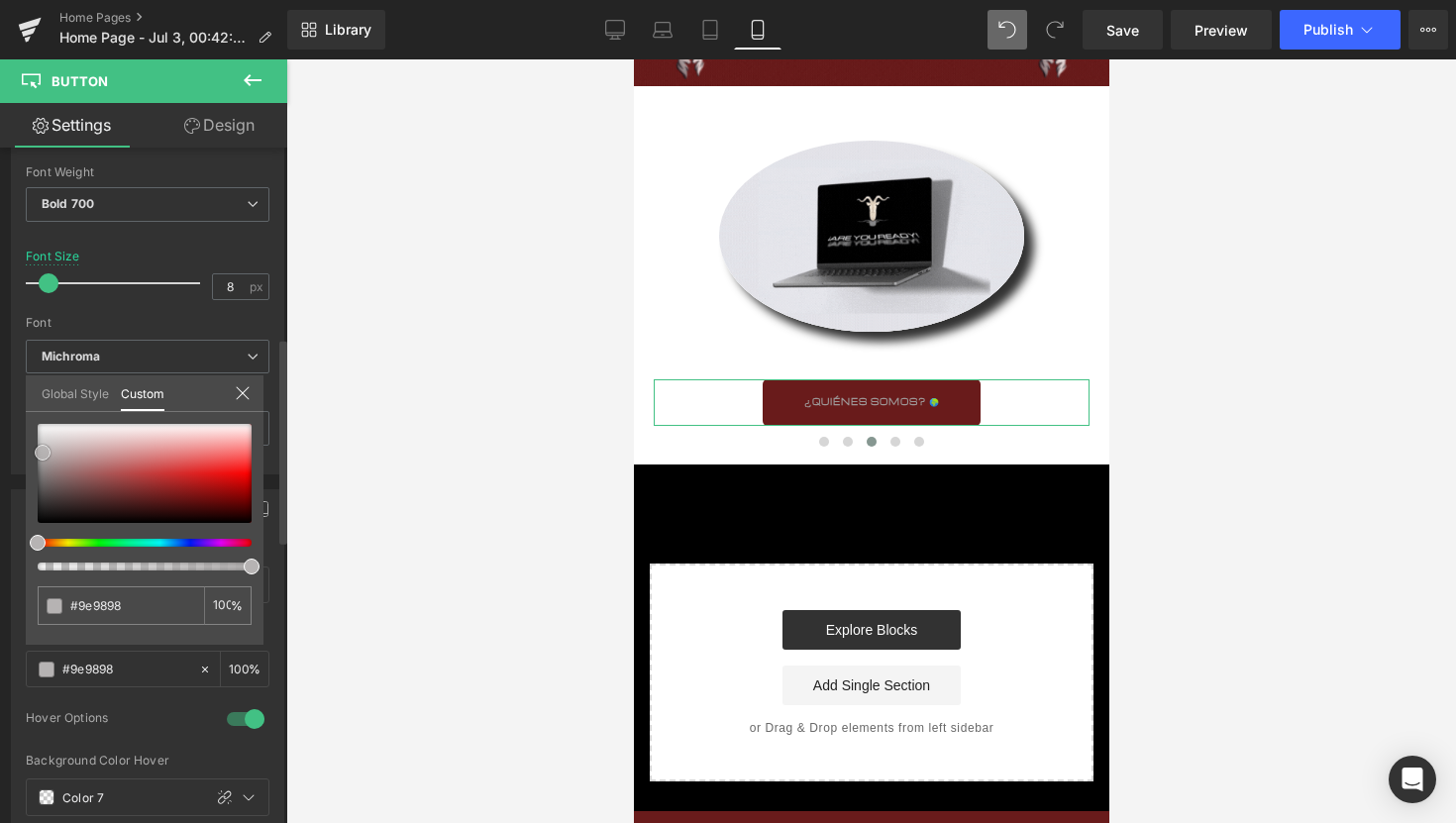 type on "#b6b3b3" 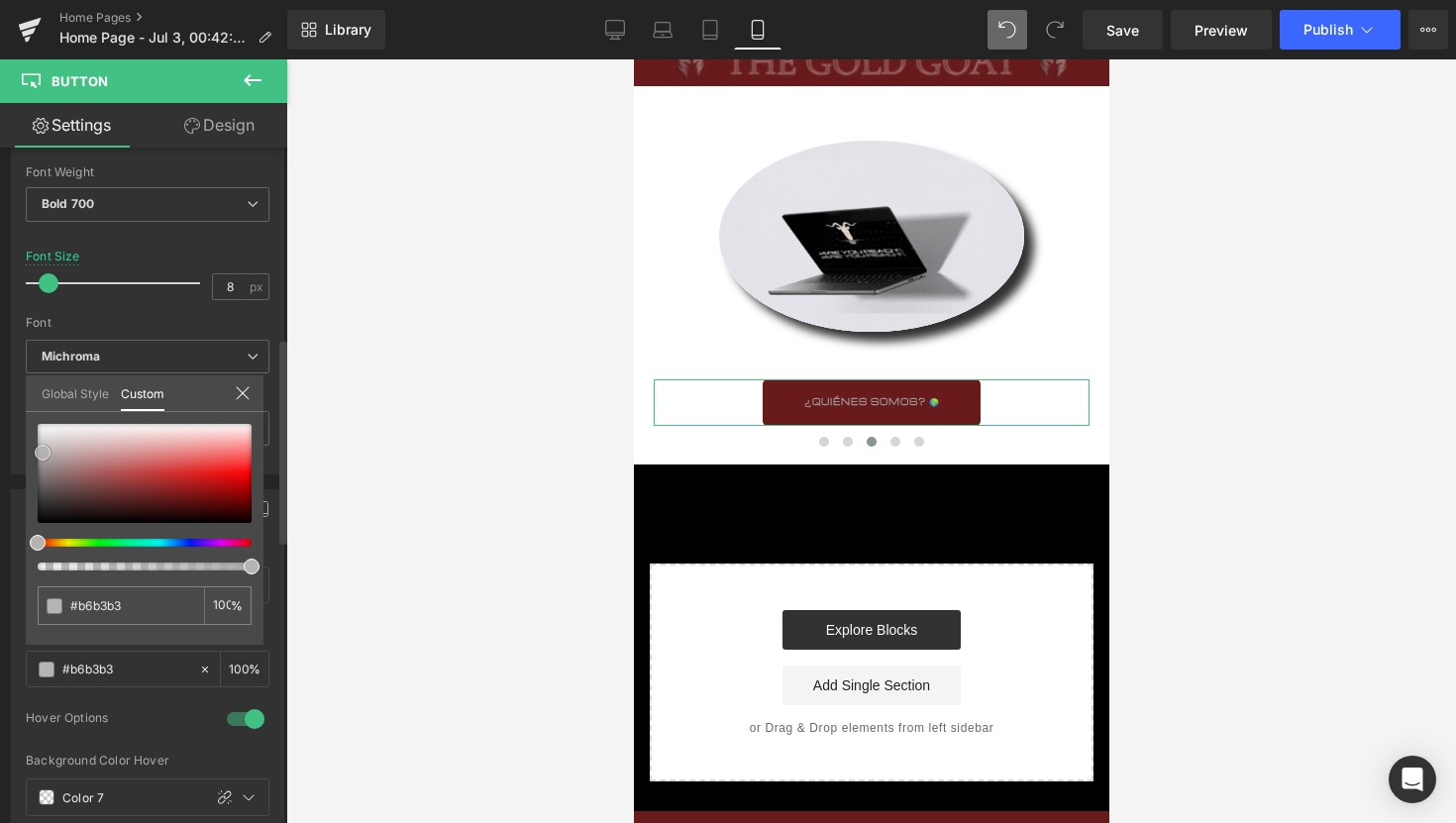 type on "#f9f9f9" 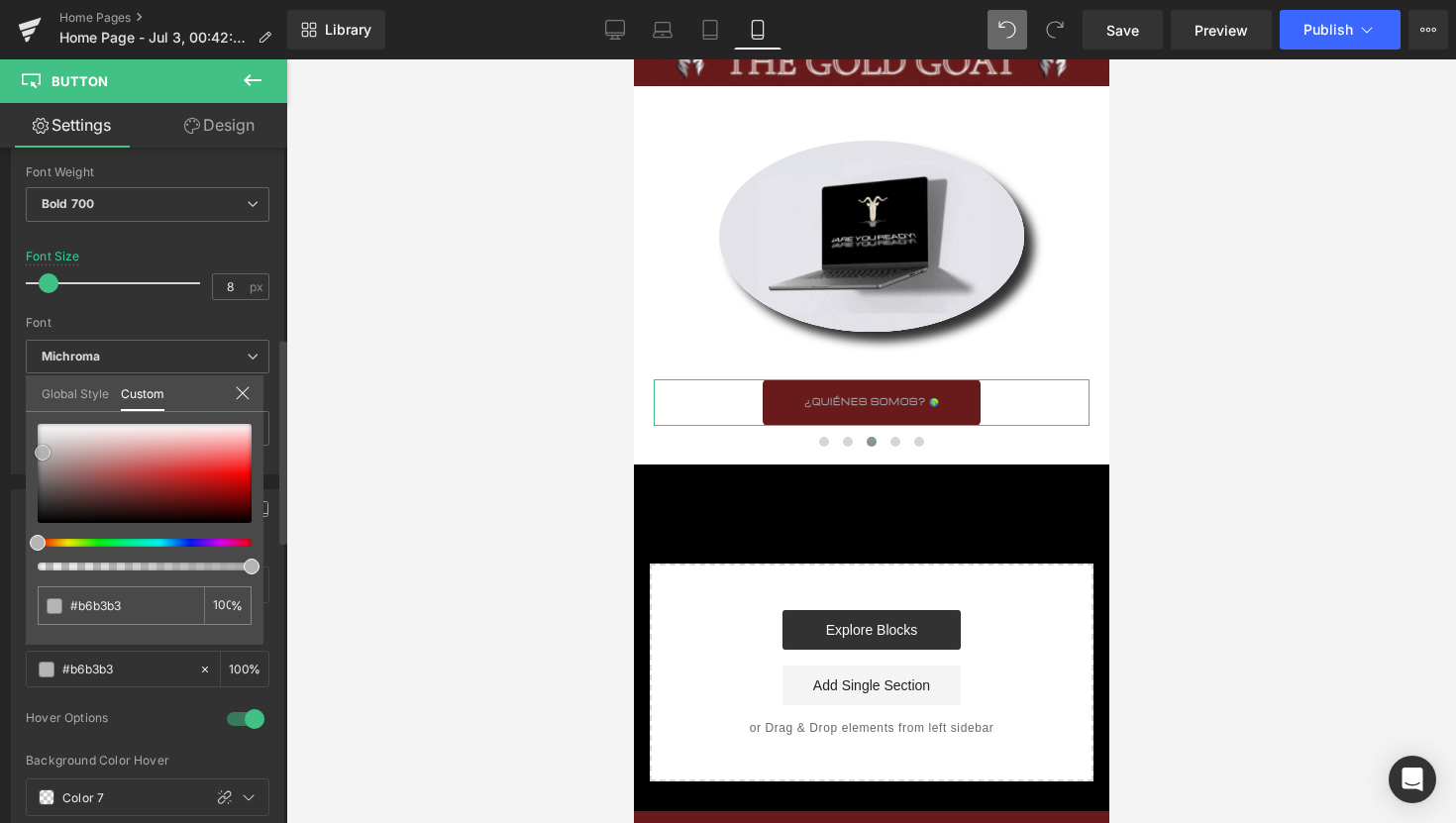 type on "#f9f9f9" 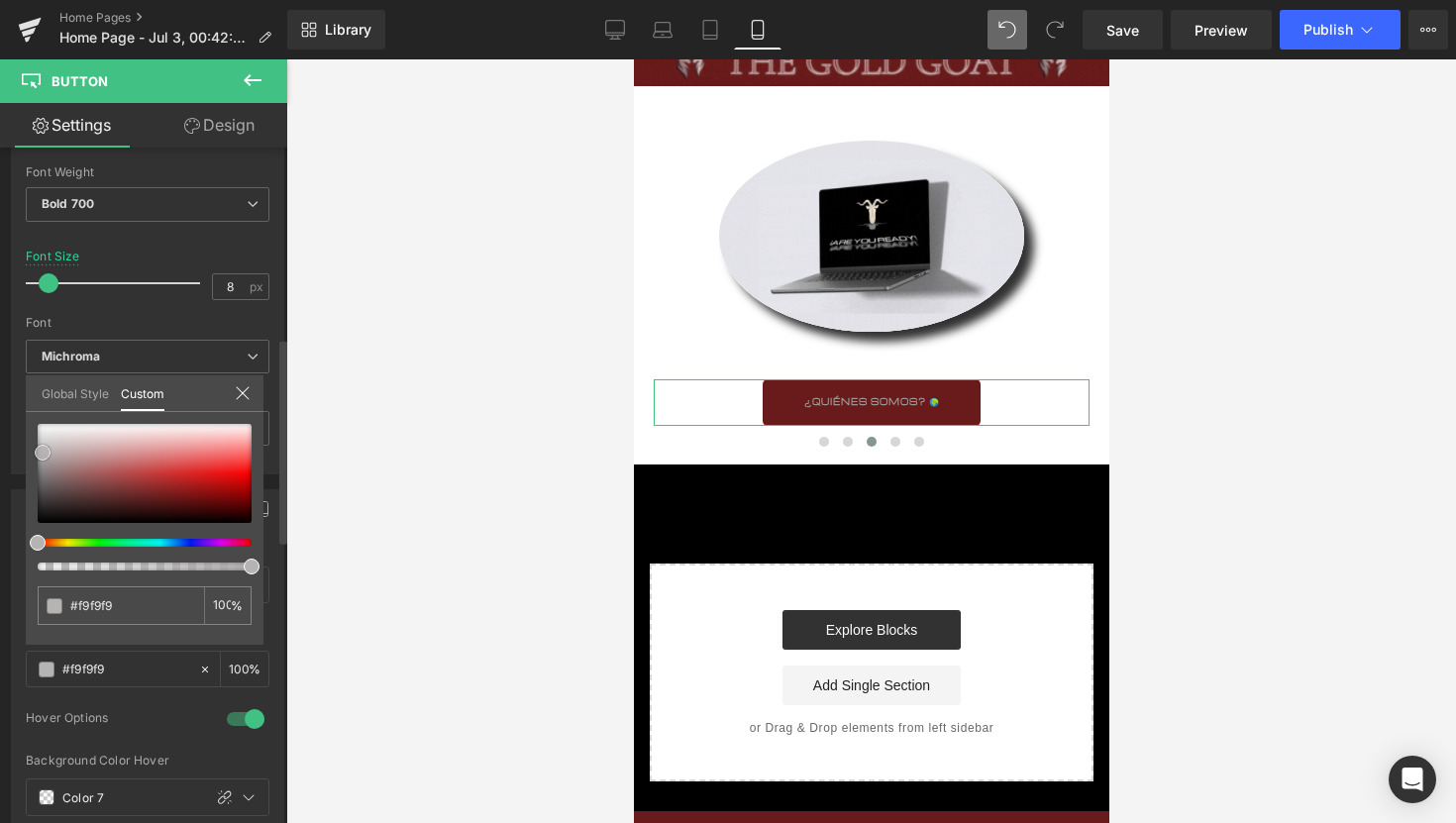 type on "#ffffff" 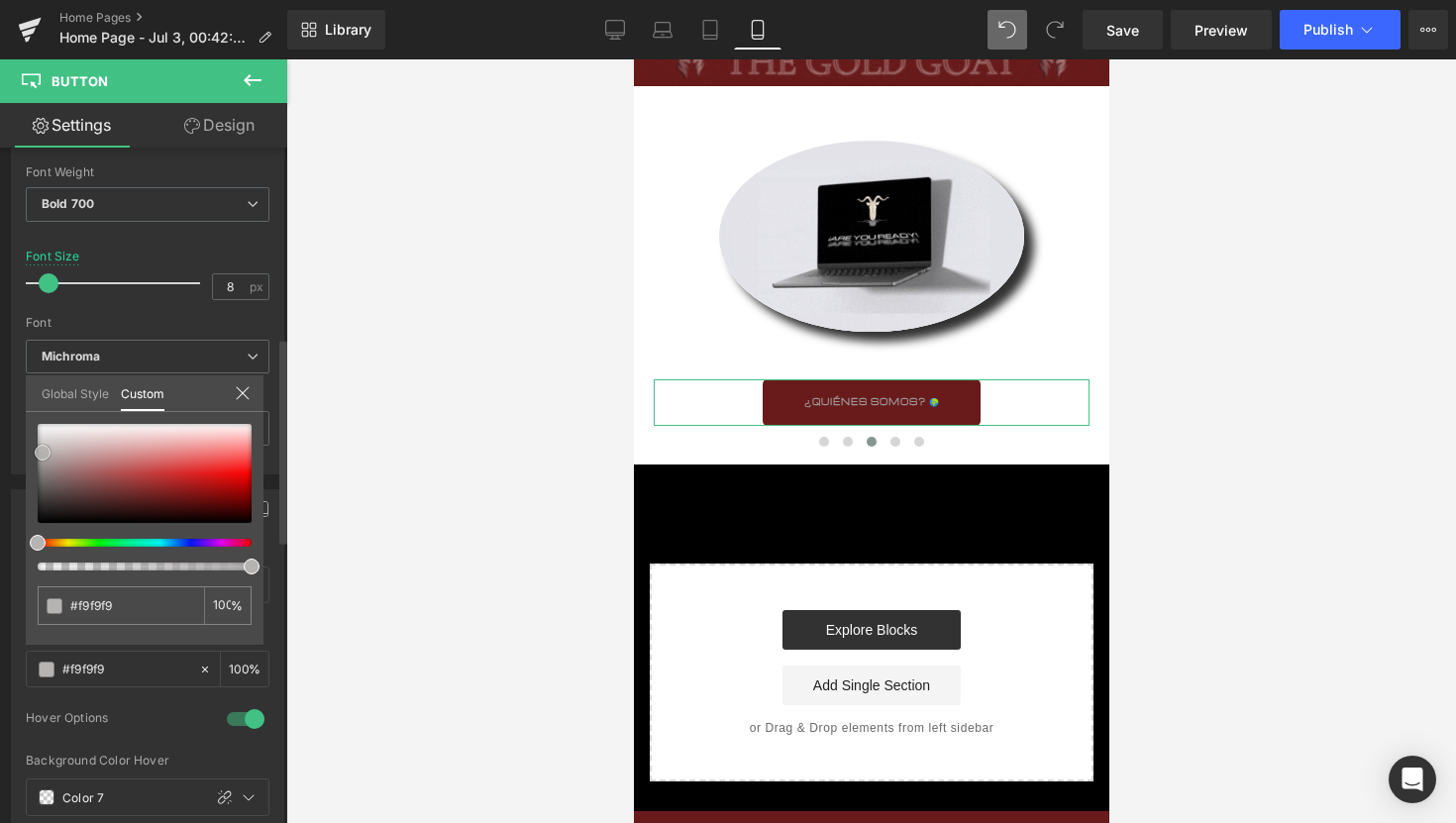 type on "#ffffff" 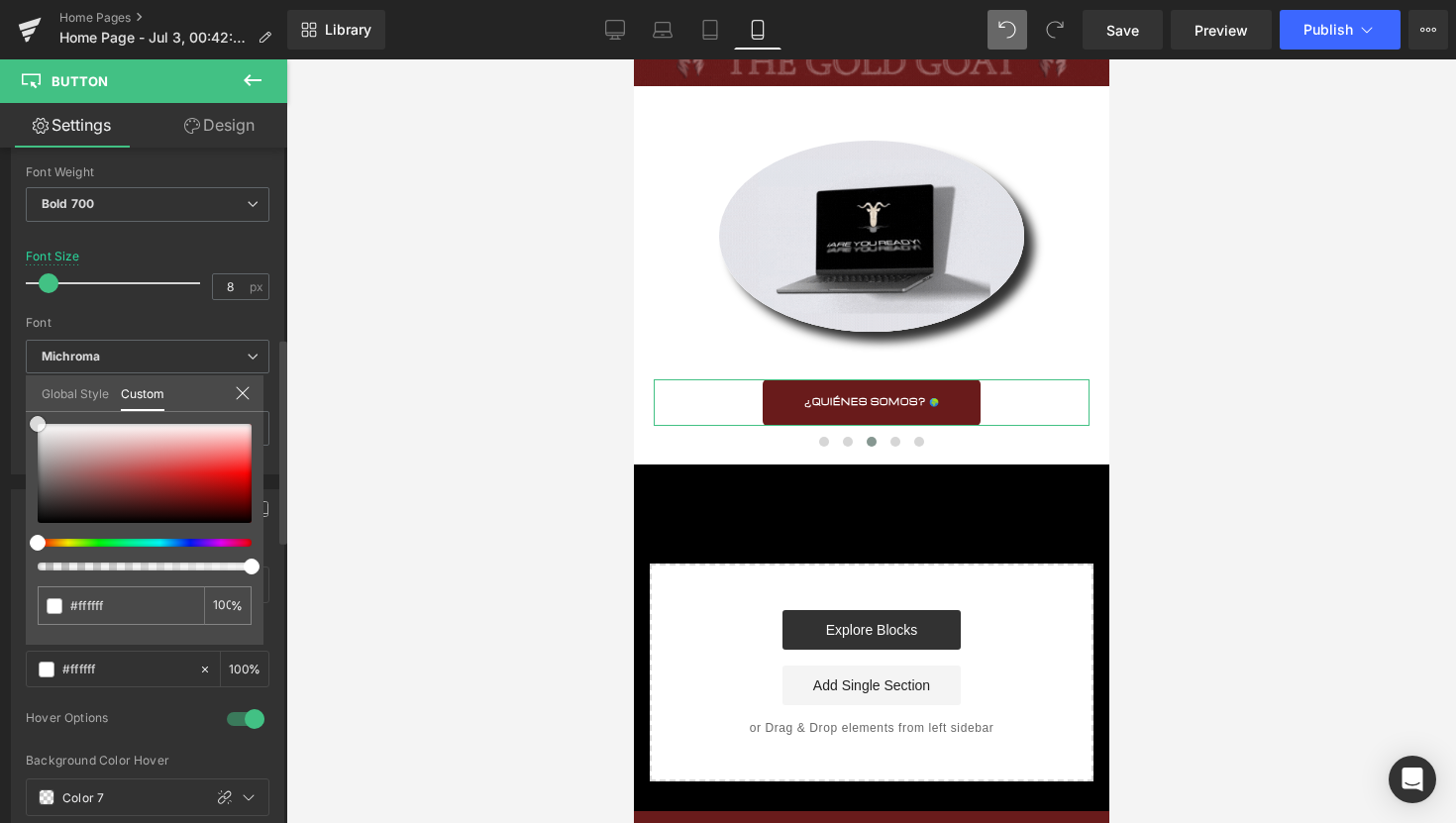 drag, startPoint x: 45, startPoint y: 463, endPoint x: 20, endPoint y: 387, distance: 80.00625 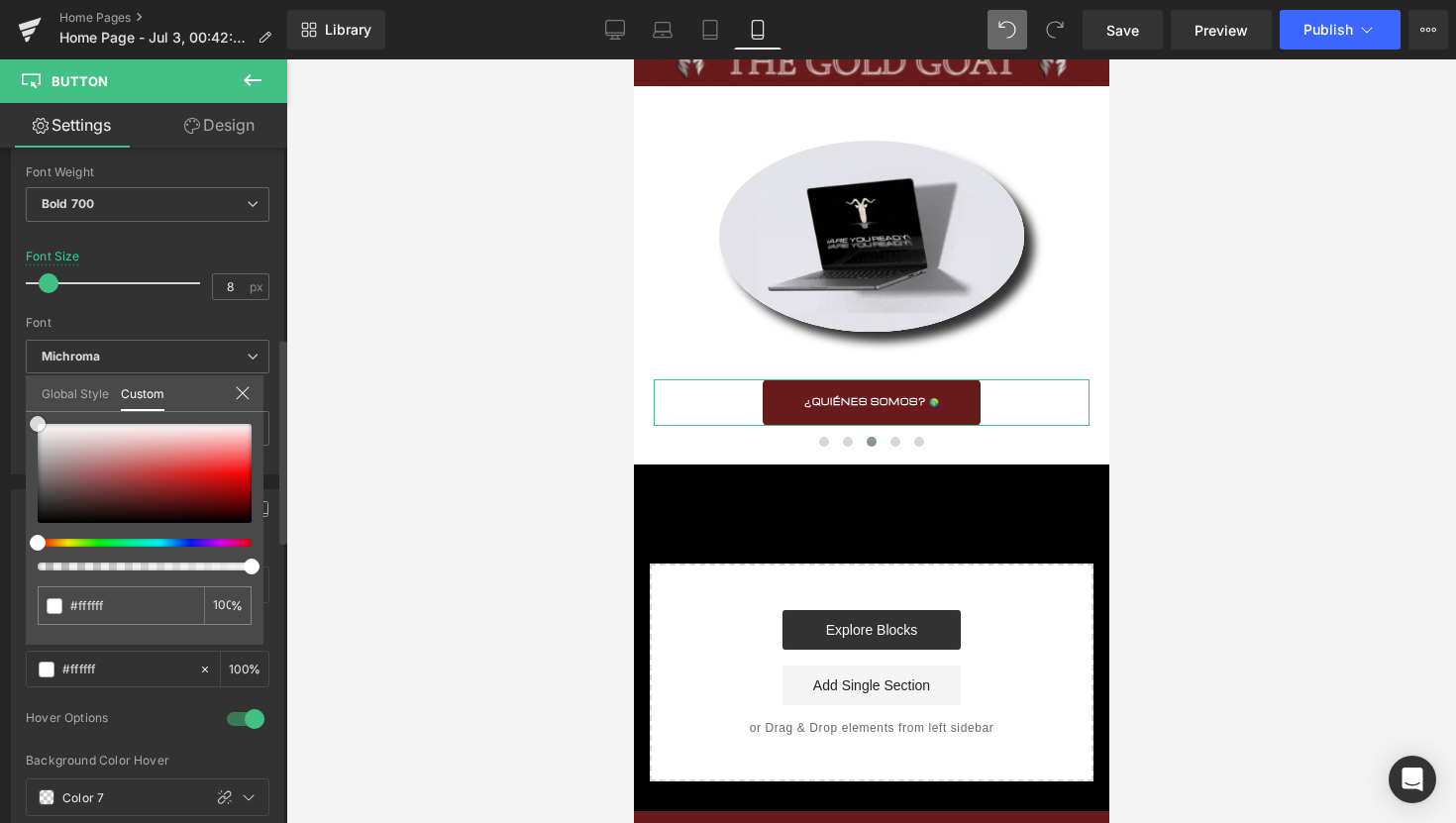 click on "Button Color rgb(105, 27, 27) Background Color #691b1b 100 % rgba(255, 255, 255, 1) Text Color #ffffff 100 % 1 Hover Options var(--gf_gs-color1-brand) Background Color Hover Color 7 100 % var(--gf_gs-color1-neutral) Text Color Hover Color 1 100 % Global Style Custom Setup Global Style #ffffff 100 %" at bounding box center (148, 699) 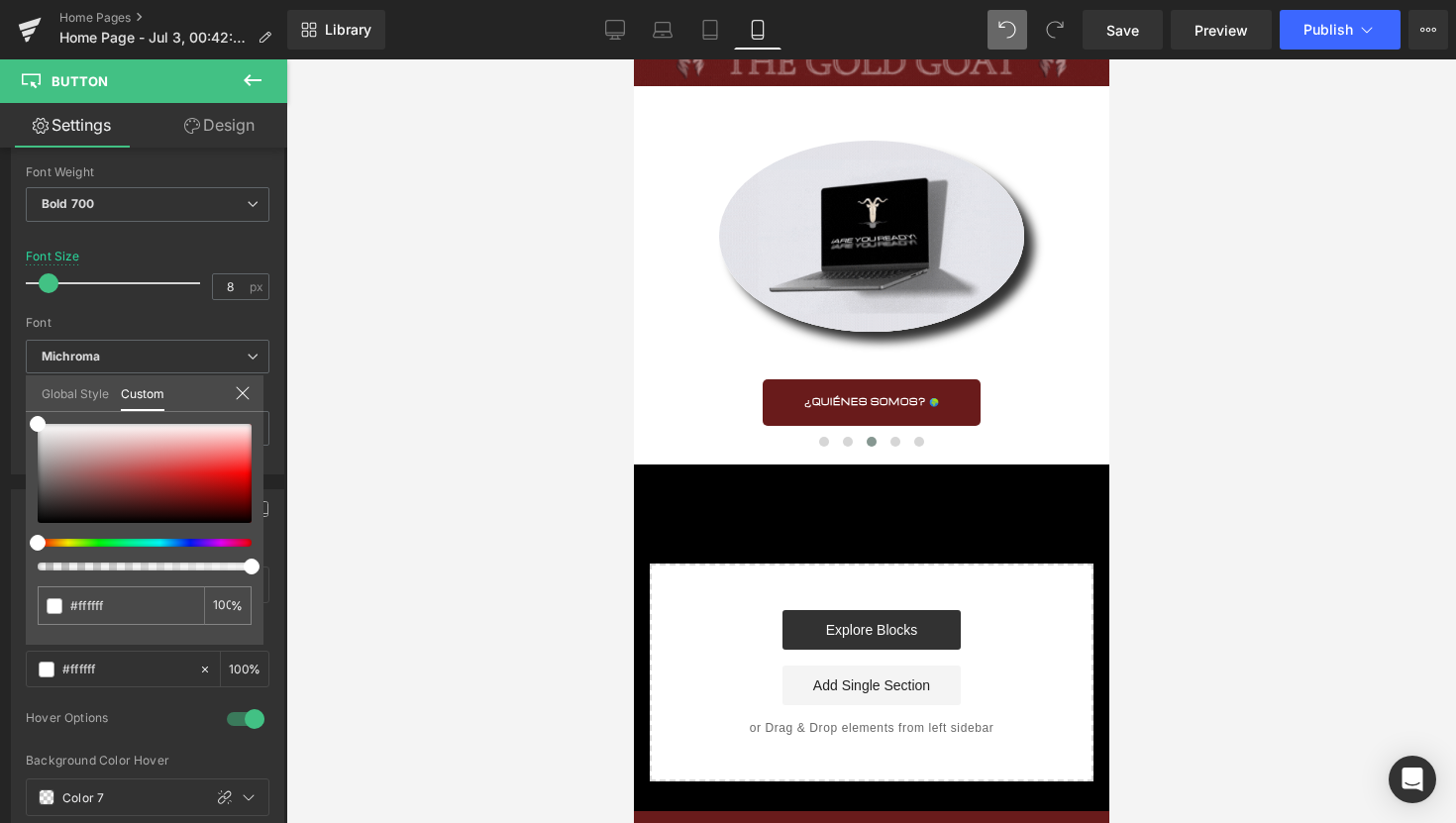 click at bounding box center (871, 441) 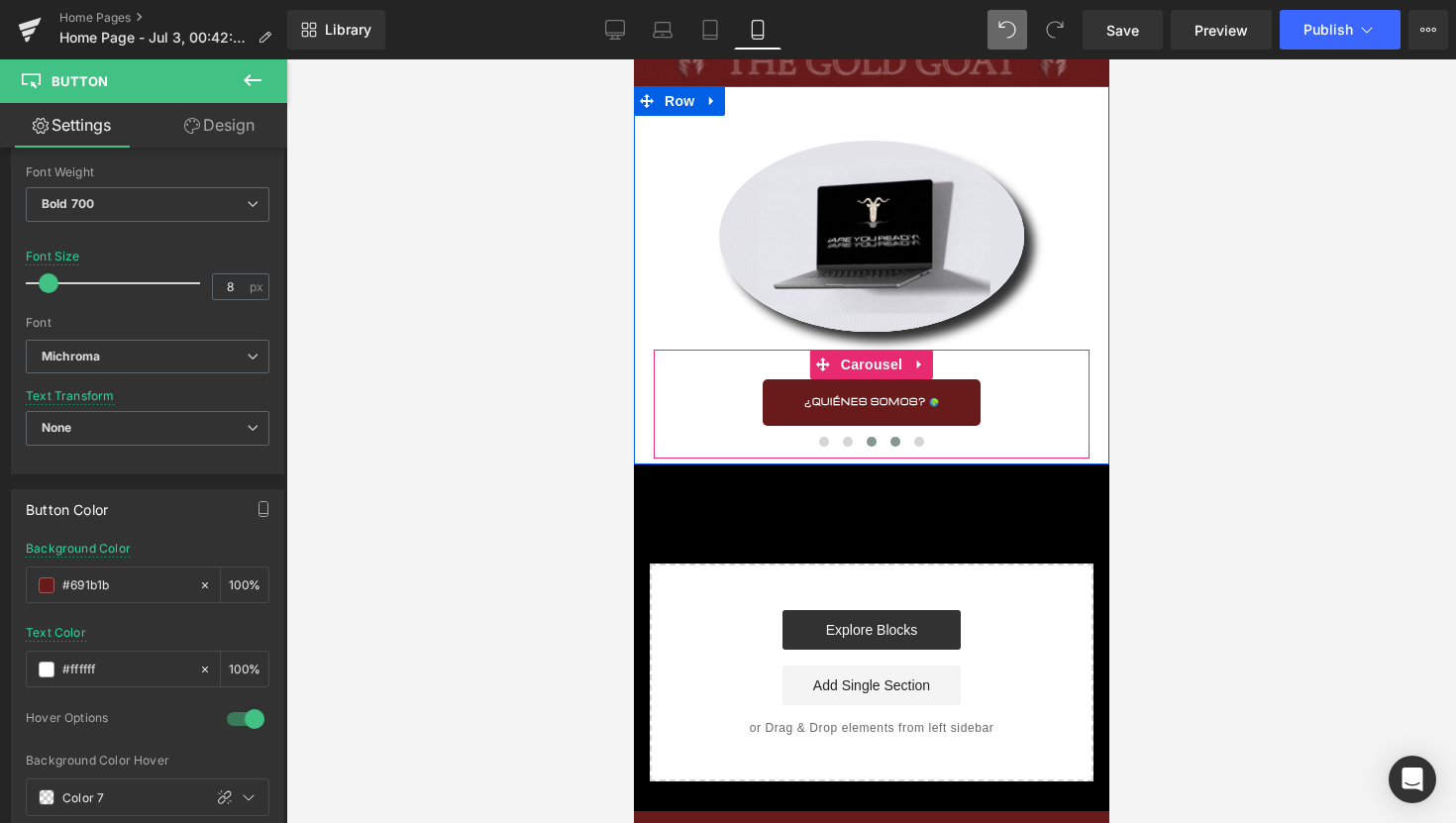 click at bounding box center (894, 442) 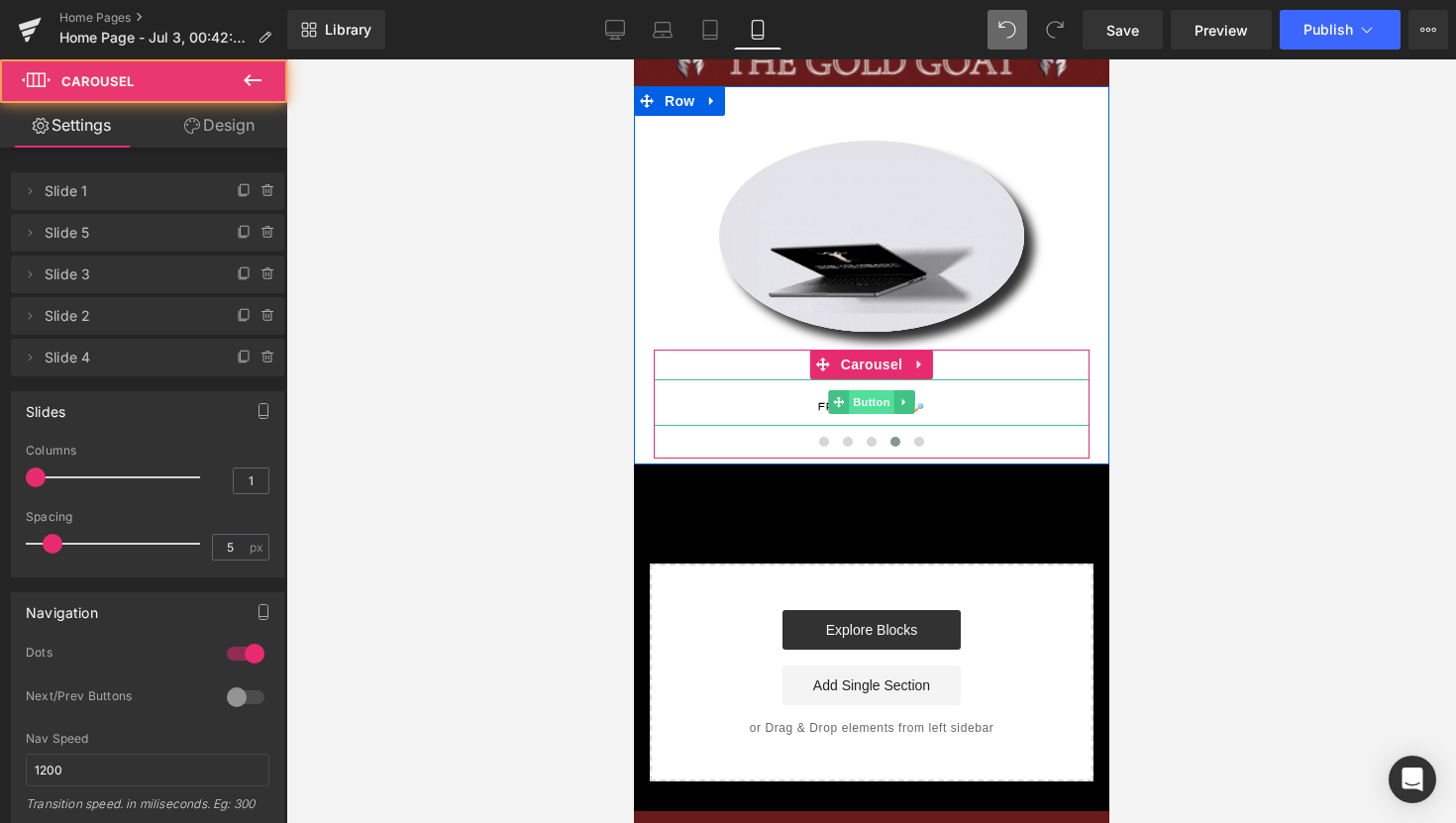 click on "Button" at bounding box center [871, 402] 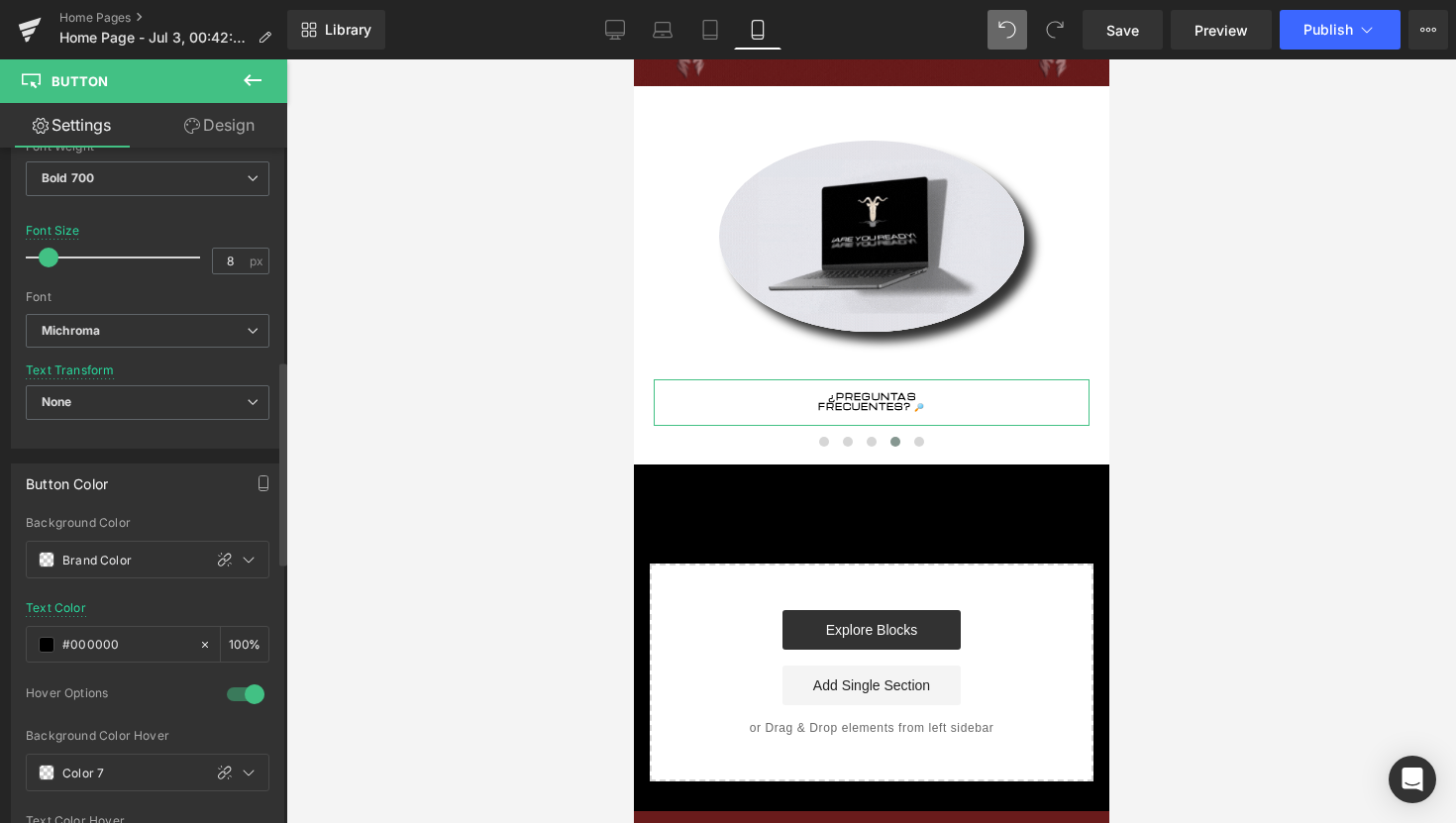 scroll, scrollTop: 701, scrollLeft: 0, axis: vertical 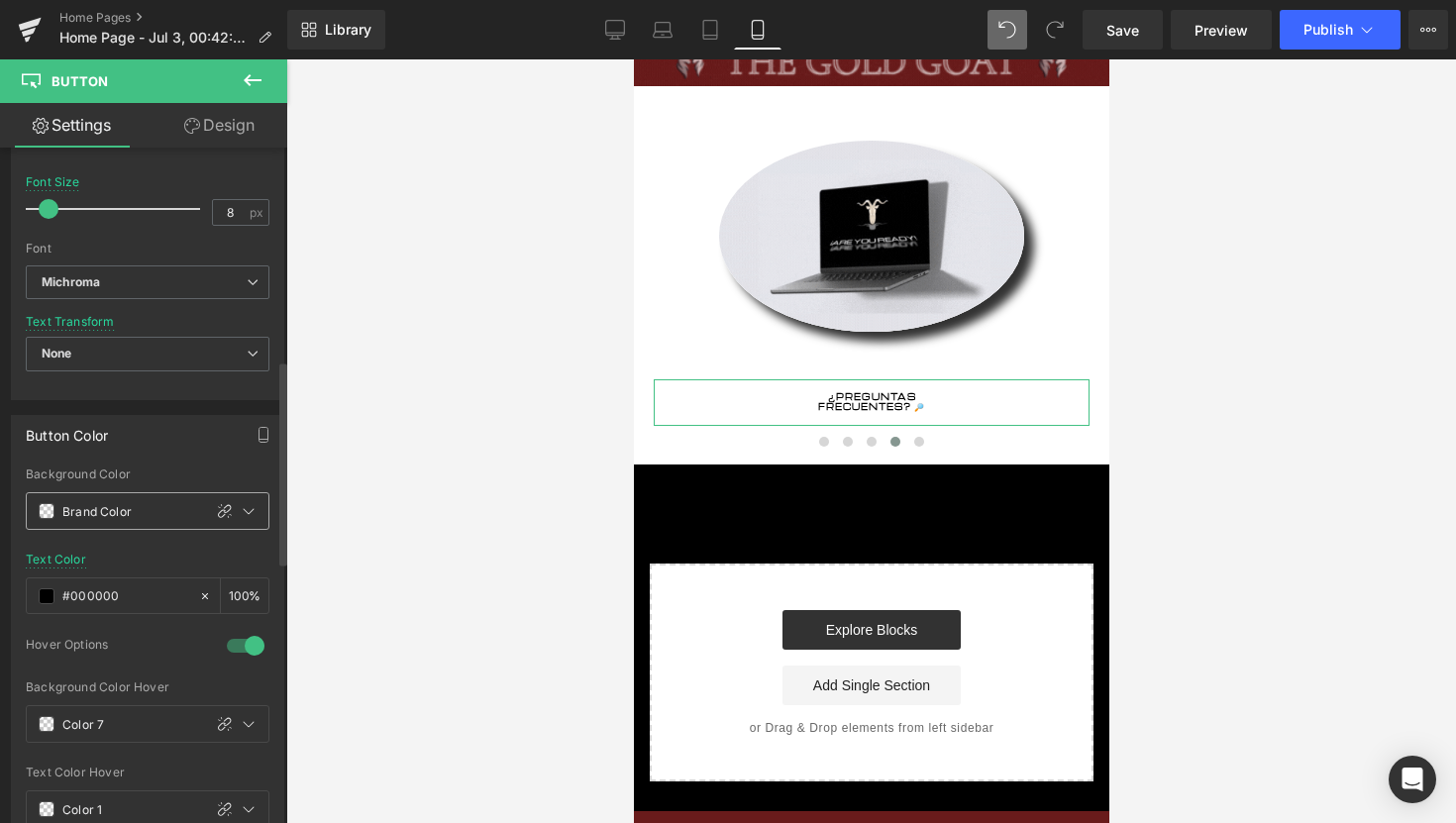 click at bounding box center [47, 511] 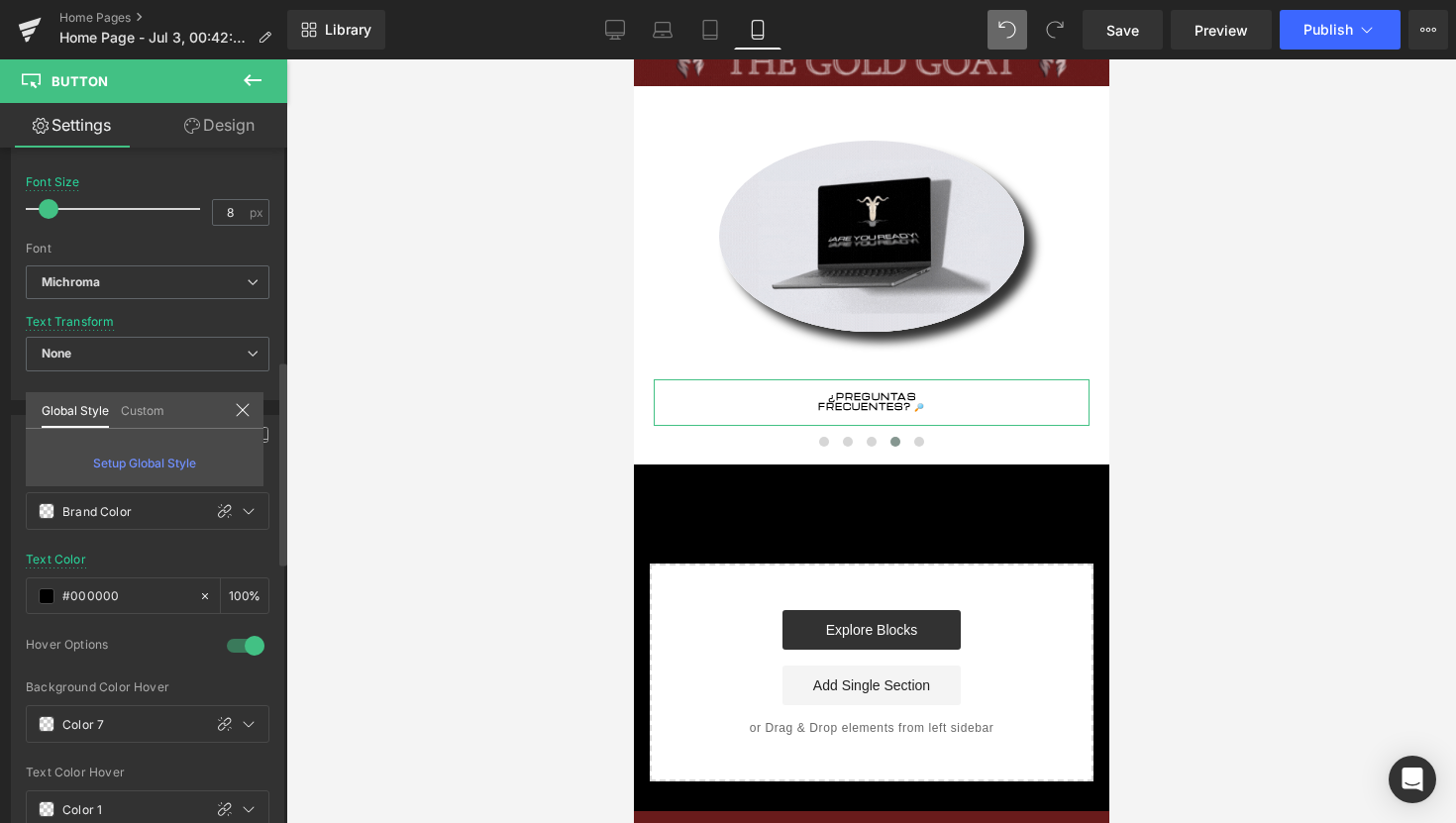 click on "Custom" at bounding box center [143, 409] 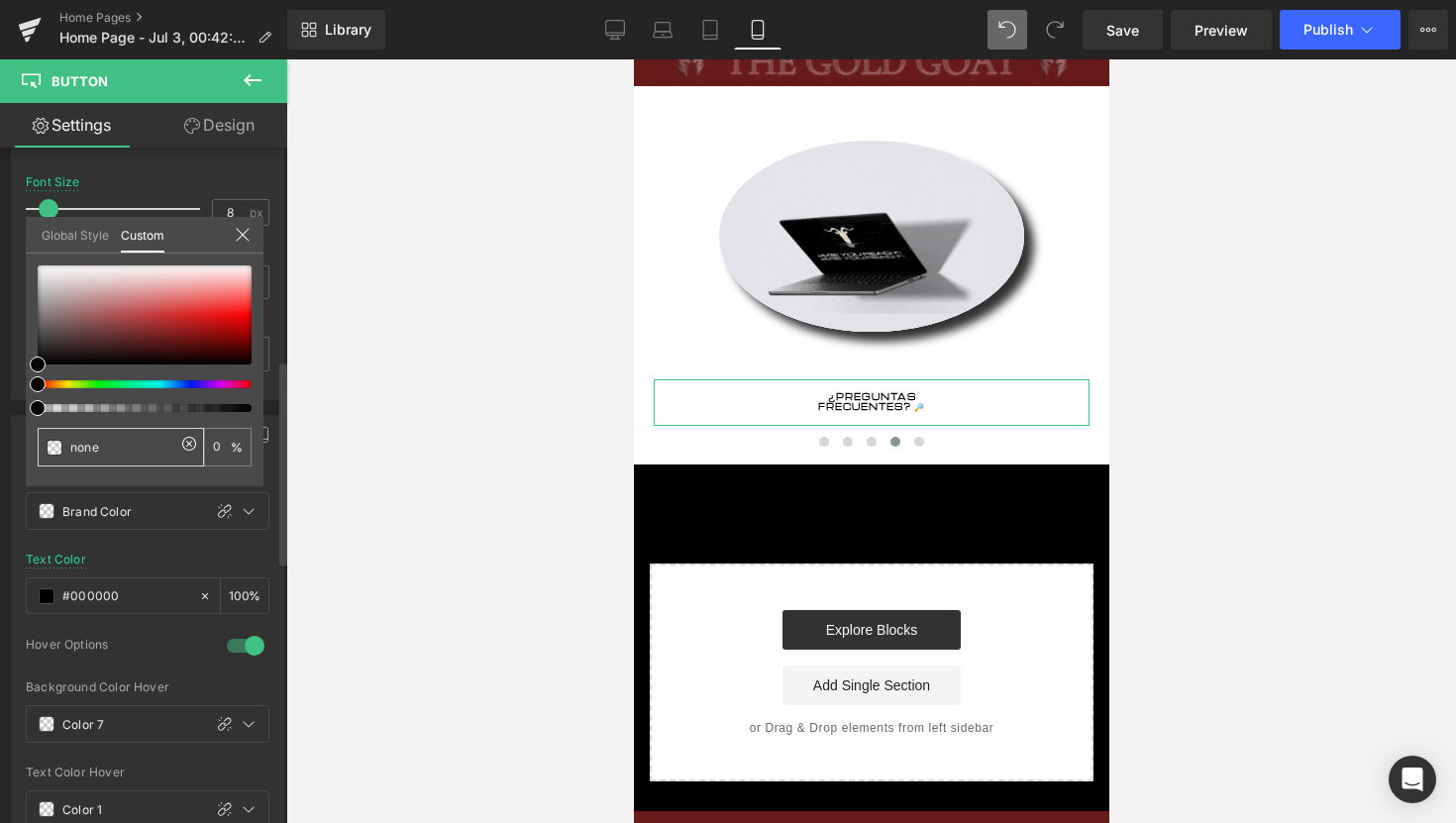click on "none" at bounding box center (123, 447) 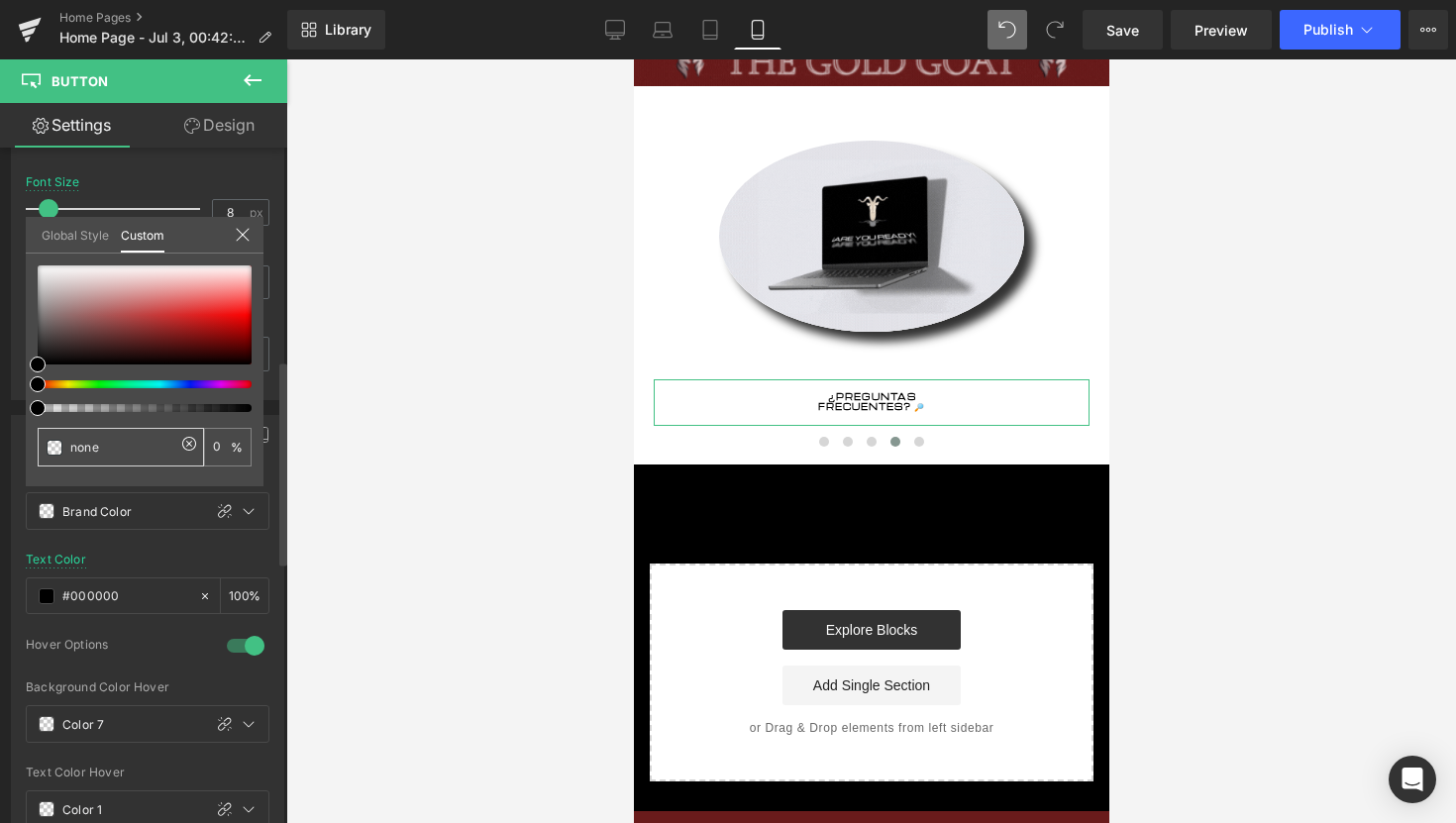 click on "none" at bounding box center [123, 447] 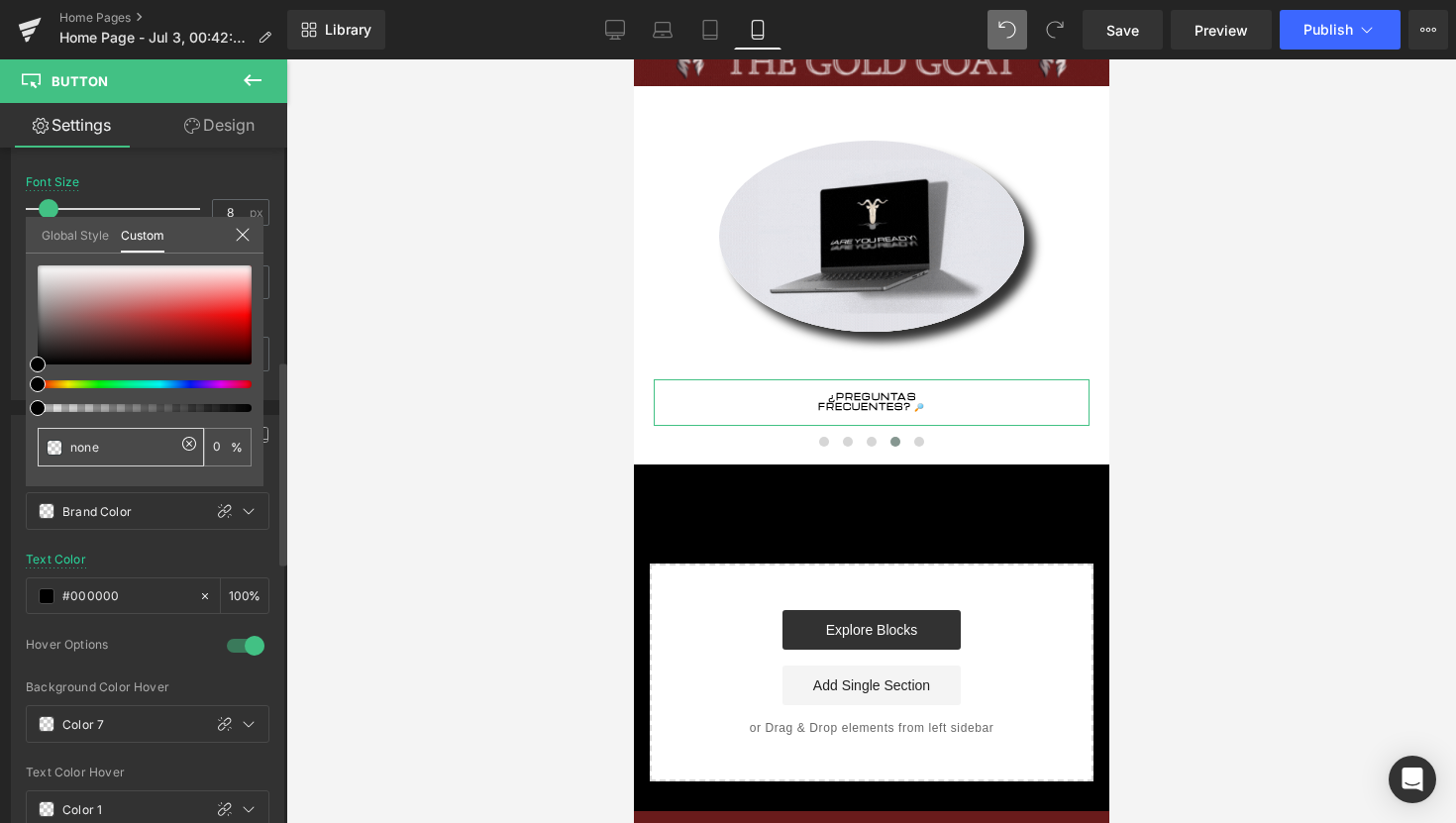 paste on "#691b1b" 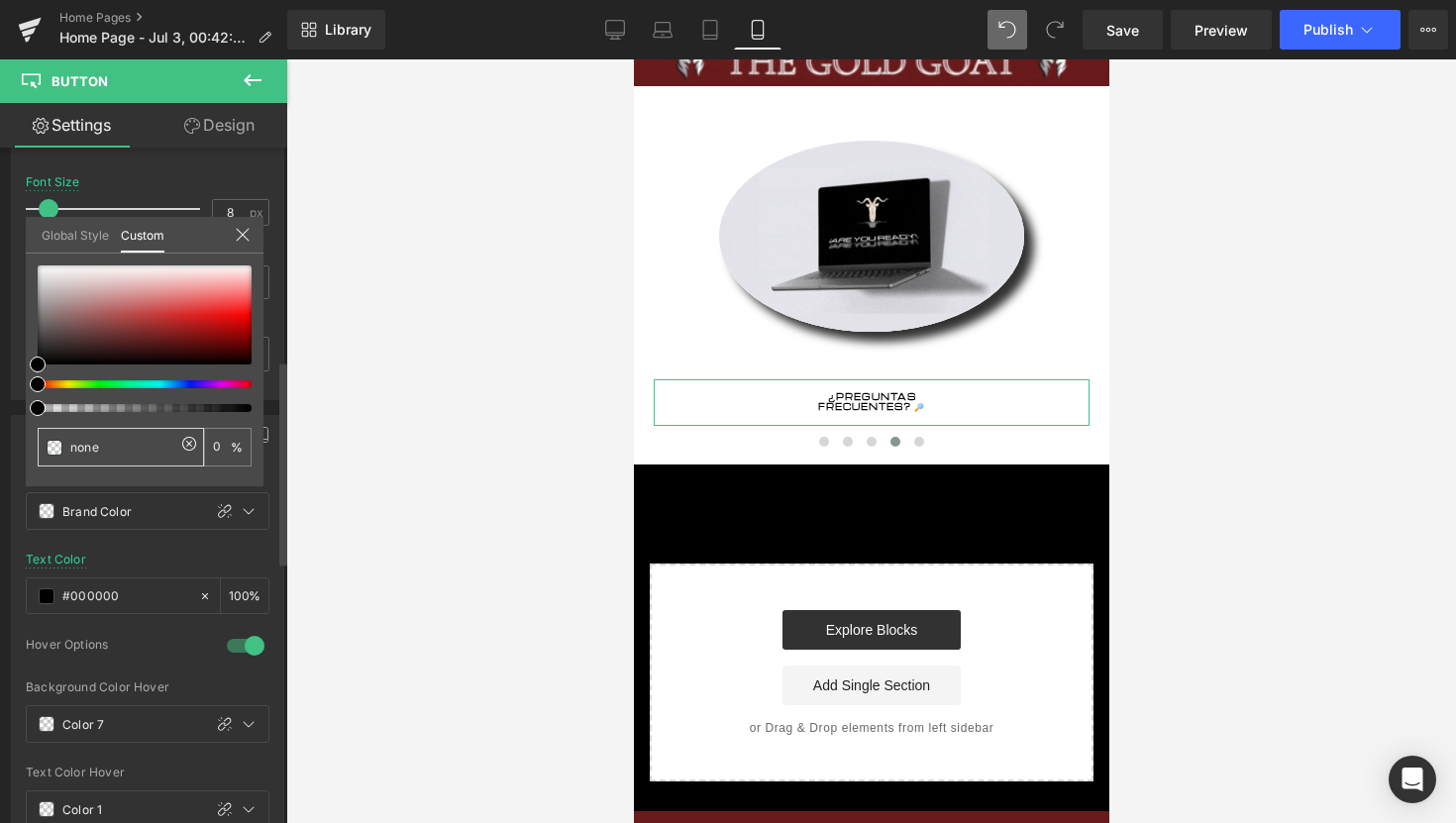 type on "none" 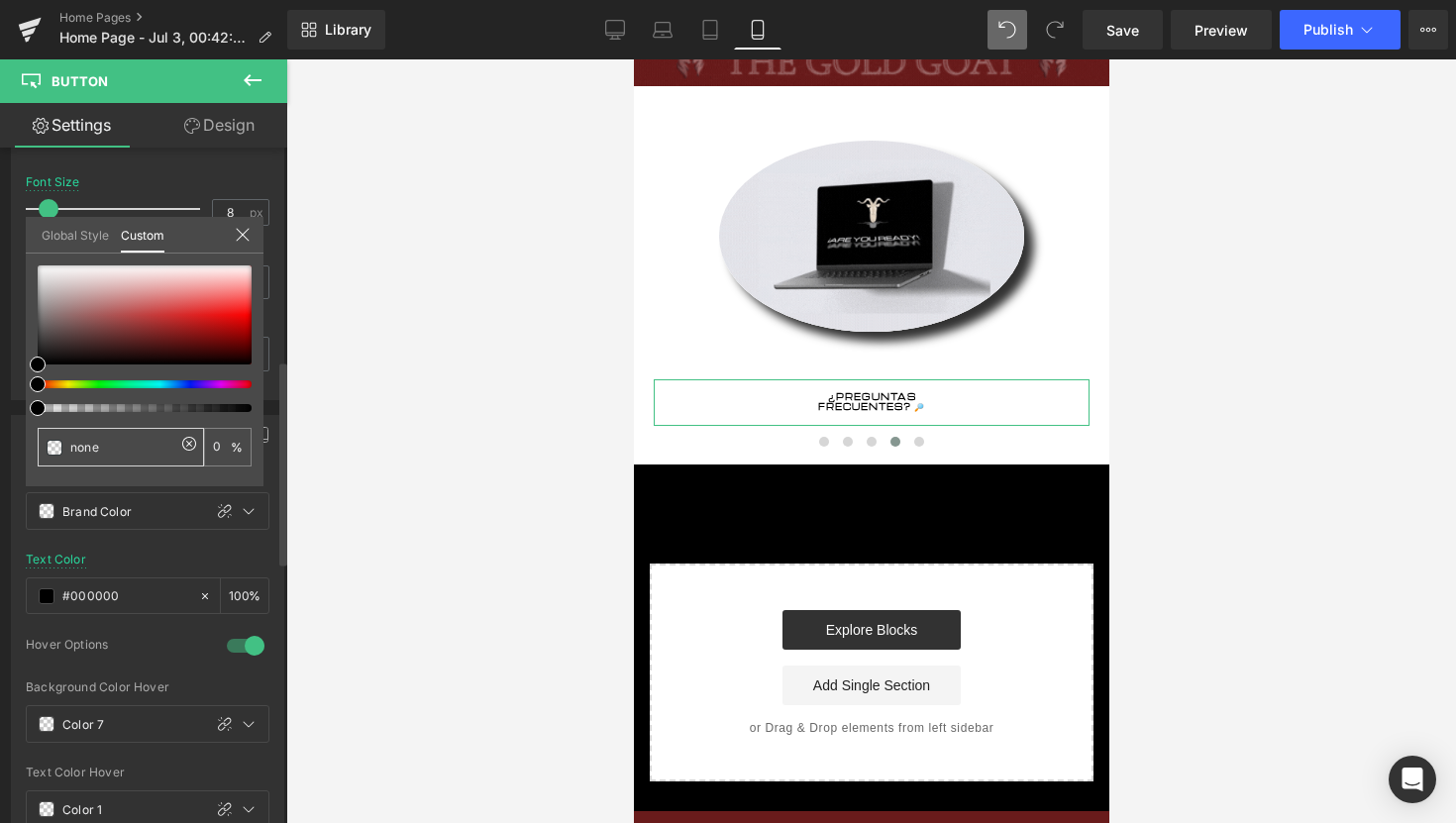 type on "0" 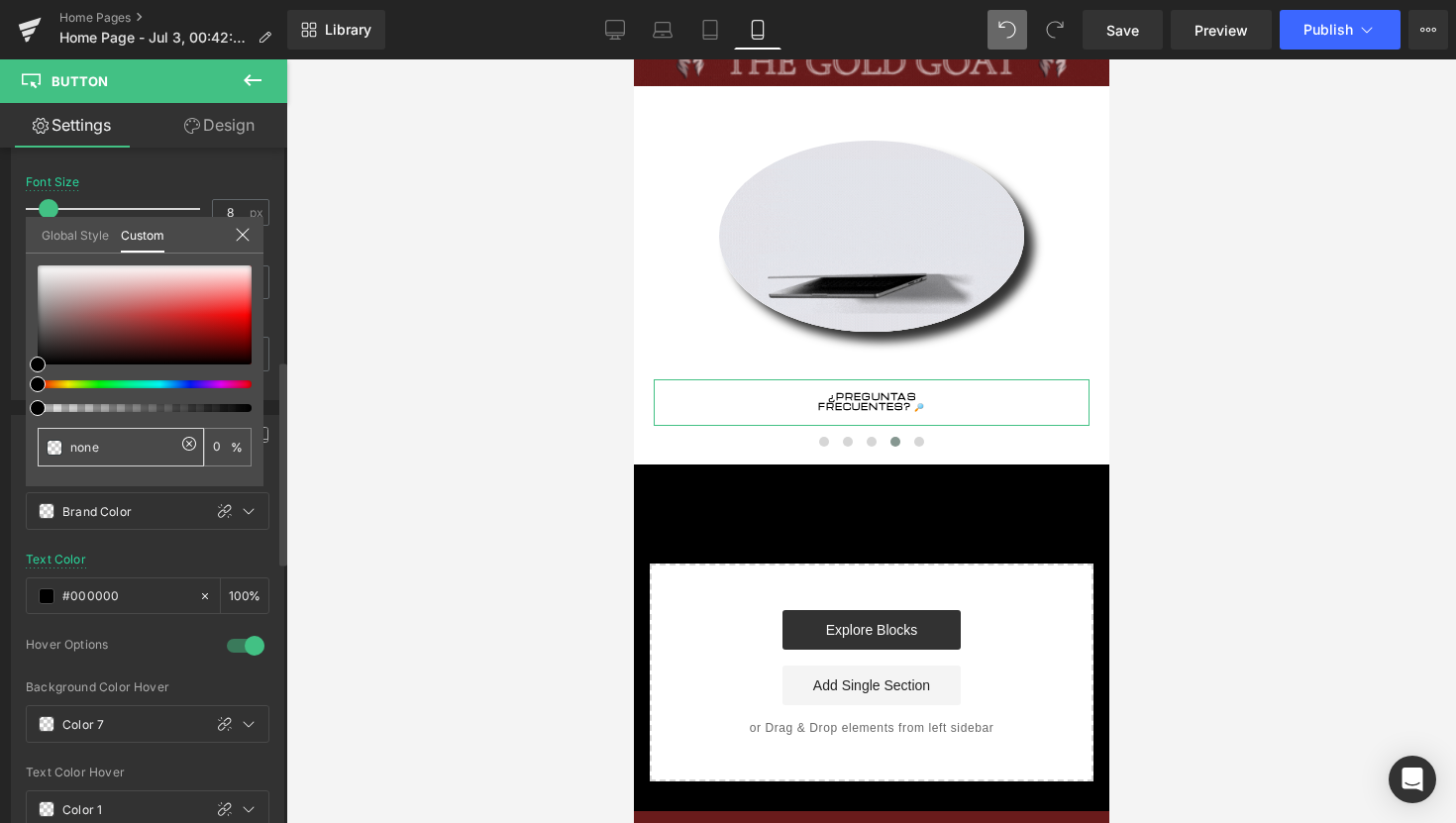 type on "#691b1b" 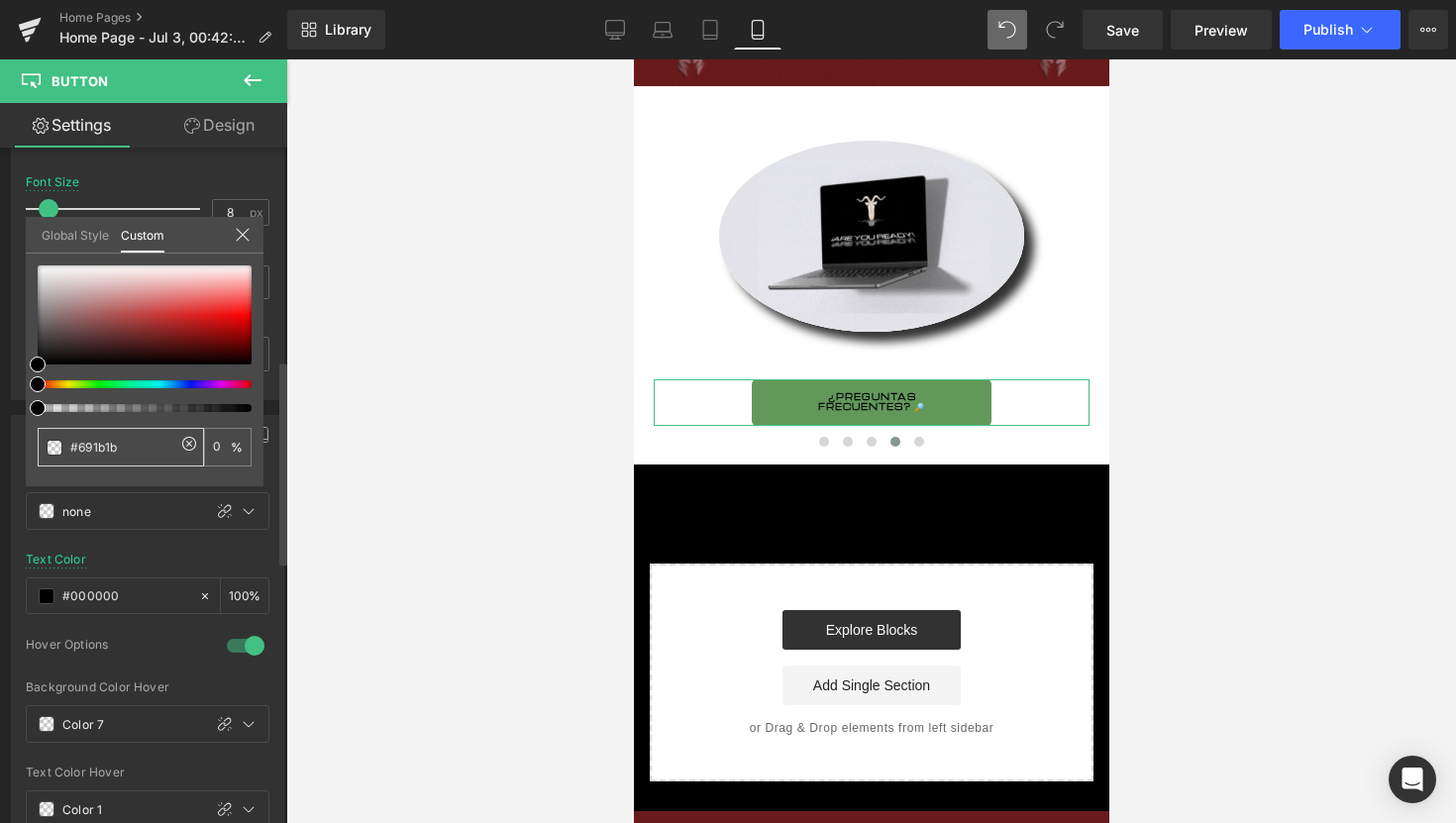 type on "#691b1b" 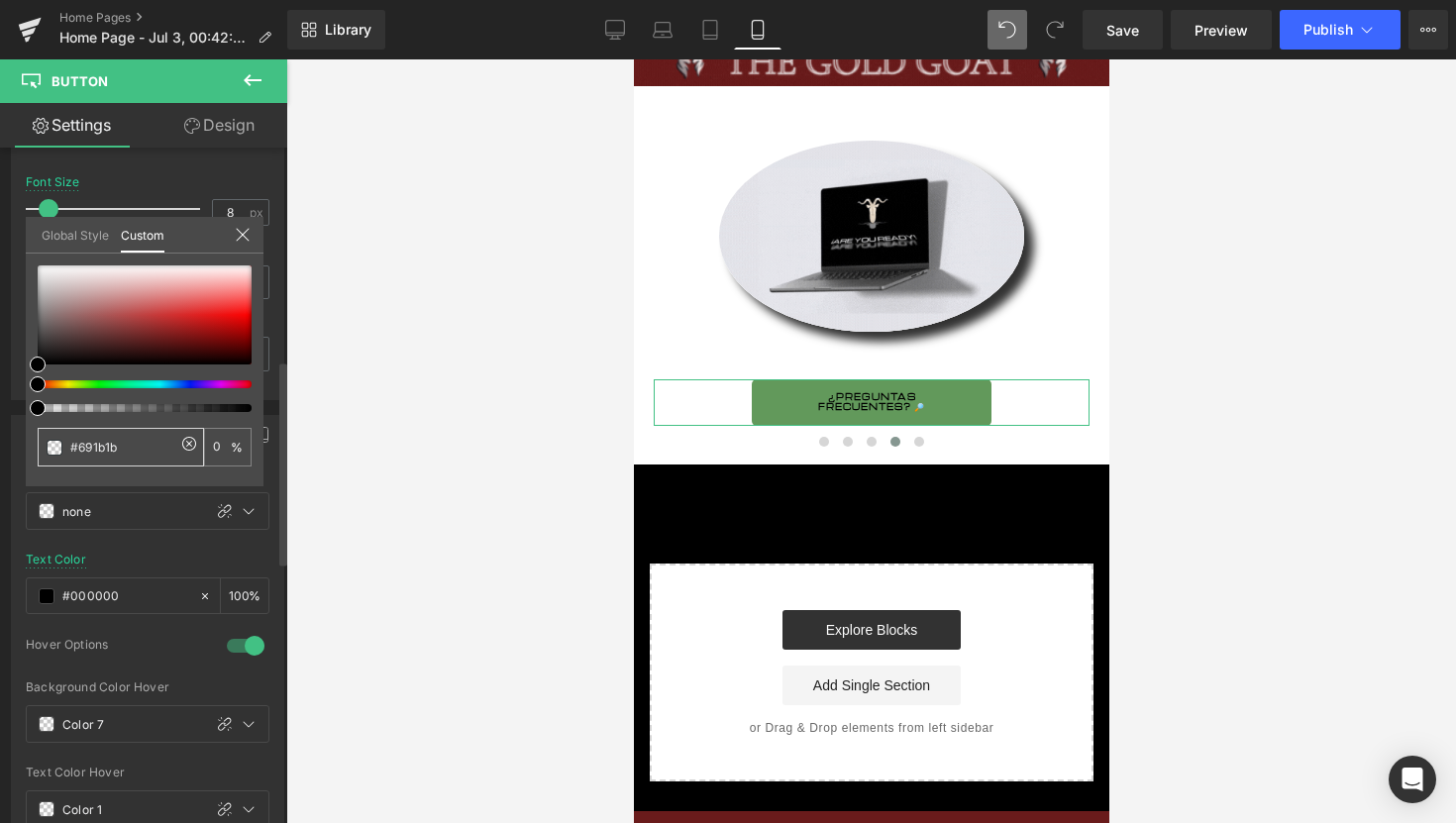 type on "100" 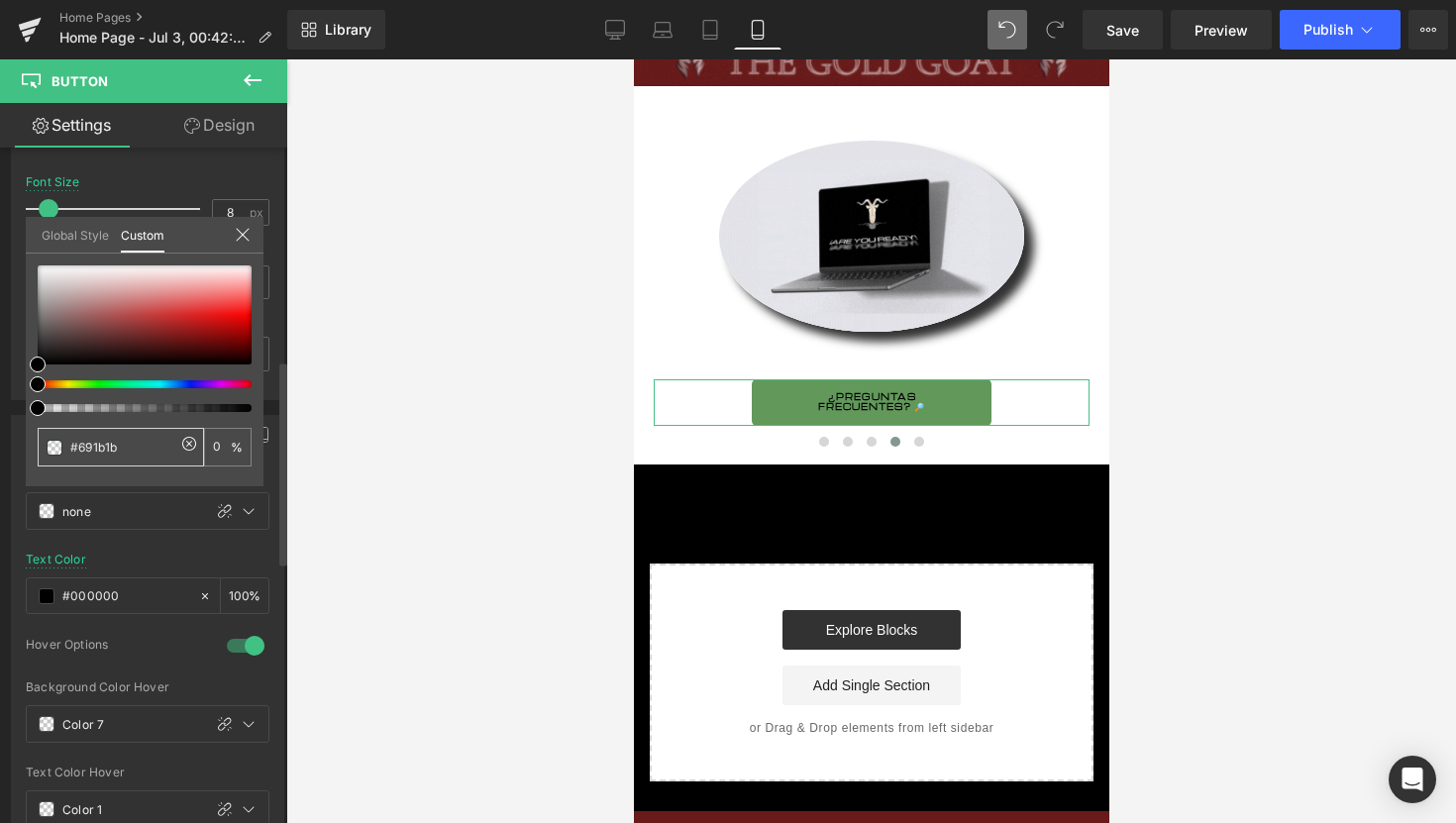 type on "100" 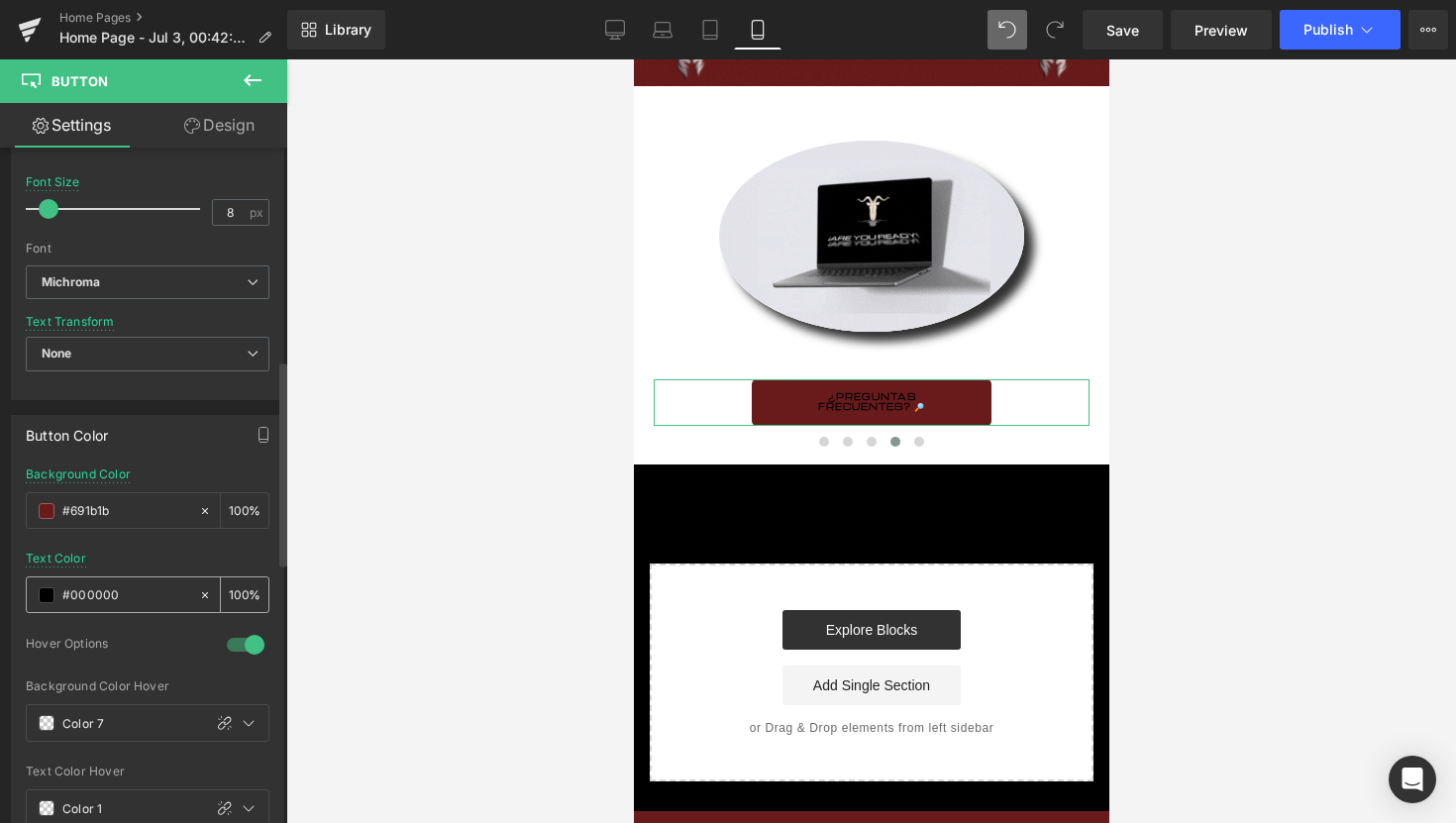 click at bounding box center (47, 595) 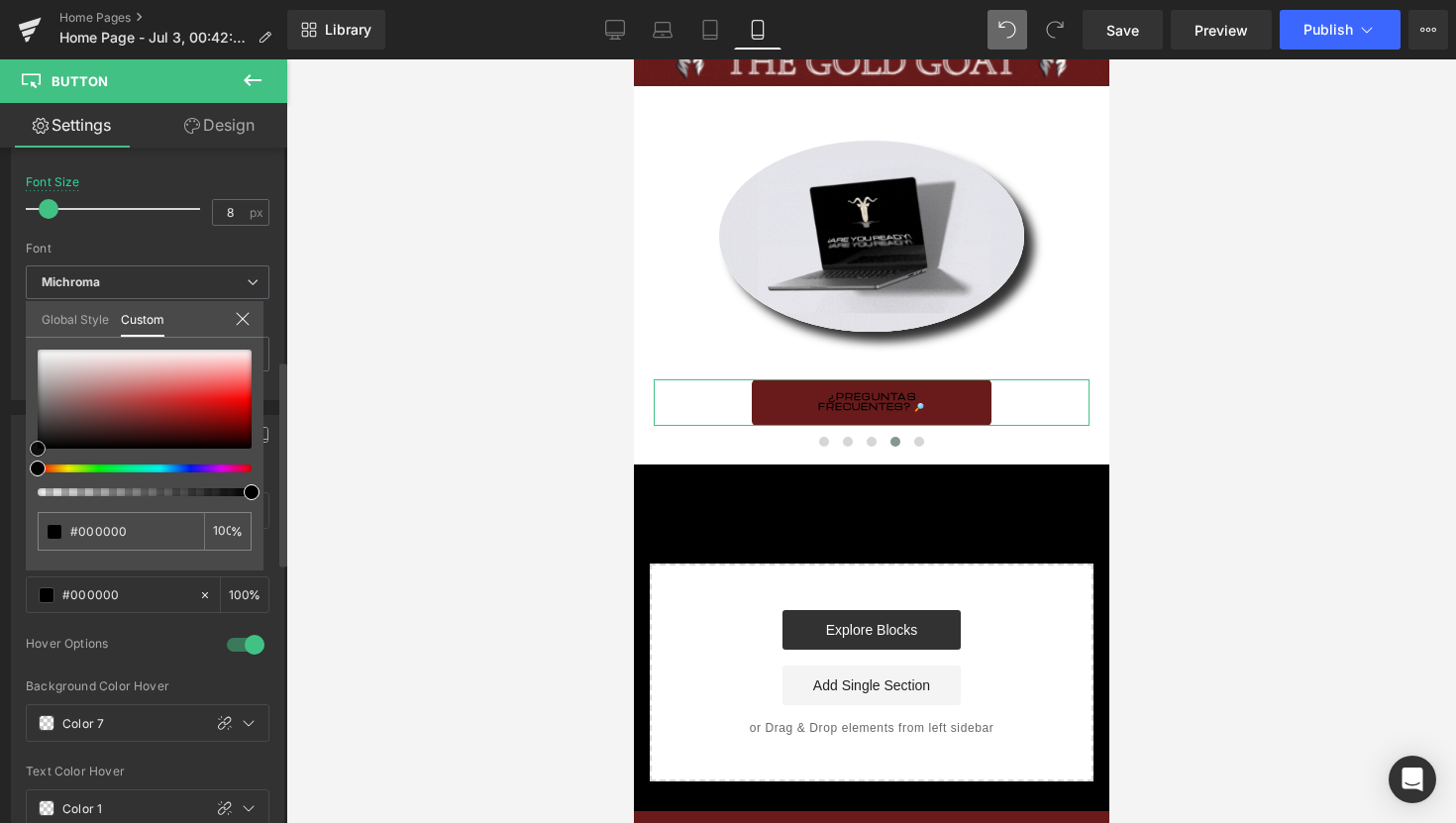 type on "#a49797" 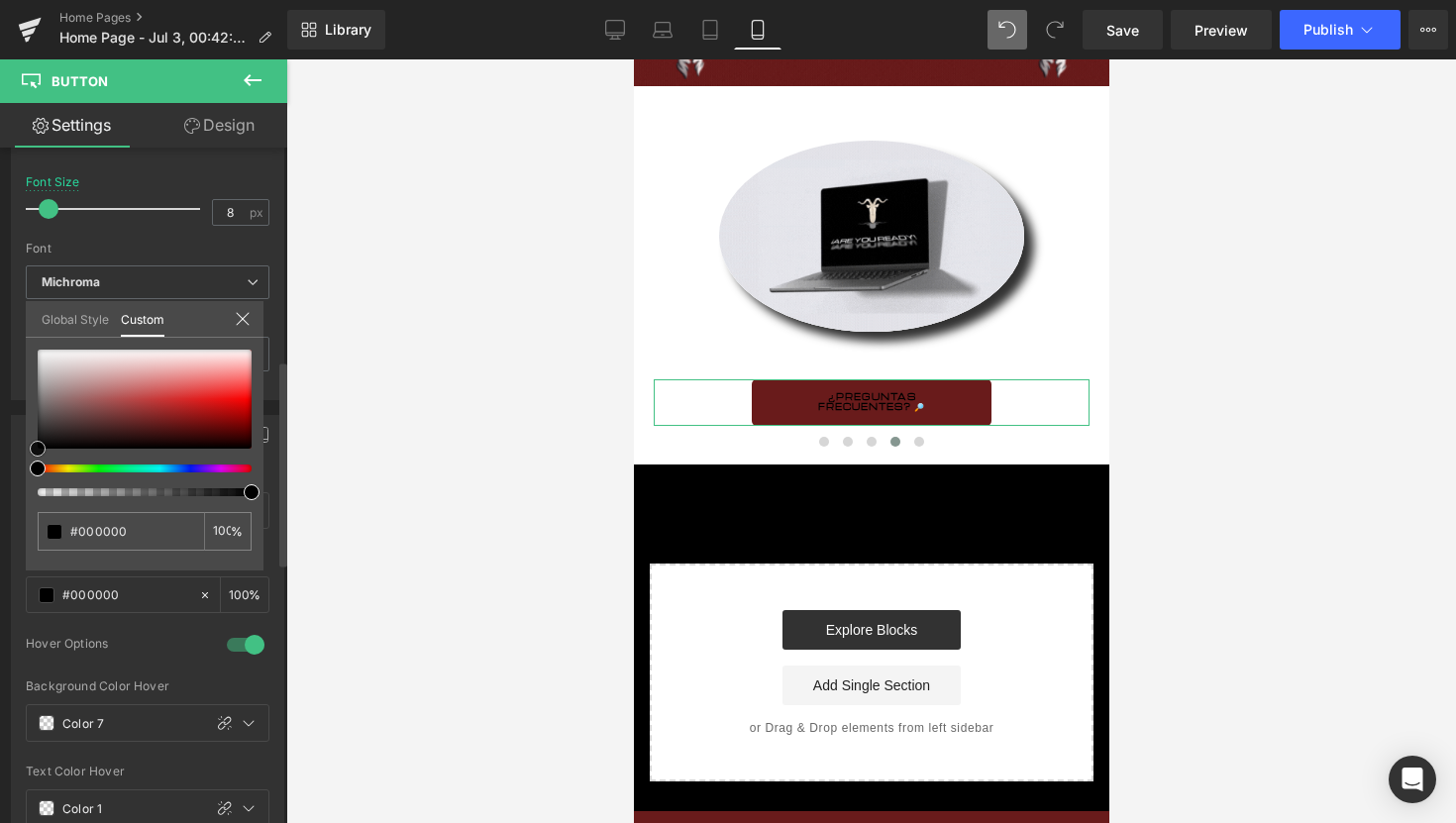 type on "#a49797" 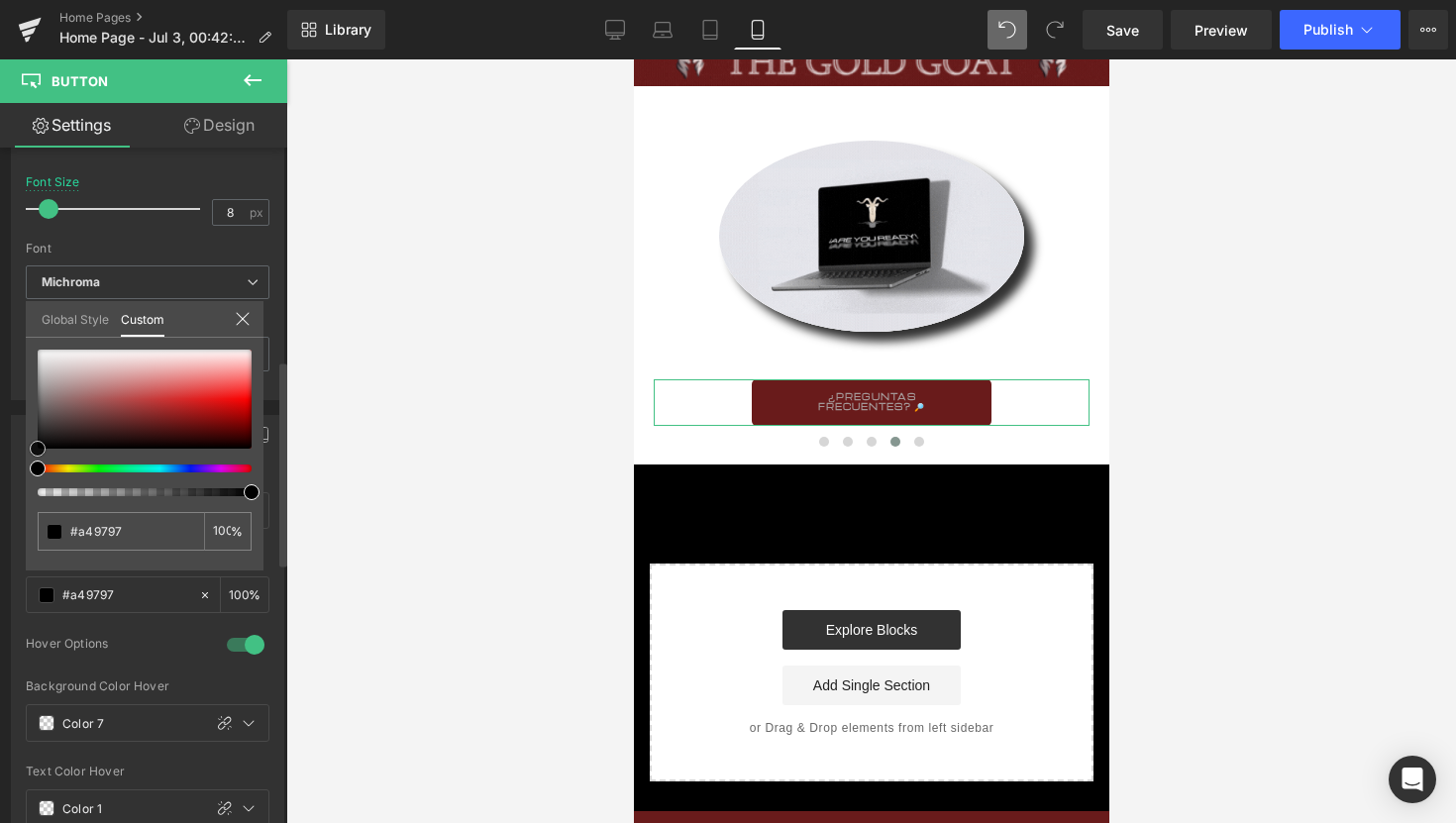 type on "#a99c9c" 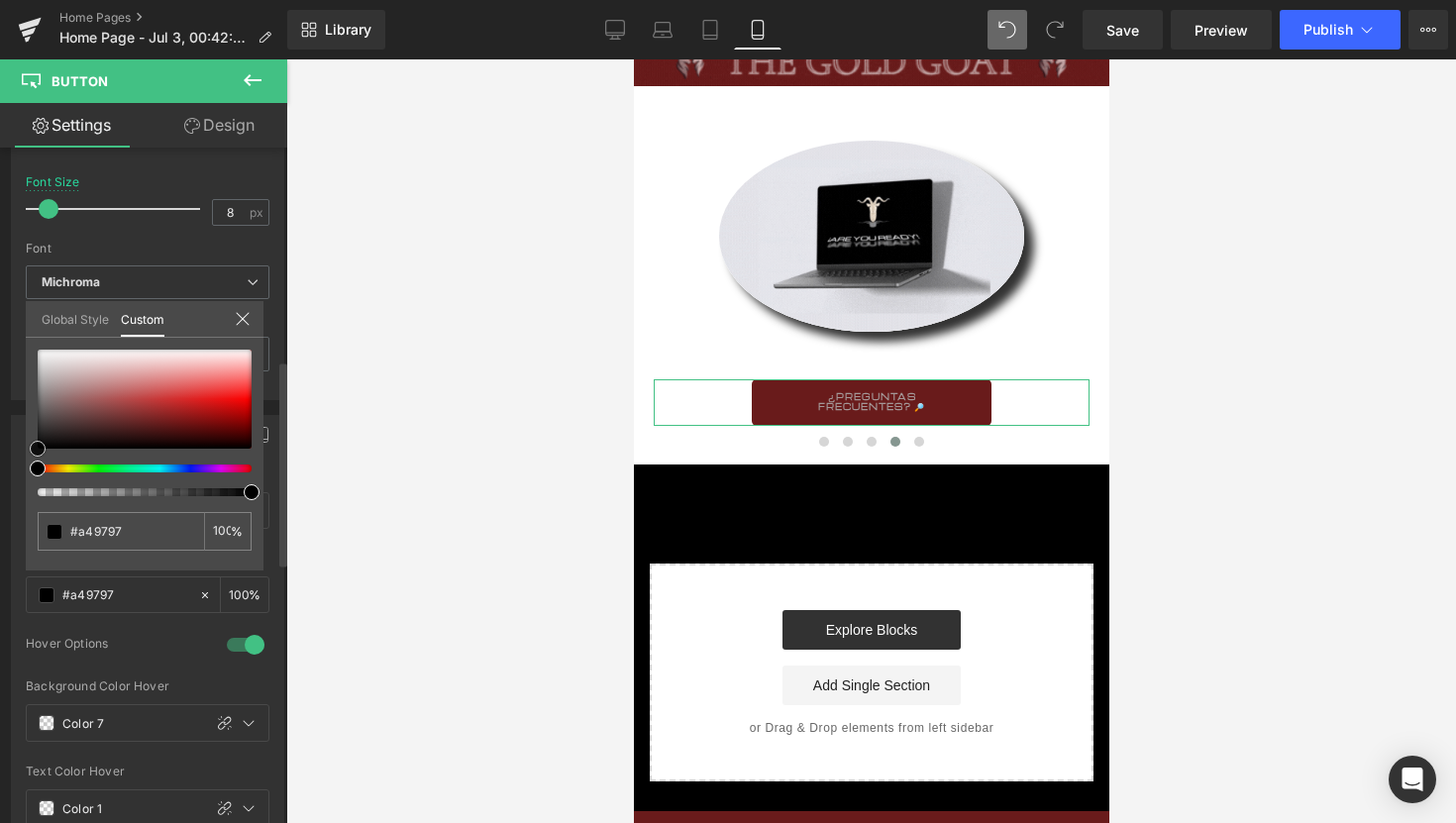 type on "#a99c9c" 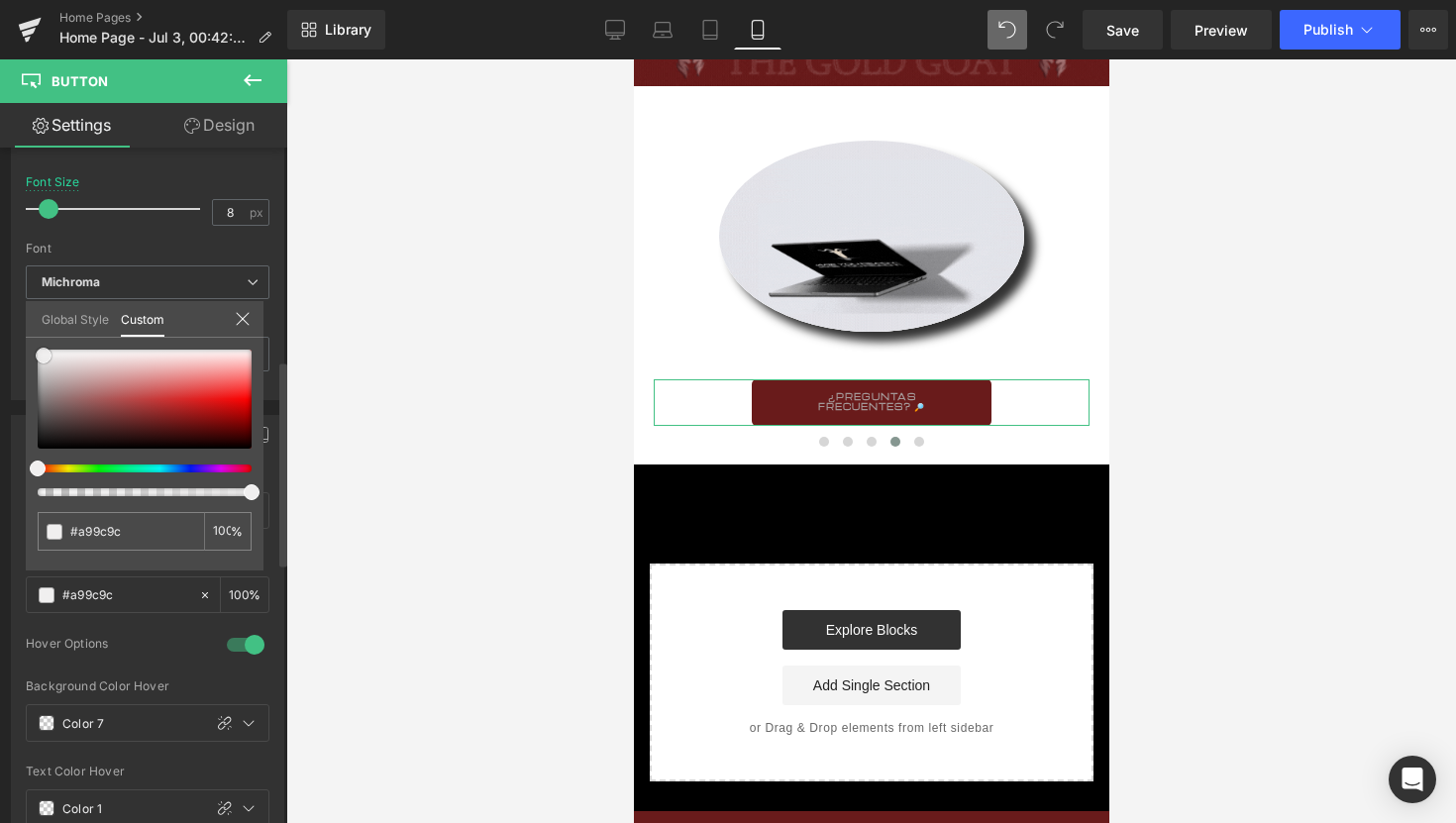 type on "#f0efef" 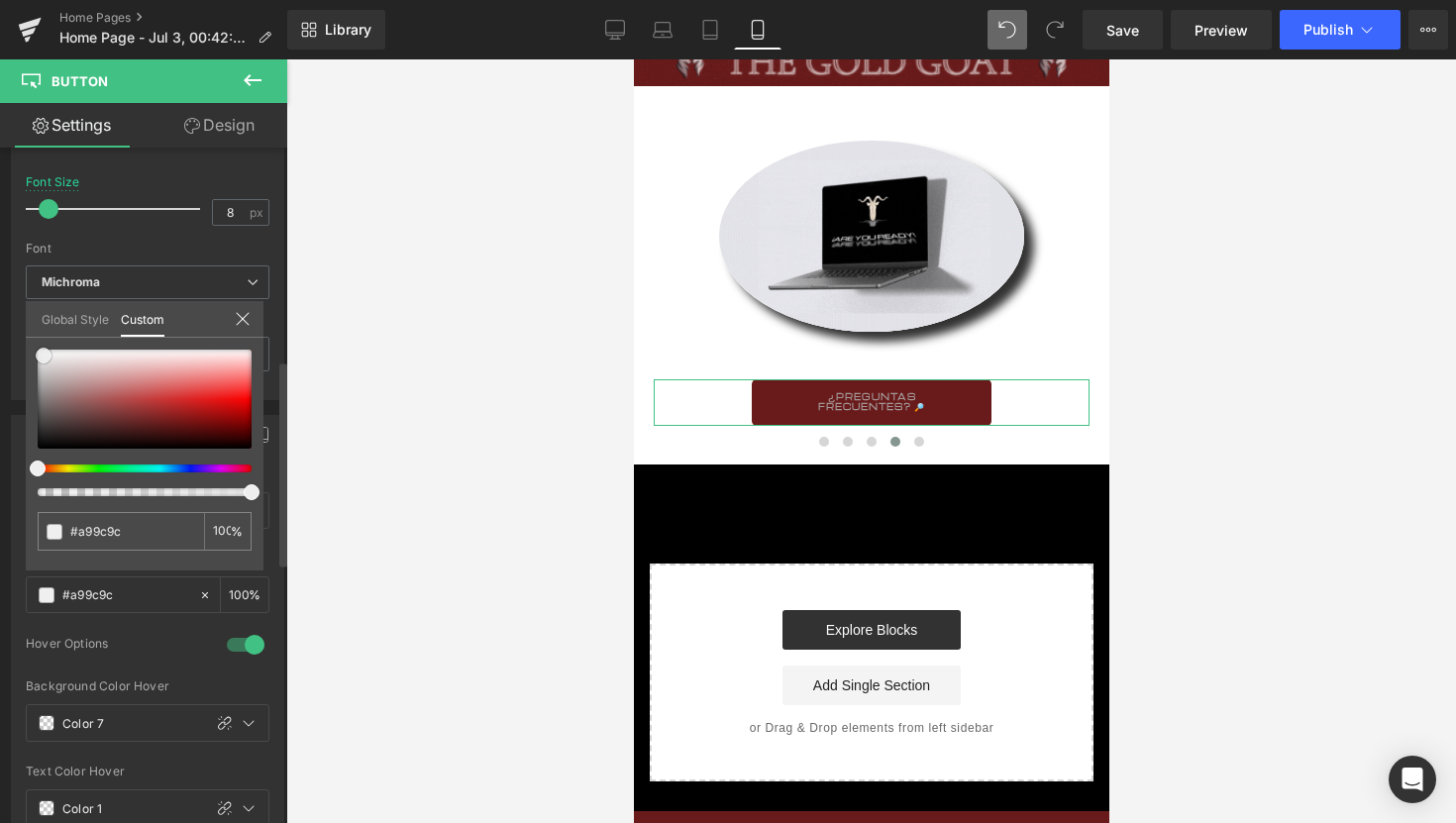 type on "#f0efef" 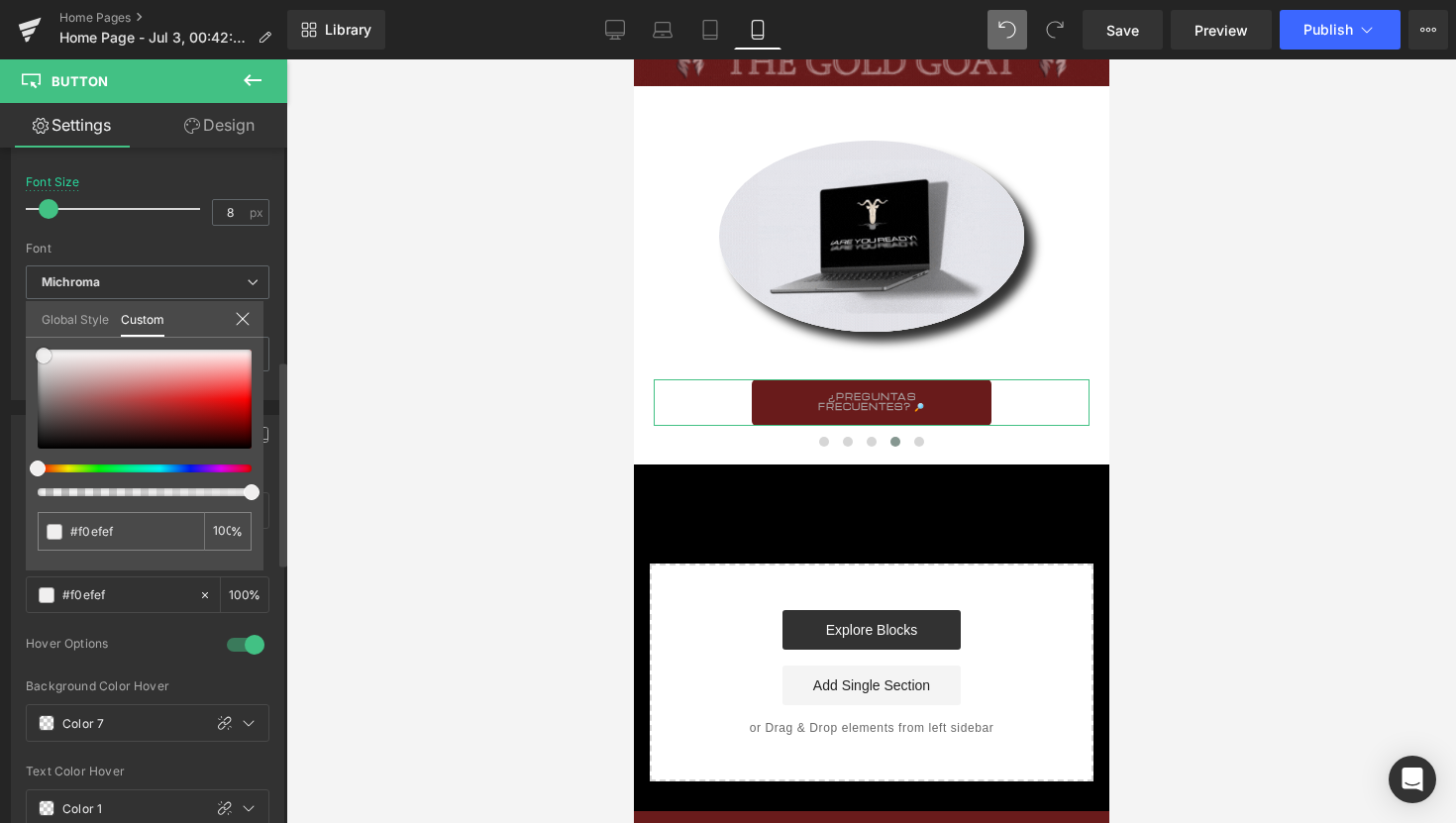 type on "#ffffff" 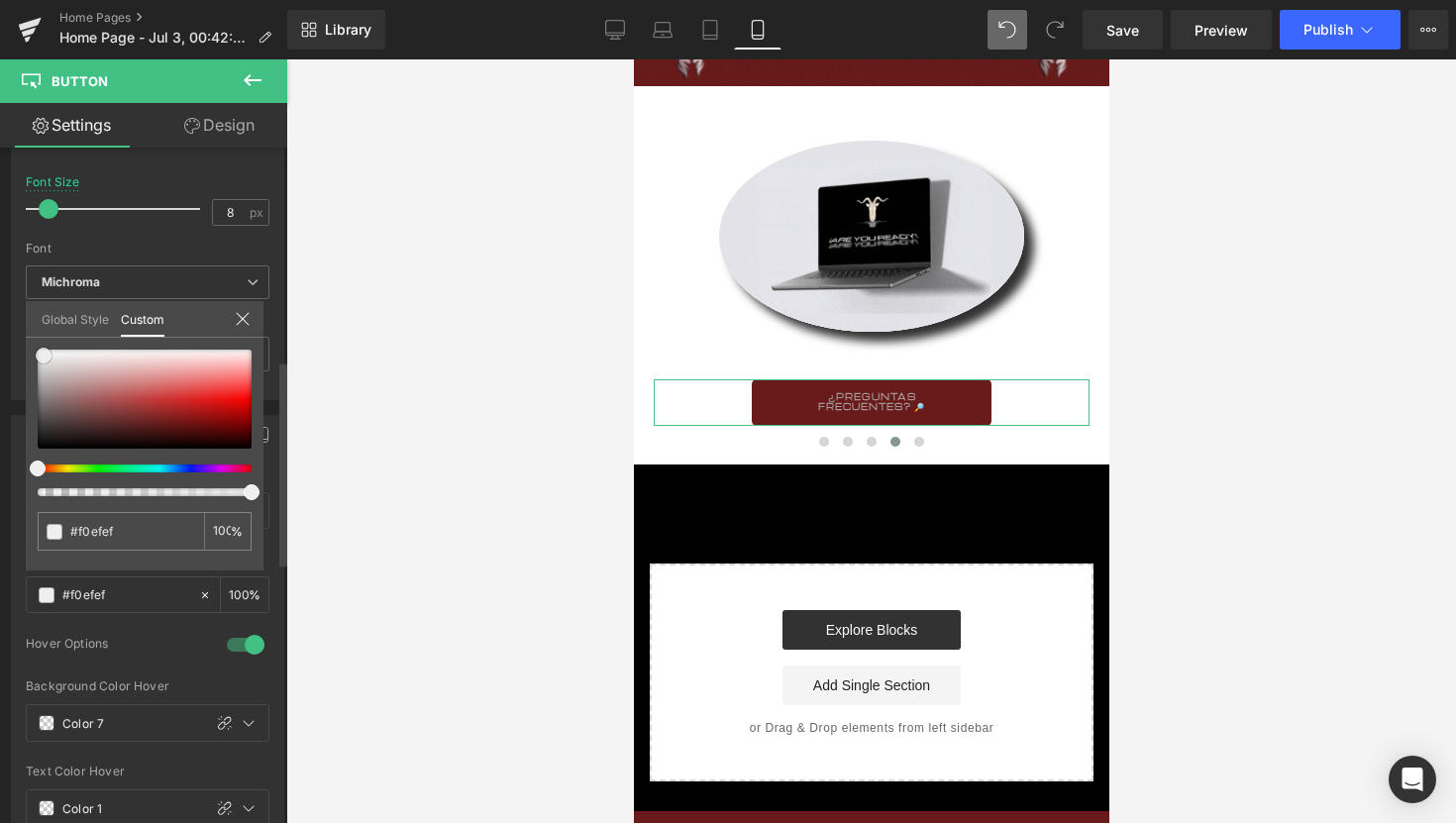 type on "#ffffff" 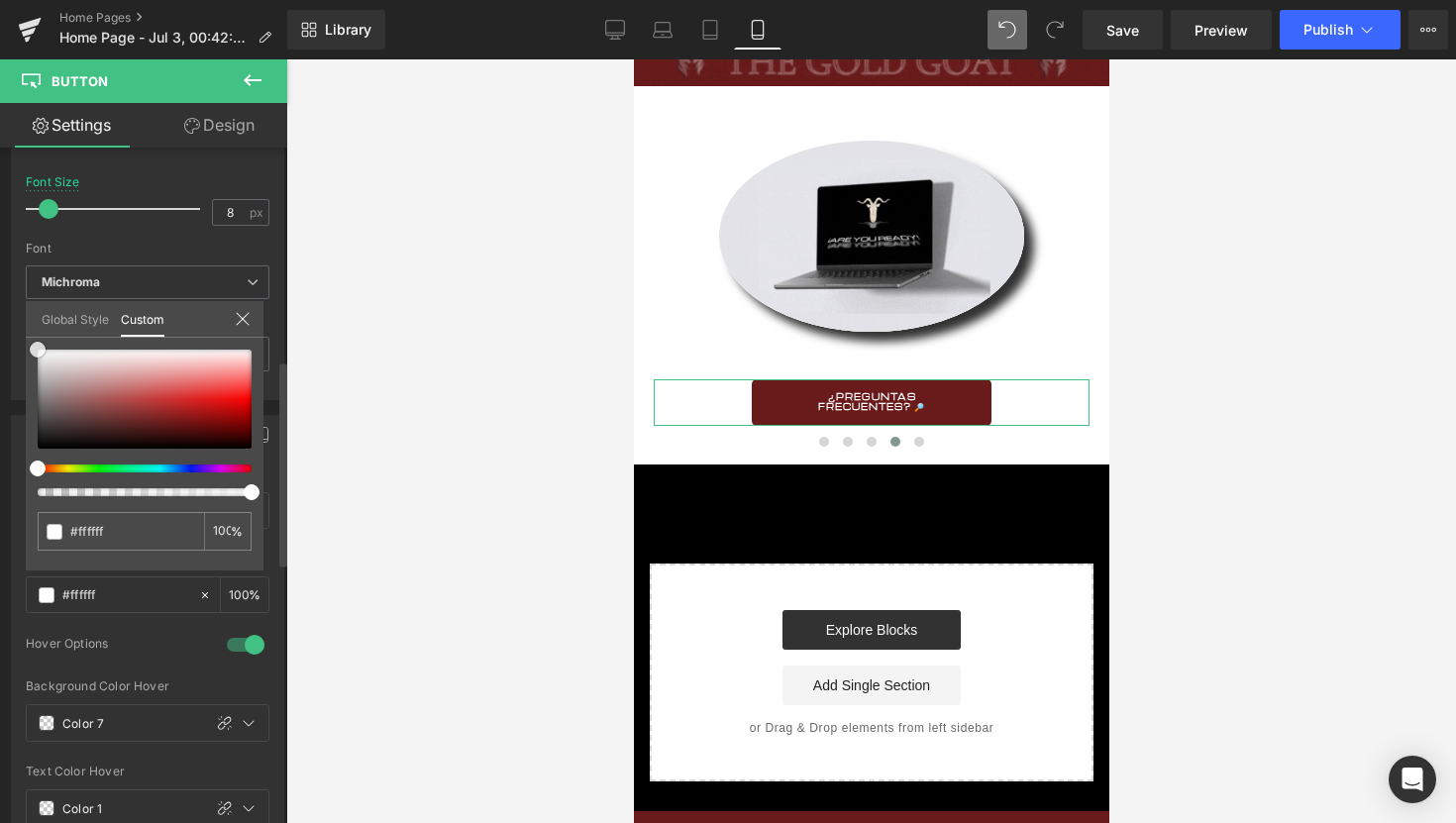 drag, startPoint x: 52, startPoint y: 387, endPoint x: 19, endPoint y: 303, distance: 90.2497 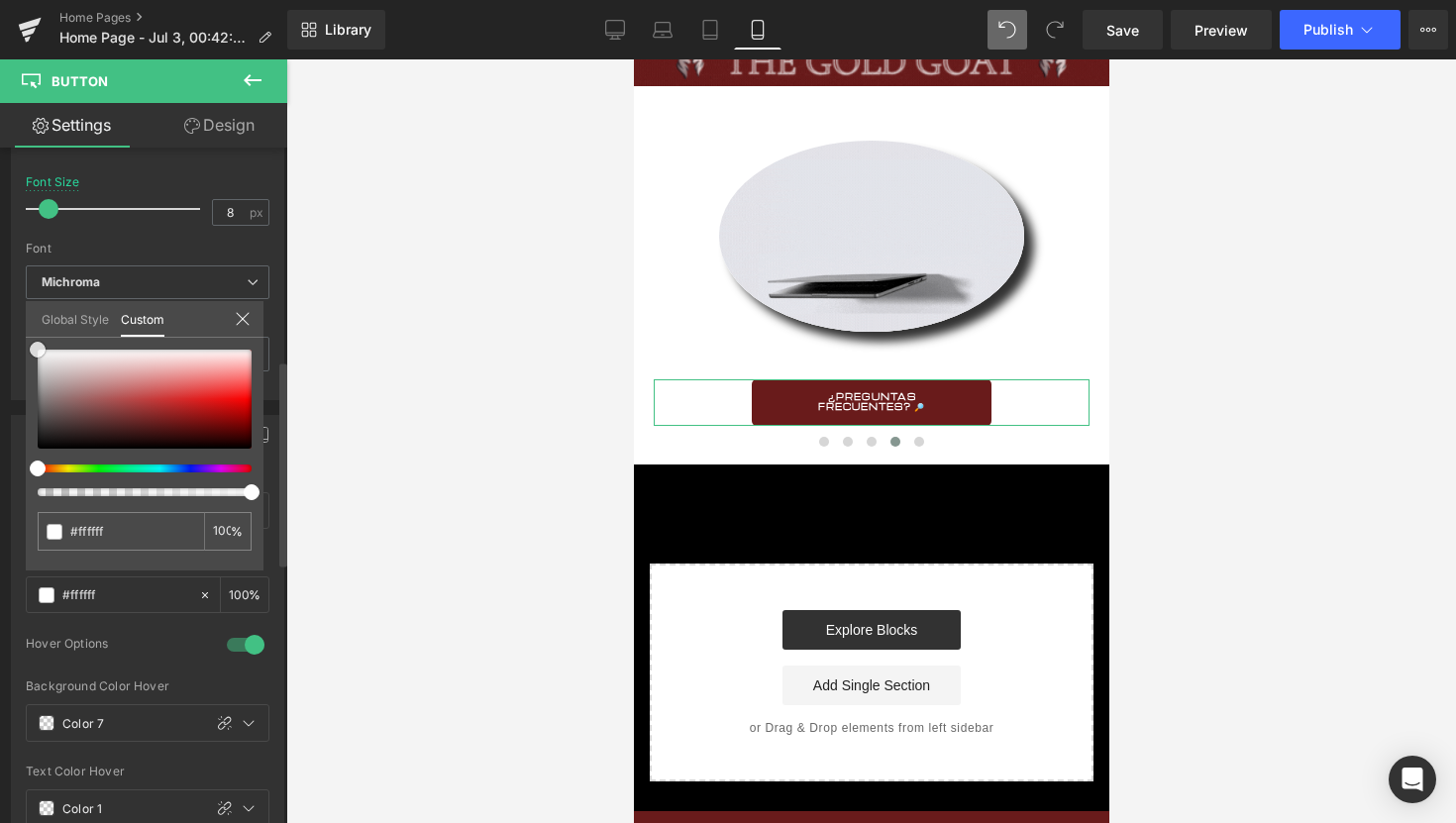 click on "Button Color rgb(105, 27, 27) Background Color #691b1b 100 % rgba(255, 255, 255, 1) Text Color #ffffff 100 % 1 Hover Options var(--gf_gs-color1-brand) Background Color Hover Color 7 100 % var(--gf_gs-color1-neutral) Text Color Hover Color 1 100 % Global Style Custom Setup Global Style #ffffff 100 %" at bounding box center (148, 625) 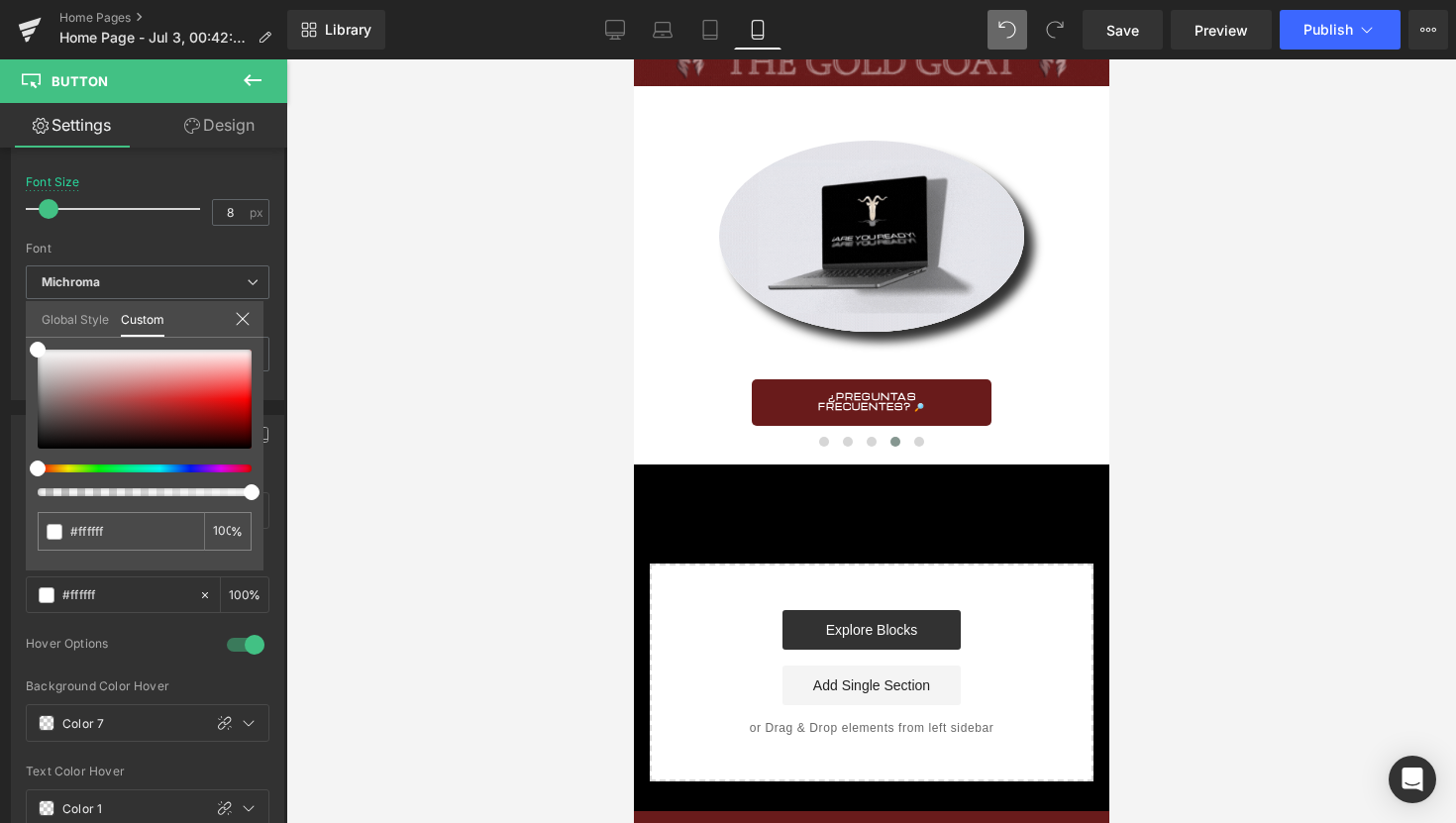 click on "Ir directamente al contenido
Tu carrito esta vacío
Seguir comprando
¿Tienes una cuenta?
Inicia sesión  para finalizar tus compras con mayor rapidez.
Tu carrito
Cargando...
TOTAL
€0,00 EUR
Impuesto incluido. Los  gastos de envío  se calculan en la pantalla de pago.
Pagar pedido" at bounding box center (871, -754) 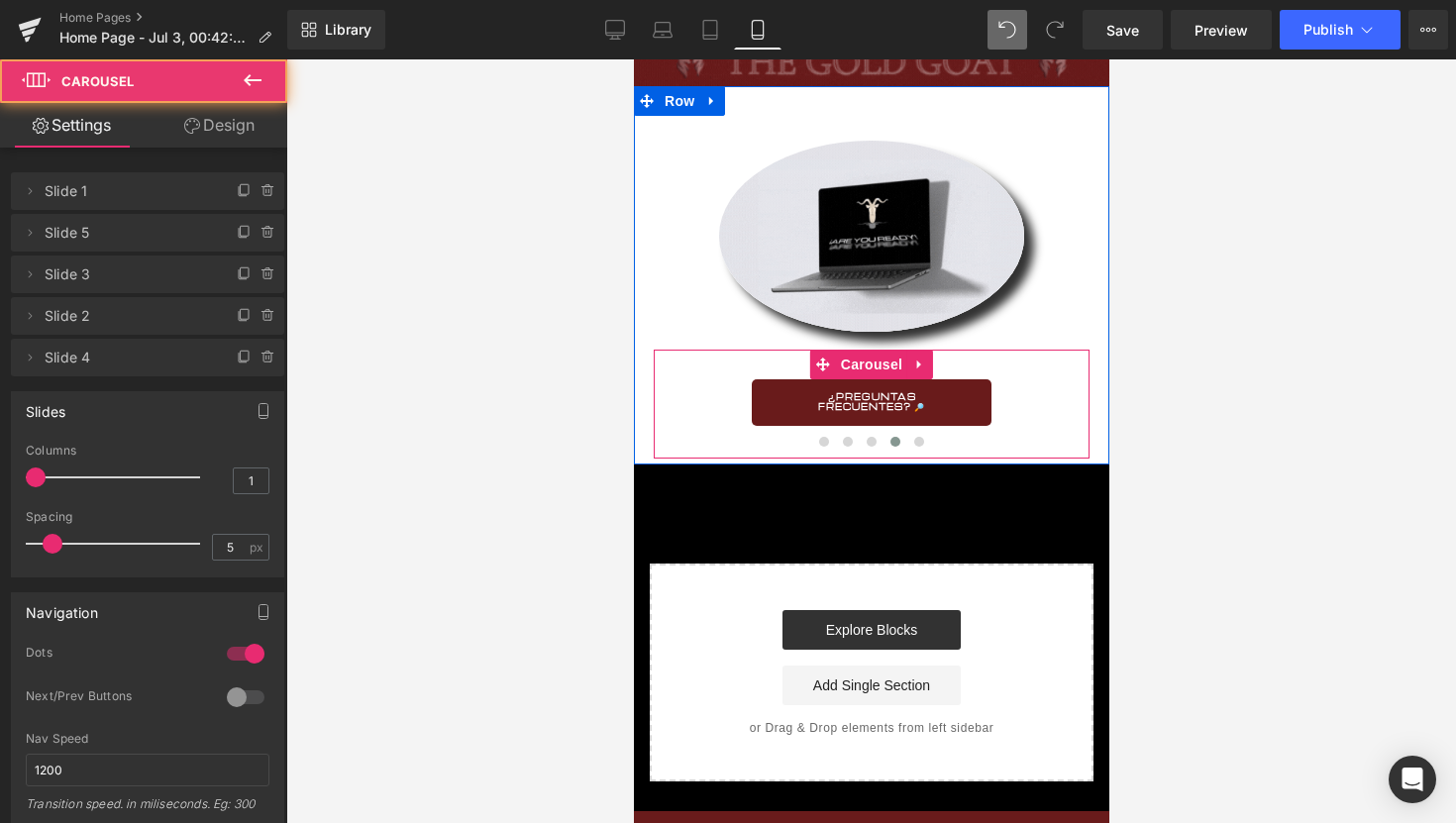 click at bounding box center [918, 442] 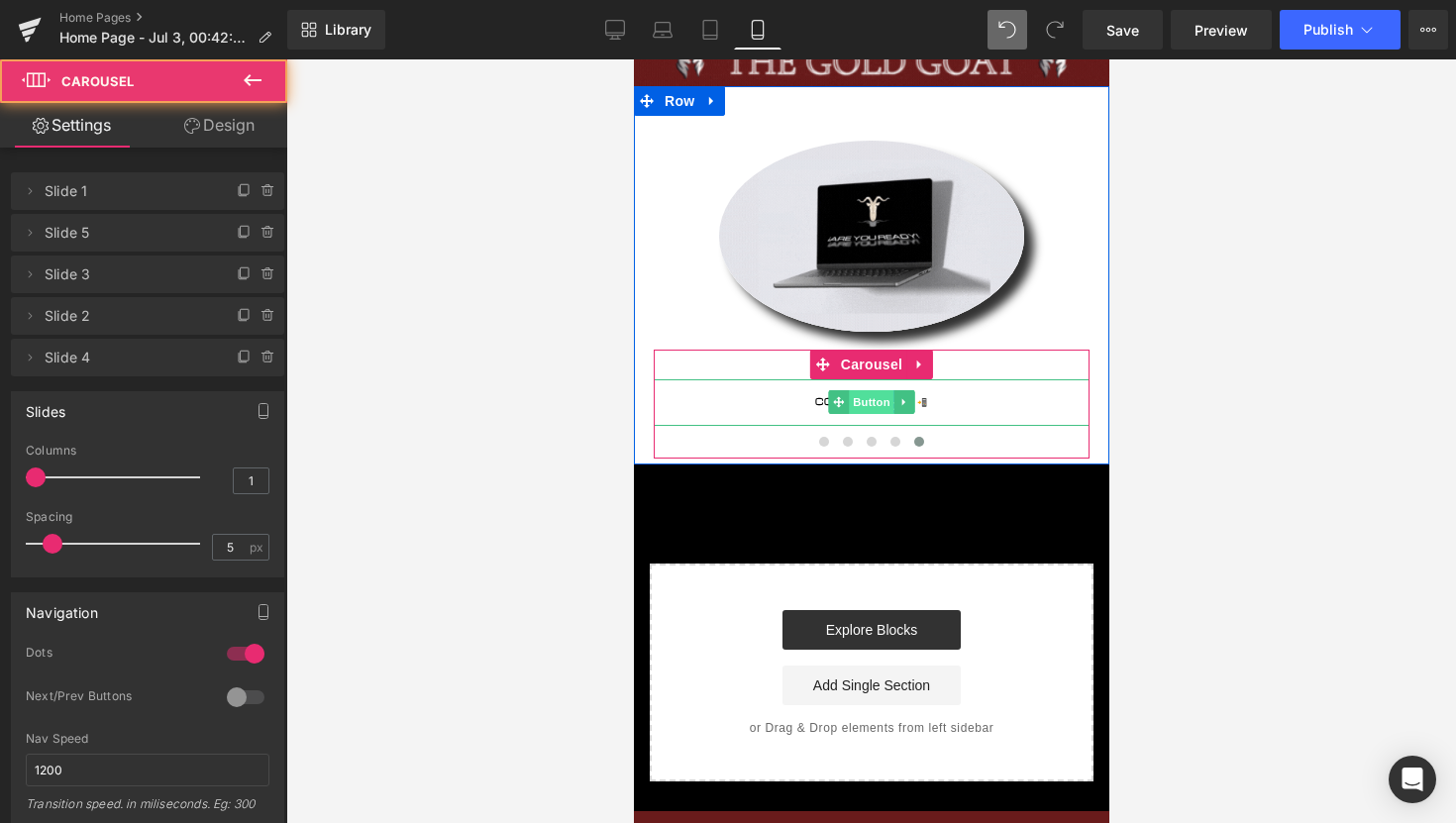click on "Button" at bounding box center (871, 402) 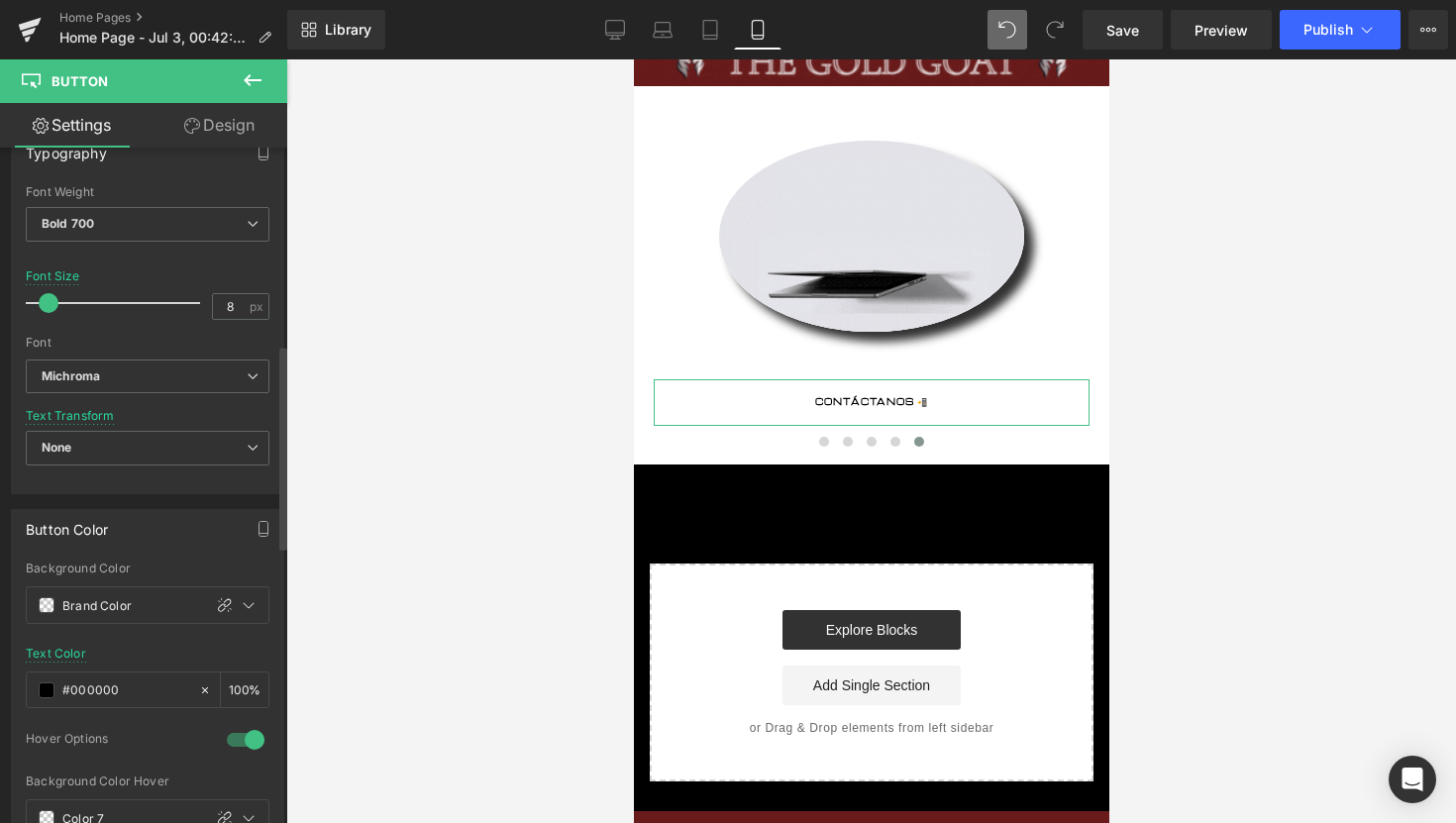 scroll, scrollTop: 757, scrollLeft: 0, axis: vertical 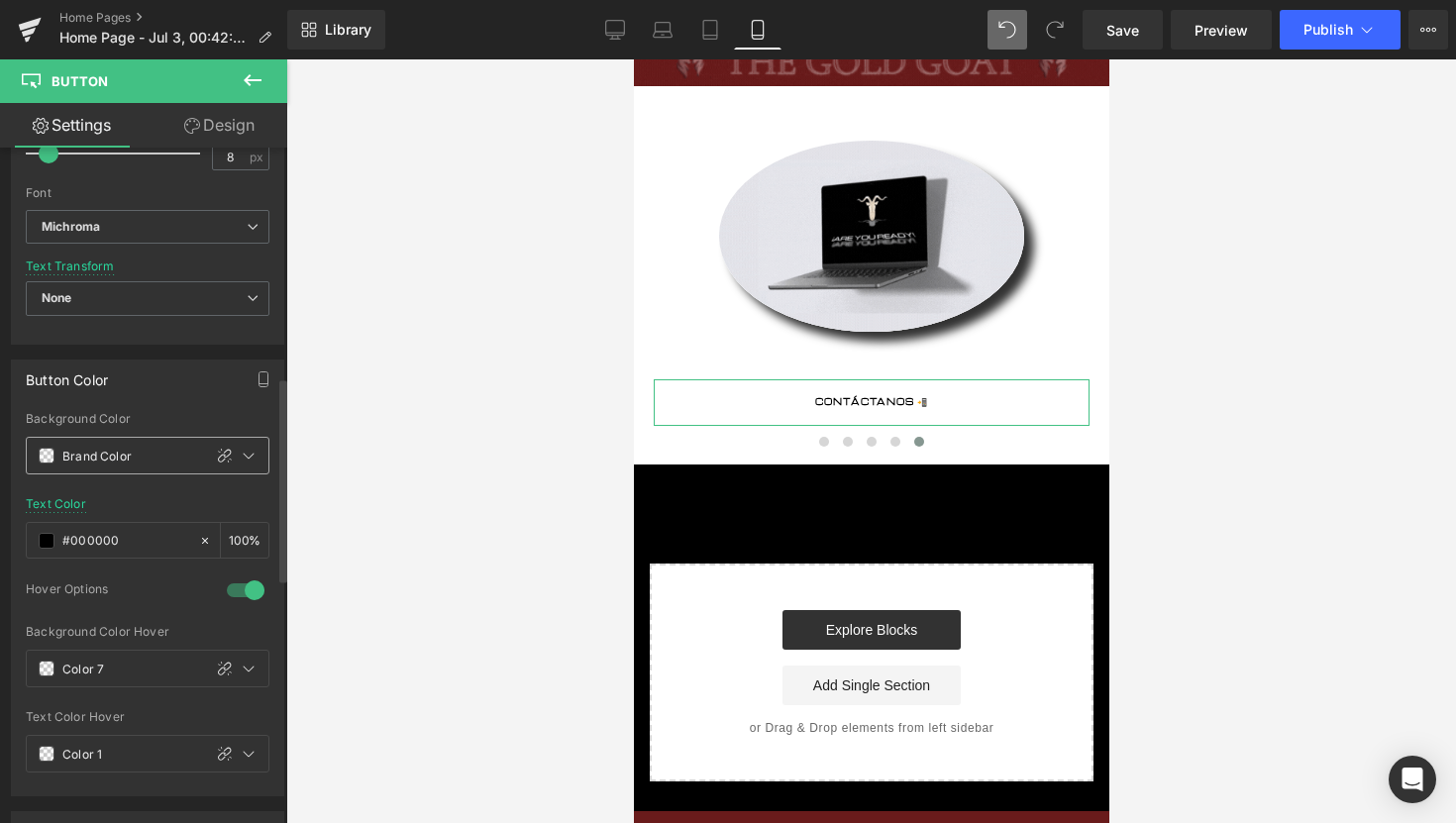 click at bounding box center [47, 456] 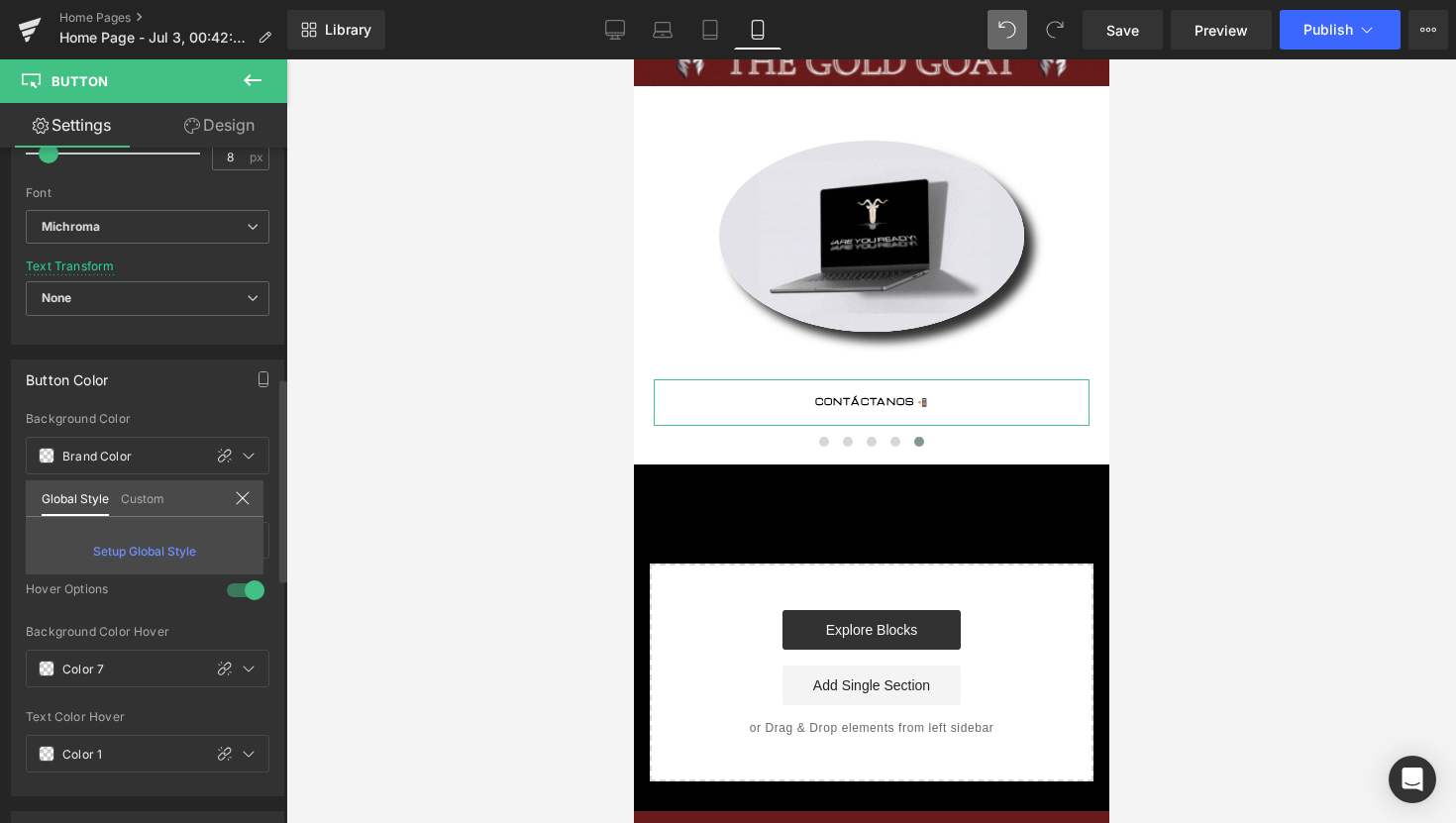 click on "Custom" at bounding box center [143, 497] 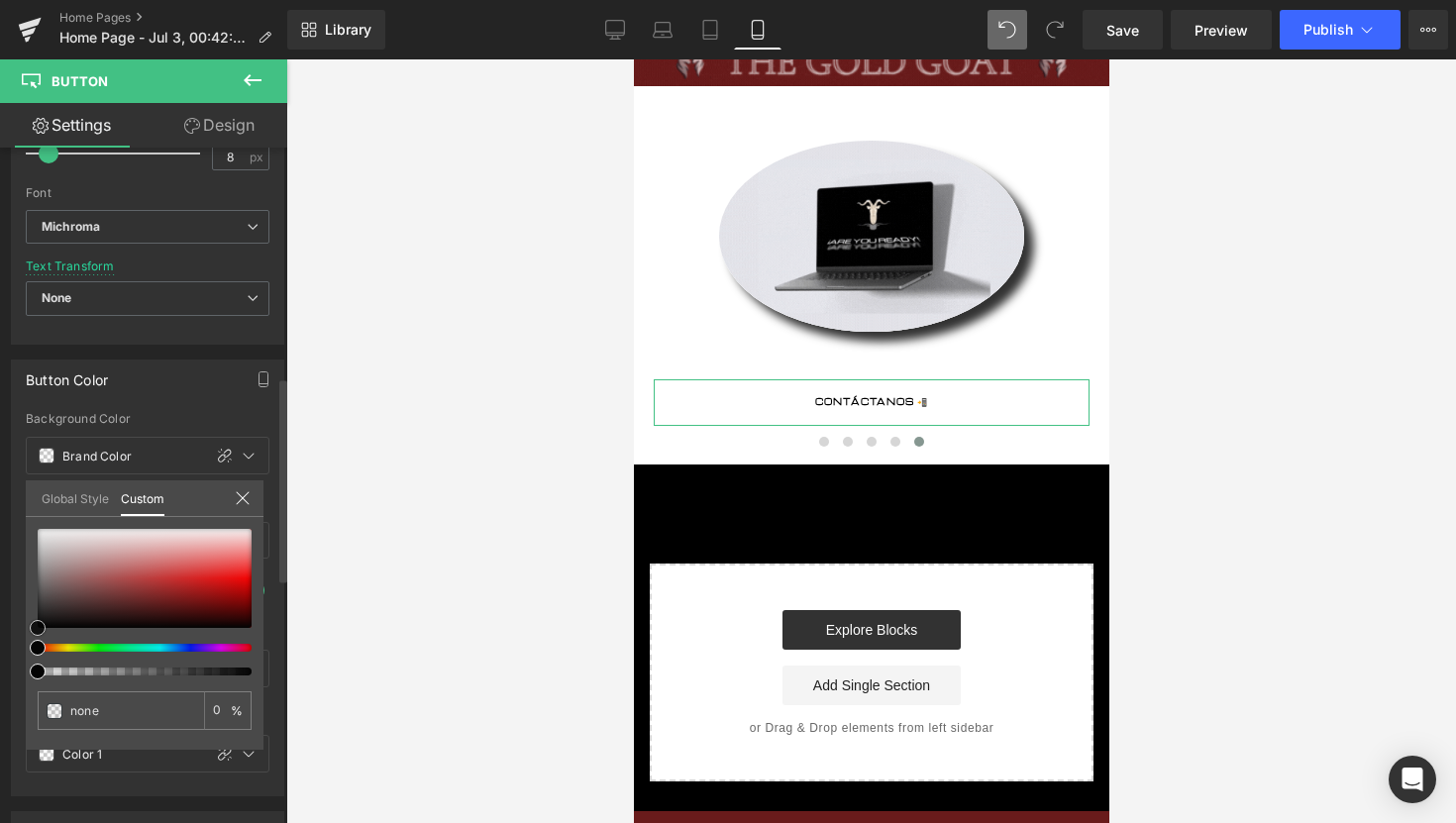 type on "#b36f6f" 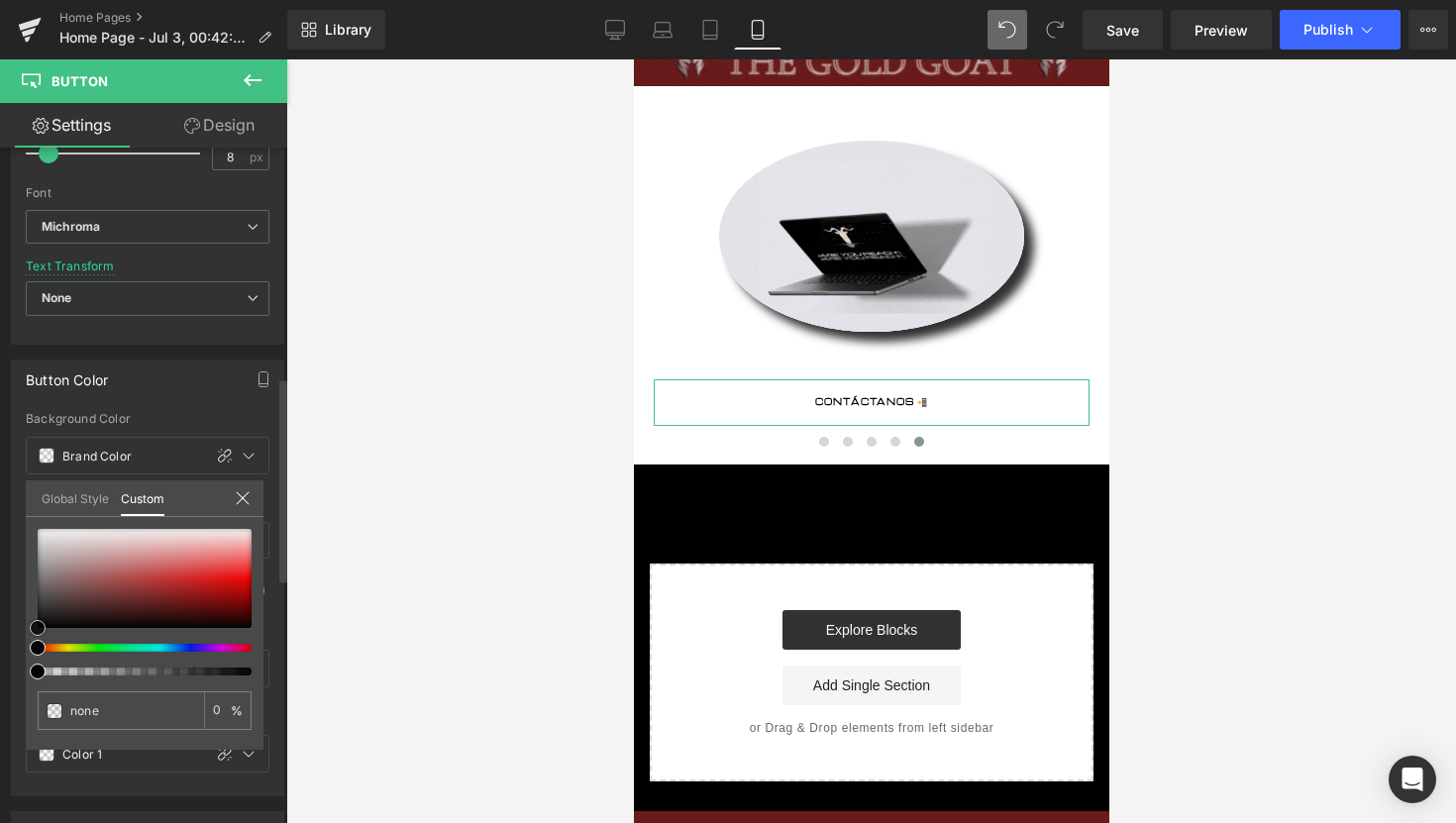 type on "#b36f6f" 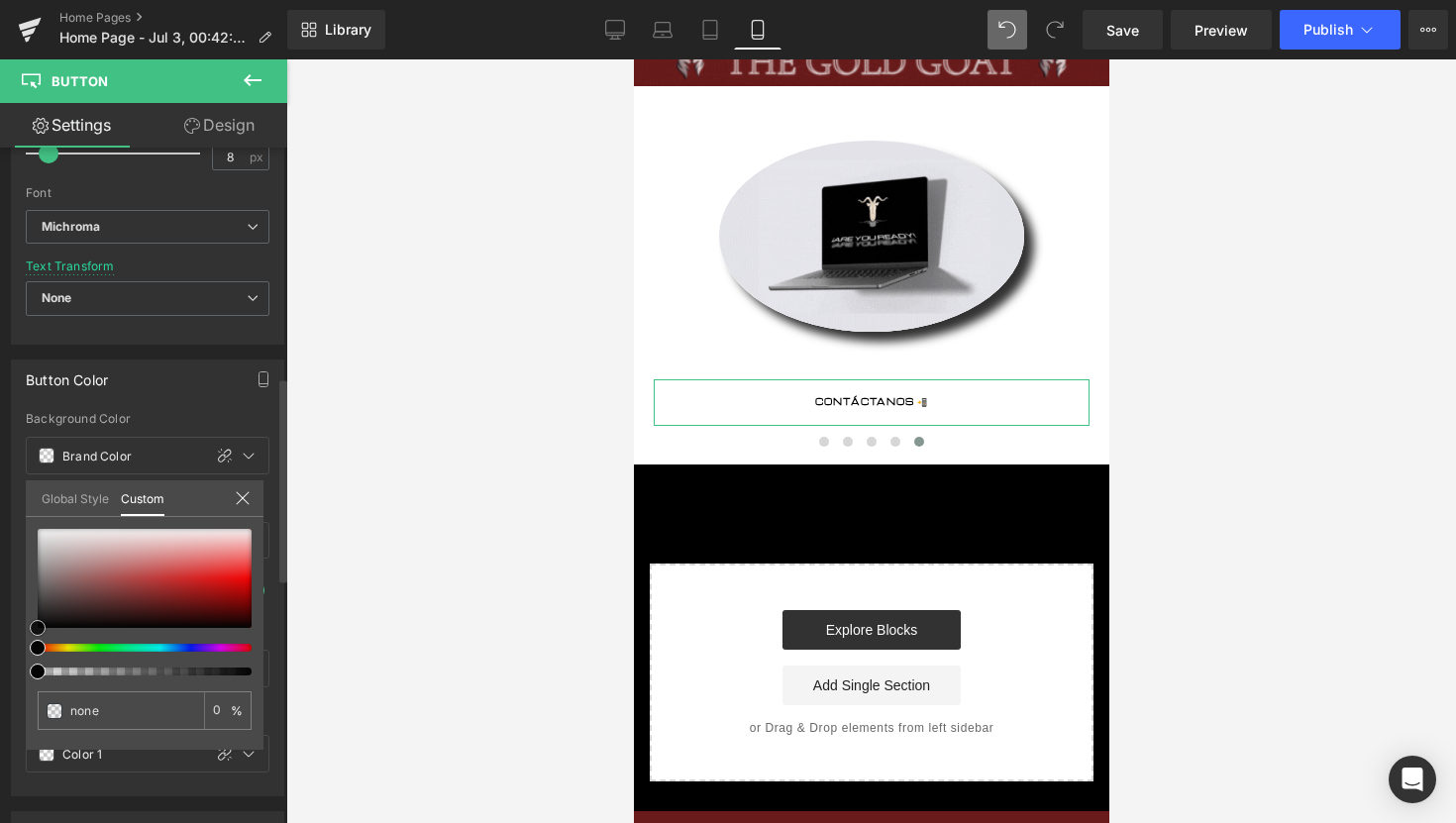 type on "100" 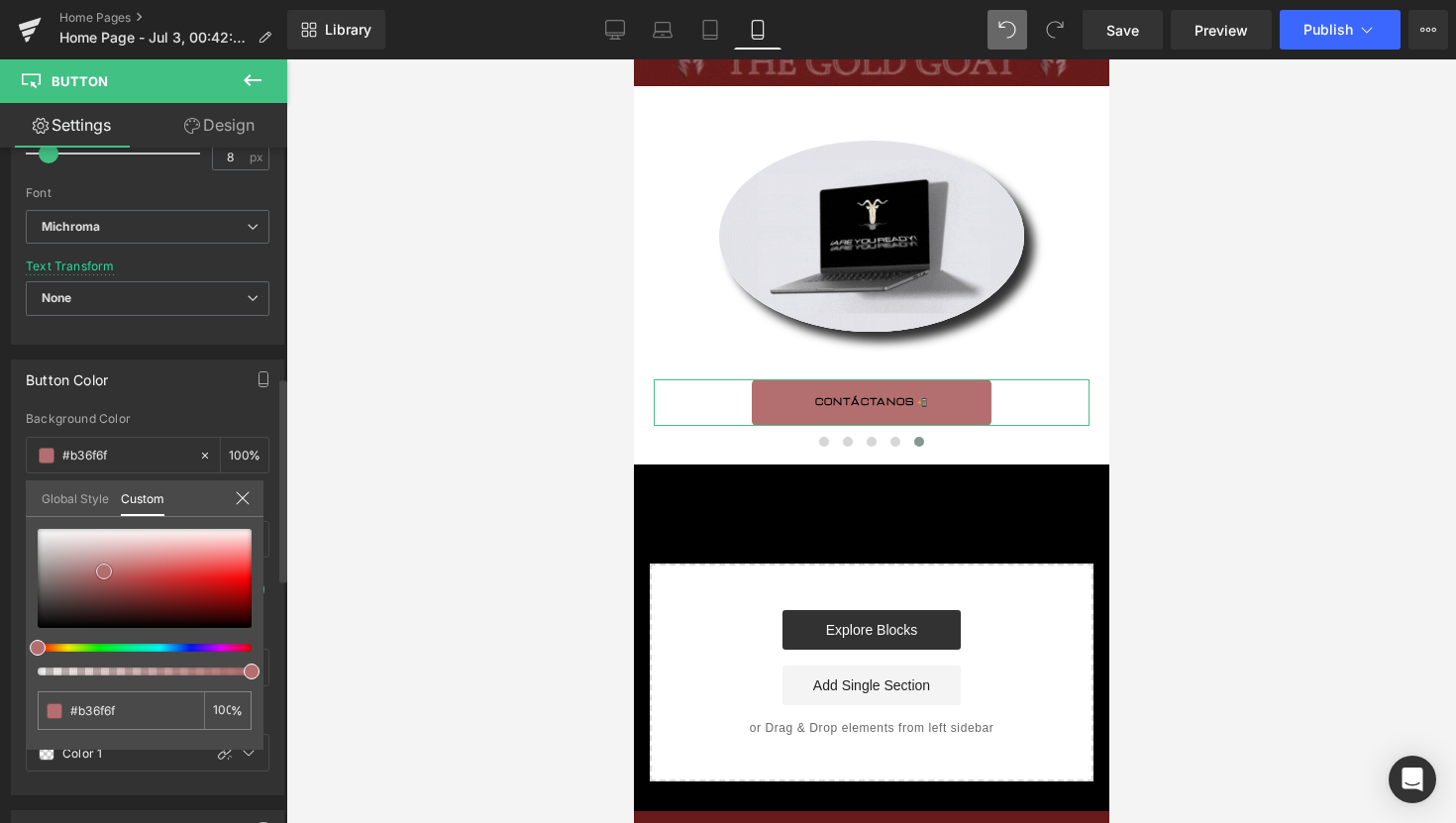 type on "#b27474" 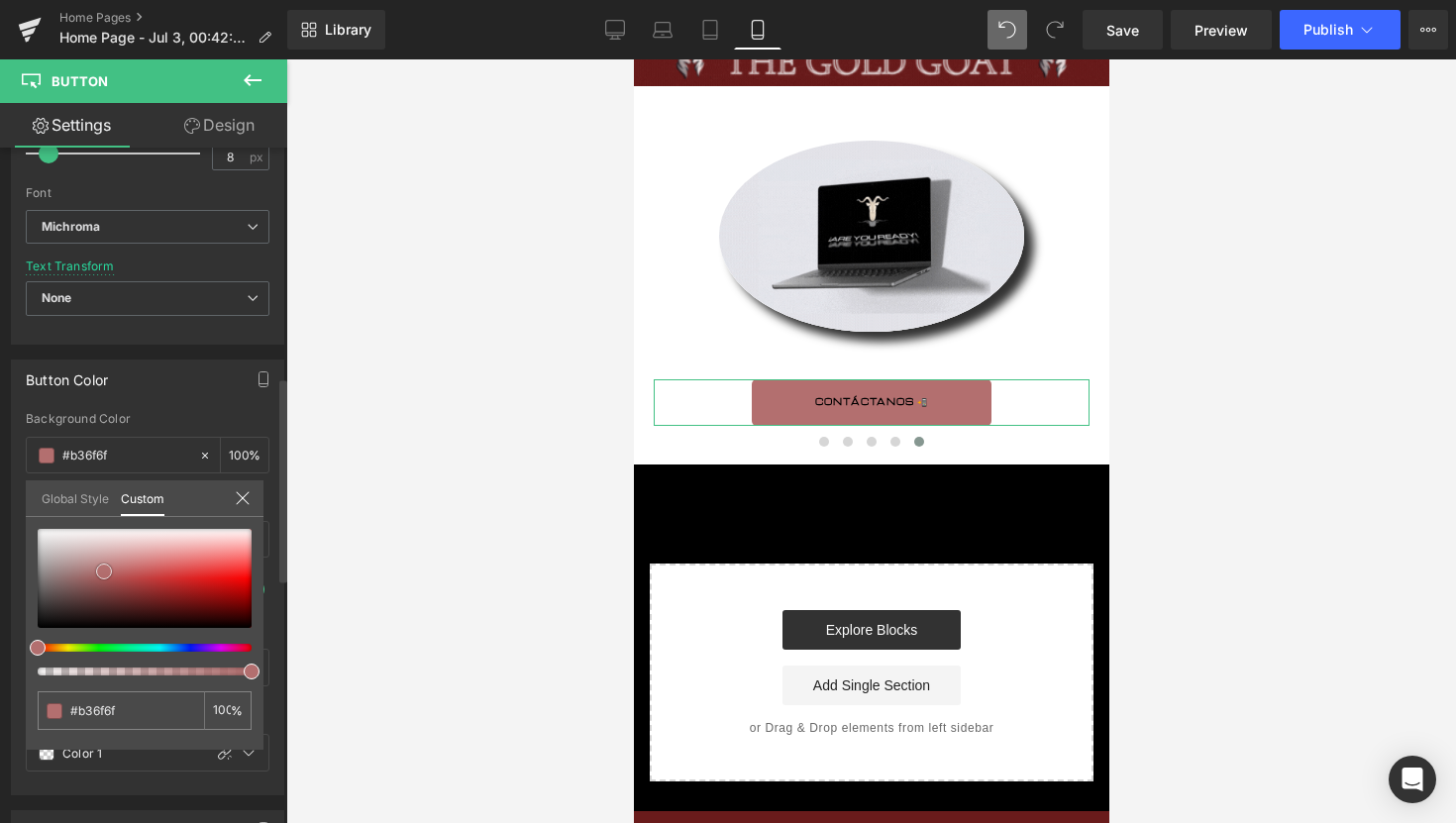 type on "#b27474" 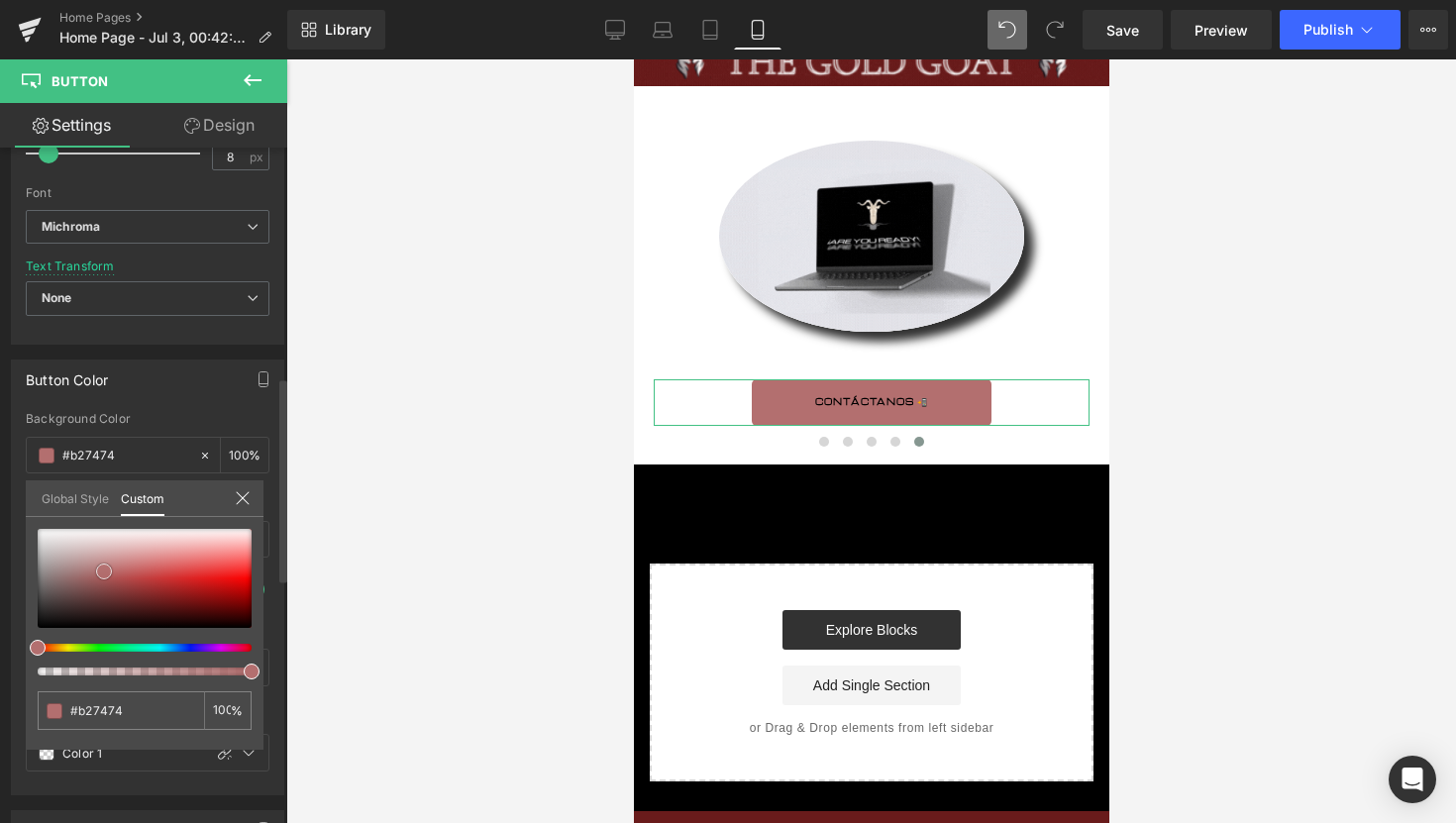 type on "#c1a3a3" 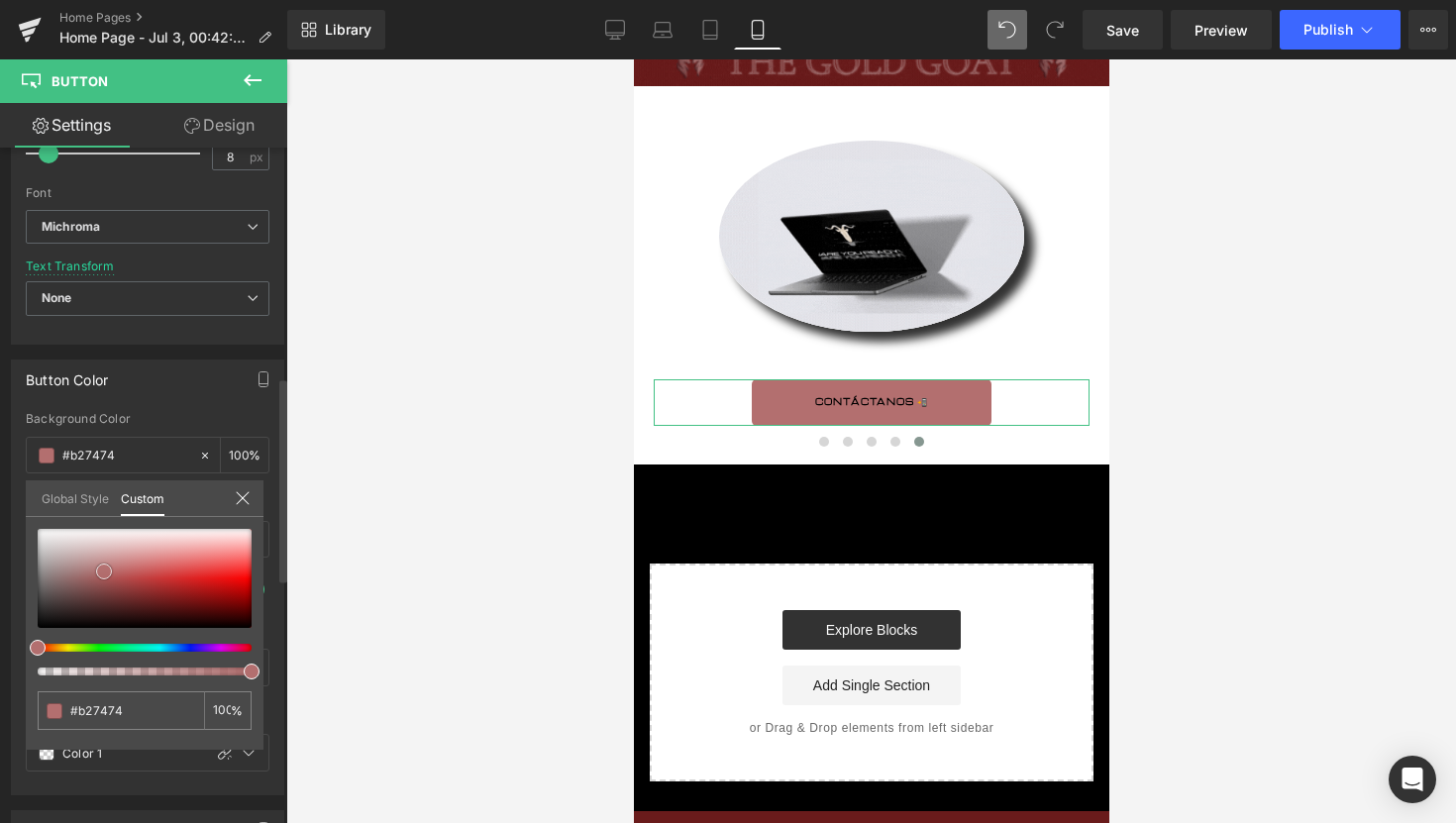 type on "#c1a3a3" 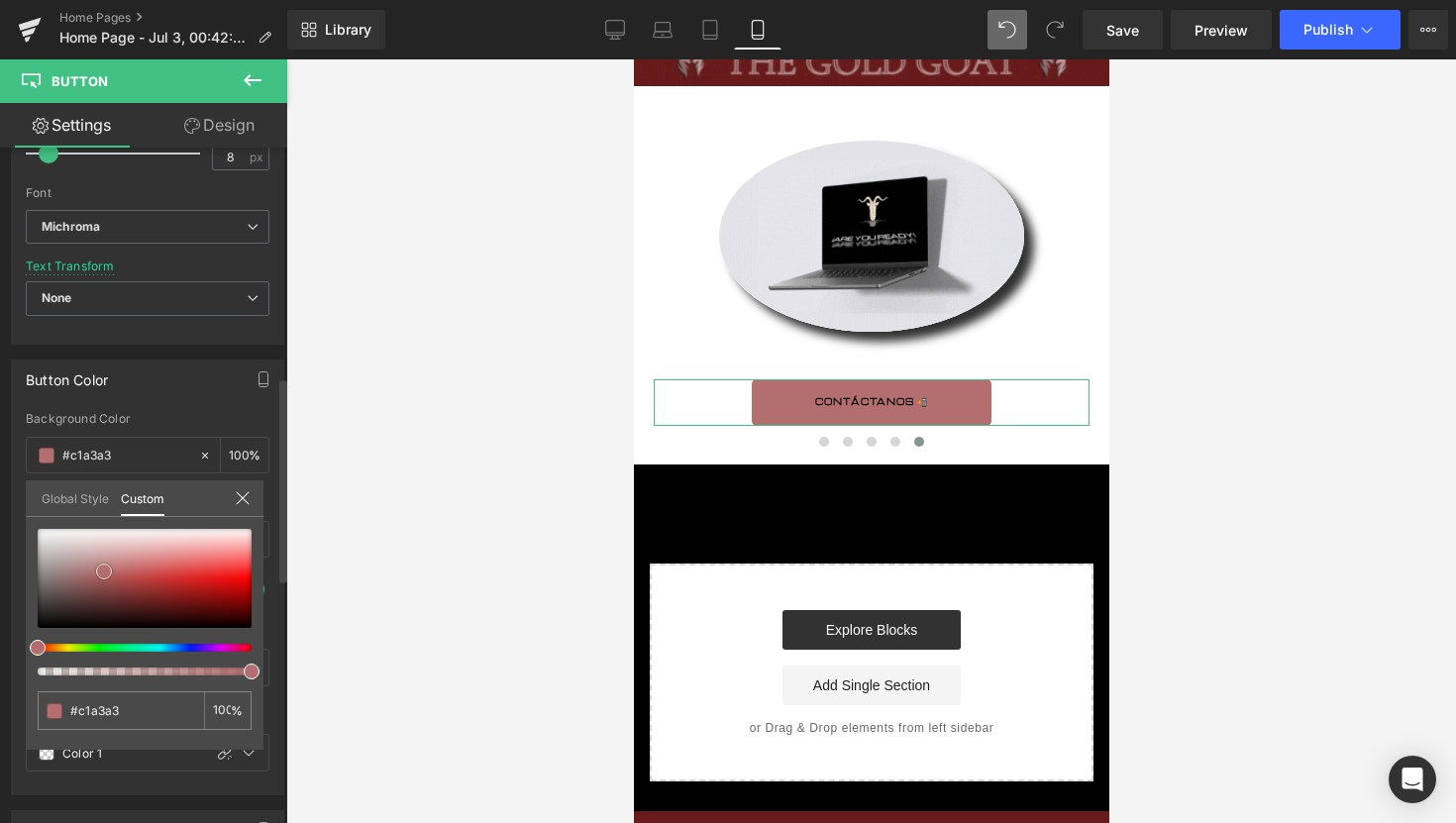 type on "#ded7d7" 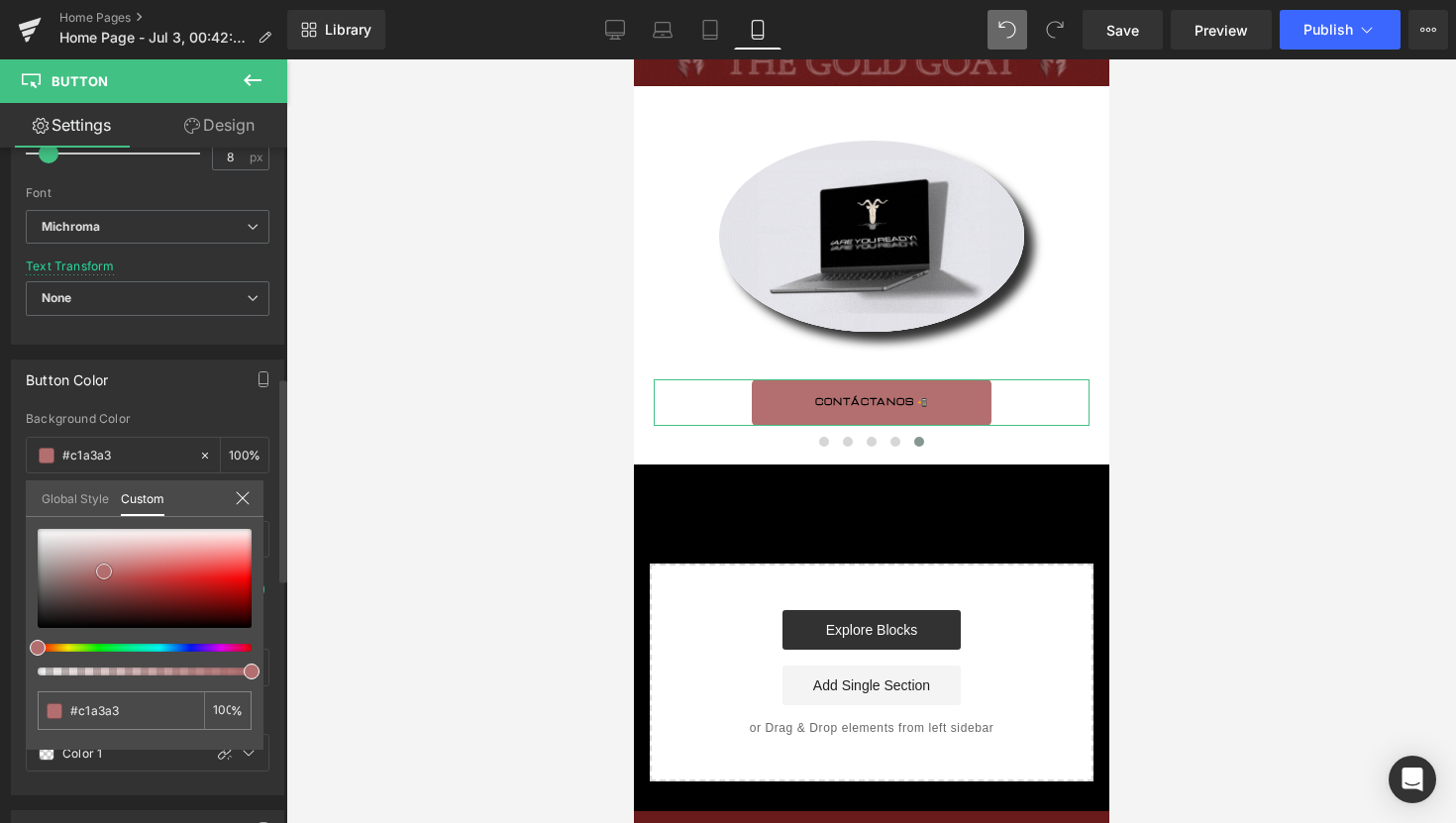 type on "#ded7d7" 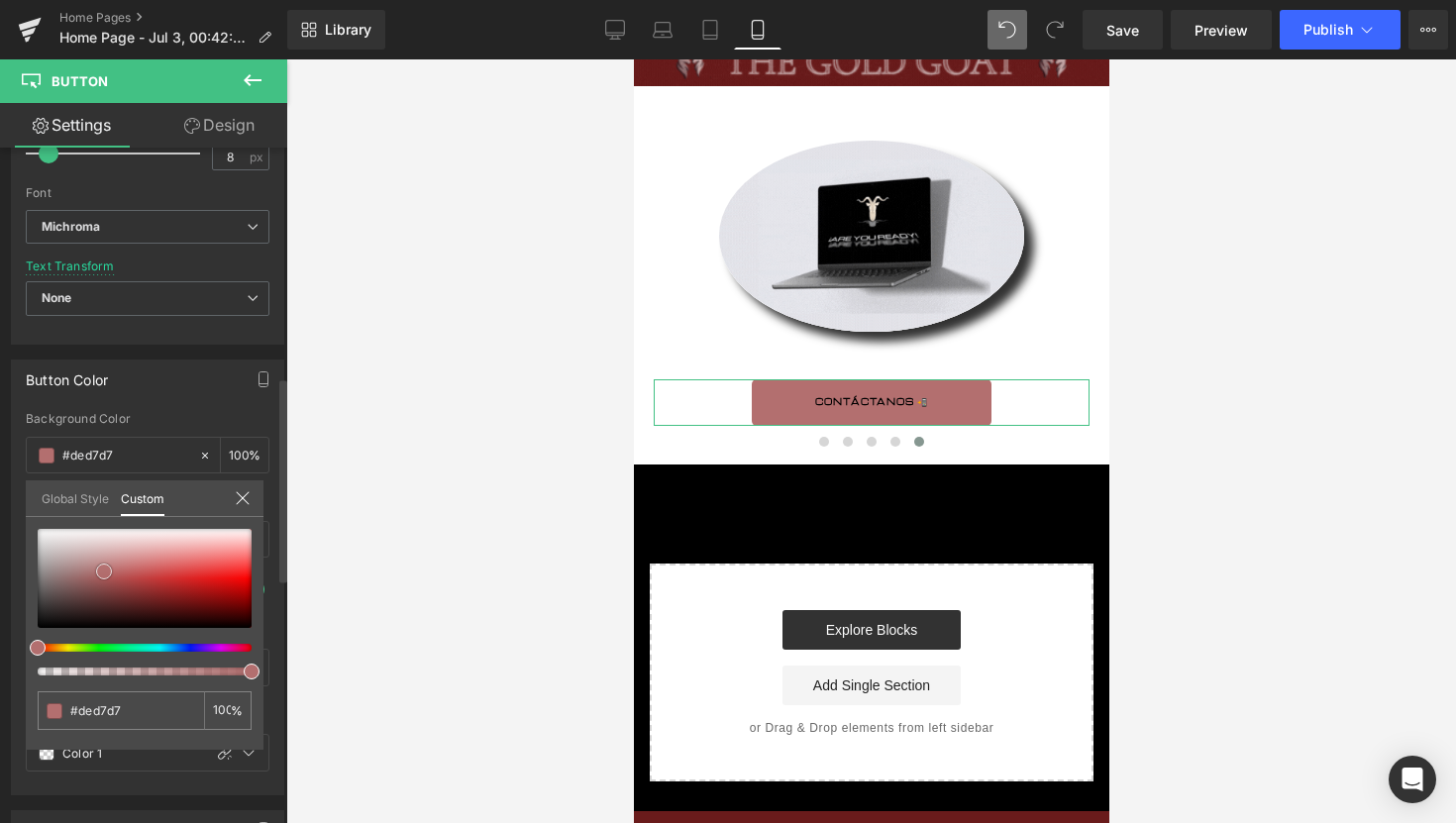 type on "#f0efef" 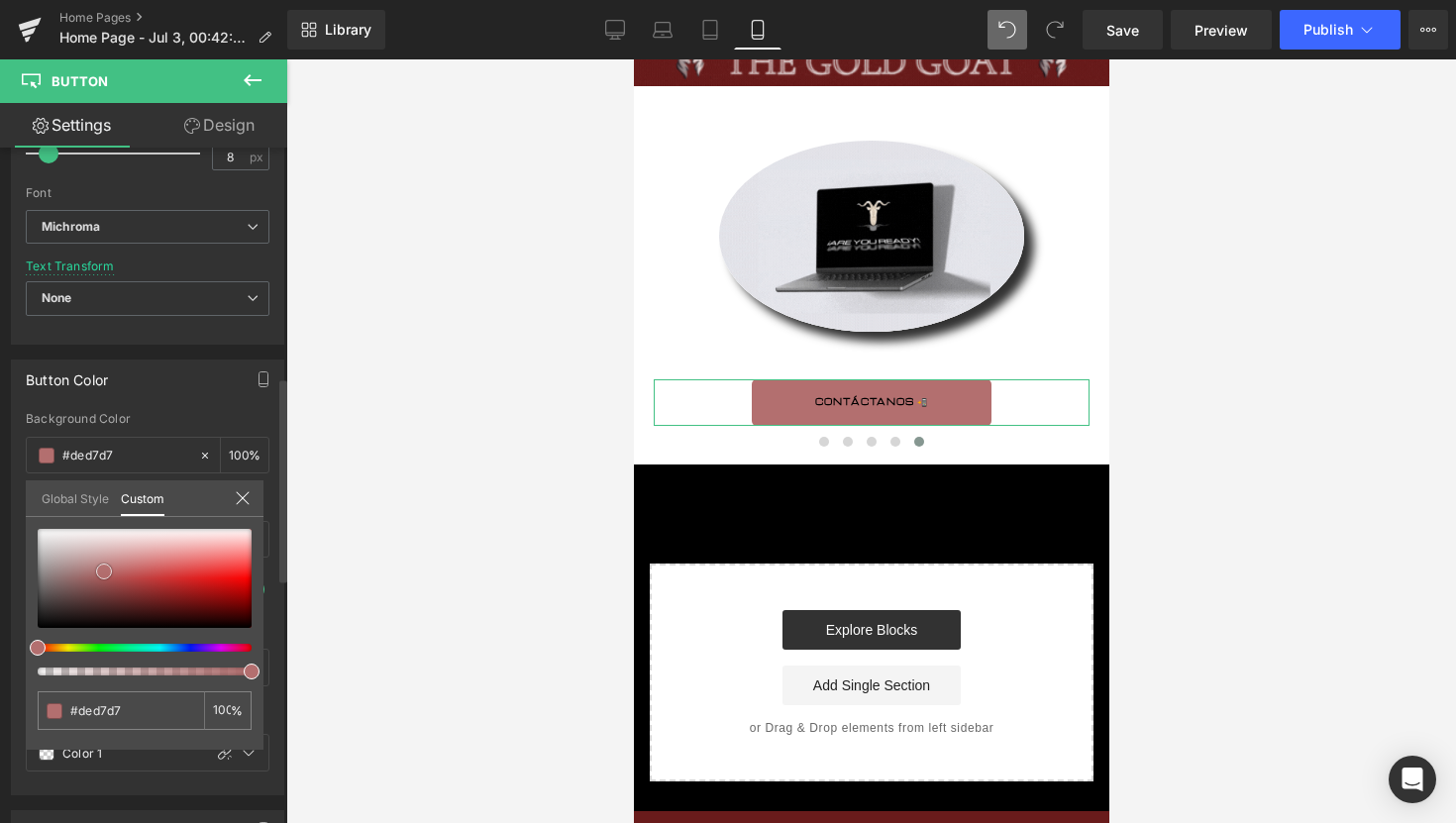 type on "#f0efef" 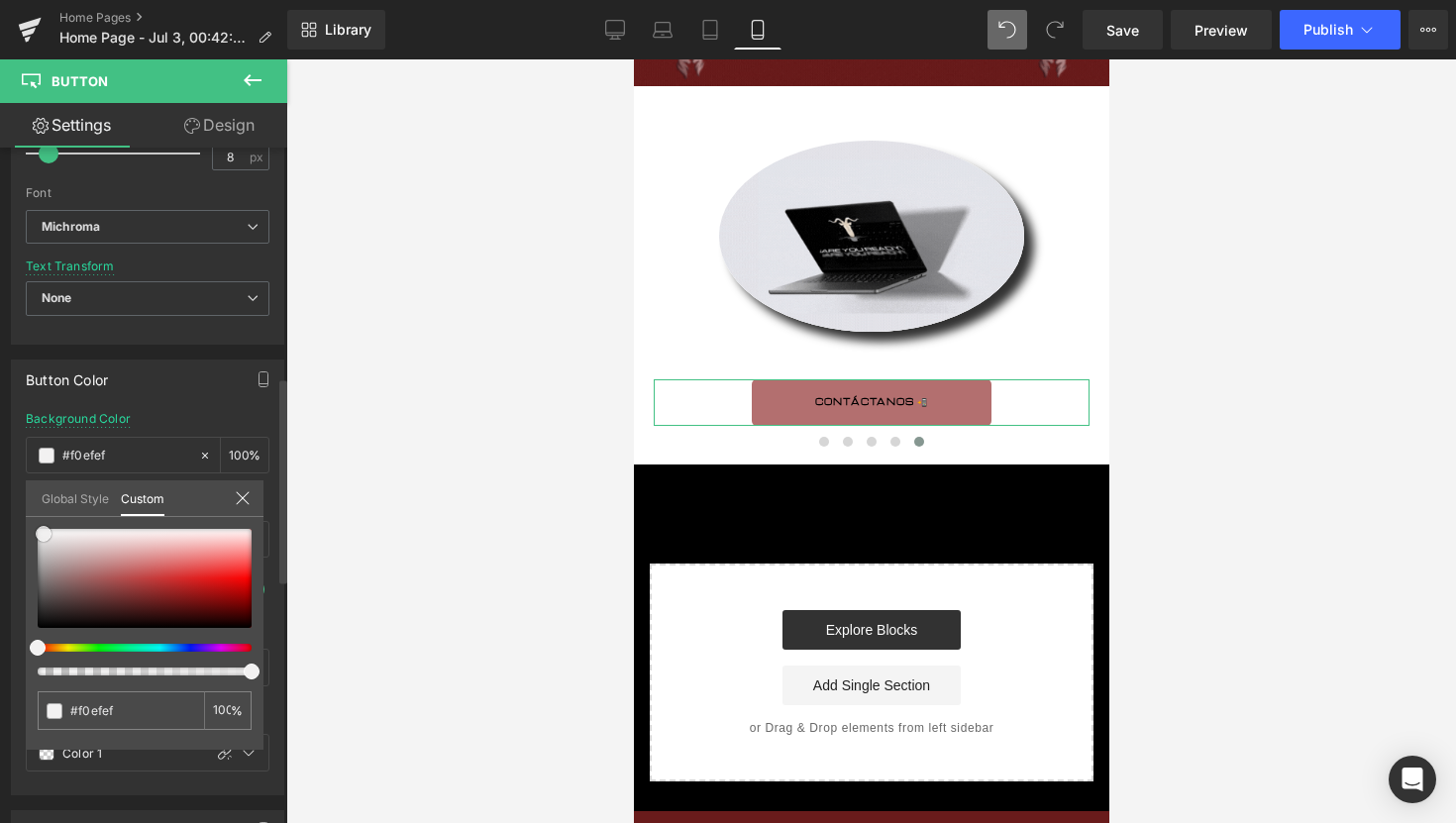 type on "#f5f4f4" 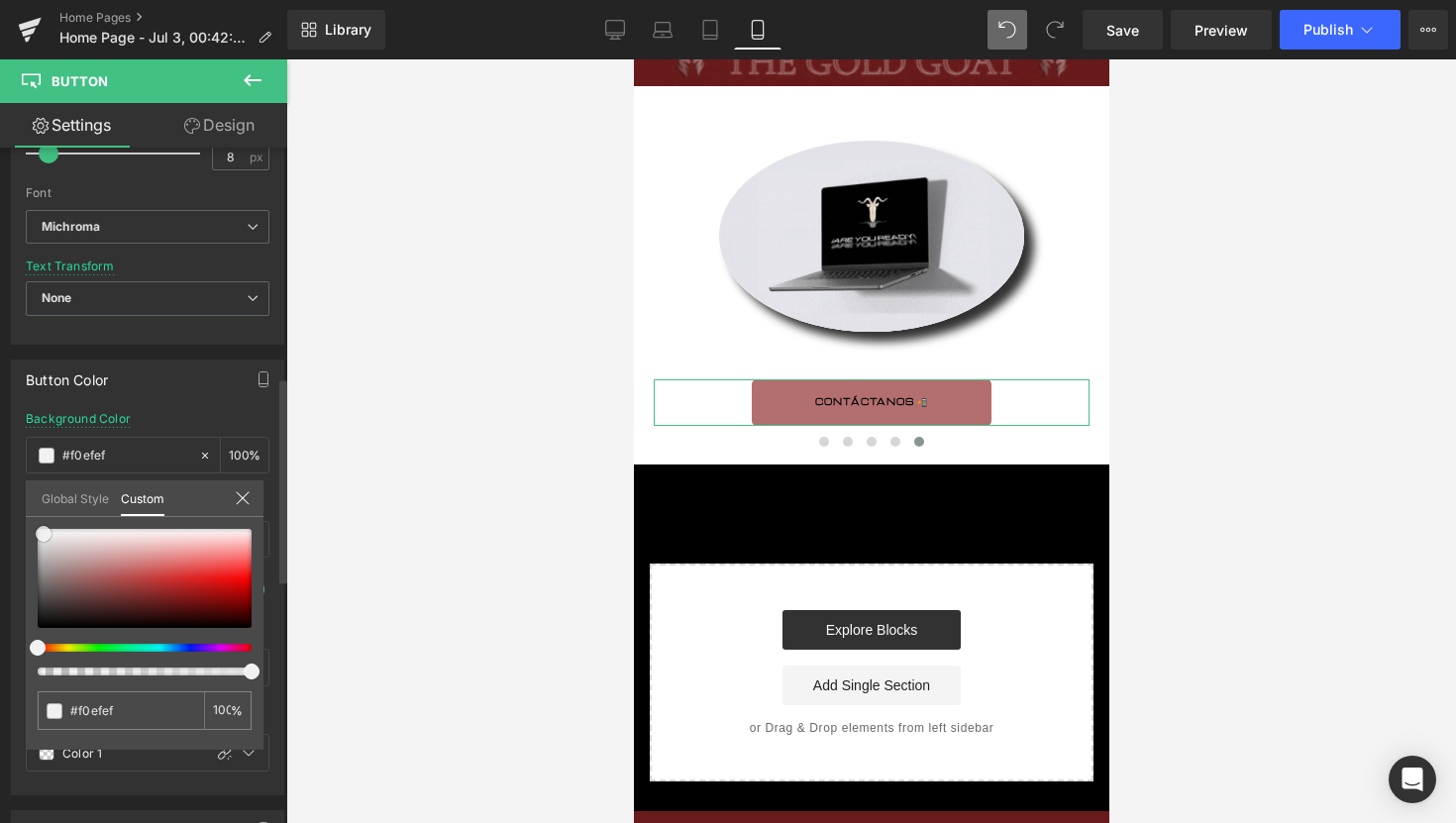 type on "#f5f4f4" 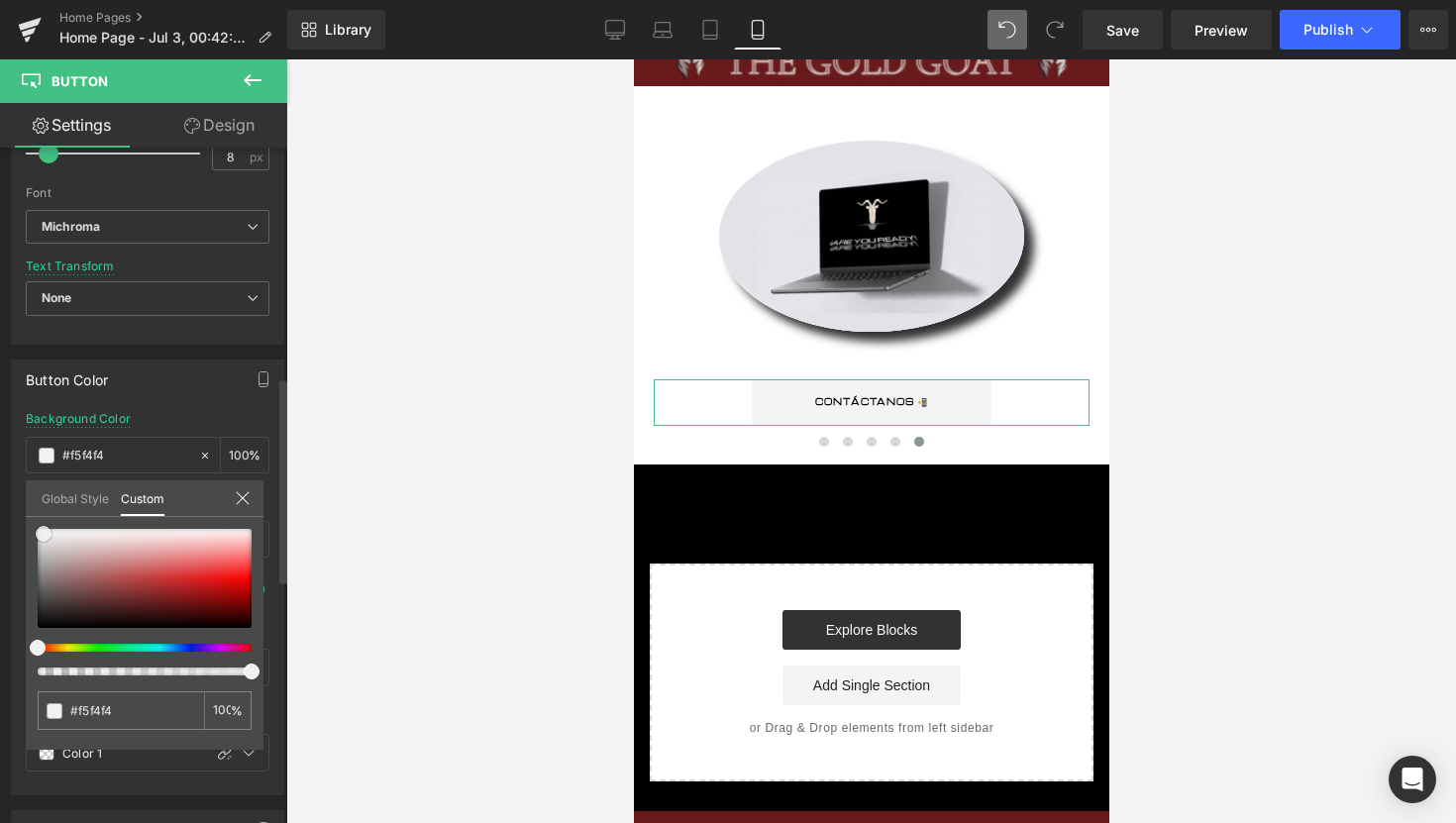 drag, startPoint x: 104, startPoint y: 571, endPoint x: 45, endPoint y: 534, distance: 69.641941 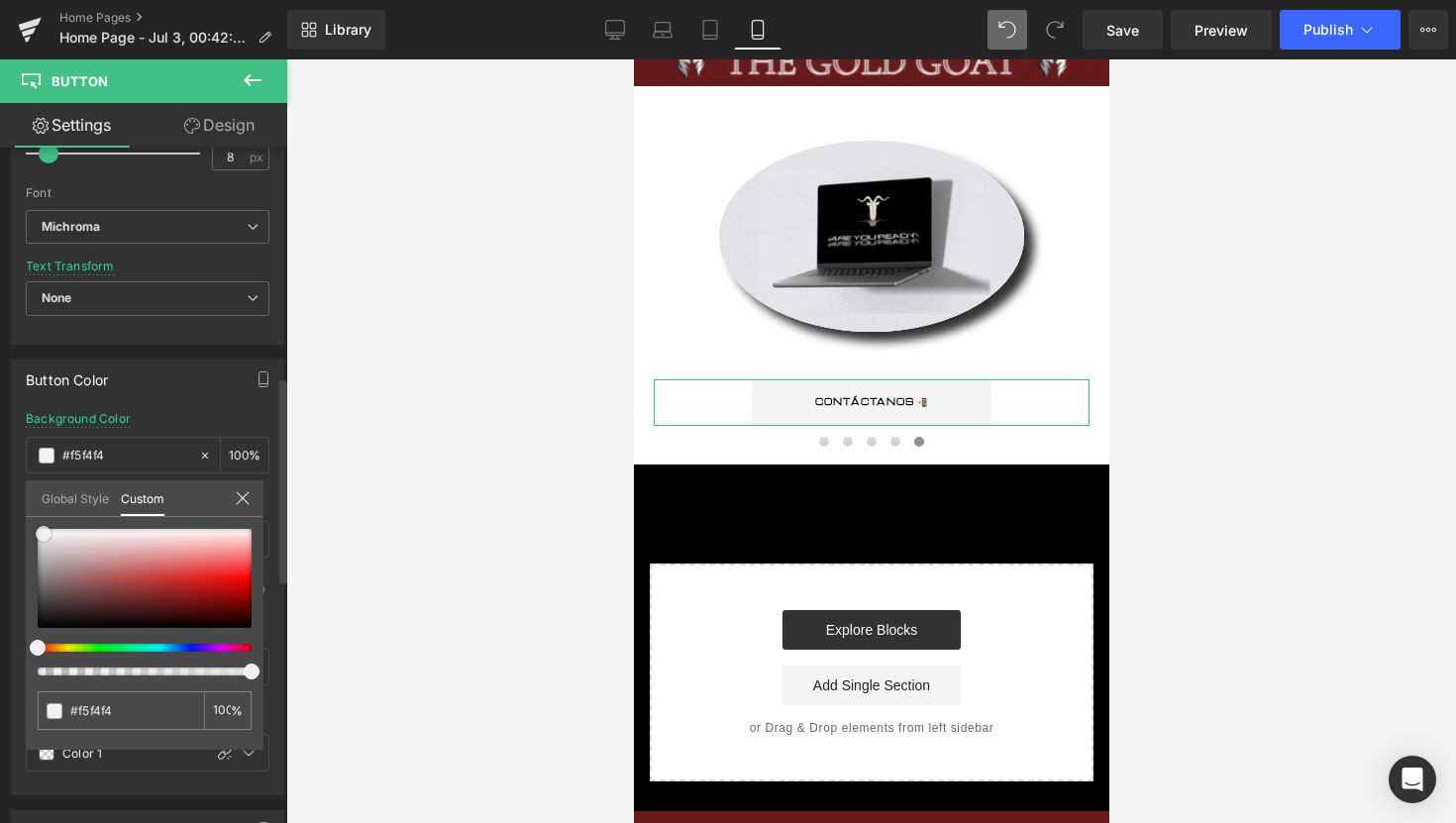 click at bounding box center [145, 578] 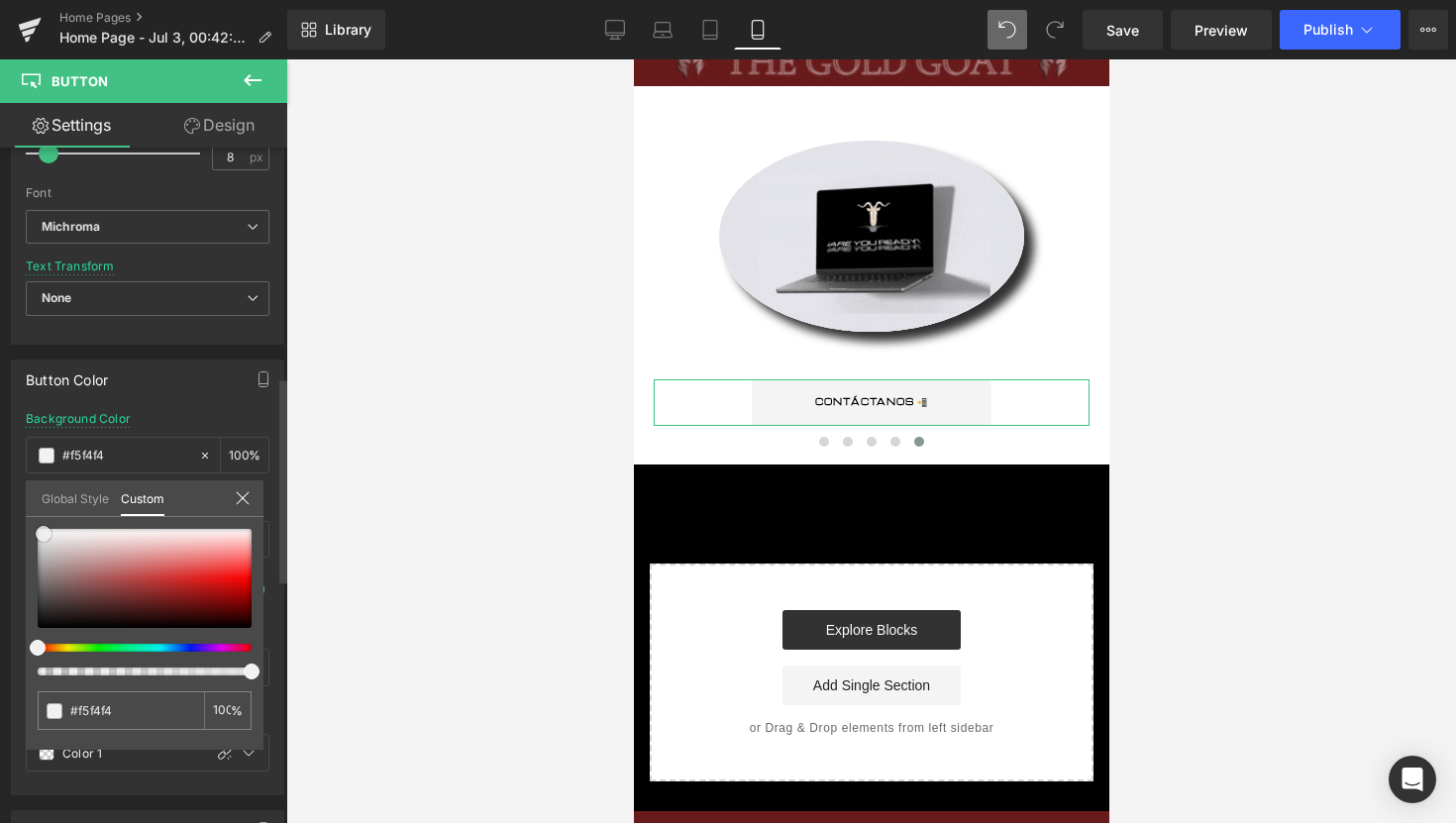 type on "#f2f1f1" 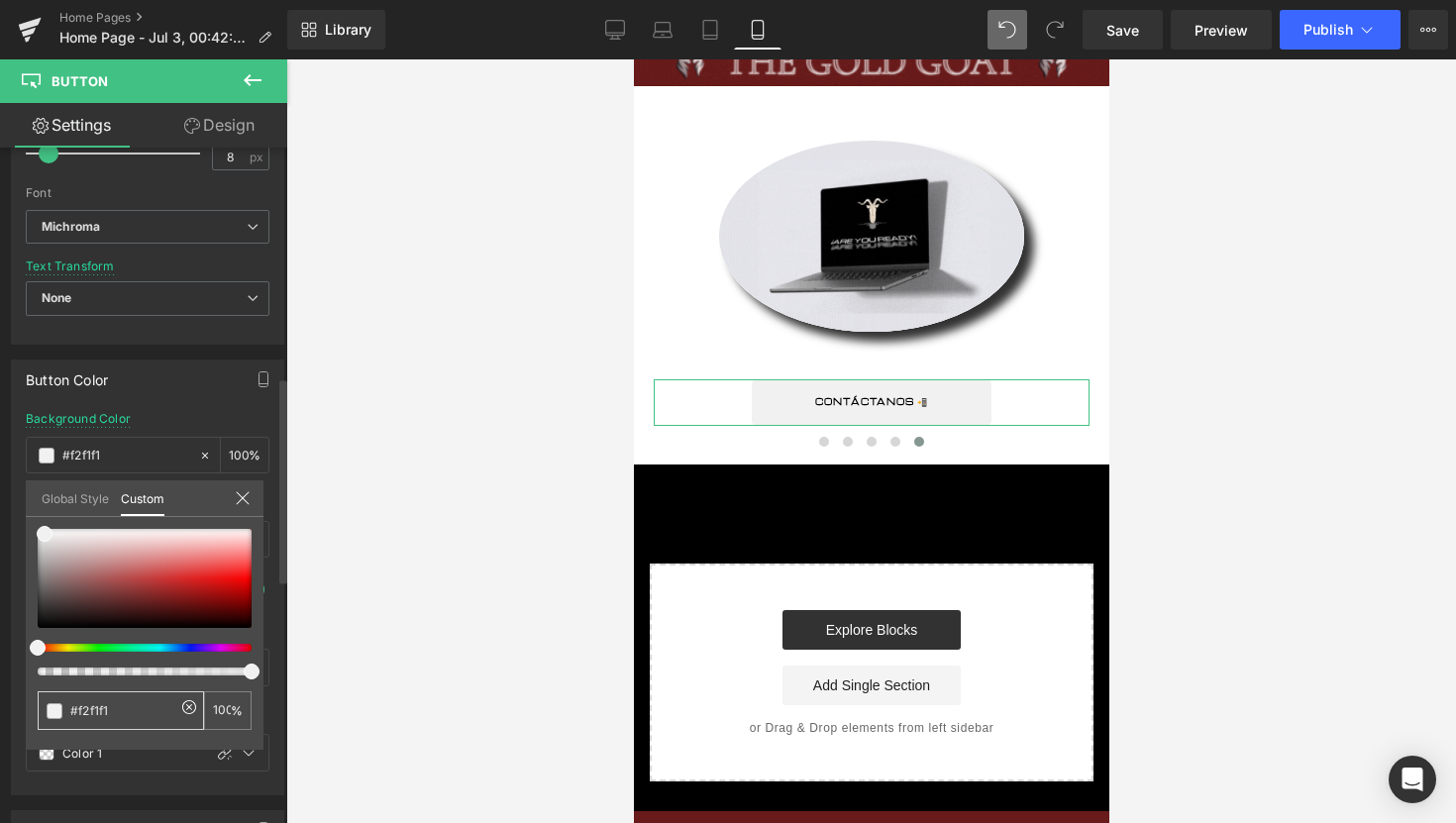 click on "#f2f1f1" at bounding box center [123, 710] 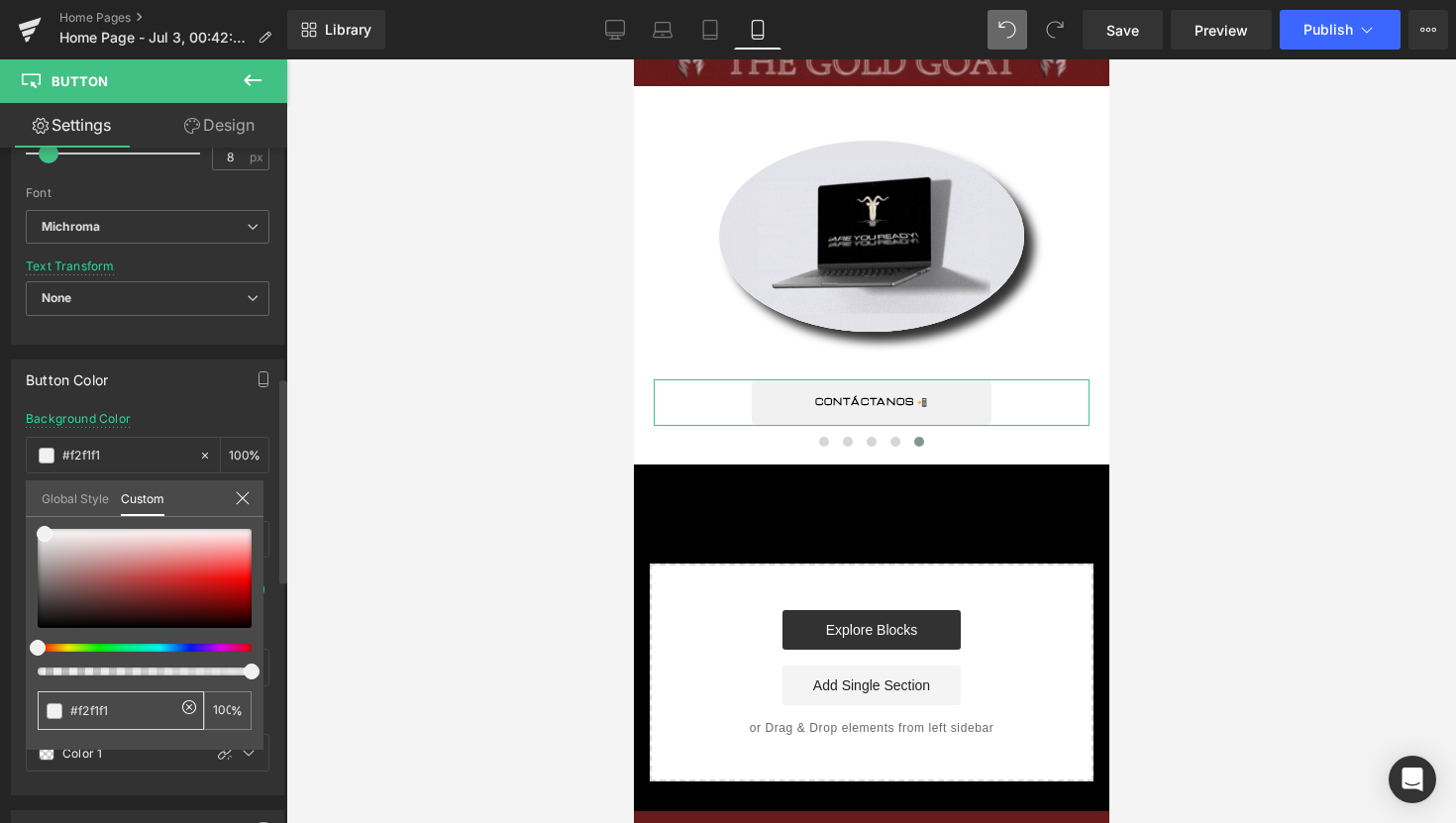 click on "#f2f1f1" at bounding box center (123, 710) 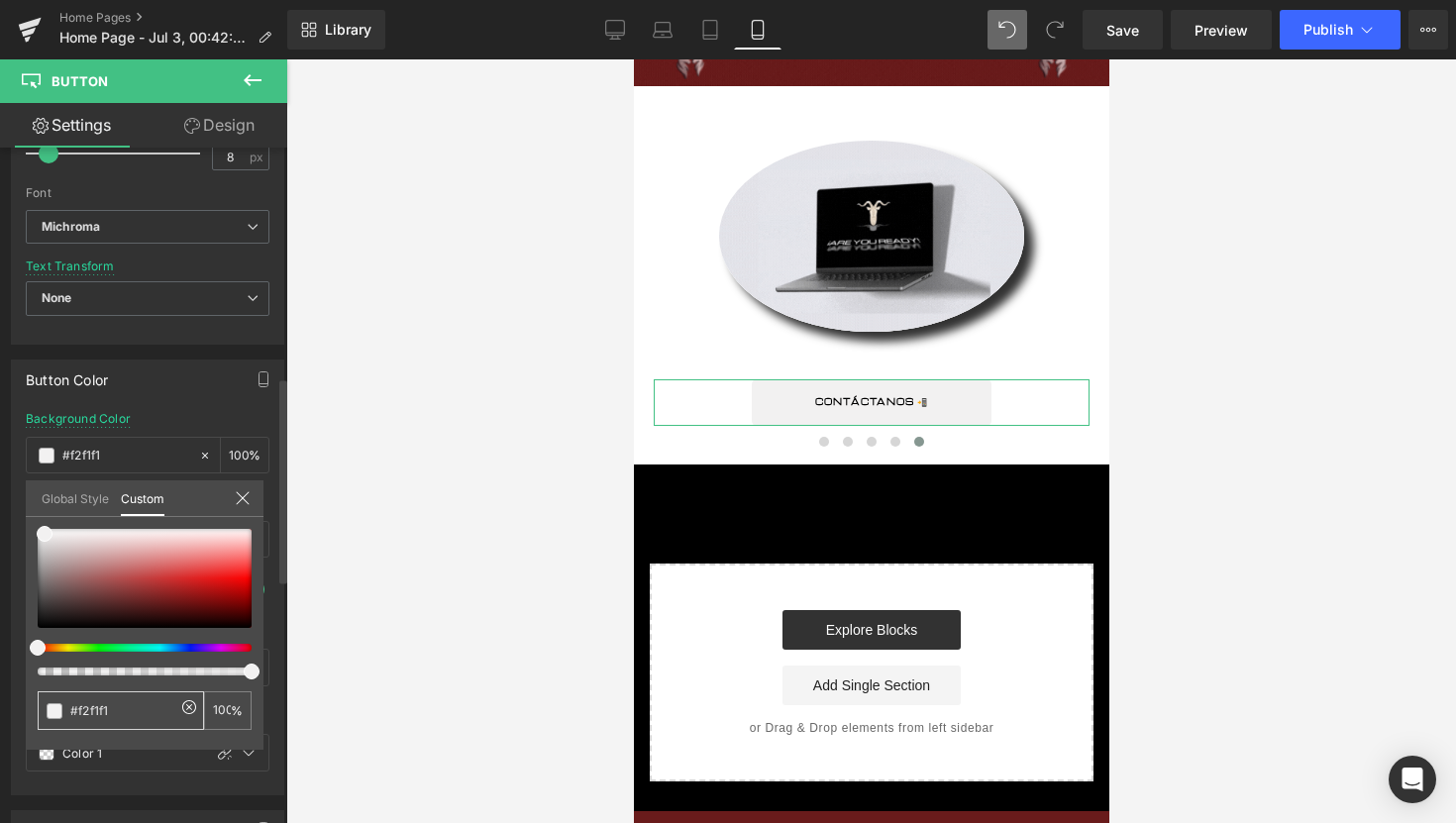 click on "#f2f1f1" at bounding box center [123, 710] 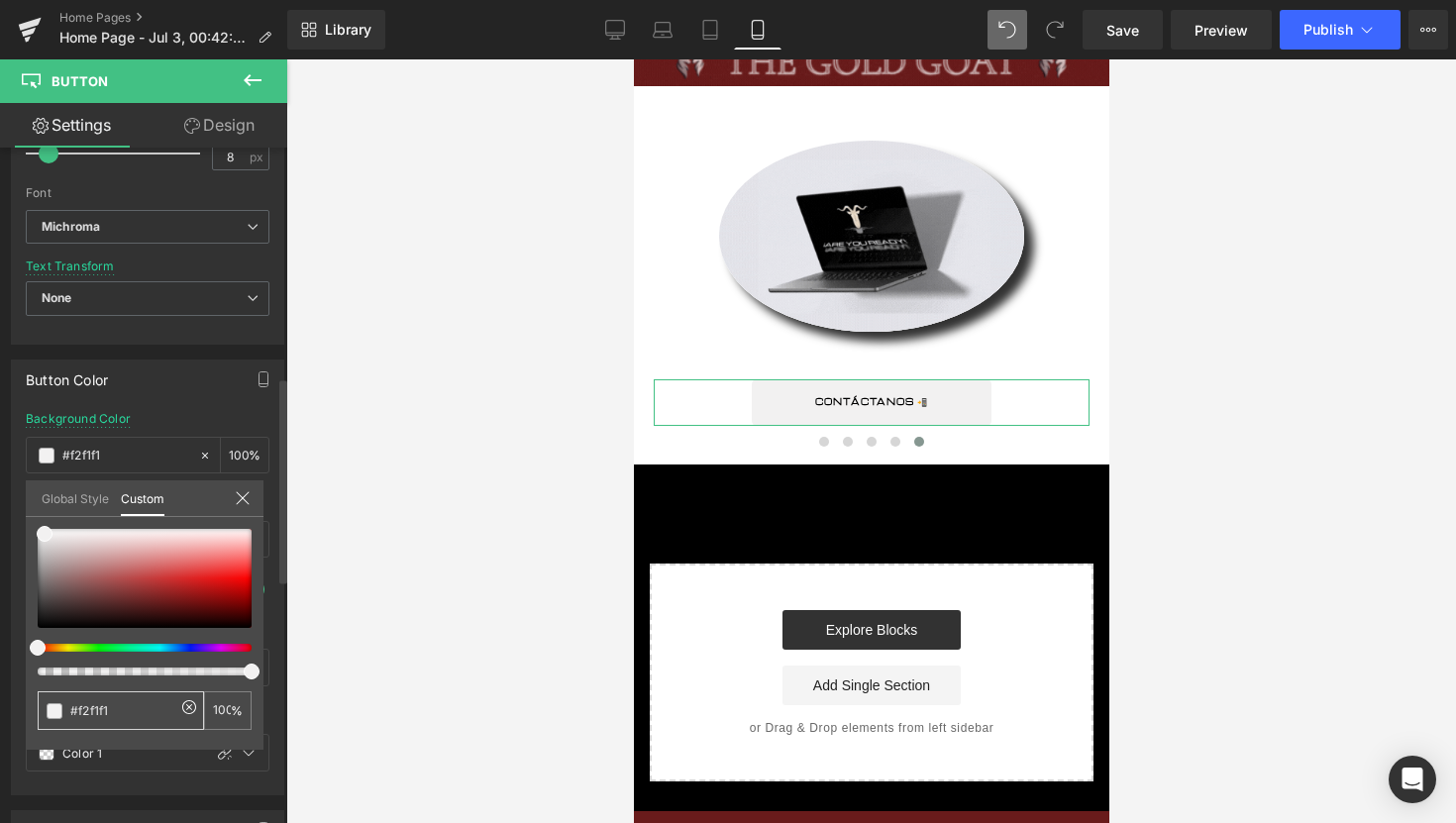 paste on "691b1b" 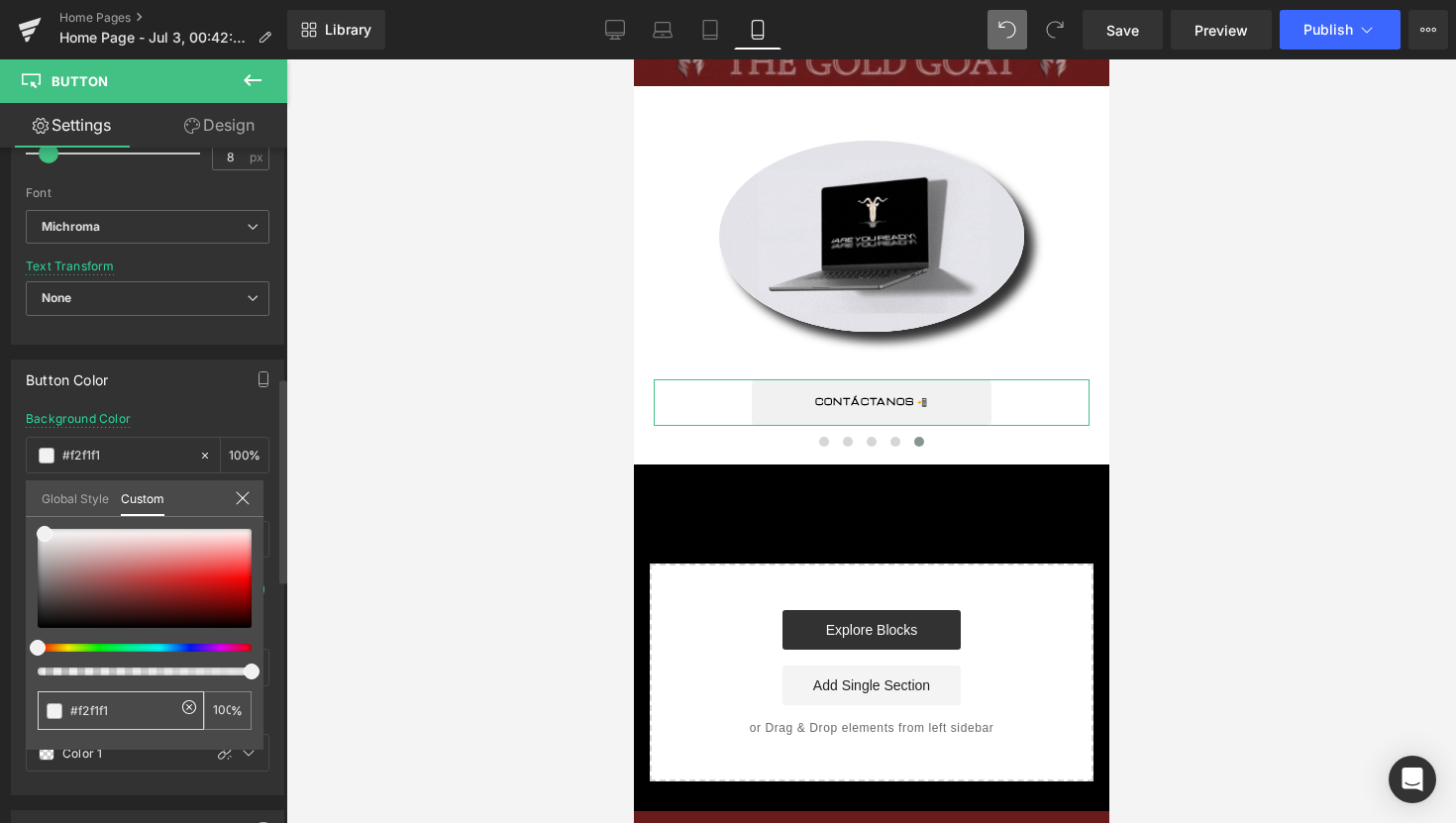 type on "#691b1b" 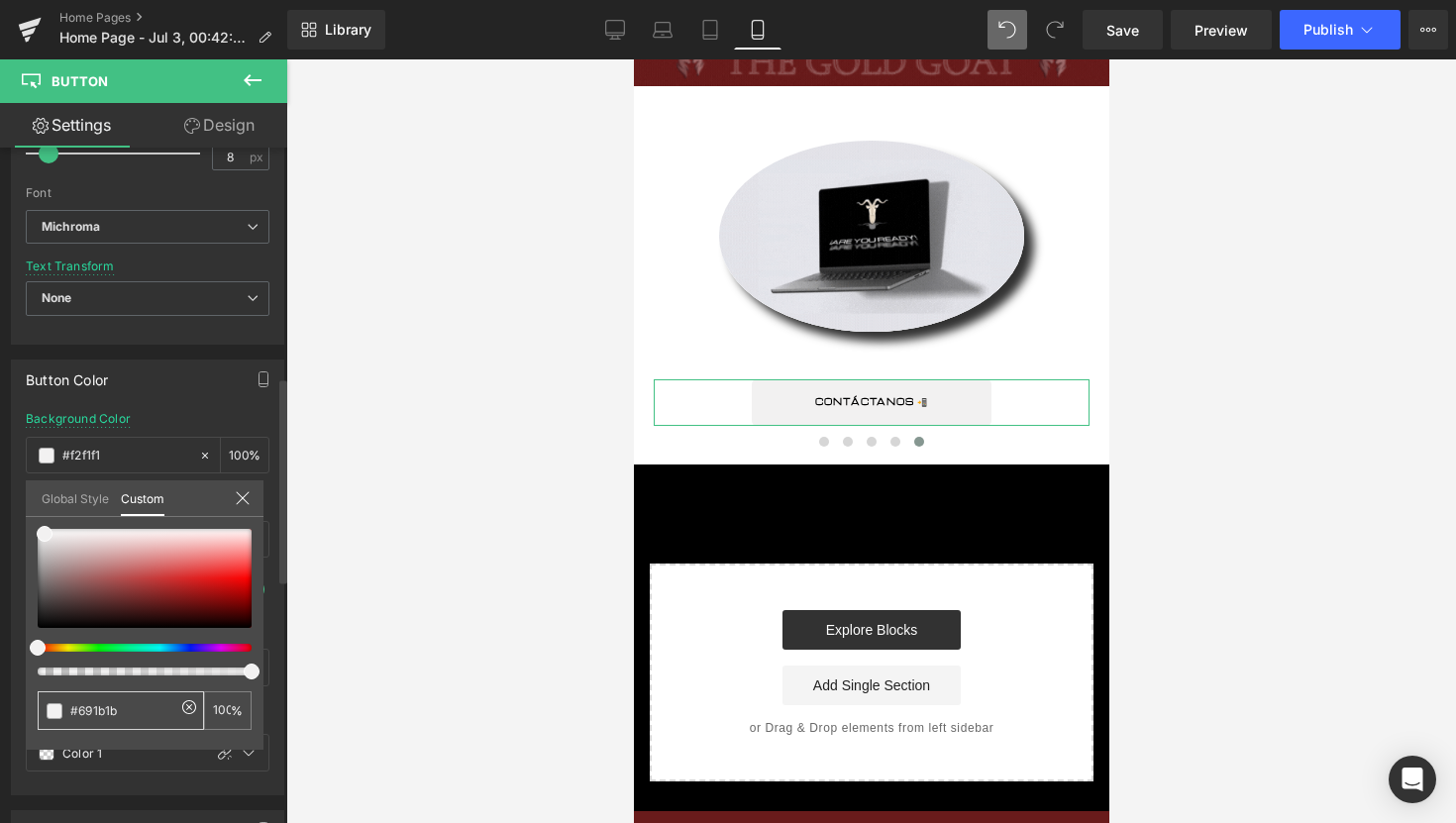 type on "#691b1b" 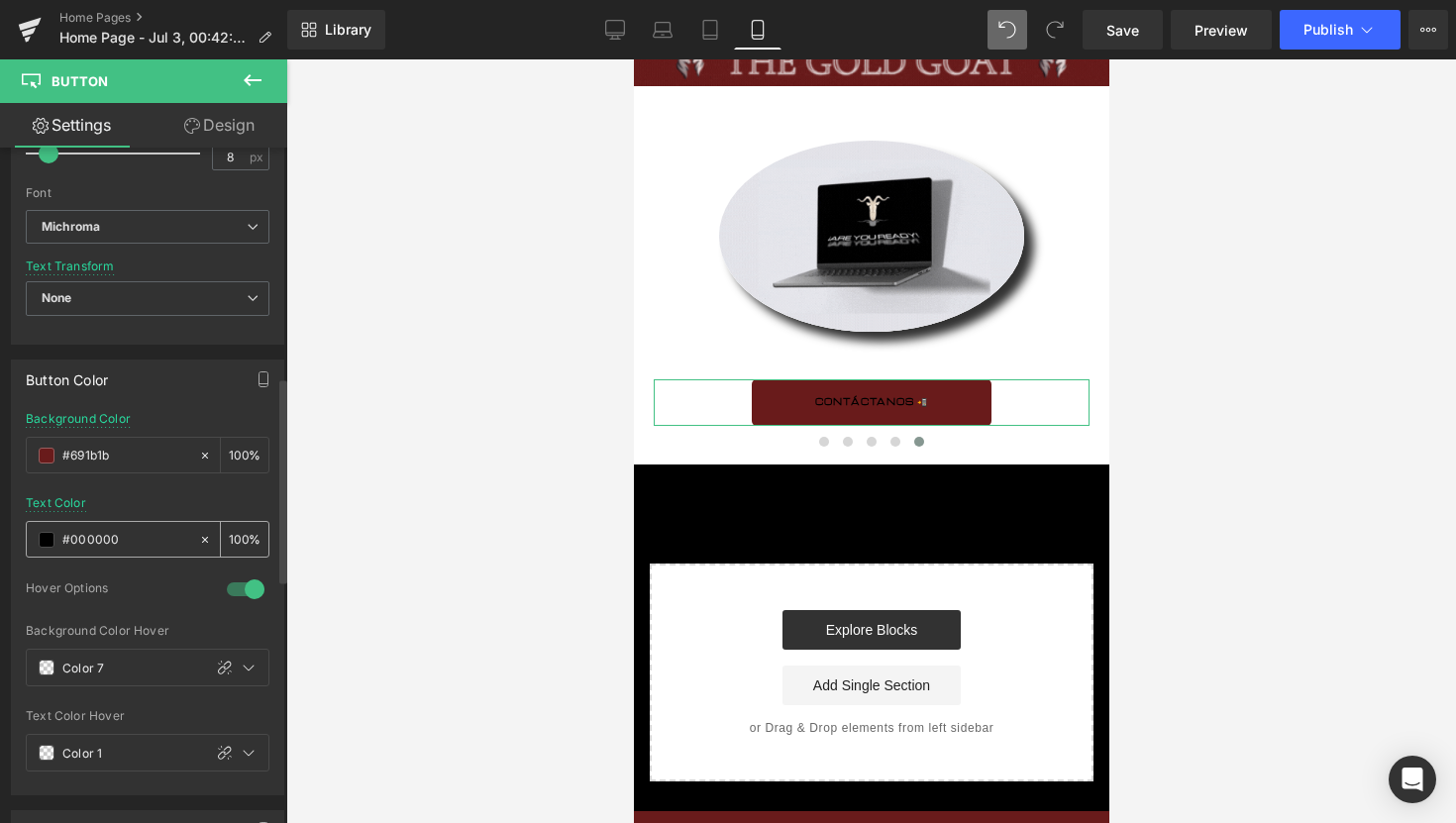 click at bounding box center (47, 540) 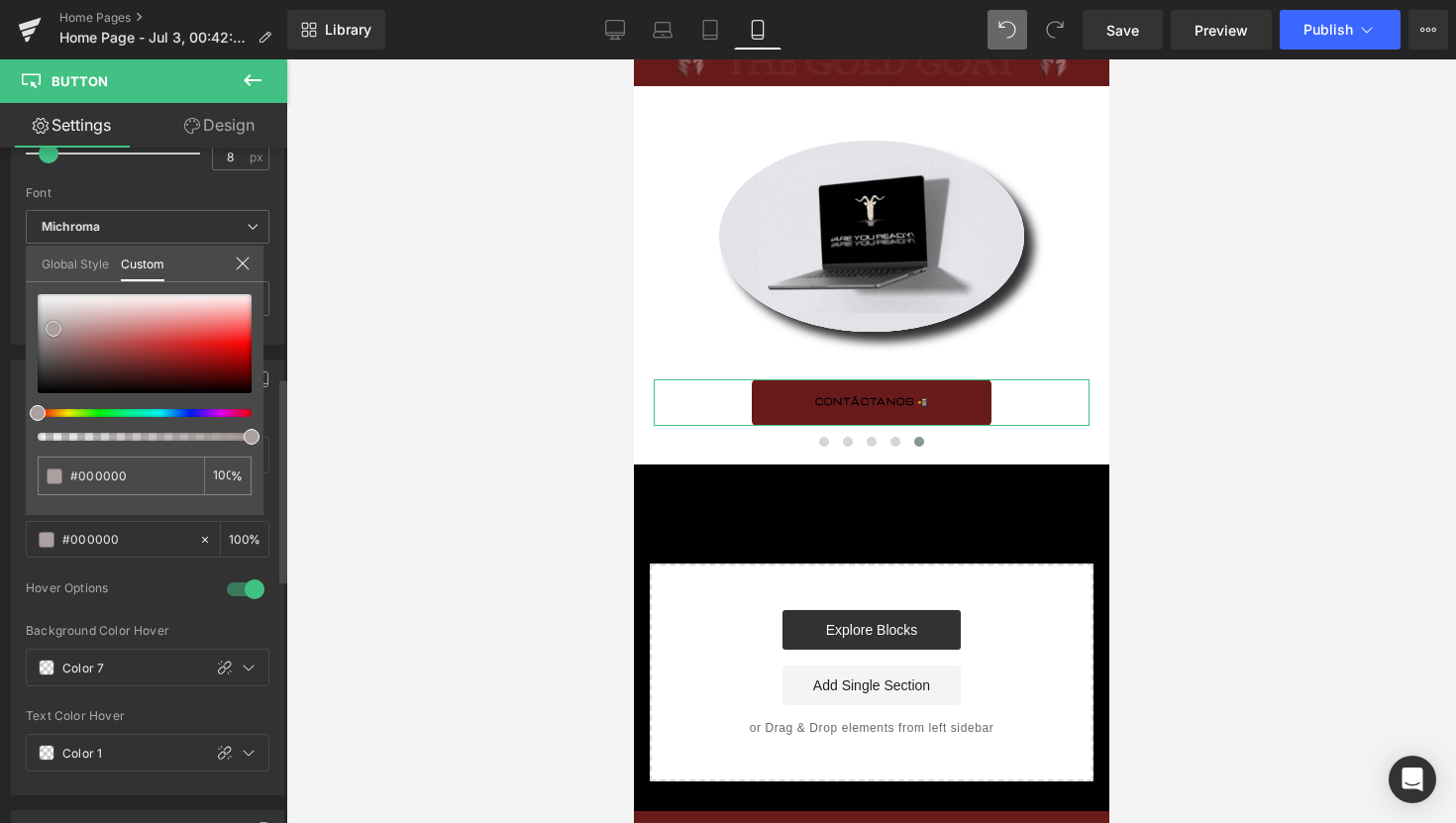 type on "#ab9f9f" 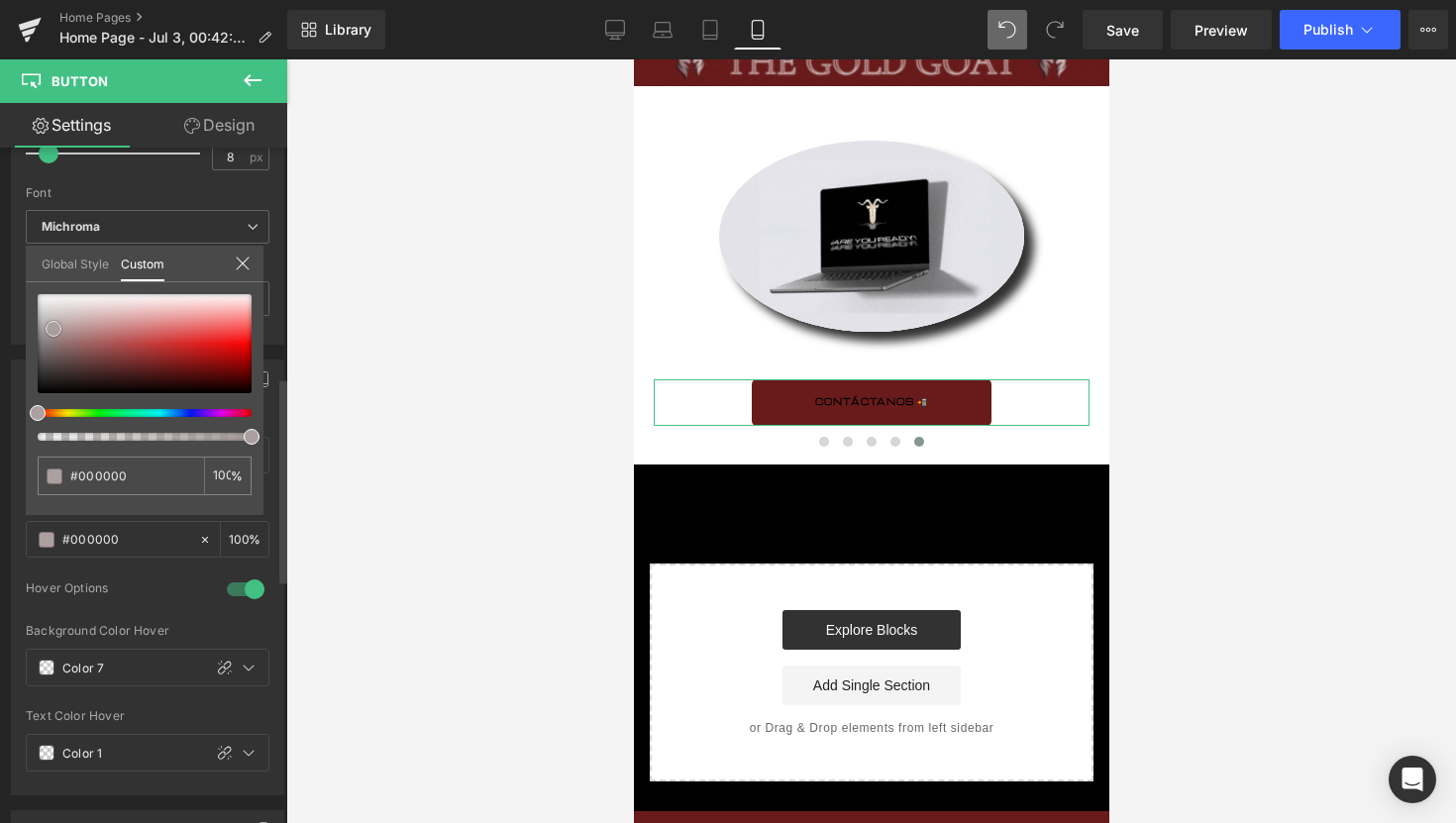 type on "#ab9f9f" 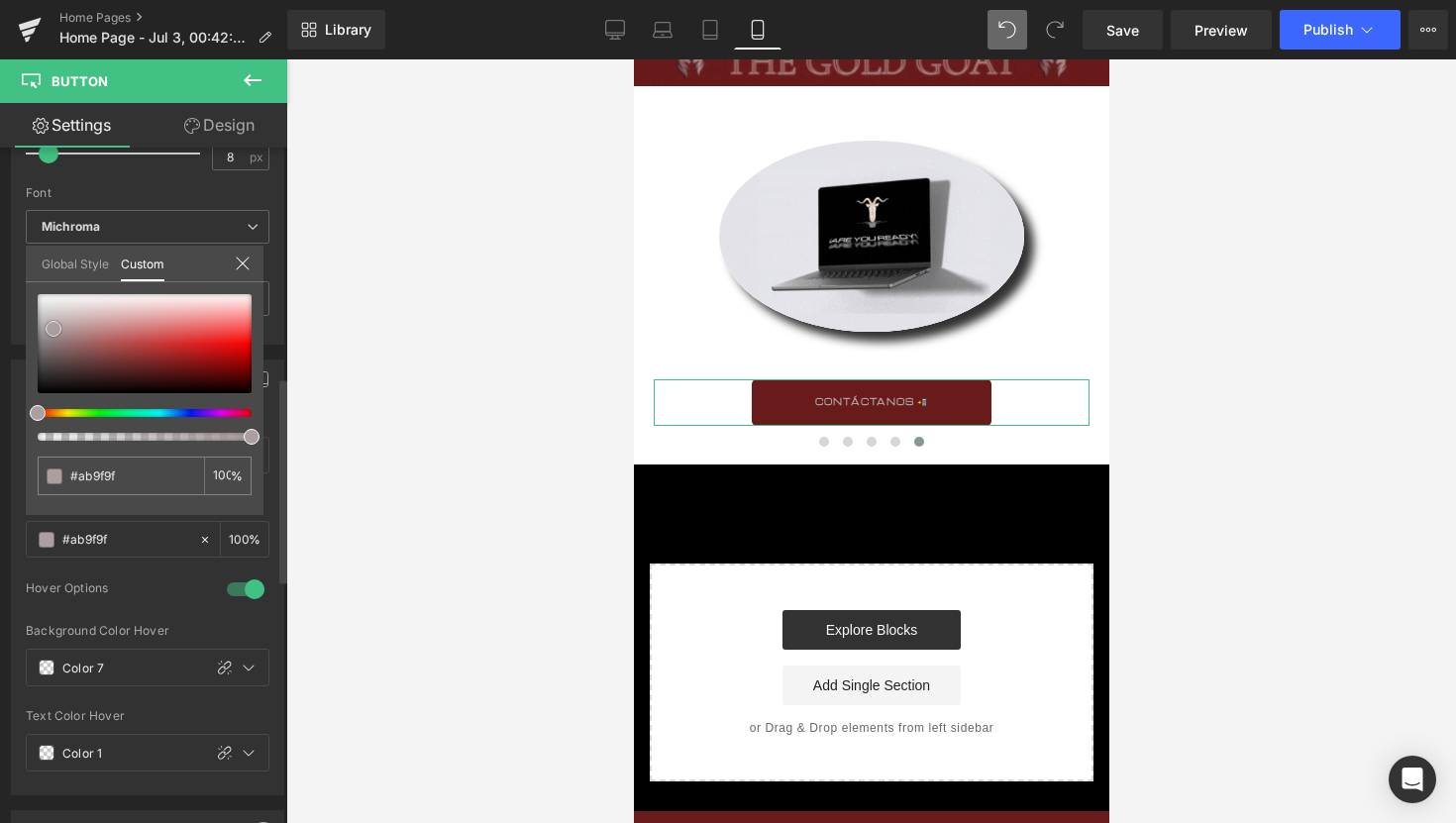 type on "#b0a4a4" 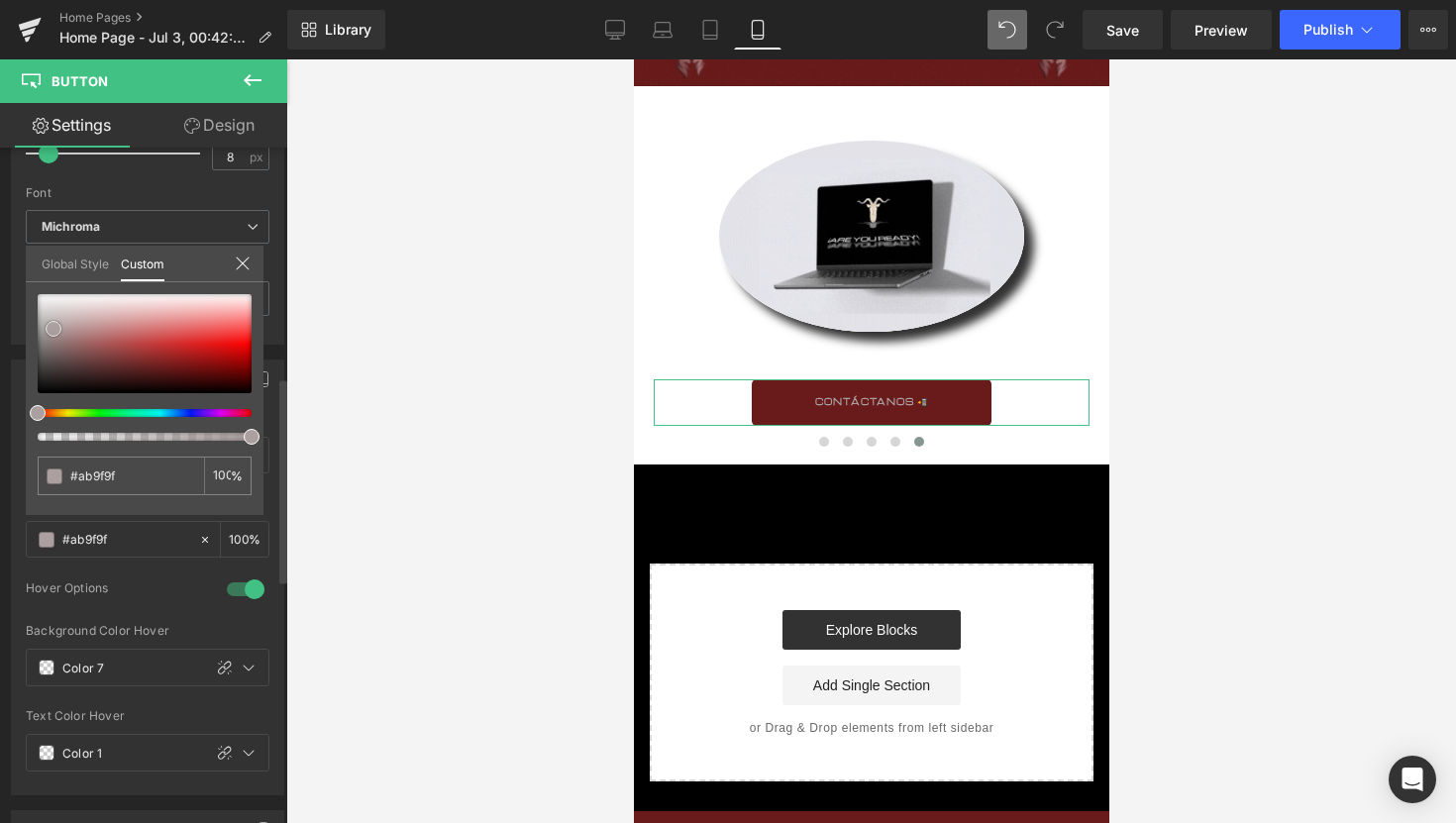 type on "#b0a4a4" 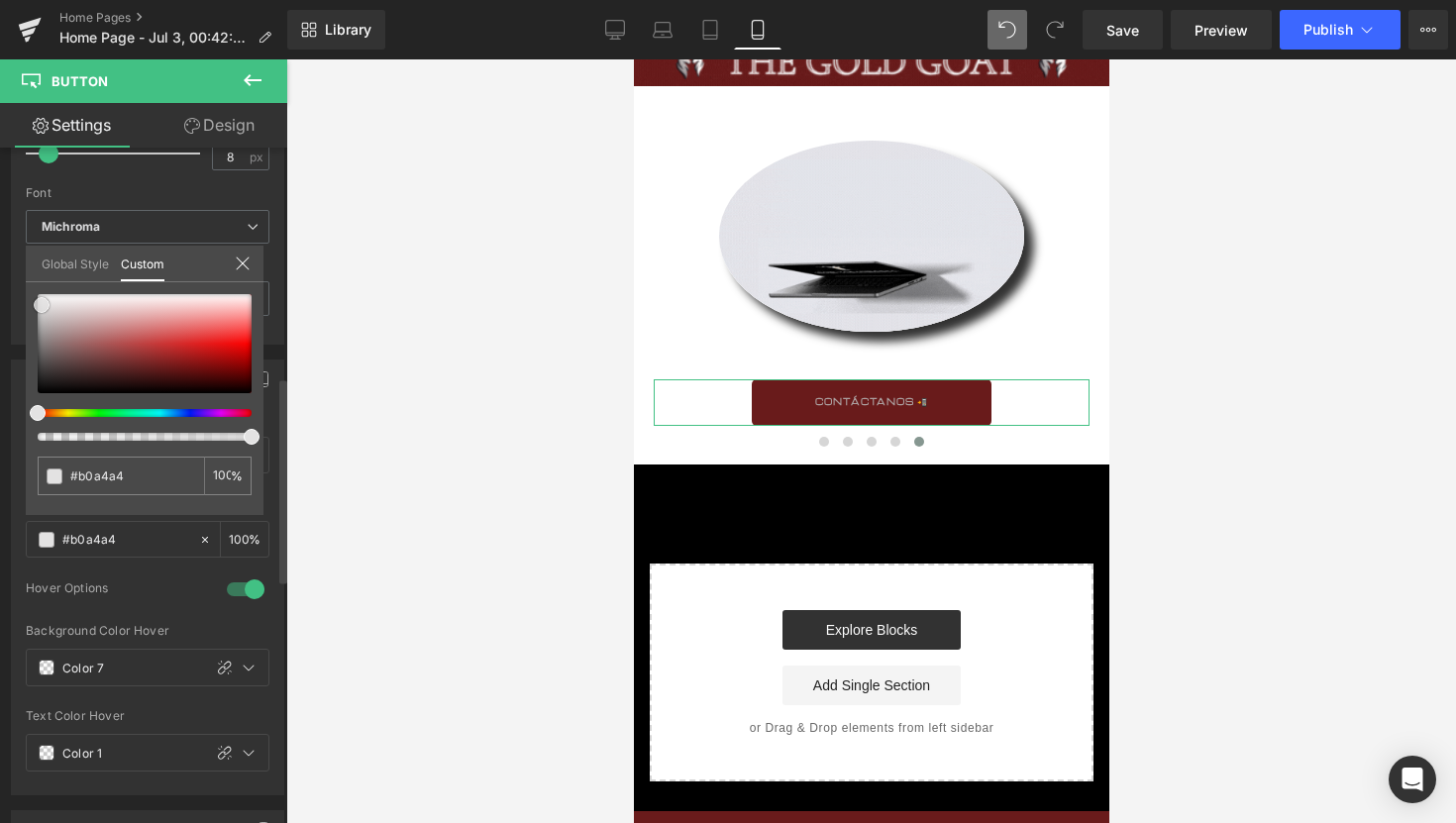 type on "#e3e2e2" 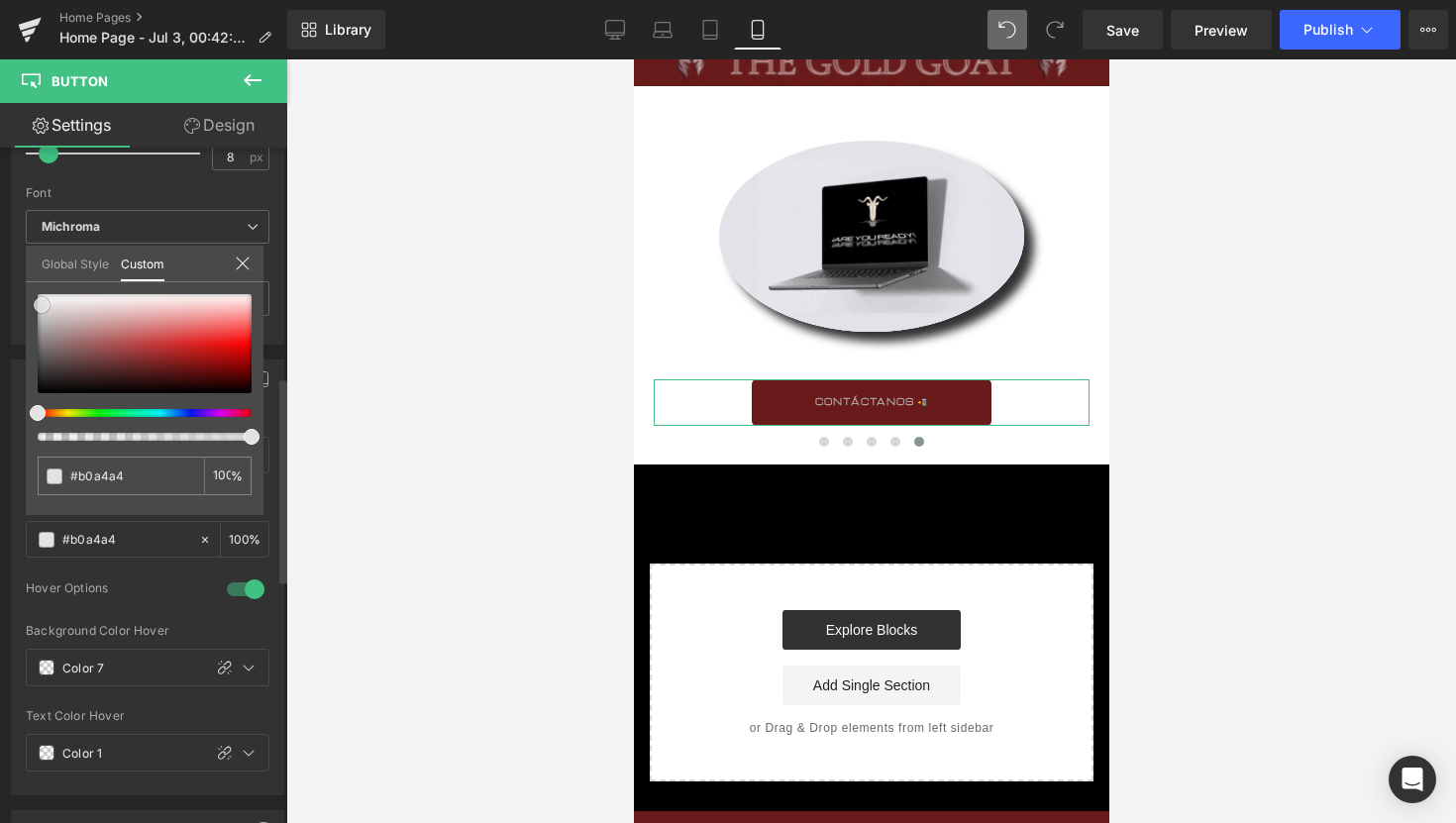 type on "#e3e2e2" 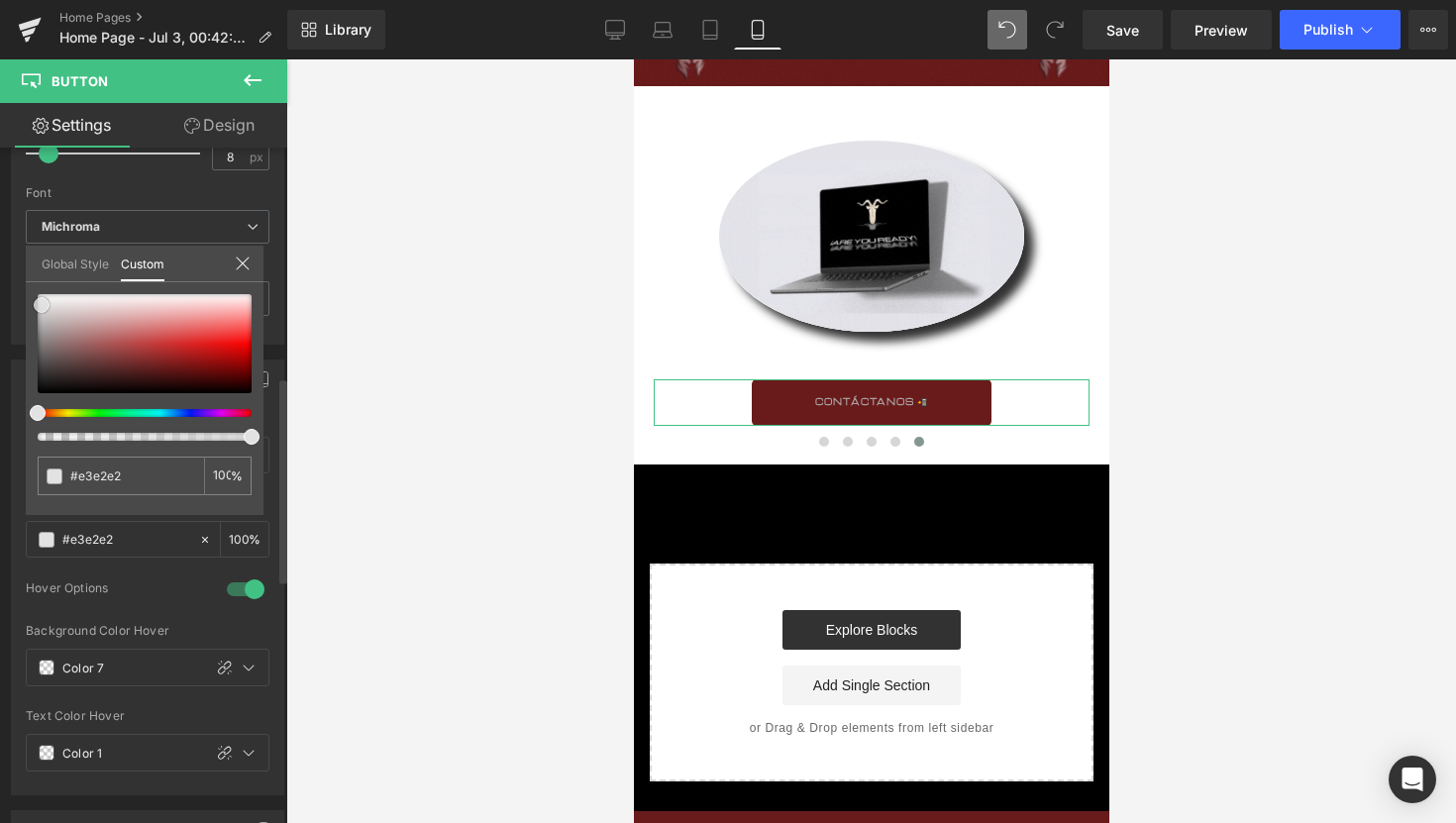 type on "#ffffff" 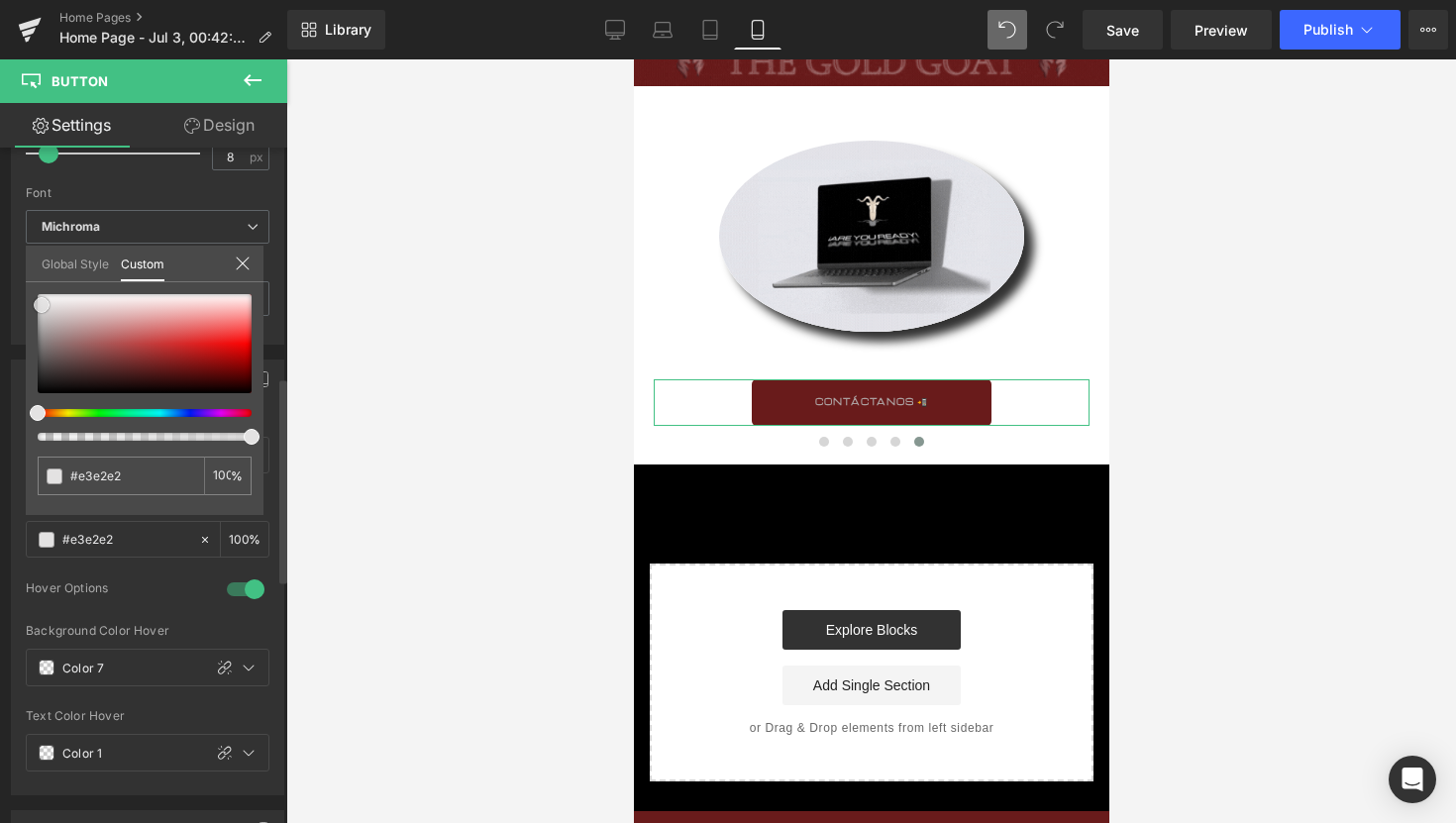 type on "#ffffff" 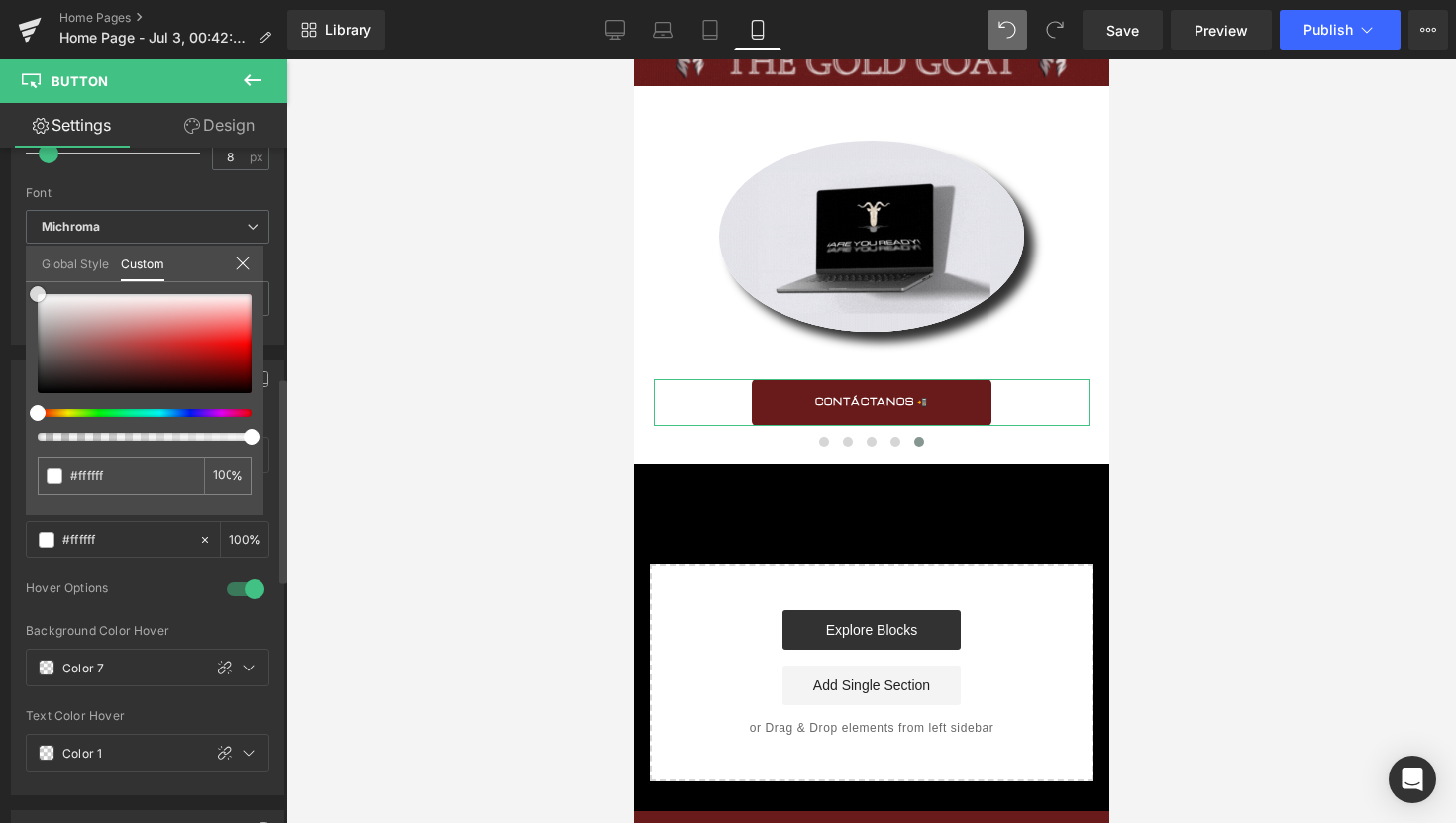 drag, startPoint x: 53, startPoint y: 329, endPoint x: 2, endPoint y: 241, distance: 101.710373 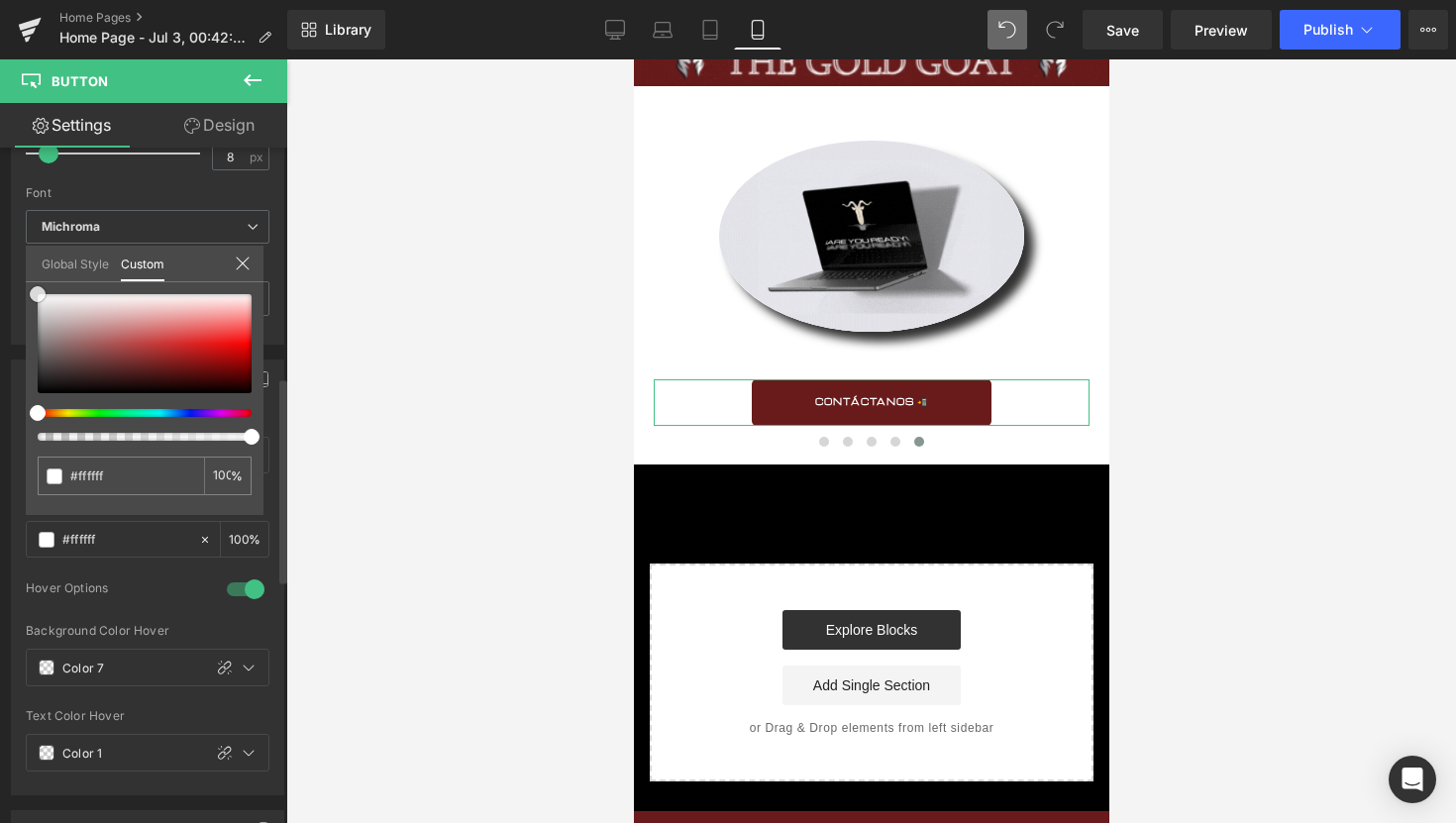 click on "Button Color rgb(105, 27, 27) Background Color #691b1b 100 % rgba(255, 255, 255, 1) Text Color #ffffff 100 % 1 Hover Options var(--gf_gs-color1-brand) Background Color Hover Color 7 100 % var(--gf_gs-color1-neutral) Text Color Hover Color 1 100 % Global Style Custom Setup Global Style #ffffff 100 %" at bounding box center (148, 569) 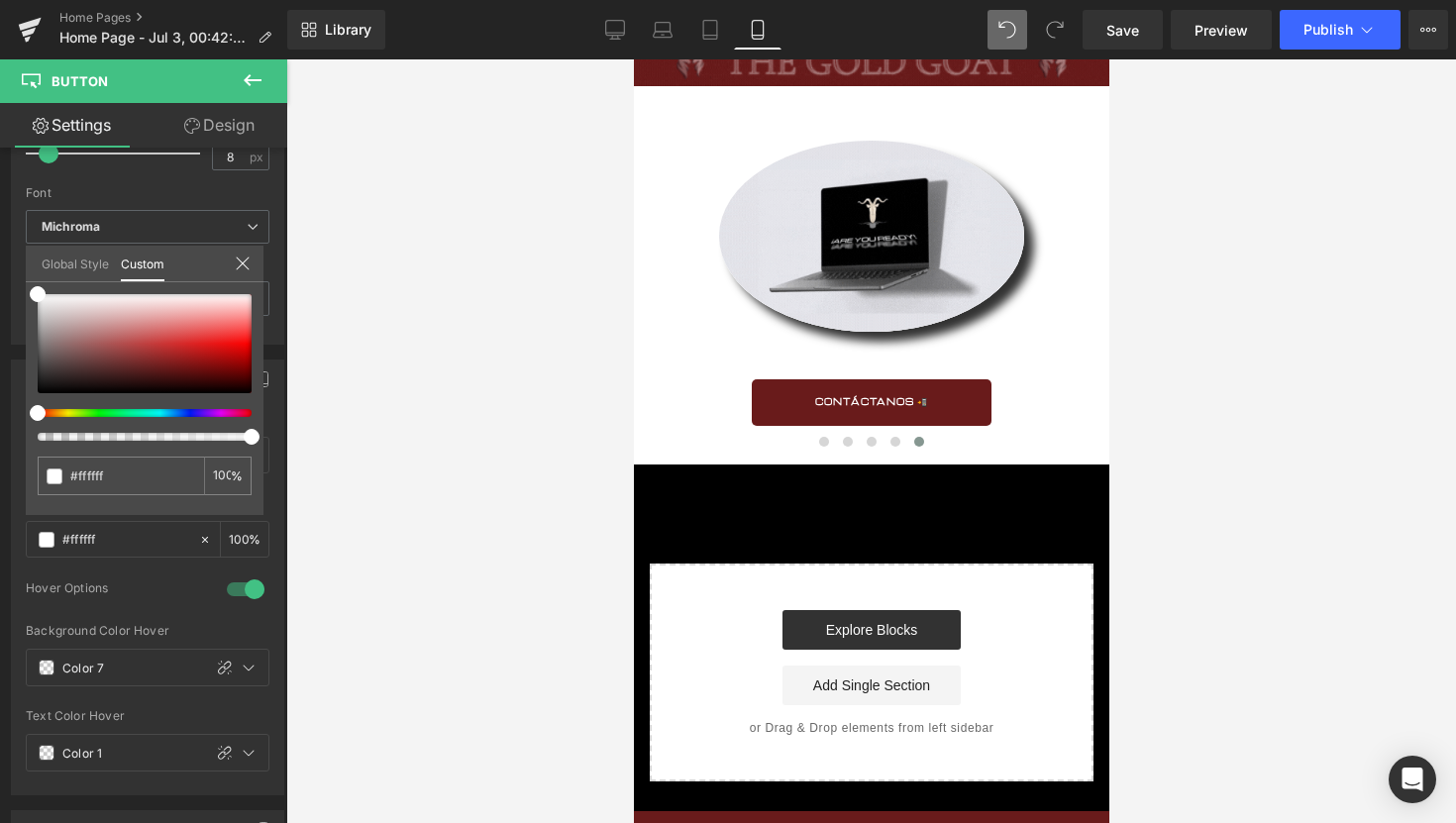 click at bounding box center [871, 441] 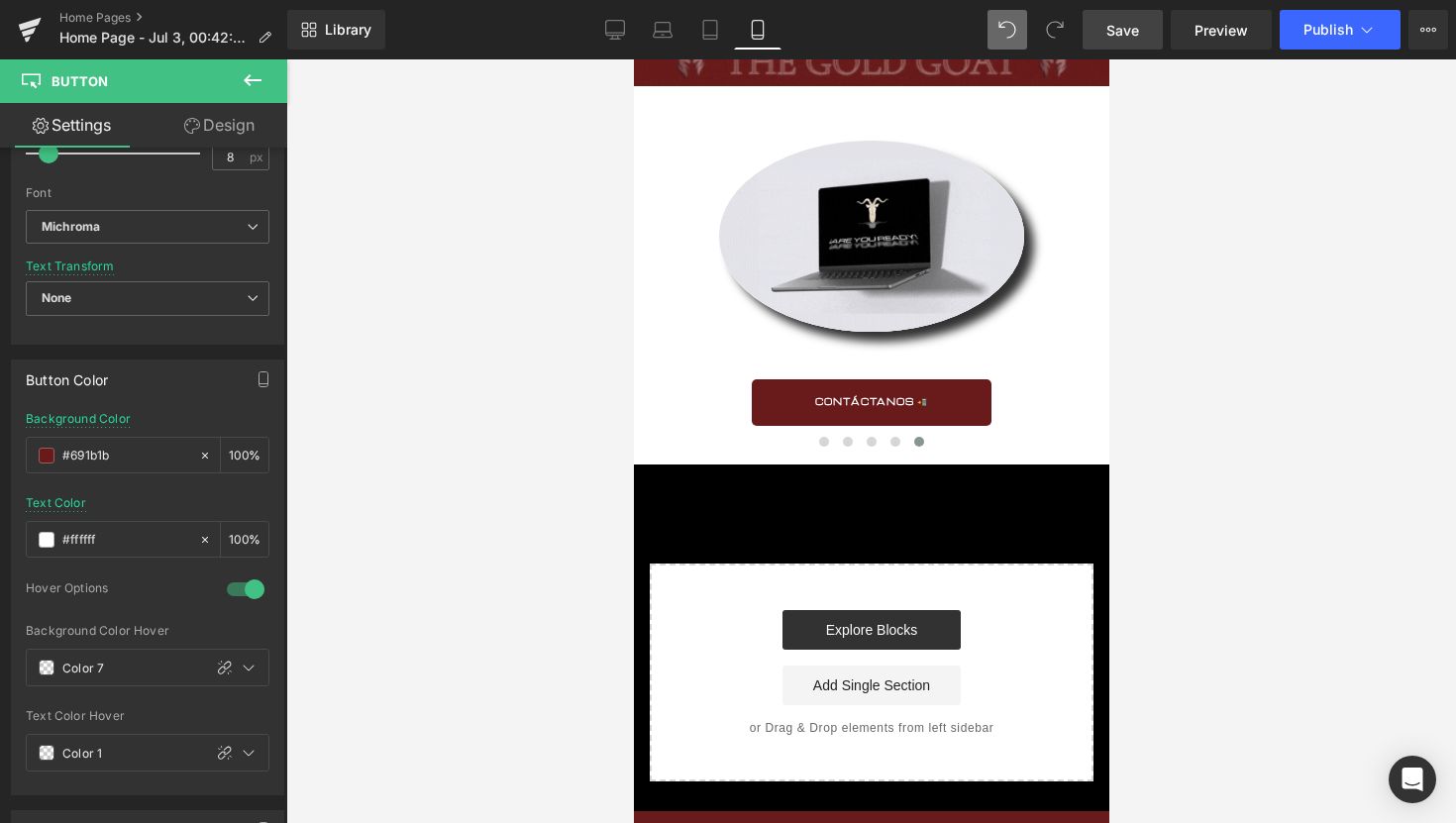 click on "Save" at bounding box center (1122, 30) 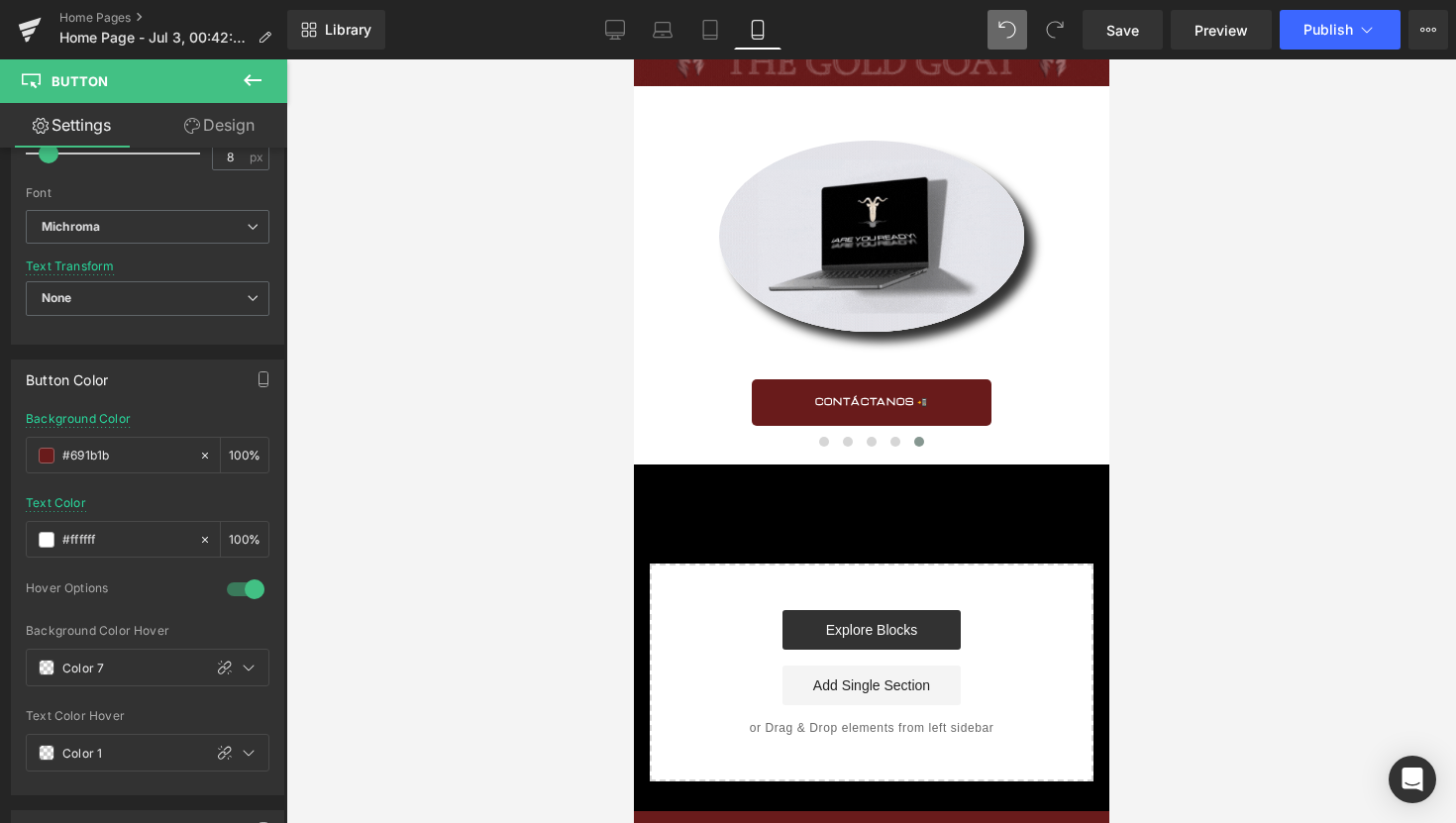 click at bounding box center (871, 441) 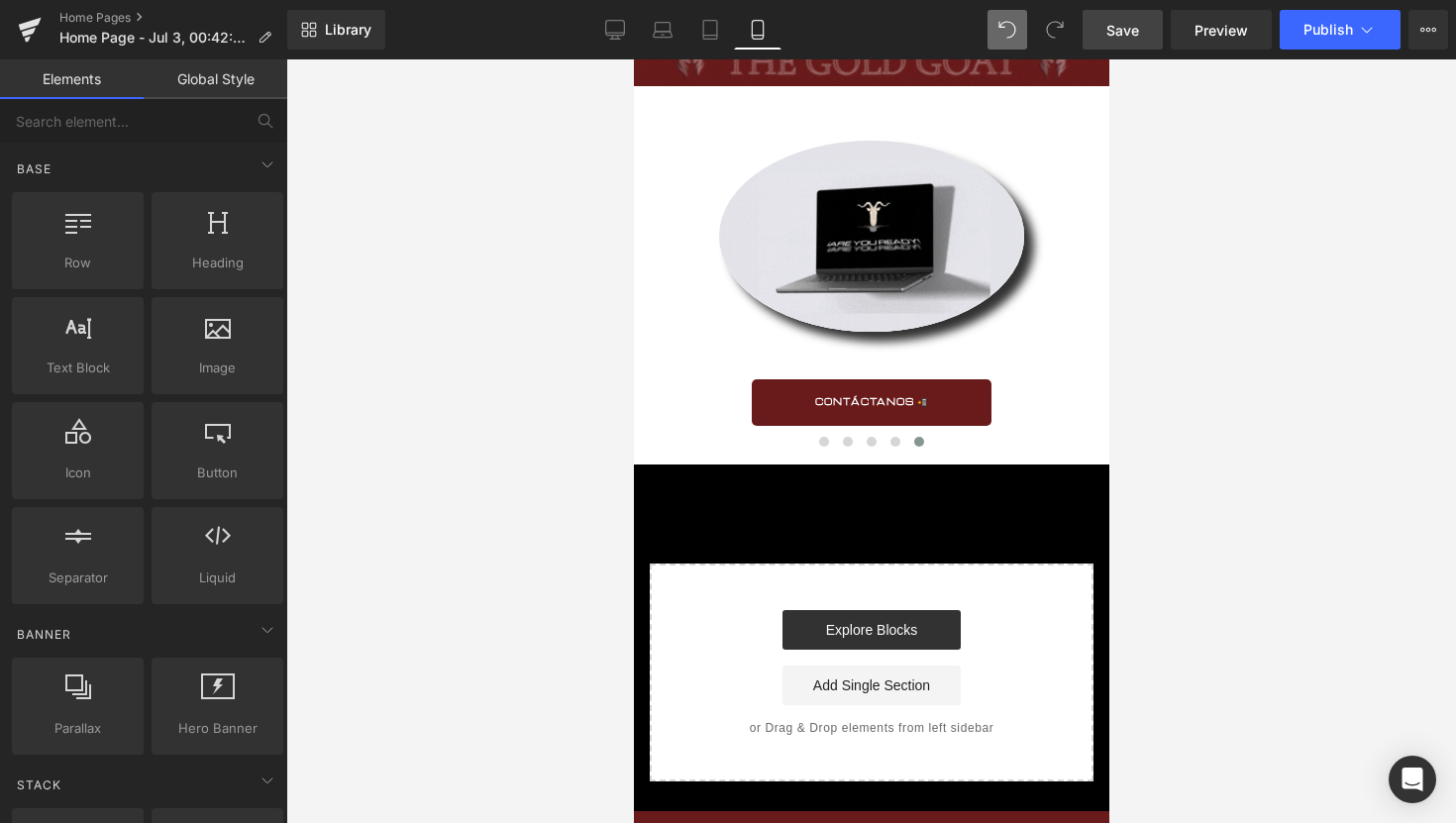 click on "Save" at bounding box center (1122, 30) 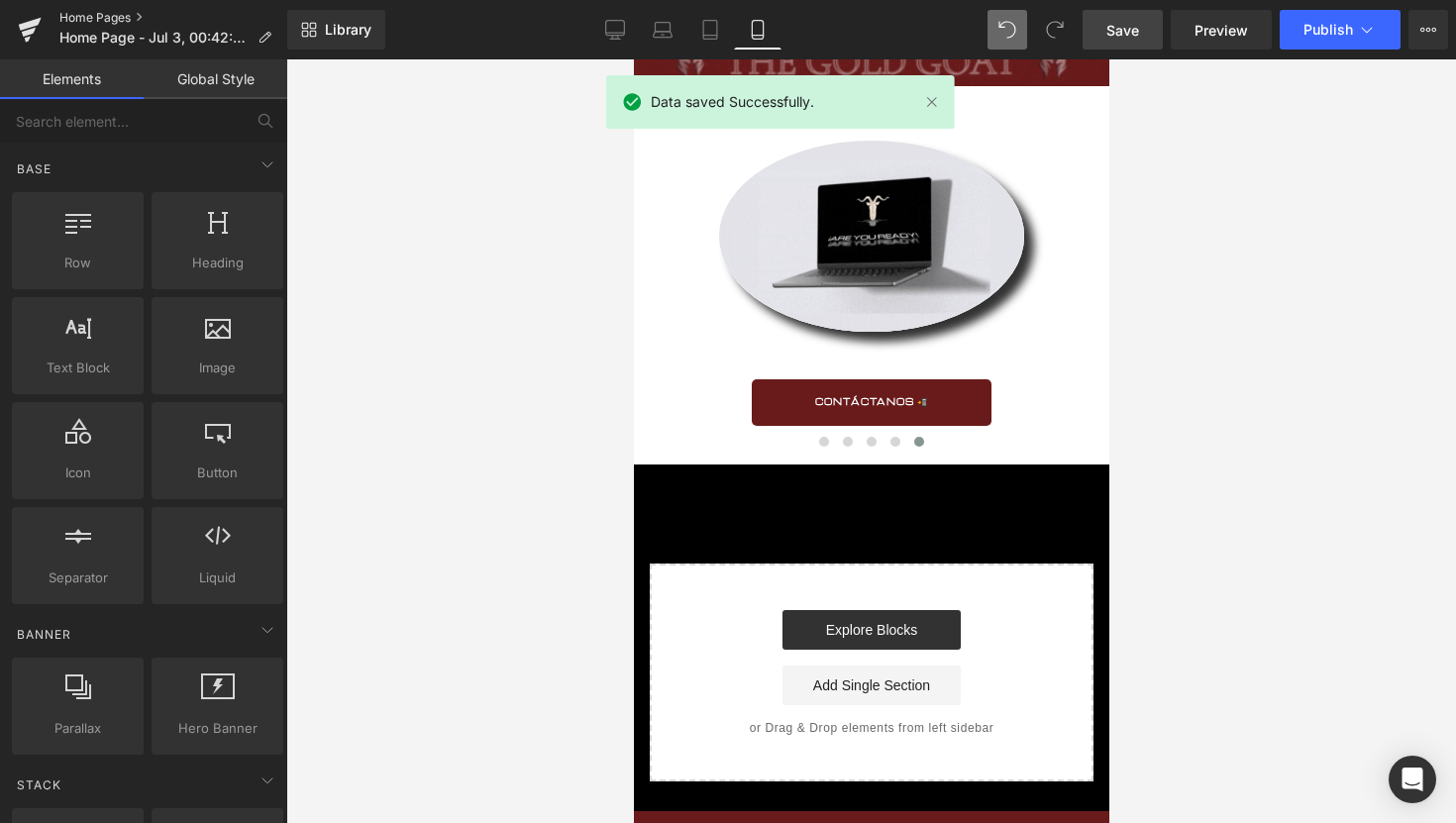 click on "Home Pages" at bounding box center (173, 18) 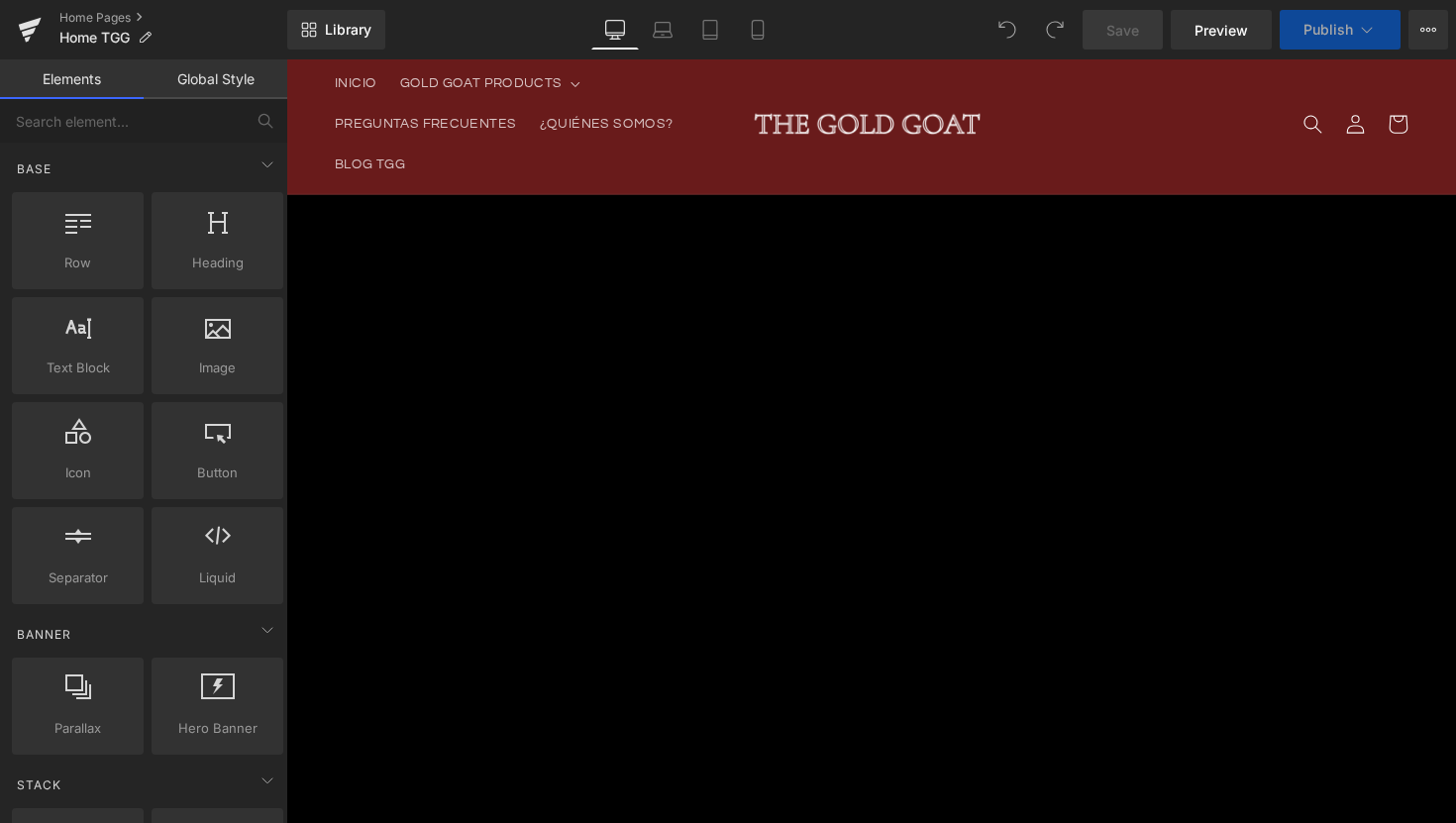 scroll, scrollTop: 0, scrollLeft: 0, axis: both 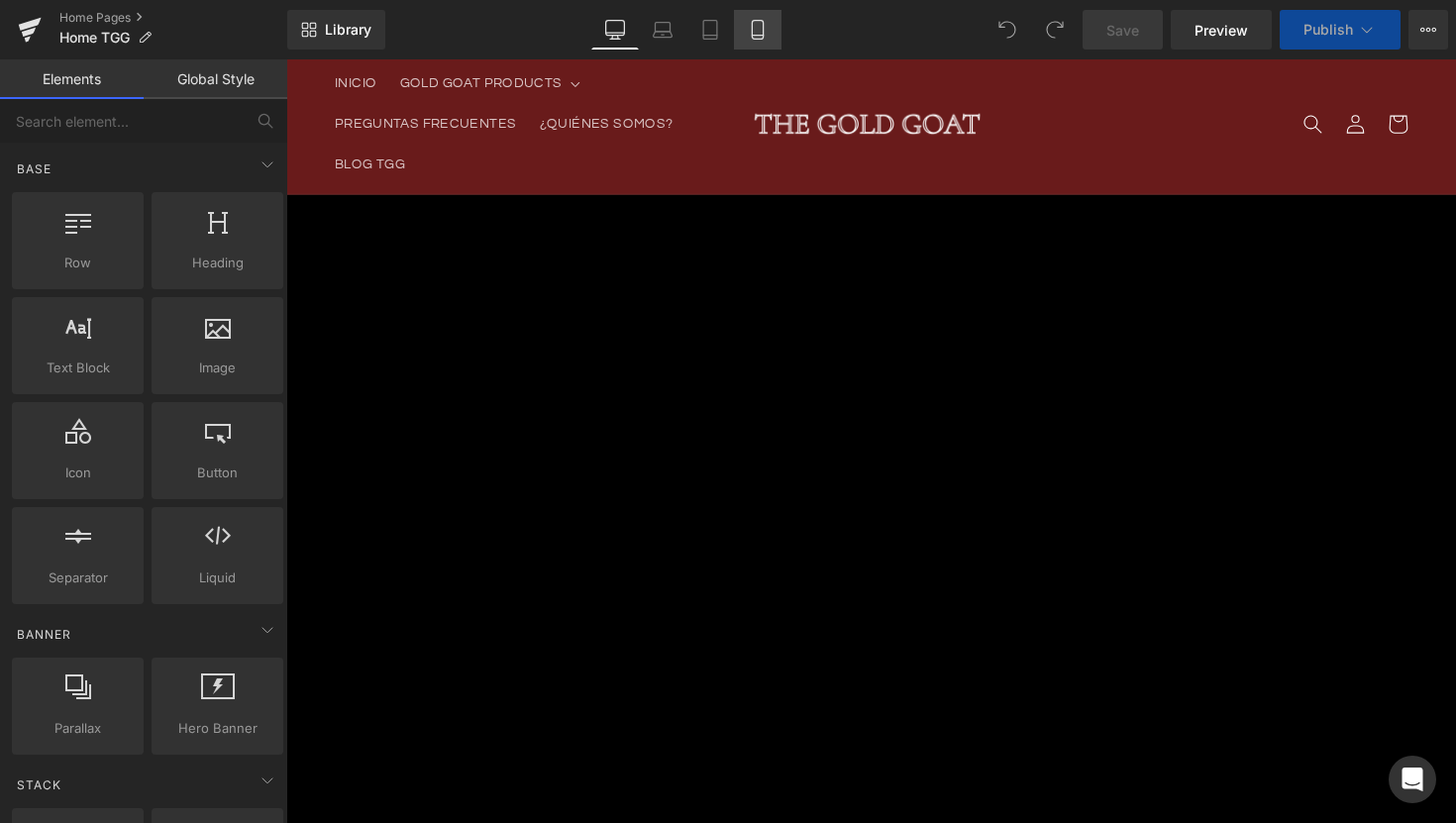 click on "Mobile" at bounding box center [758, 30] 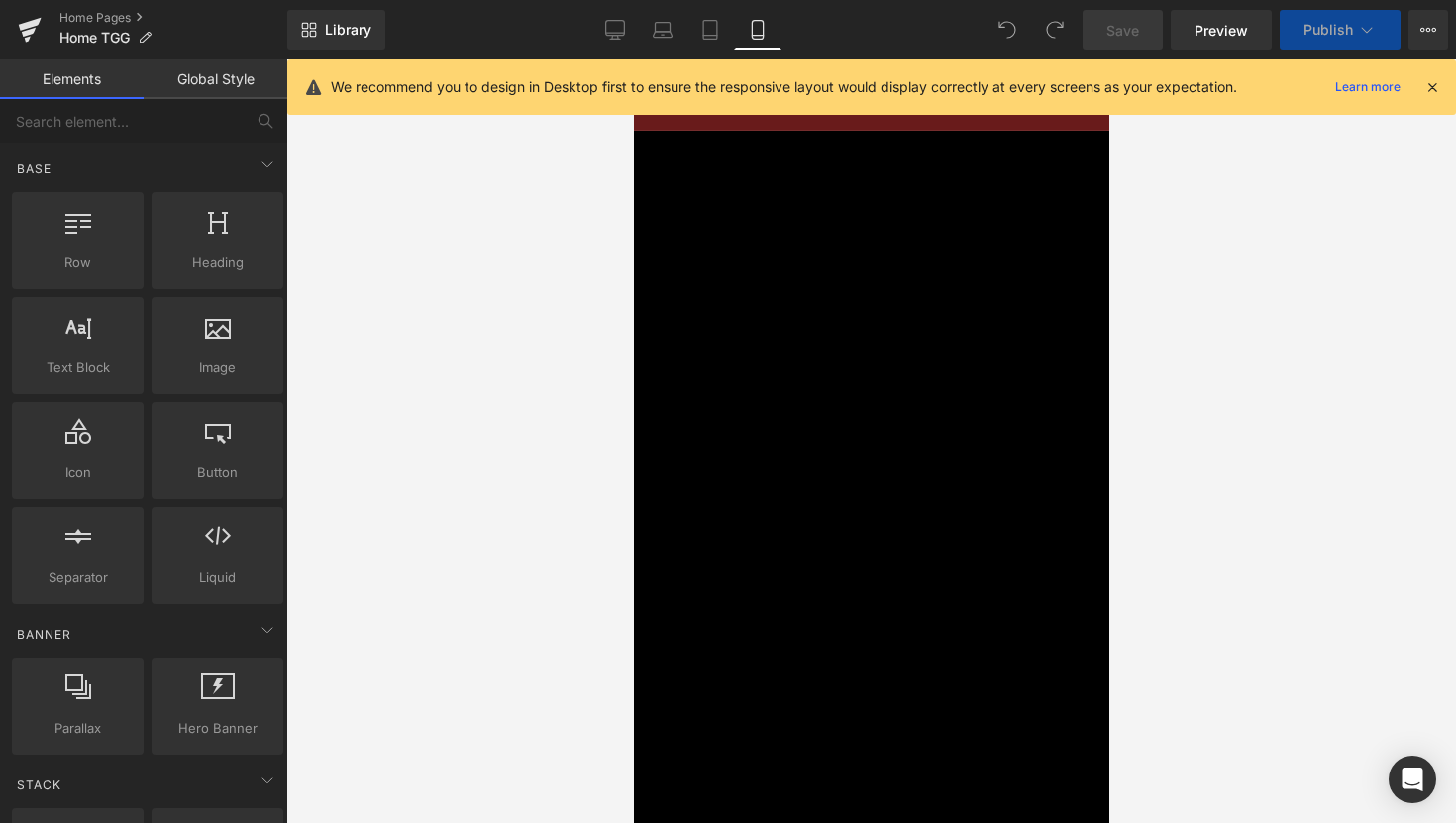 scroll, scrollTop: 71, scrollLeft: 0, axis: vertical 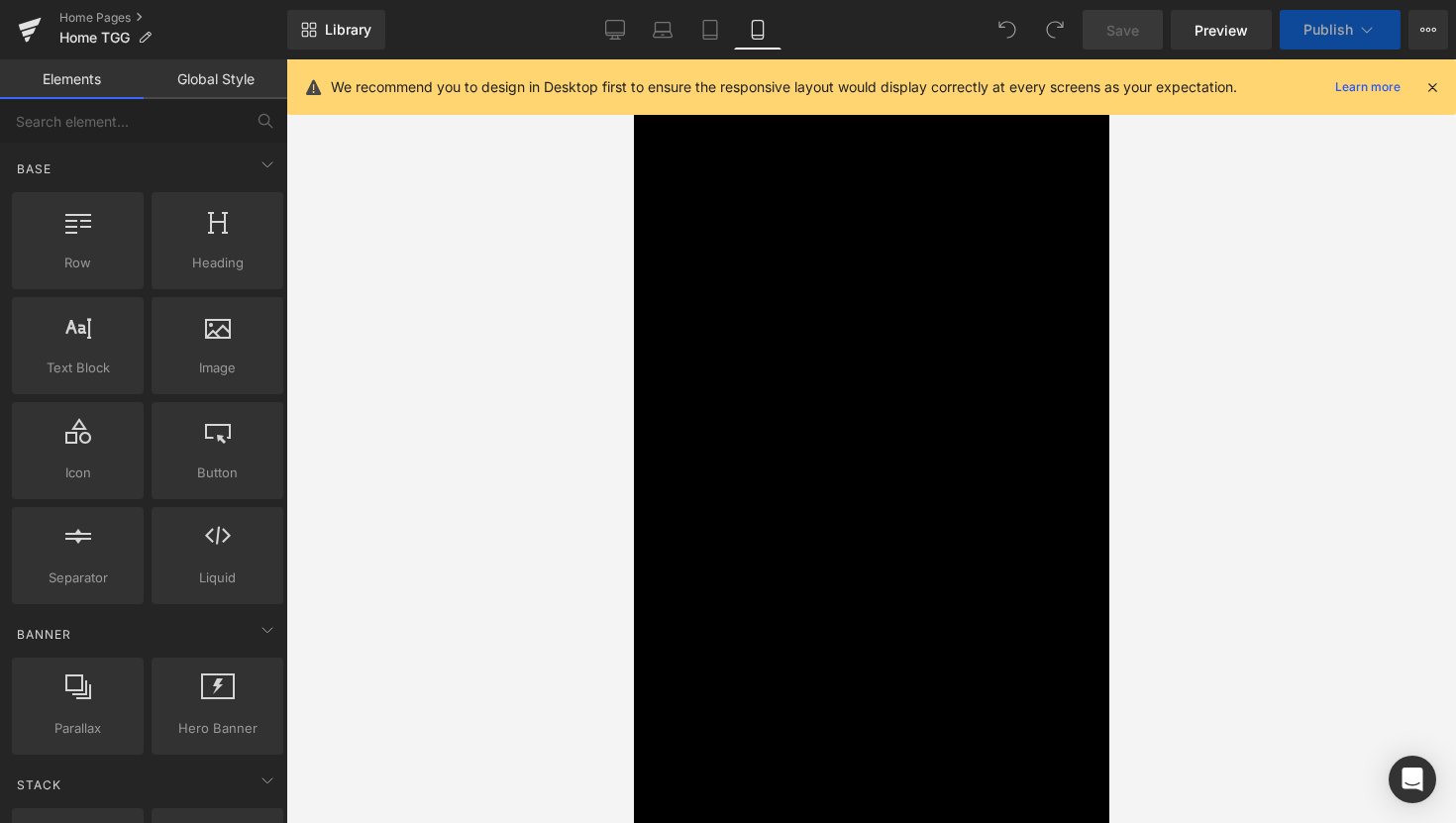 click at bounding box center [1432, 87] 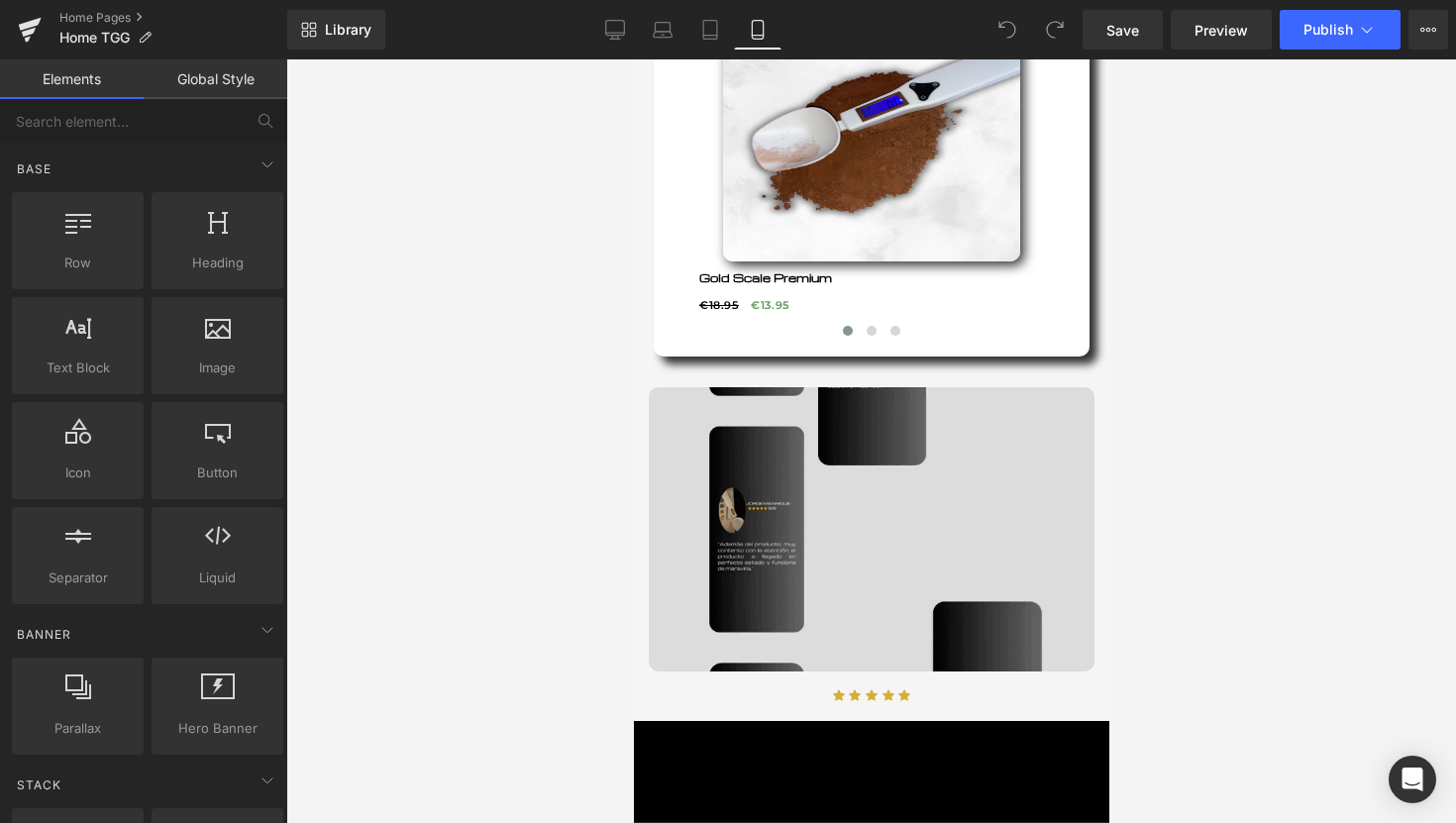 scroll, scrollTop: 3213, scrollLeft: 0, axis: vertical 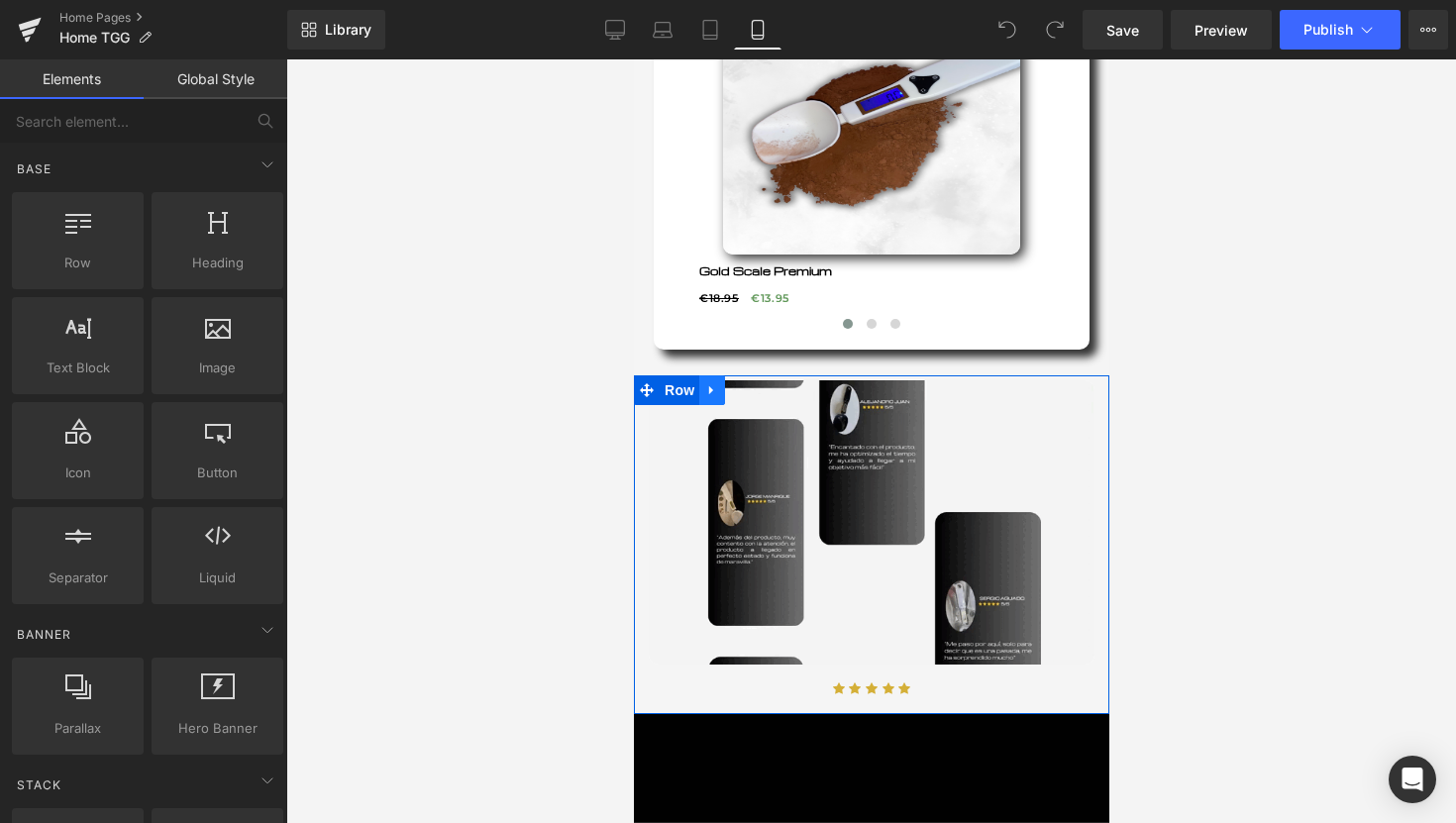 click 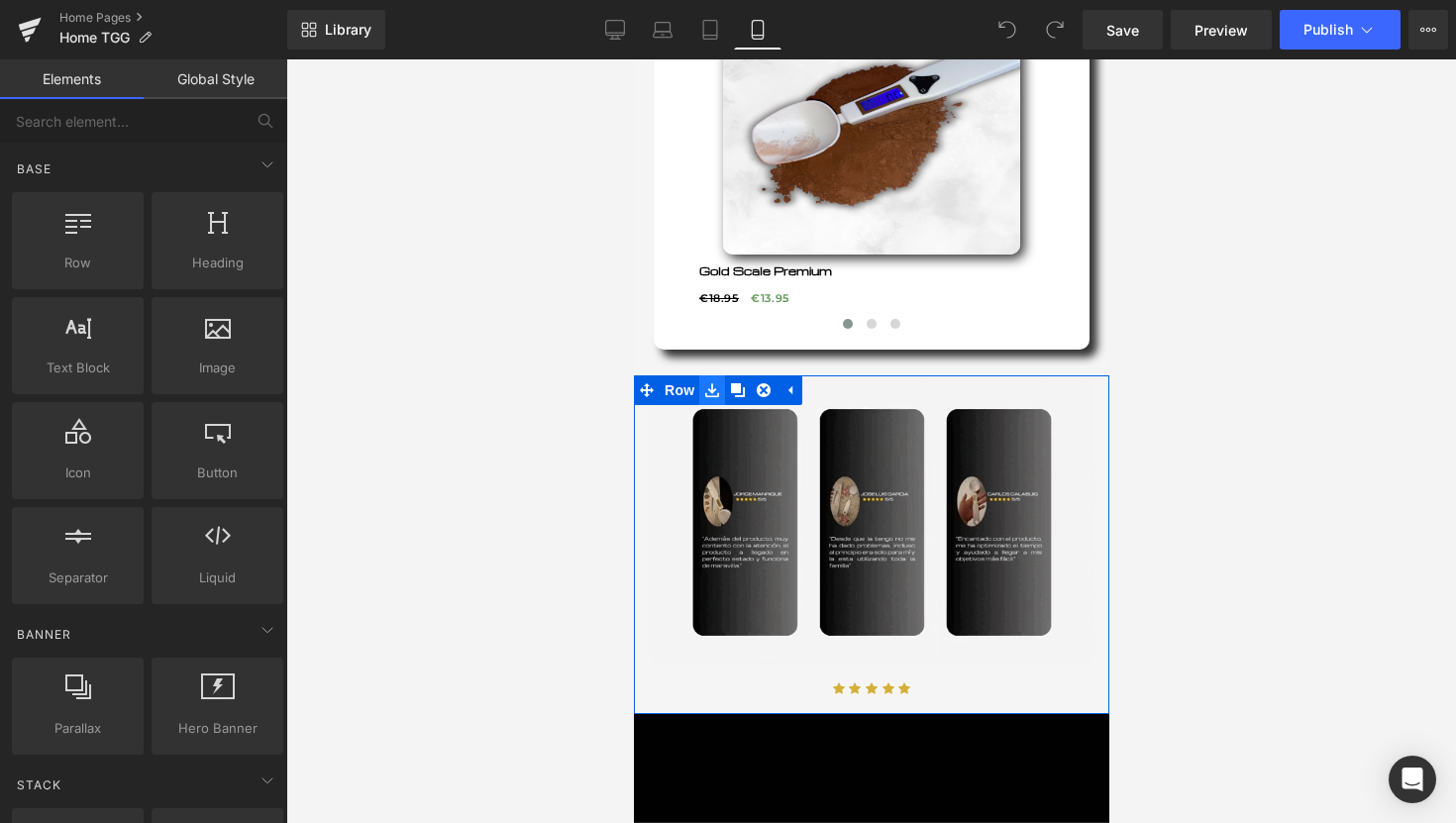 click 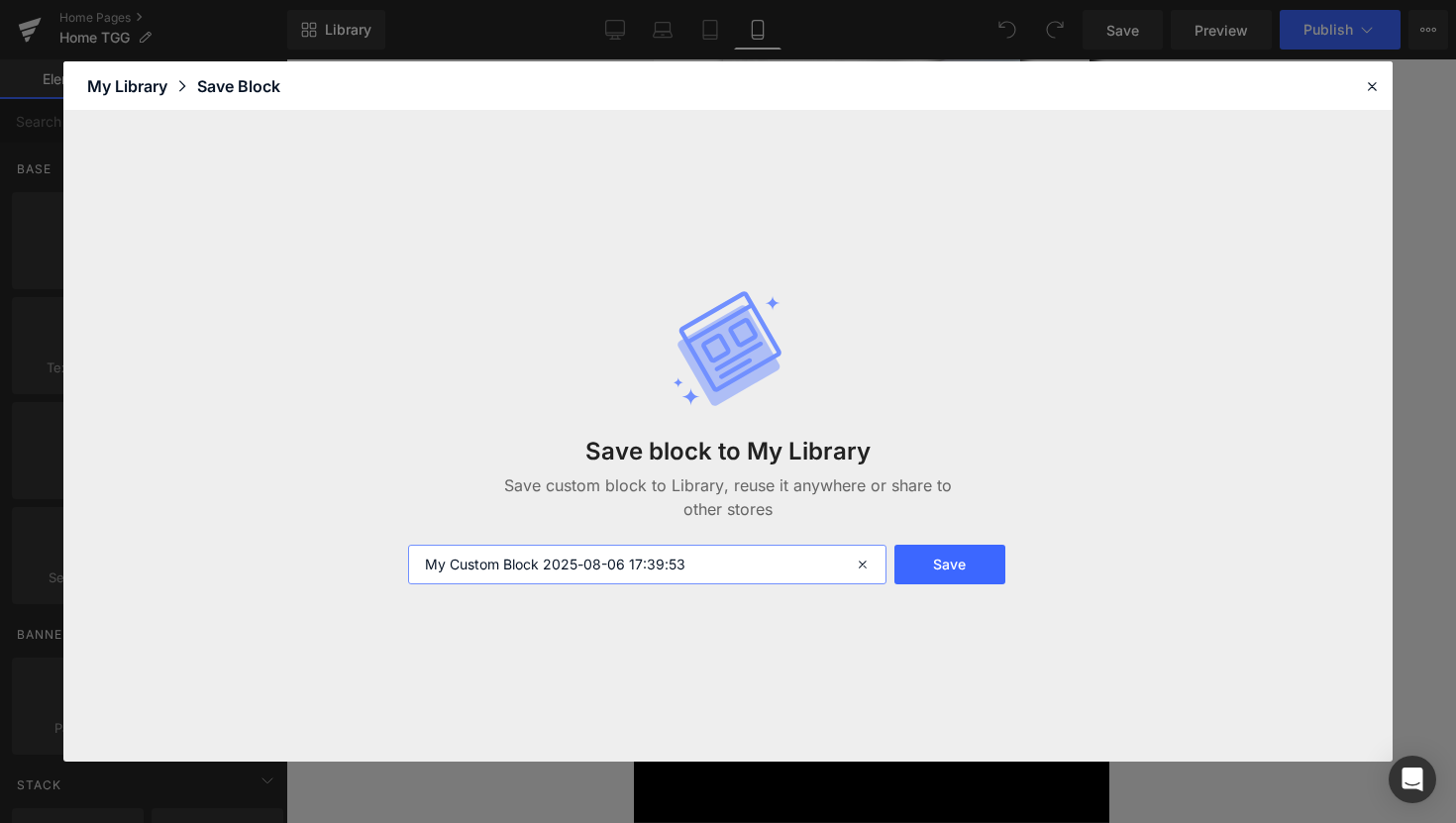 click on "My Custom Block 2025-08-06 17:39:53" at bounding box center [647, 565] 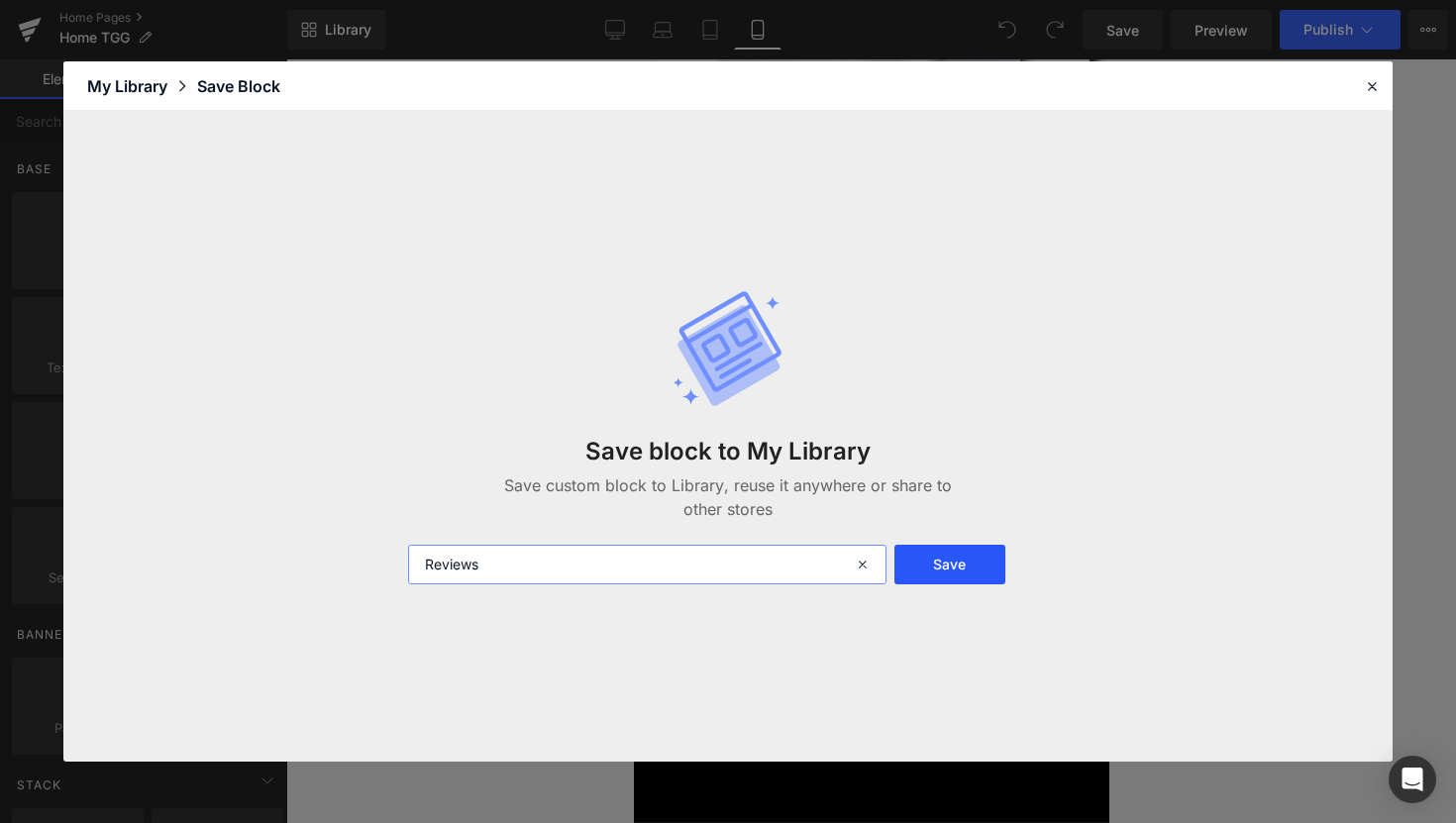 type on "Reviews" 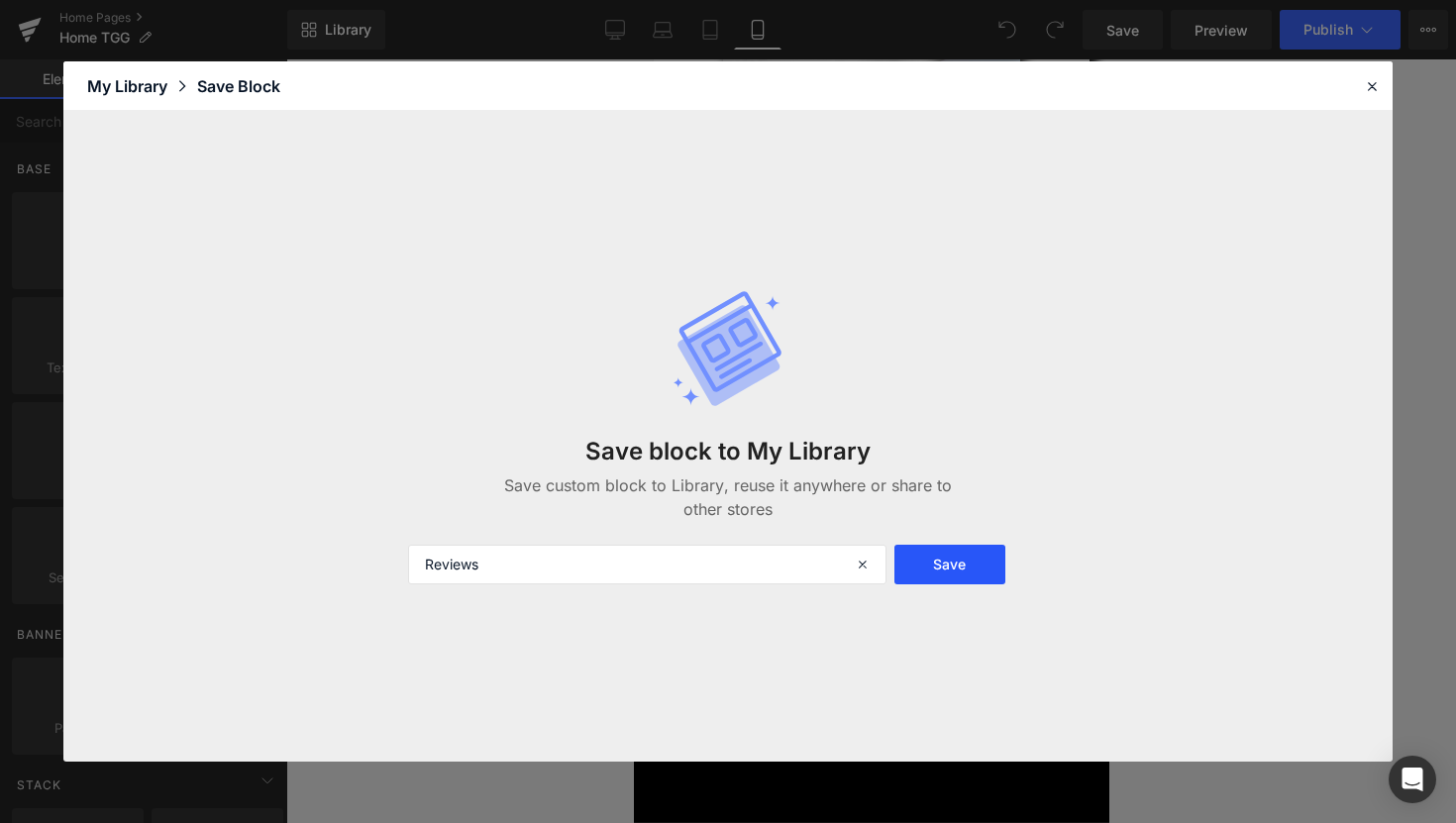 click on "Save" at bounding box center [950, 565] 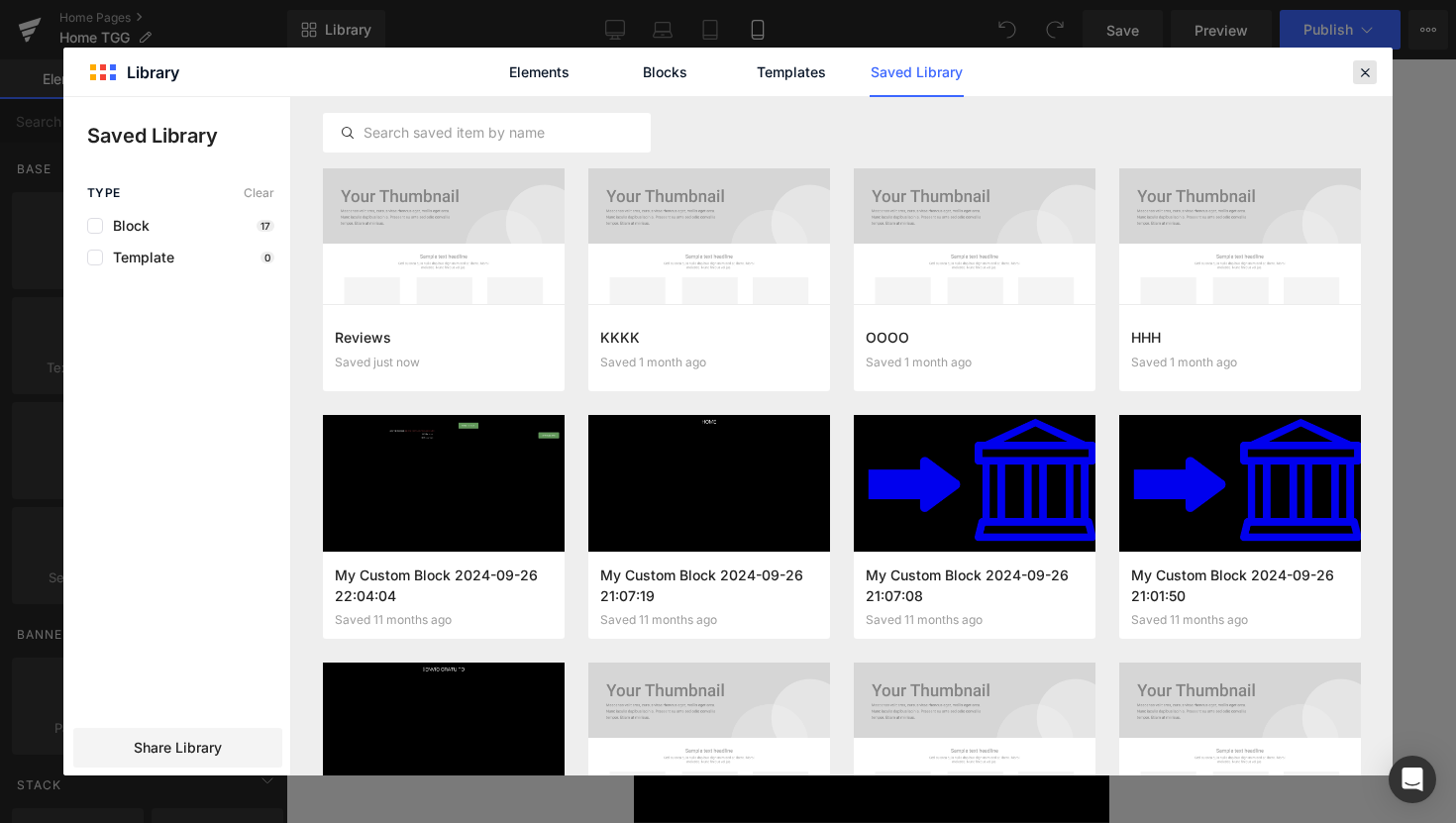 click at bounding box center (1365, 72) 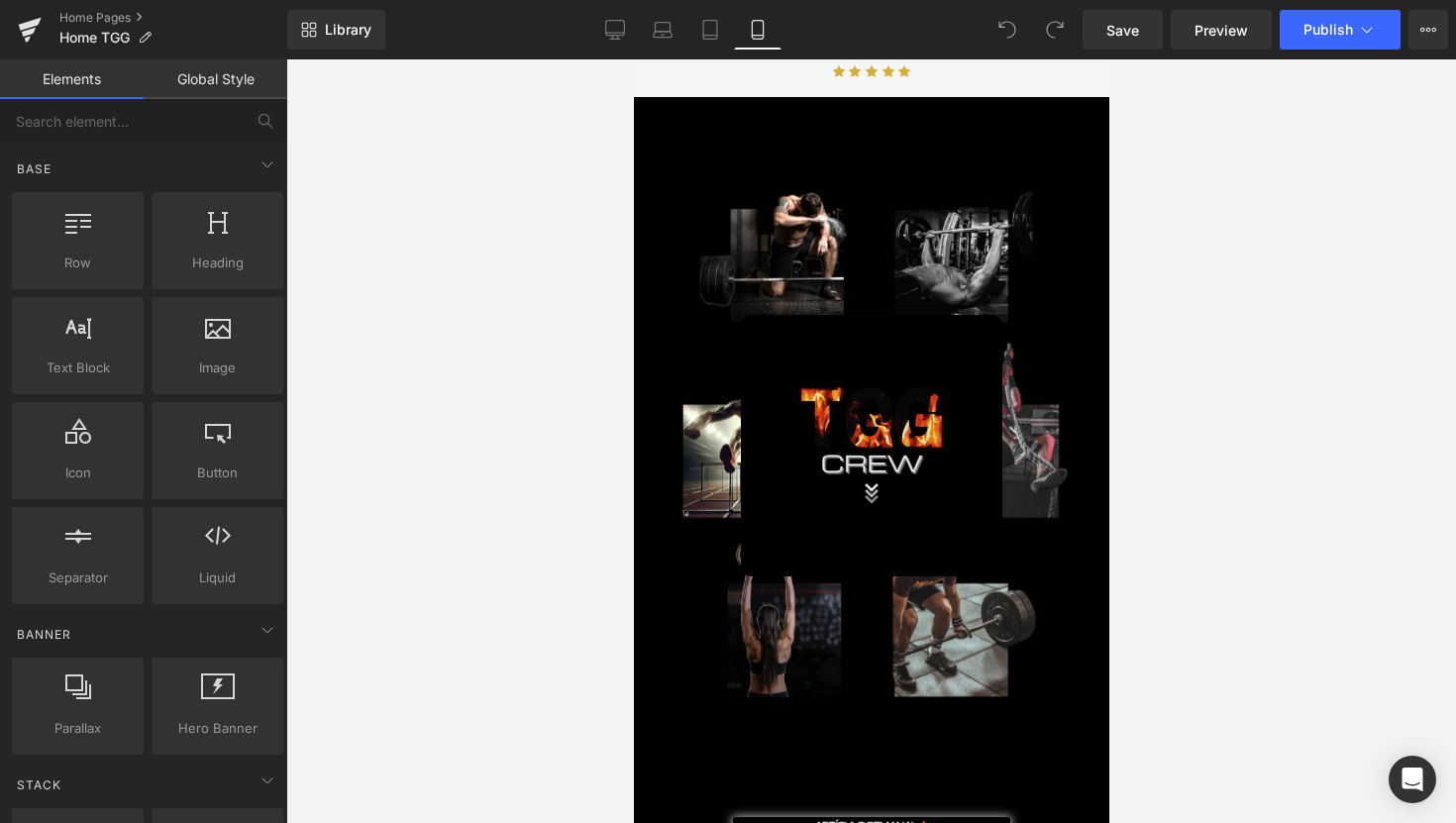 scroll, scrollTop: 3817, scrollLeft: 0, axis: vertical 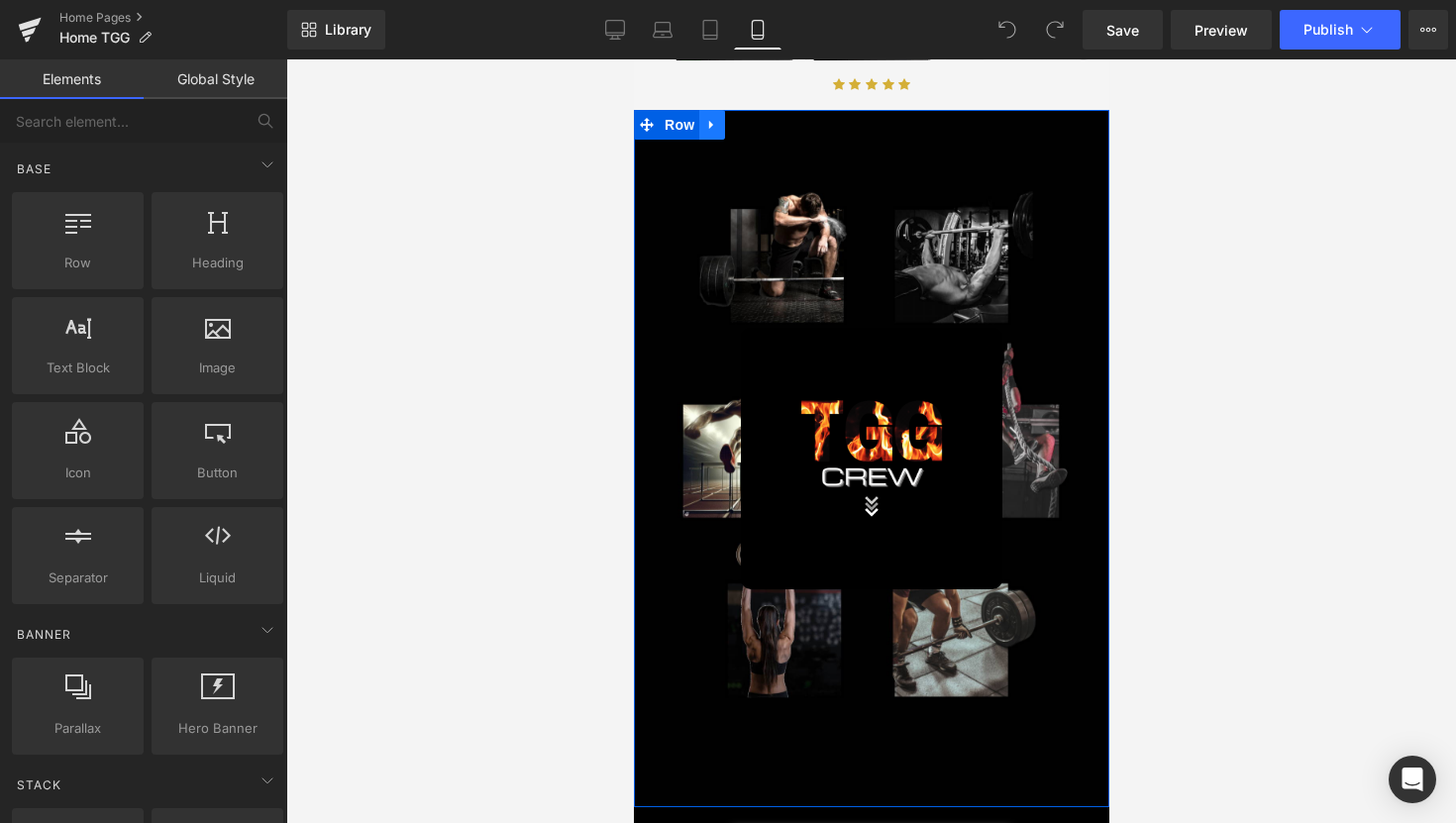click at bounding box center (711, 125) 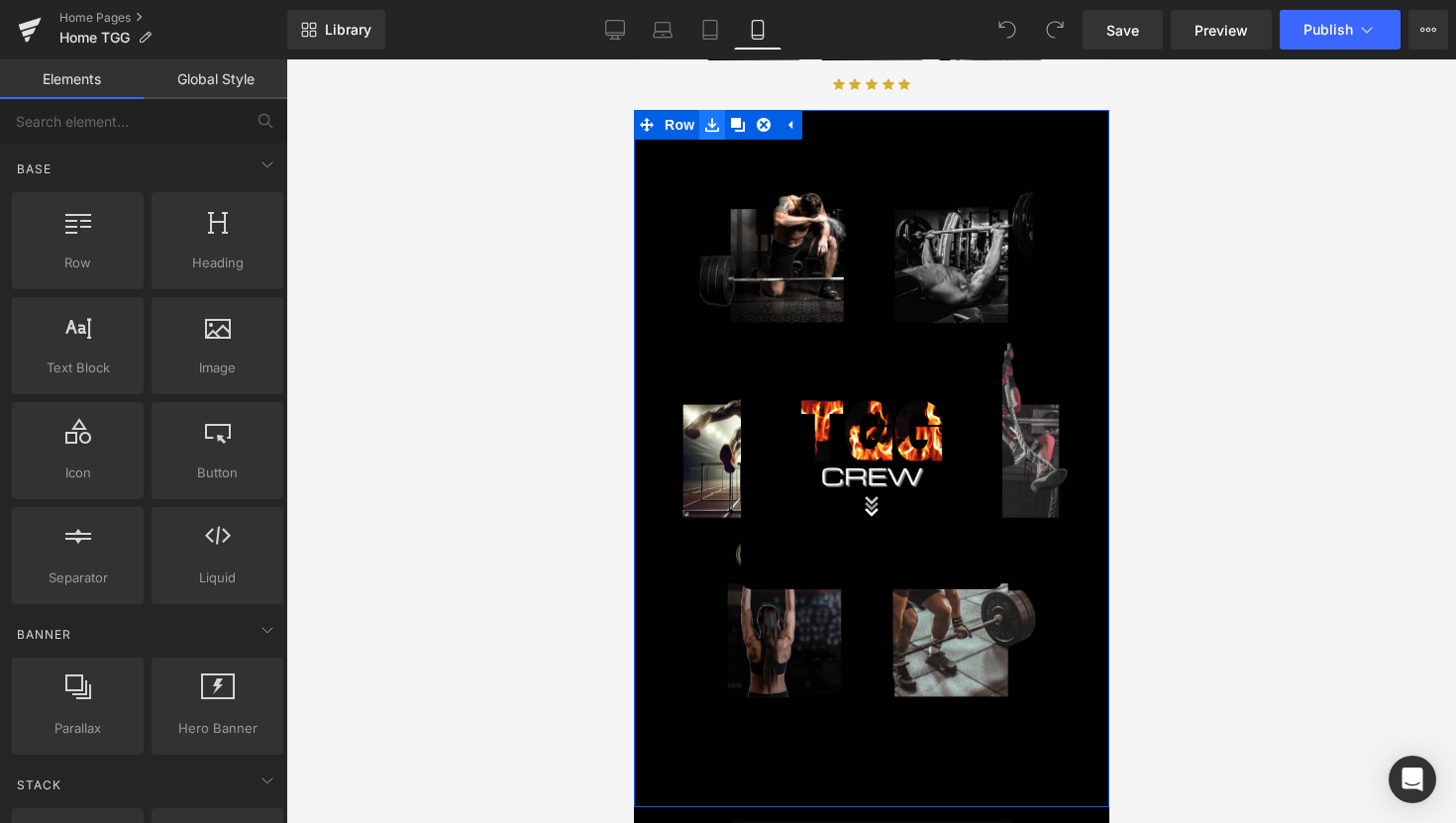 click 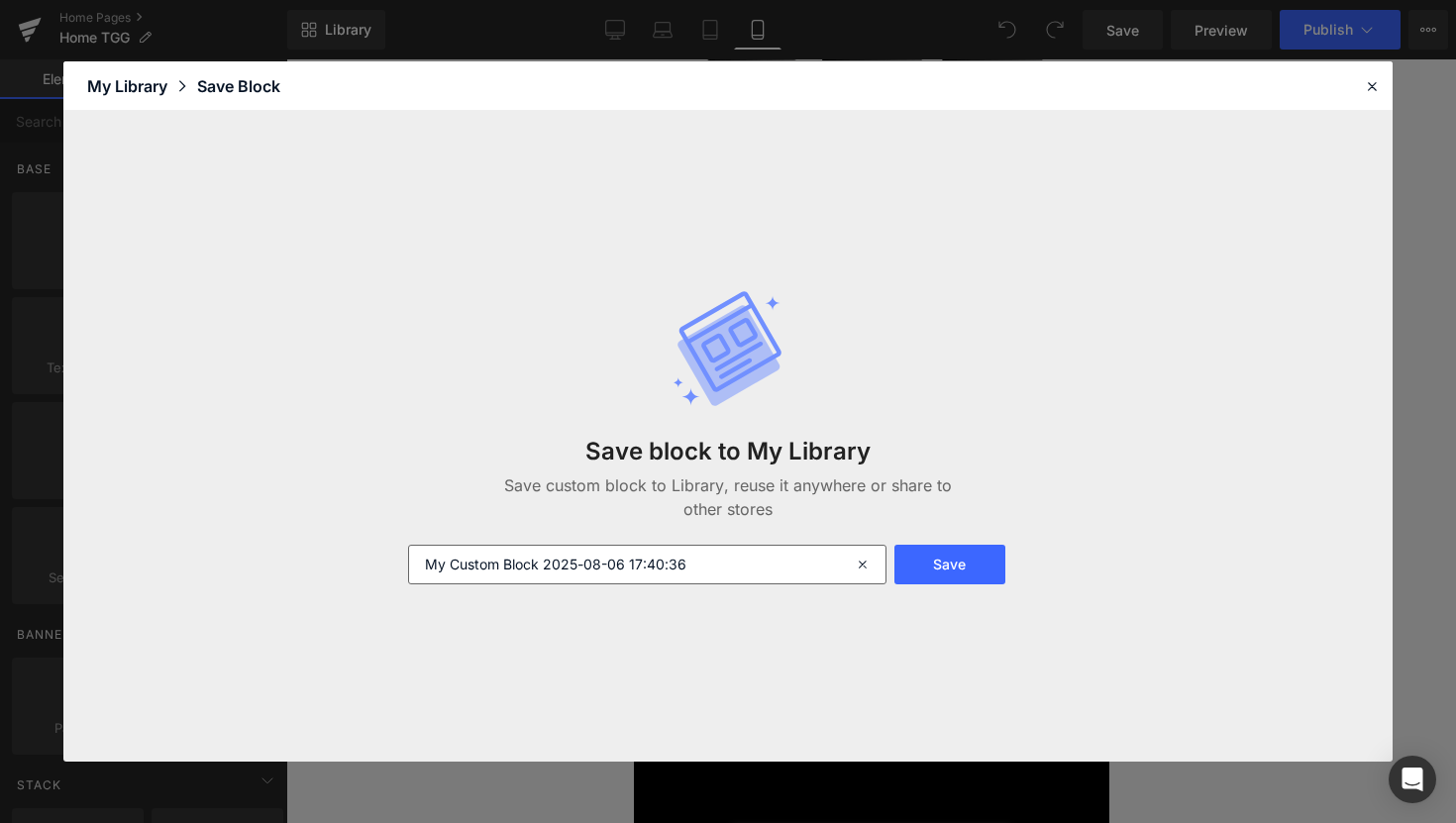 click on "My Custom Block 2025-08-06 17:40:36" at bounding box center [647, 565] 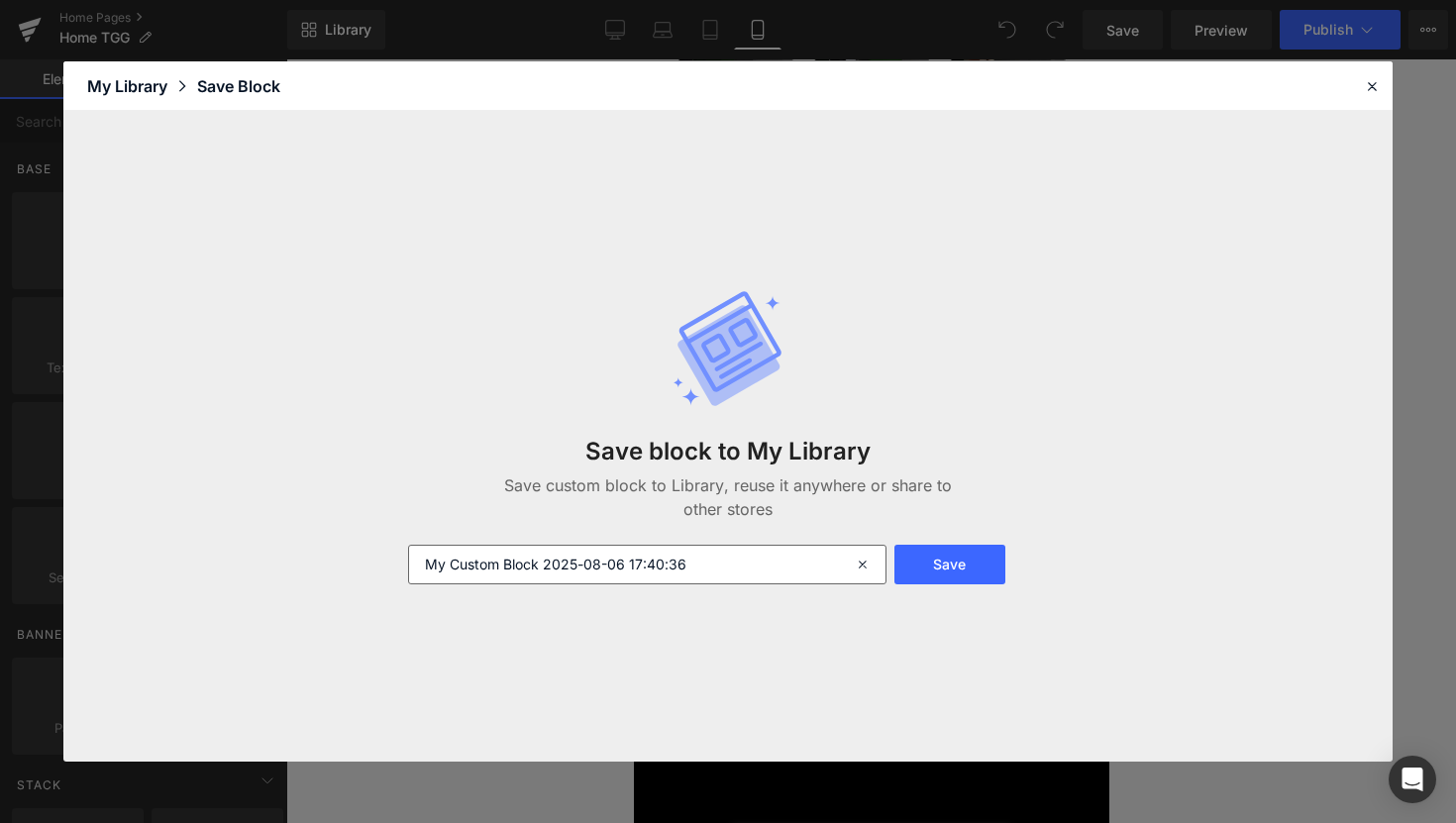 click on "My Custom Block 2025-08-06 17:40:36" at bounding box center [647, 565] 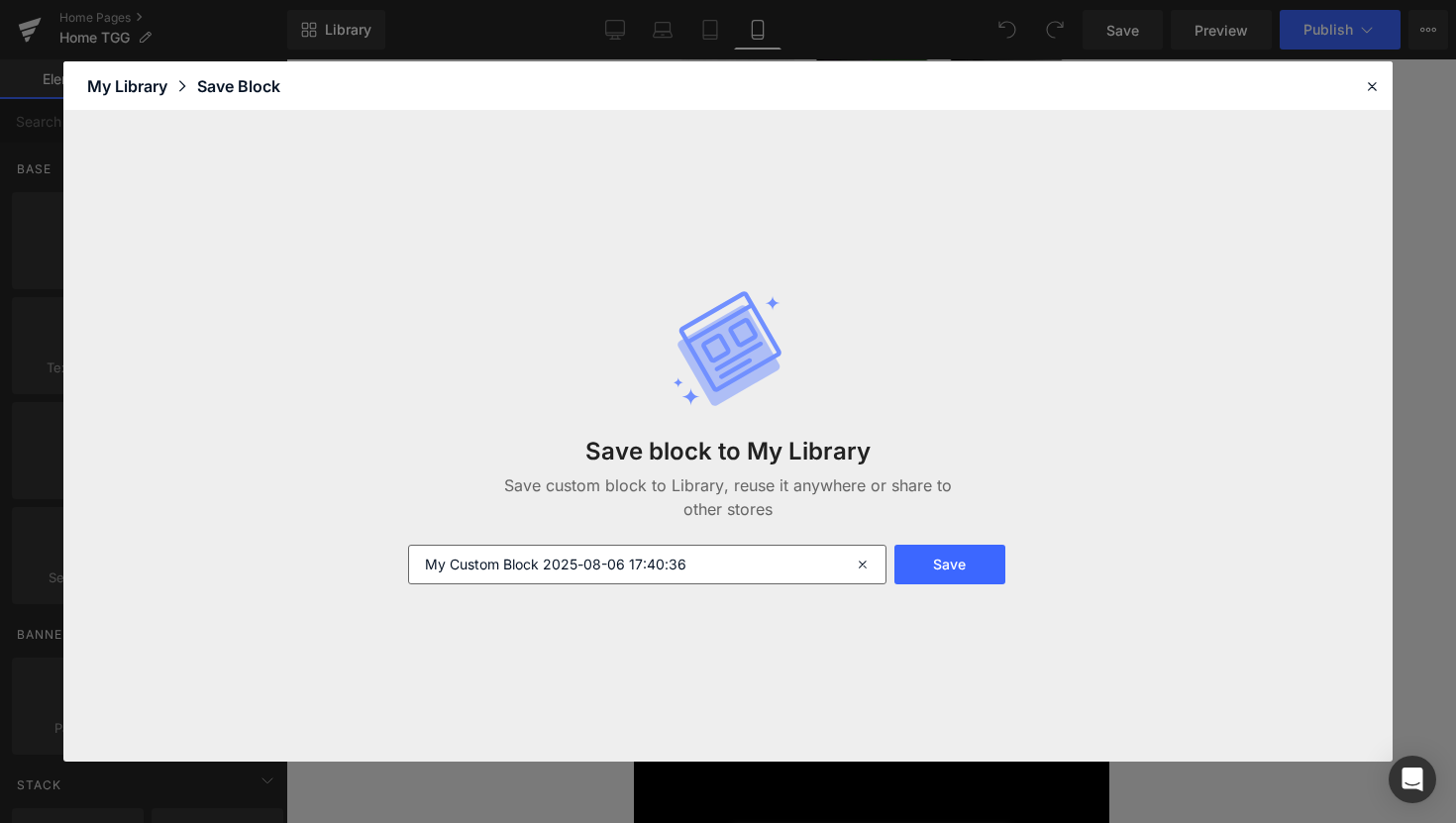 click on "My Custom Block 2025-08-06 17:40:36" at bounding box center [647, 565] 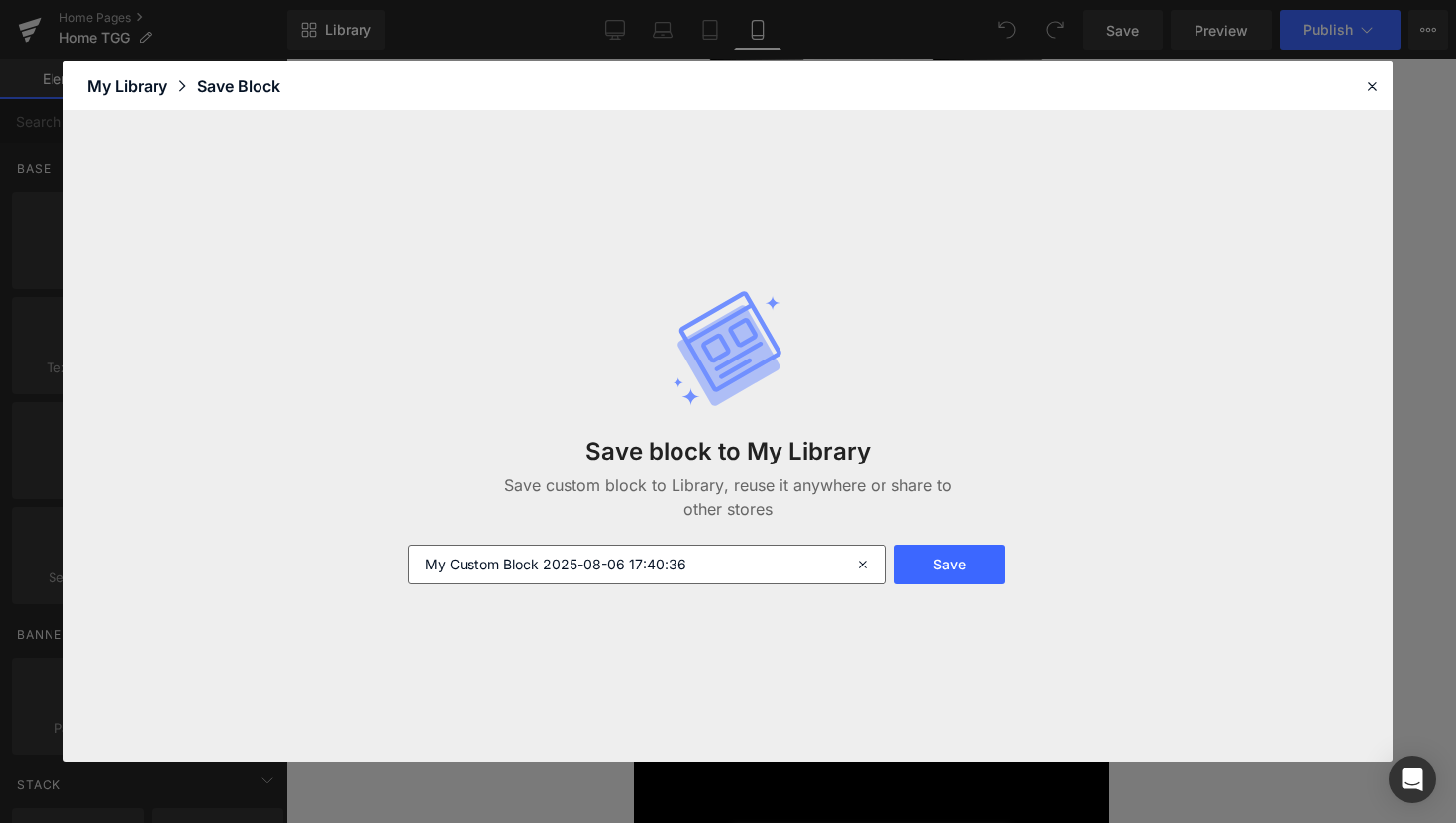 click on "My Custom Block 2025-08-06 17:40:36" at bounding box center [647, 565] 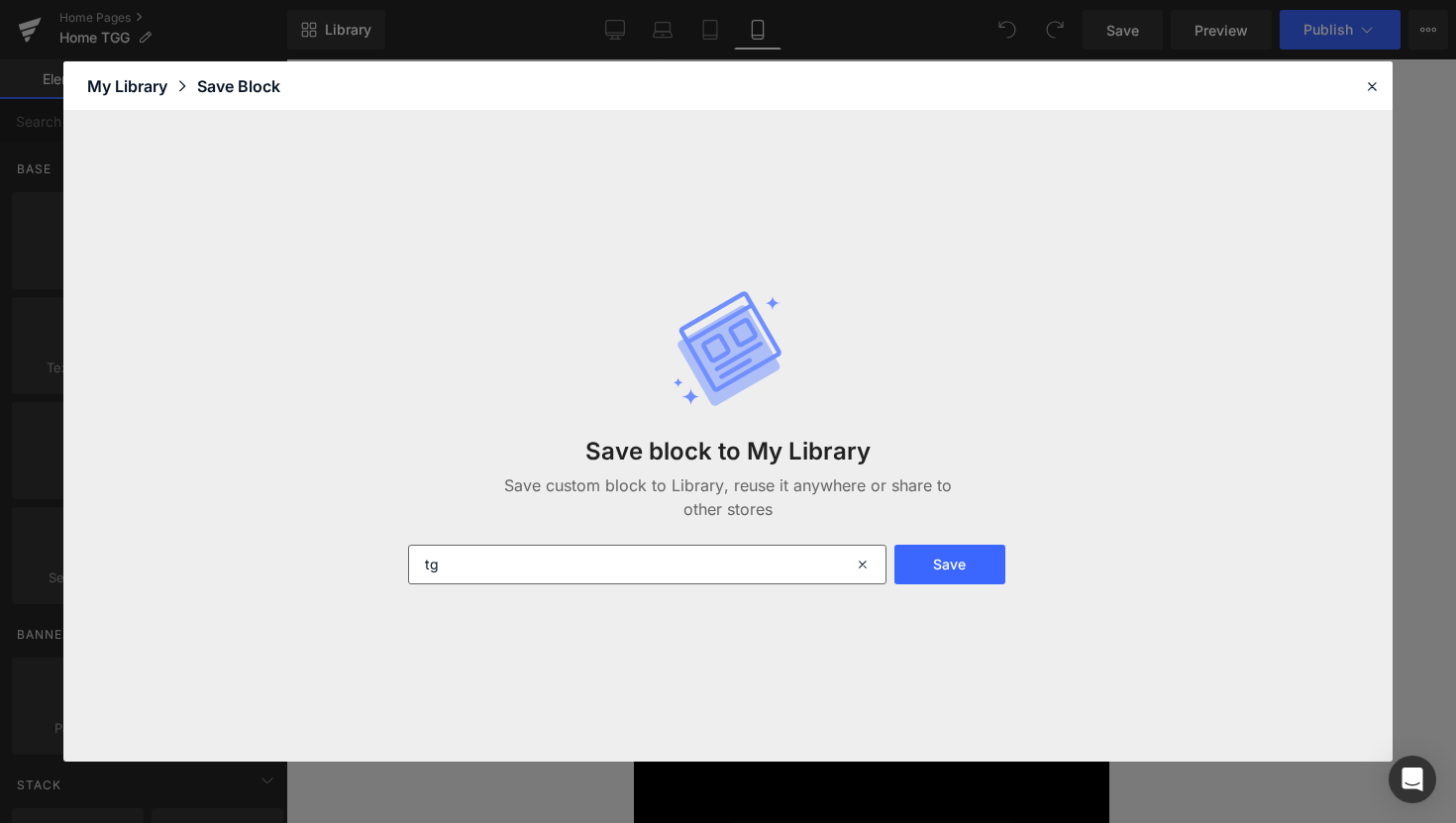 type on "t" 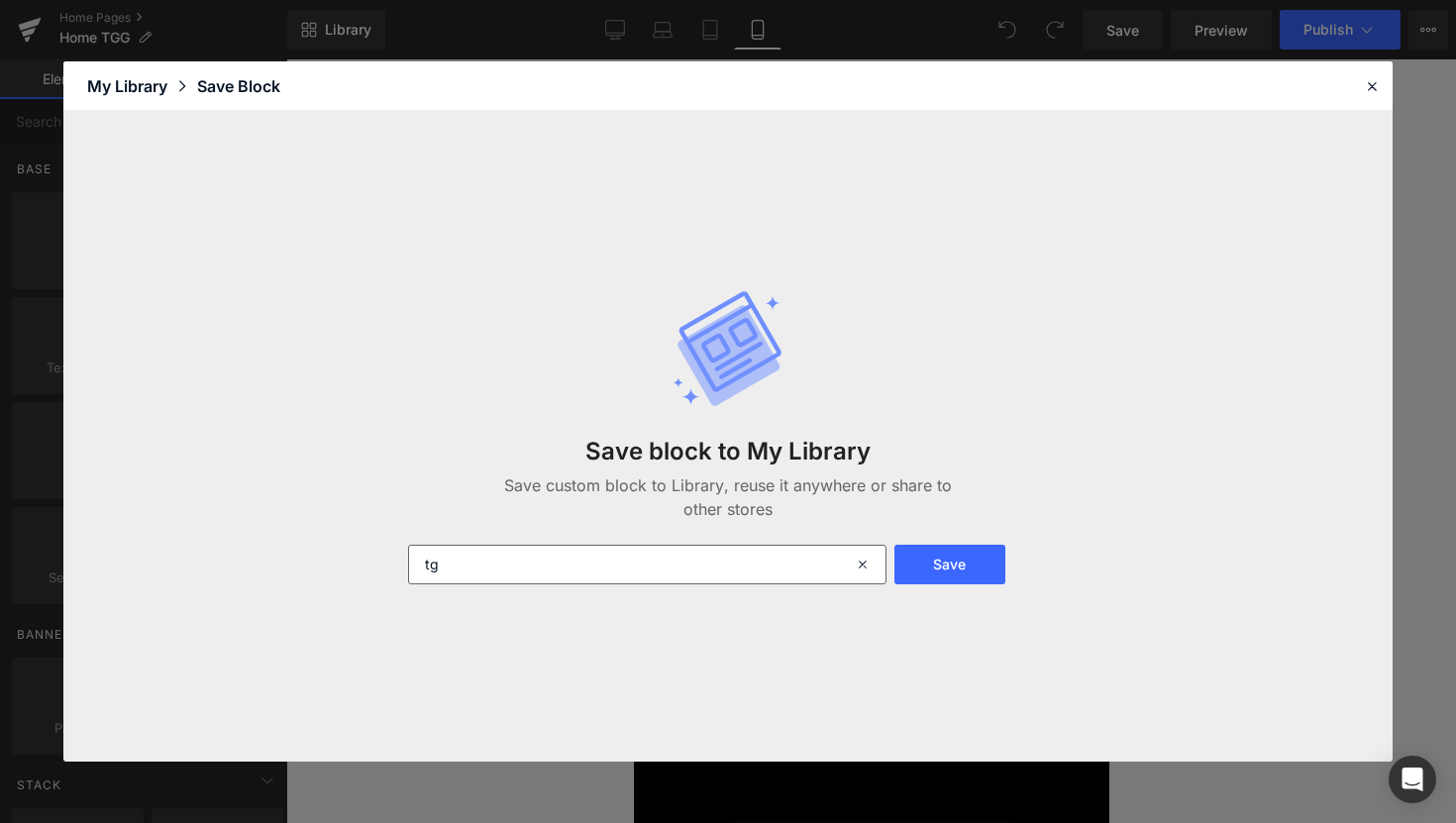 type on "t" 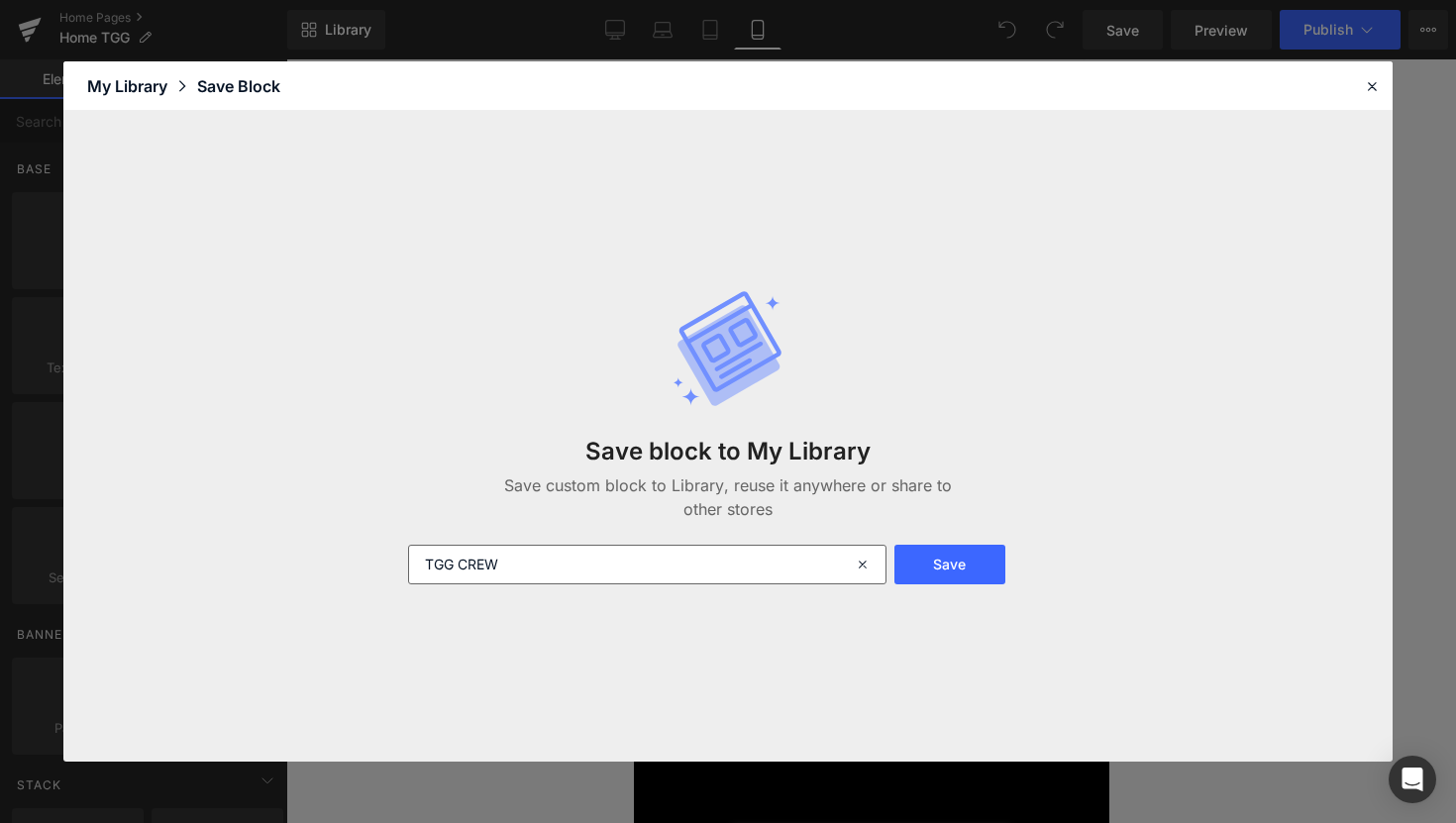type on "TGG CREW" 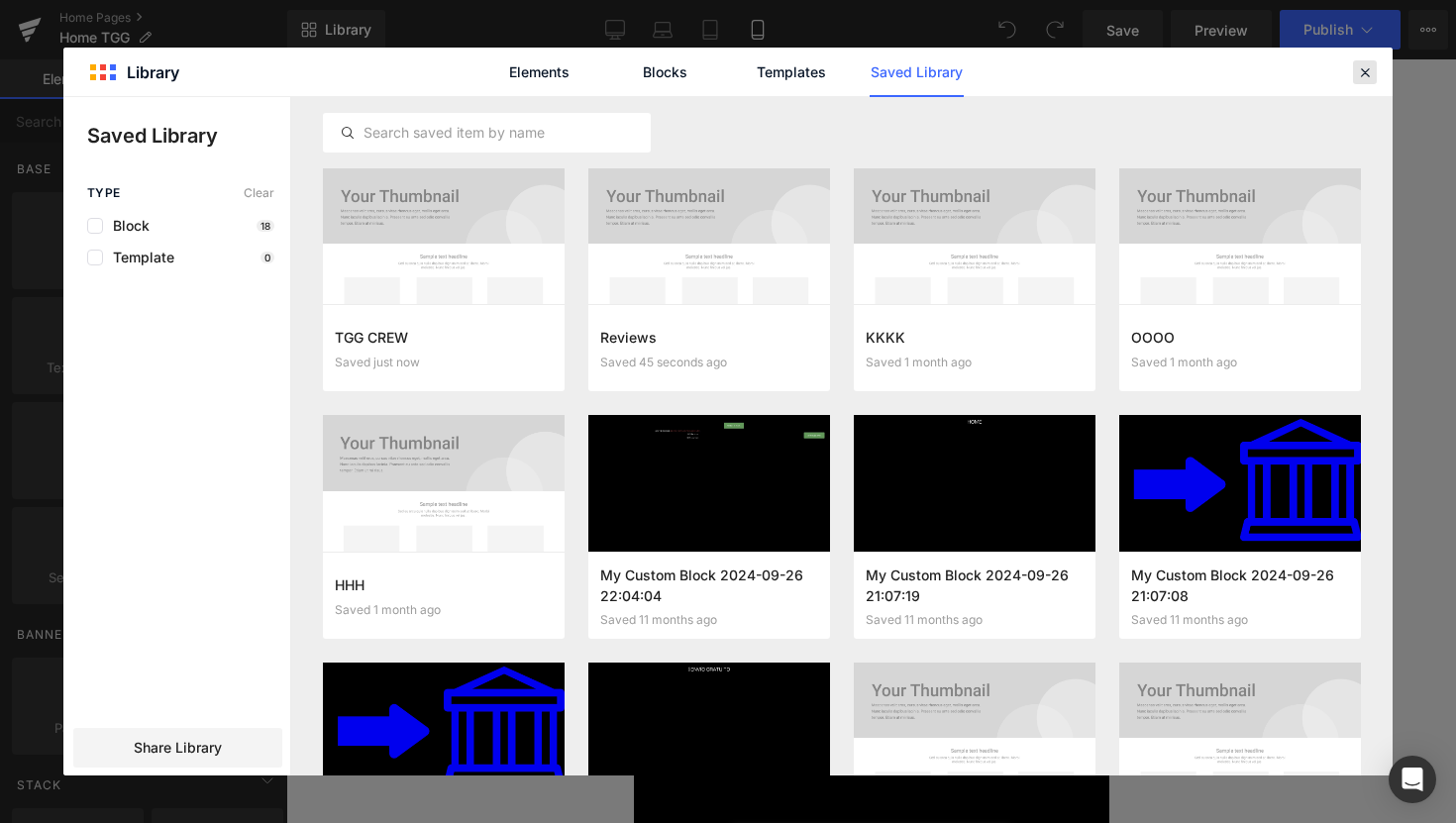click at bounding box center [1365, 72] 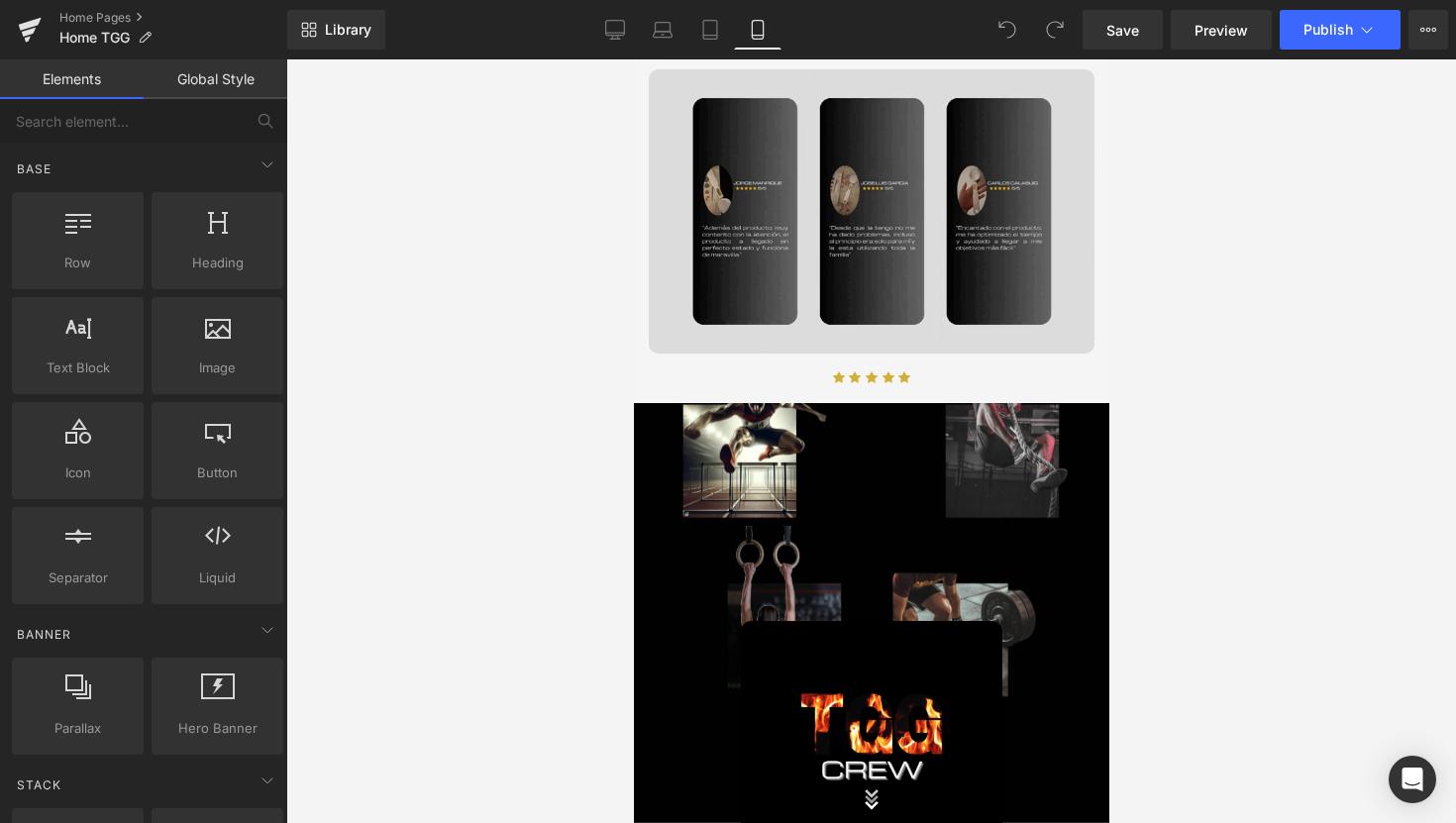 scroll, scrollTop: 3380, scrollLeft: 0, axis: vertical 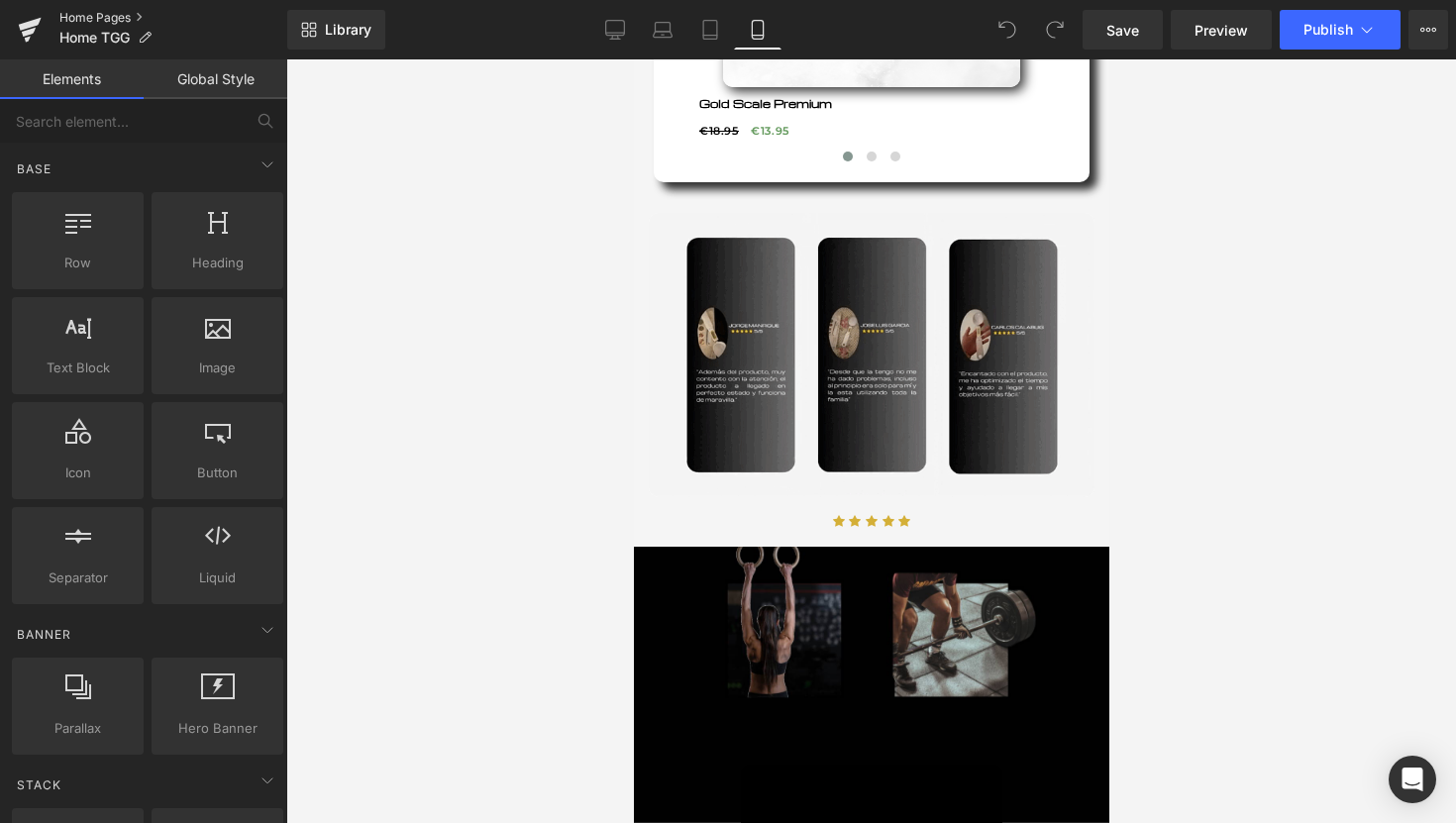 click on "Home Pages" at bounding box center [173, 18] 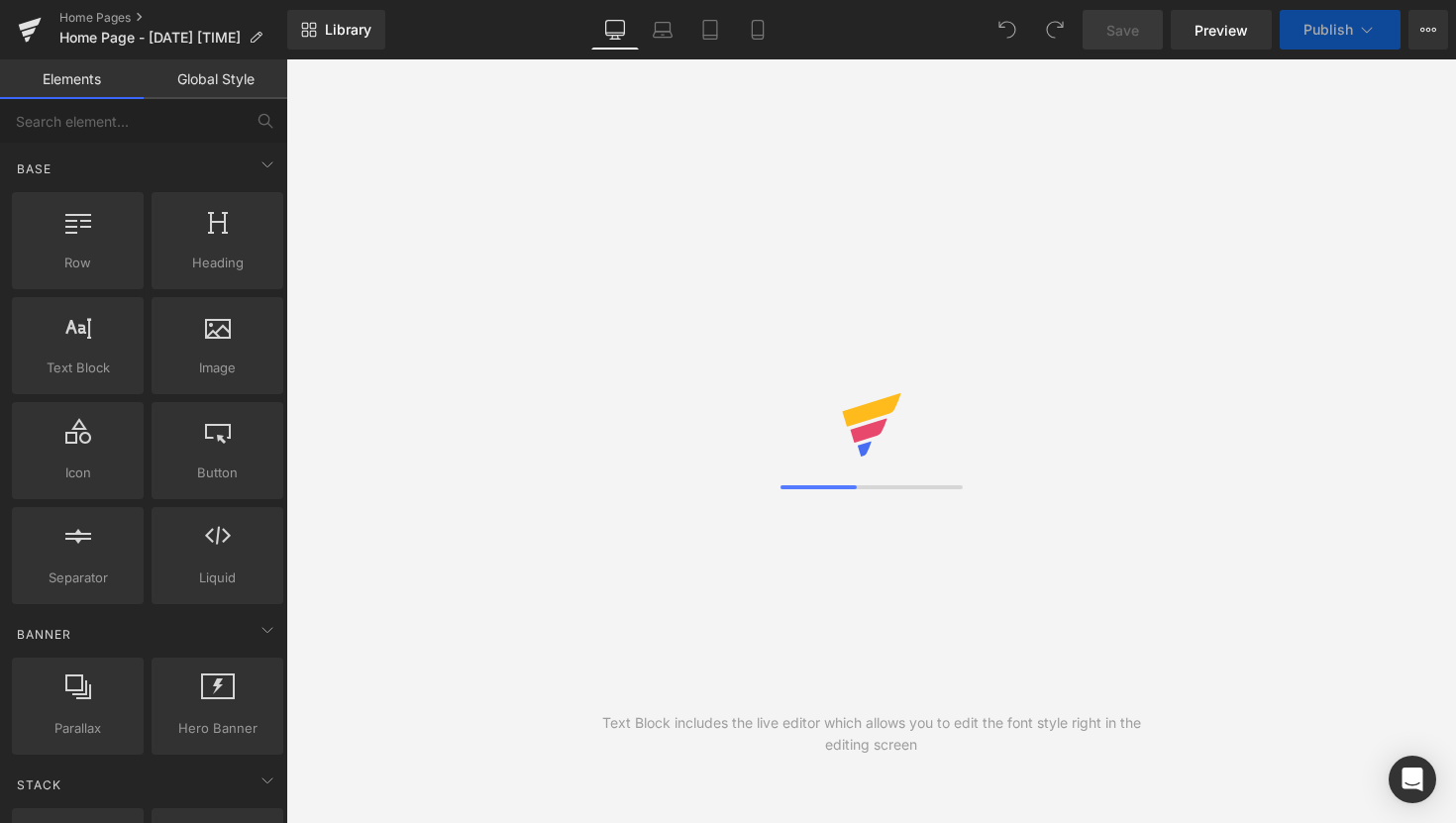 scroll, scrollTop: 0, scrollLeft: 0, axis: both 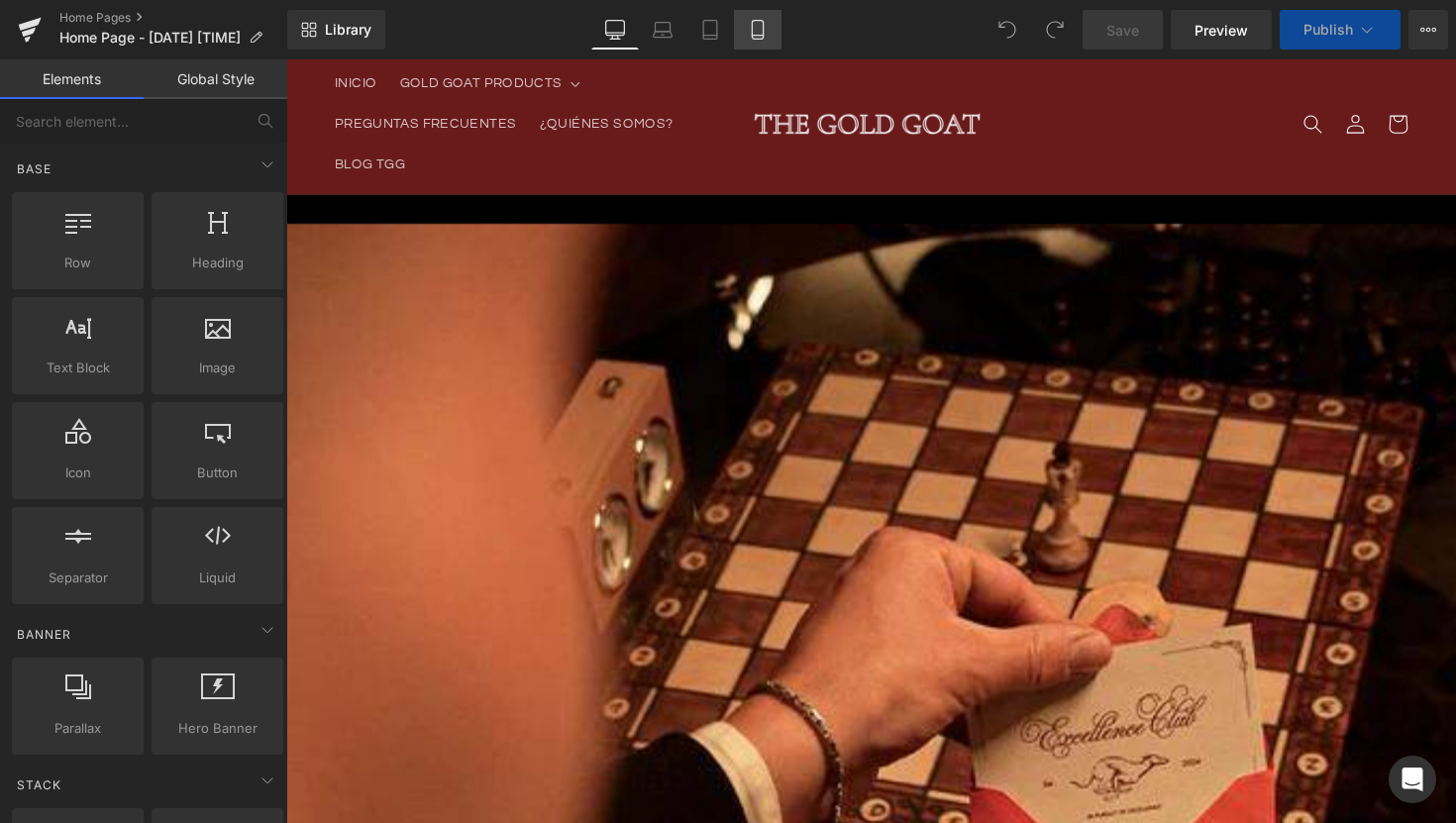 click on "Mobile" at bounding box center [758, 30] 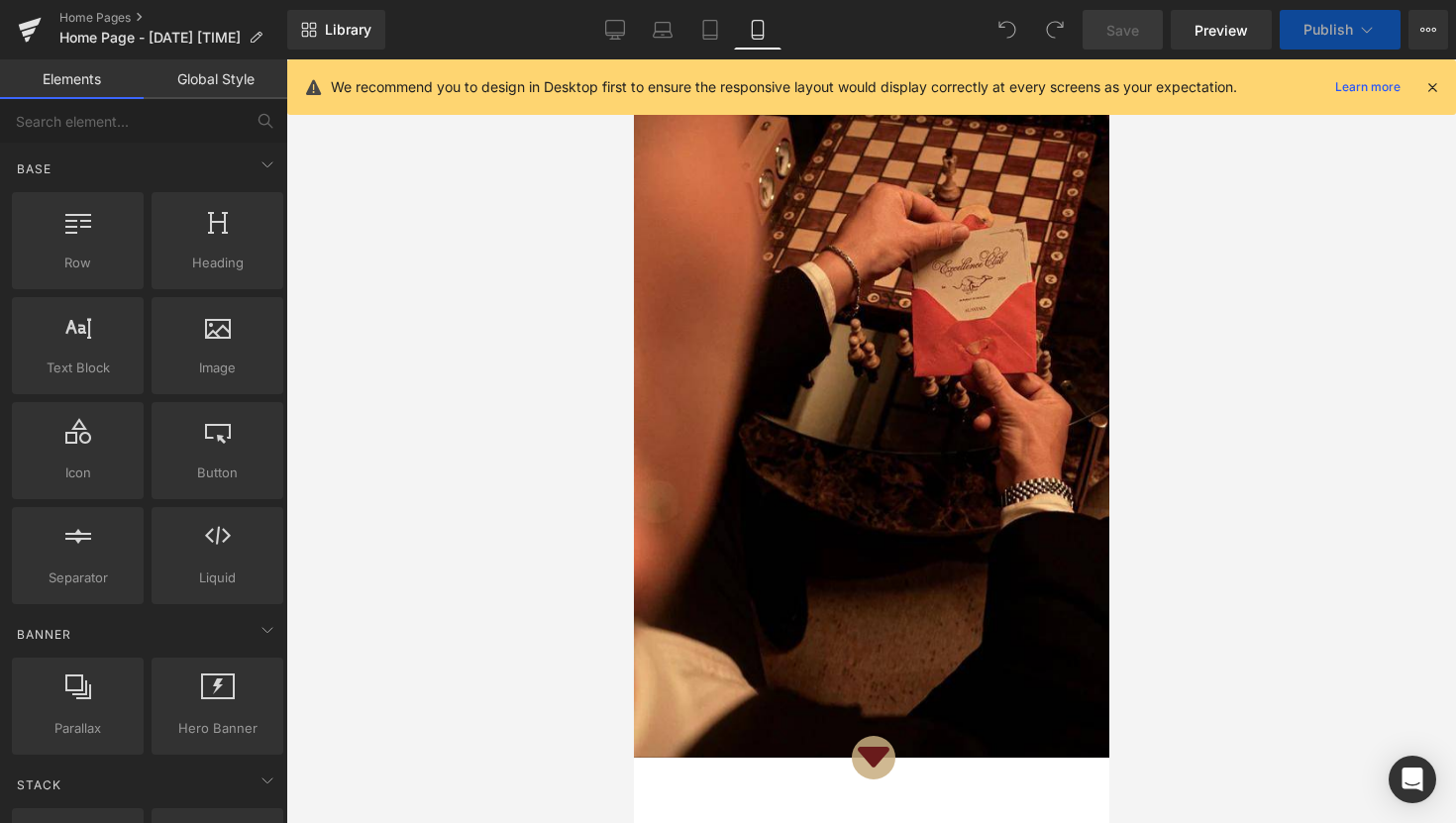 click at bounding box center [1432, 87] 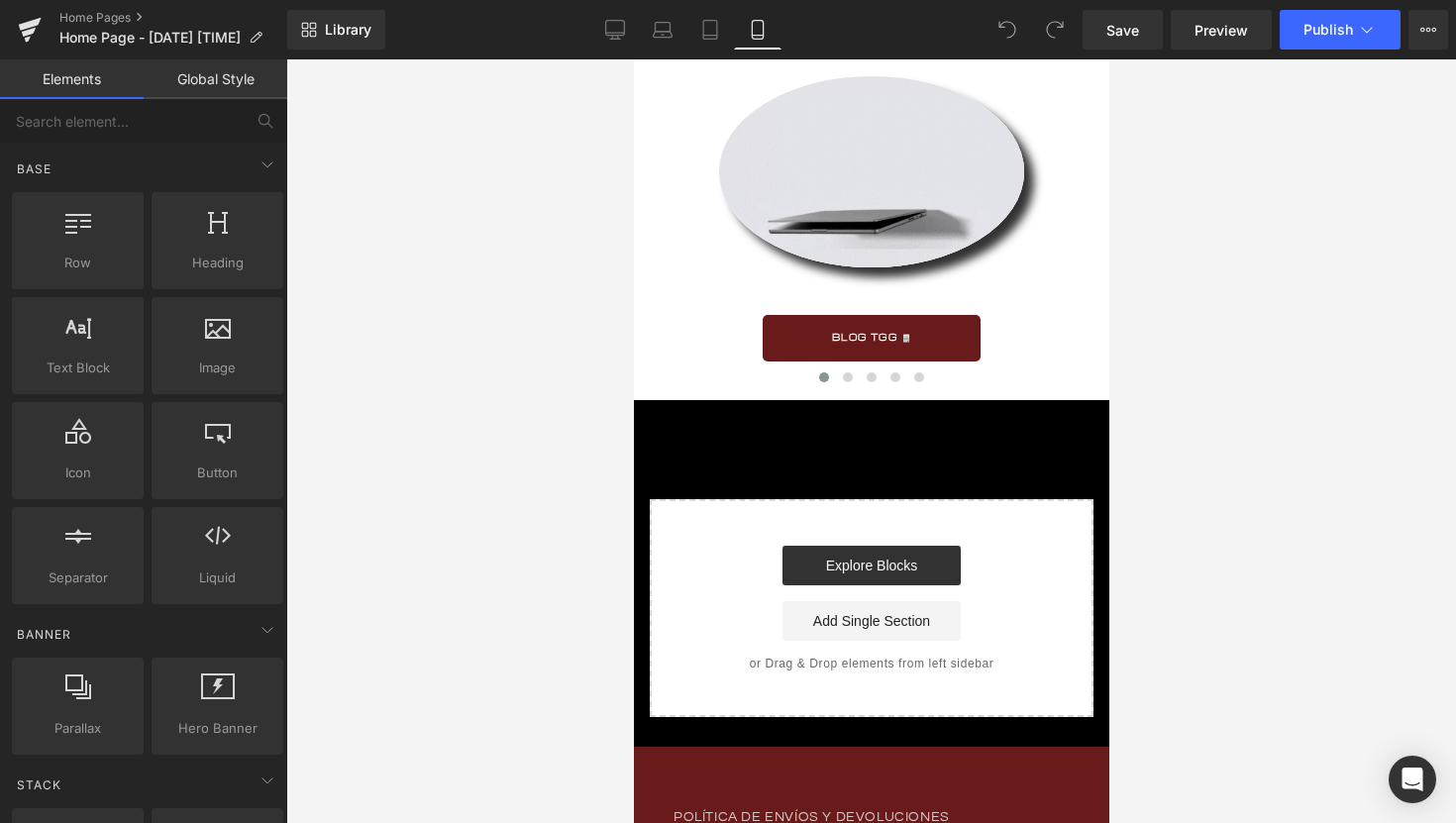 scroll, scrollTop: 3107, scrollLeft: 0, axis: vertical 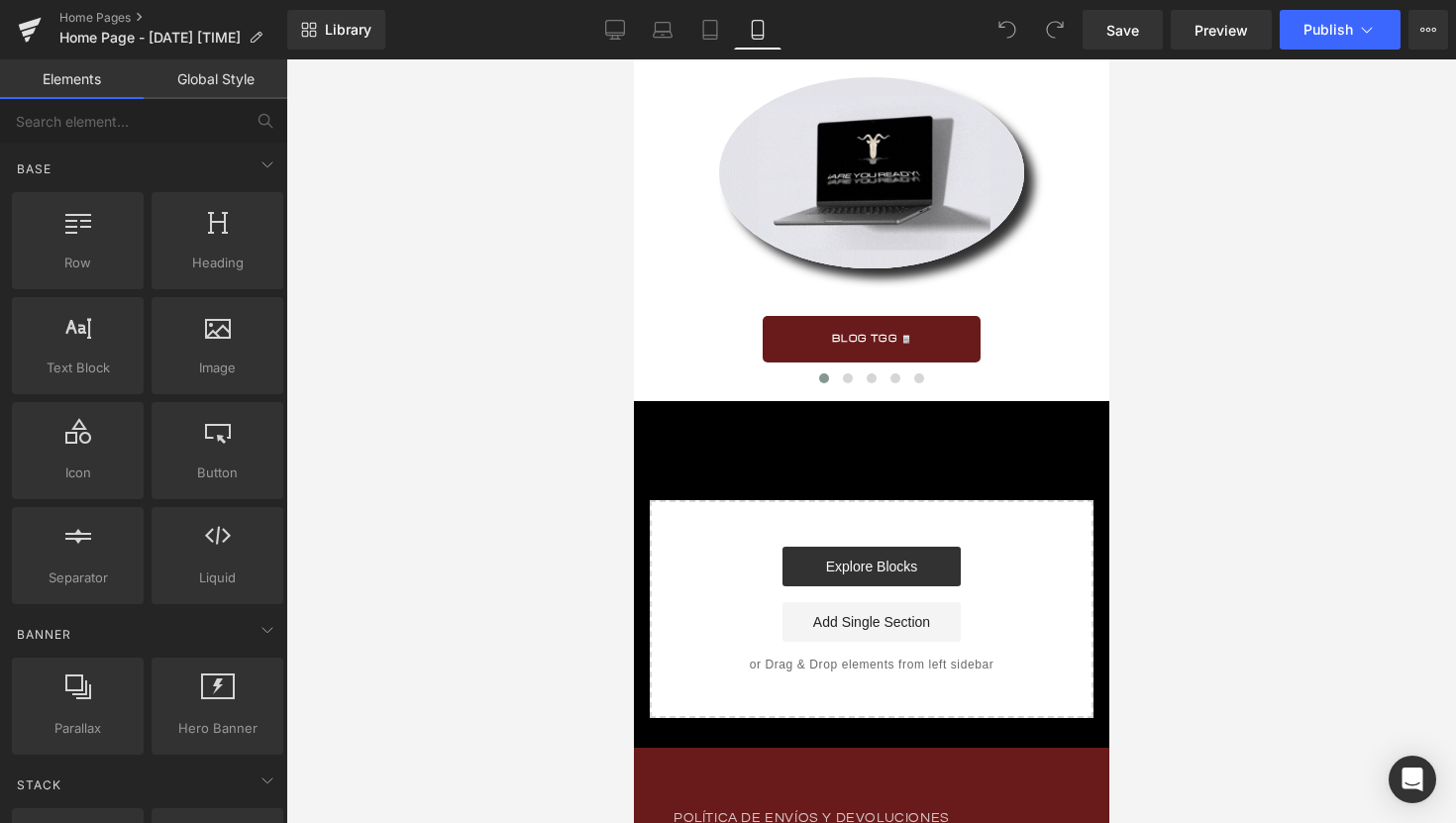 click on "Image         Row
Icon
Icon List Hoz
Sale Off
(P) Image
Gold Scale Premium
(P) Title
[PRICE]
[PRICE]
(P) Price
Separator
Text Block
Row
INSCRIBIRME
(P) Cart Button
Product         Row" at bounding box center (871, -1130) 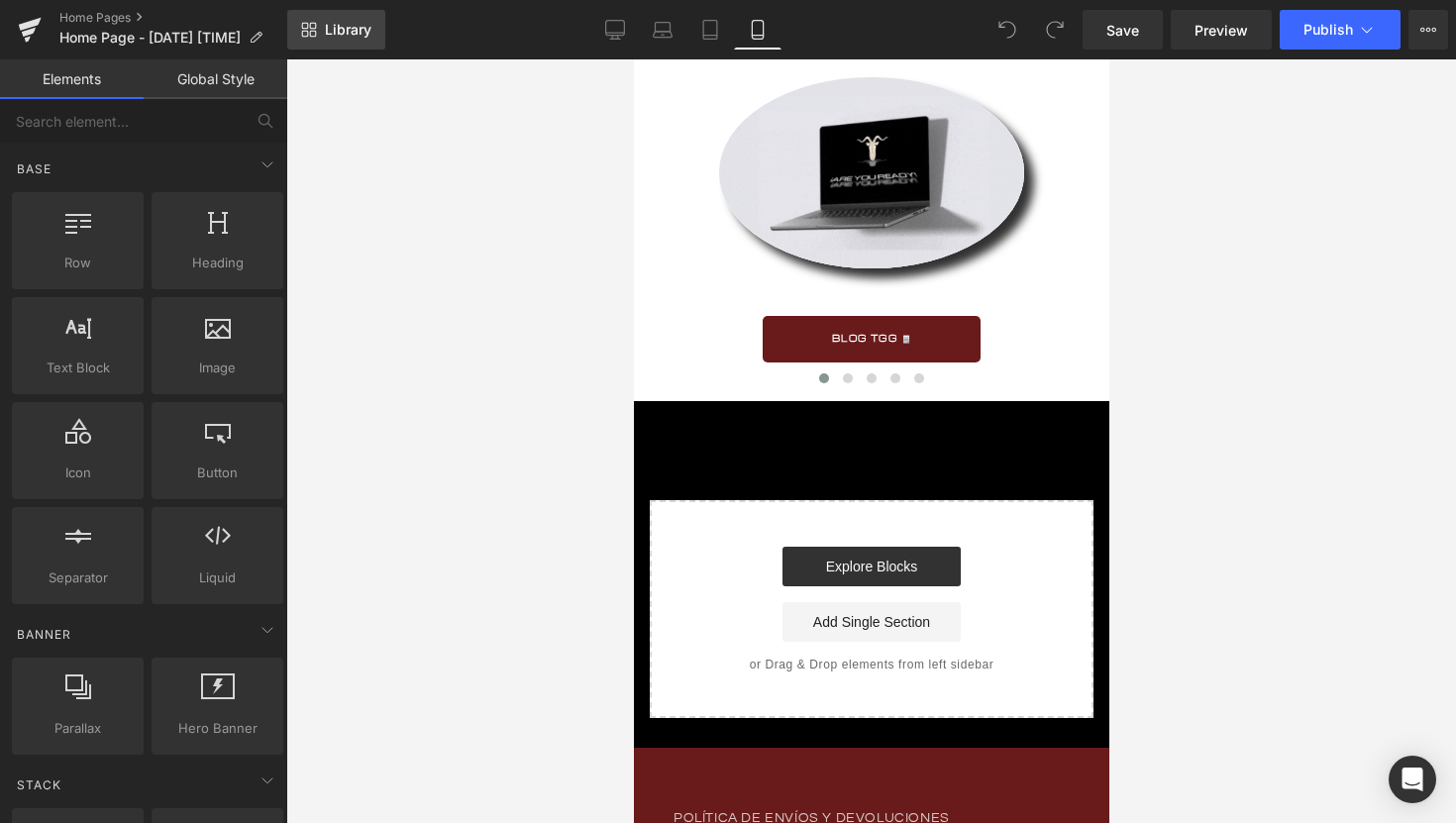 click on "Library" at bounding box center (336, 30) 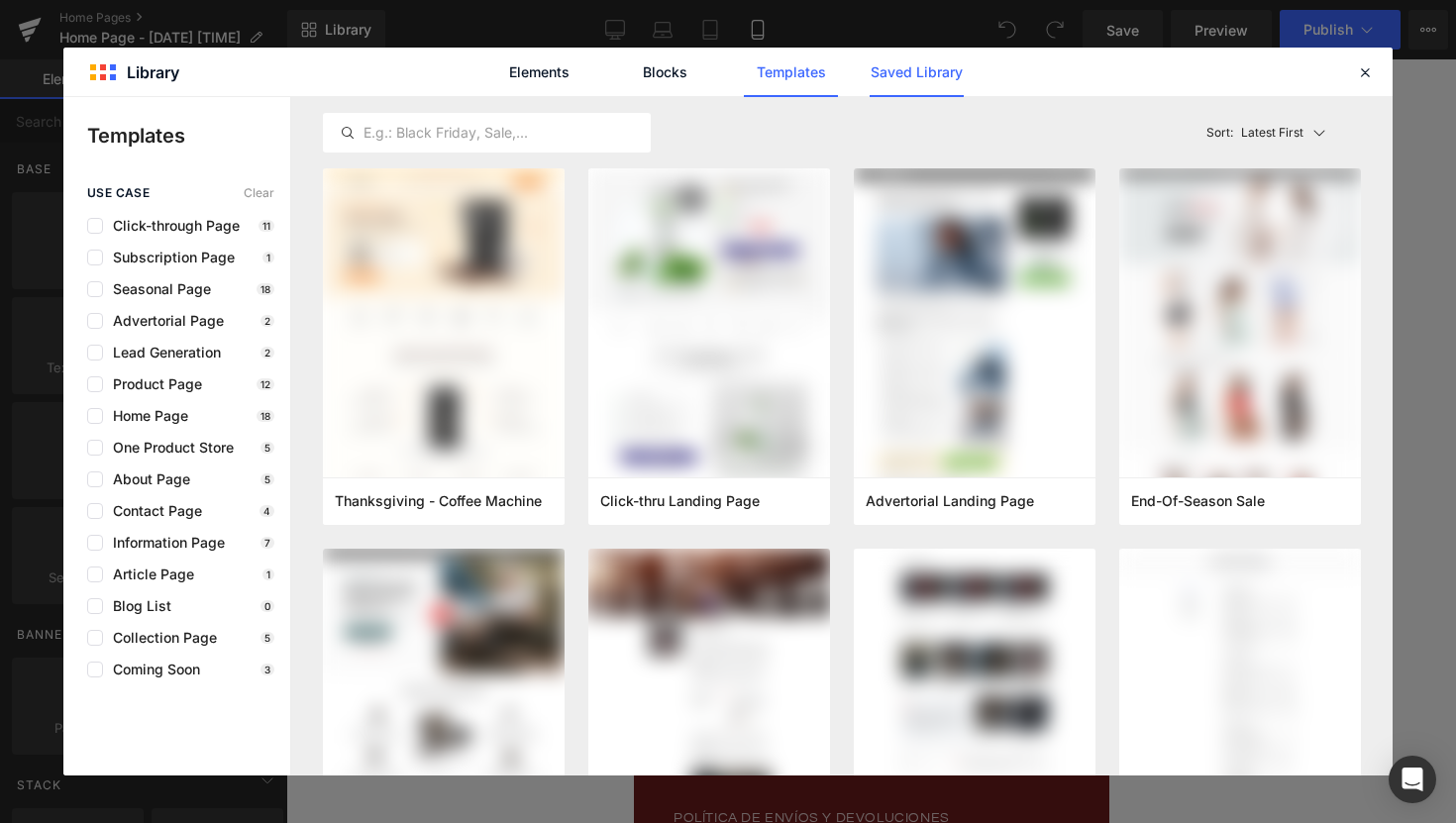 click on "Saved Library" 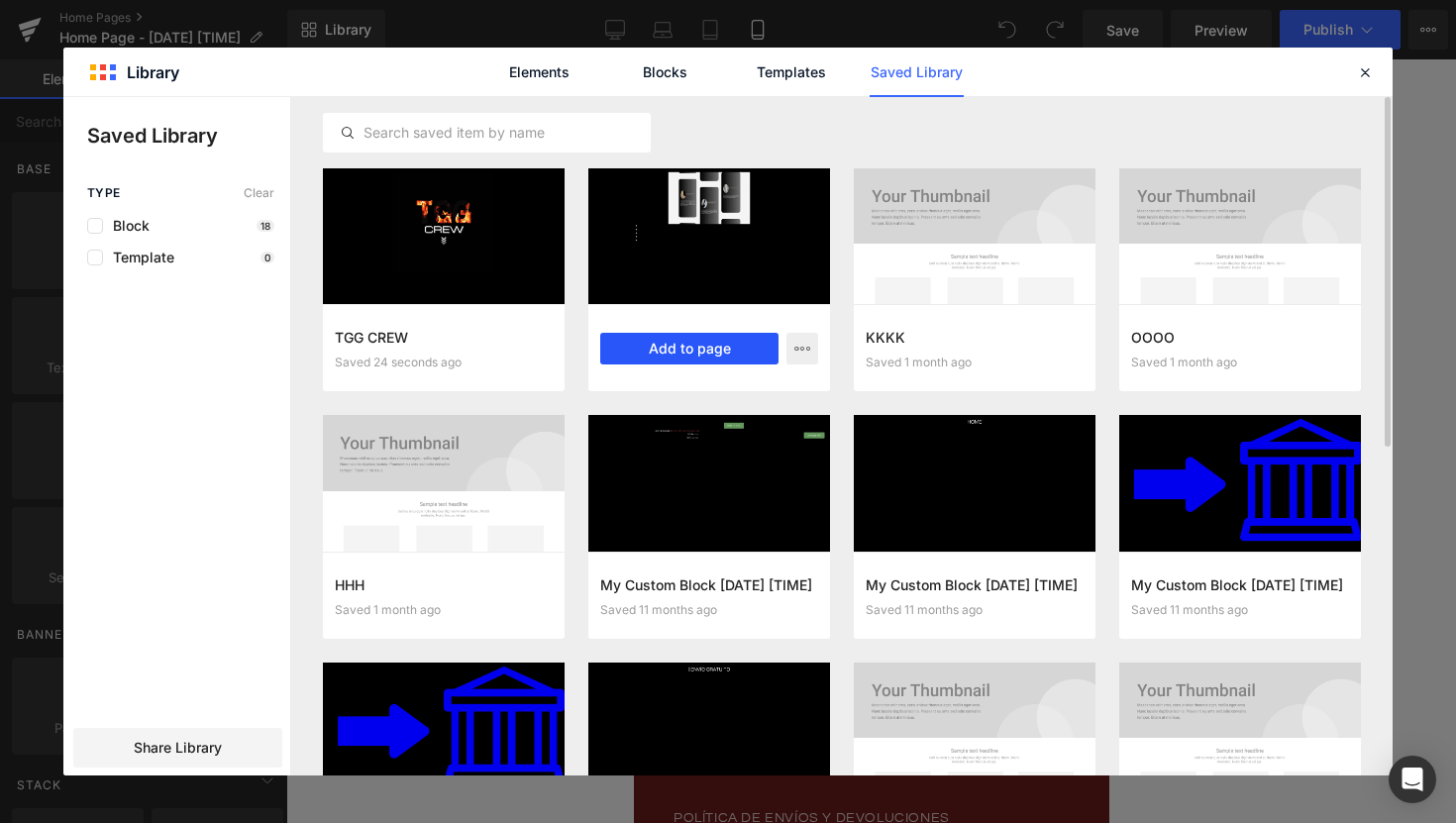 click on "Add to page" at bounding box center [689, 349] 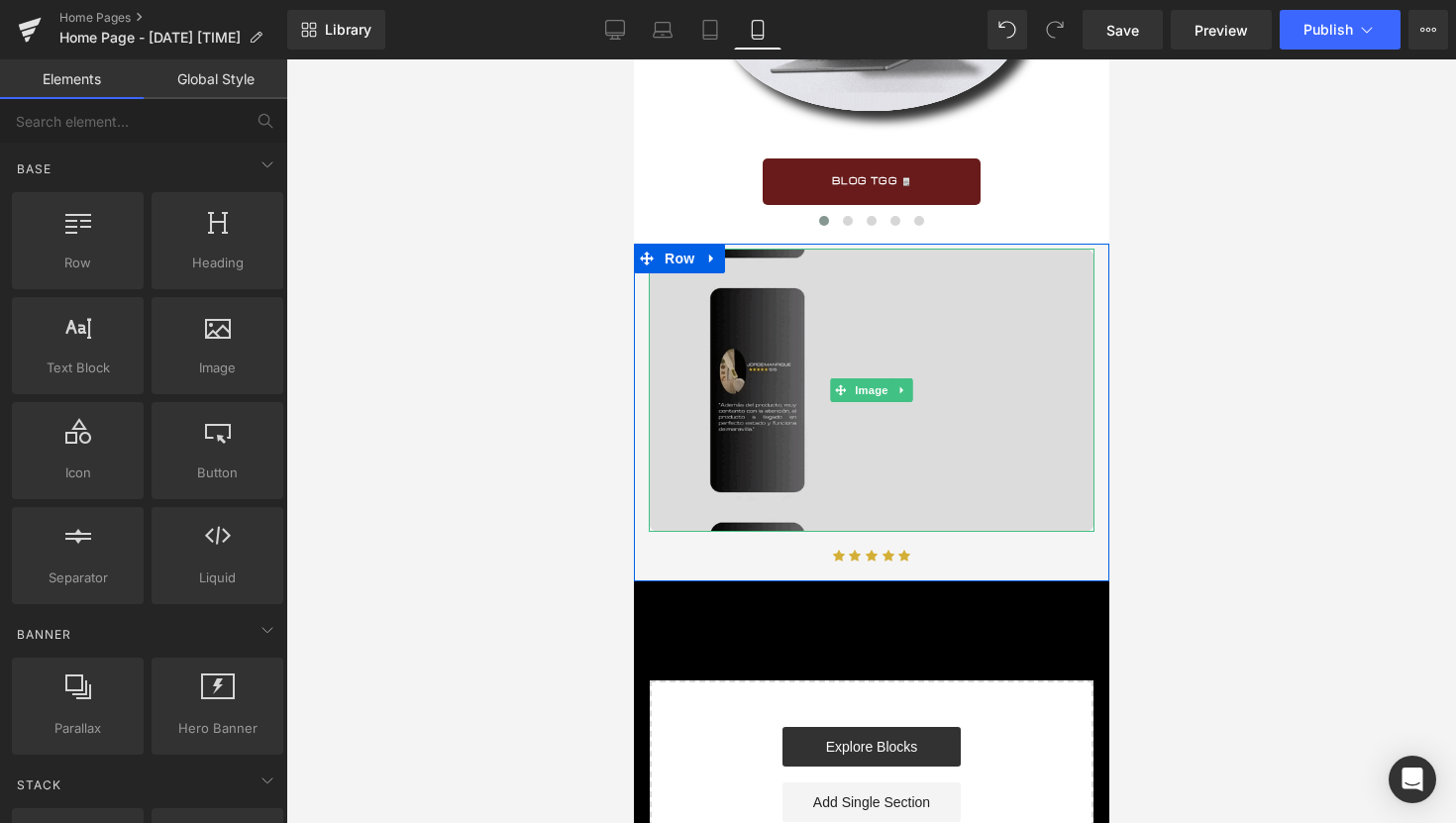 scroll, scrollTop: 3243, scrollLeft: 0, axis: vertical 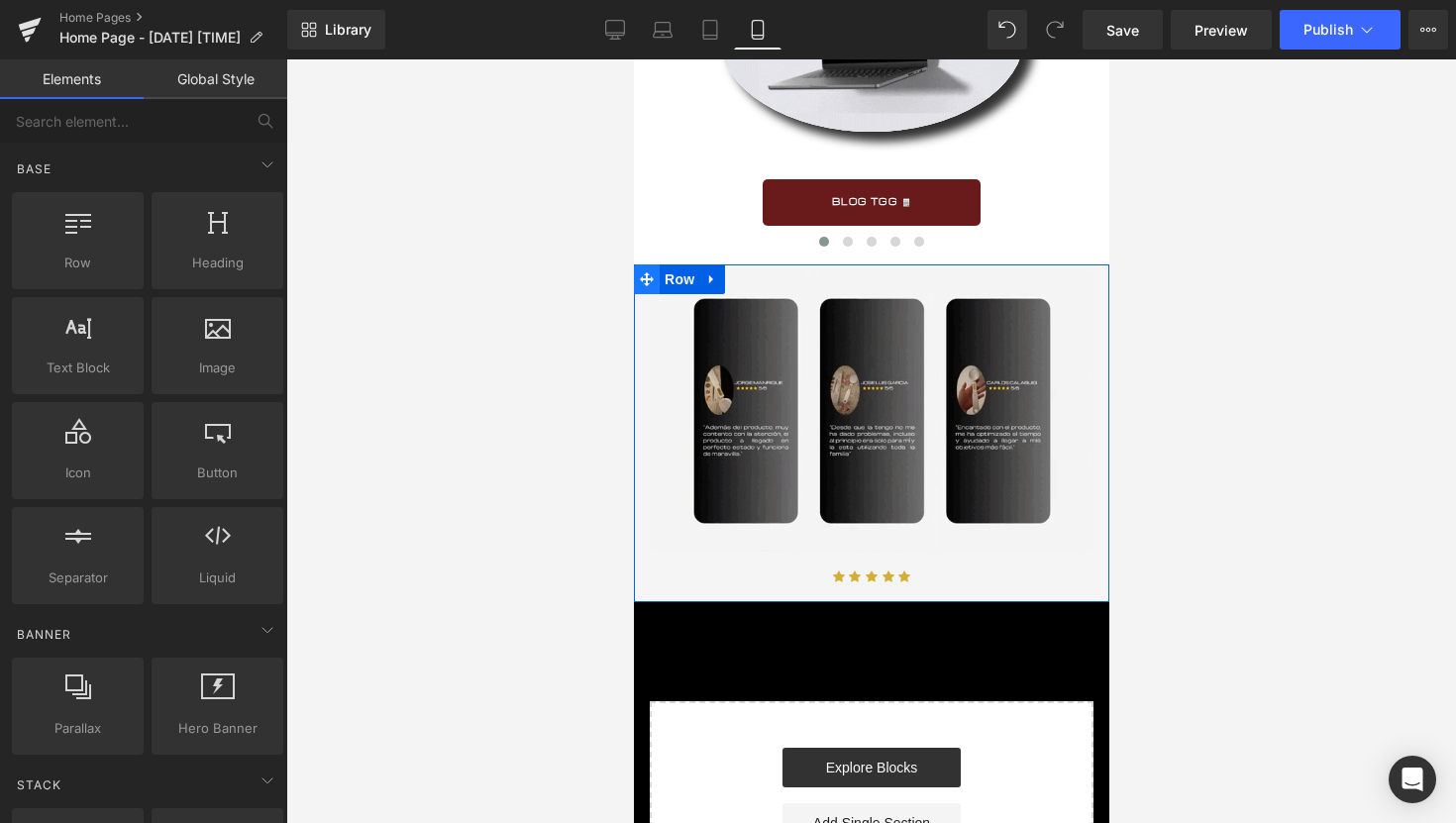click 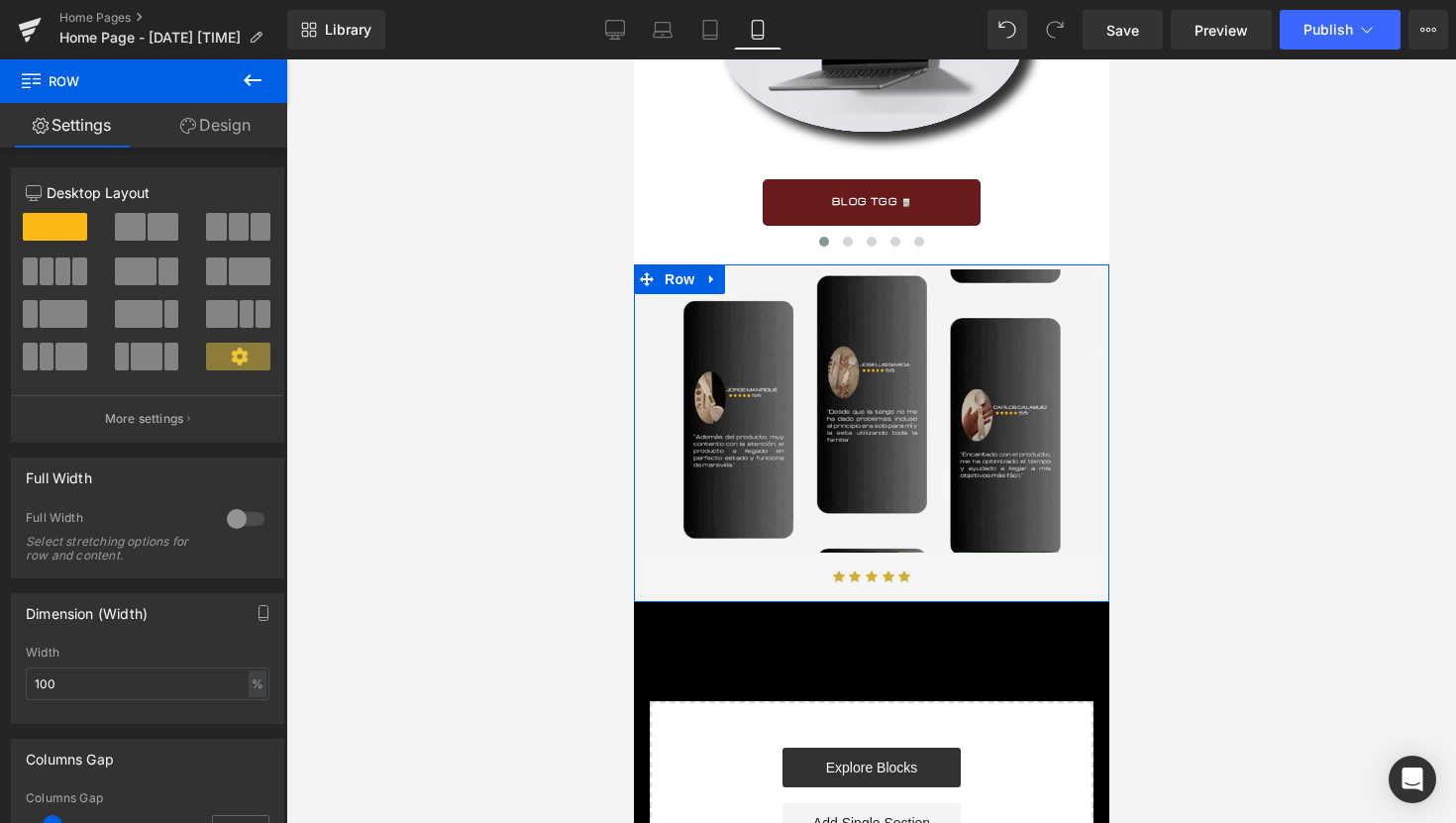click on "Design" at bounding box center (215, 125) 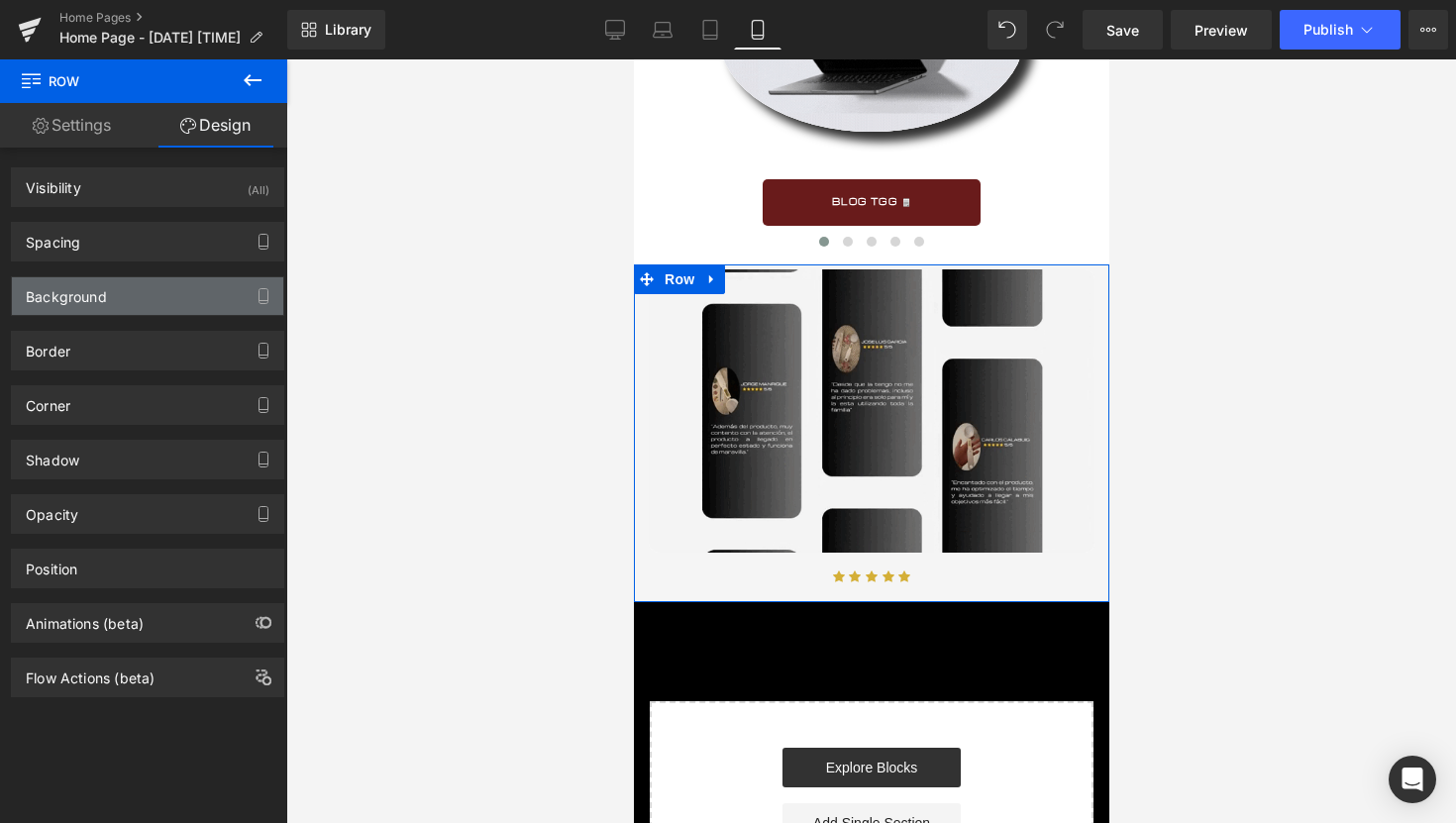 click on "Background" at bounding box center [66, 291] 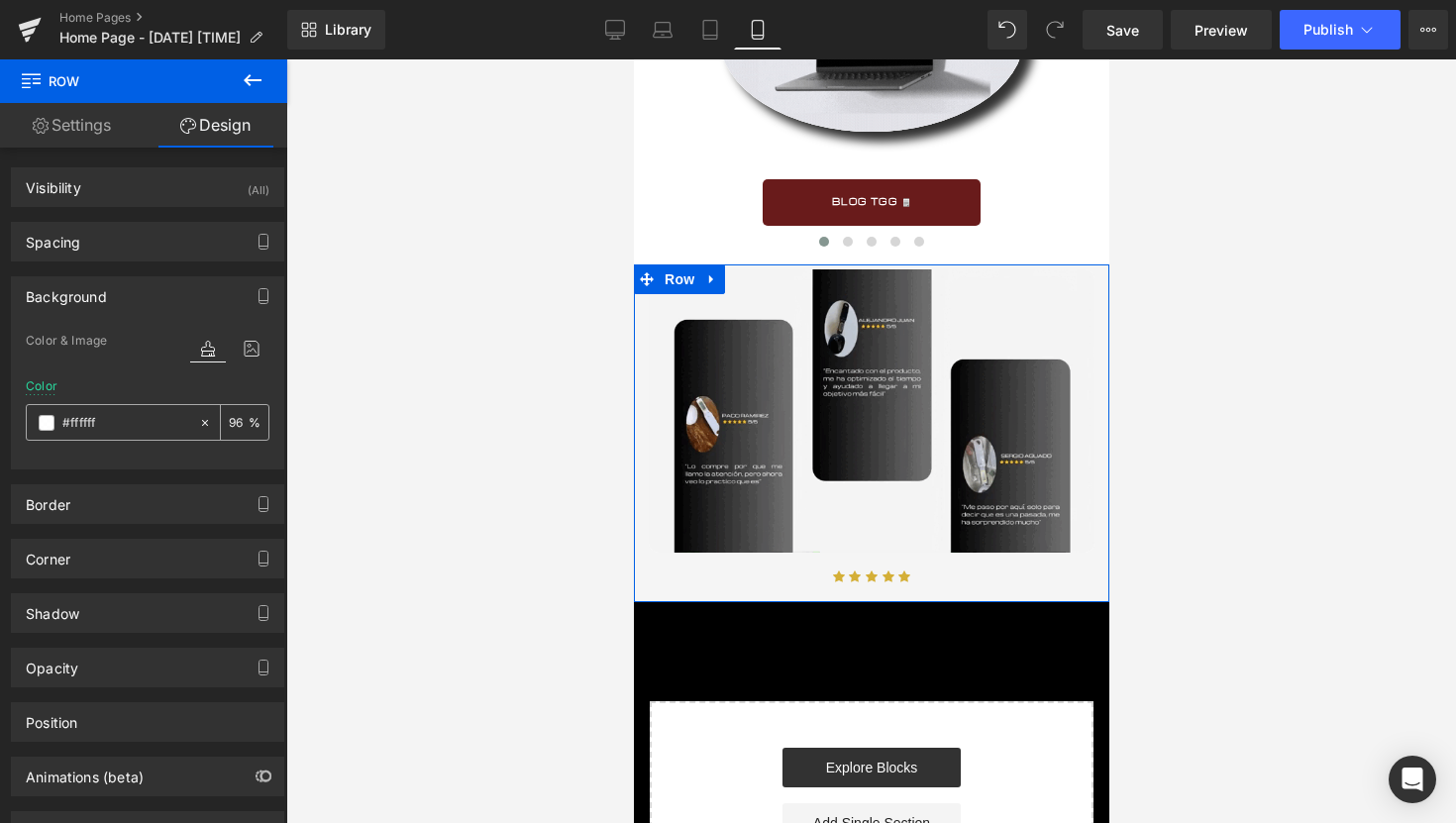 click at bounding box center (47, 423) 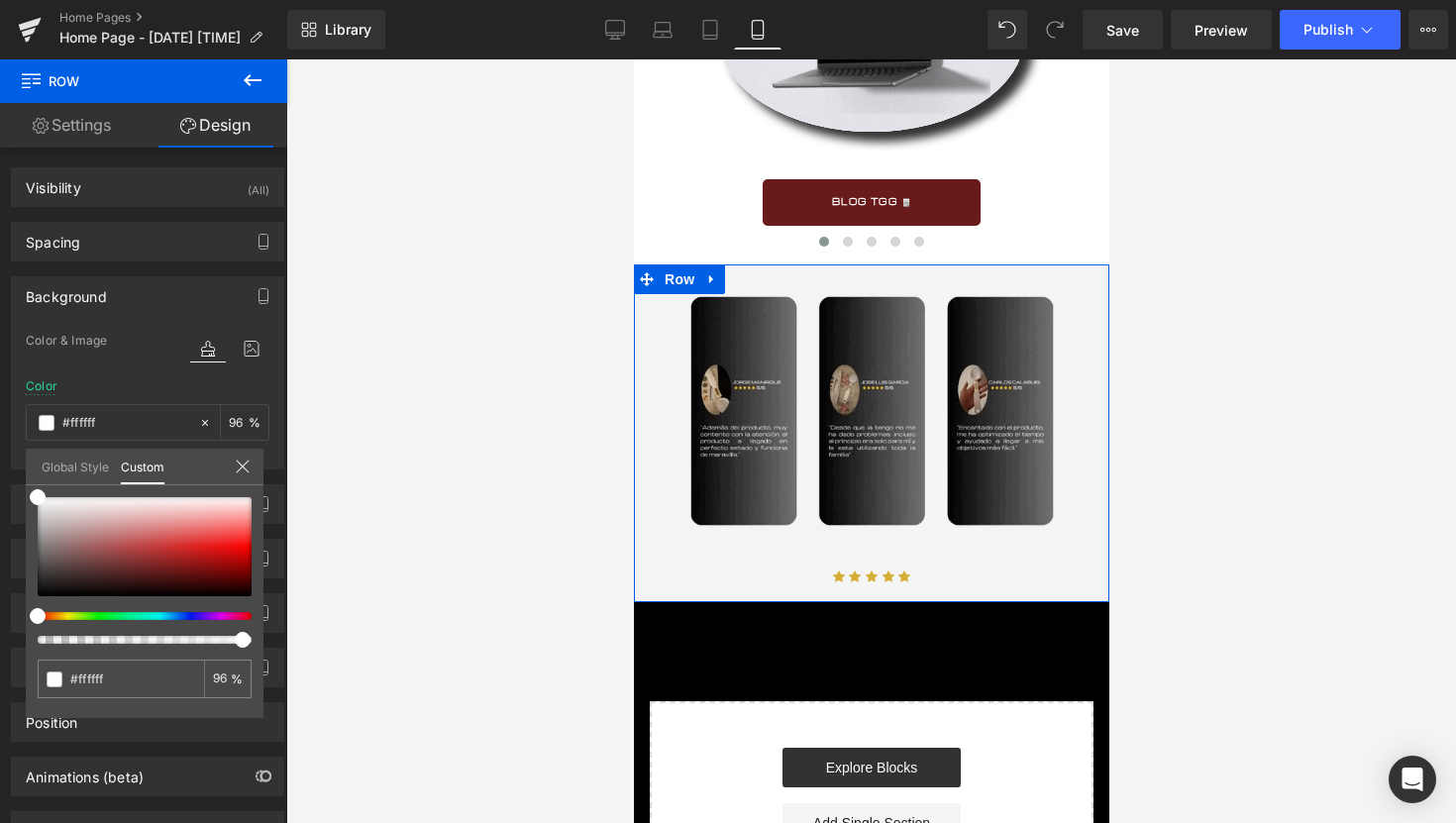 type on "100" 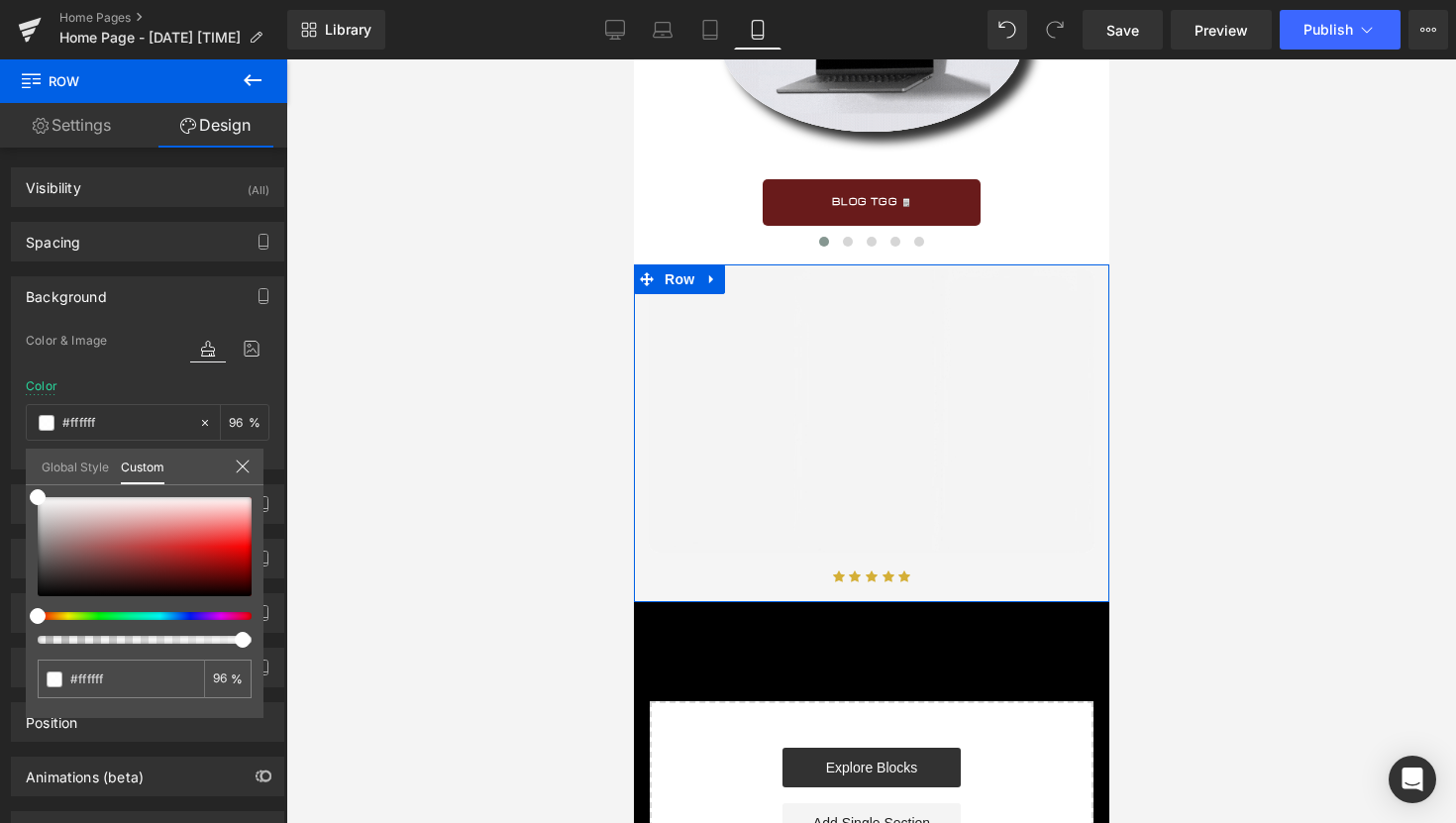 type on "100" 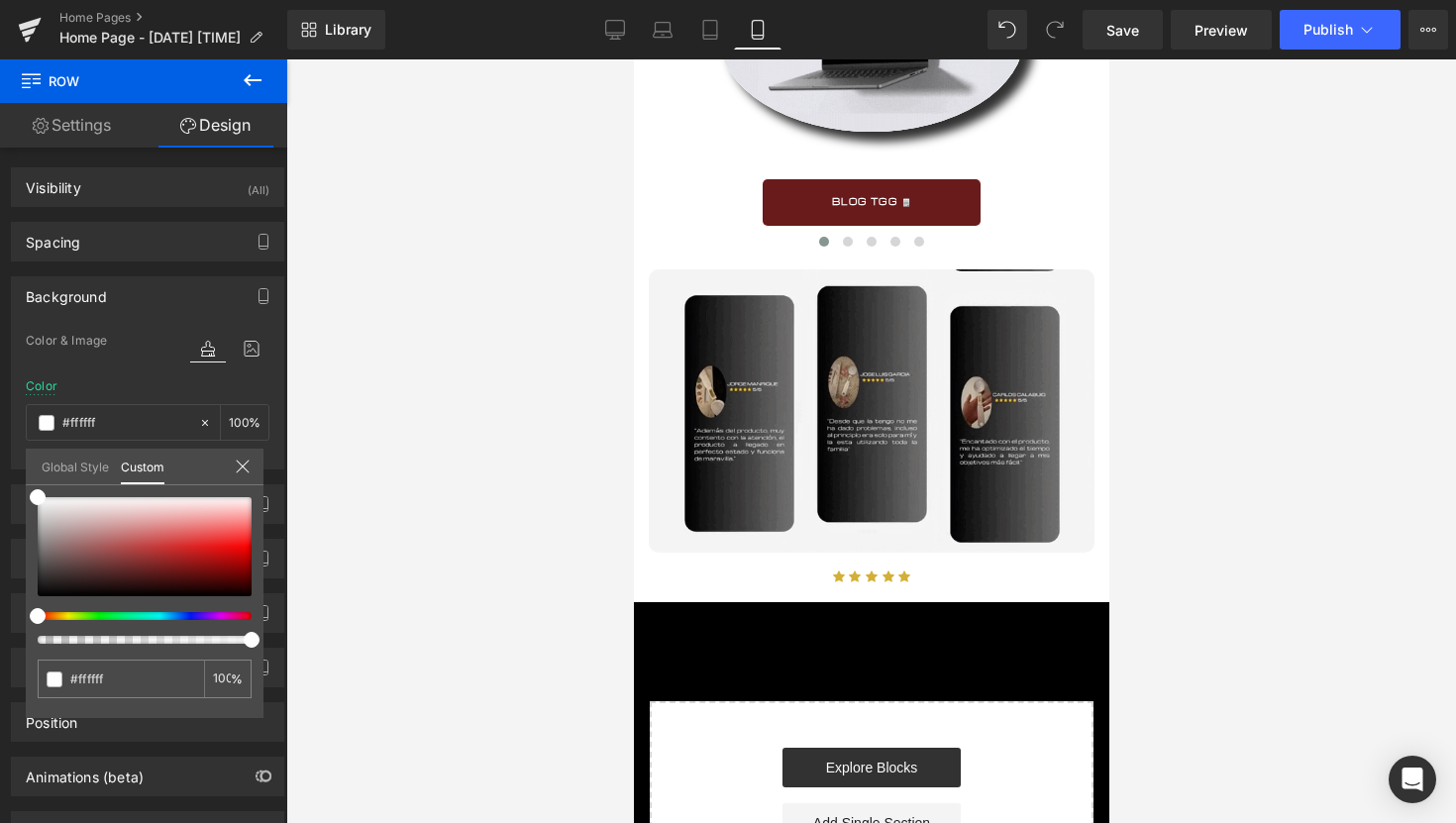 drag, startPoint x: 243, startPoint y: 645, endPoint x: 287, endPoint y: 645, distance: 44 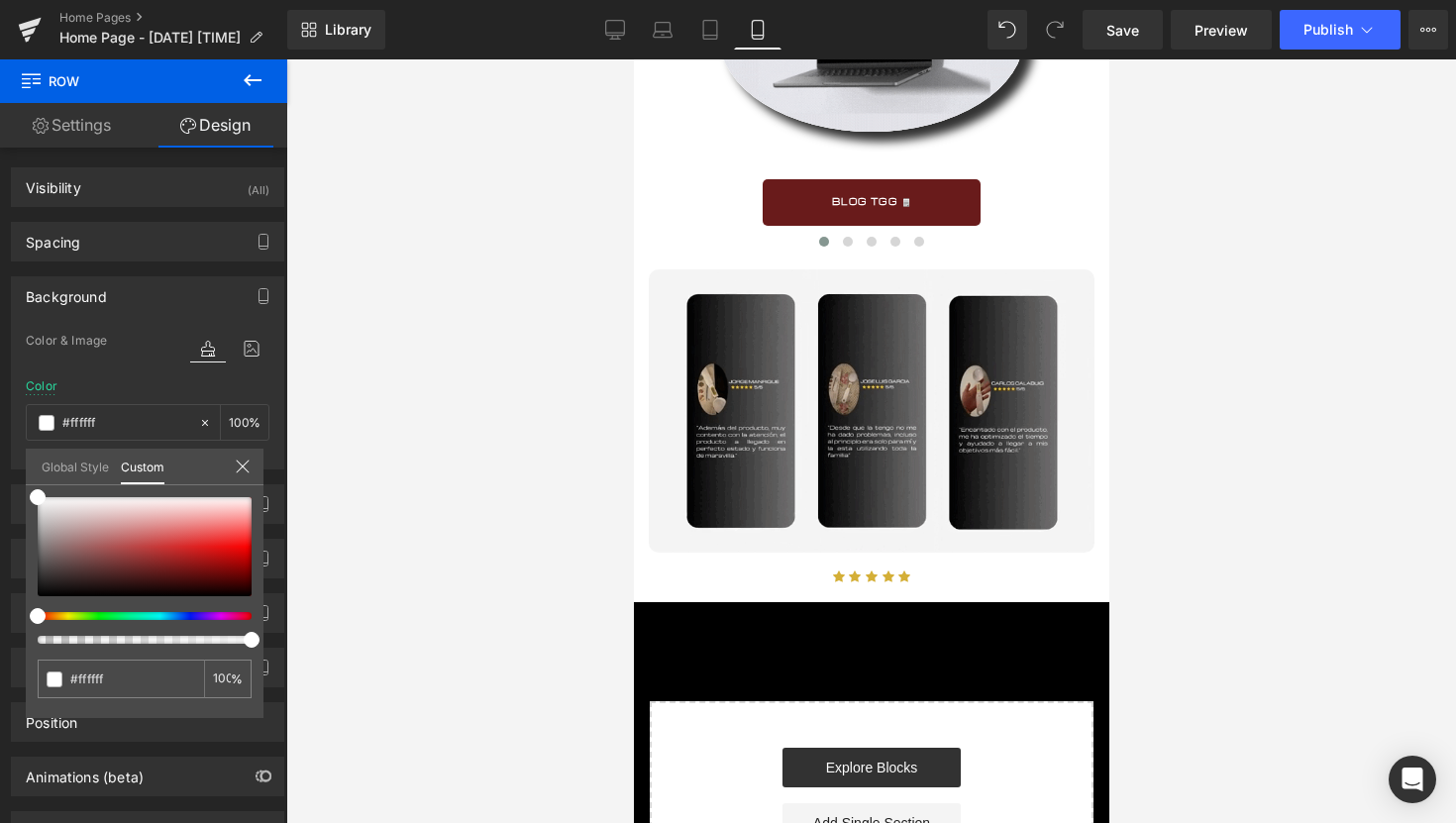 click on "Row  You are previewing how the   will restyle your page. You can not edit Elements in Preset Preview Mode.  Home Pages Home Page - [DATE] [TIME] Library Mobile Desktop Laptop Tablet Mobile Save Preview Publish Scheduled View Live Page View with current Template Save Template to Library Schedule Publish  Optimize  Publish Settings Shortcuts  Your page can’t be published   You've reached the maximum number of published pages on your plan  (0/0).  You need to upgrade your plan or unpublish all your pages to get 1 publish slot.   Unpublish pages   Upgrade plan  Elements Global Style Base Row  rows, columns, layouts, div Heading  headings, titles, h1,h2,h3,h4,h5,h6 Text Block  texts, paragraphs, blocks Image  images, photos, alts, uploads Icon  icons, symbols Button  button, call to action, cta Separator  separators, dividers, horizontal lines Liquid  liquid, custom code, html, javascript, css, reviews, apps, applications, embeded, iframe Banner Parallax  Hero Banner  Stack Tabs  Carousel  Pricing" at bounding box center (728, 428) 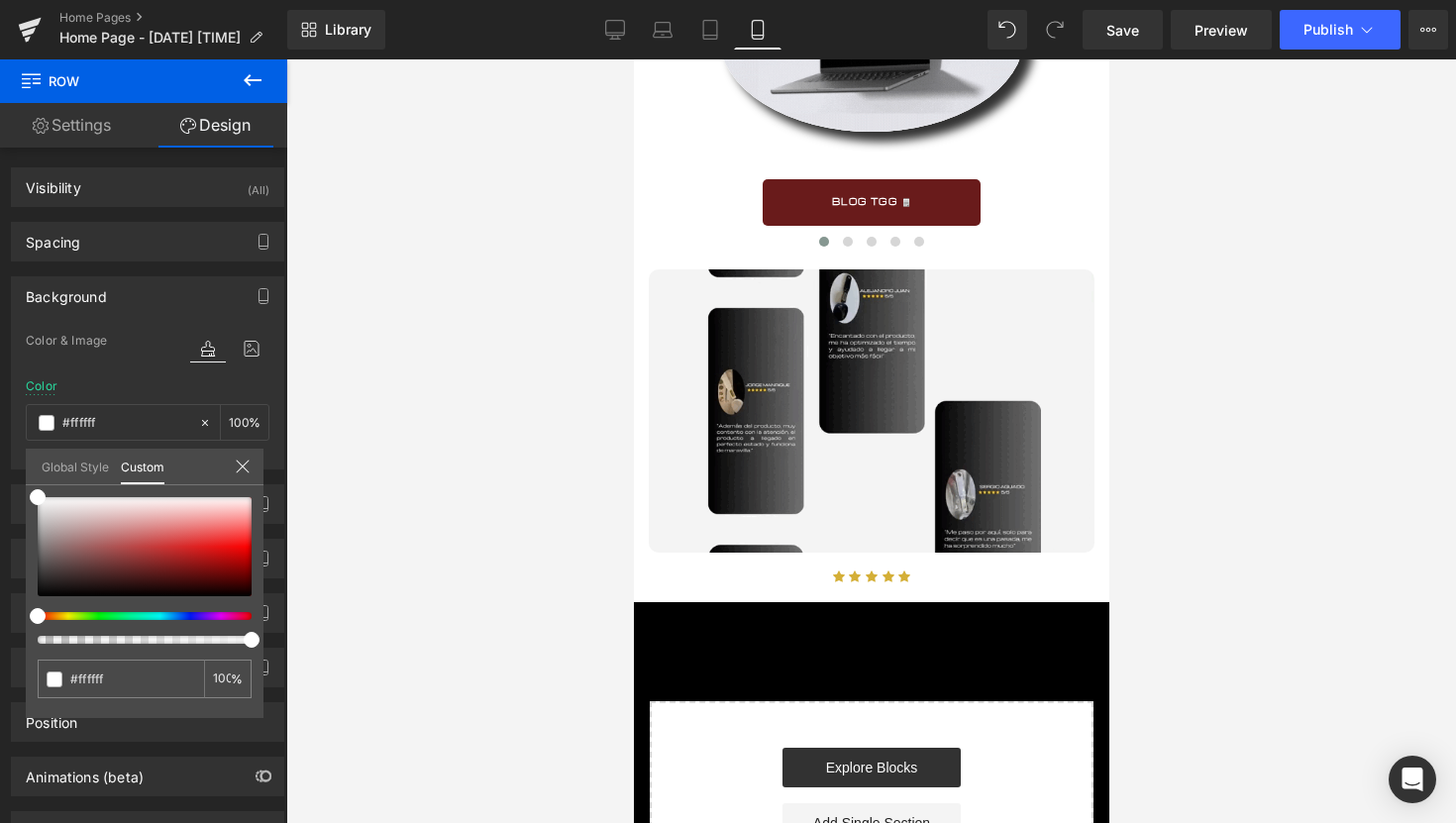 click at bounding box center [871, 441] 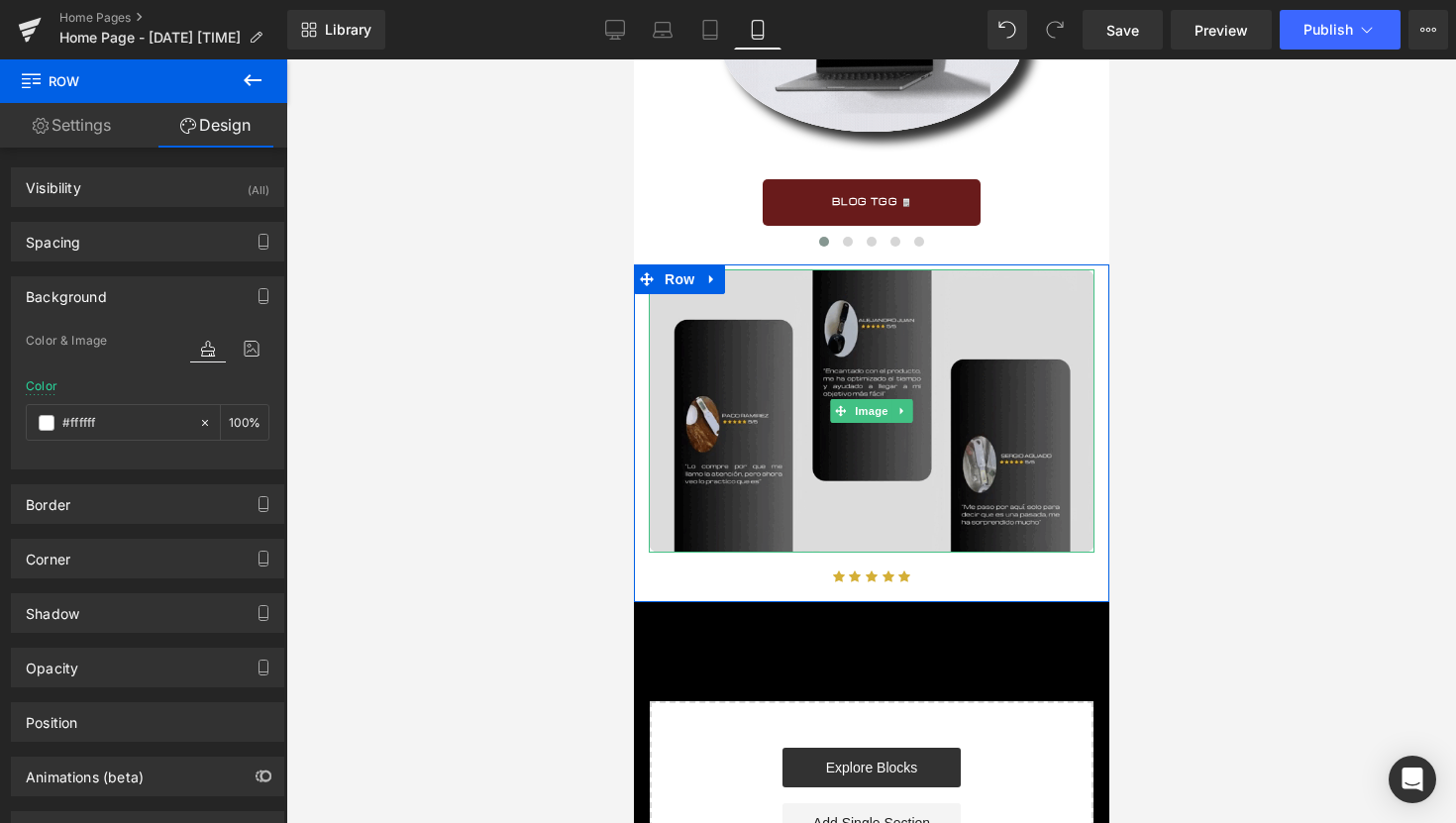 scroll, scrollTop: 3208, scrollLeft: 0, axis: vertical 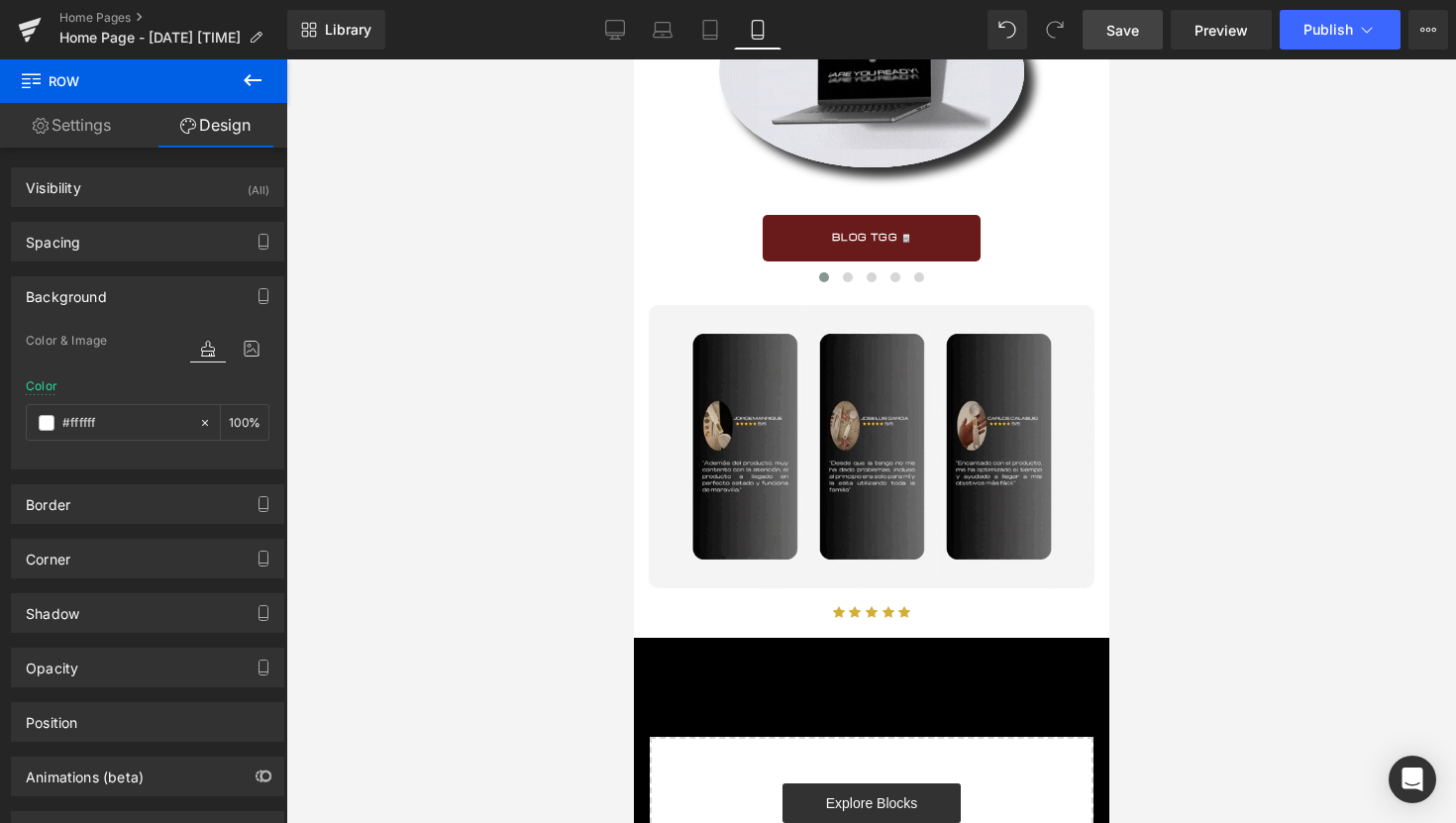 click on "Save" at bounding box center [1122, 30] 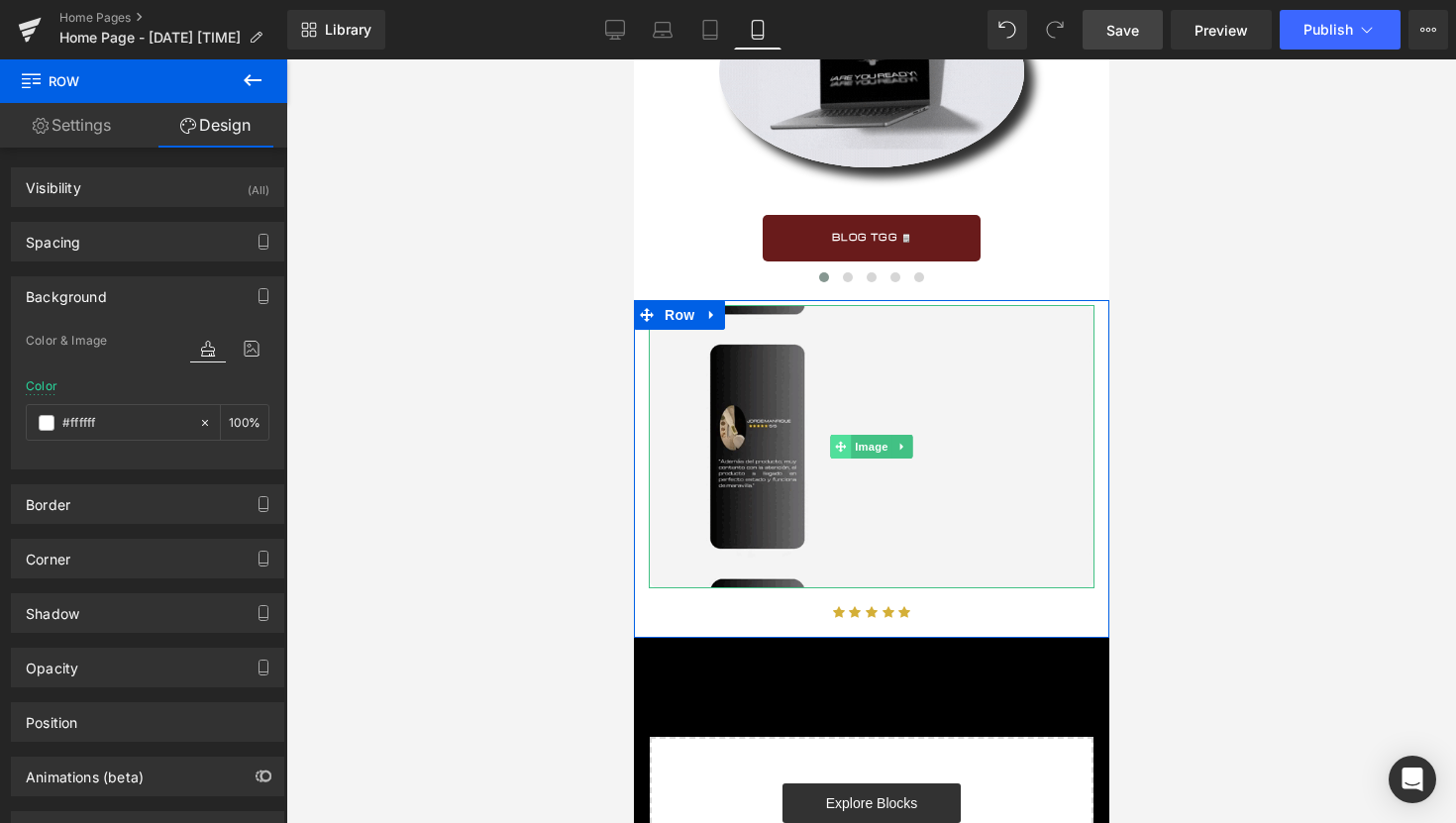 click at bounding box center (839, 447) 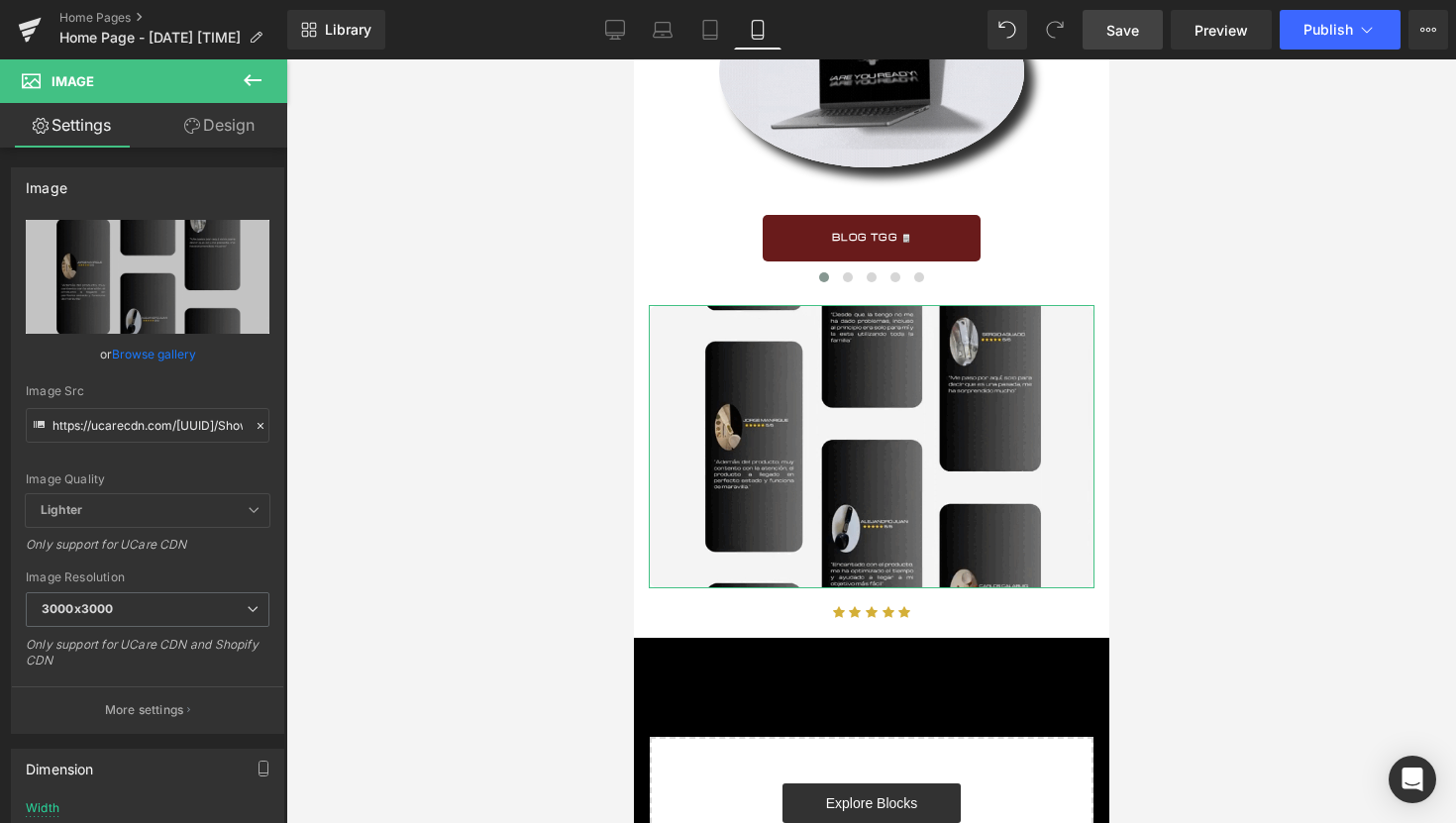 click on "Design" at bounding box center (219, 125) 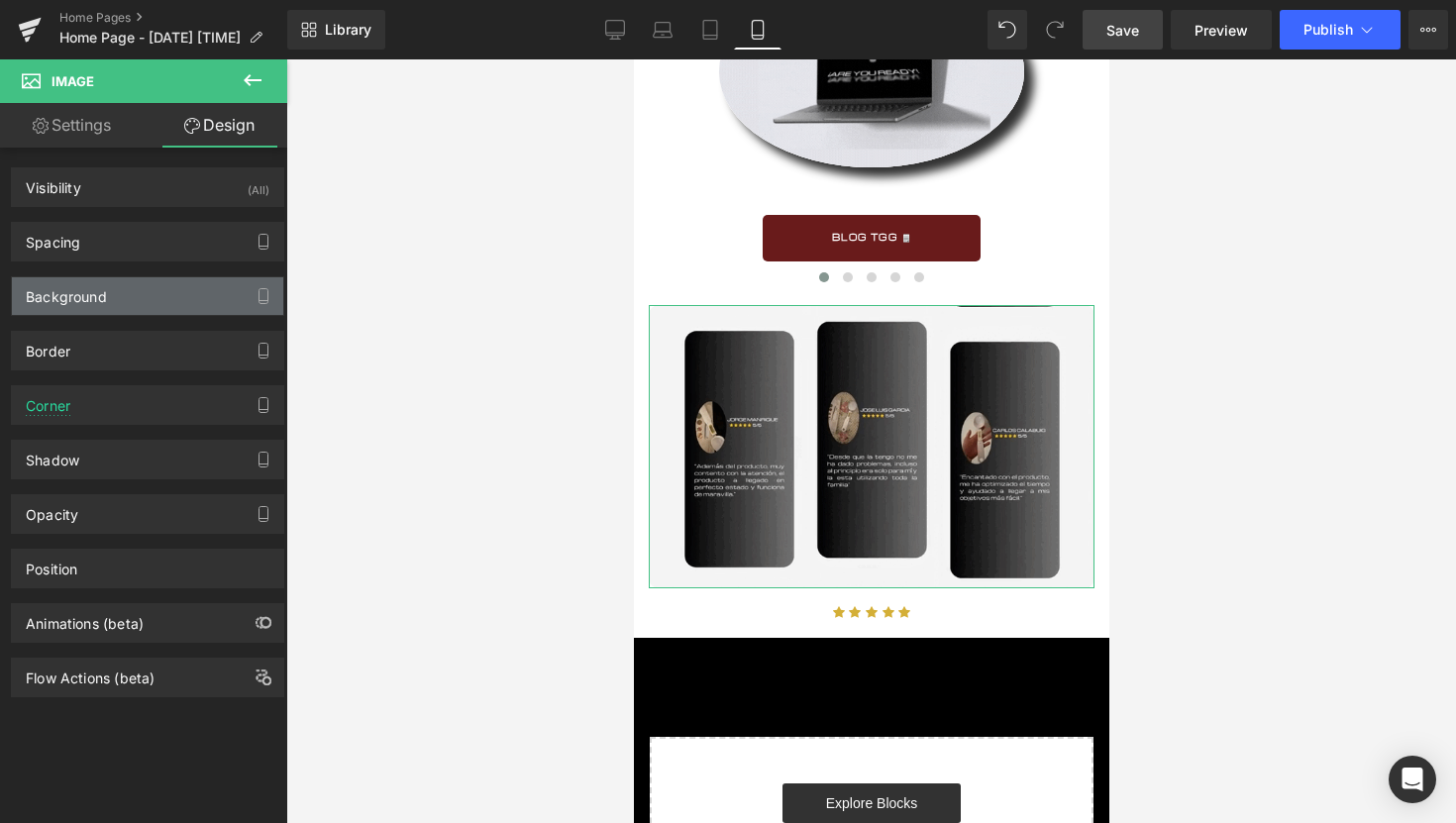 click on "Background" at bounding box center (66, 291) 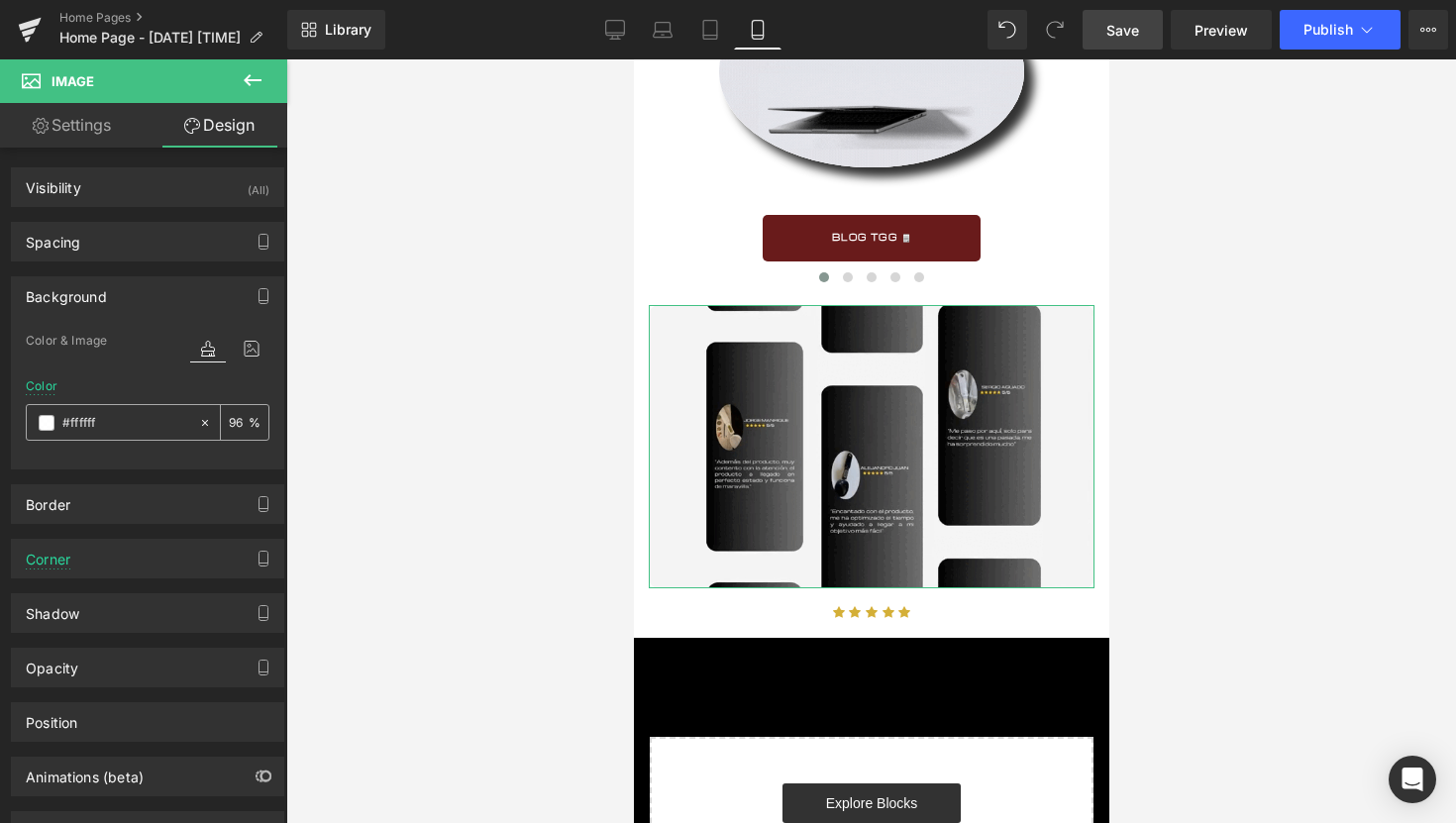 click at bounding box center [47, 423] 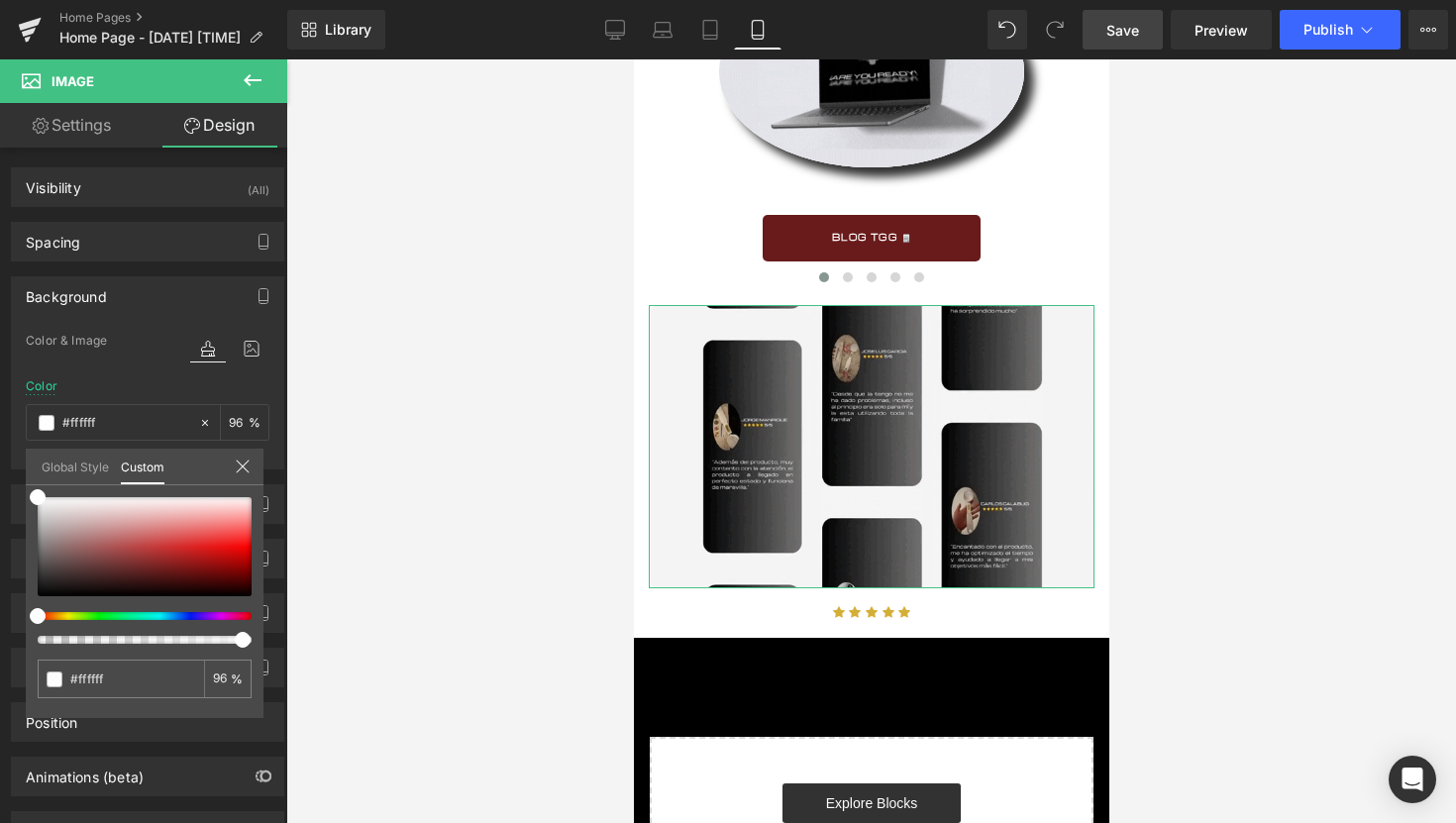 type on "100" 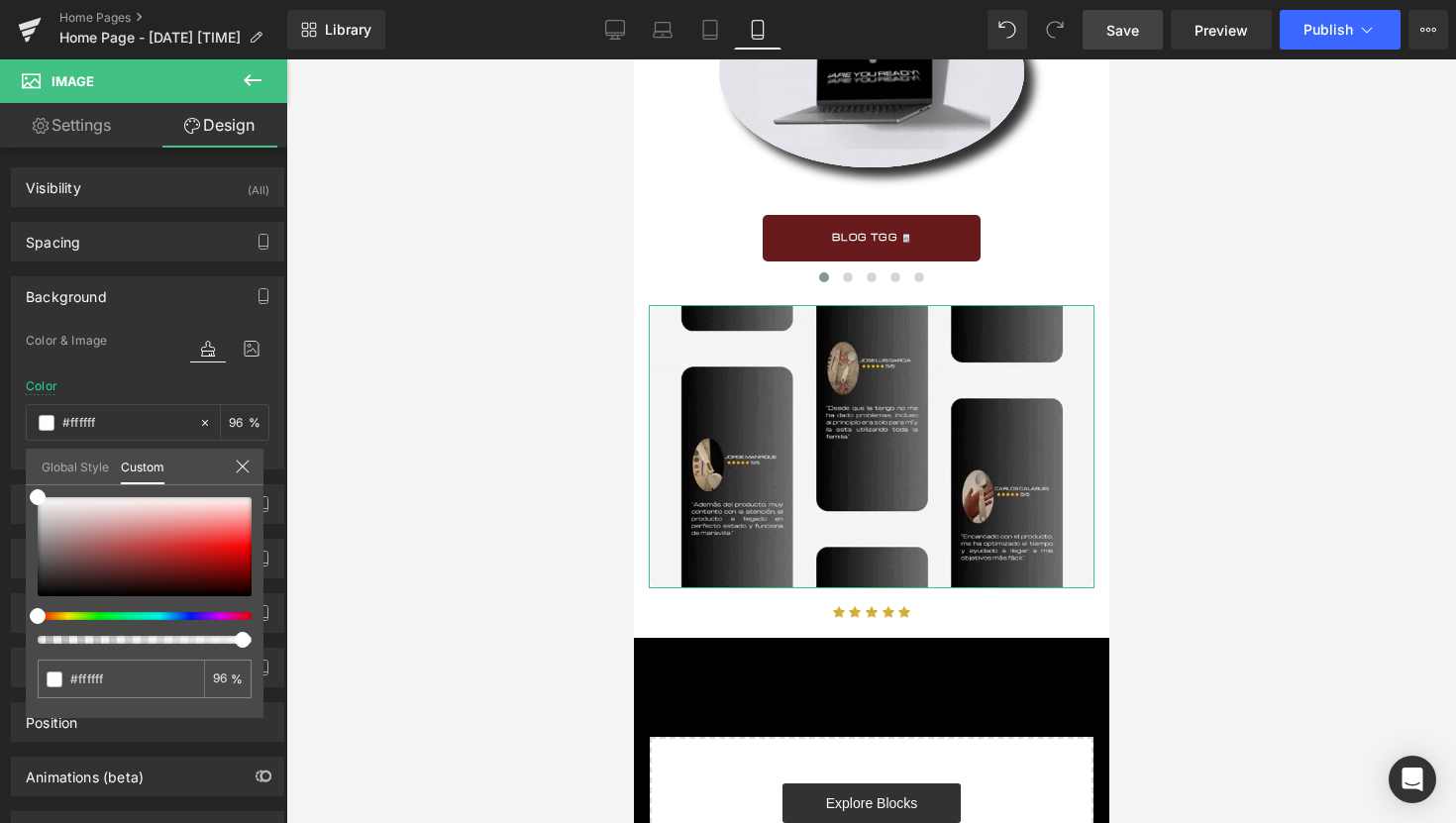type on "100" 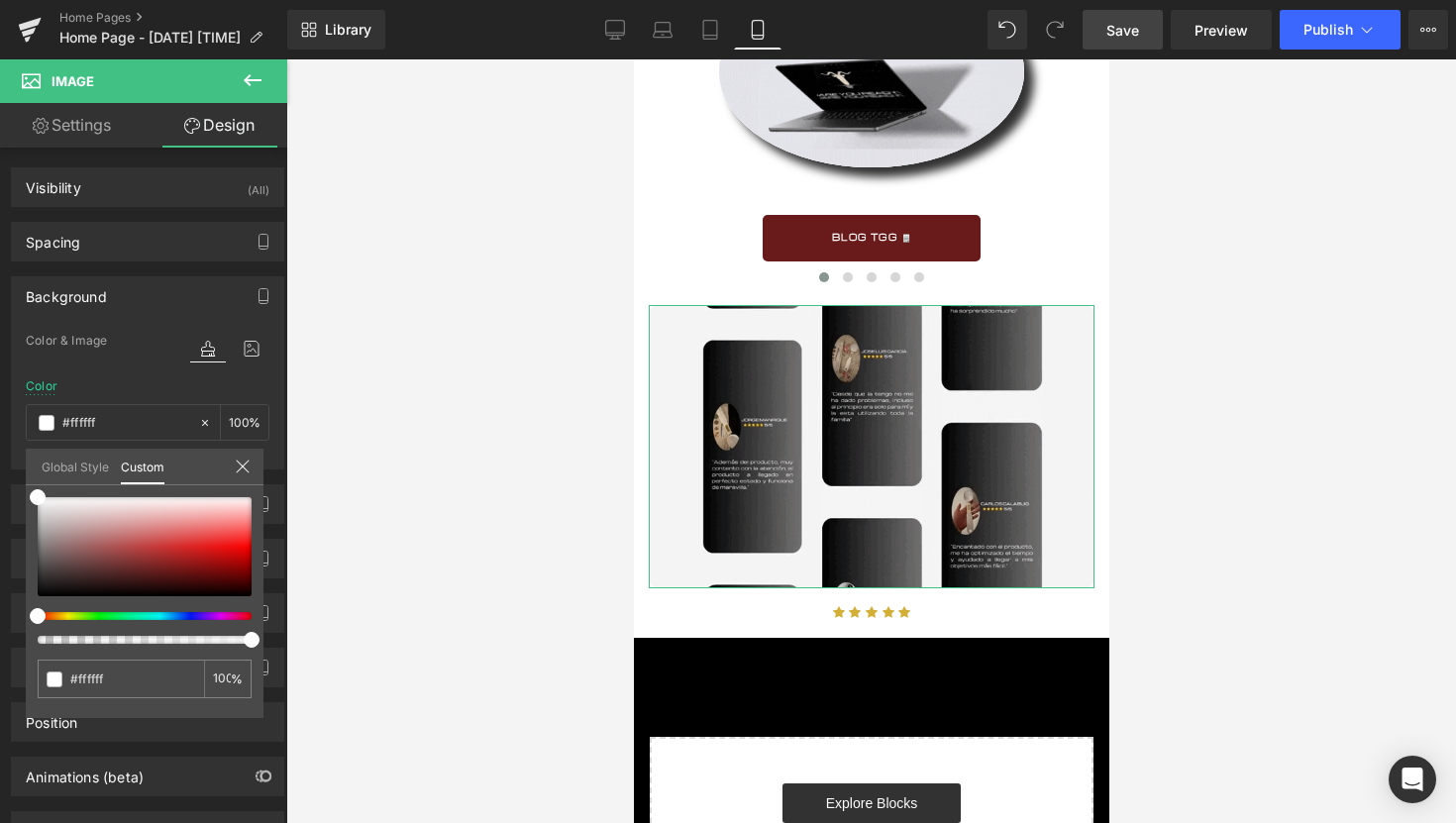 drag, startPoint x: 242, startPoint y: 638, endPoint x: 275, endPoint y: 638, distance: 33 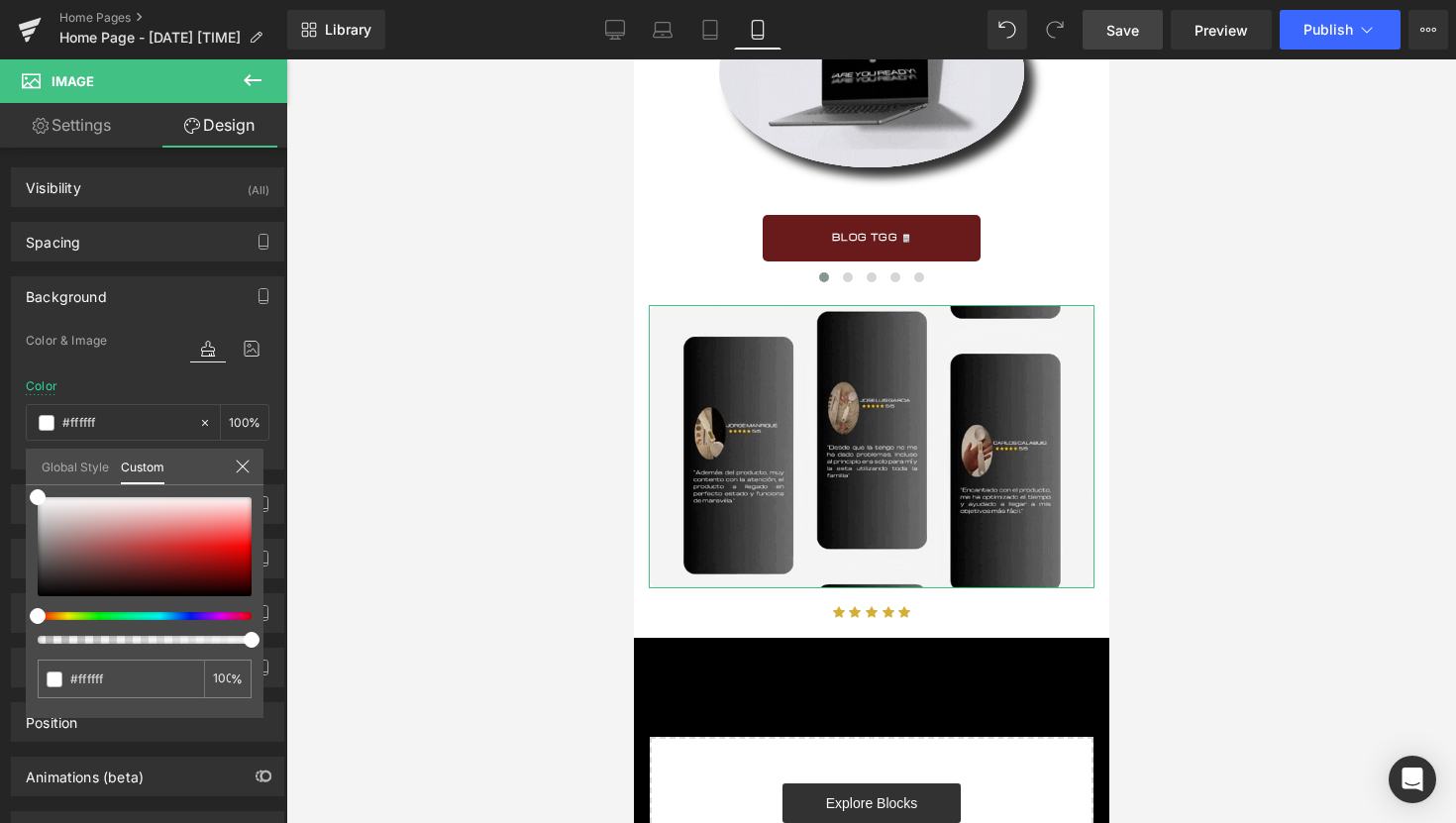 click on "Background
Color & Image color
rgba(255, 255, 255, 1) Color #ffffff 100 %
Image  Replace Image  Upload image or  Browse gallery Image Src Image Quality Lighter Lightest
Lighter
Lighter Lightest Only support for UCare CDN
More settings
Global Style Custom Setup Global Style #ffffff 100 %" at bounding box center (148, 365) 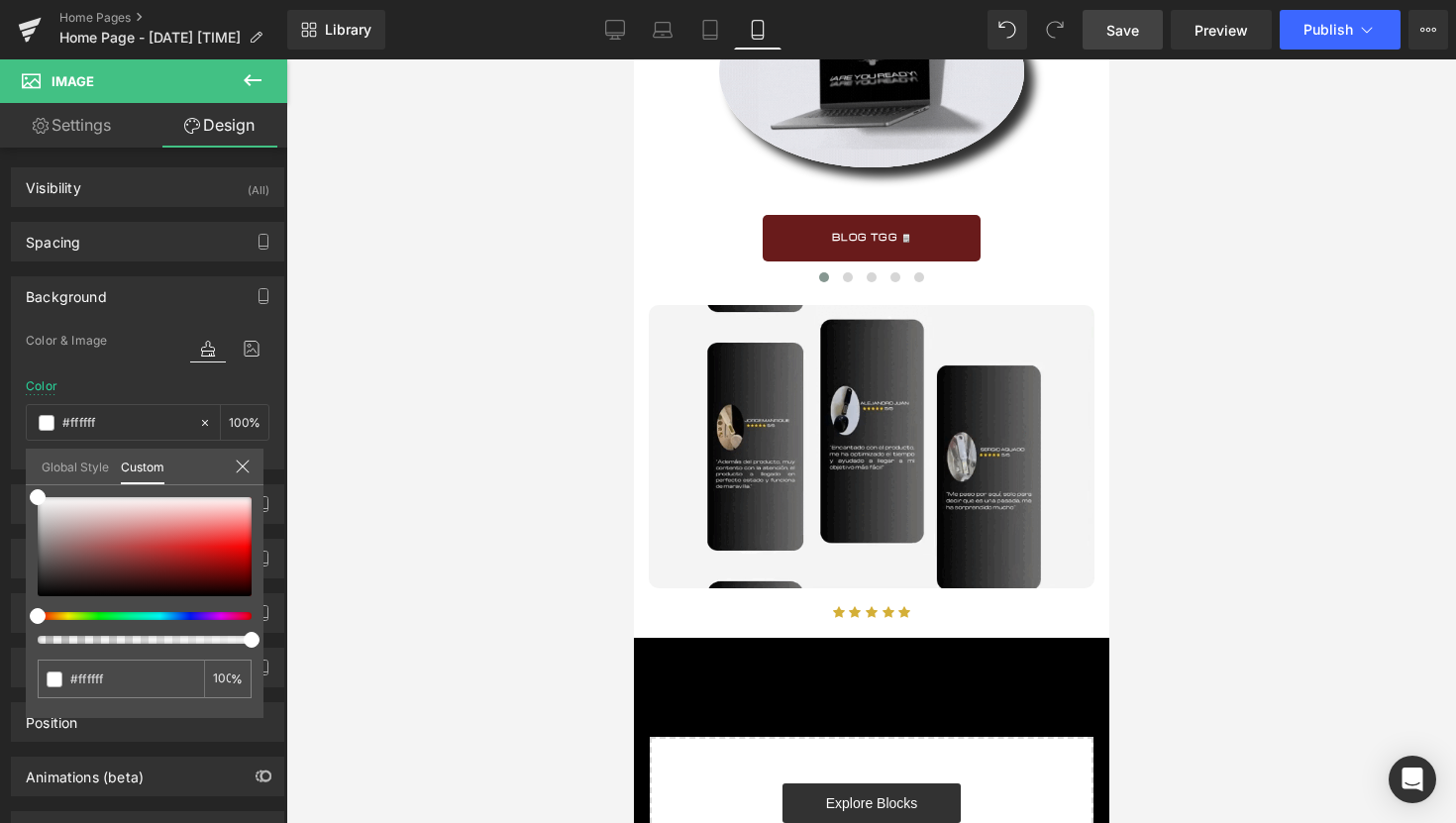 click at bounding box center [871, 441] 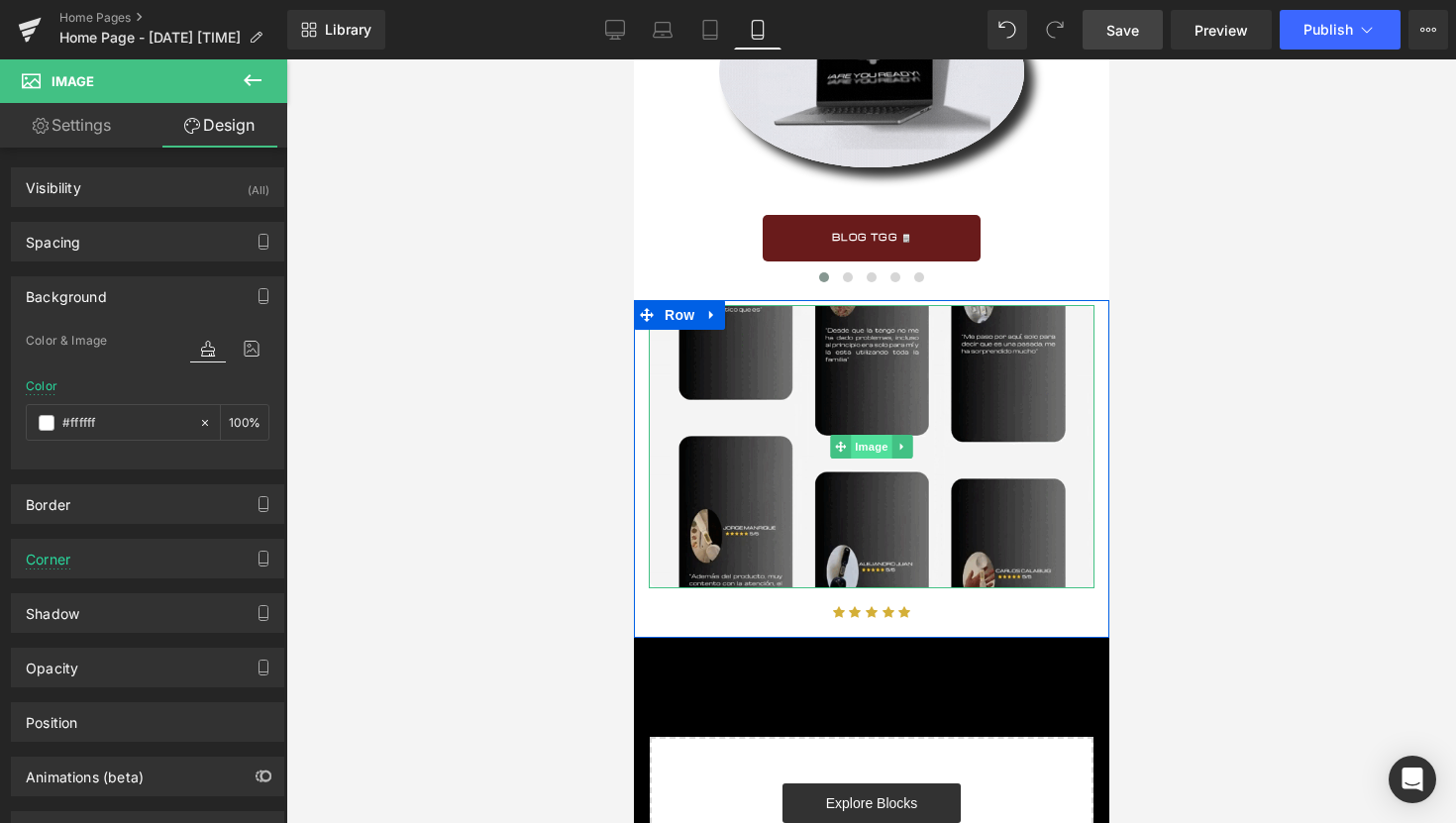 click on "Image" at bounding box center (871, 447) 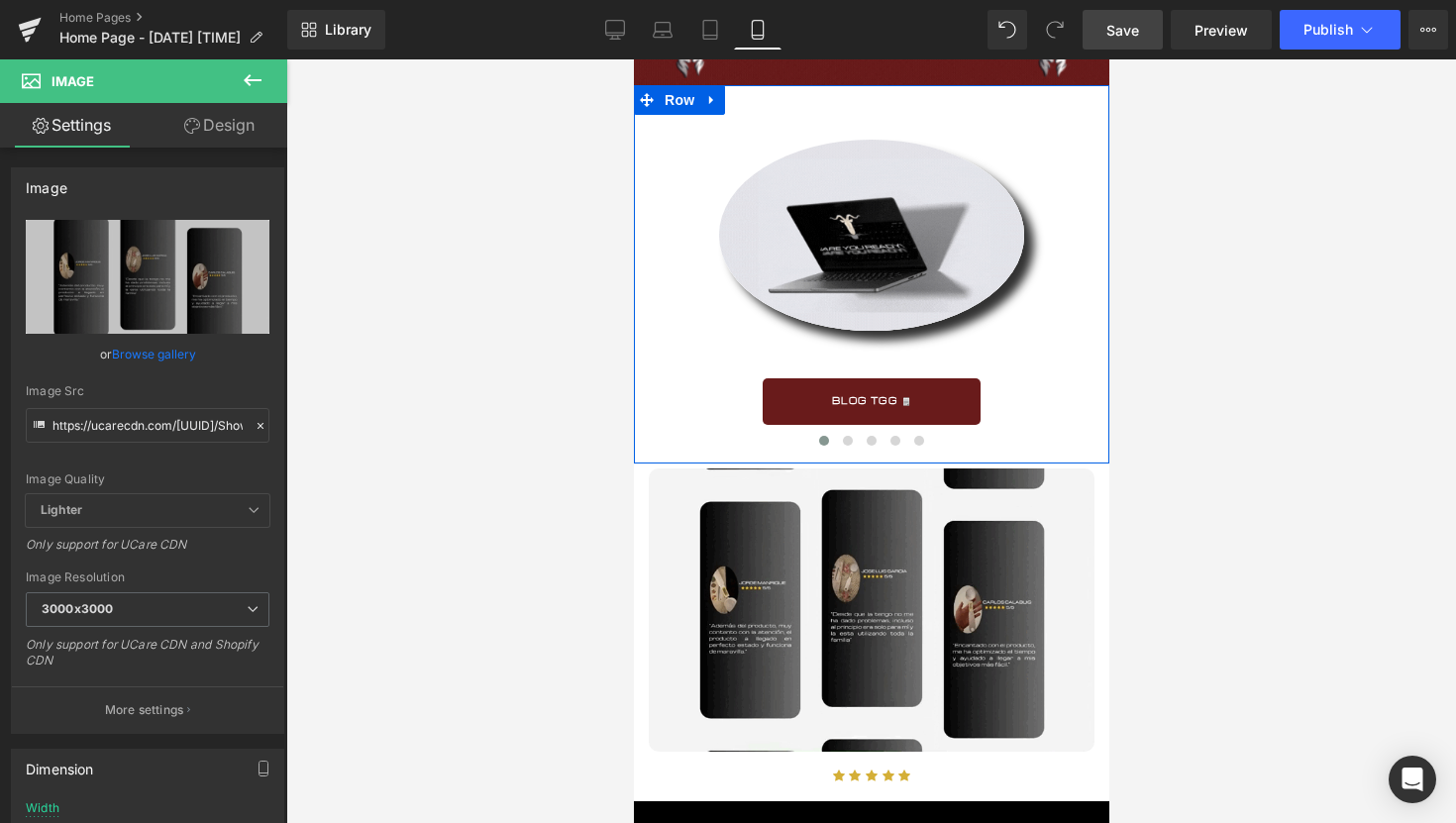 scroll, scrollTop: 3031, scrollLeft: 0, axis: vertical 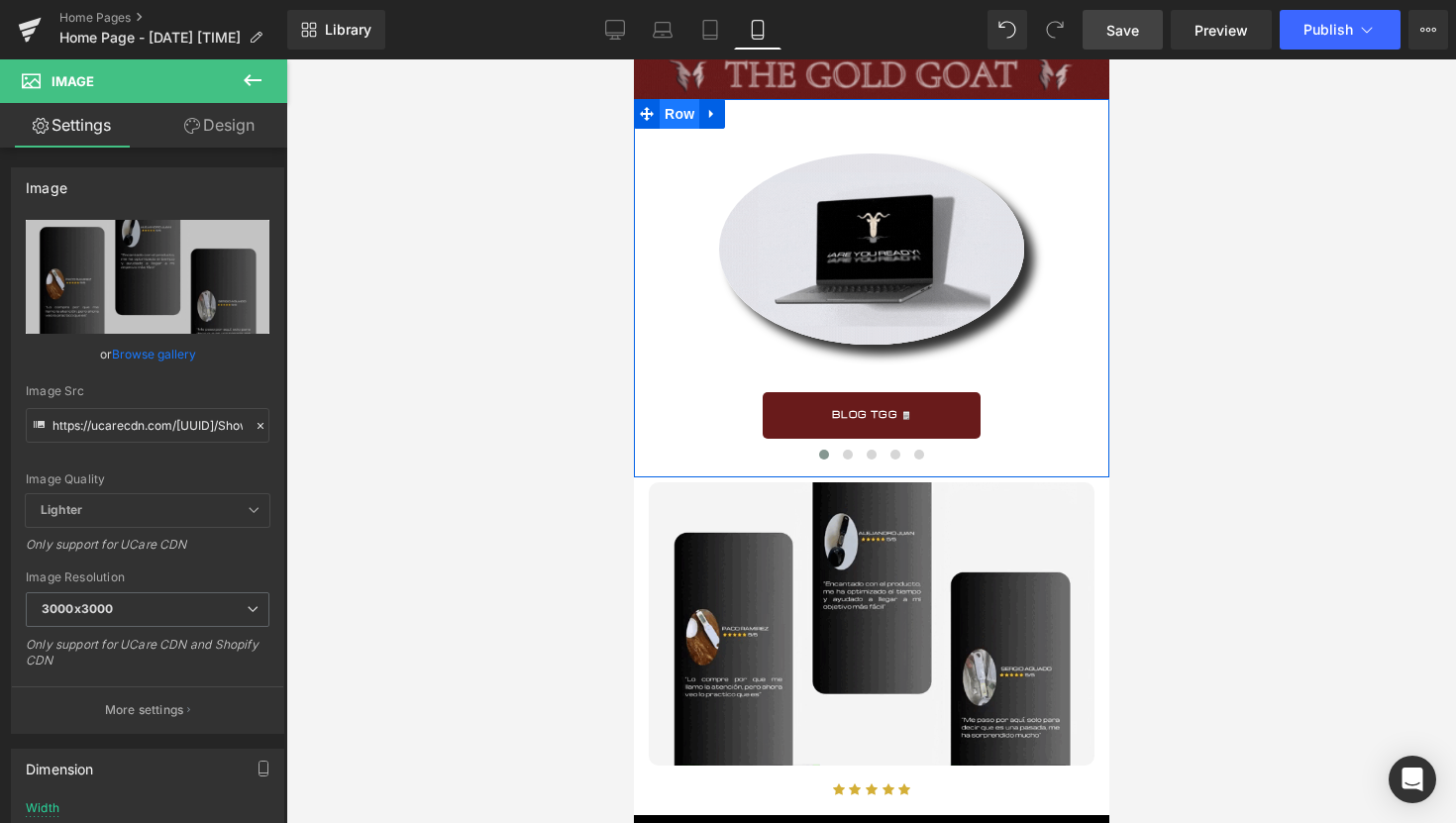 click on "Row" at bounding box center [678, 114] 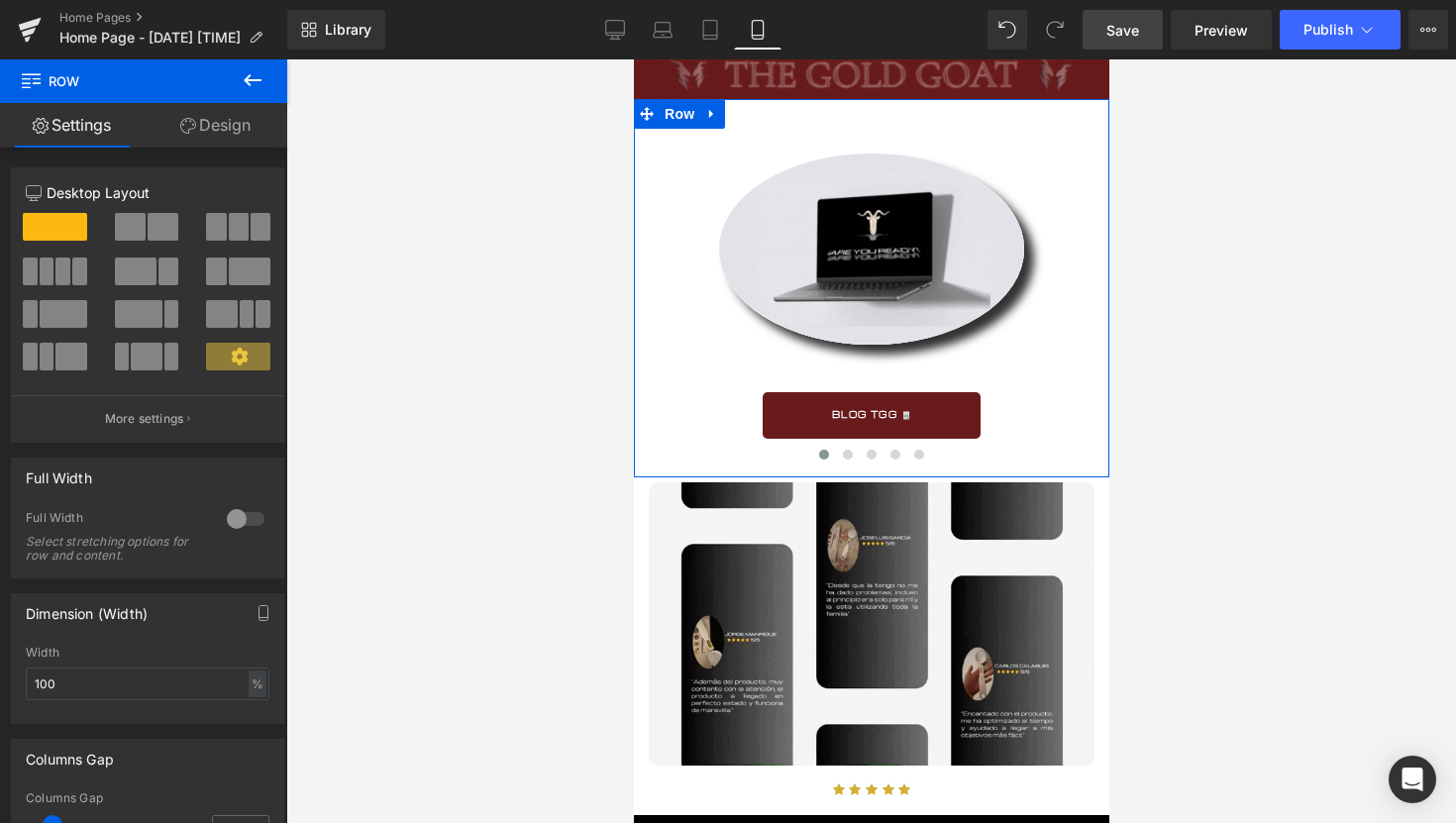 click on "Design" at bounding box center [215, 125] 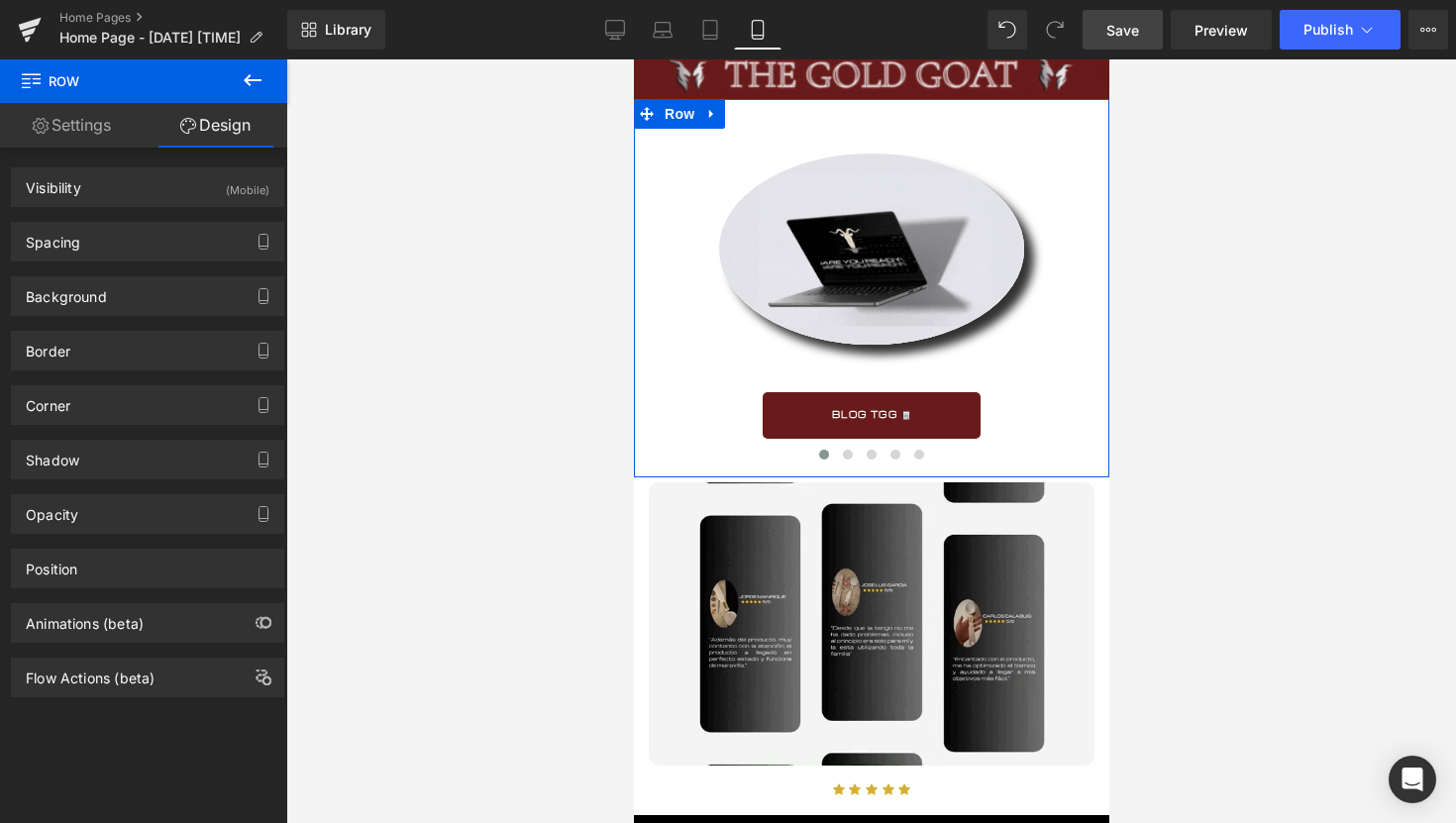 type on "#ffffff" 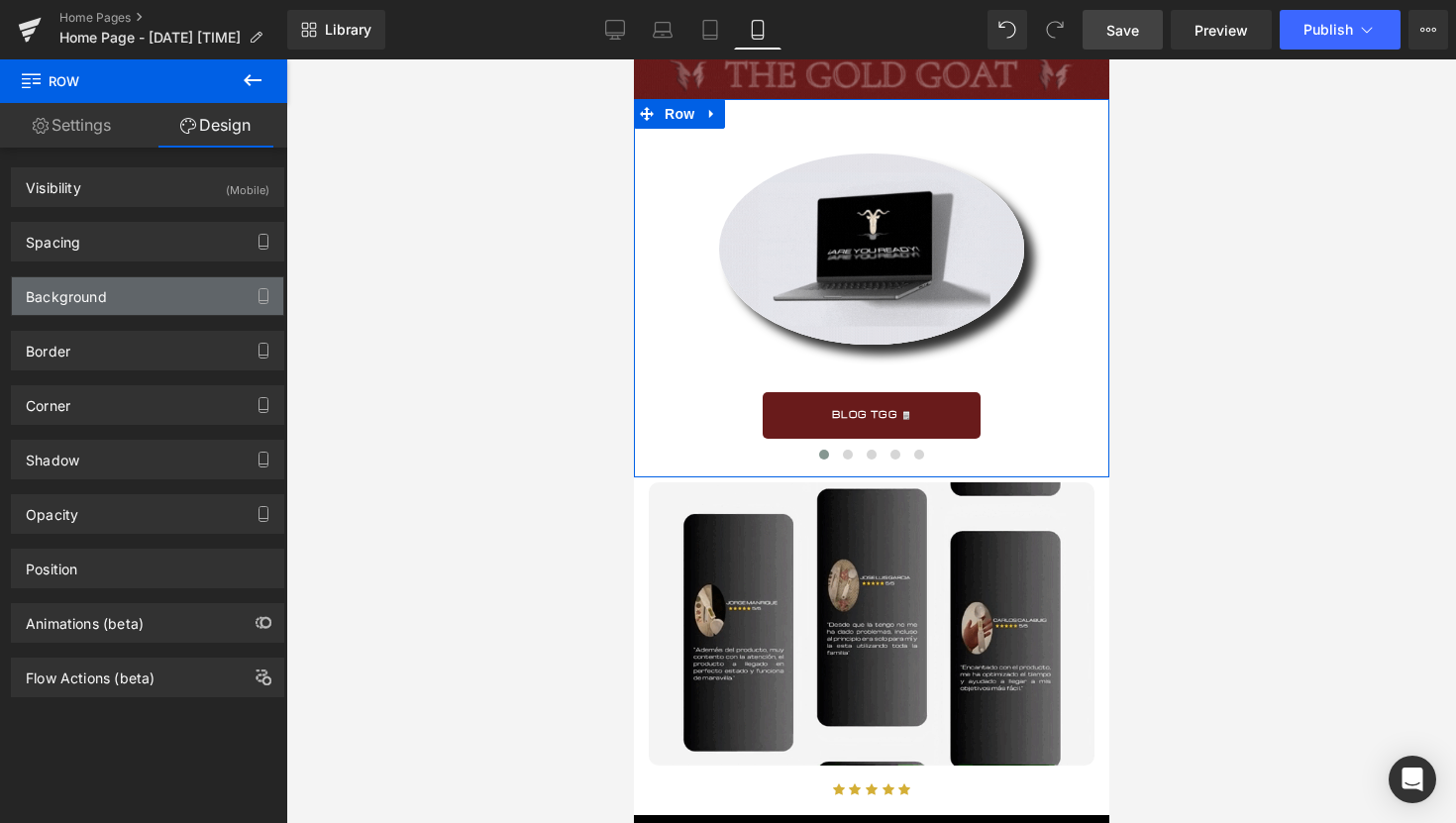 click on "Background" at bounding box center [148, 296] 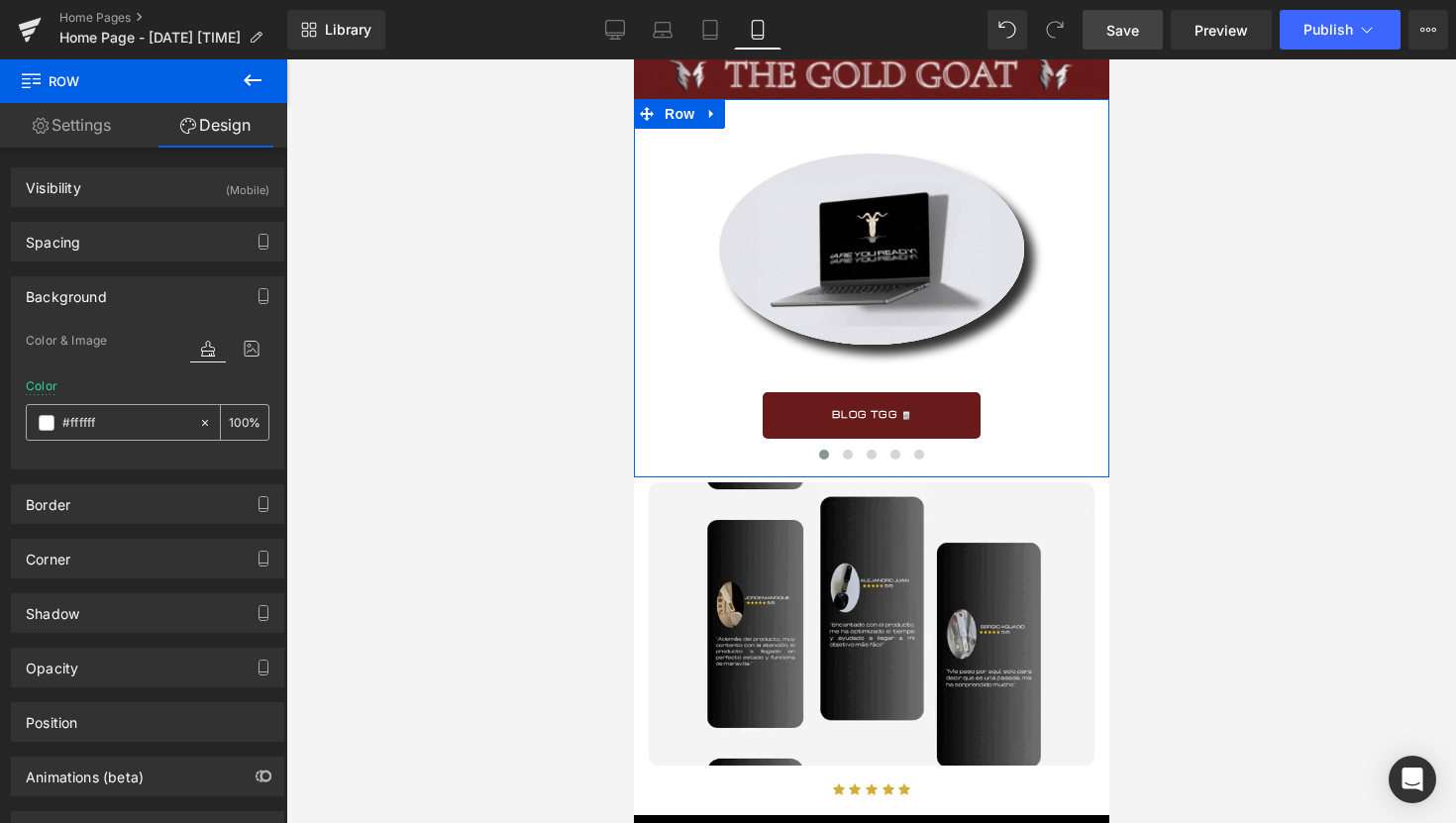 click on "100 %" at bounding box center (245, 422) 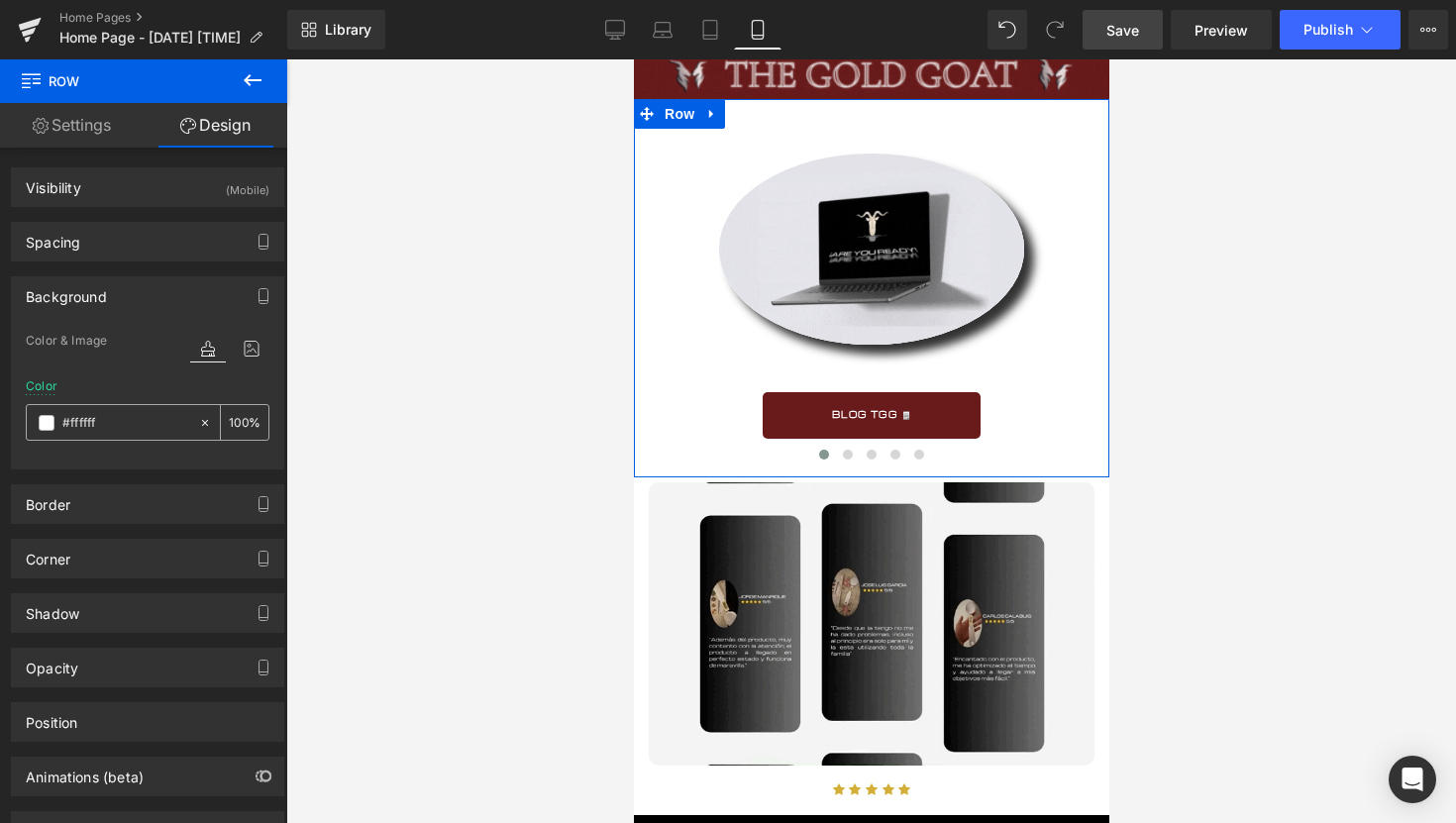 click on "100" at bounding box center (239, 422) 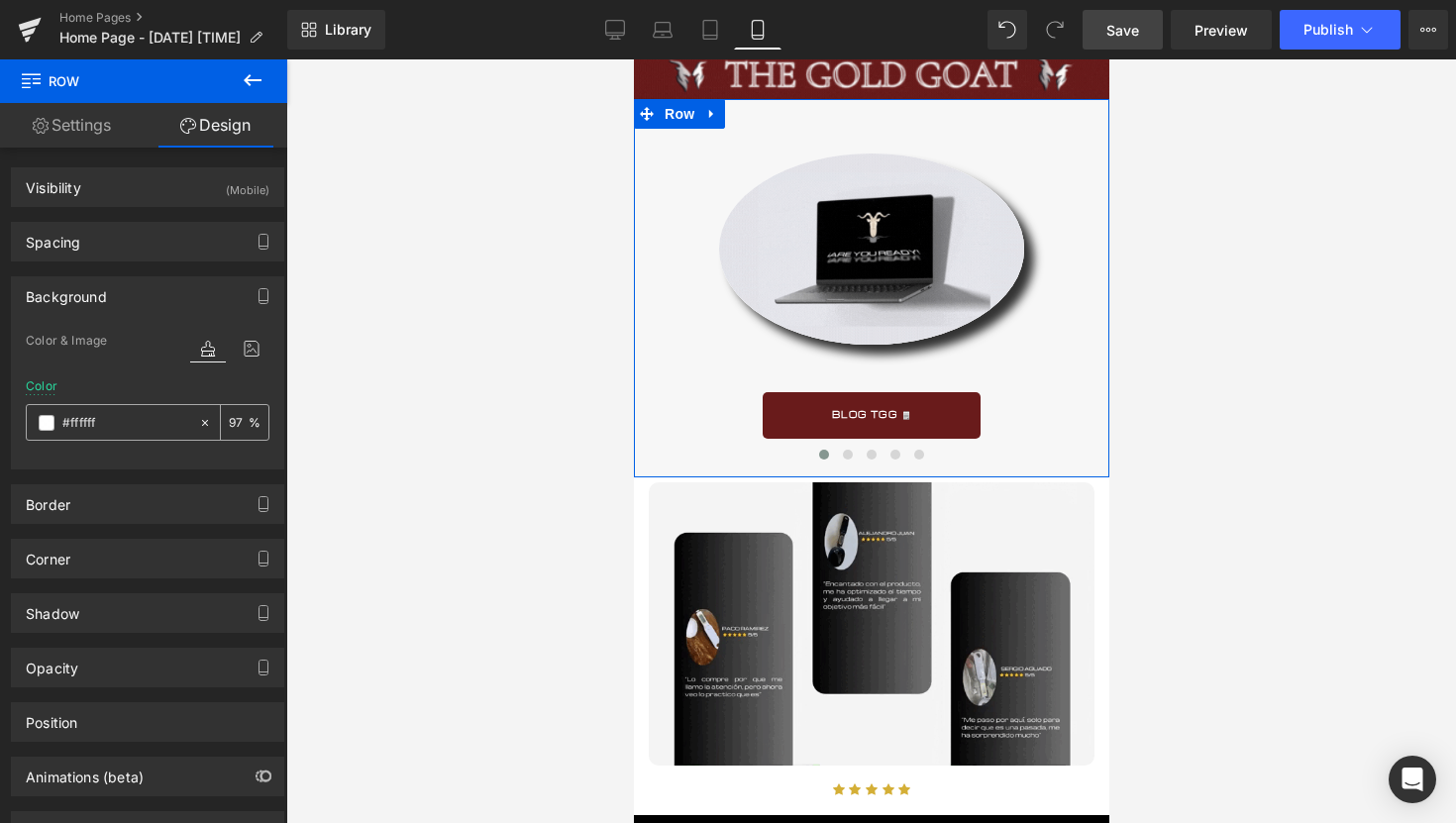 type on "96" 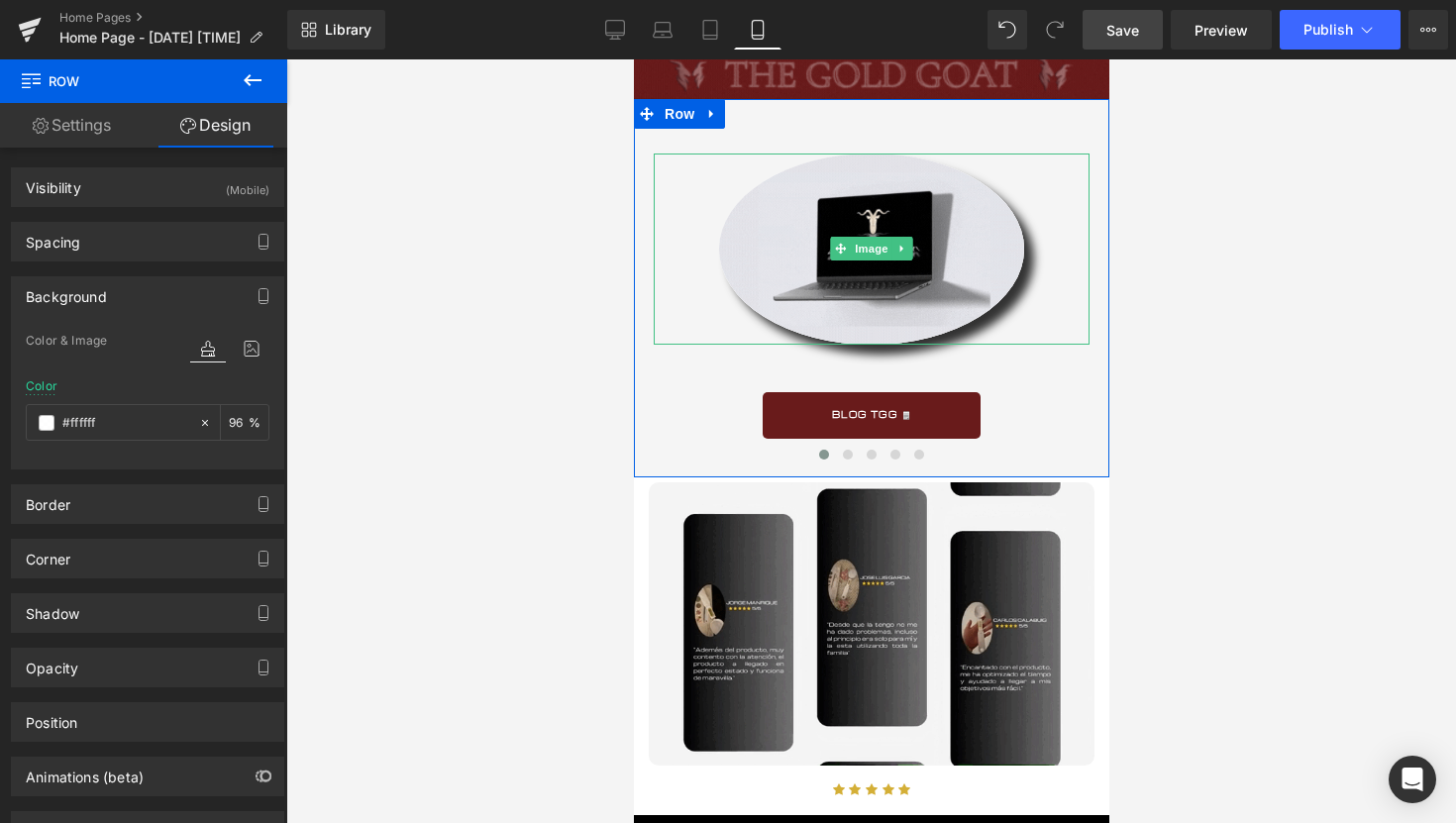 click at bounding box center (871, 249) 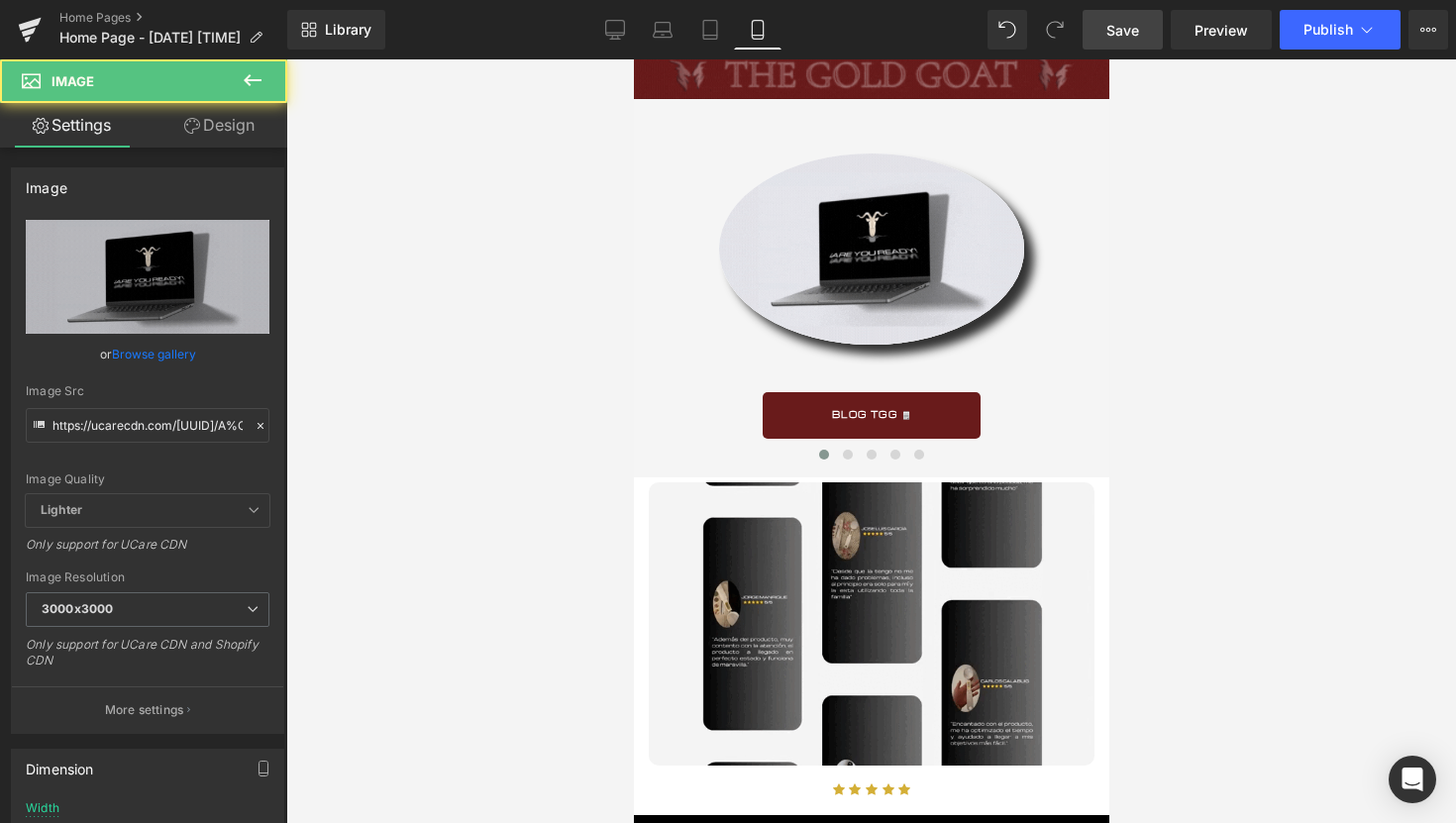 click at bounding box center [871, 441] 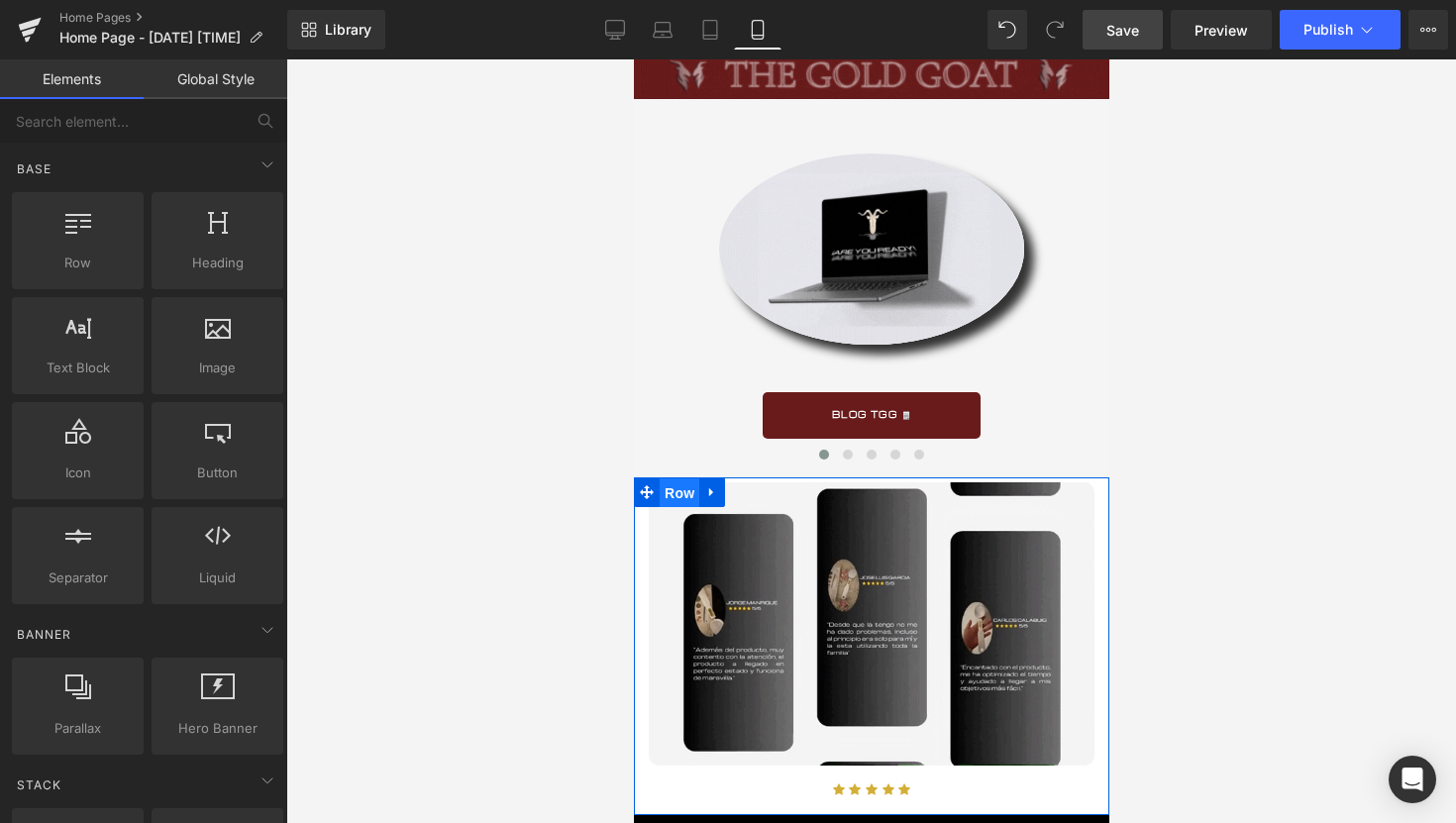 click on "Row" at bounding box center (678, 493) 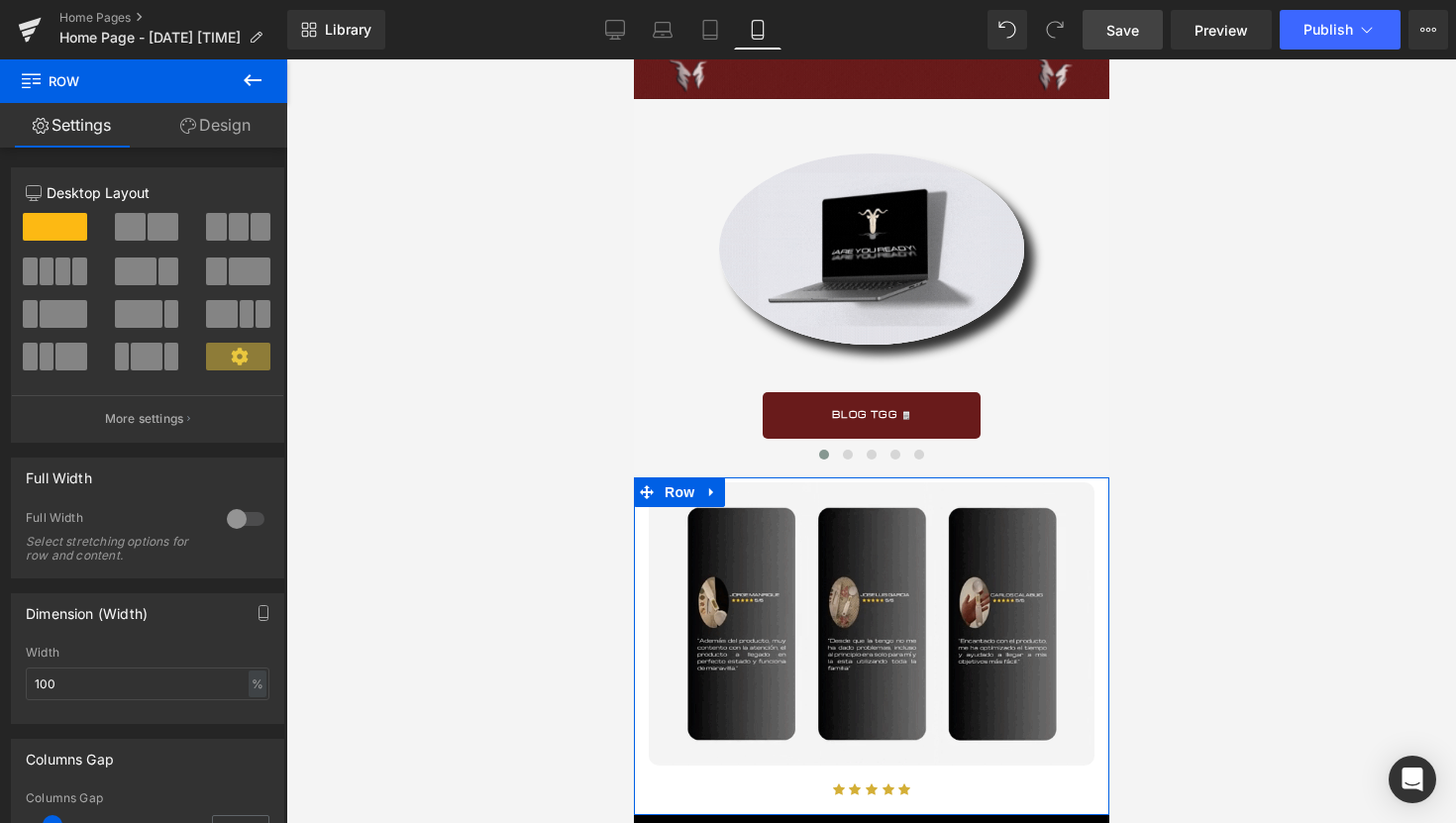 click on "Design" at bounding box center (215, 125) 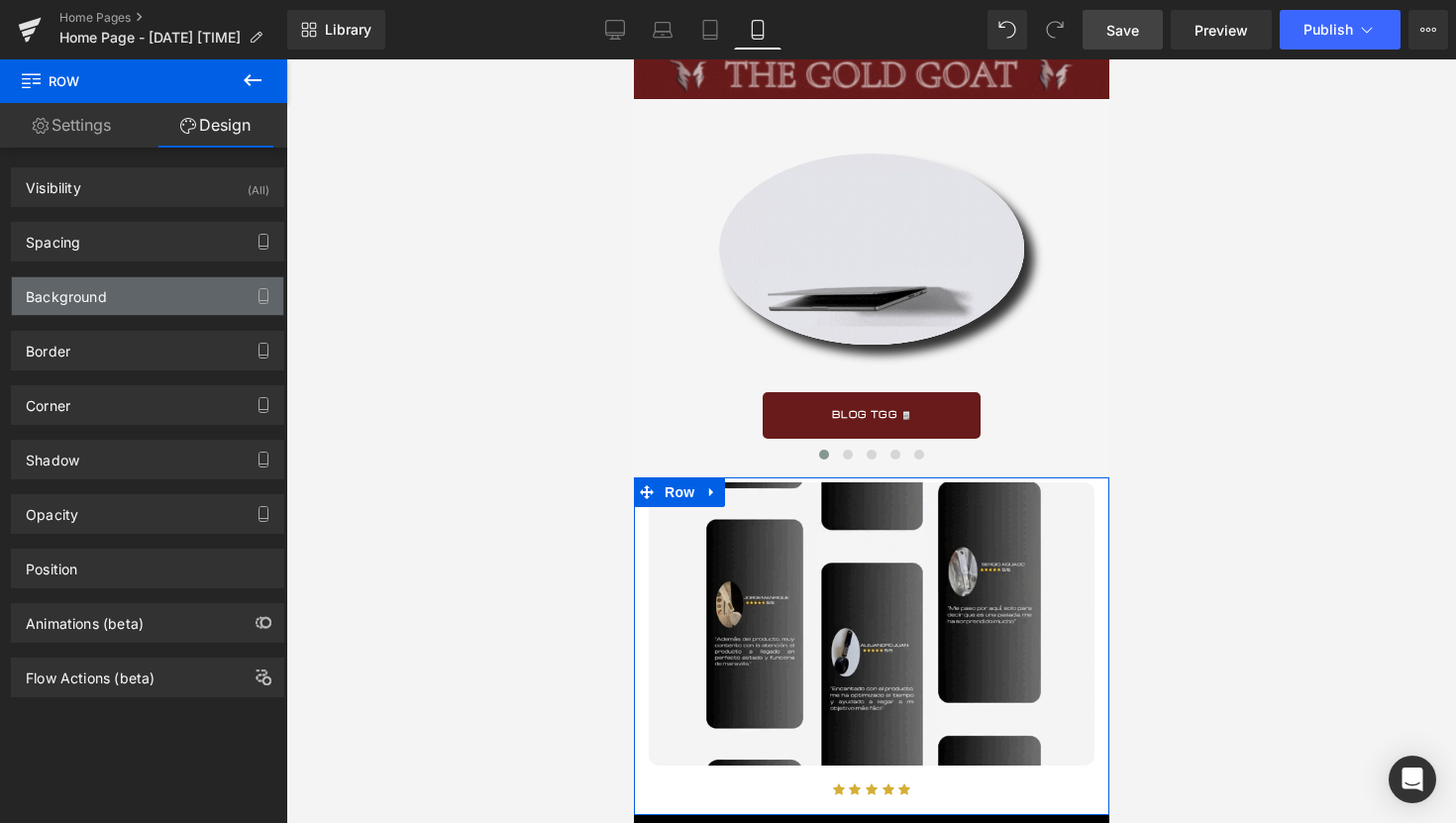 click on "Background" at bounding box center [148, 296] 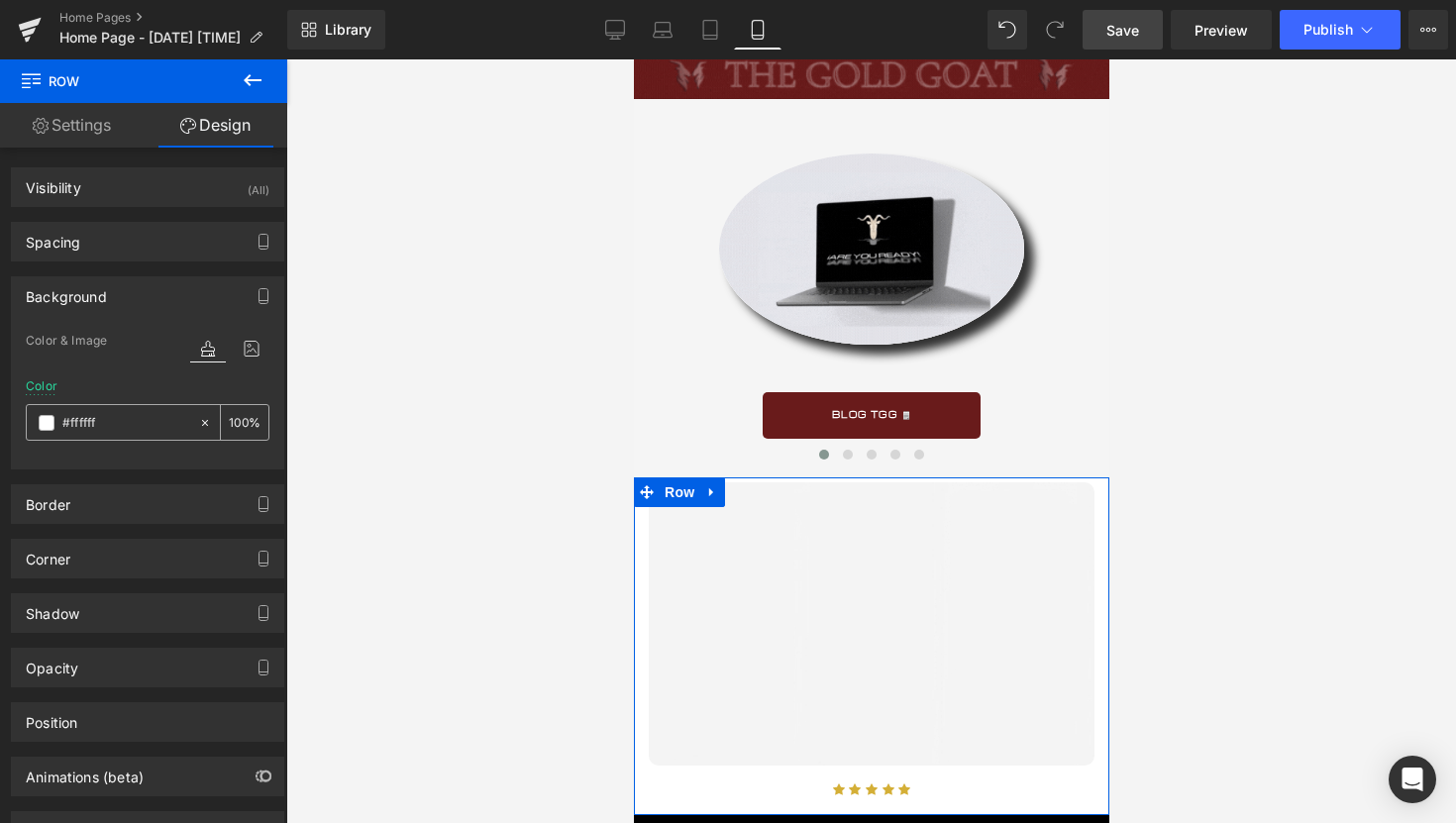 click on "100" at bounding box center [239, 422] 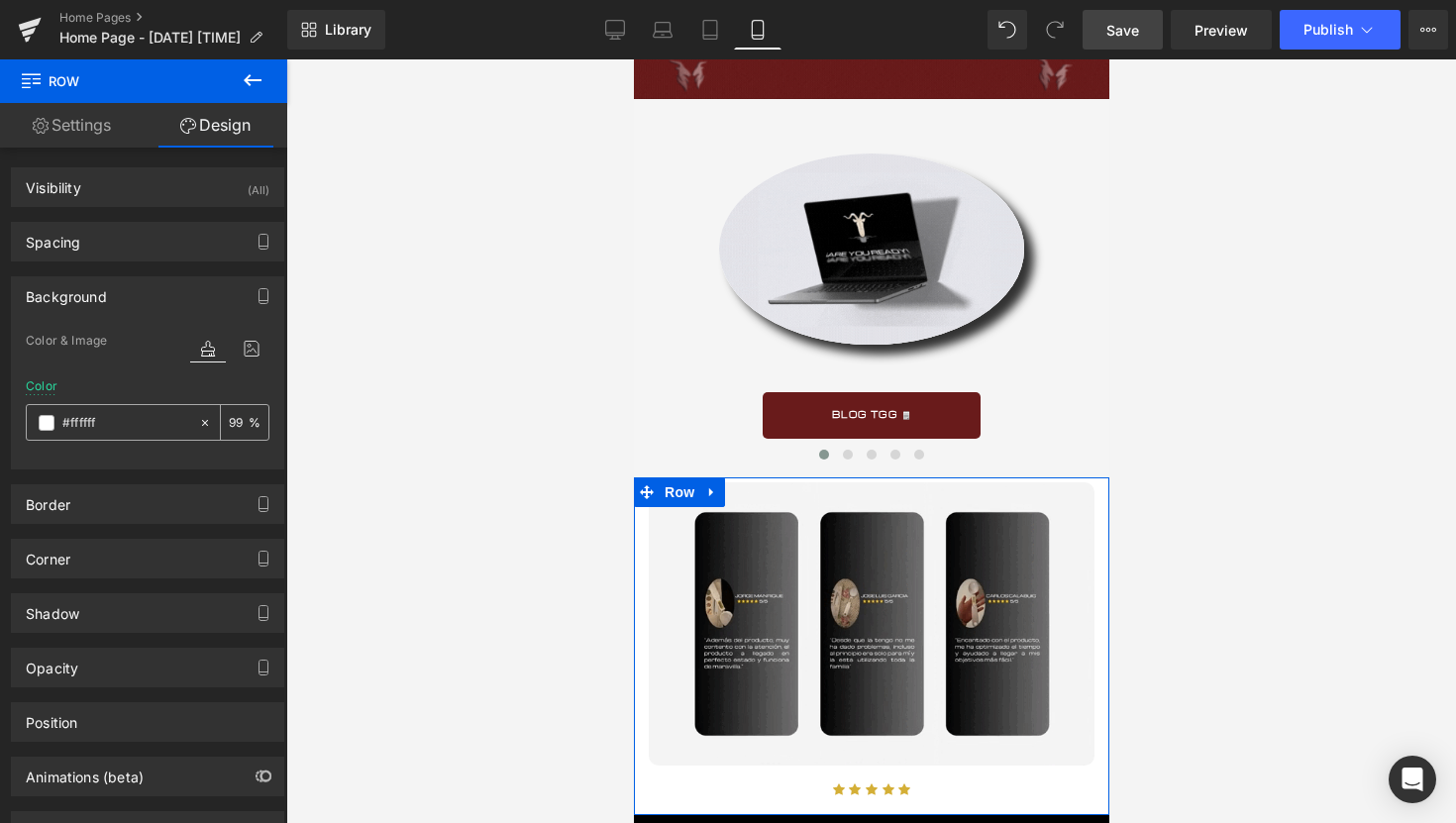 scroll, scrollTop: 0, scrollLeft: 0, axis: both 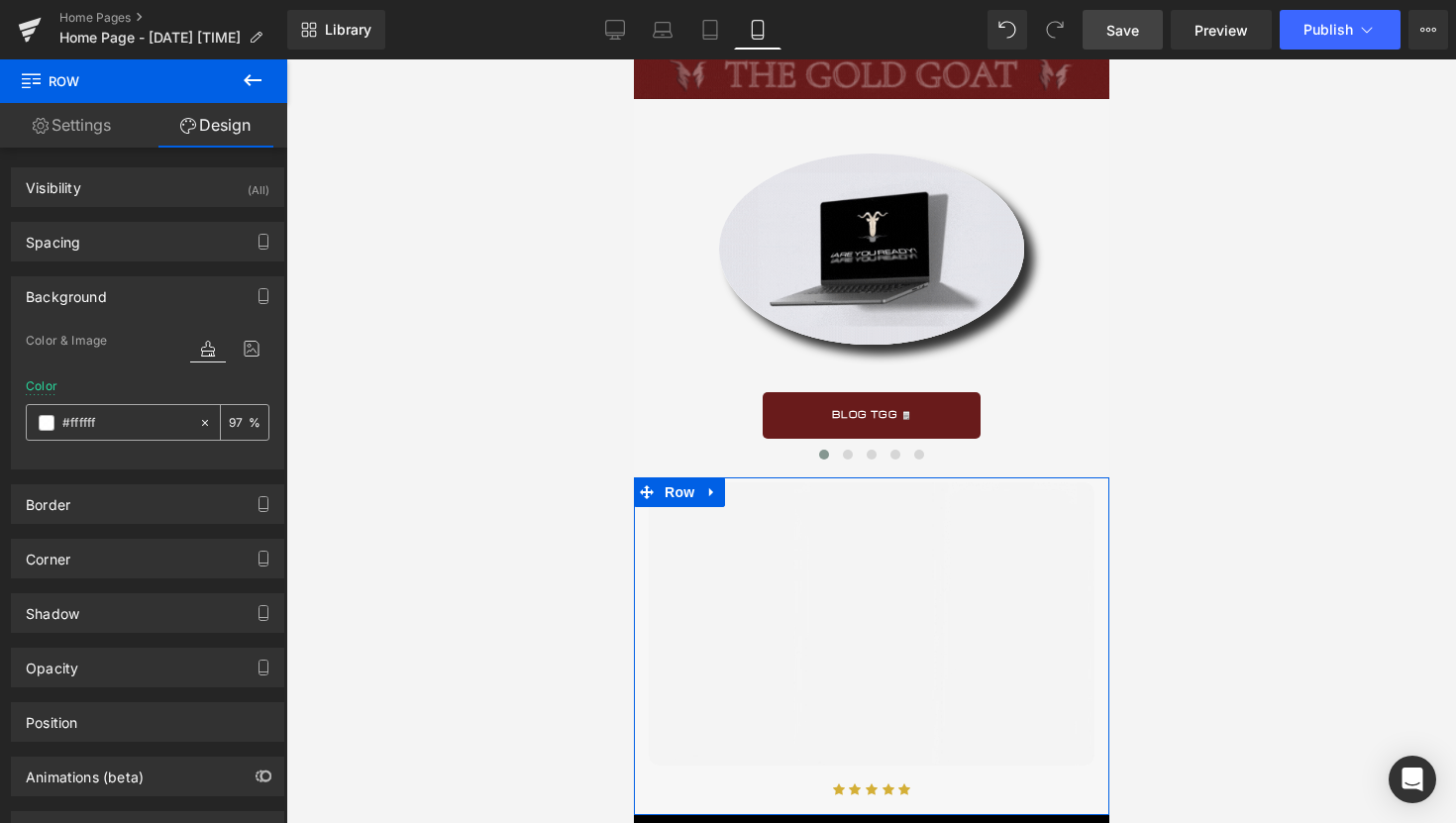 type on "96" 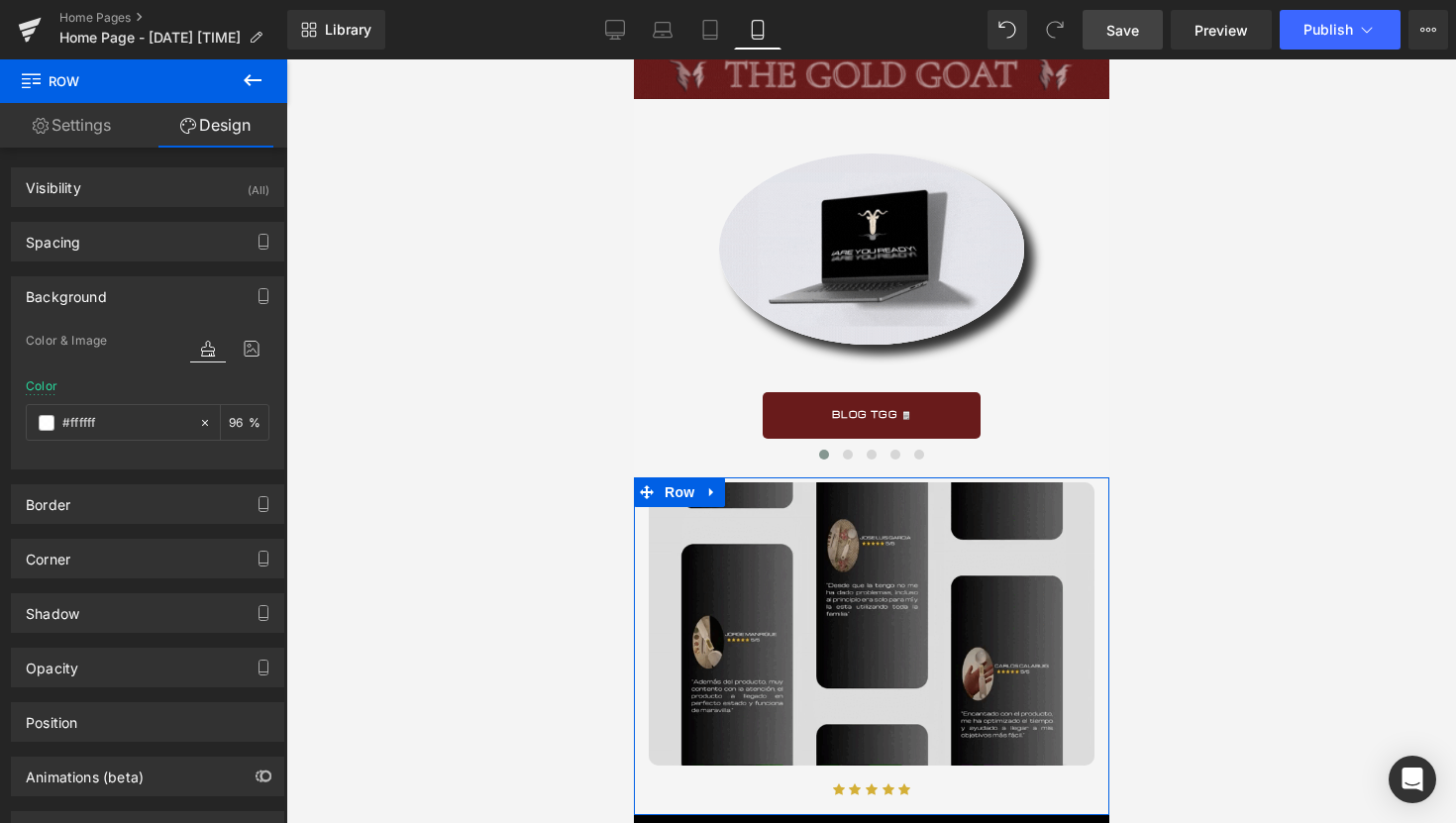 click at bounding box center (646, 492) 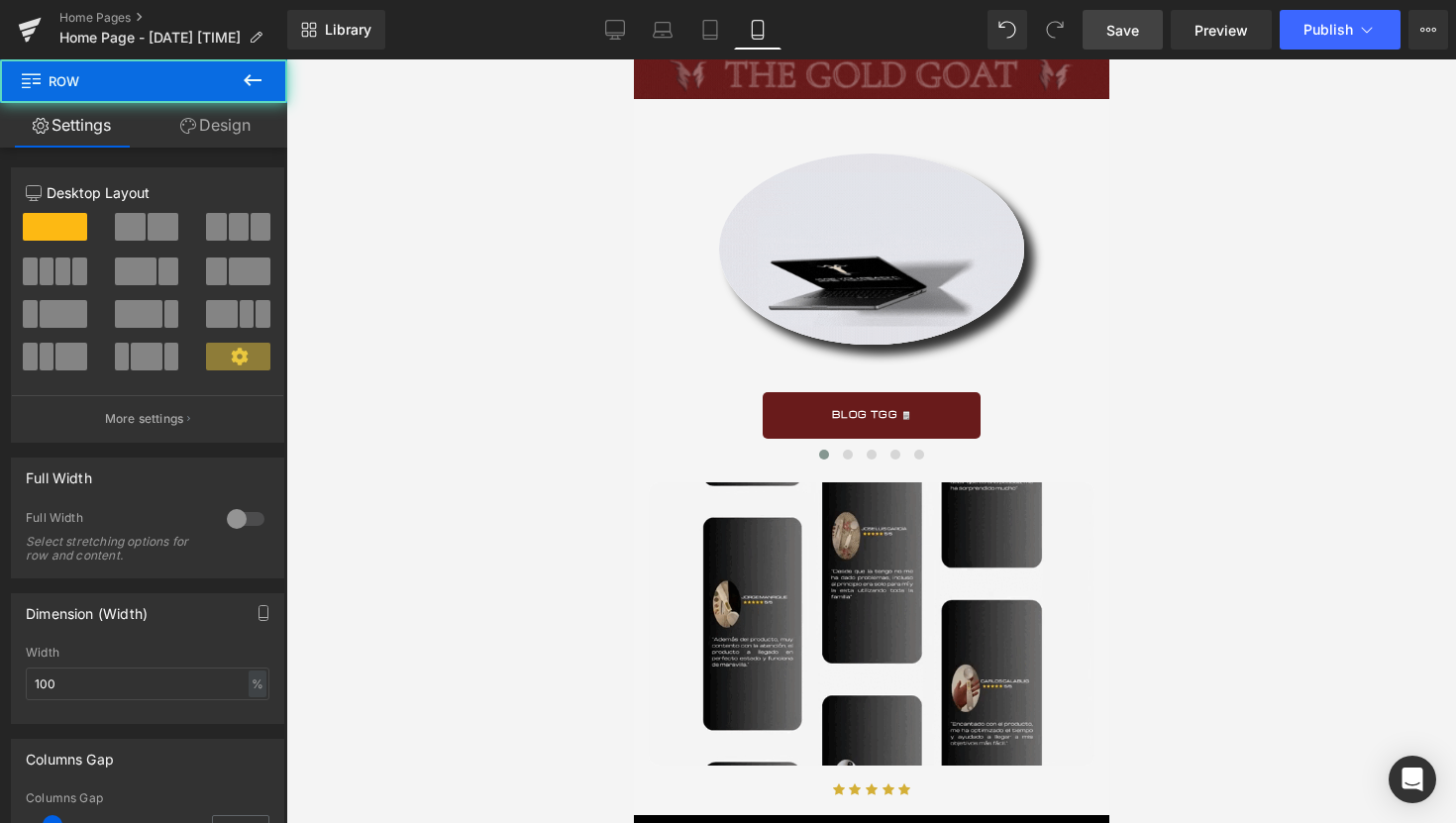click at bounding box center [871, 441] 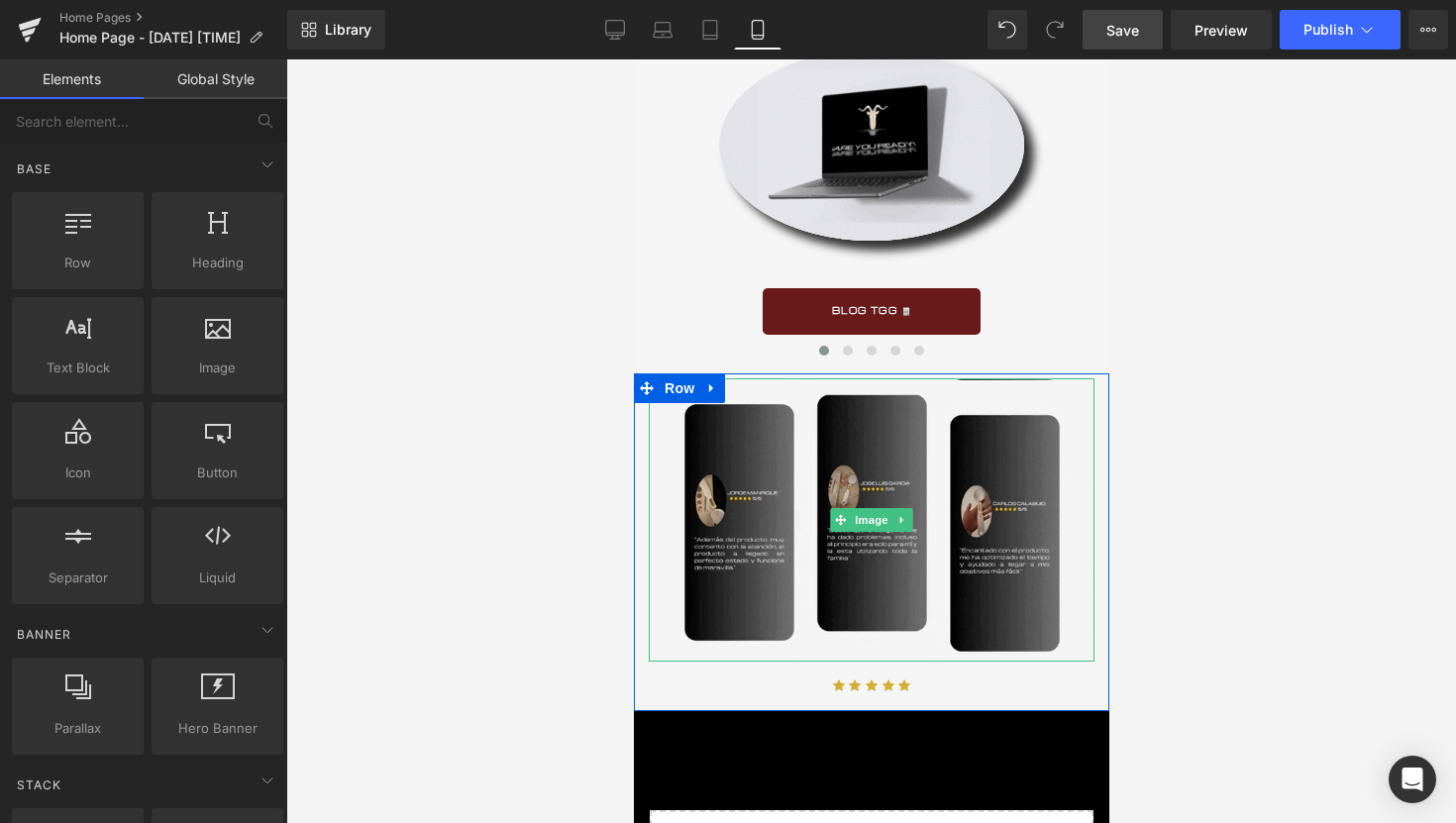 scroll, scrollTop: 3144, scrollLeft: 0, axis: vertical 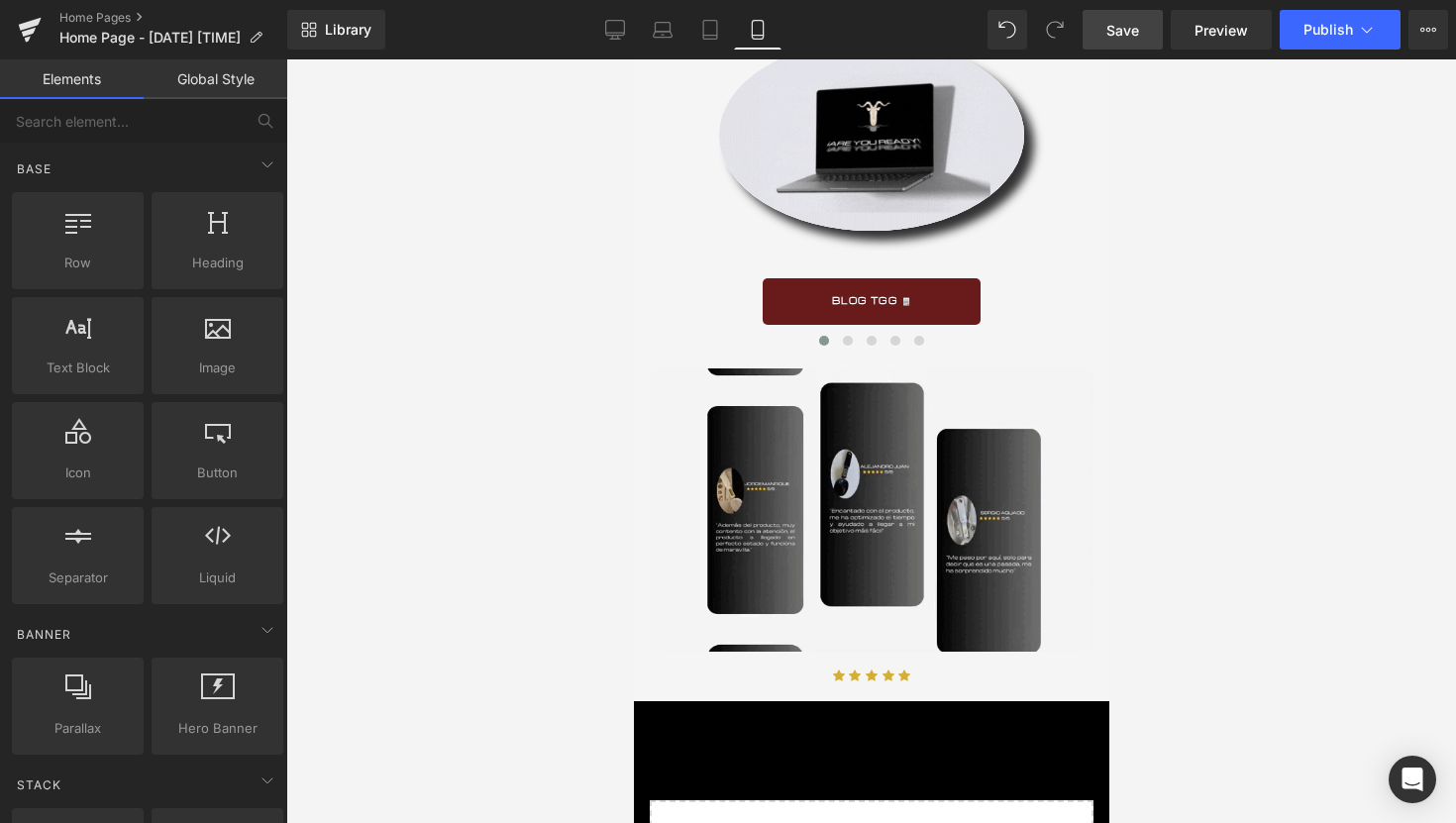 click on "Save" at bounding box center [1122, 30] 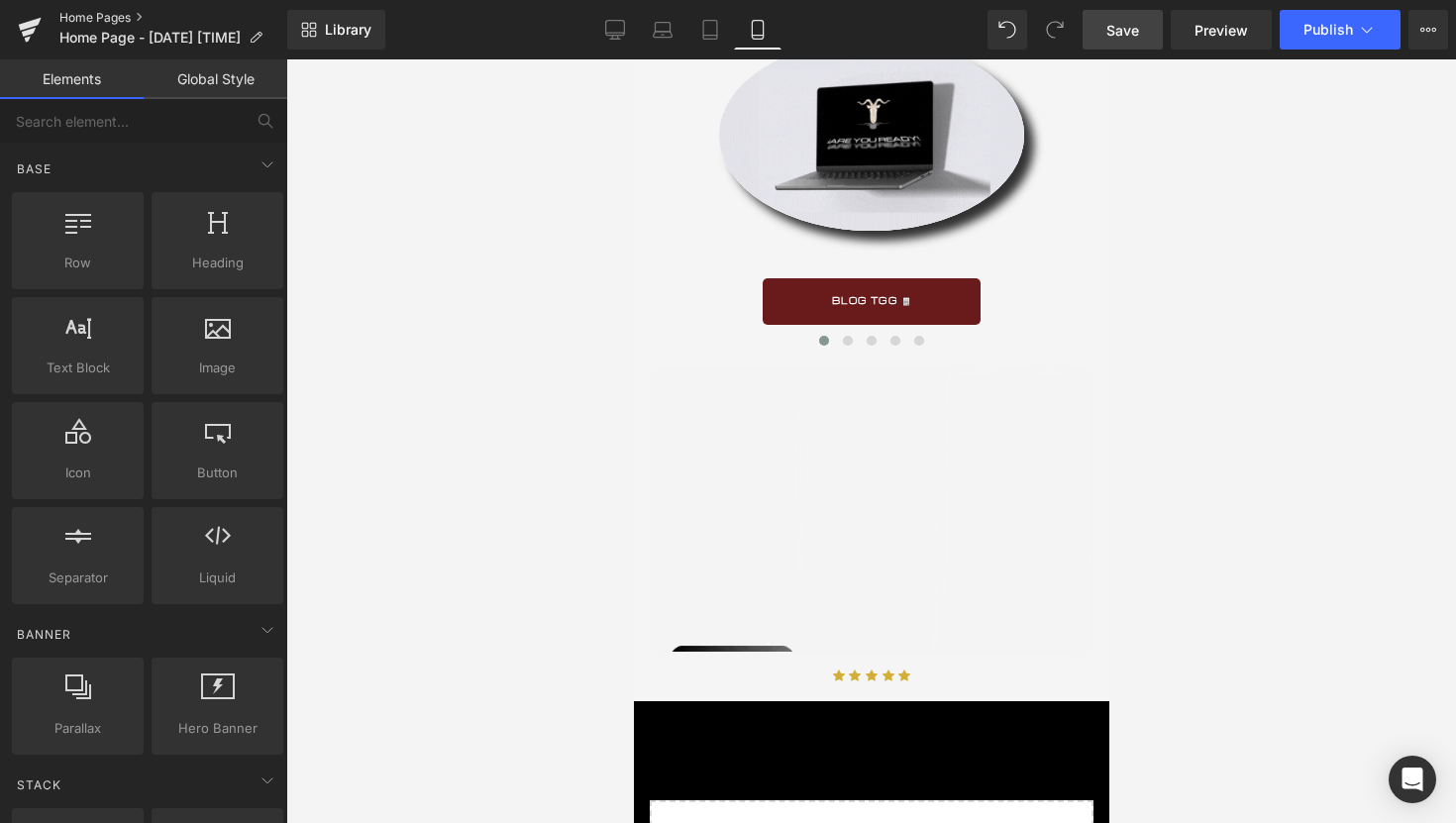 click on "Home Pages" at bounding box center [173, 18] 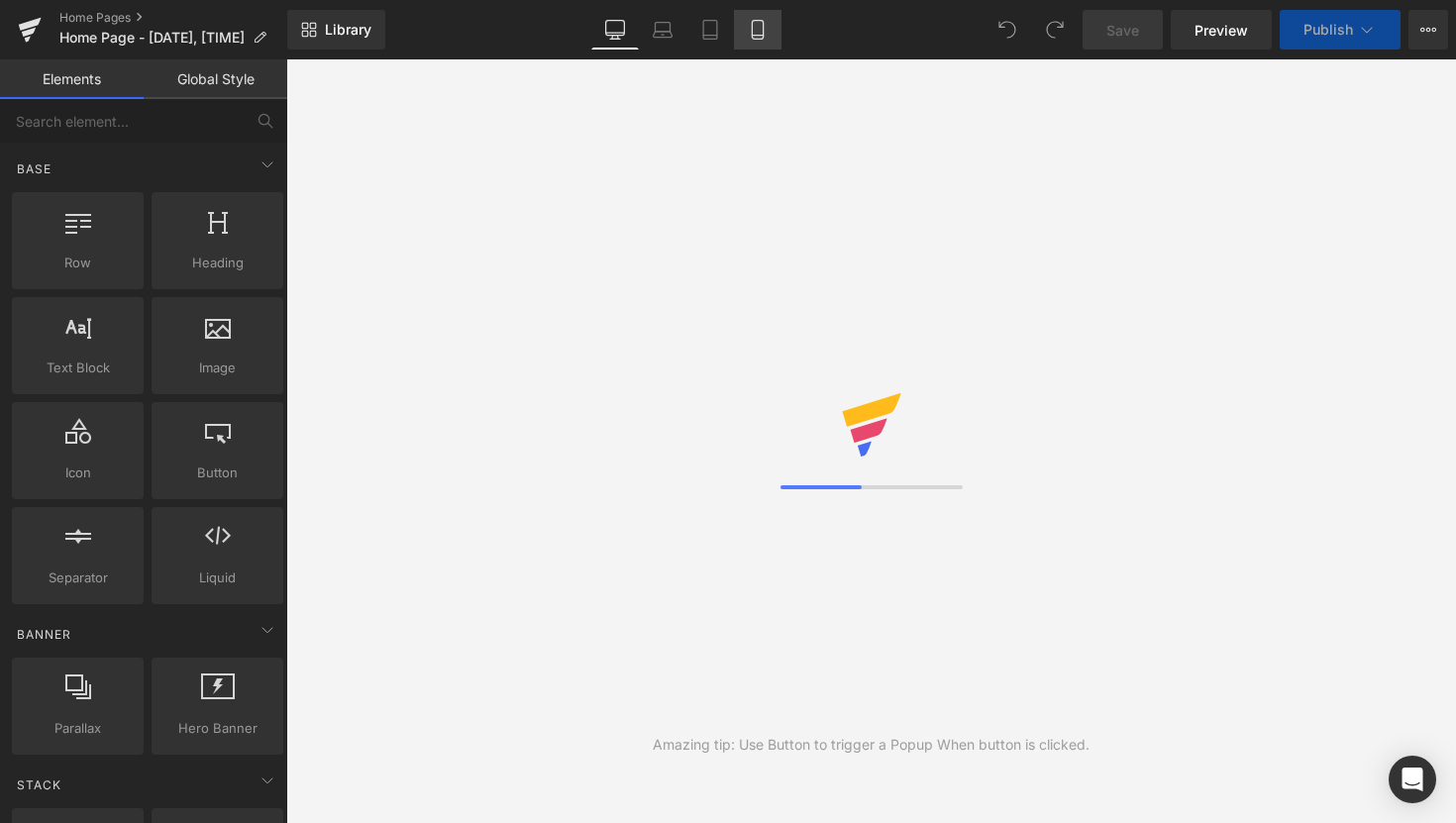 scroll, scrollTop: 0, scrollLeft: 0, axis: both 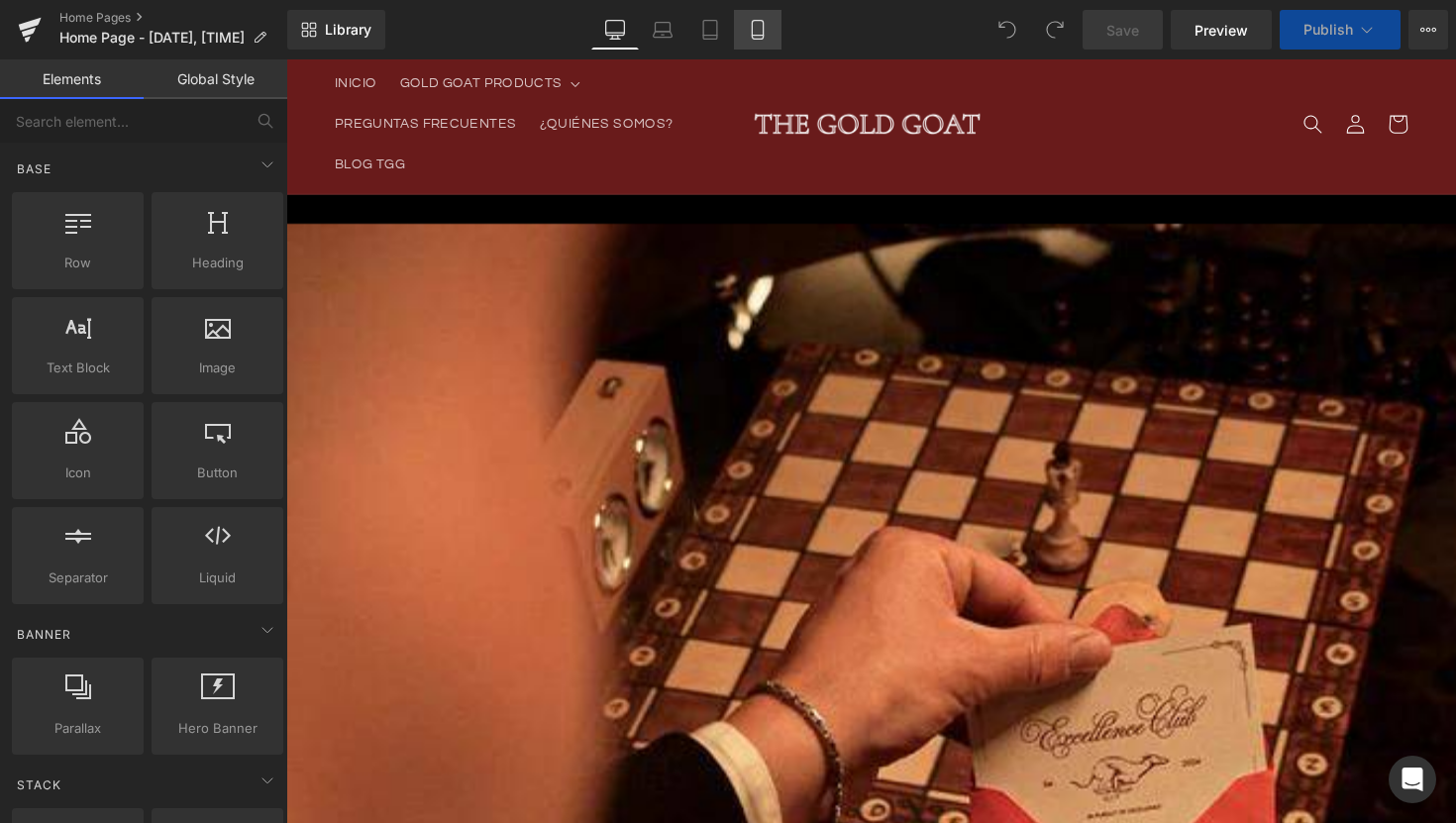 click 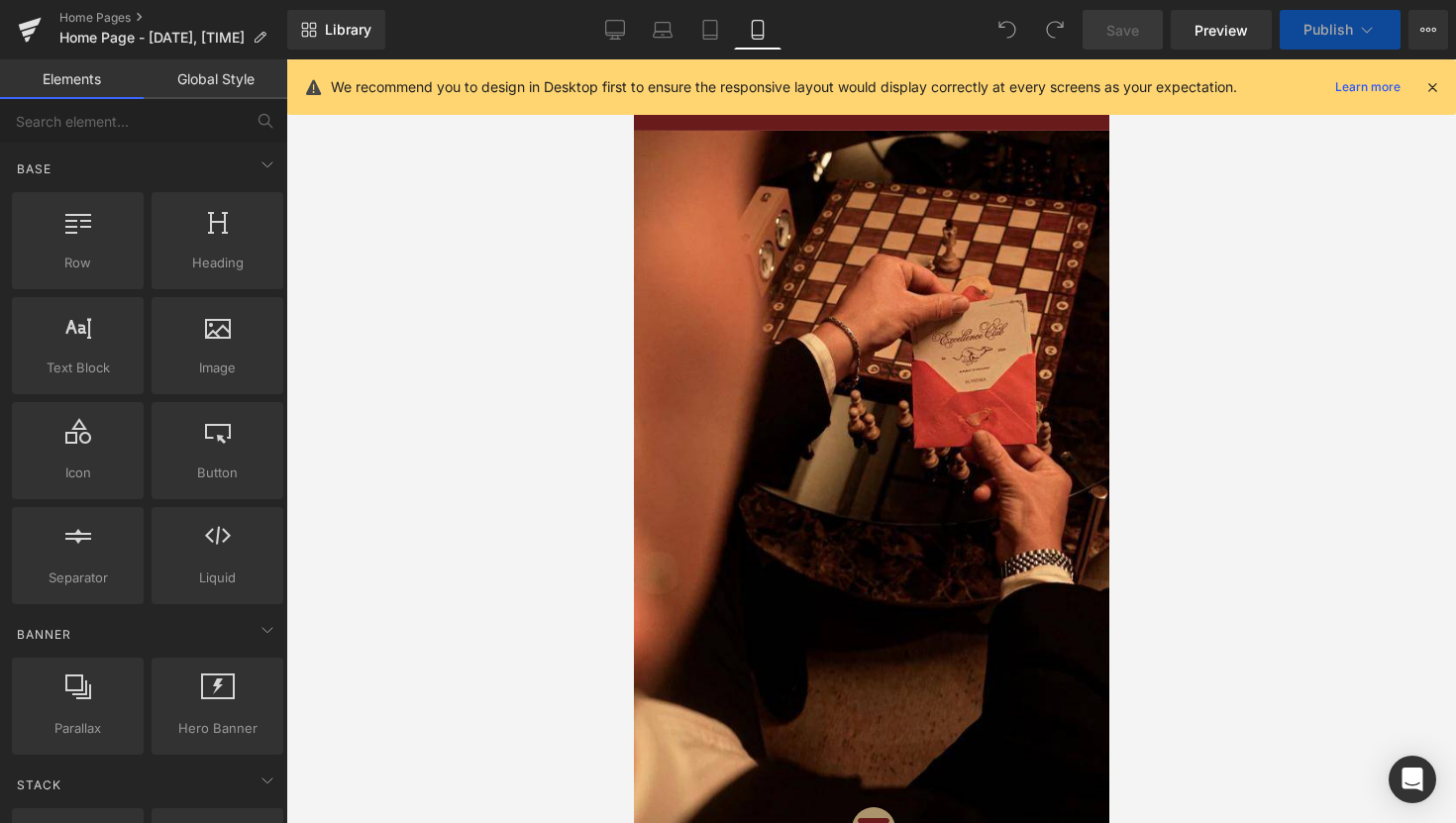 scroll, scrollTop: 71, scrollLeft: 0, axis: vertical 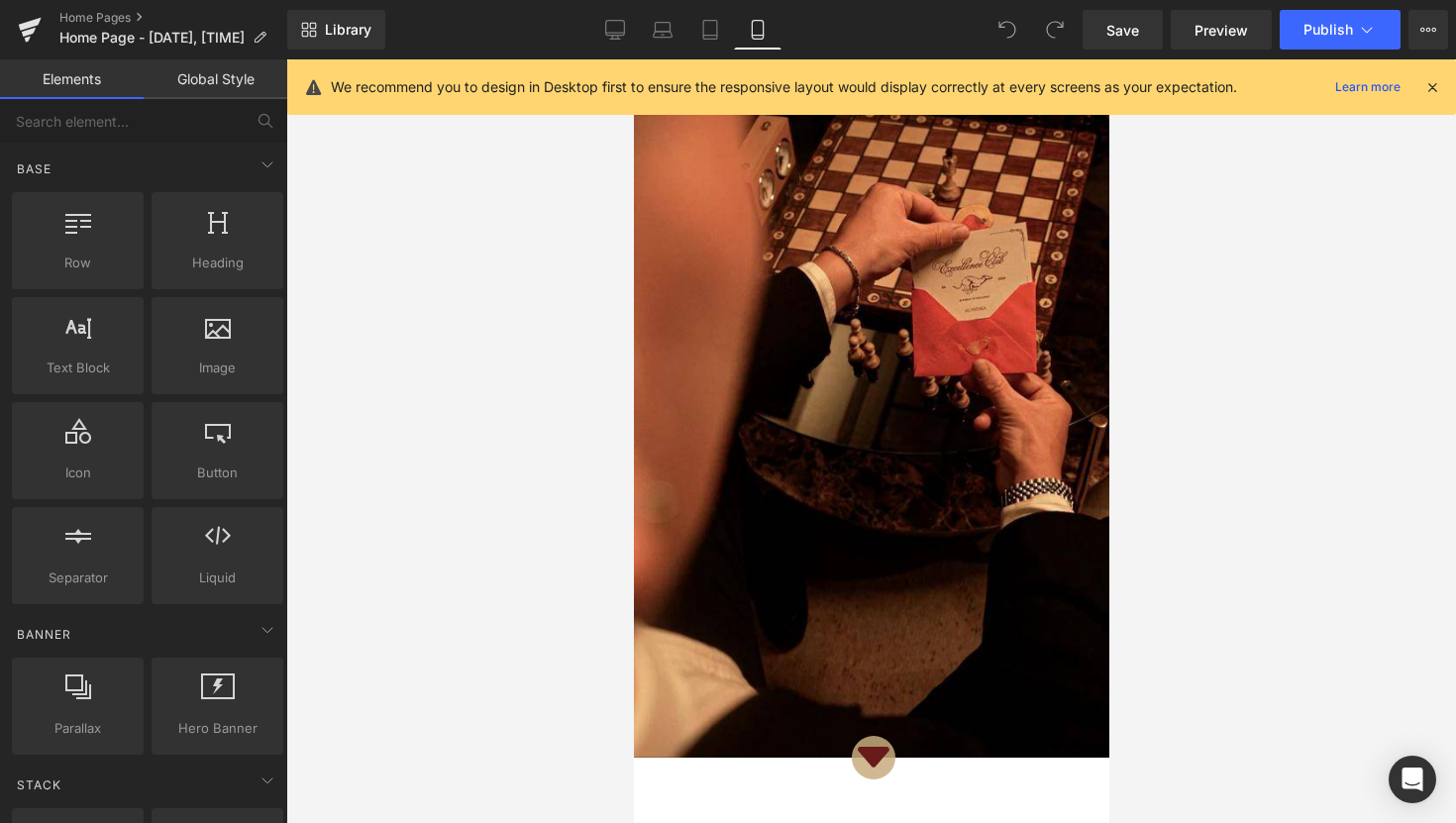 click at bounding box center (1432, 87) 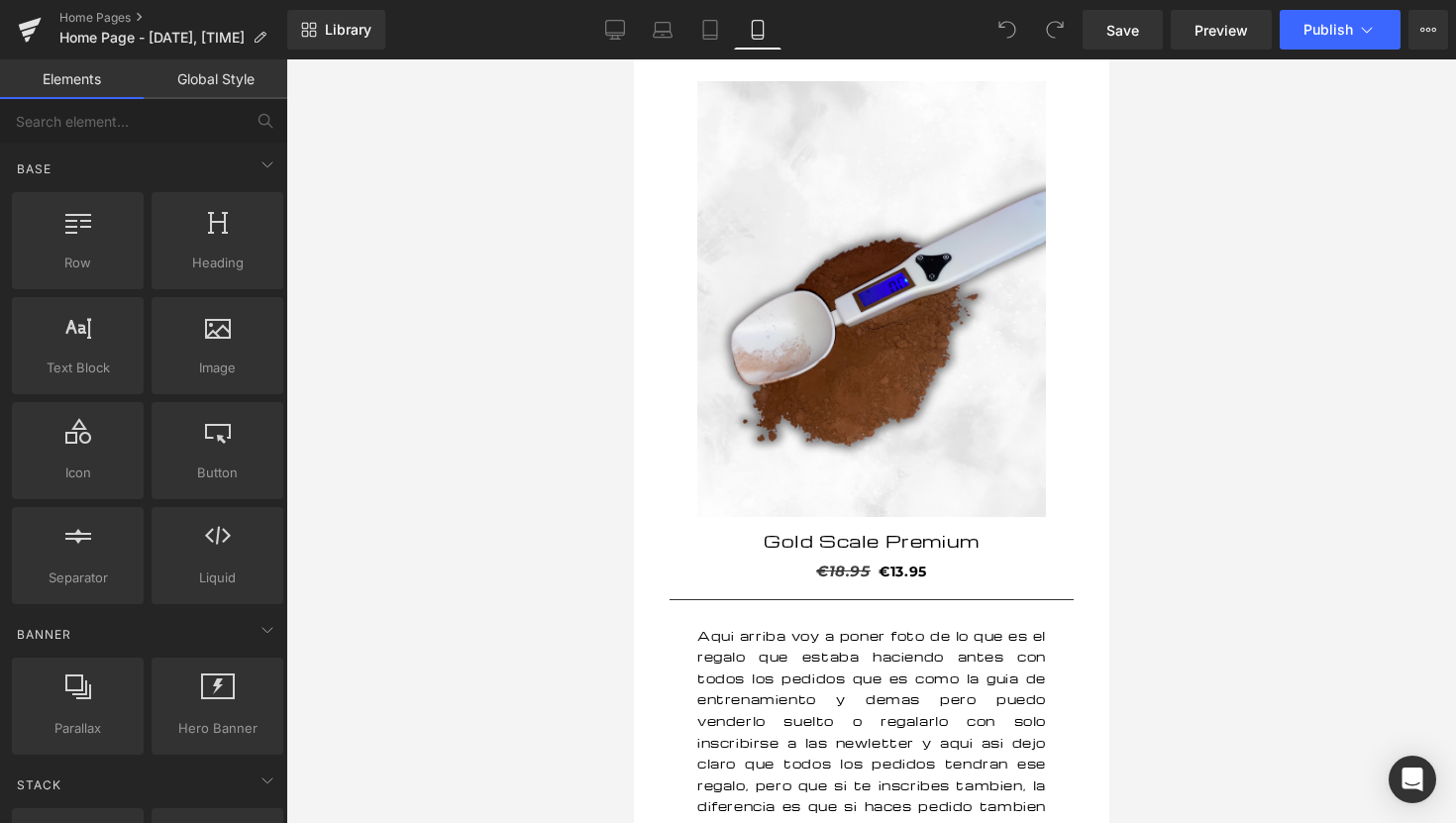 scroll, scrollTop: 788, scrollLeft: 0, axis: vertical 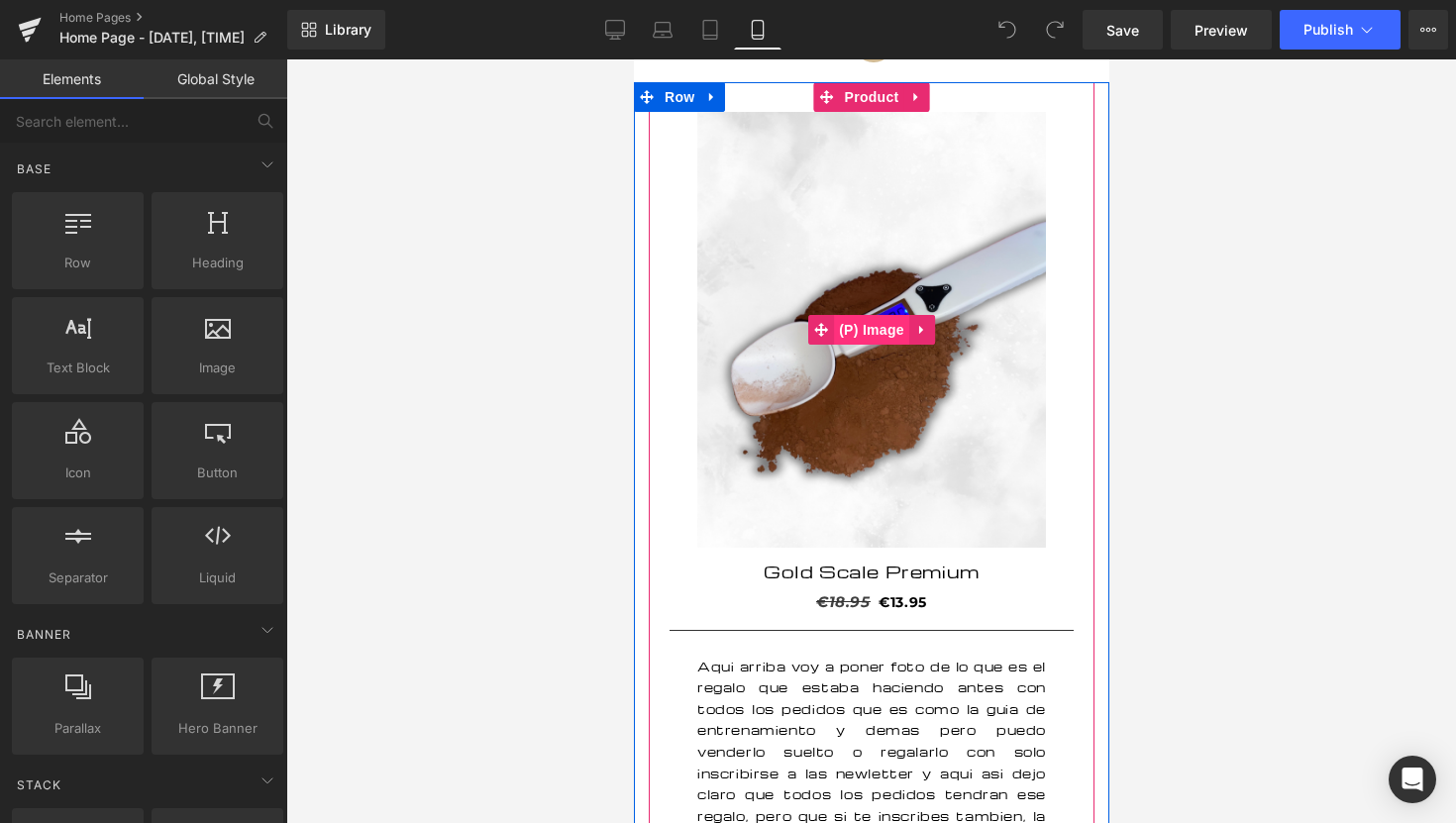click on "(P) Image" at bounding box center [871, 330] 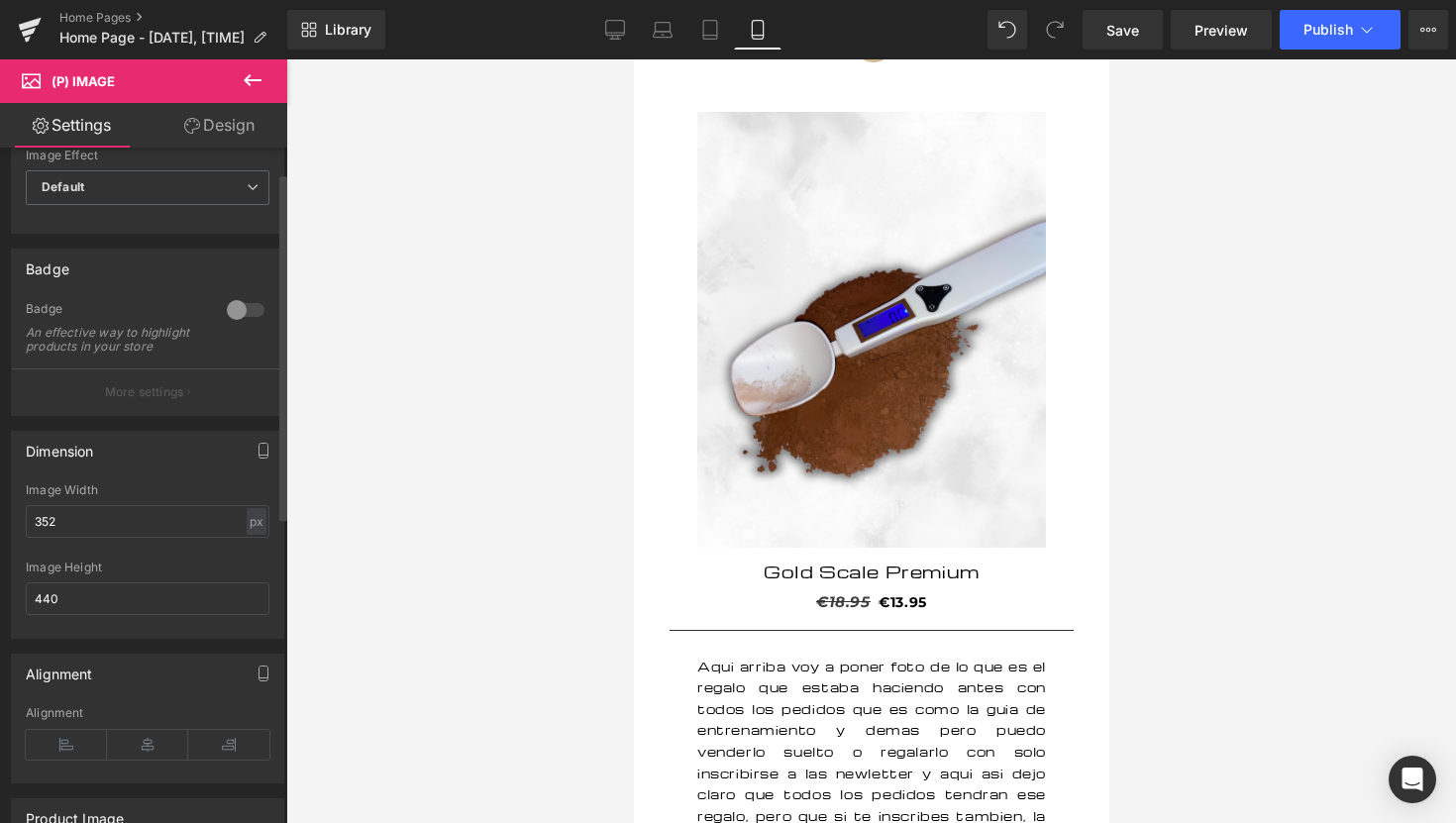 scroll, scrollTop: 94, scrollLeft: 0, axis: vertical 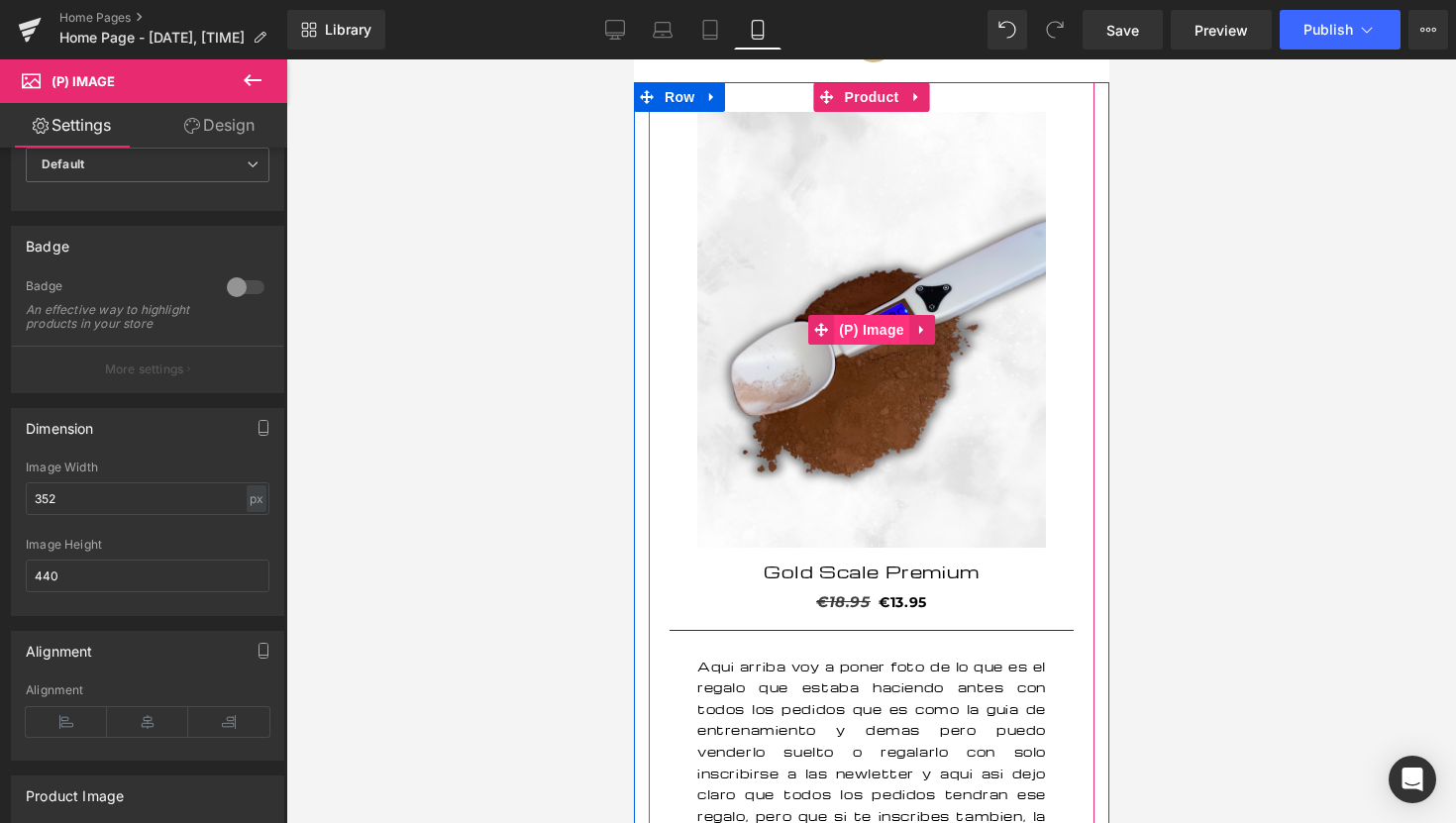 click on "(P) Image" at bounding box center (871, 330) 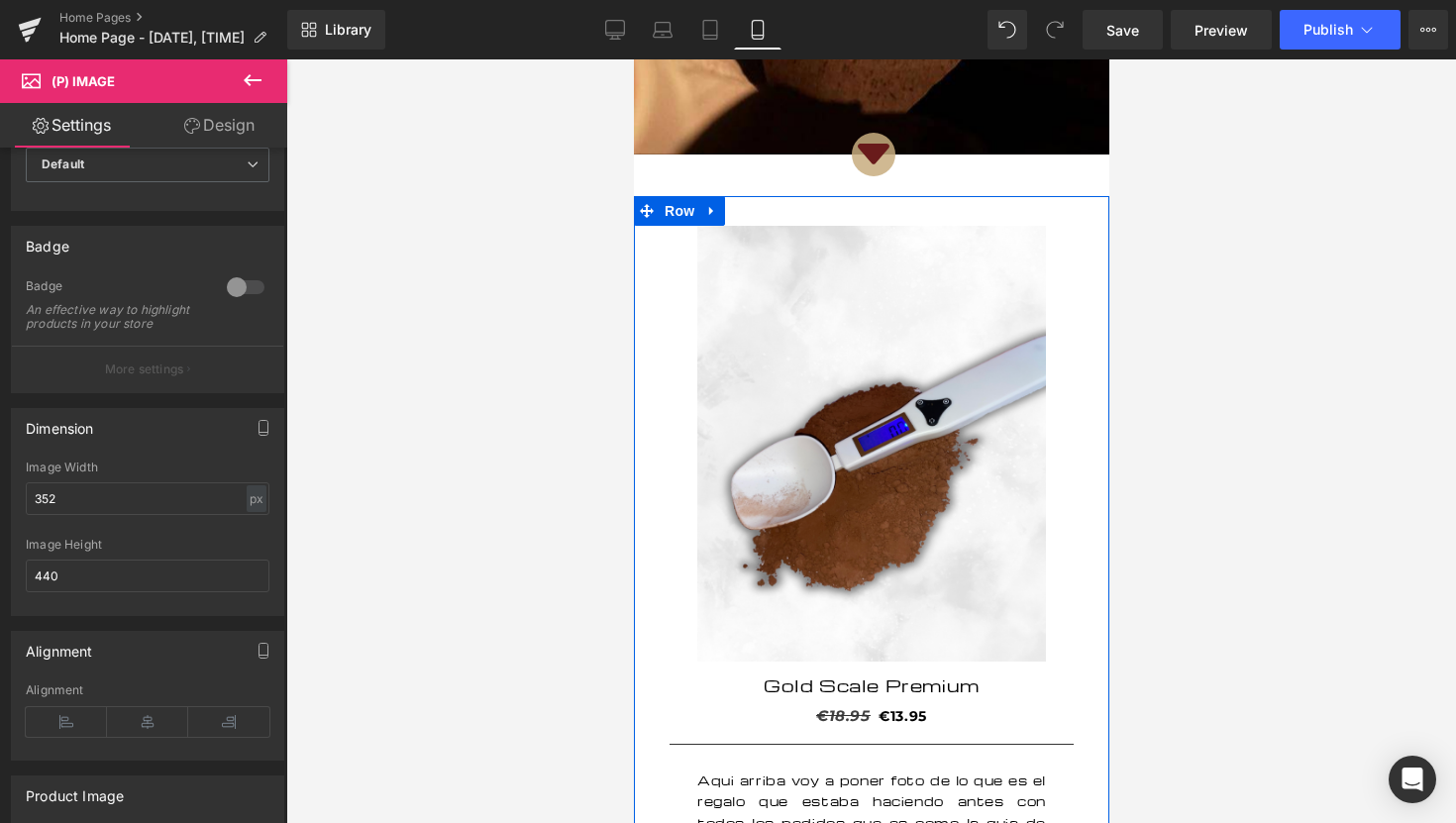 scroll, scrollTop: 675, scrollLeft: 0, axis: vertical 